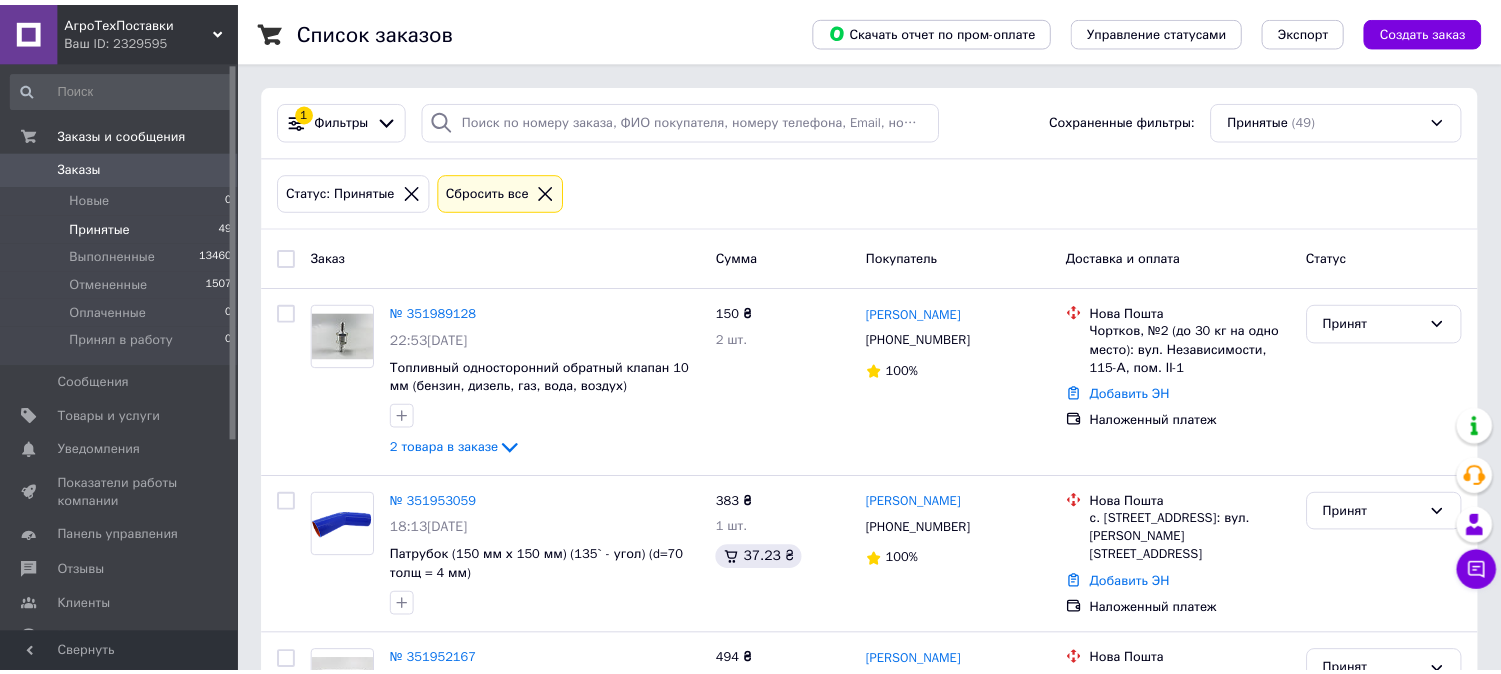 scroll, scrollTop: 0, scrollLeft: 0, axis: both 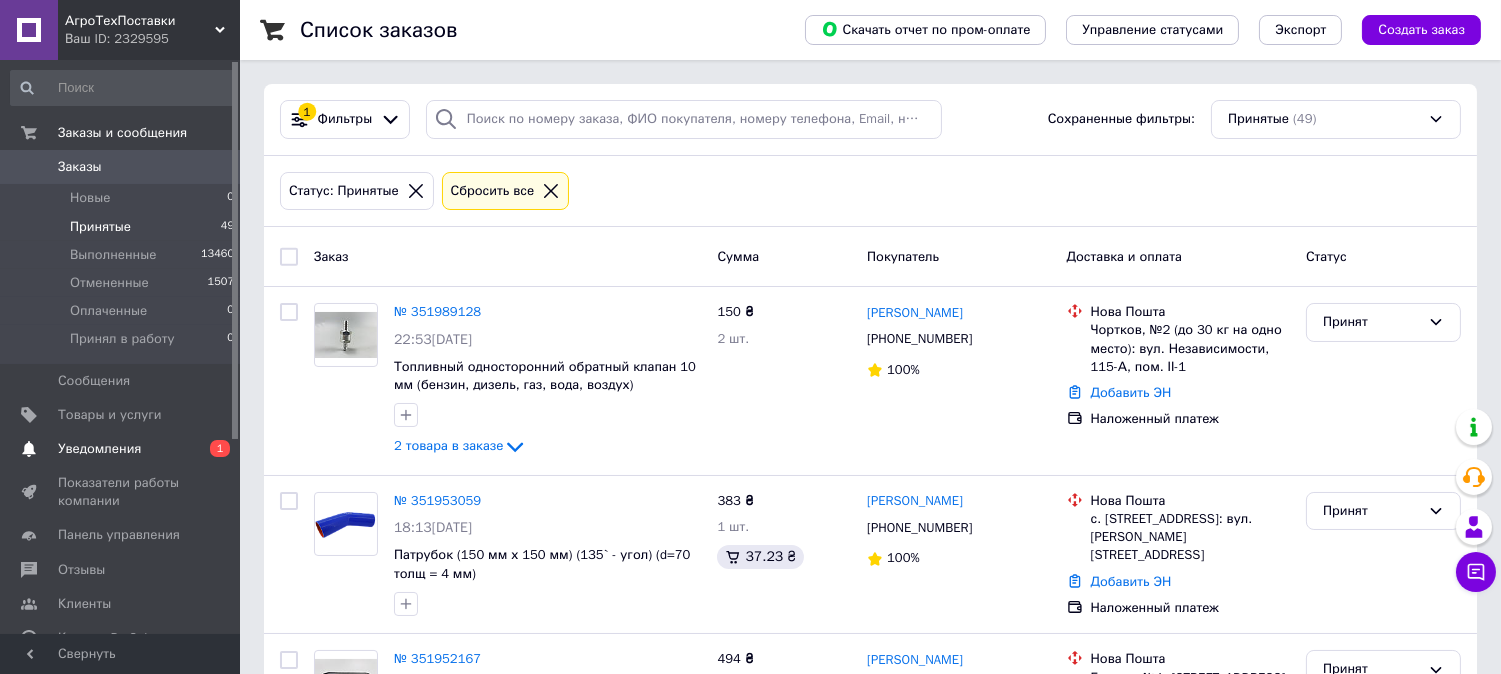 click on "Уведомления" at bounding box center (121, 449) 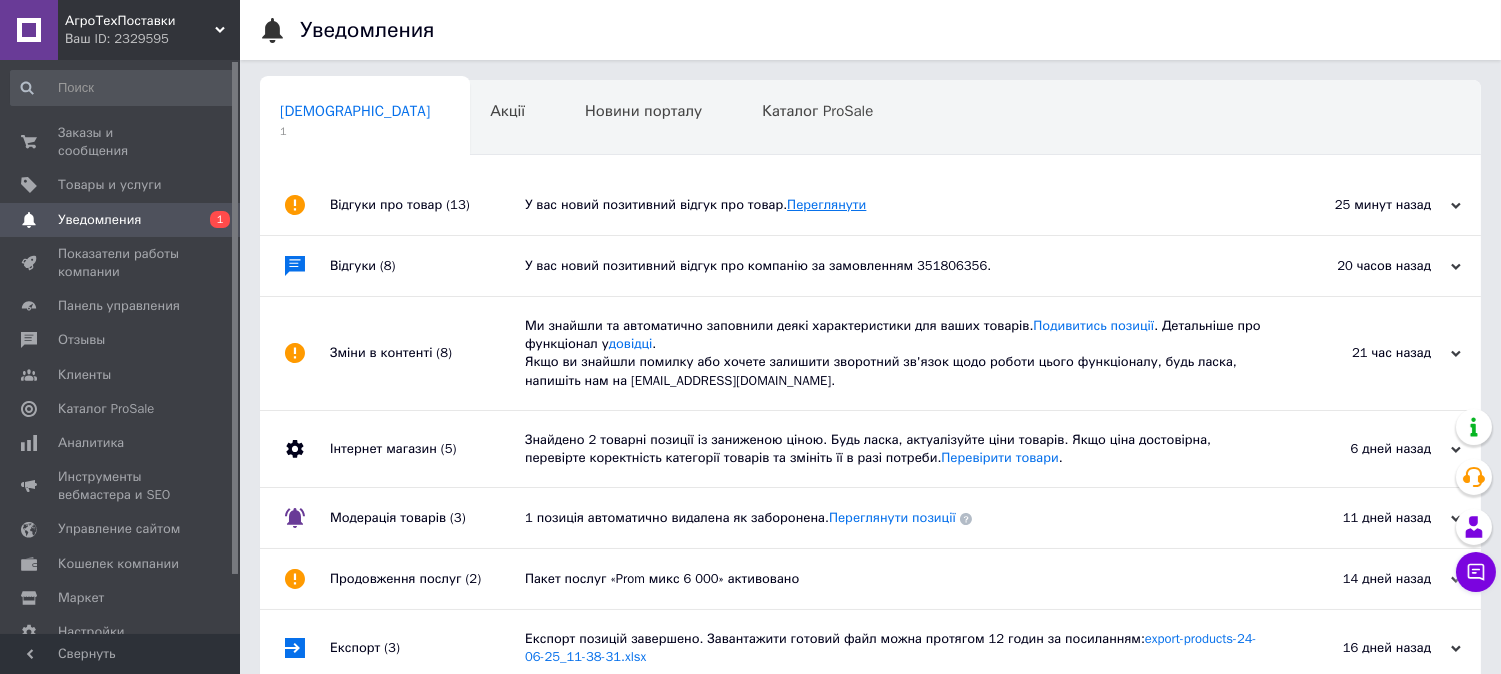 click on "Переглянути" at bounding box center (826, 204) 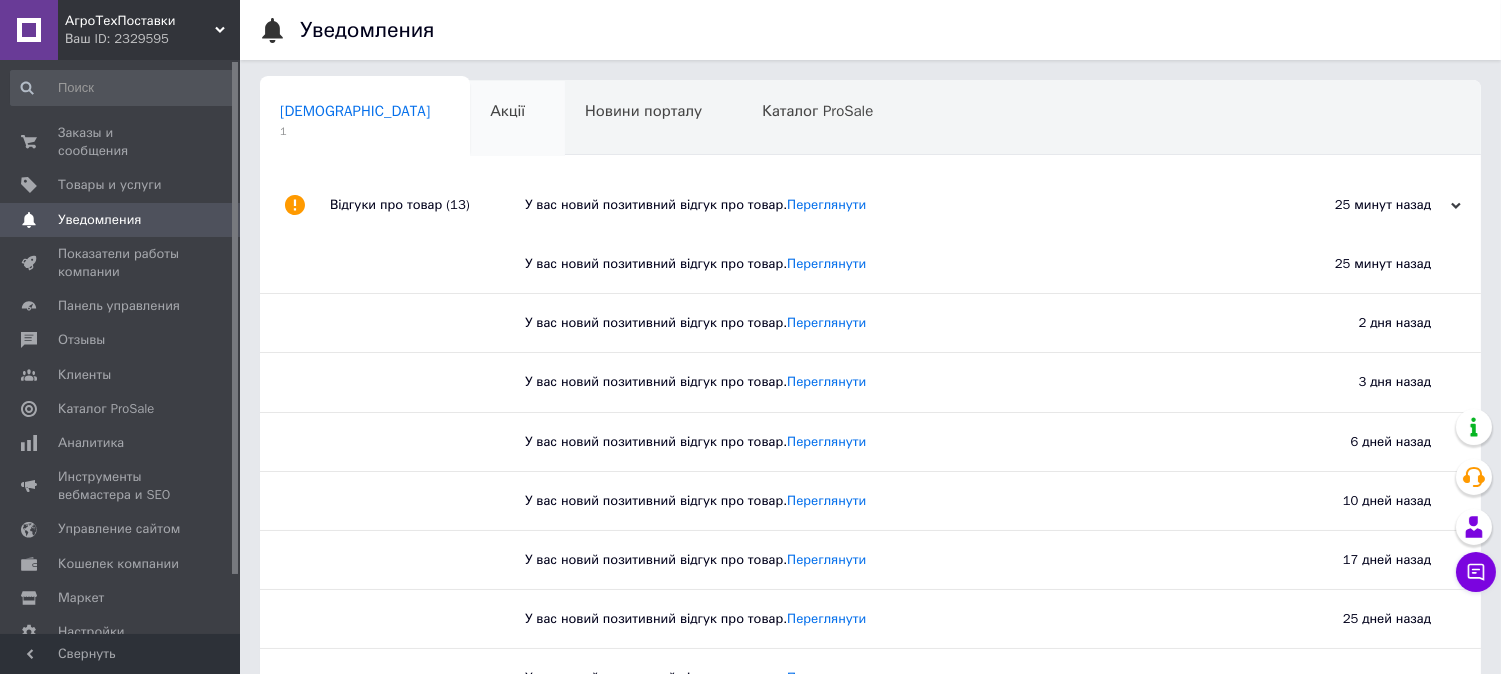 click on "Акції 0" at bounding box center [517, 119] 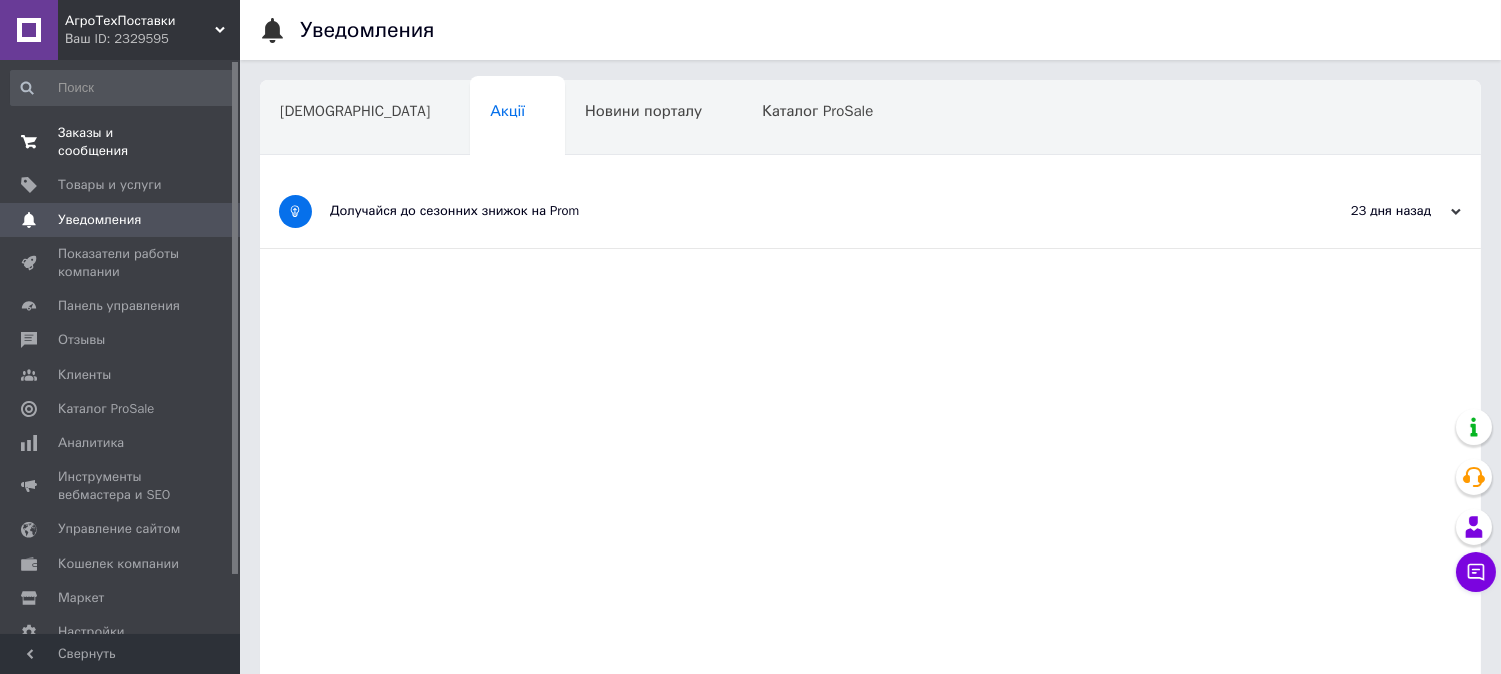 click on "Заказы и сообщения" at bounding box center (121, 142) 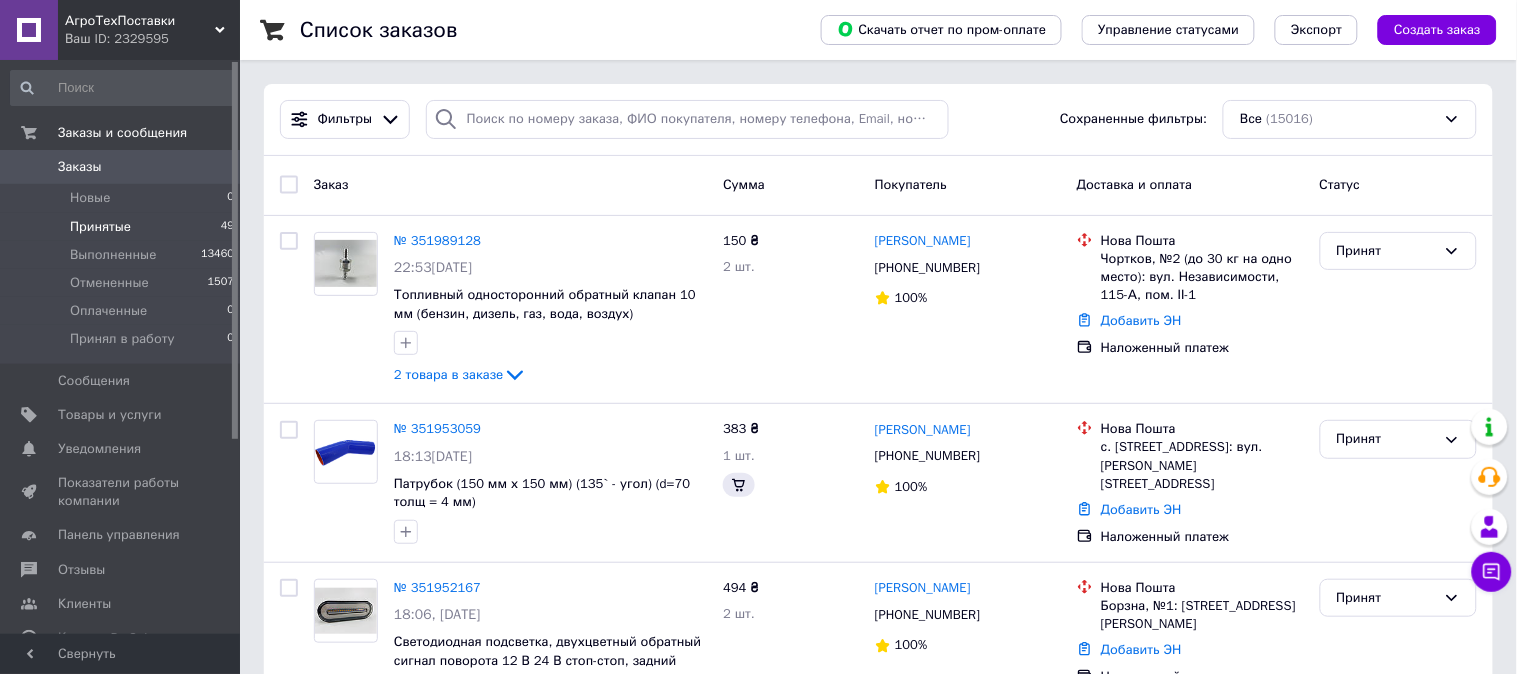 click on "Принятые" at bounding box center (100, 227) 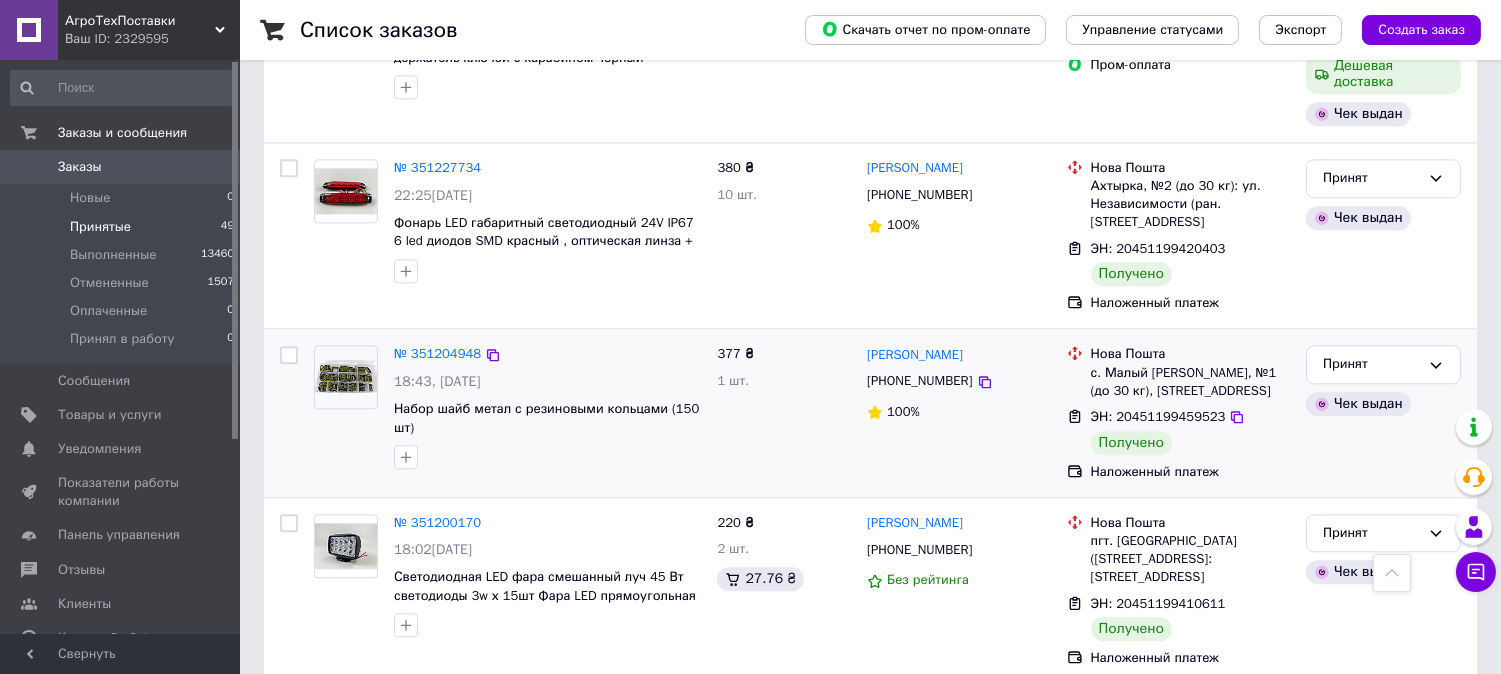 scroll, scrollTop: 8471, scrollLeft: 0, axis: vertical 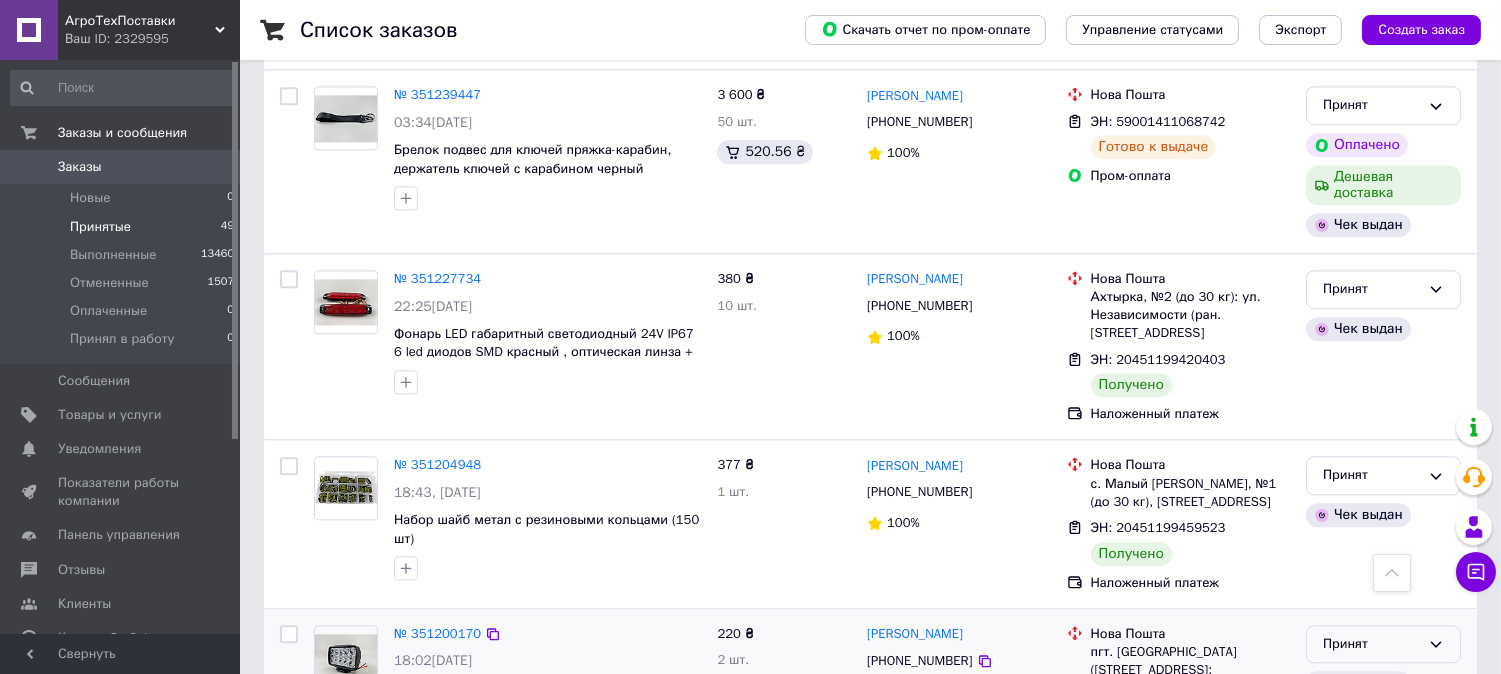 click on "Принят" at bounding box center (1371, 644) 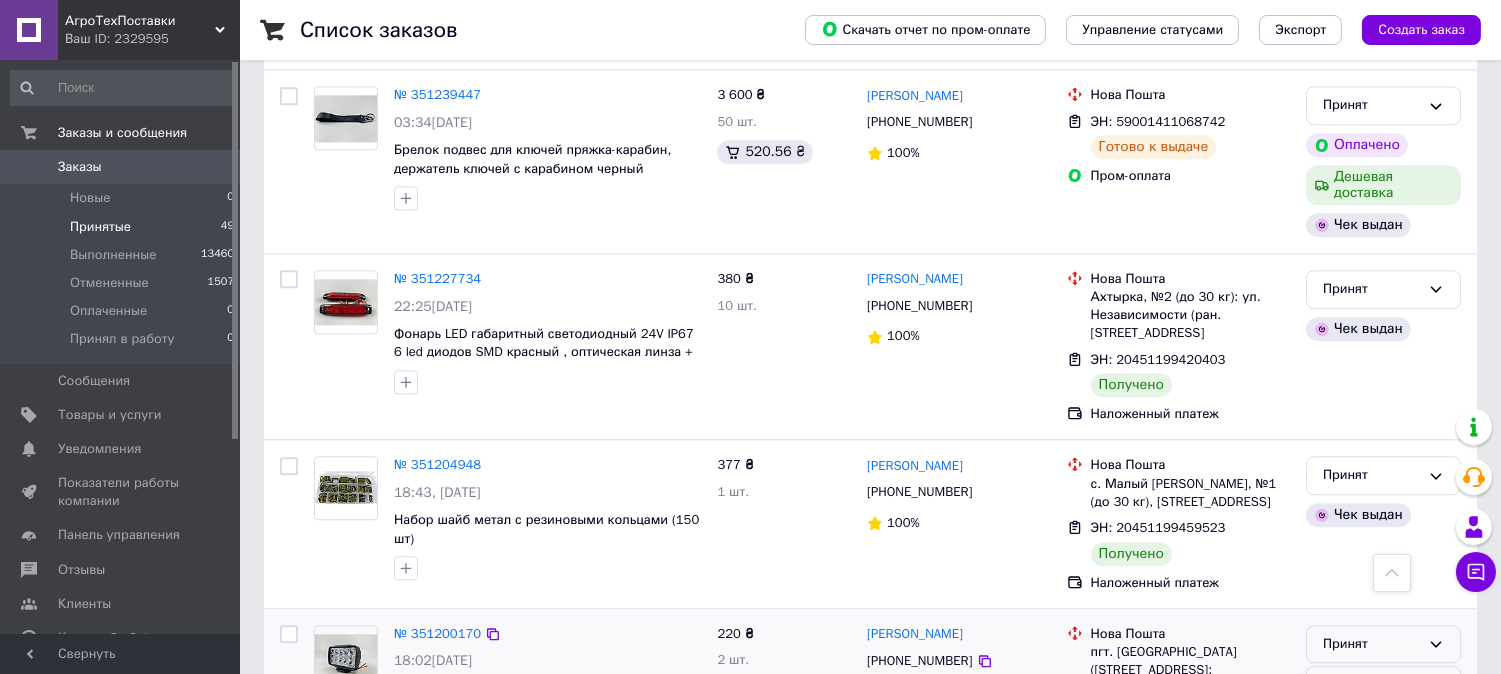 click on "Выполнен" at bounding box center [1383, 685] 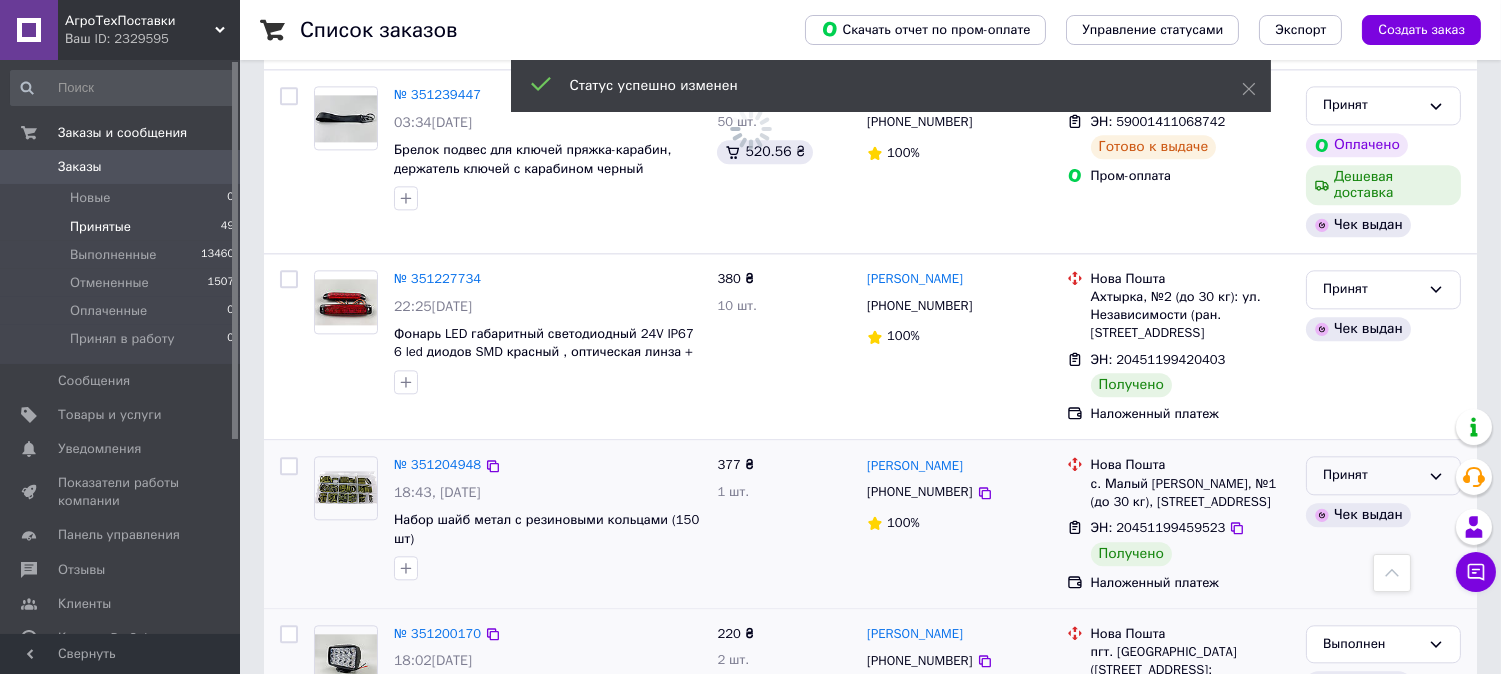 click on "Принят" at bounding box center (1371, 475) 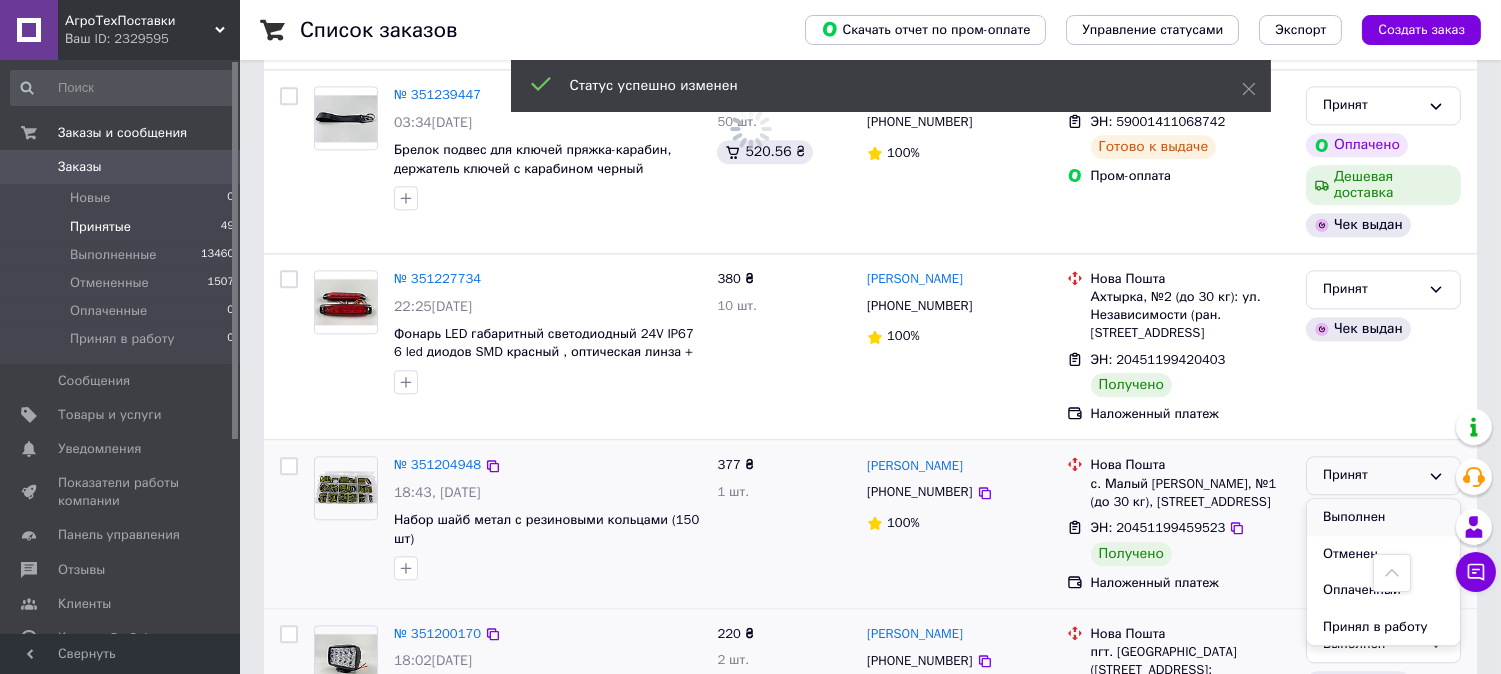 click on "Выполнен" at bounding box center [1383, 517] 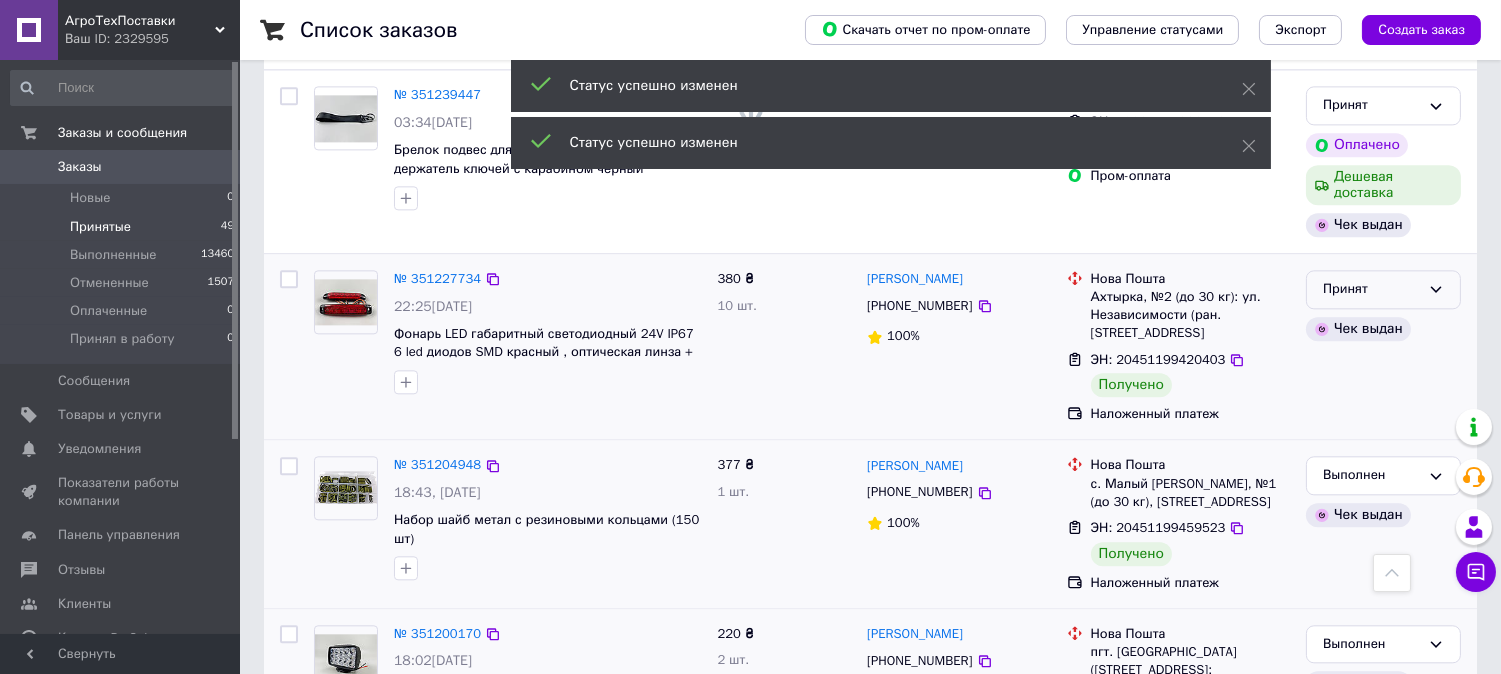 scroll, scrollTop: 8248, scrollLeft: 0, axis: vertical 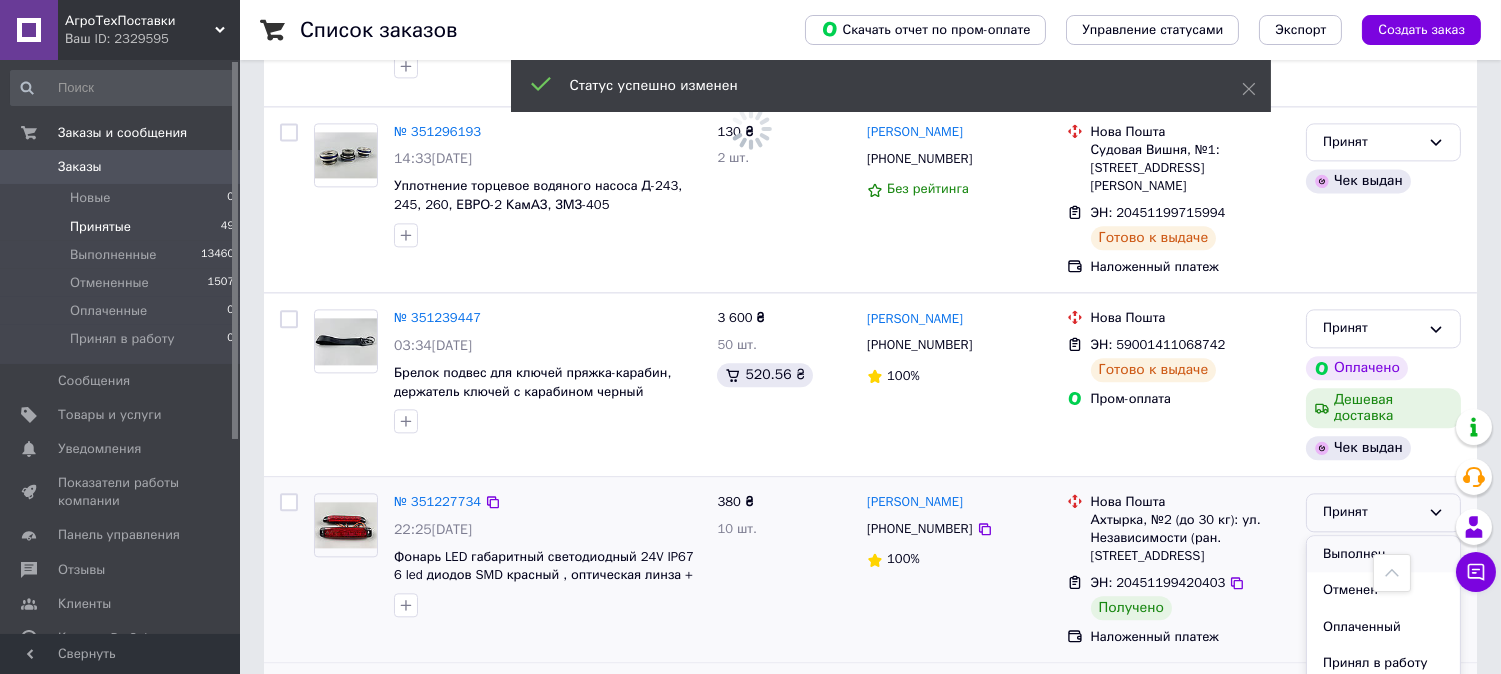 click on "Выполнен" at bounding box center [1383, 554] 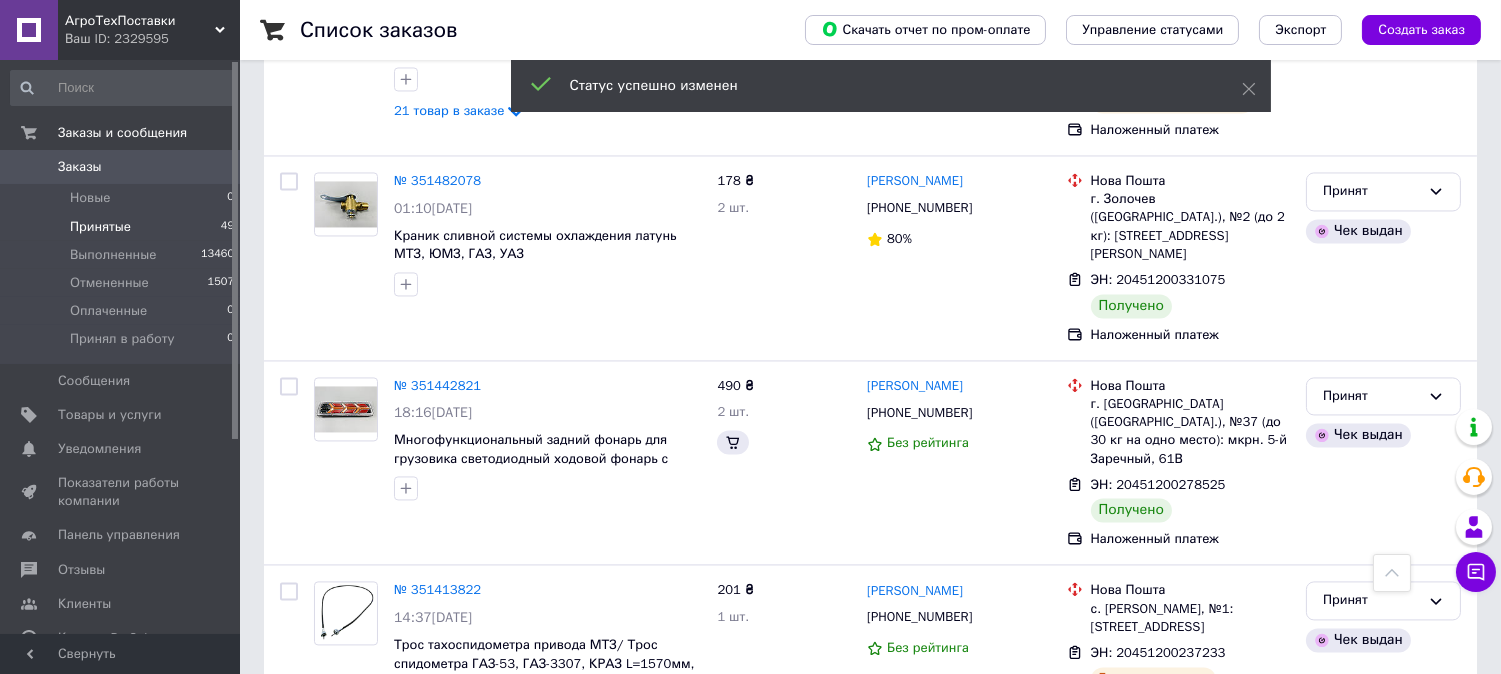 scroll, scrollTop: 7137, scrollLeft: 0, axis: vertical 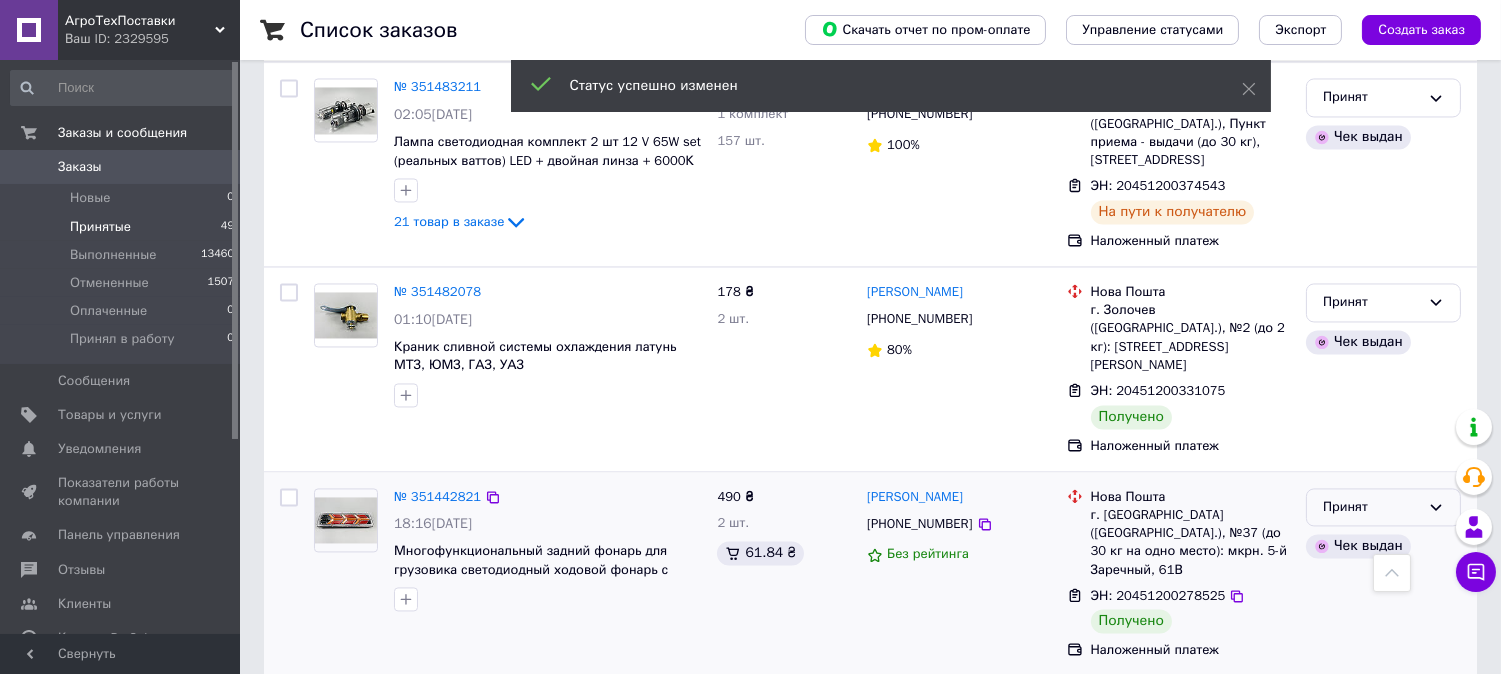 click on "Принят" at bounding box center [1371, 507] 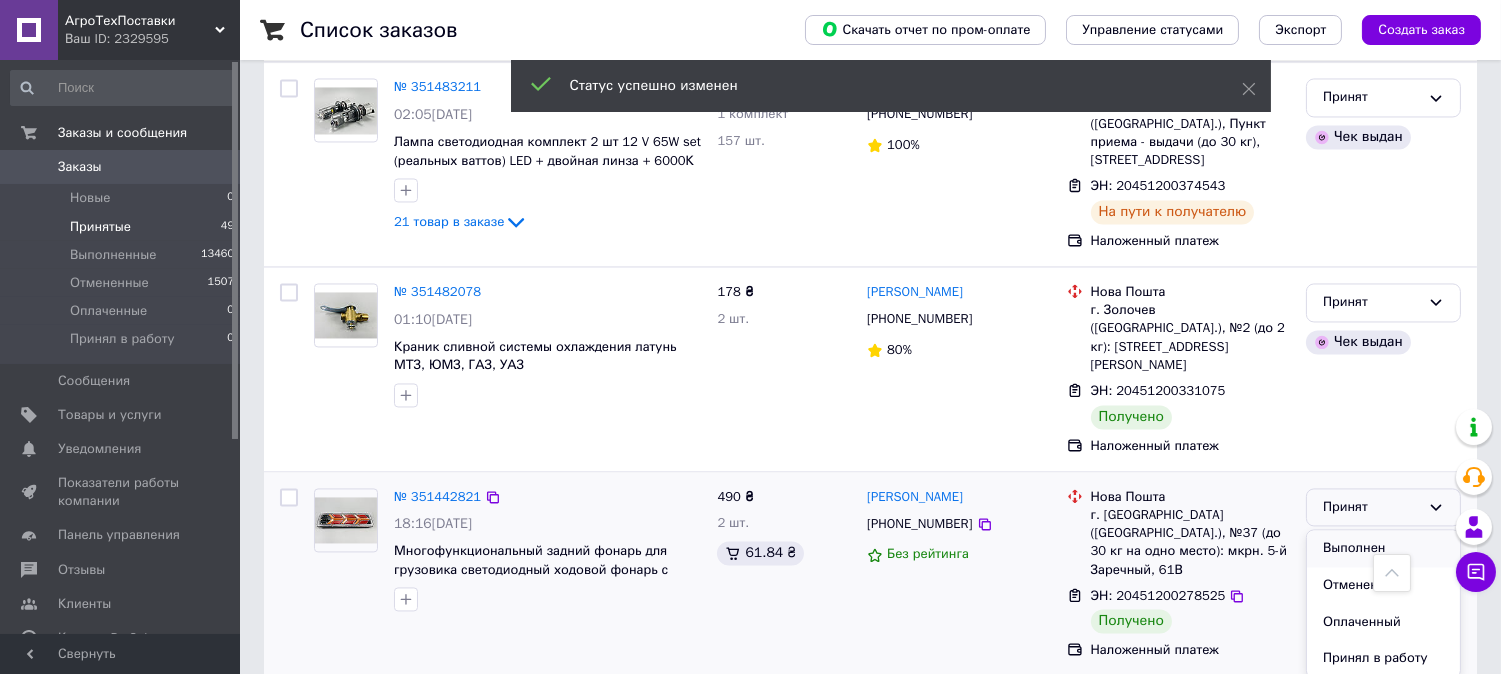 click on "Выполнен" at bounding box center [1383, 548] 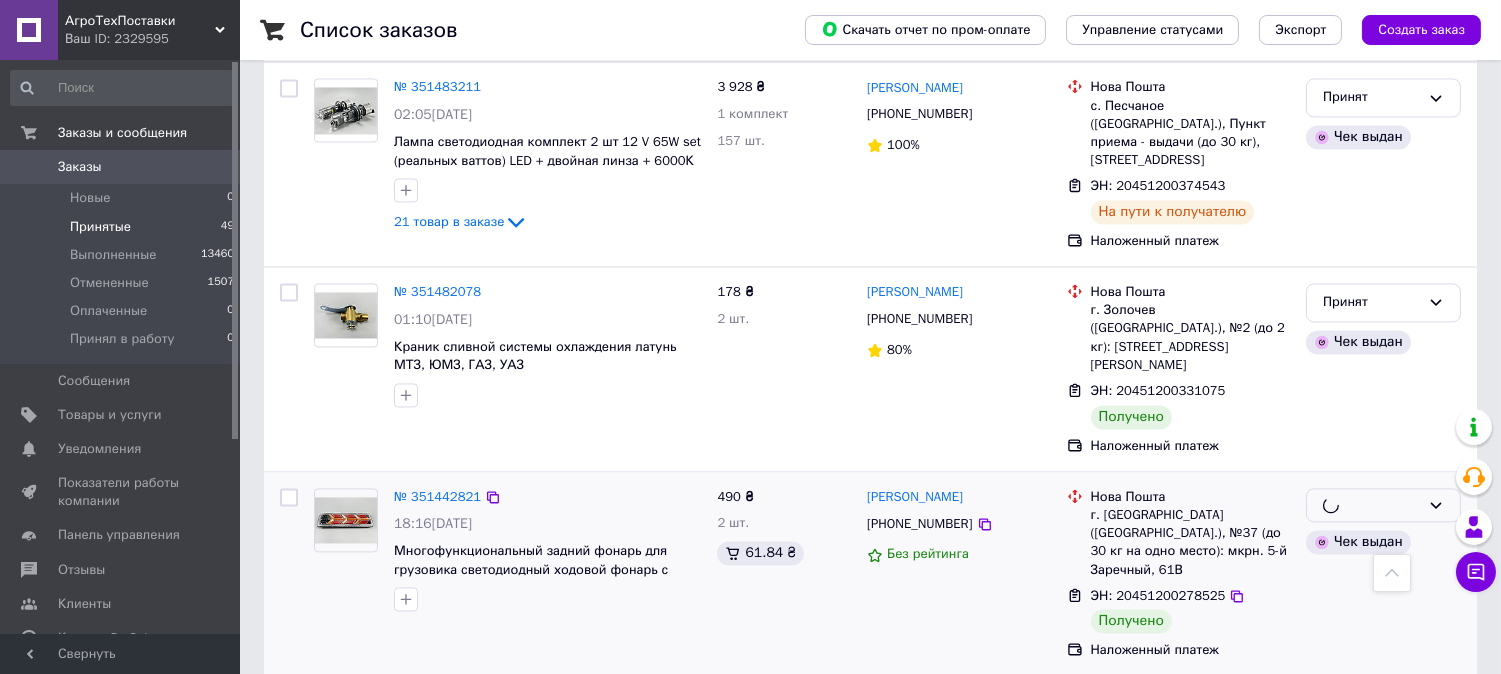 scroll, scrollTop: 6915, scrollLeft: 0, axis: vertical 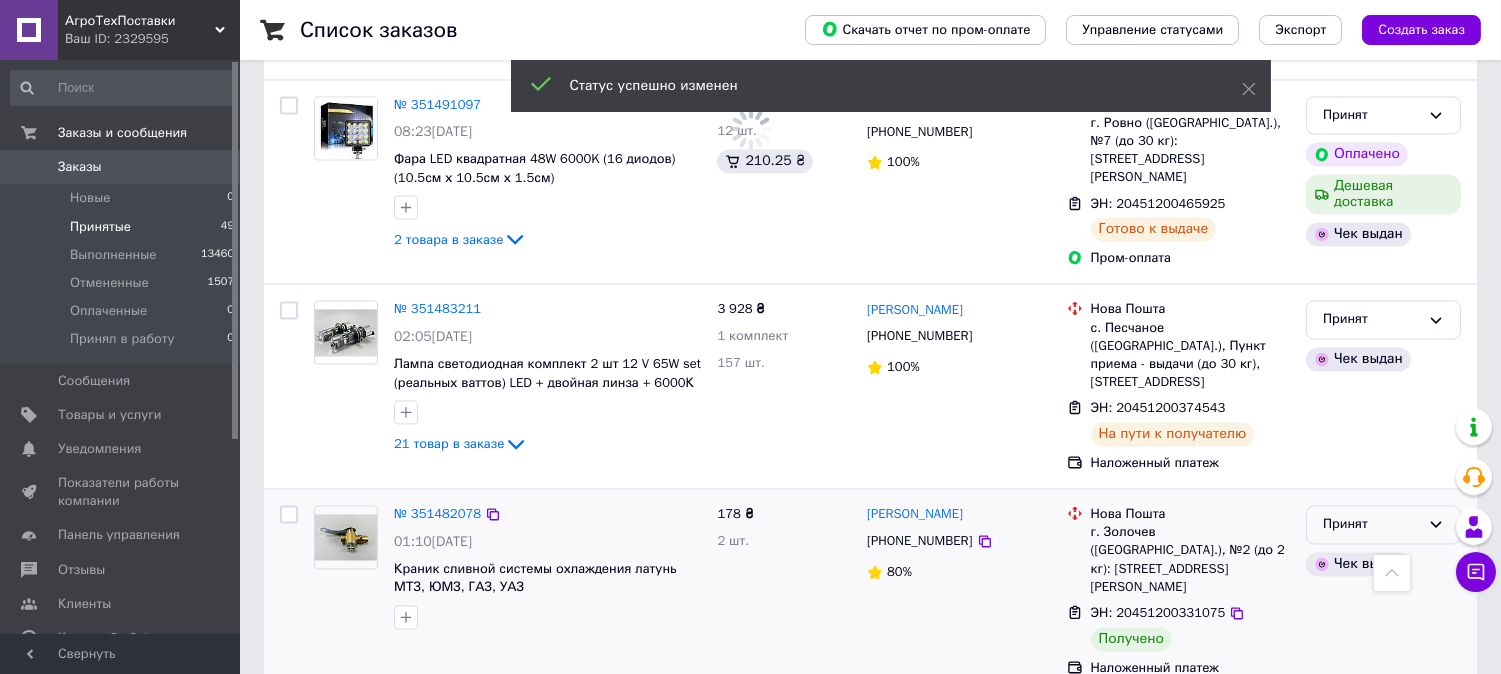 click on "Принят" at bounding box center [1371, 524] 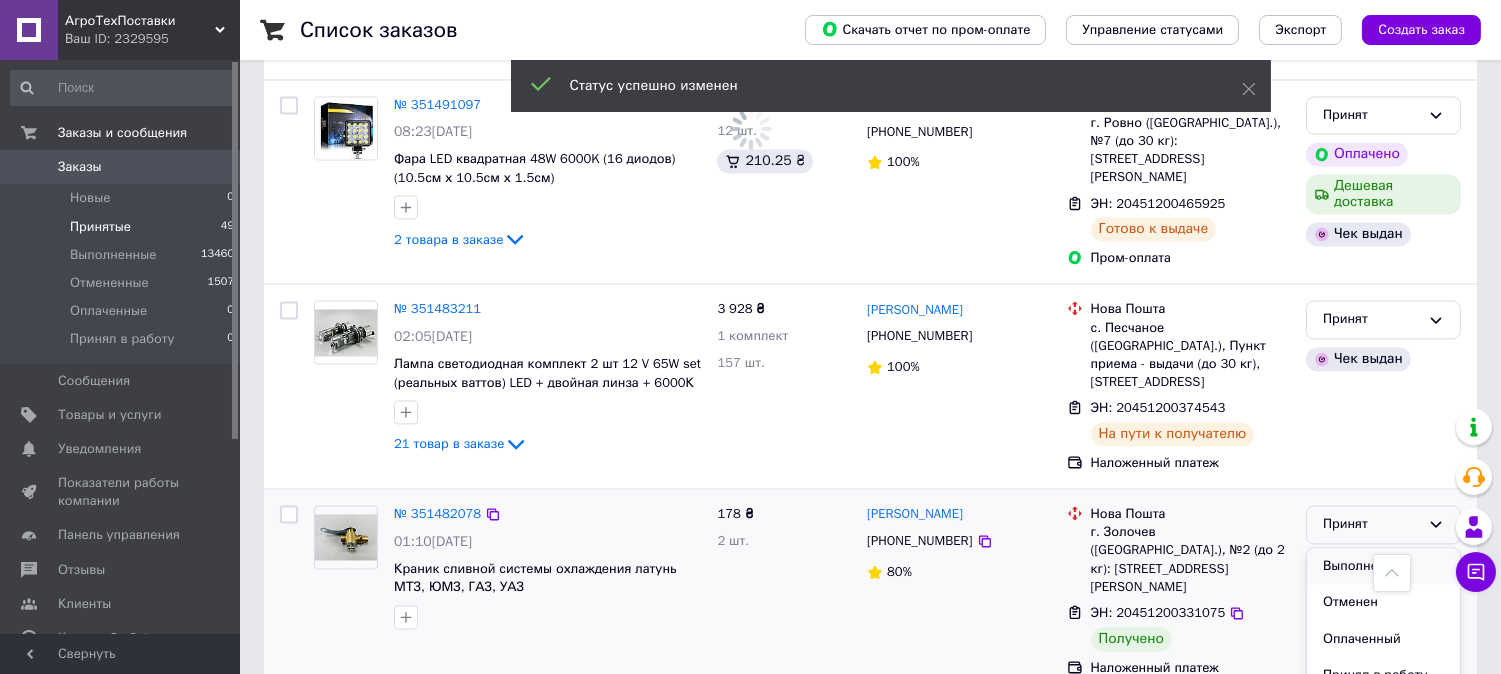 click on "Выполнен" at bounding box center [1383, 566] 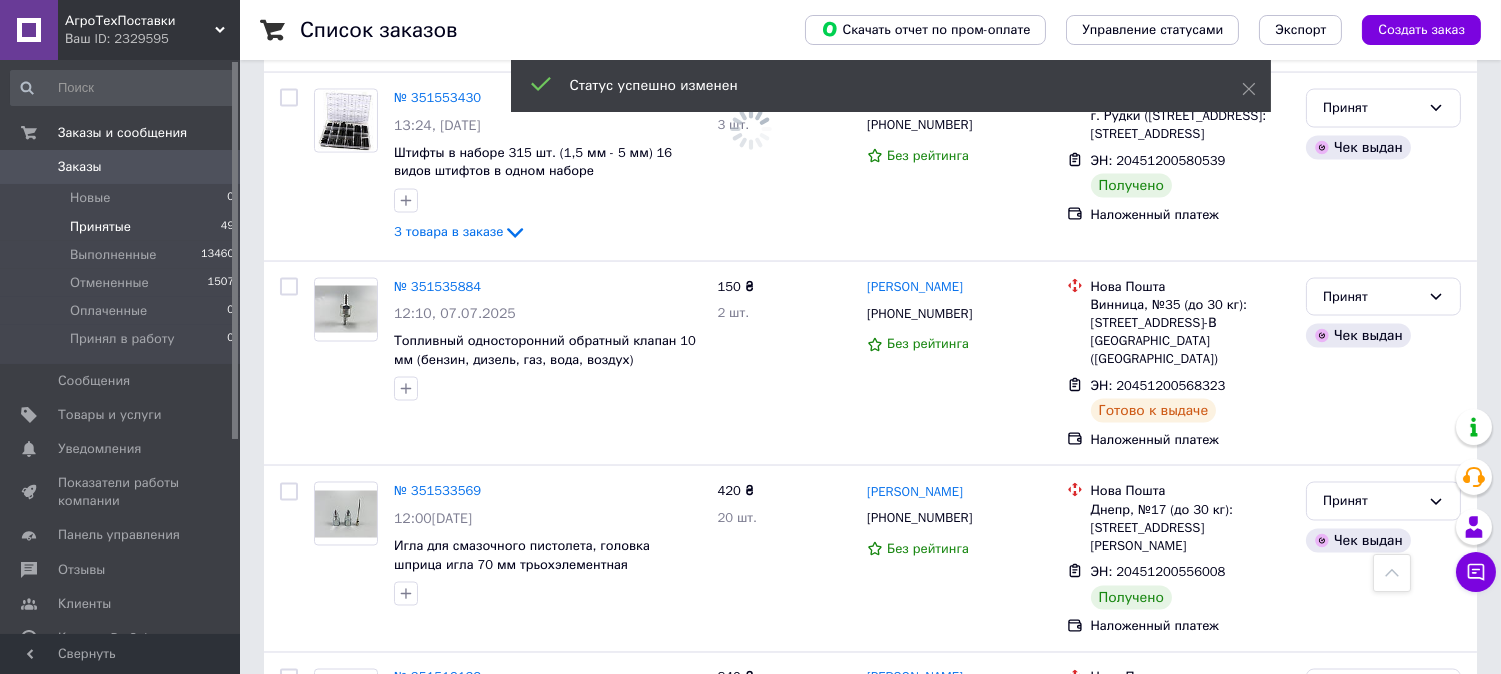scroll, scrollTop: 6026, scrollLeft: 0, axis: vertical 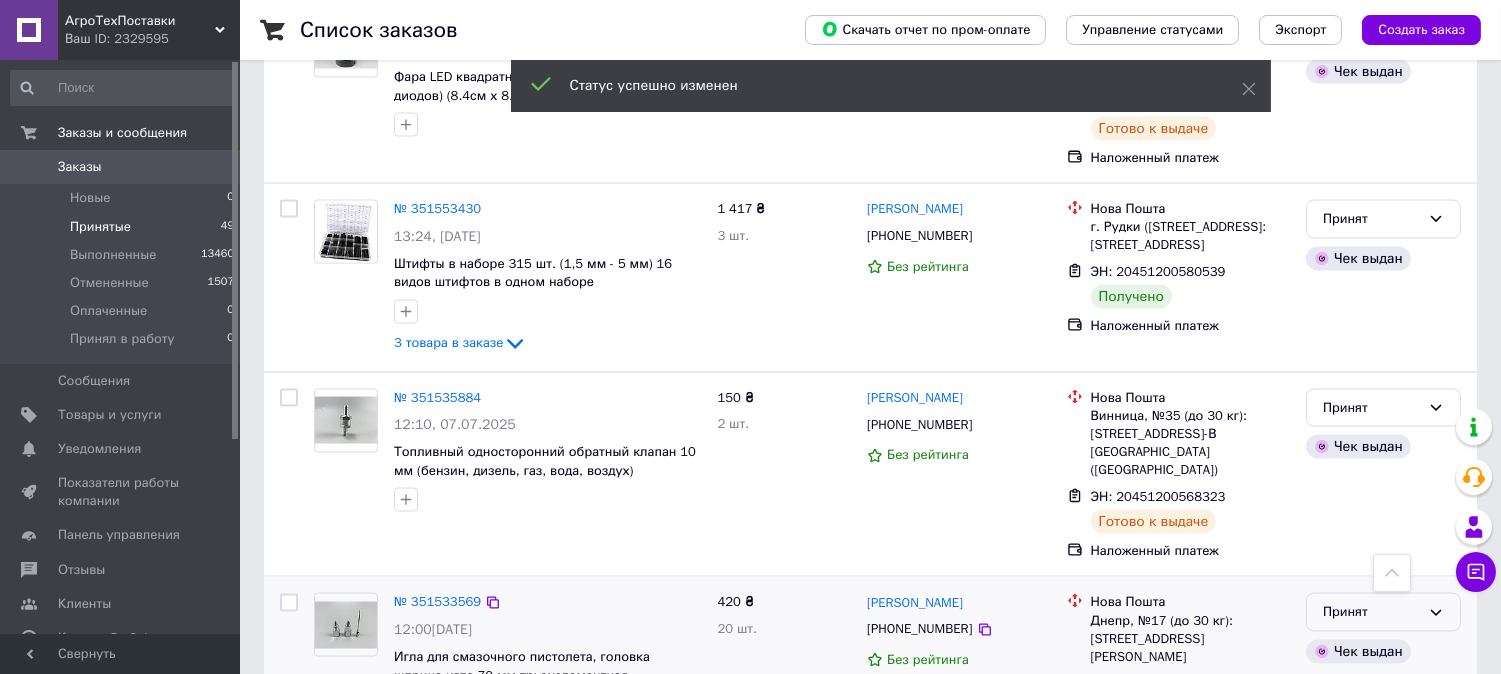 click on "Принят" at bounding box center (1371, 612) 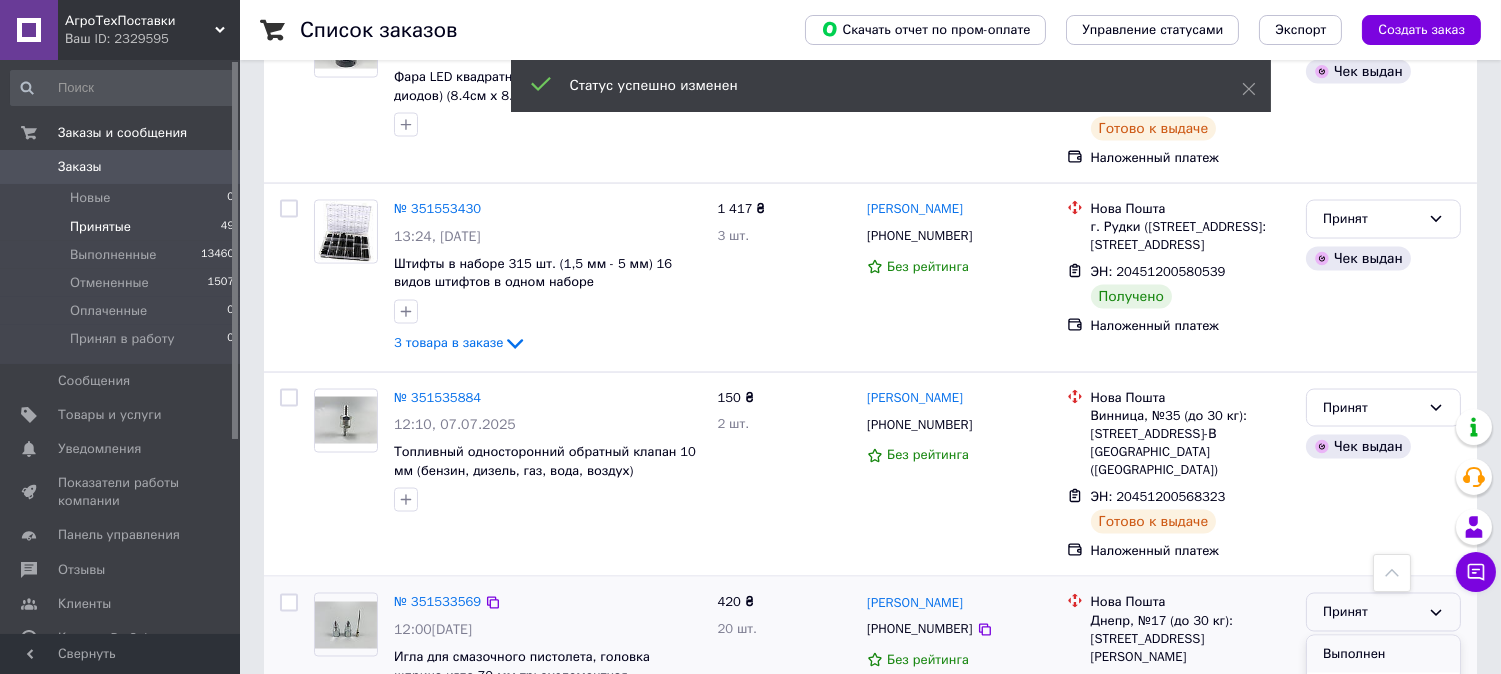 click on "Выполнен" at bounding box center [1383, 654] 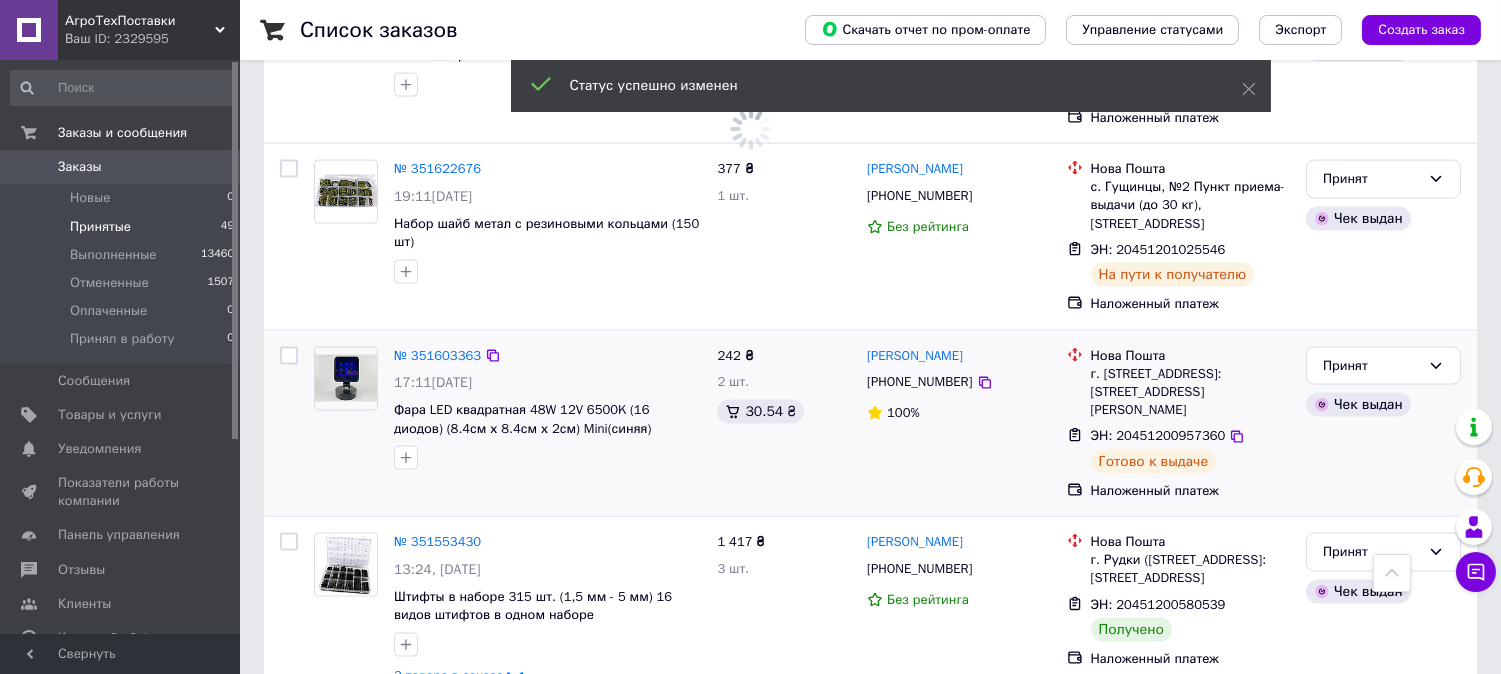 scroll, scrollTop: 5582, scrollLeft: 0, axis: vertical 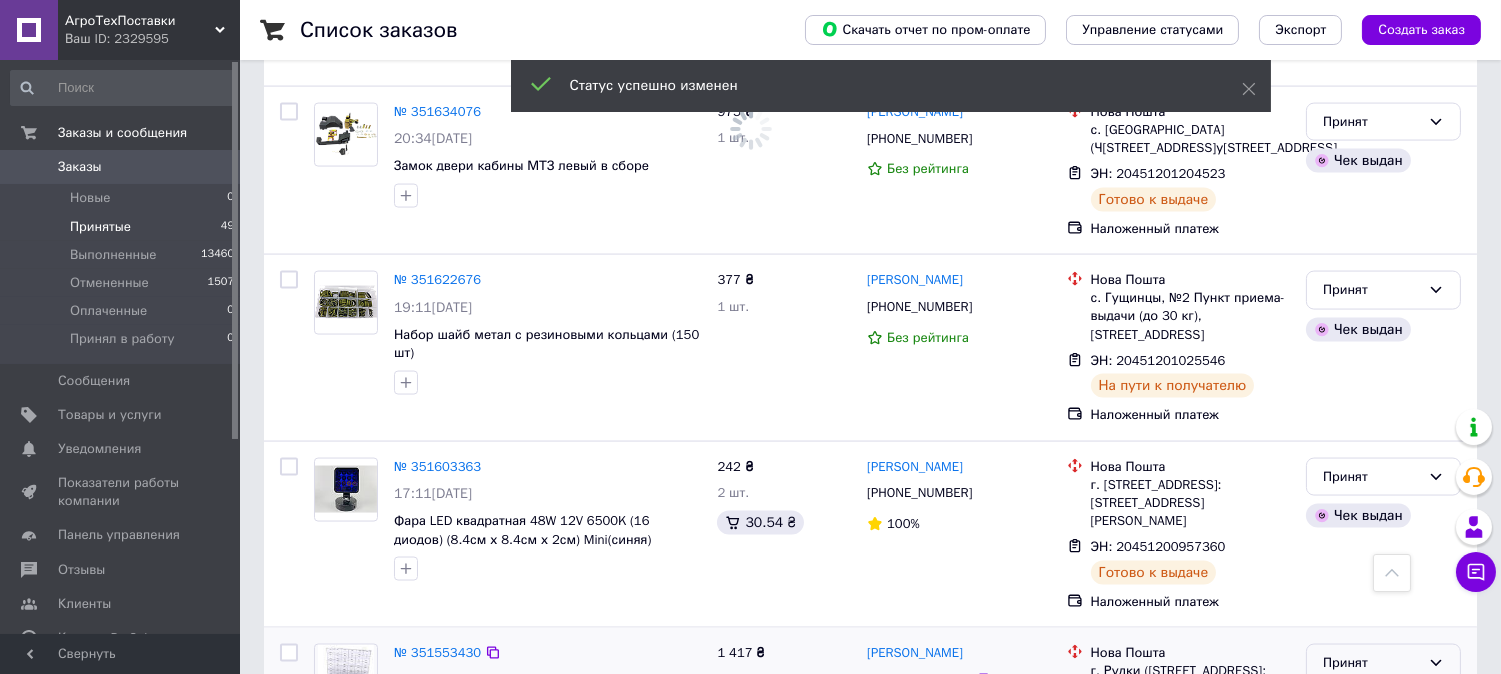 click on "Принят" at bounding box center (1371, 663) 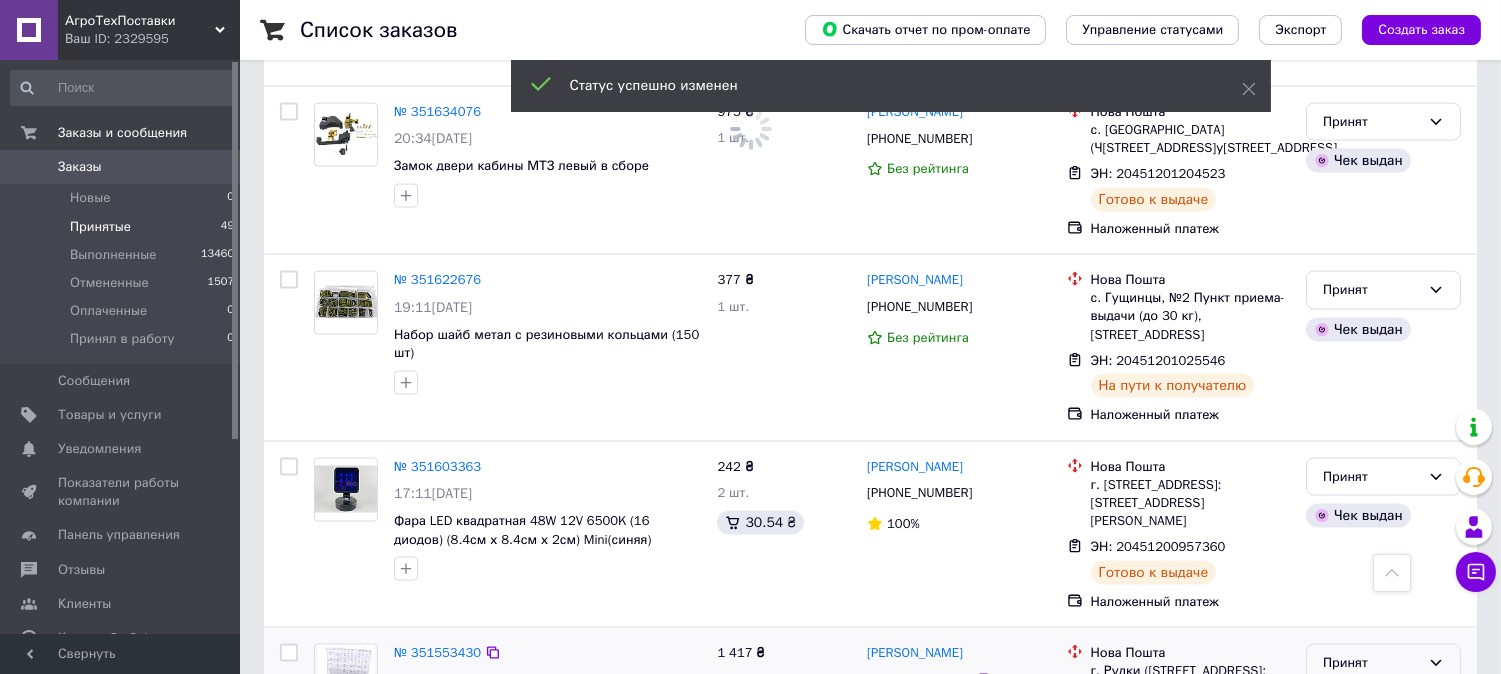 click on "Выполнен" at bounding box center (1383, 705) 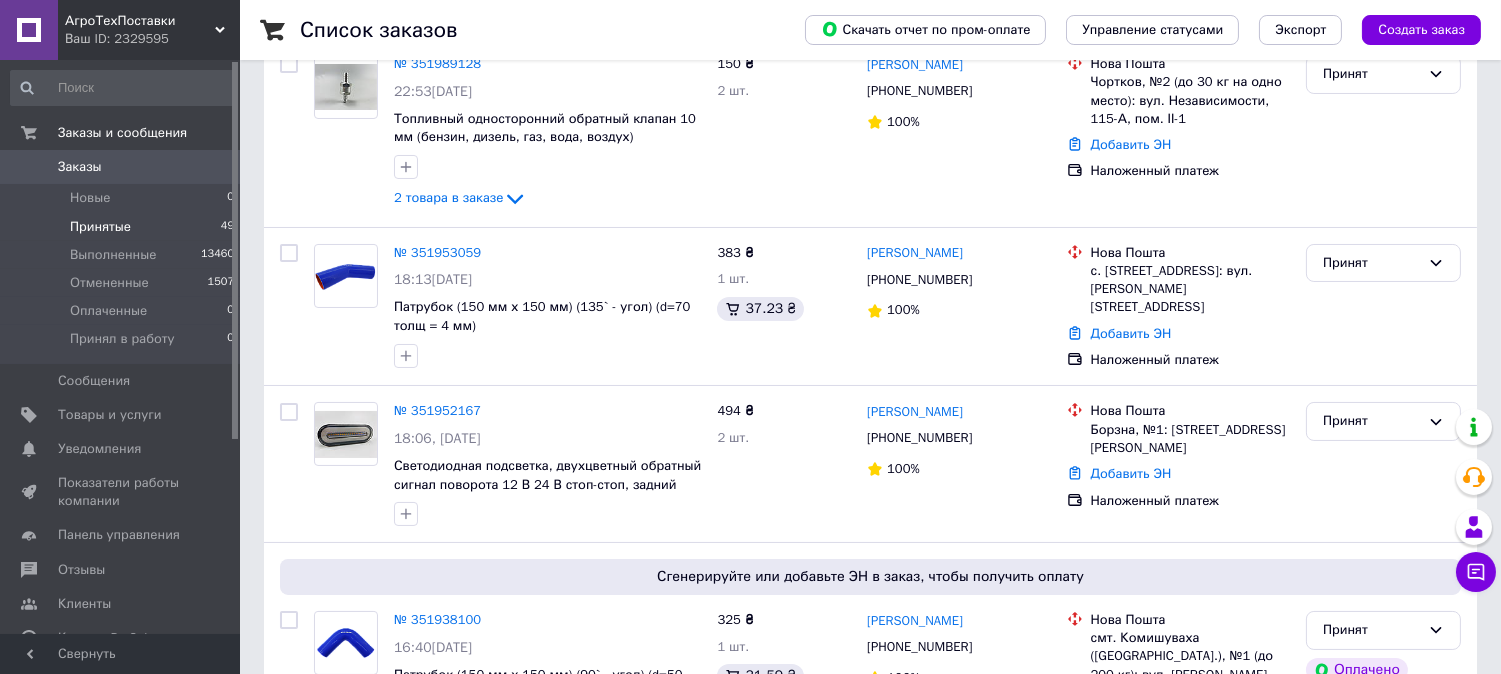 scroll, scrollTop: 582, scrollLeft: 0, axis: vertical 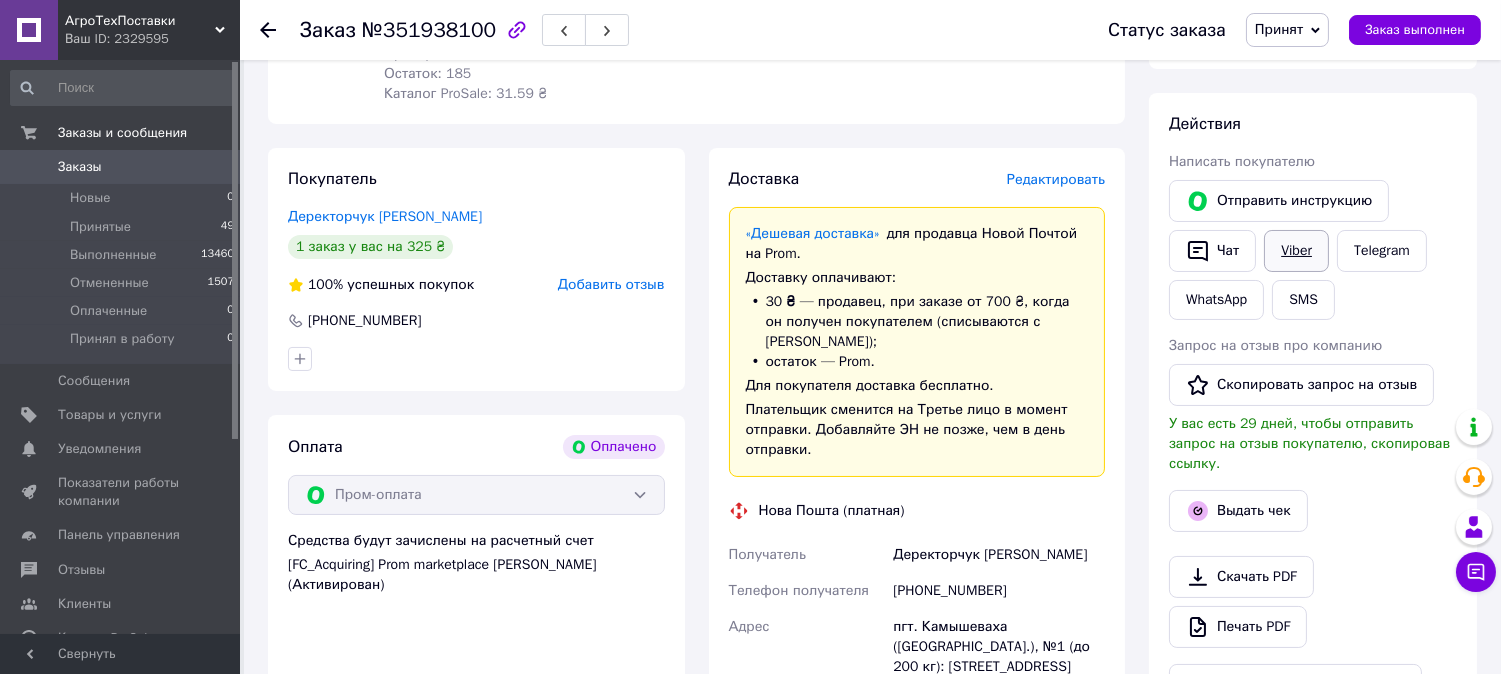 drag, startPoint x: 1118, startPoint y: 241, endPoint x: 1304, endPoint y: 252, distance: 186.32498 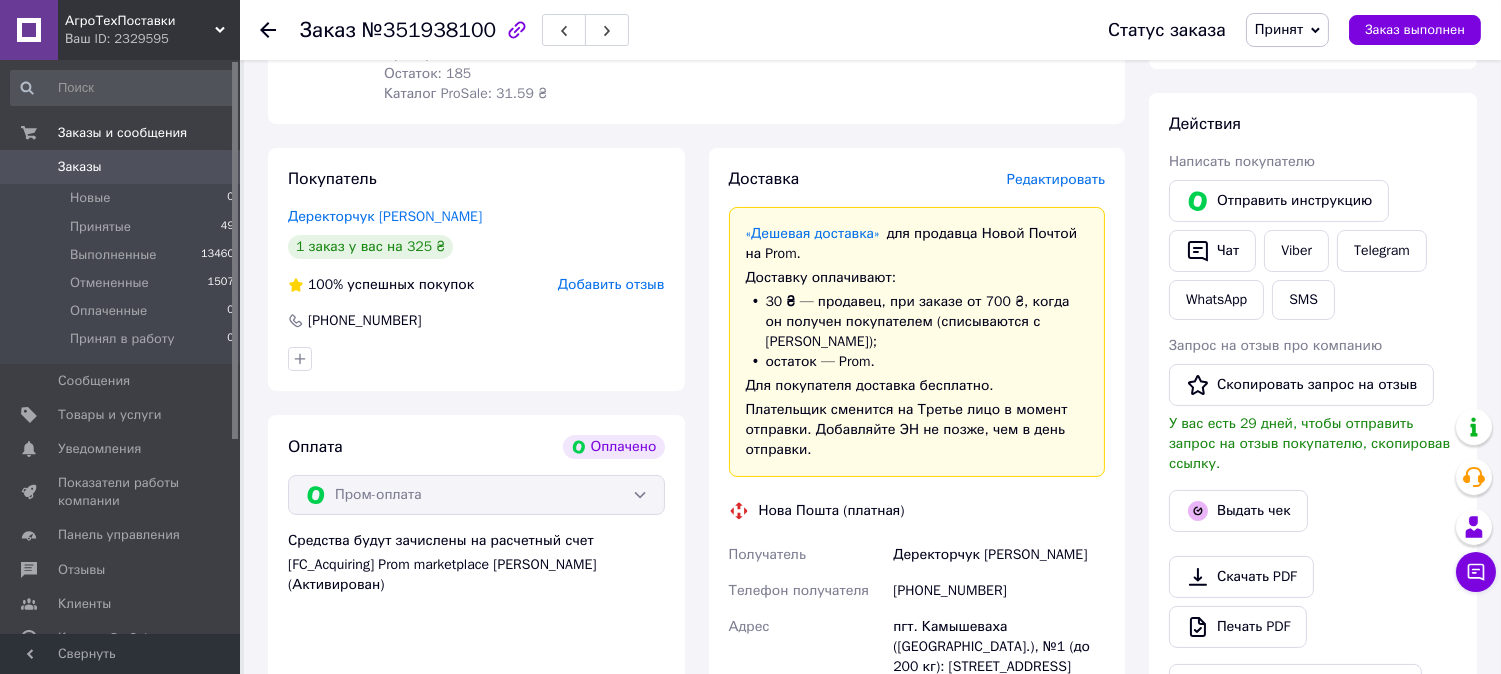click on "Редактировать" at bounding box center [1056, 179] 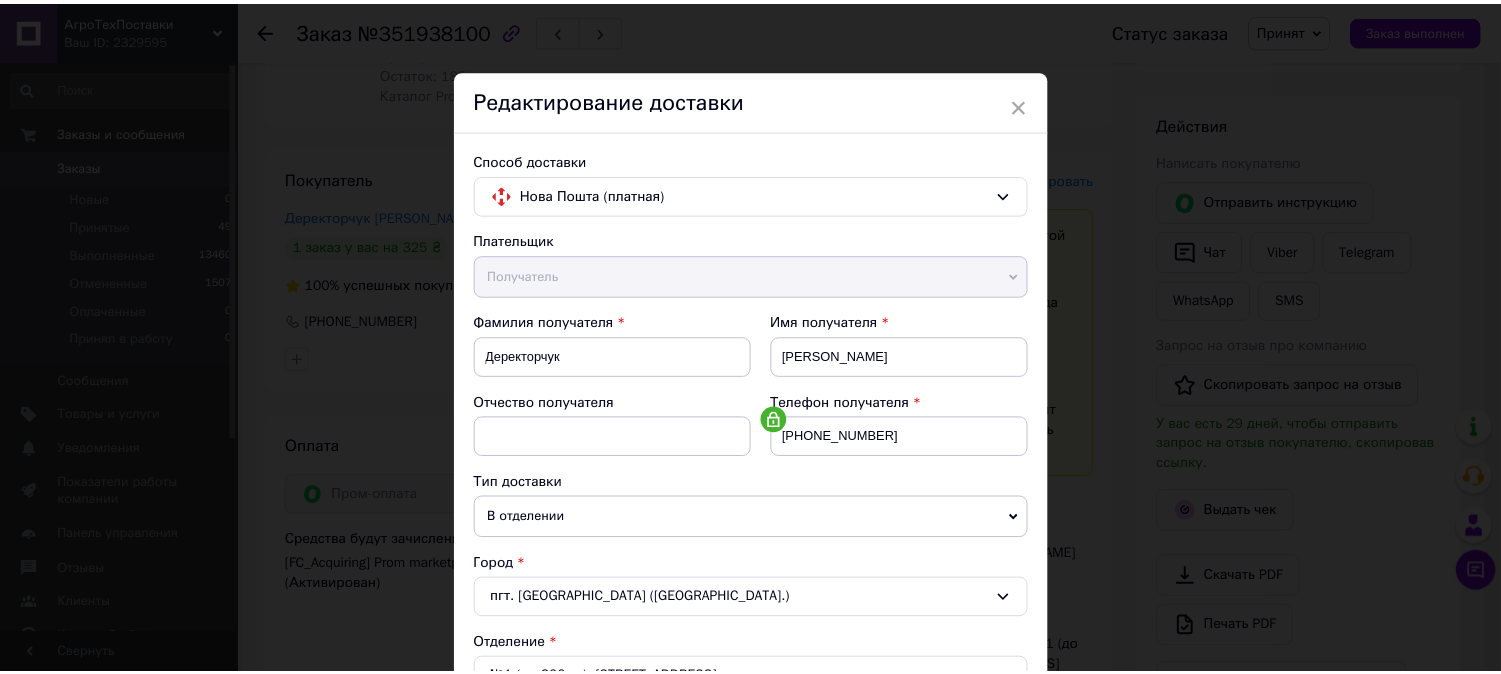 scroll, scrollTop: 675, scrollLeft: 0, axis: vertical 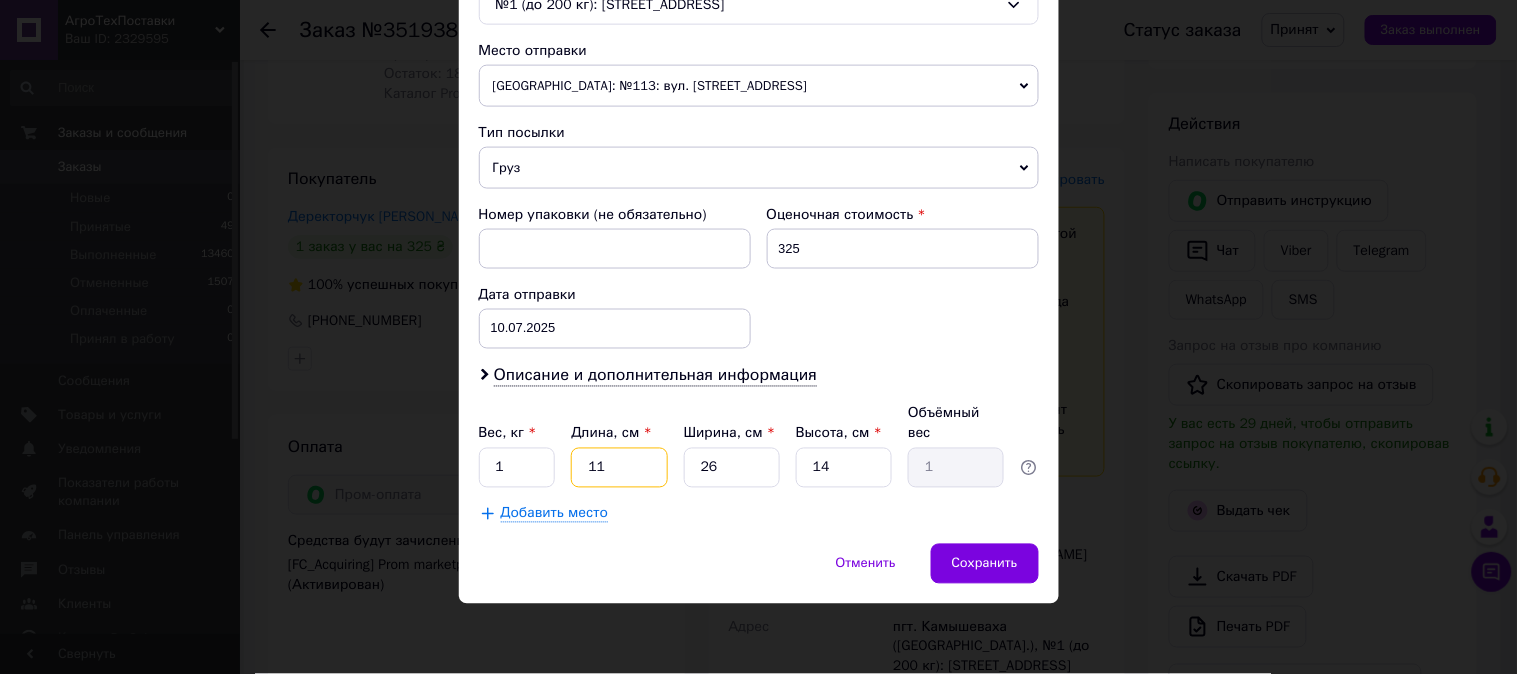 click on "11" at bounding box center (619, 468) 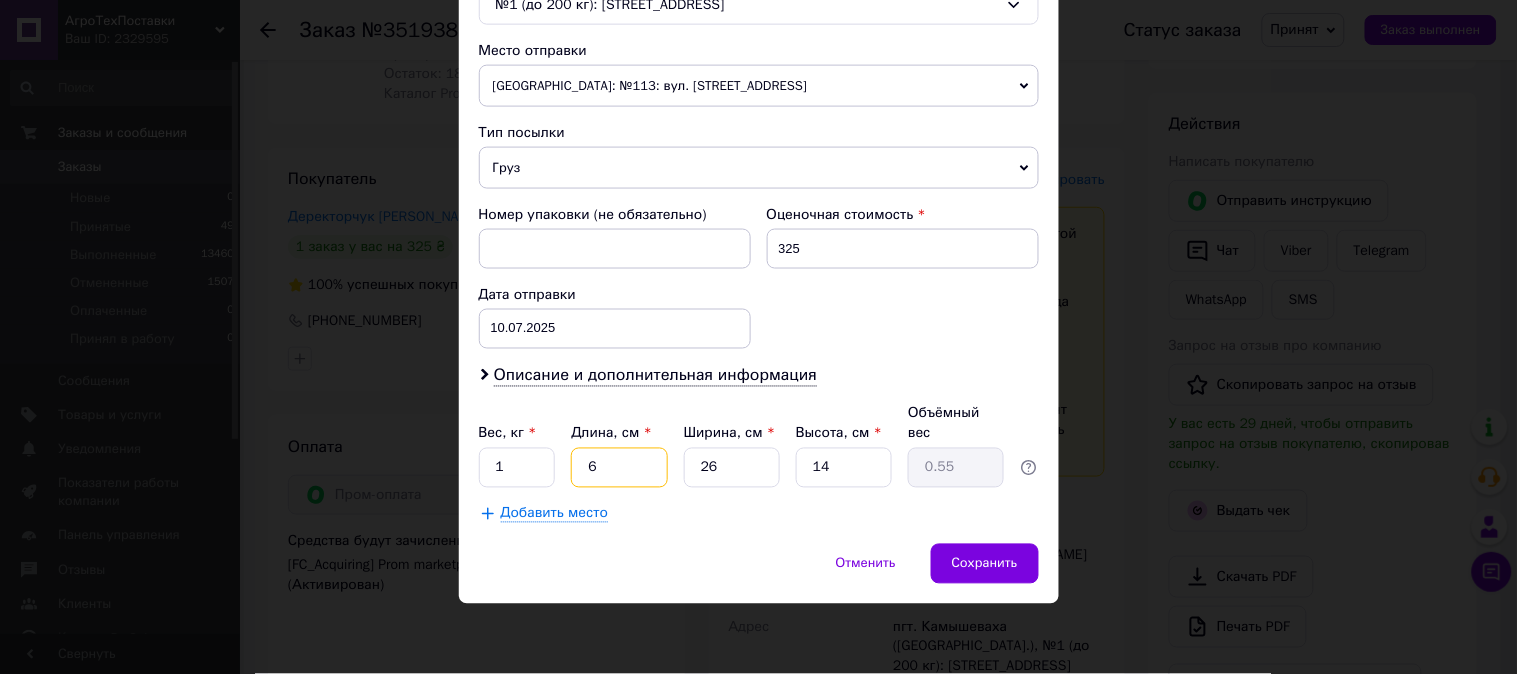 type 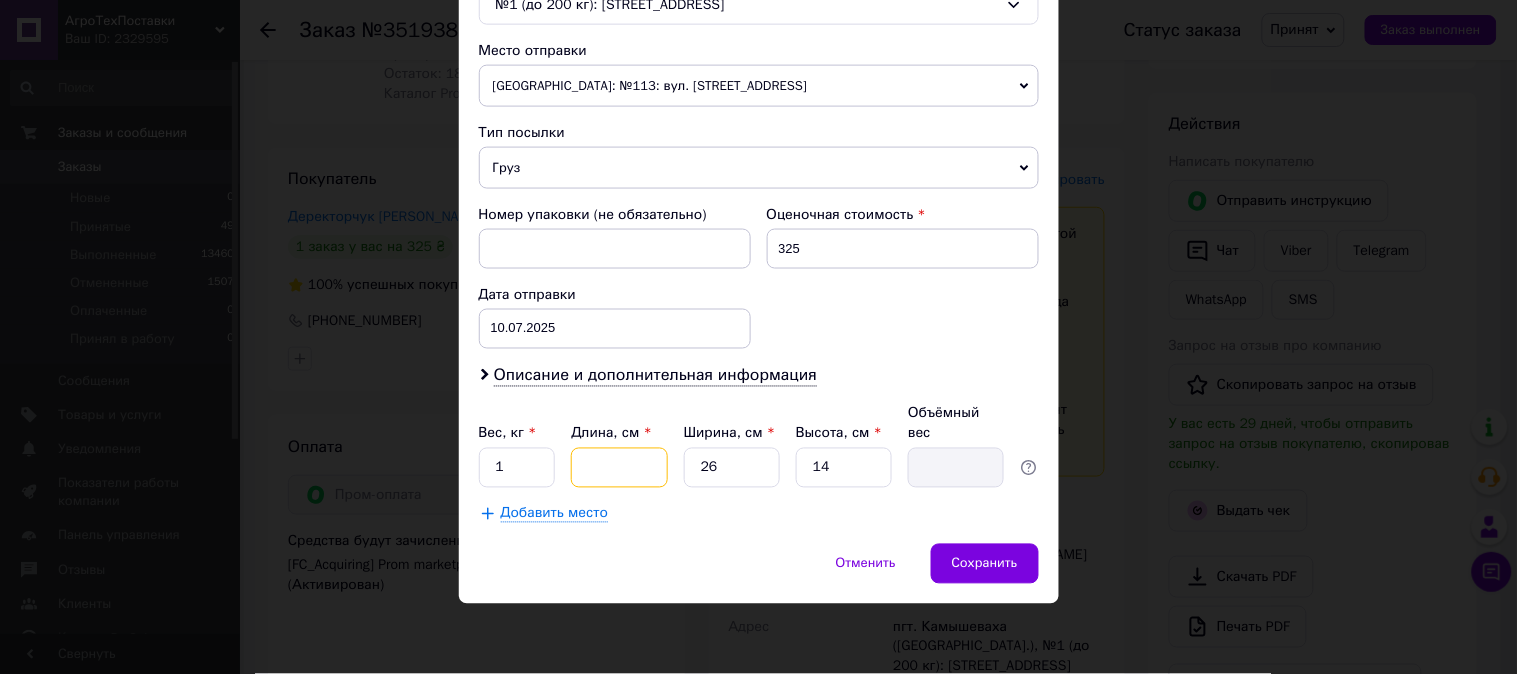 type on "3" 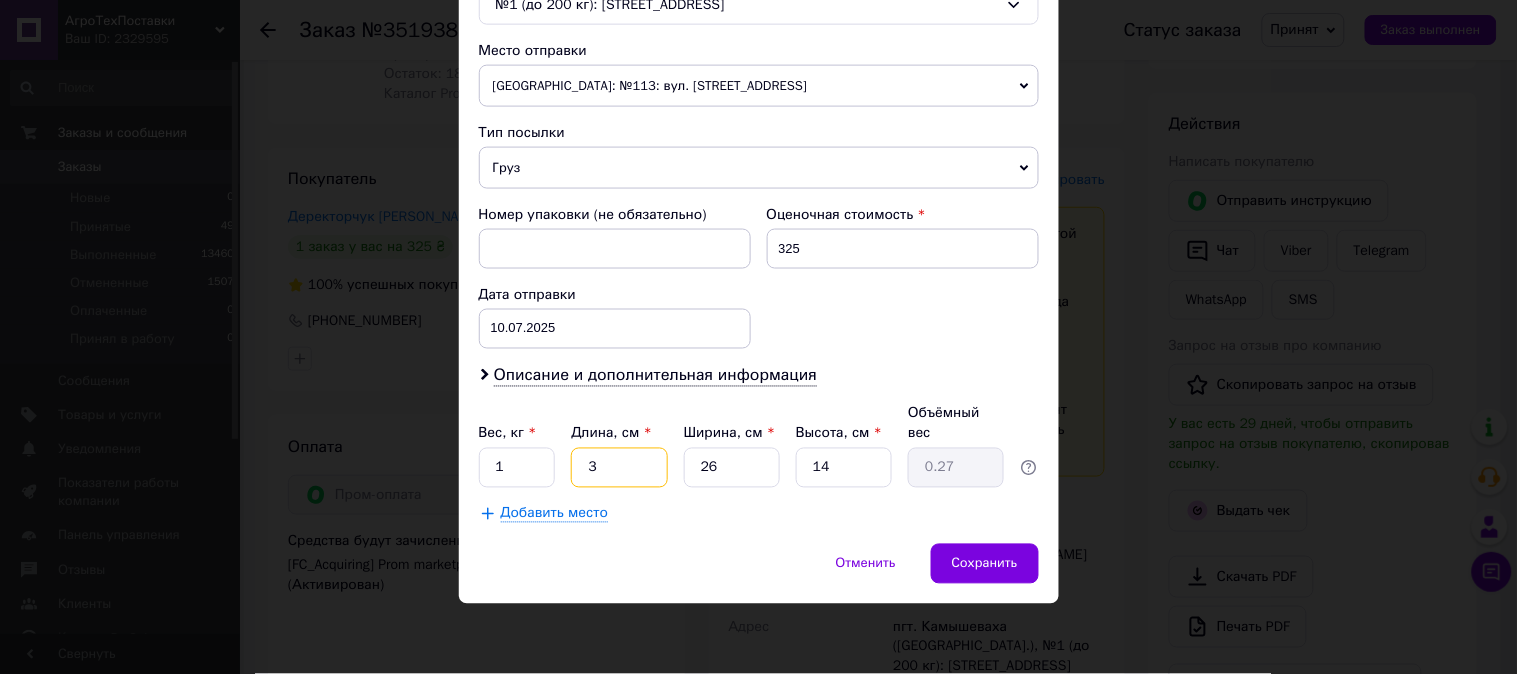 type on "30" 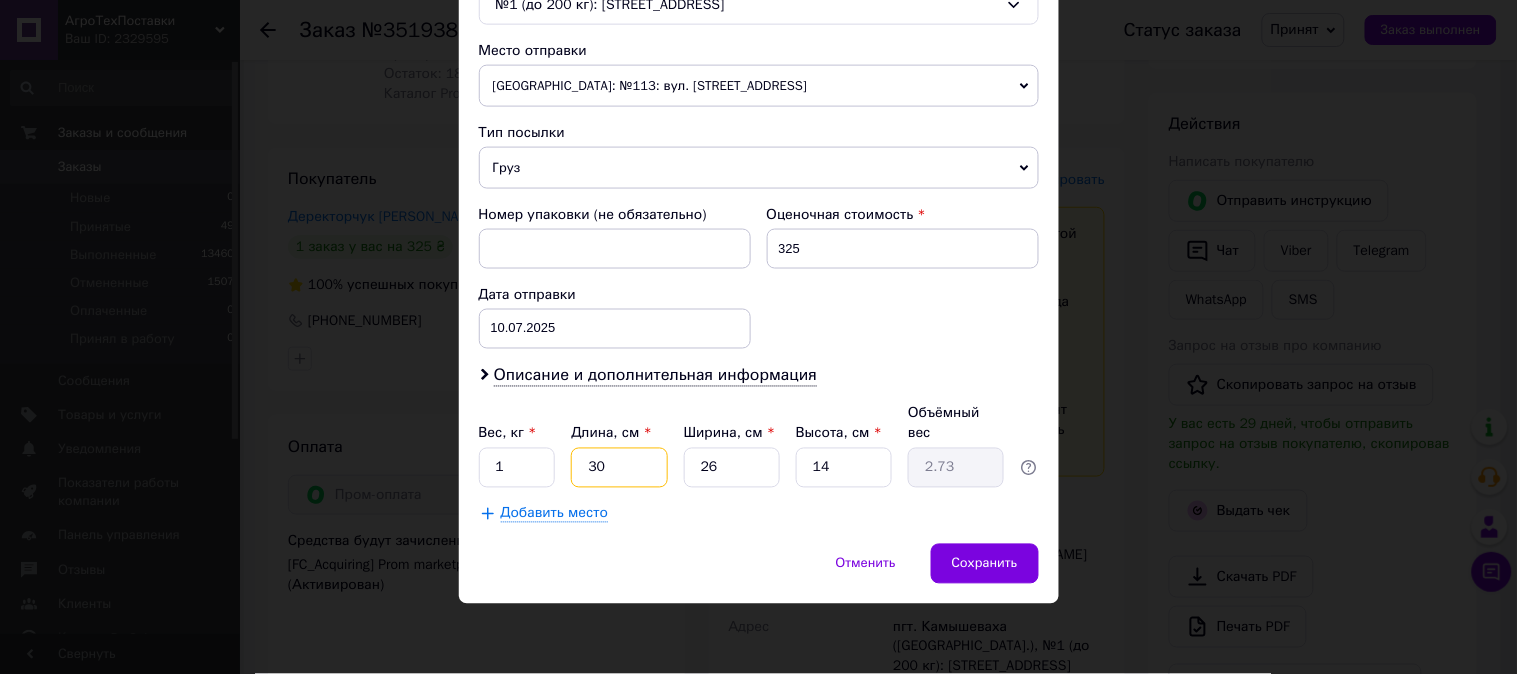 type on "30" 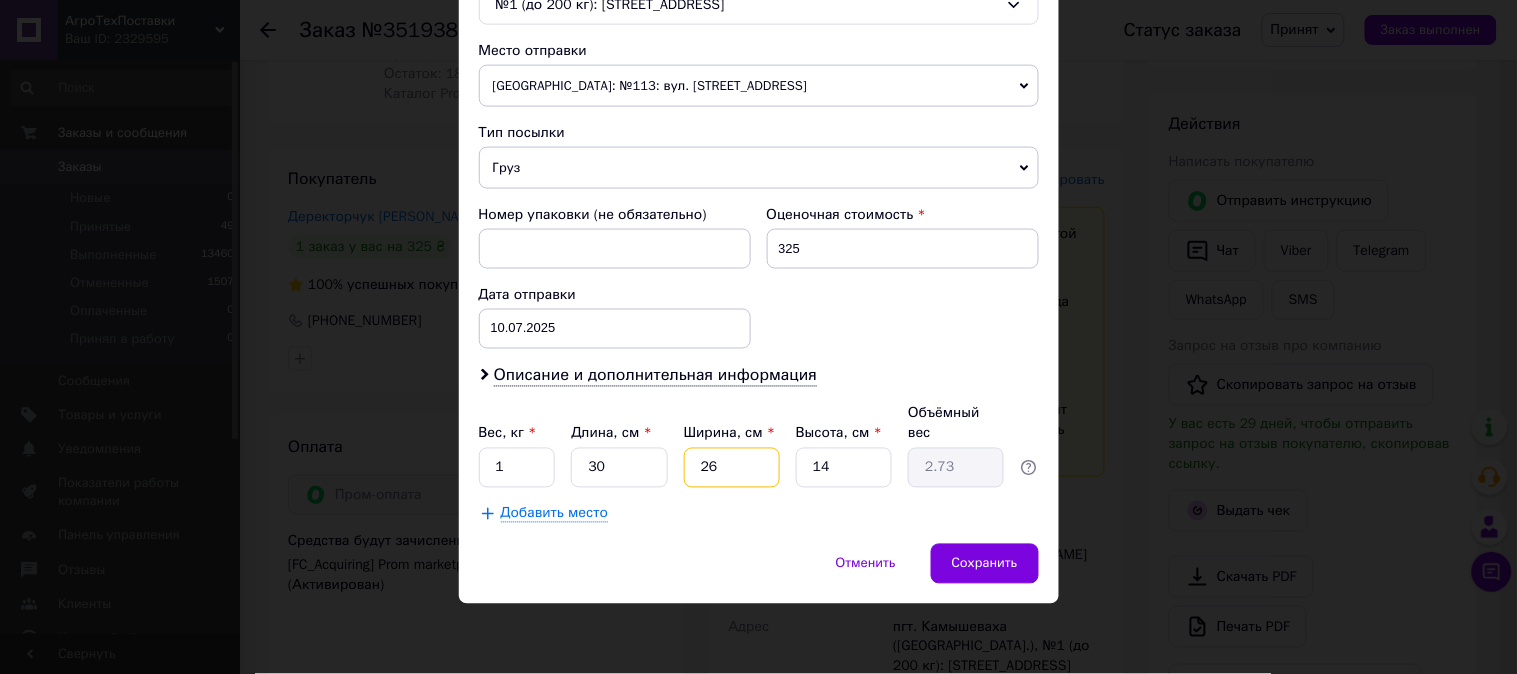click on "26" at bounding box center [732, 468] 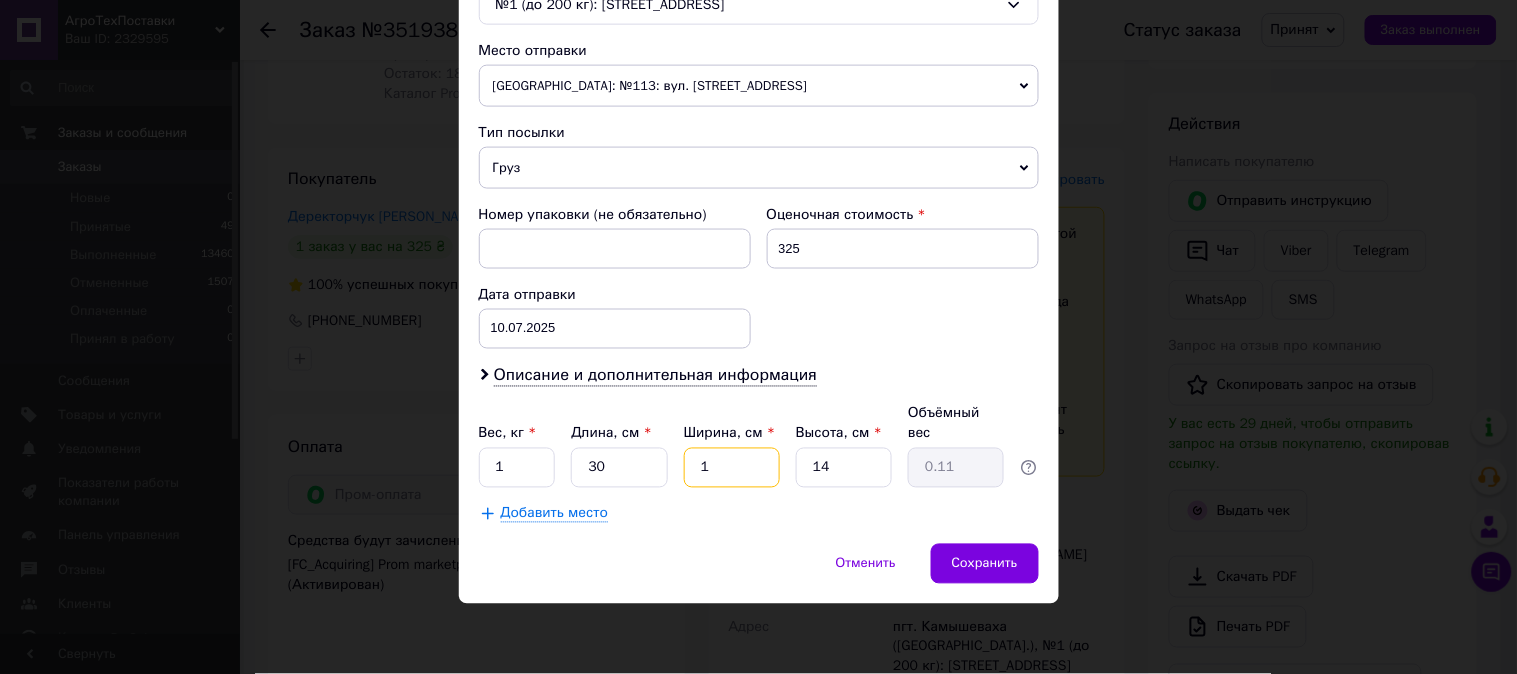 type on "10" 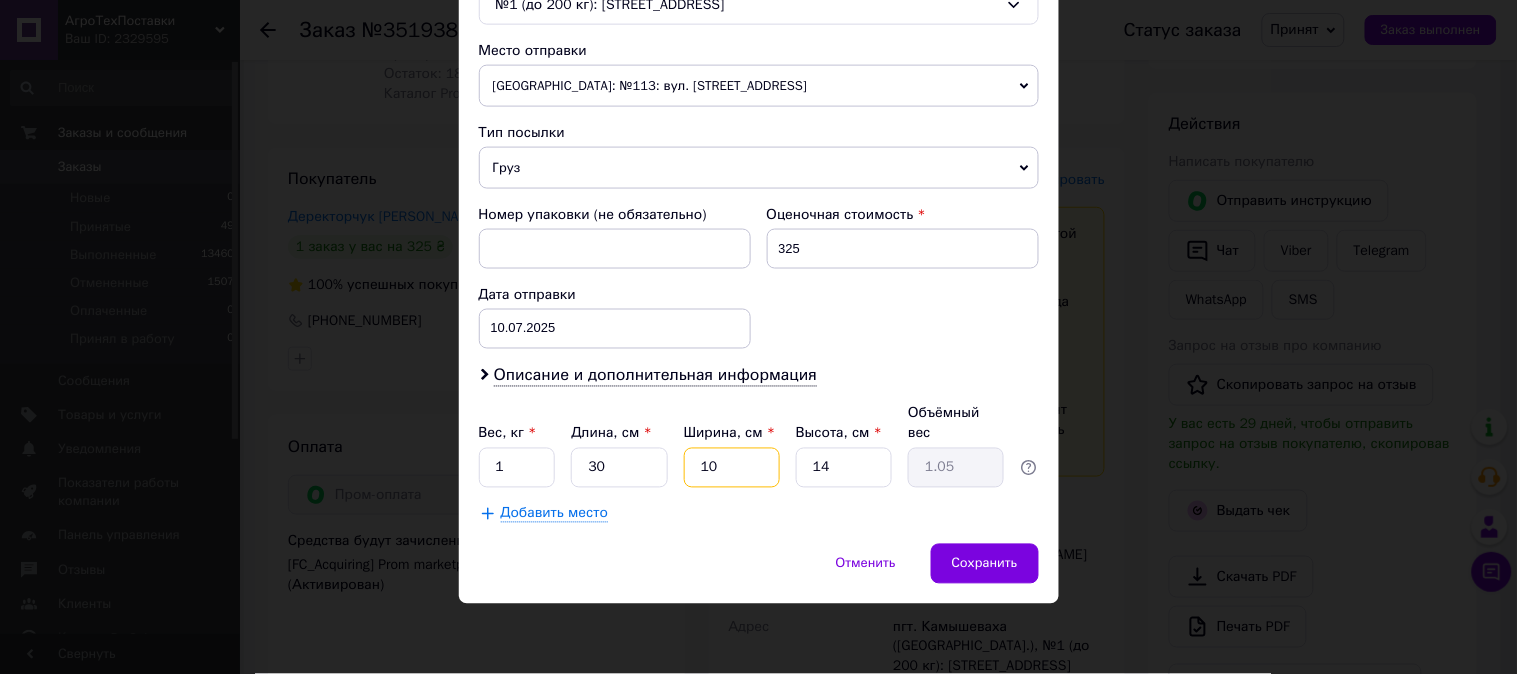 type on "10" 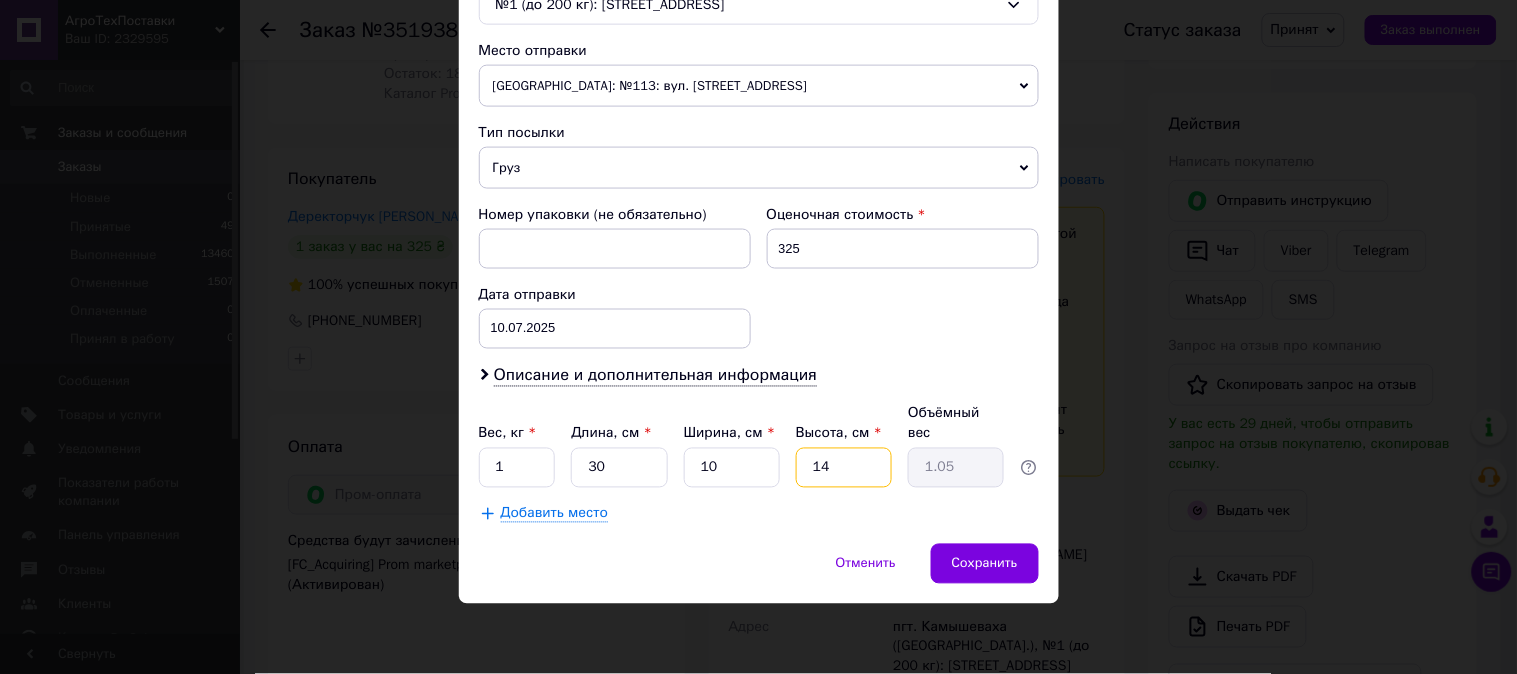 click on "14" at bounding box center (844, 468) 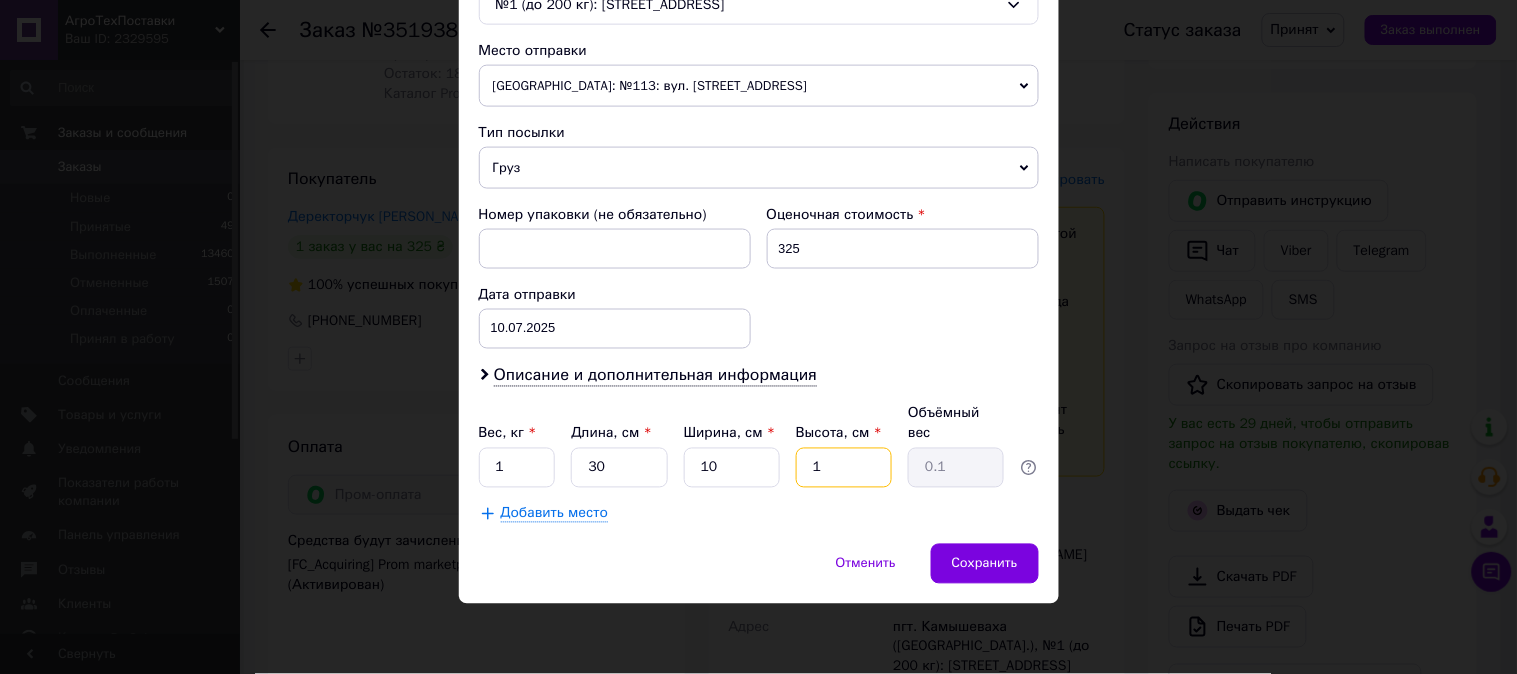type on "10" 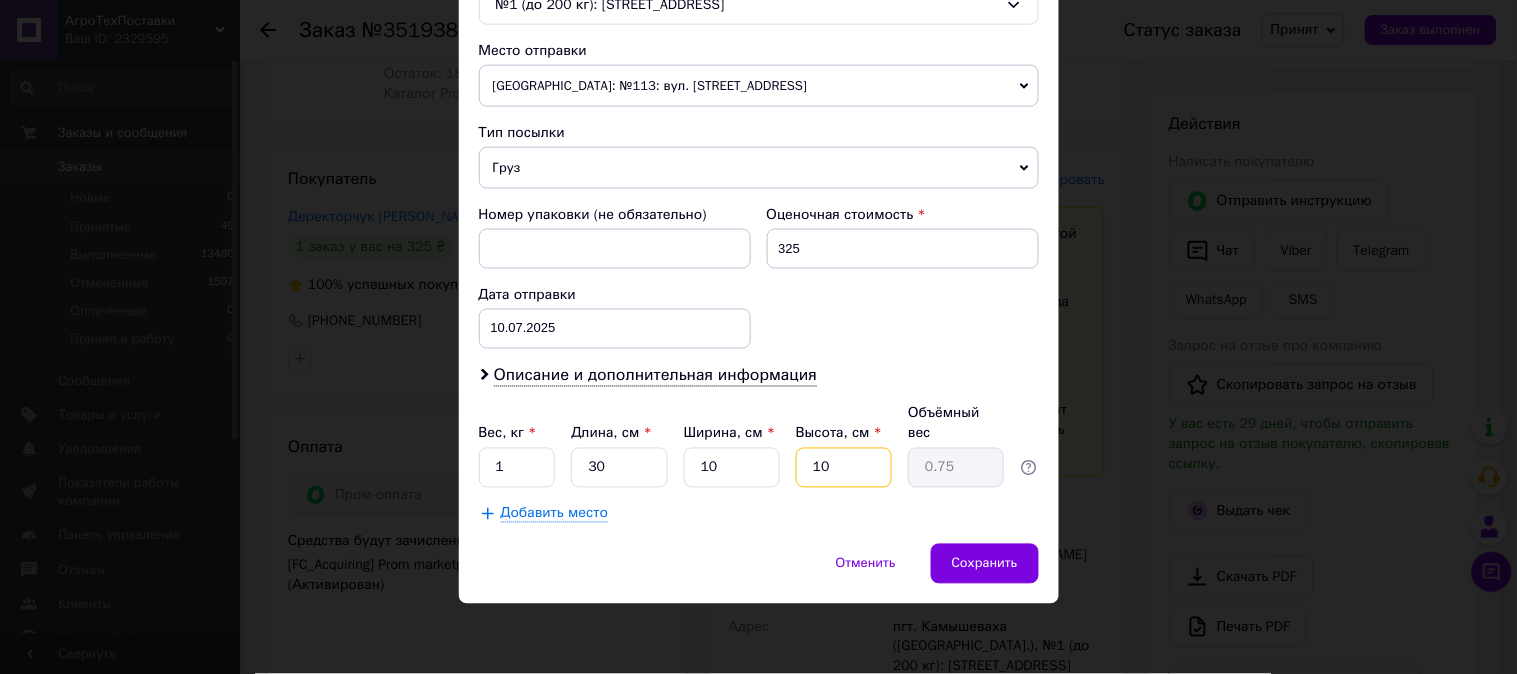 type on "10" 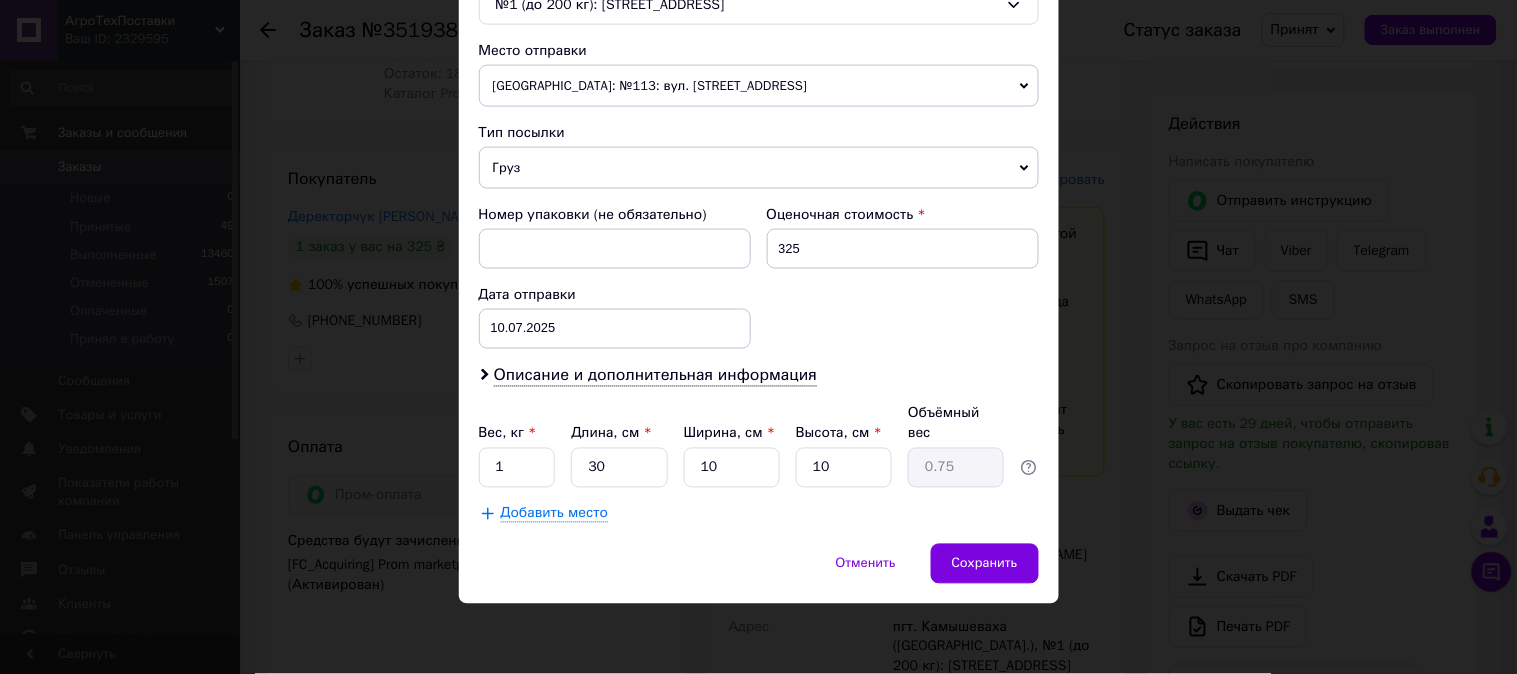 click on "Вес, кг   * 1 Длина, см   * 30 Ширина, см   * 10 Высота, см   * 10 Объёмный вес 0.75" at bounding box center (759, 446) 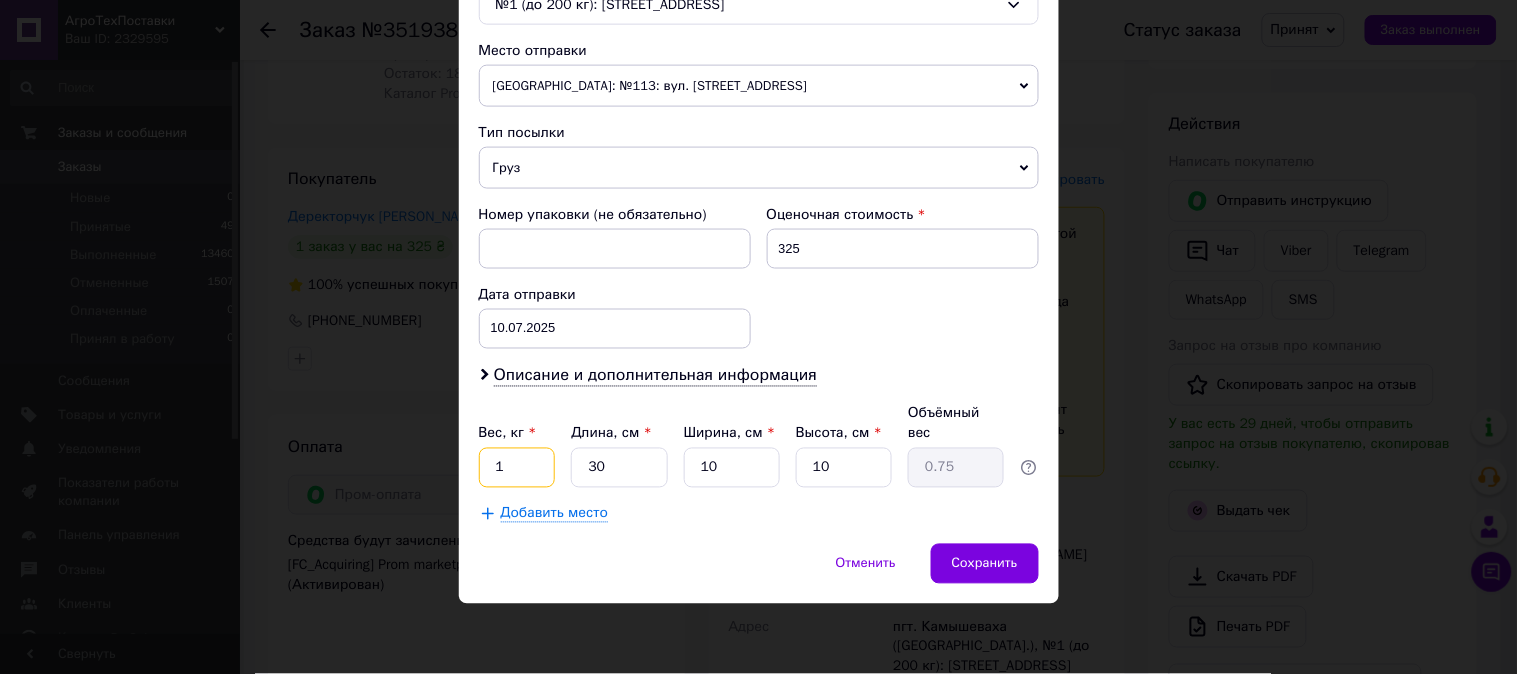 click on "1" at bounding box center [517, 468] 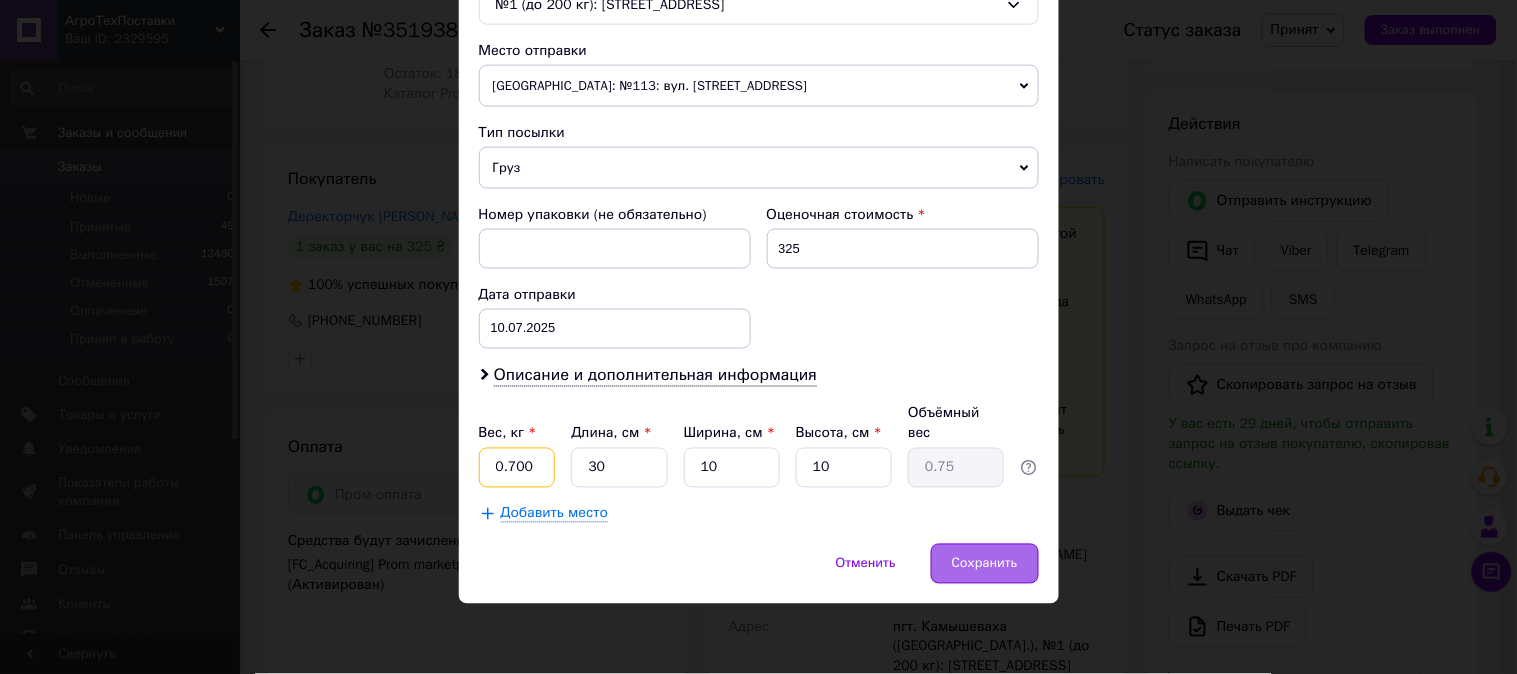 type on "0.700" 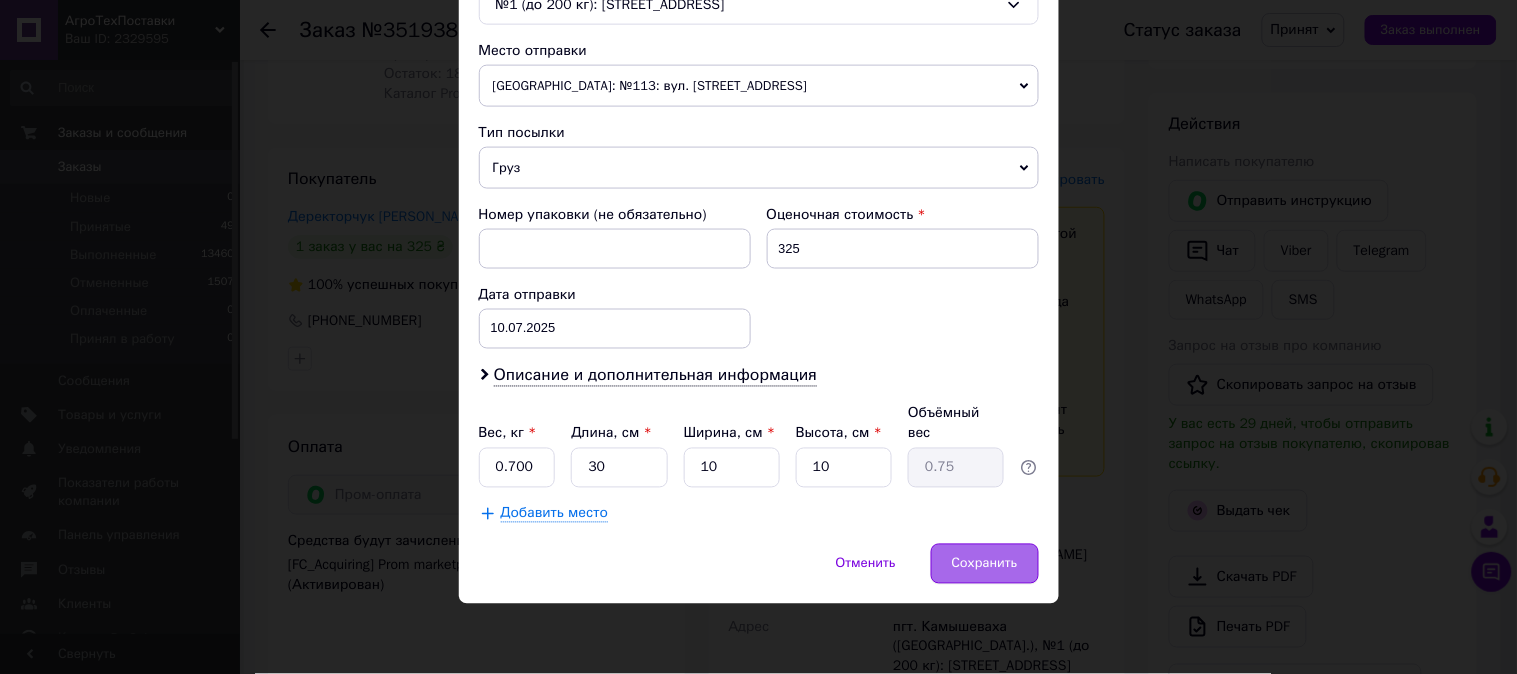 click on "Сохранить" at bounding box center [985, 564] 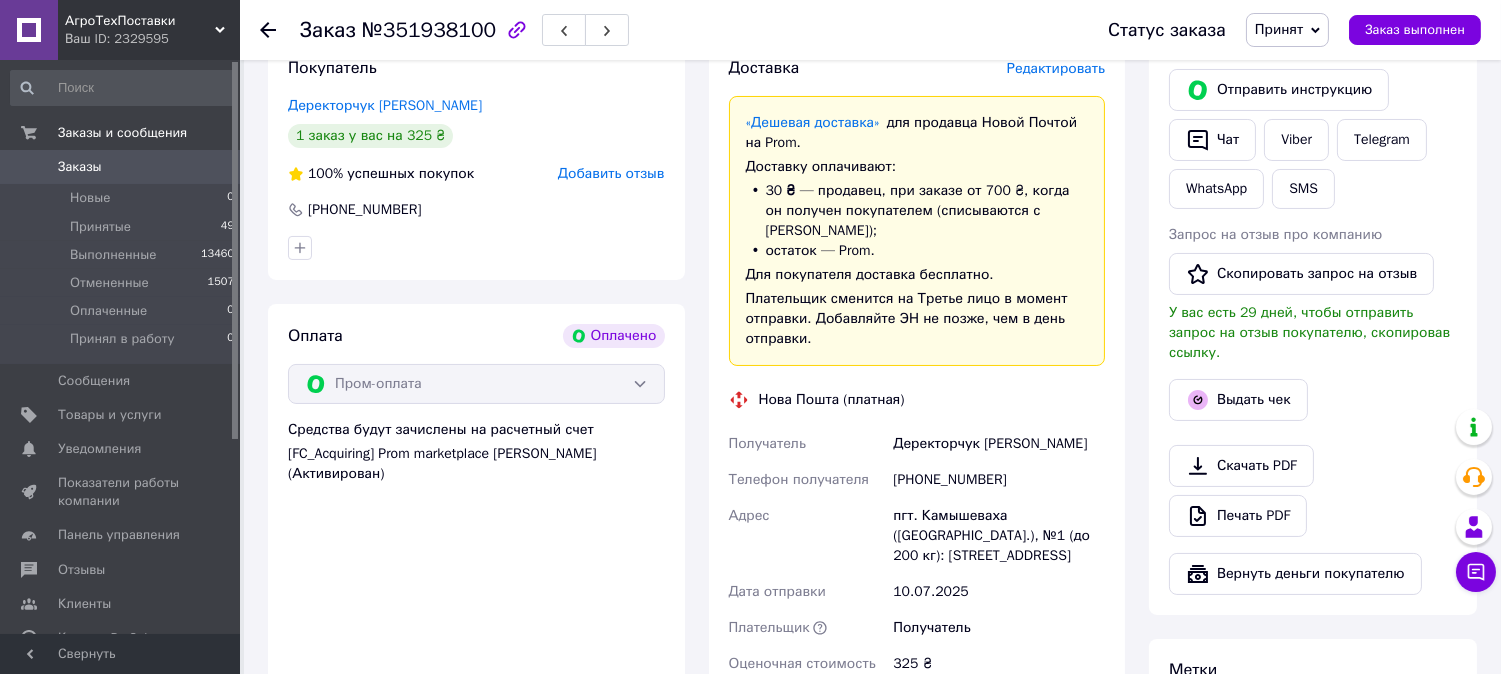 scroll, scrollTop: 777, scrollLeft: 0, axis: vertical 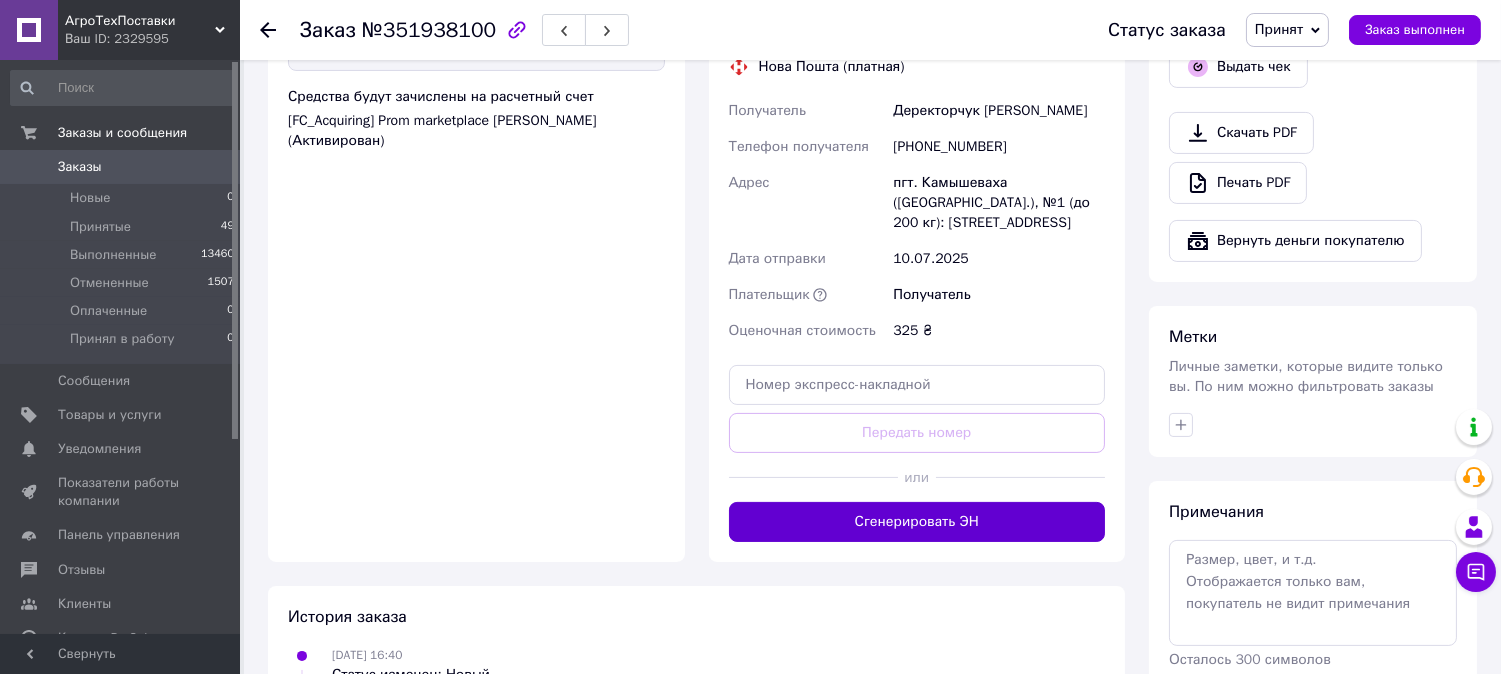 click on "Сгенерировать ЭН" at bounding box center [917, 522] 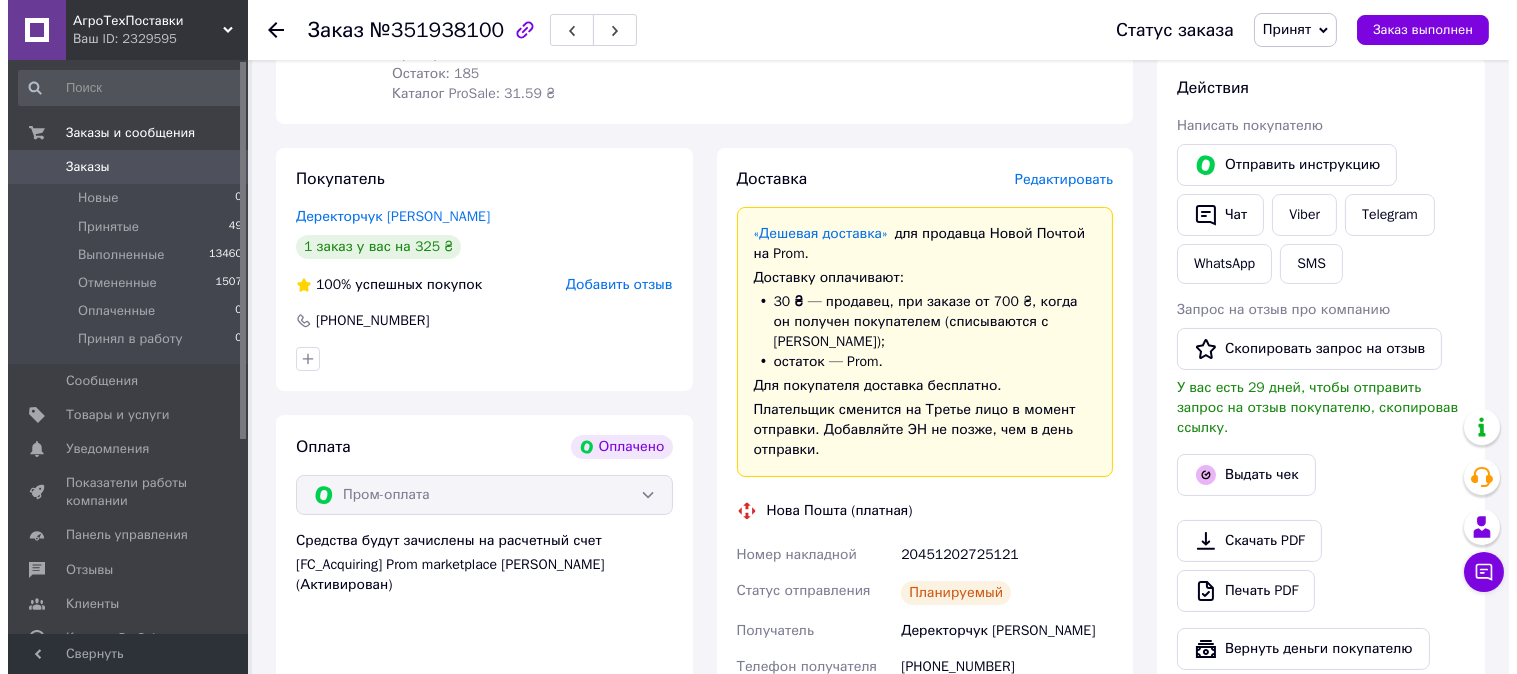 scroll, scrollTop: 444, scrollLeft: 0, axis: vertical 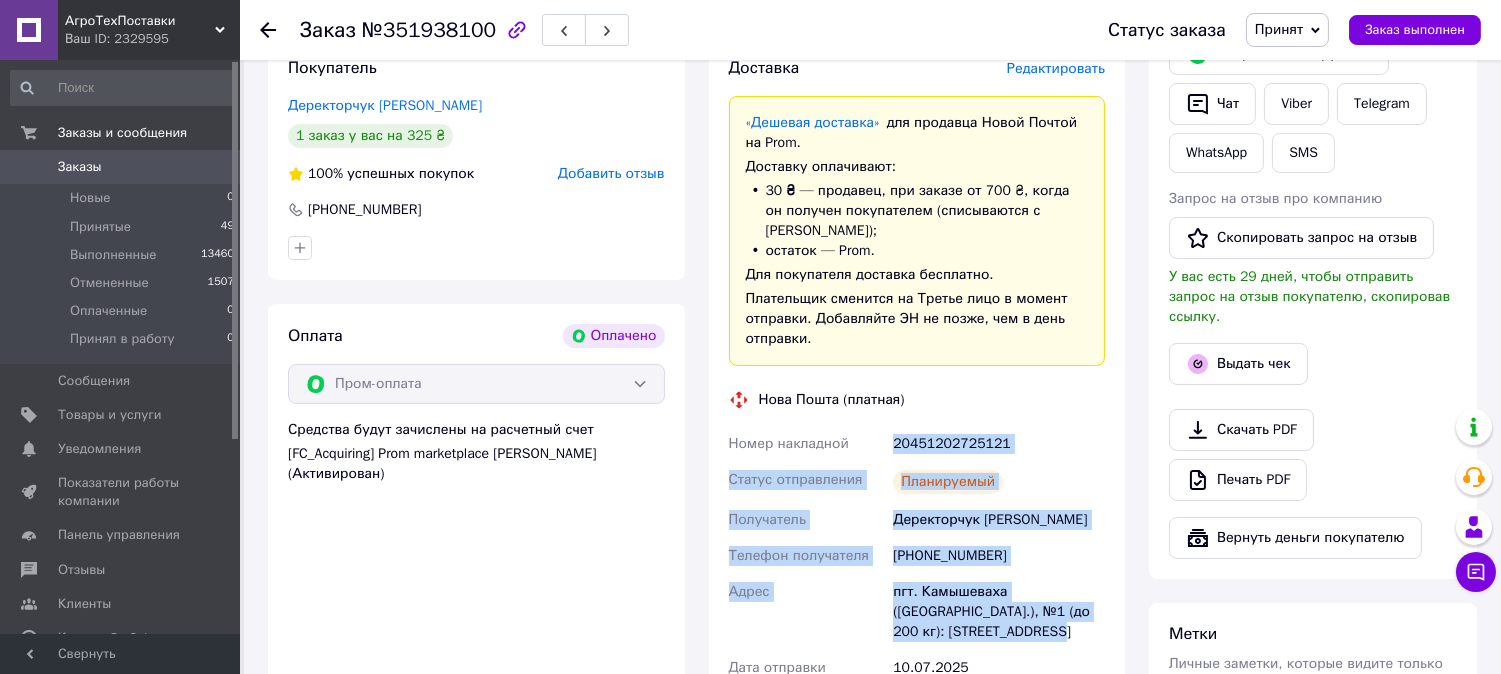 drag, startPoint x: 886, startPoint y: 442, endPoint x: 1017, endPoint y: 631, distance: 229.96086 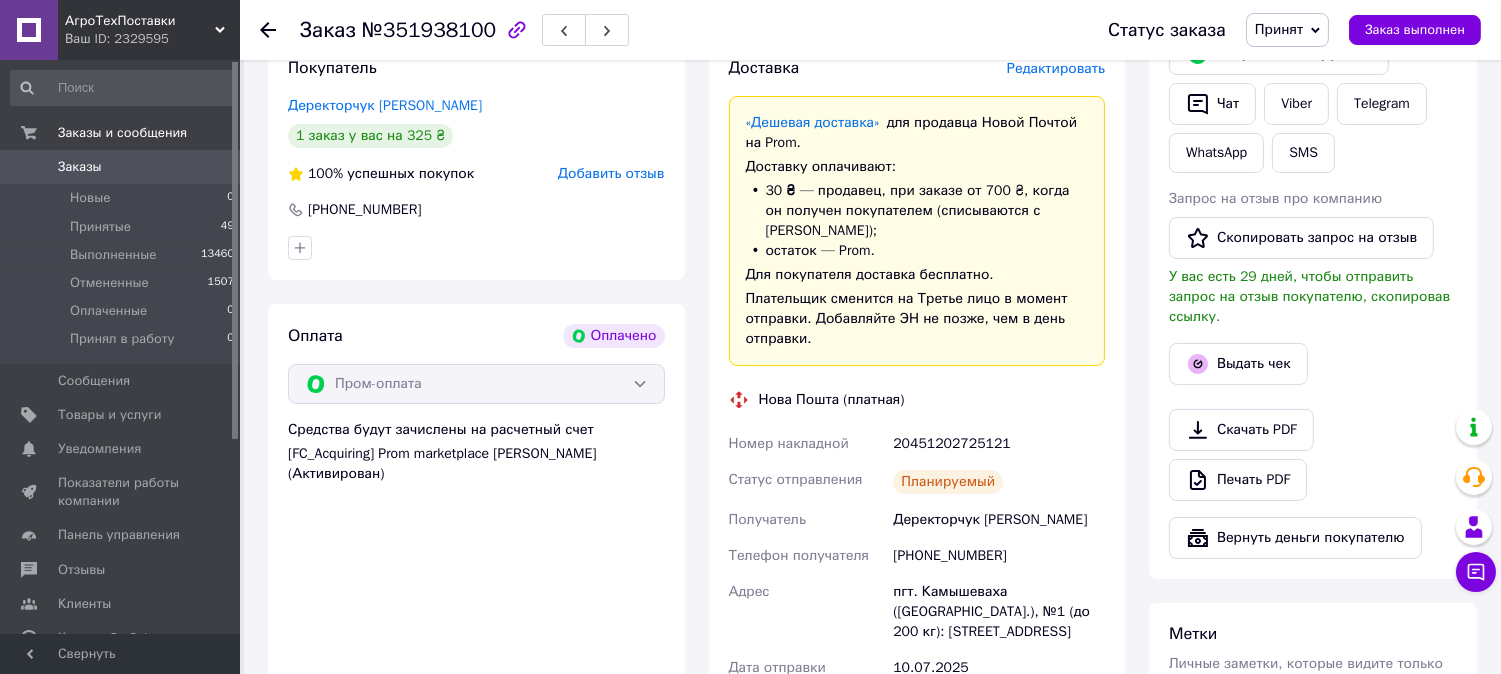 click on "№351938100" at bounding box center [429, 30] 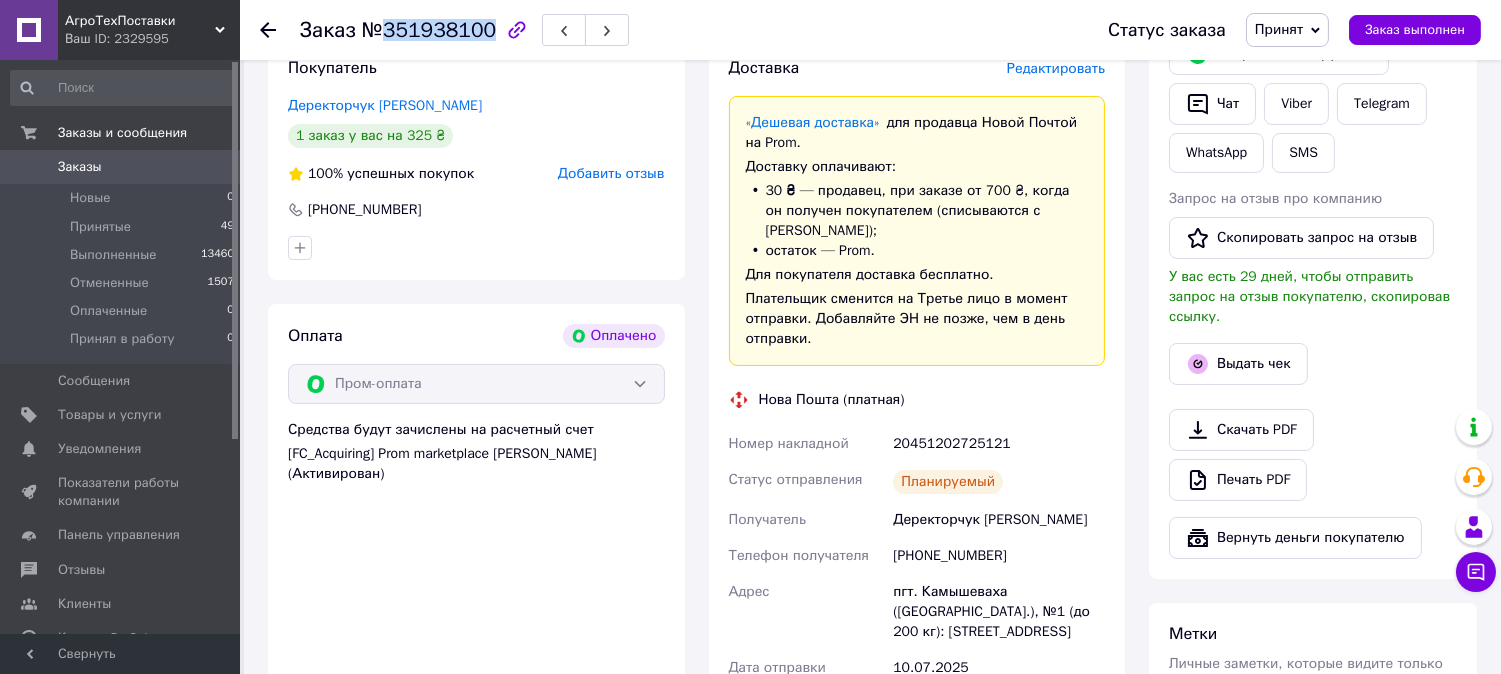 click on "№351938100" at bounding box center (429, 30) 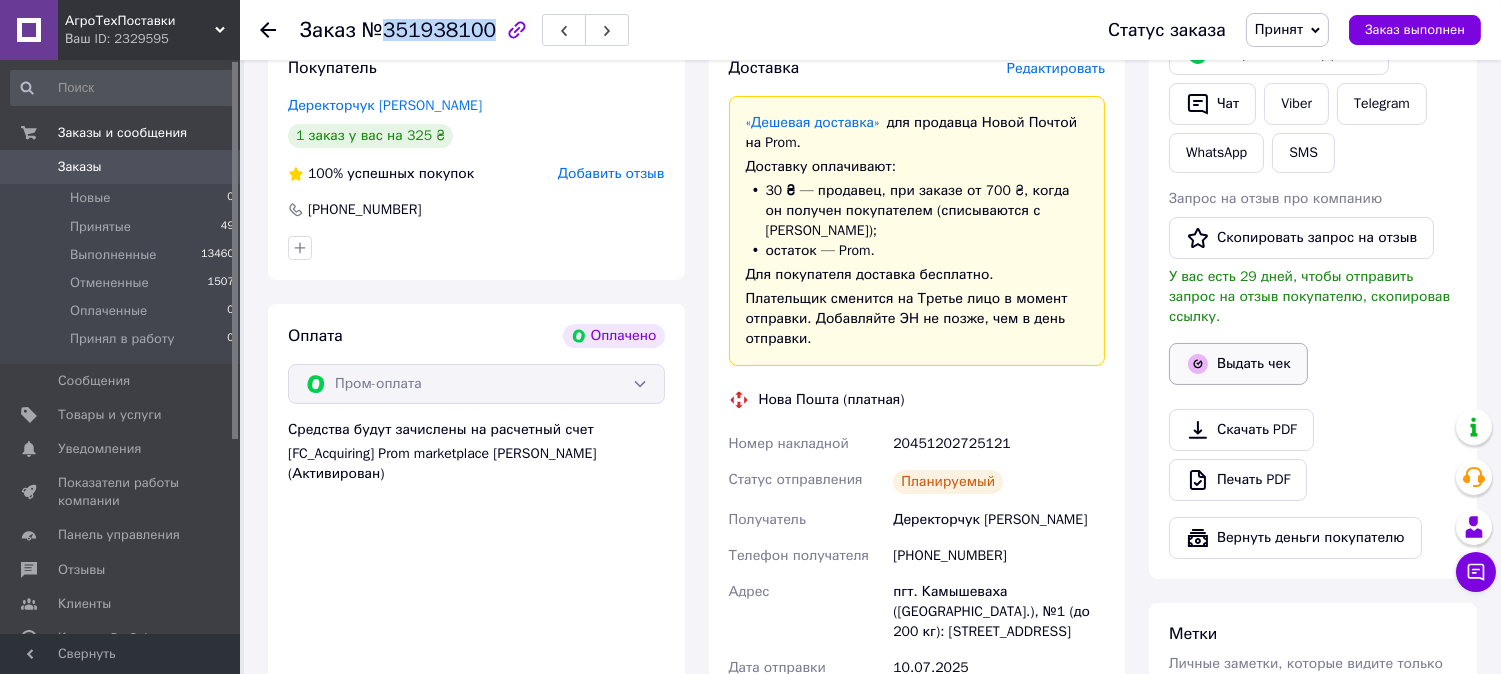 click on "Выдать чек" at bounding box center (1238, 364) 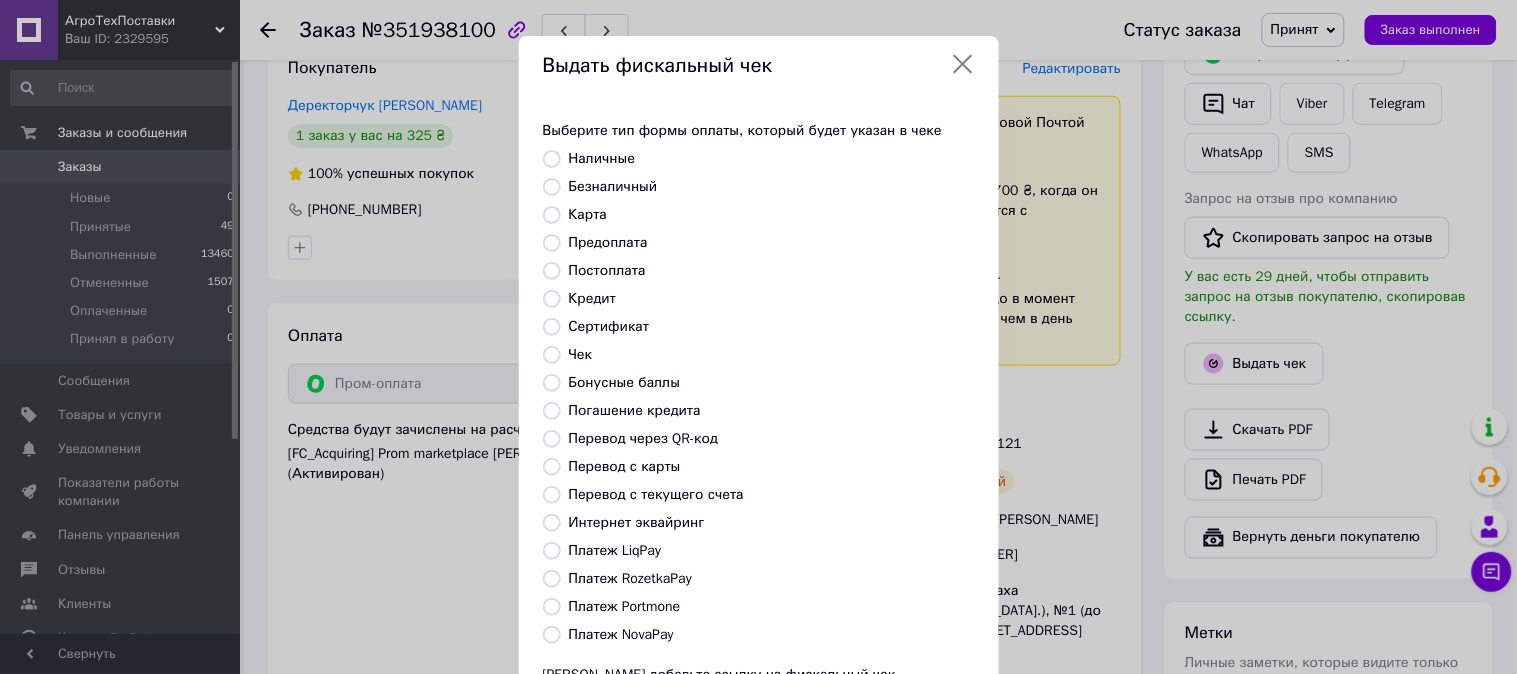 click on "Выберите тип формы оплаты, который будет указан в чеке Наличные Безналичный Карта Предоплата Постоплата Кредит Сертификат Чек Бонусные баллы Погашение кредита Перевод через QR-код Перевод с карты Перевод с текущего счета Интернет эквайринг Платеж LiqPay Платеж RozetkaPay Платеж Portmone Платеж NovaPay Или добавьте ссылку на фискальный чек" at bounding box center (759, 427) 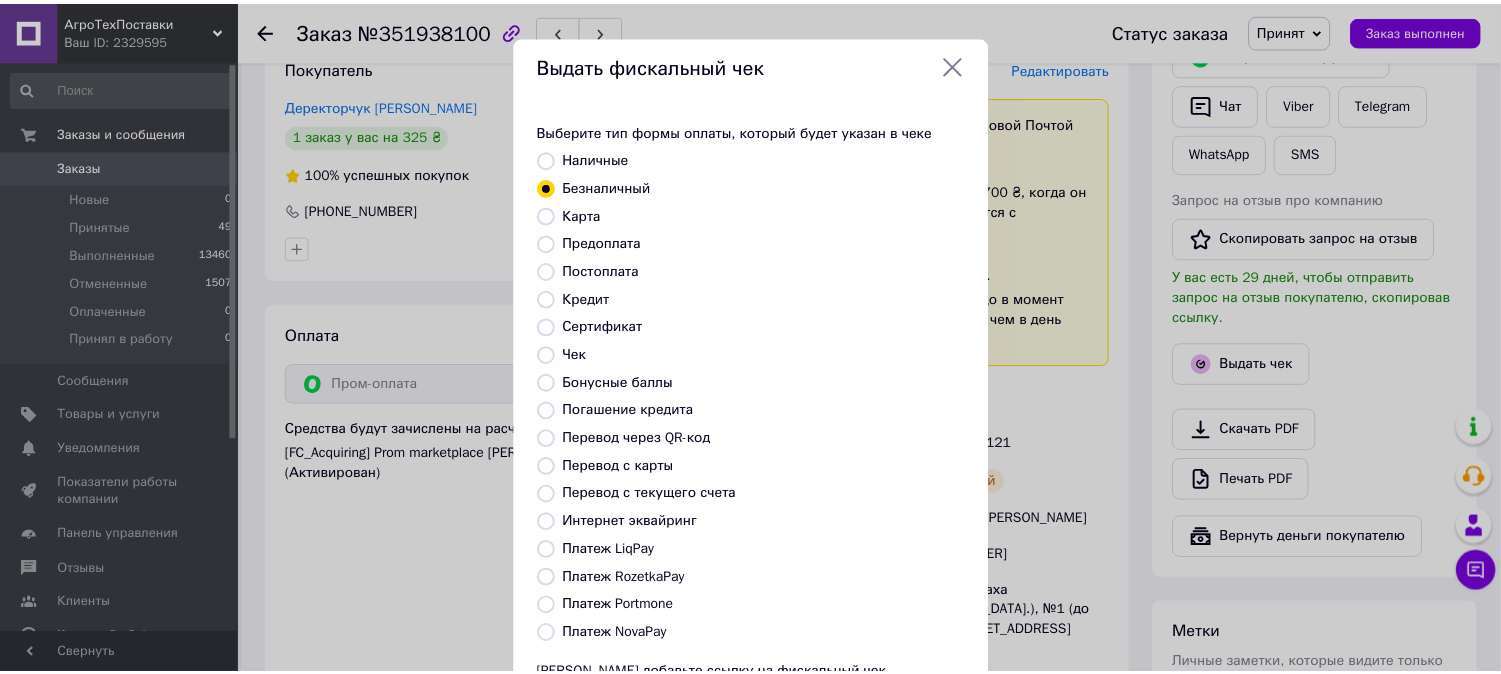scroll, scrollTop: 185, scrollLeft: 0, axis: vertical 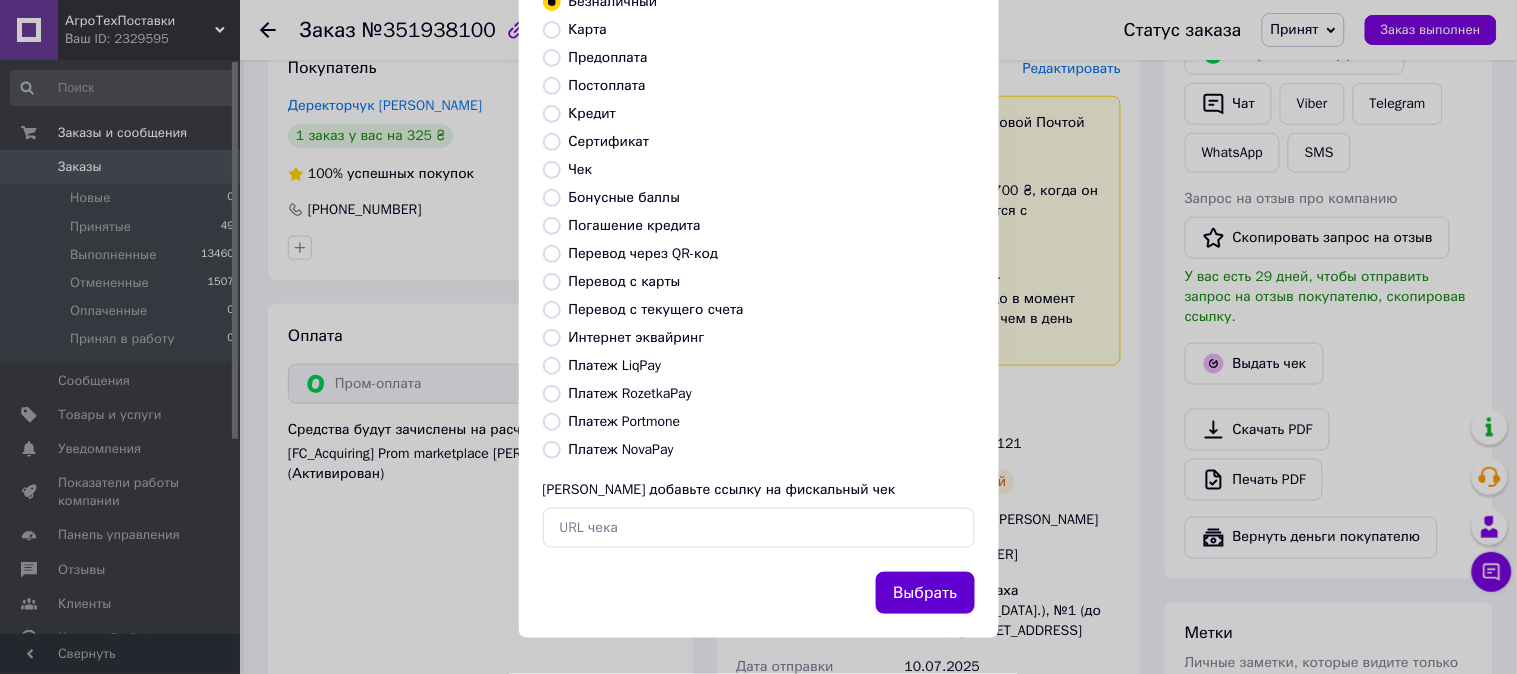 click on "Выбрать" at bounding box center [925, 593] 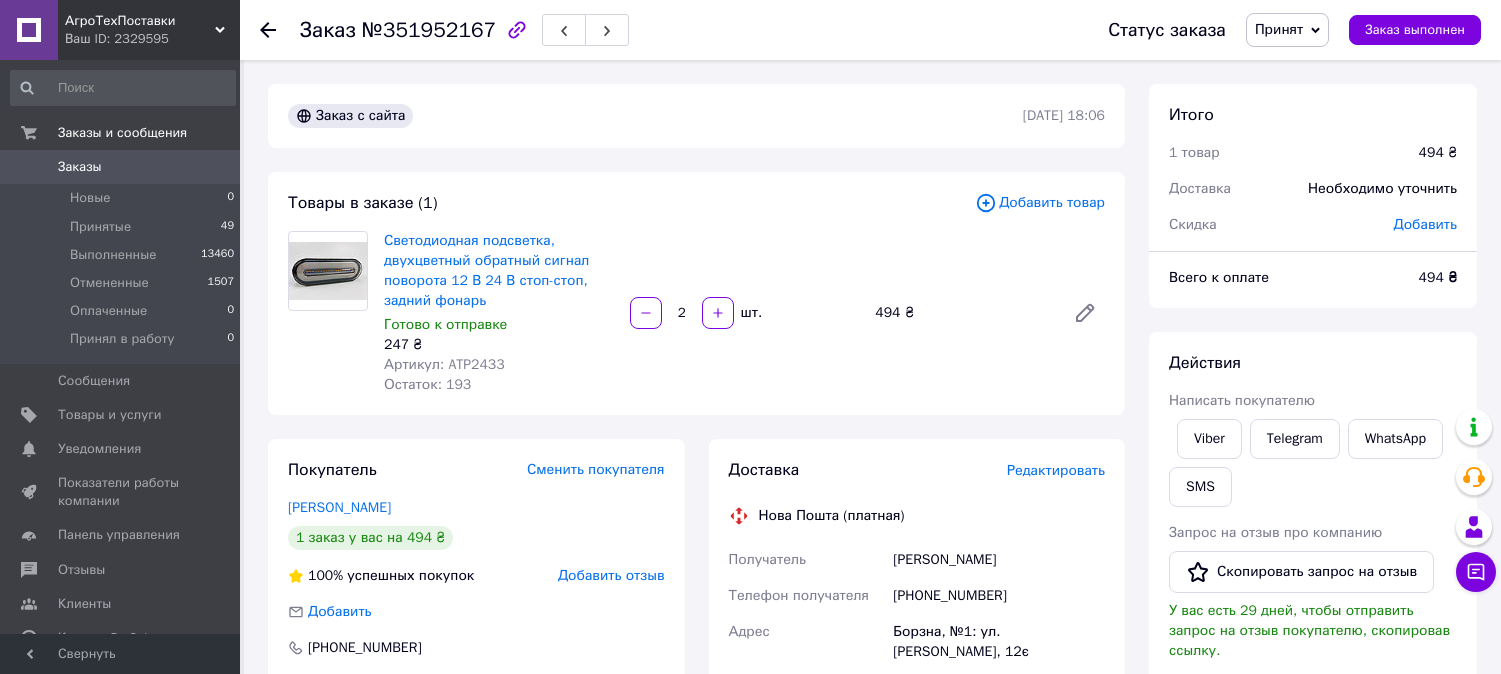 scroll, scrollTop: 0, scrollLeft: 0, axis: both 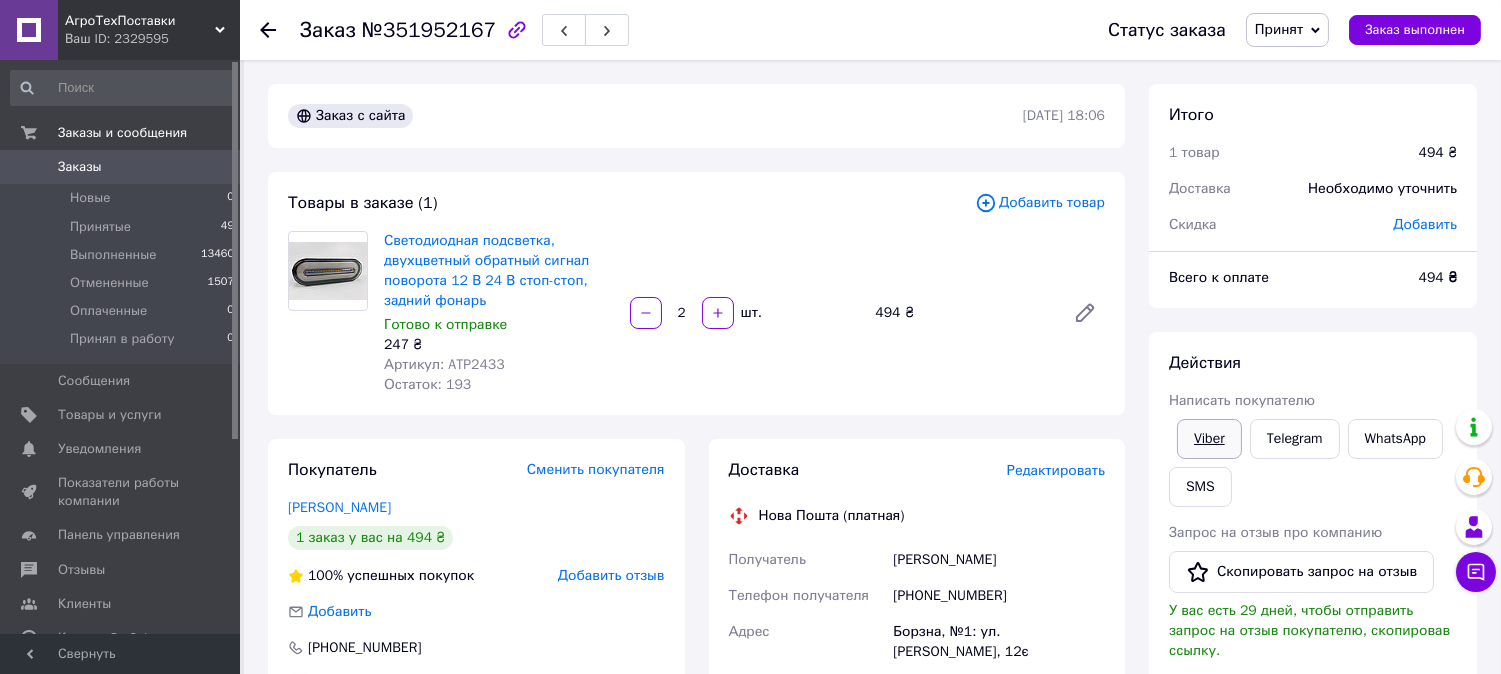 click on "Viber" at bounding box center [1209, 439] 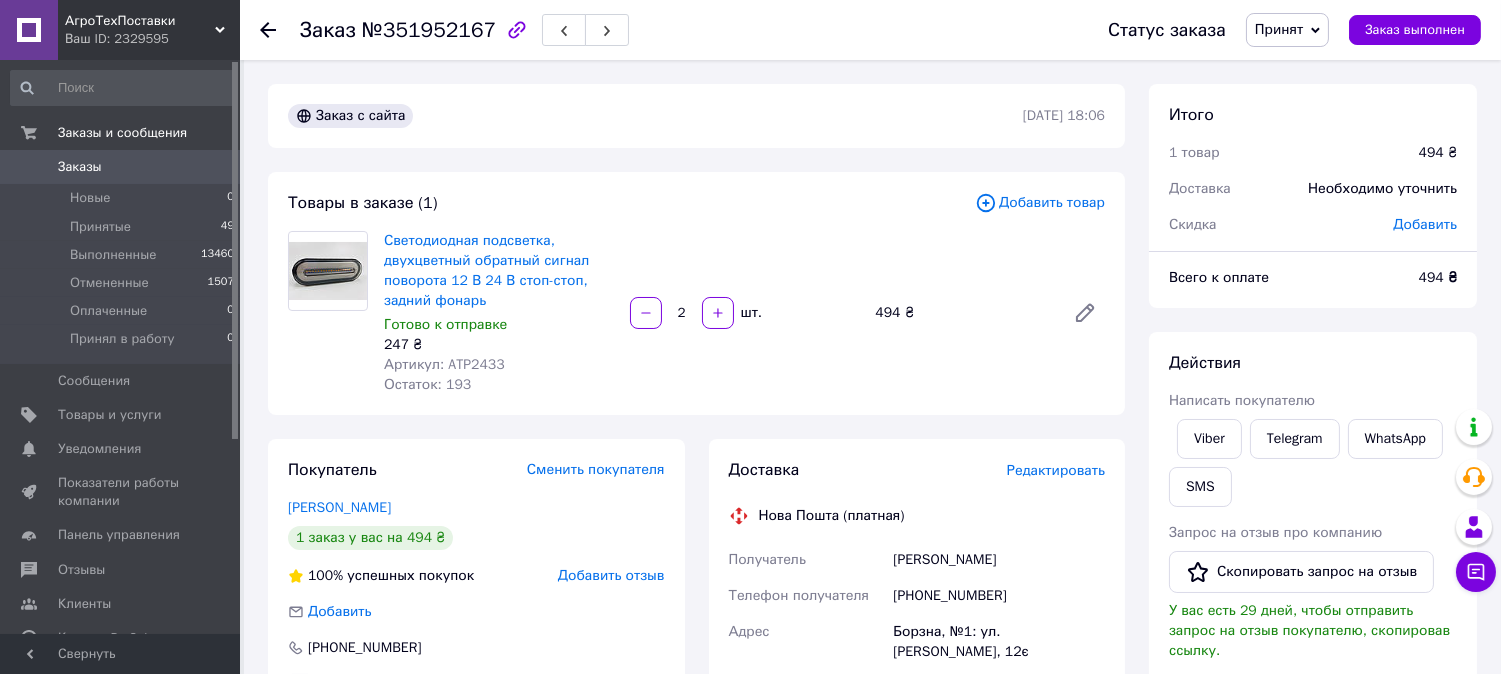 scroll, scrollTop: 222, scrollLeft: 0, axis: vertical 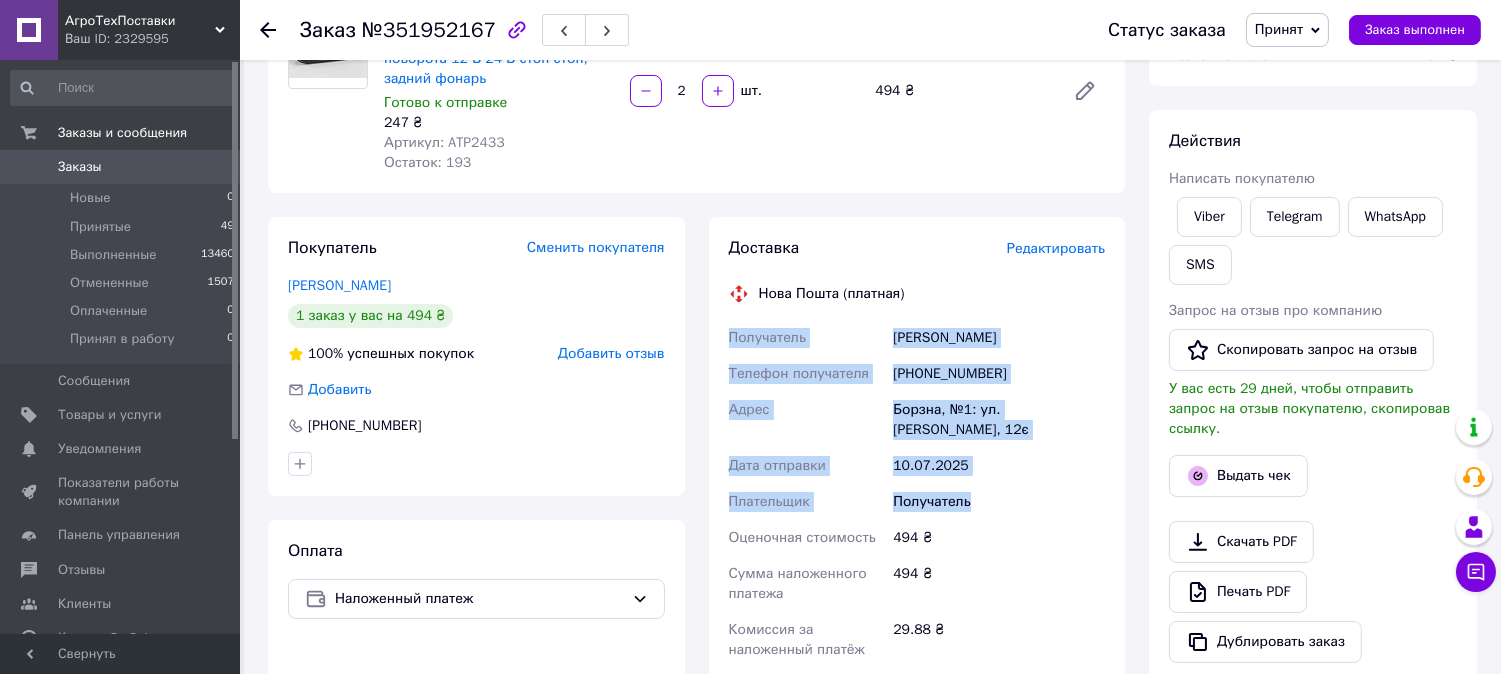drag, startPoint x: 765, startPoint y: 346, endPoint x: 997, endPoint y: 495, distance: 275.72632 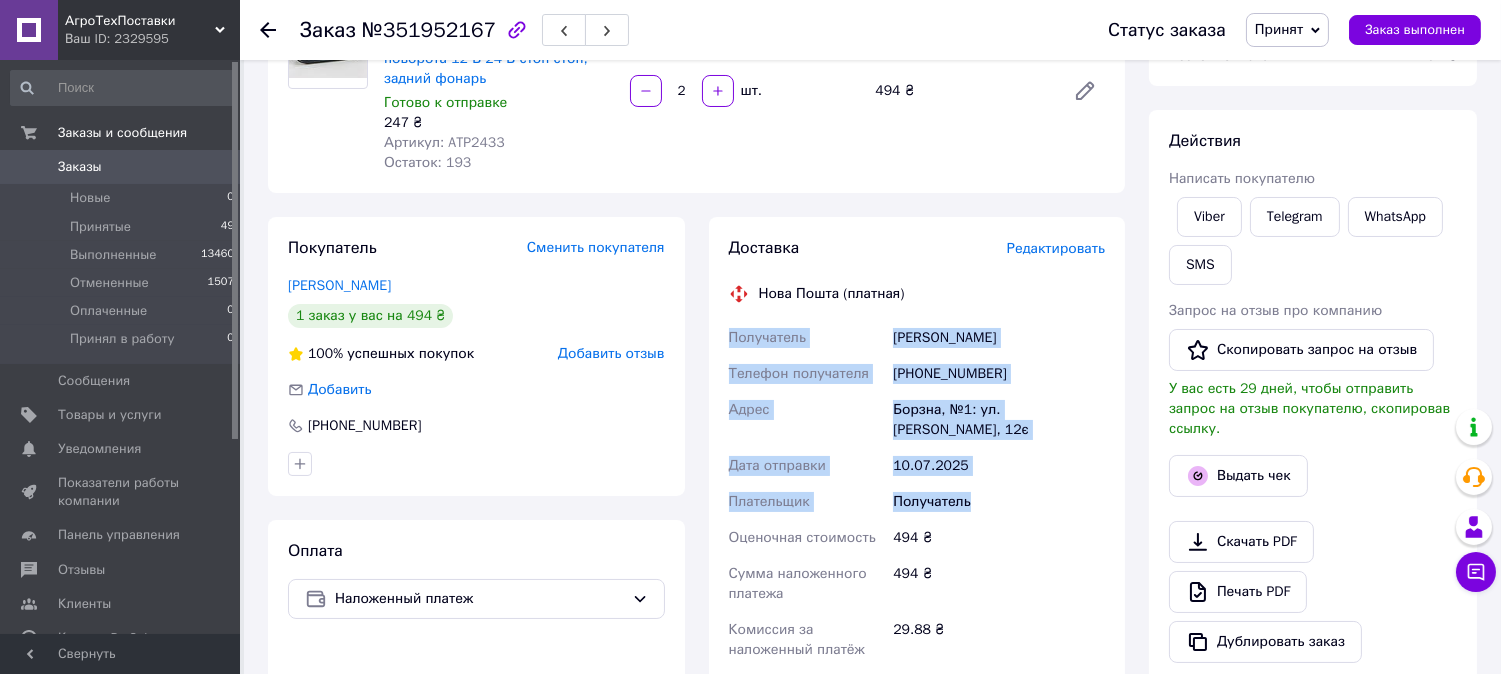 click on "Адрес" at bounding box center (807, 420) 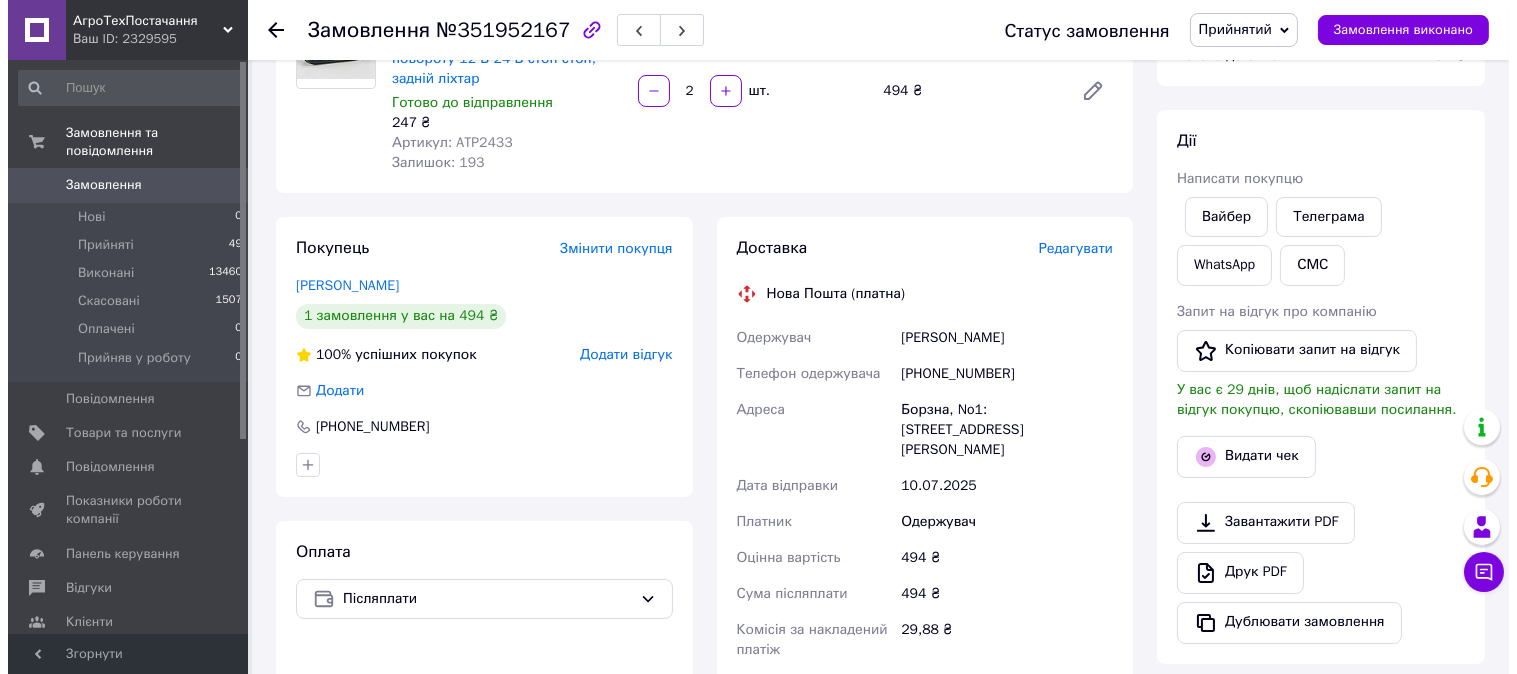 scroll, scrollTop: 224, scrollLeft: 0, axis: vertical 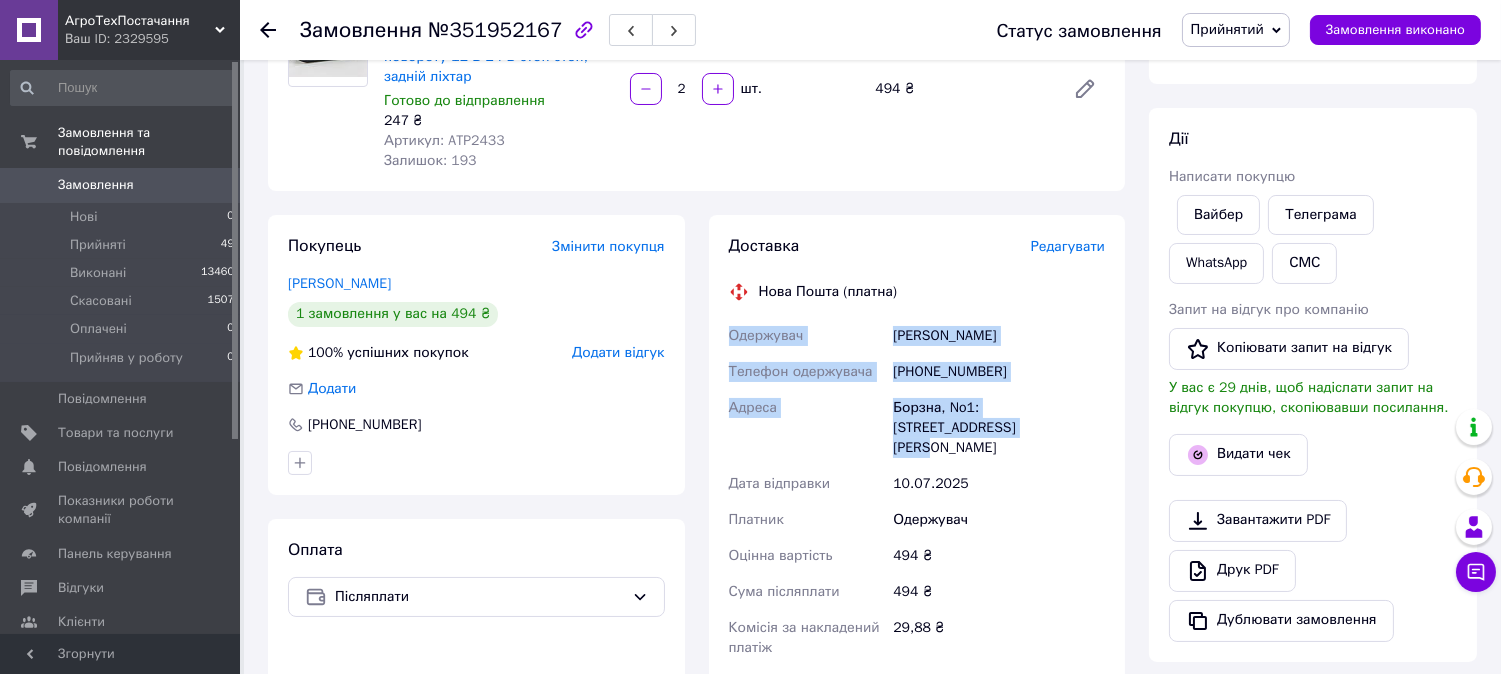 drag, startPoint x: 726, startPoint y: 333, endPoint x: 964, endPoint y: 424, distance: 254.80385 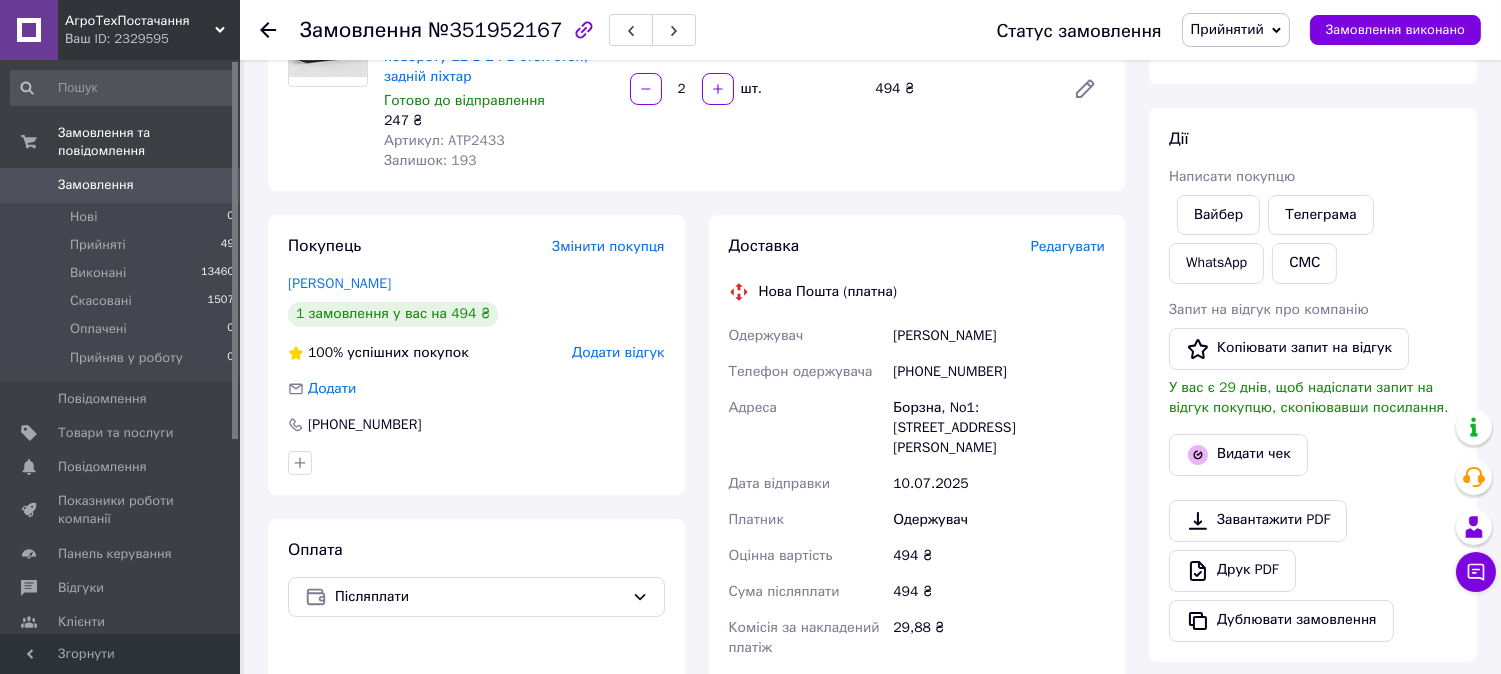 click on "Редагувати" at bounding box center (1068, 246) 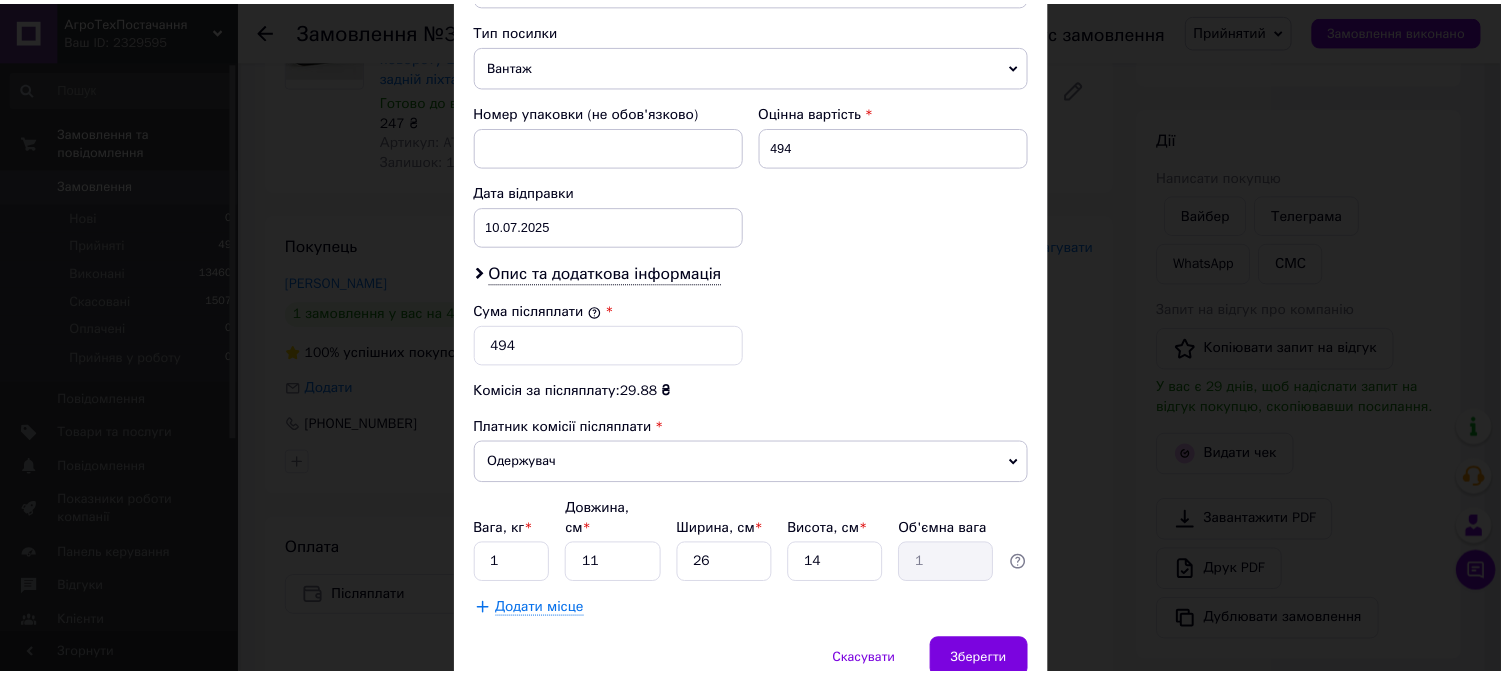 scroll, scrollTop: 874, scrollLeft: 0, axis: vertical 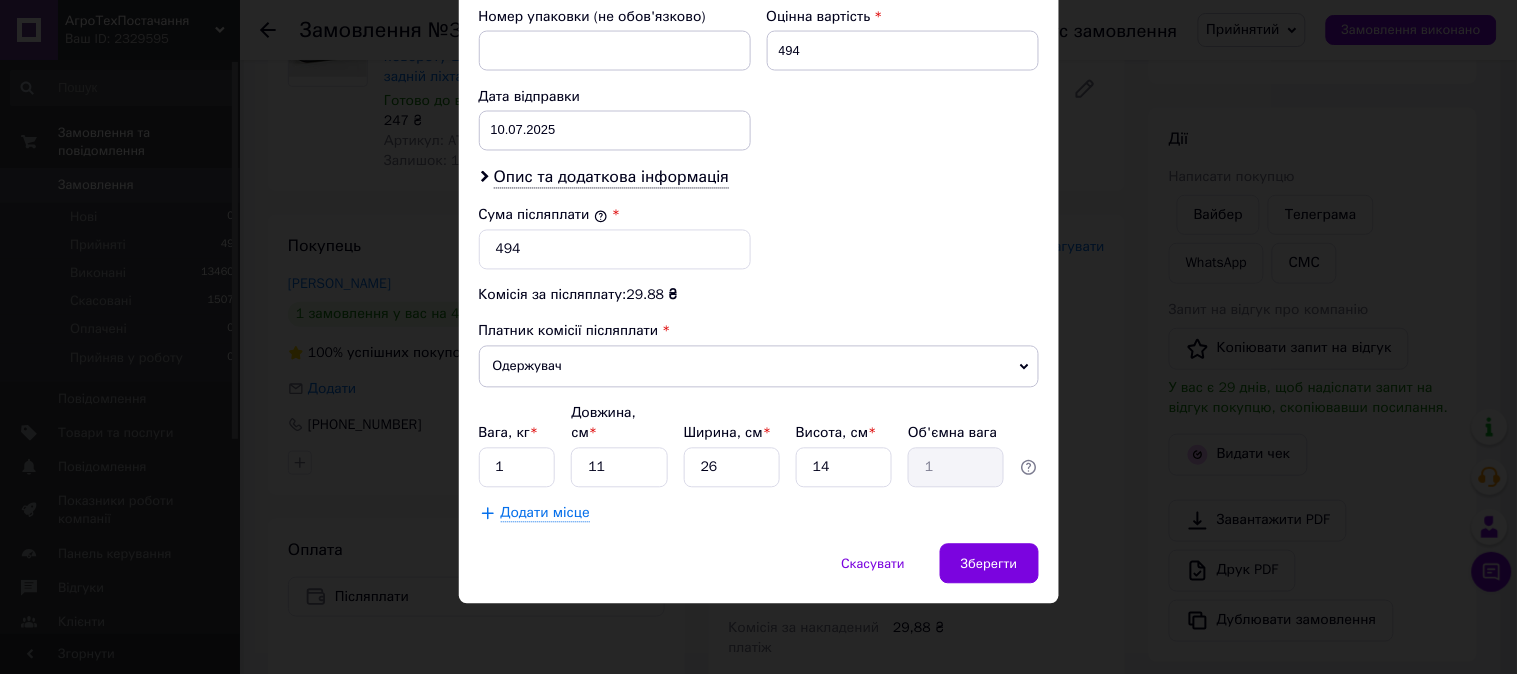 click on "Спосіб доставки Нова Пошта (платна) Платник Одержувач Відправник Прізвище отримувача Шишка Ім'я отримувача [PERSON_NAME]-батькові одержувача Телефон одержувача [PHONE_NUMBER] Тип доставки У відділенні Кур'єром У поштоматі Місто - Не вибрано - Відділ - Не вибрано - Місце відправлення [GEOGRAPHIC_DATA]: №113: вул. [PERSON_NAME], 29 Нема збігів. Спробуйте змінити умови пошуку Додати ще місце відправлення Тип посилки Вантаж Документи Номер упаковки (не обов'язково) Оцінна вартість 494 Дата відправки [DATE] <  2025  > <  Липень  > Пн  Вт  Ср  Чт  Пт  Сб  Нд 30 1 2 3 4 5 6 7 8 9 10 11 12 13 14 15 16 17 років 18 років 19 років 20" at bounding box center [759, -99] 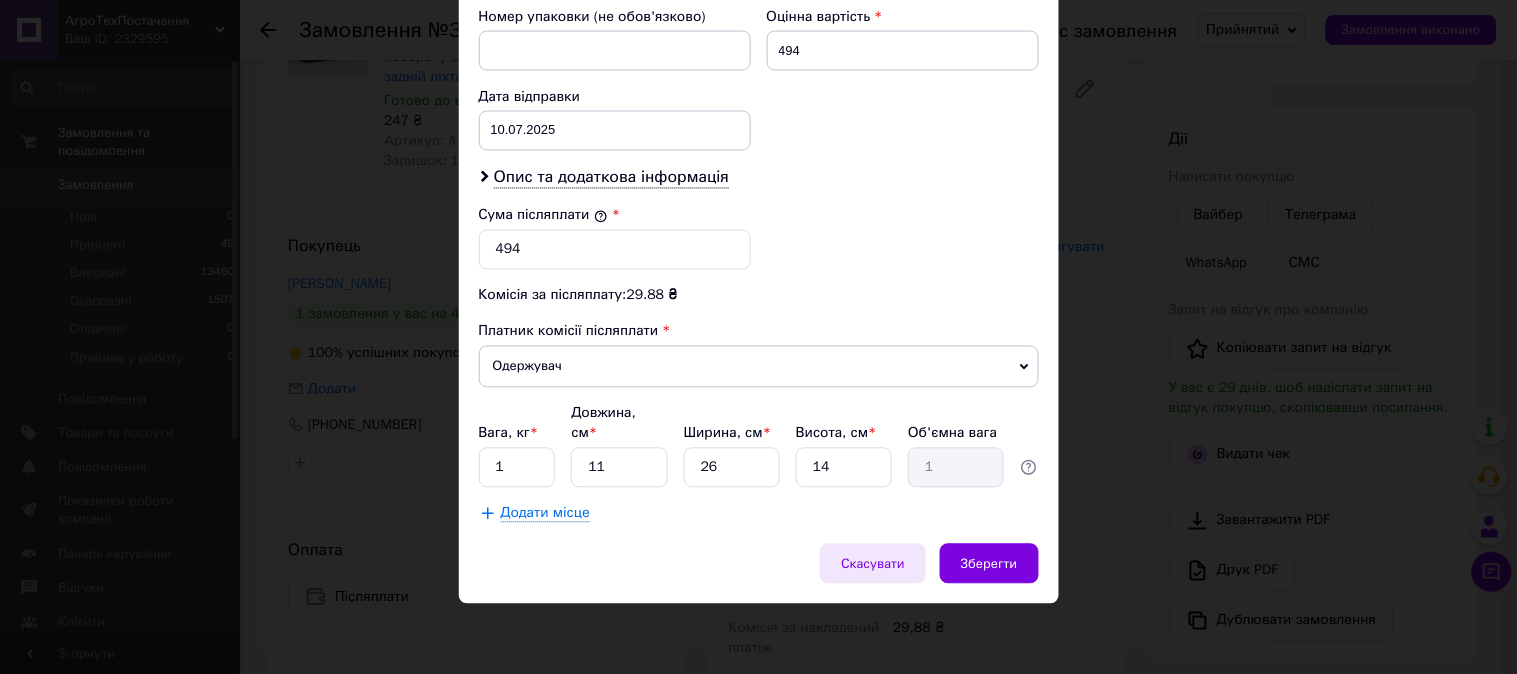 click on "Скасувати" at bounding box center [873, 563] 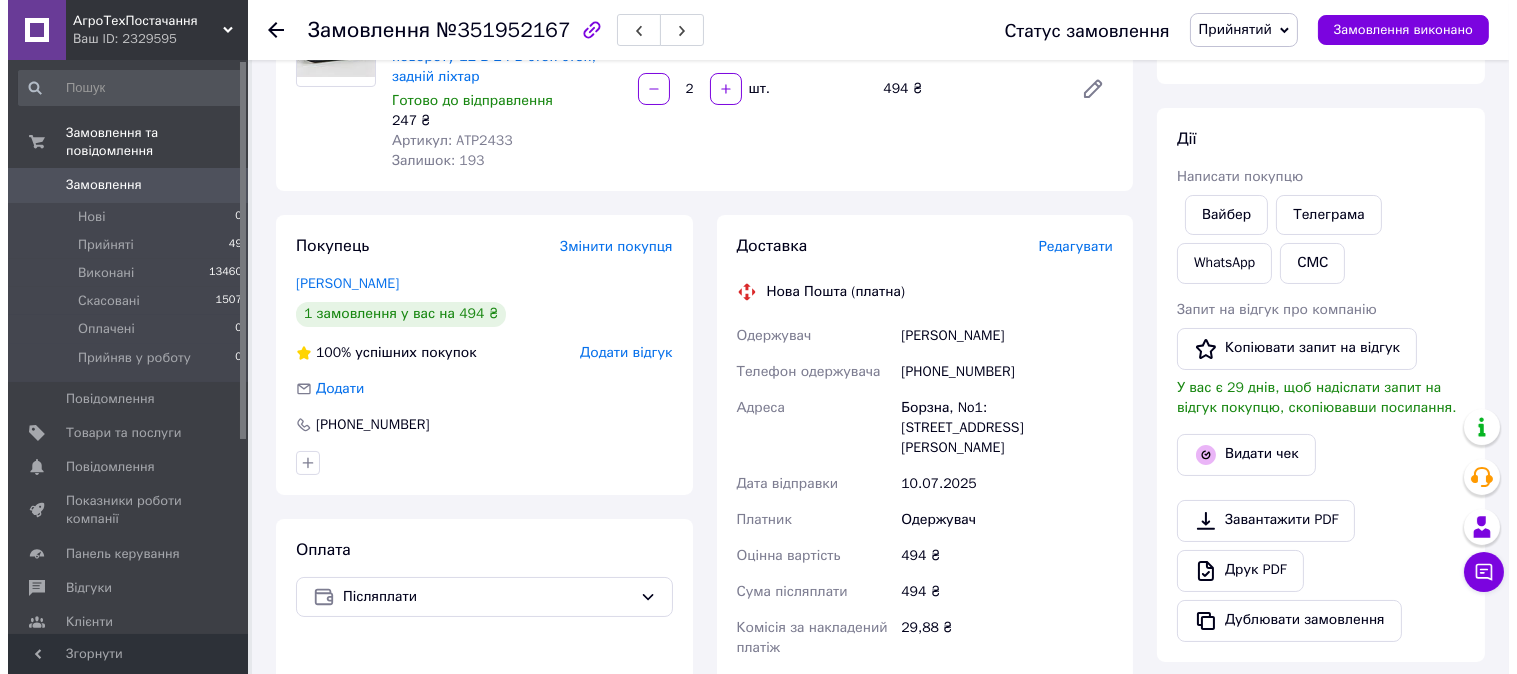 scroll, scrollTop: 0, scrollLeft: 0, axis: both 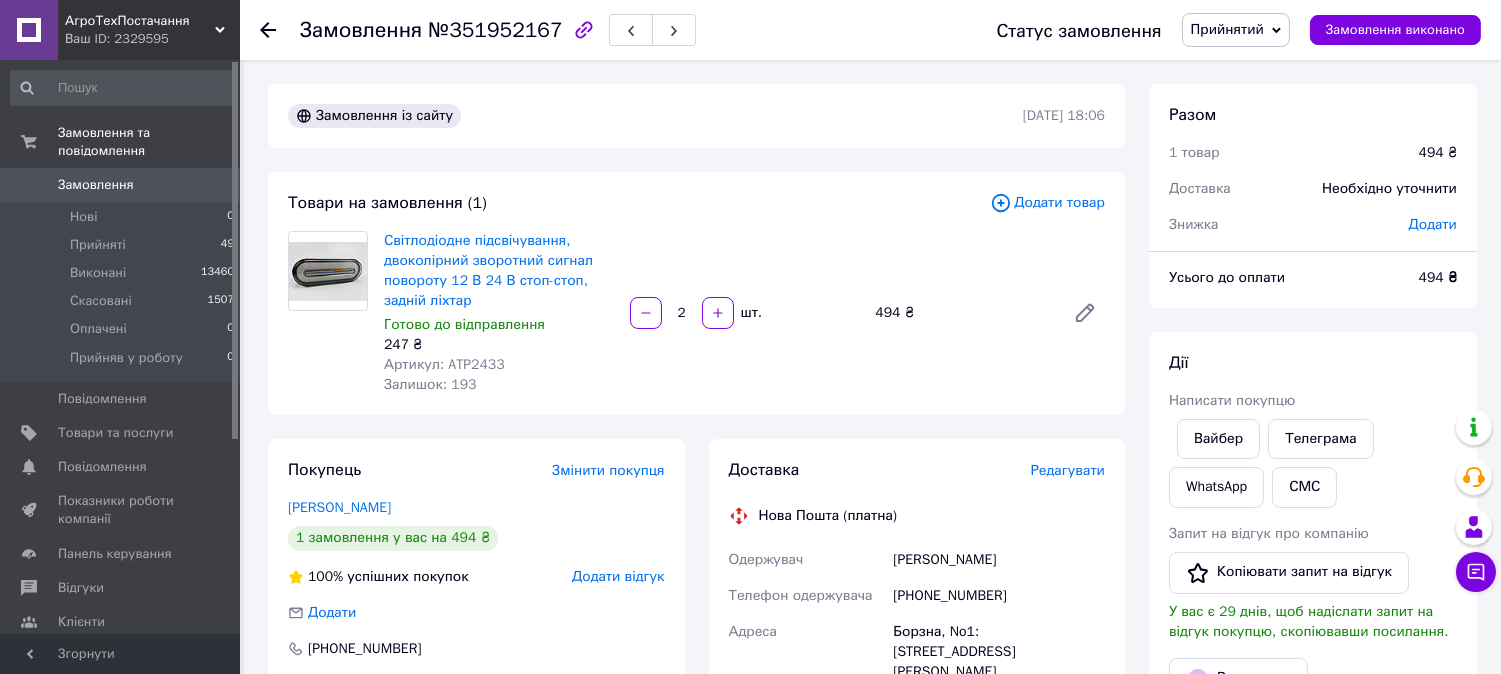 click on "Редагувати" at bounding box center (1068, 470) 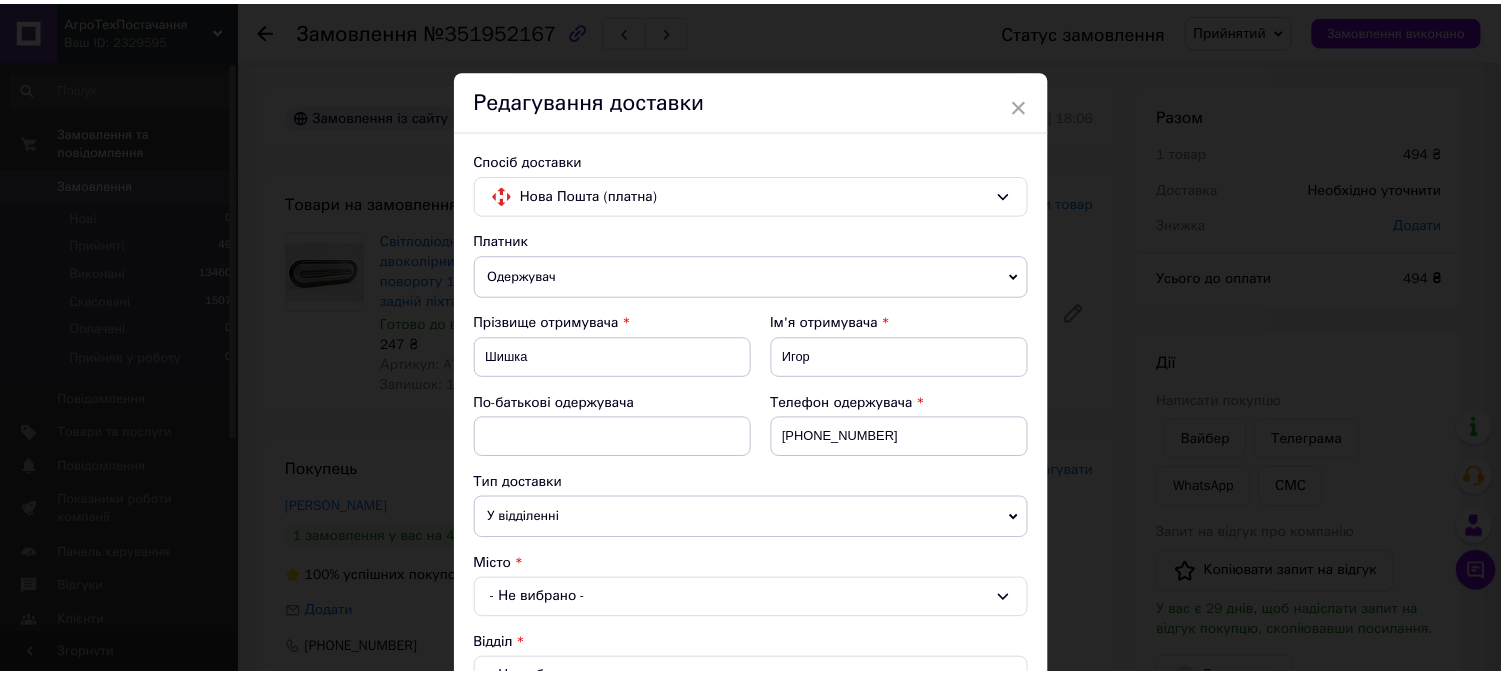 scroll, scrollTop: 874, scrollLeft: 0, axis: vertical 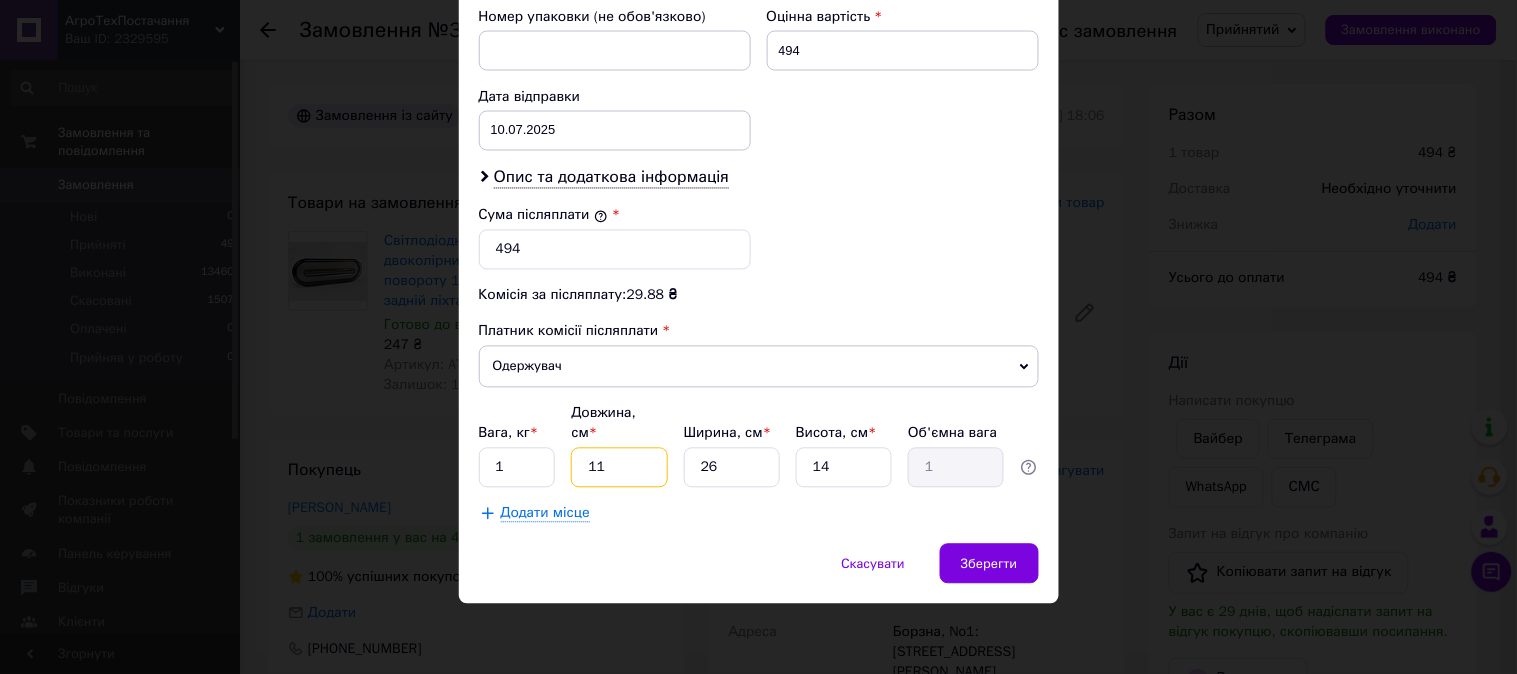 click on "11" at bounding box center [619, 468] 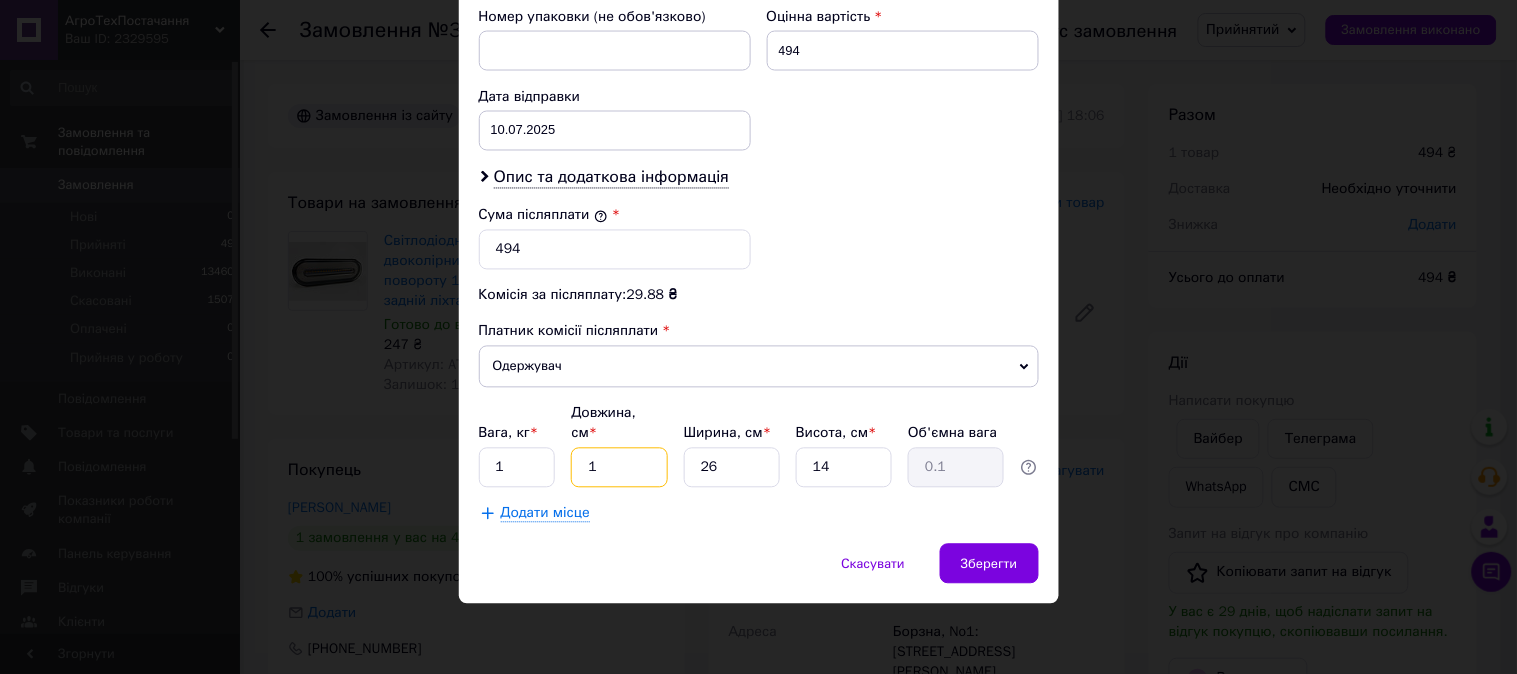 type on "12" 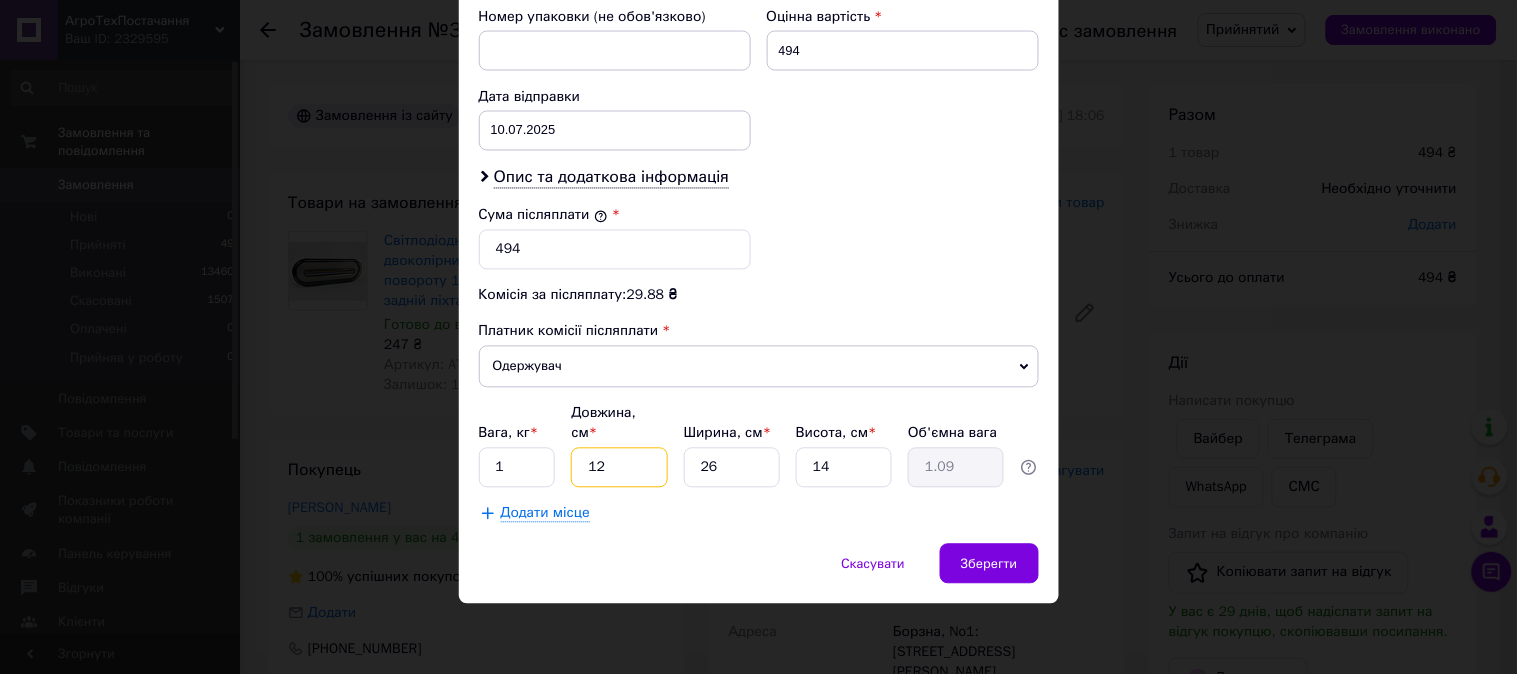 type on "12" 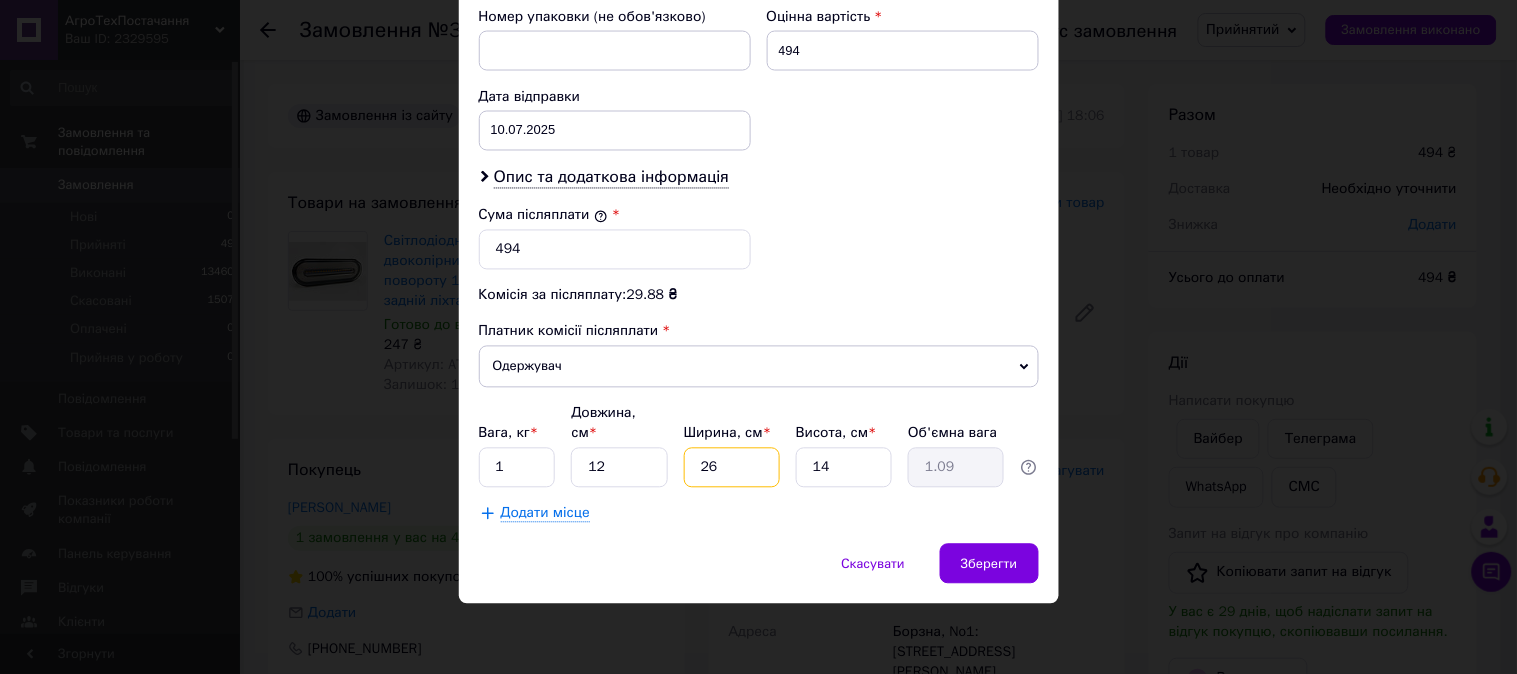 click on "26" at bounding box center (732, 468) 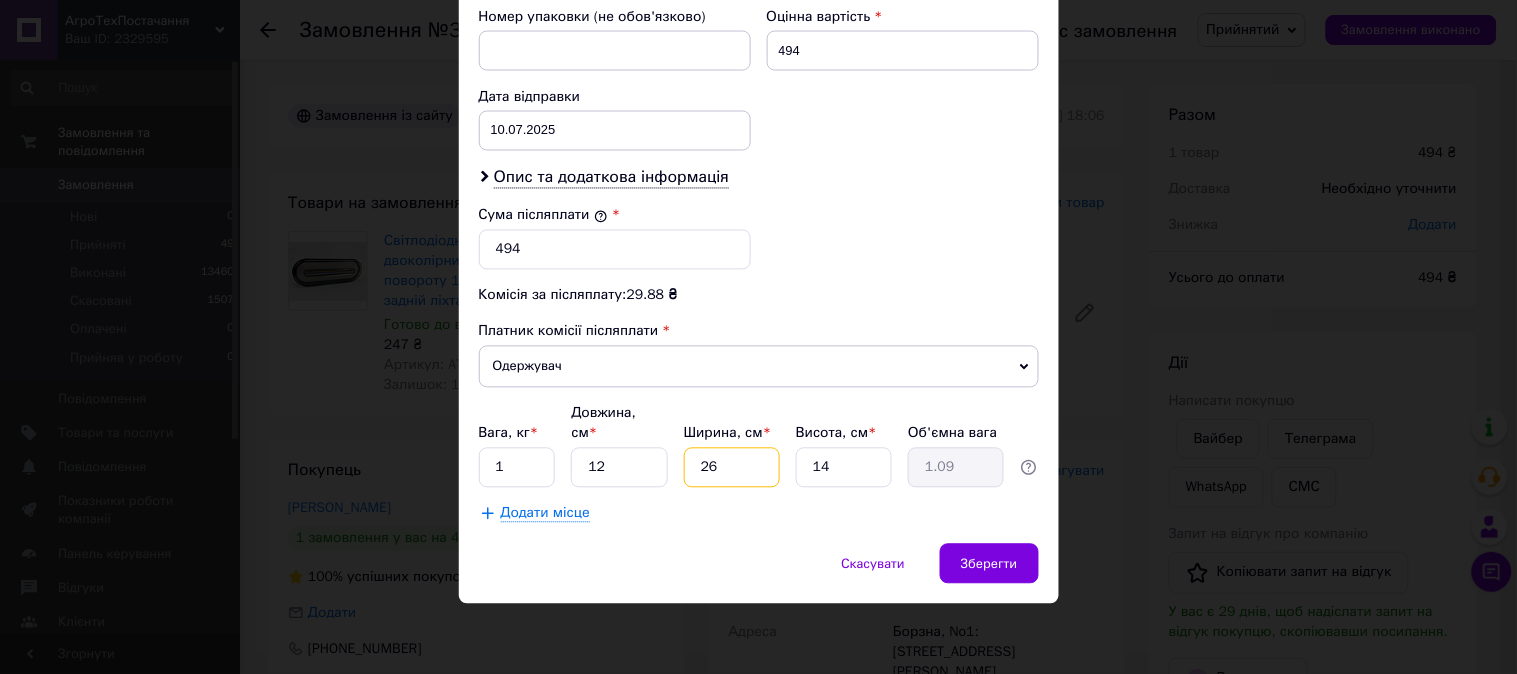 click on "26" at bounding box center (732, 468) 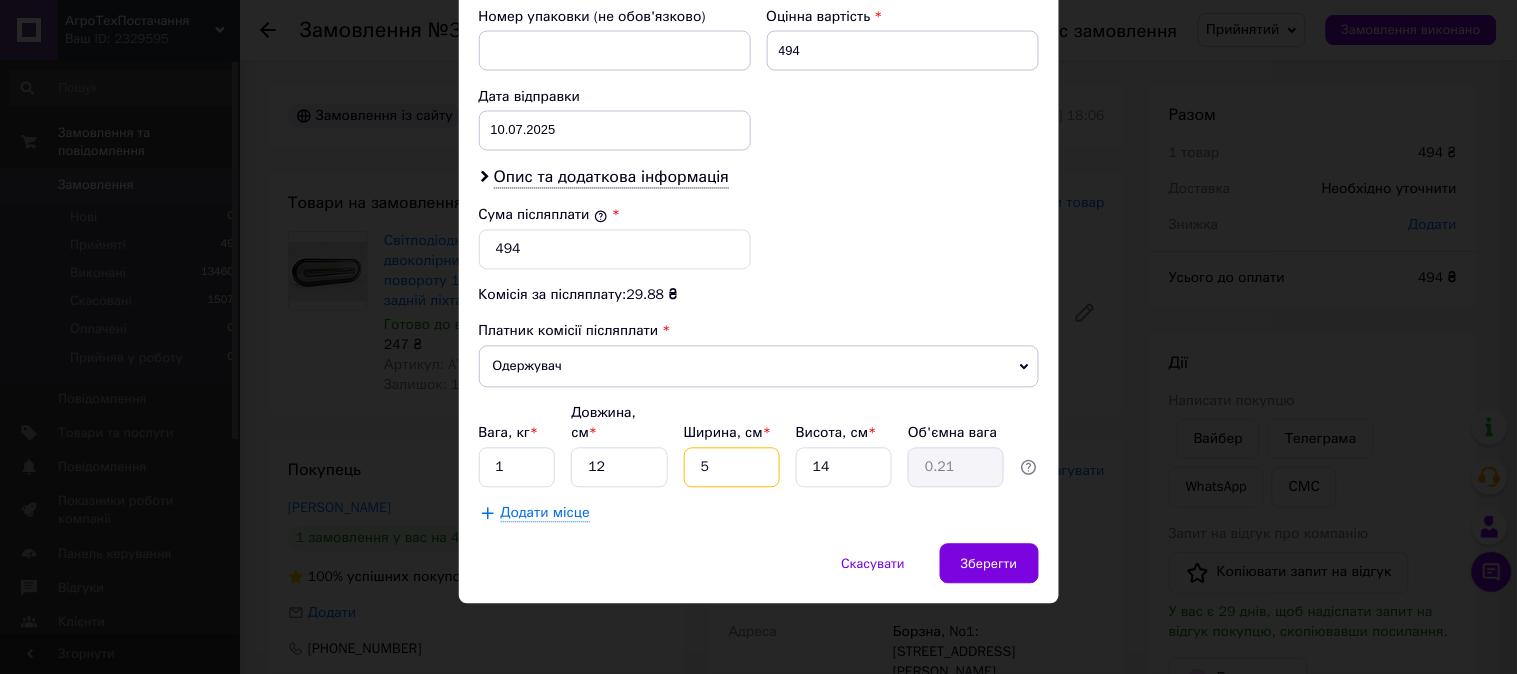 type on "5" 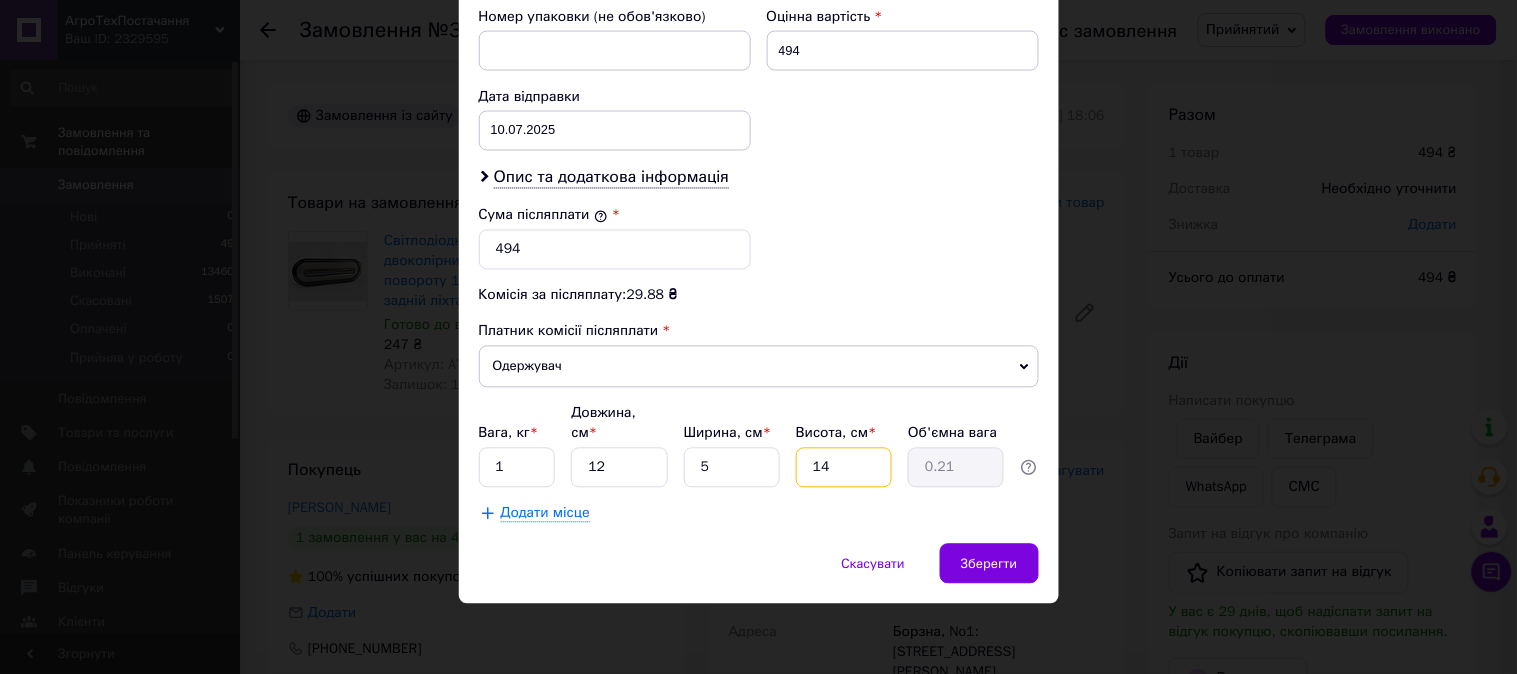 click on "14" at bounding box center [844, 468] 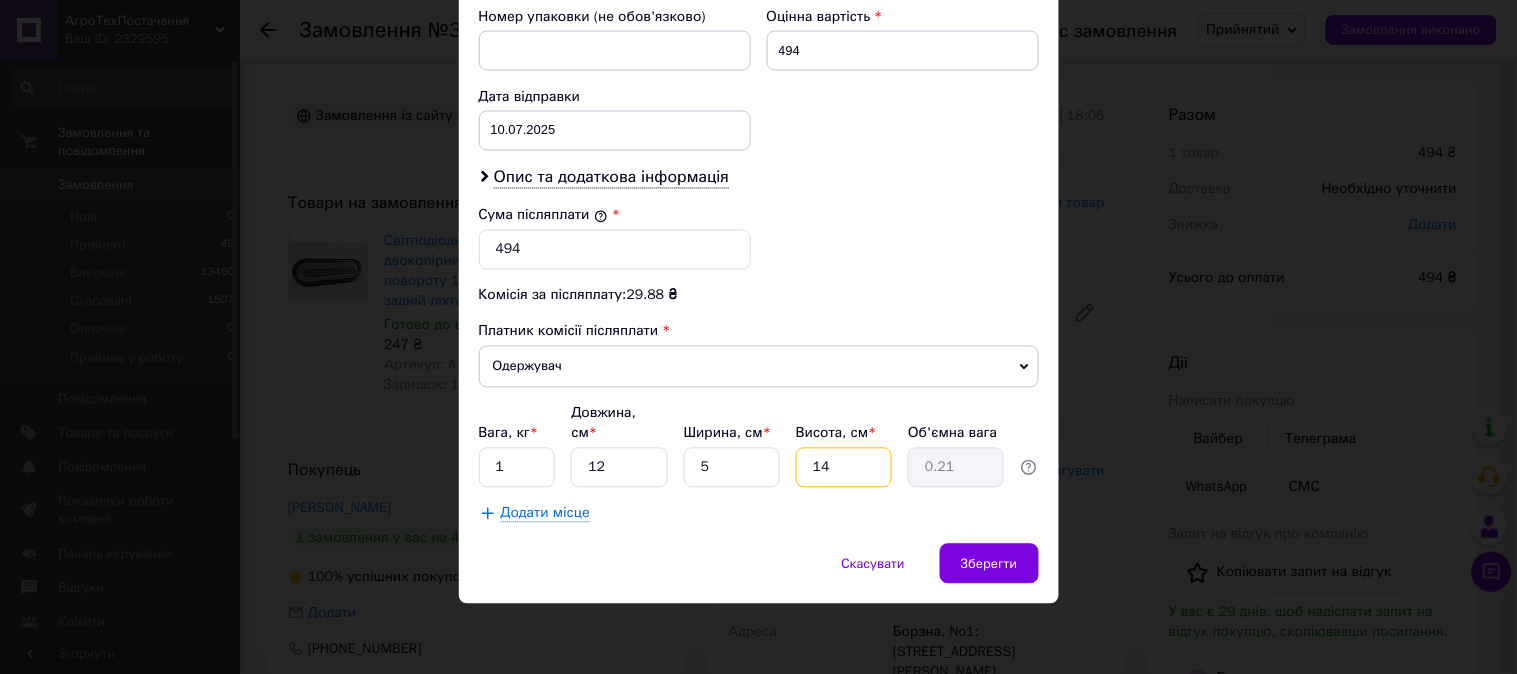 click on "14" at bounding box center (844, 468) 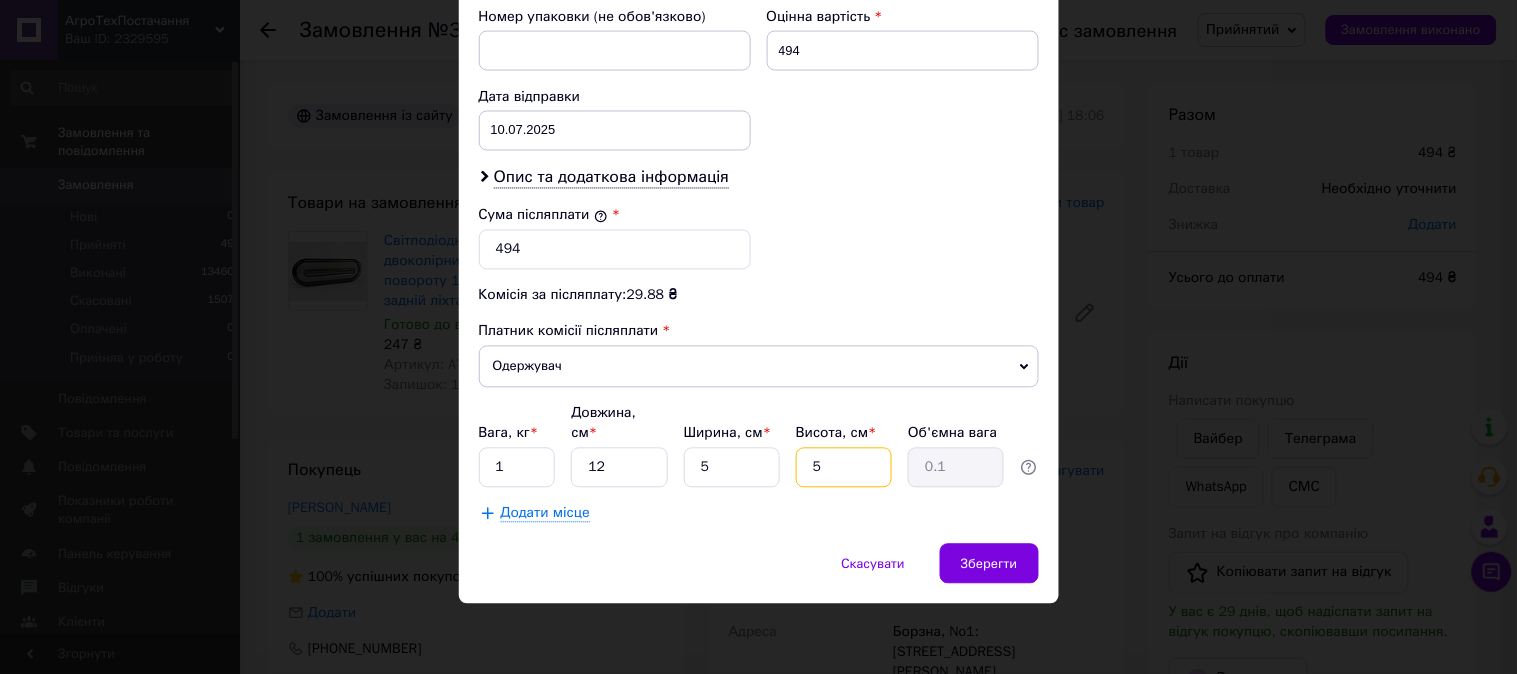 type on "5" 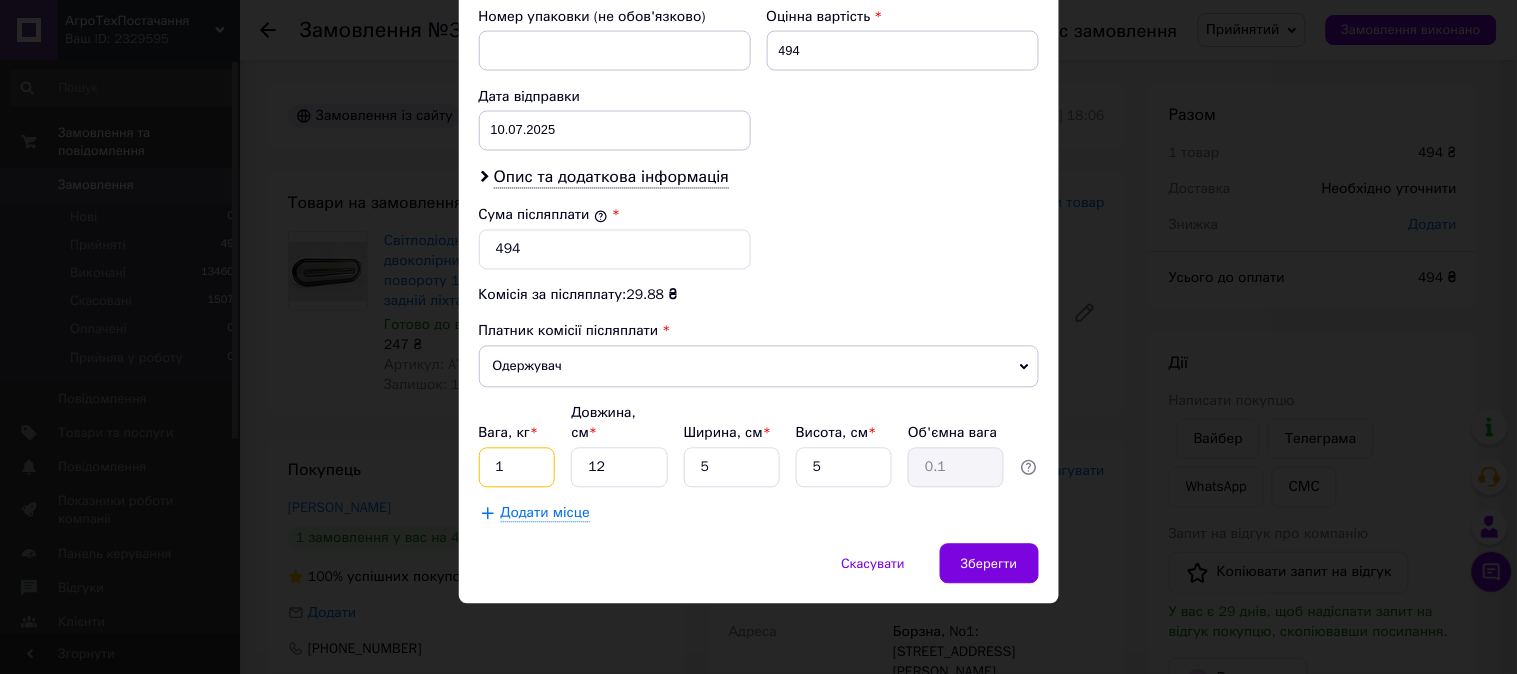 click on "1" at bounding box center [517, 468] 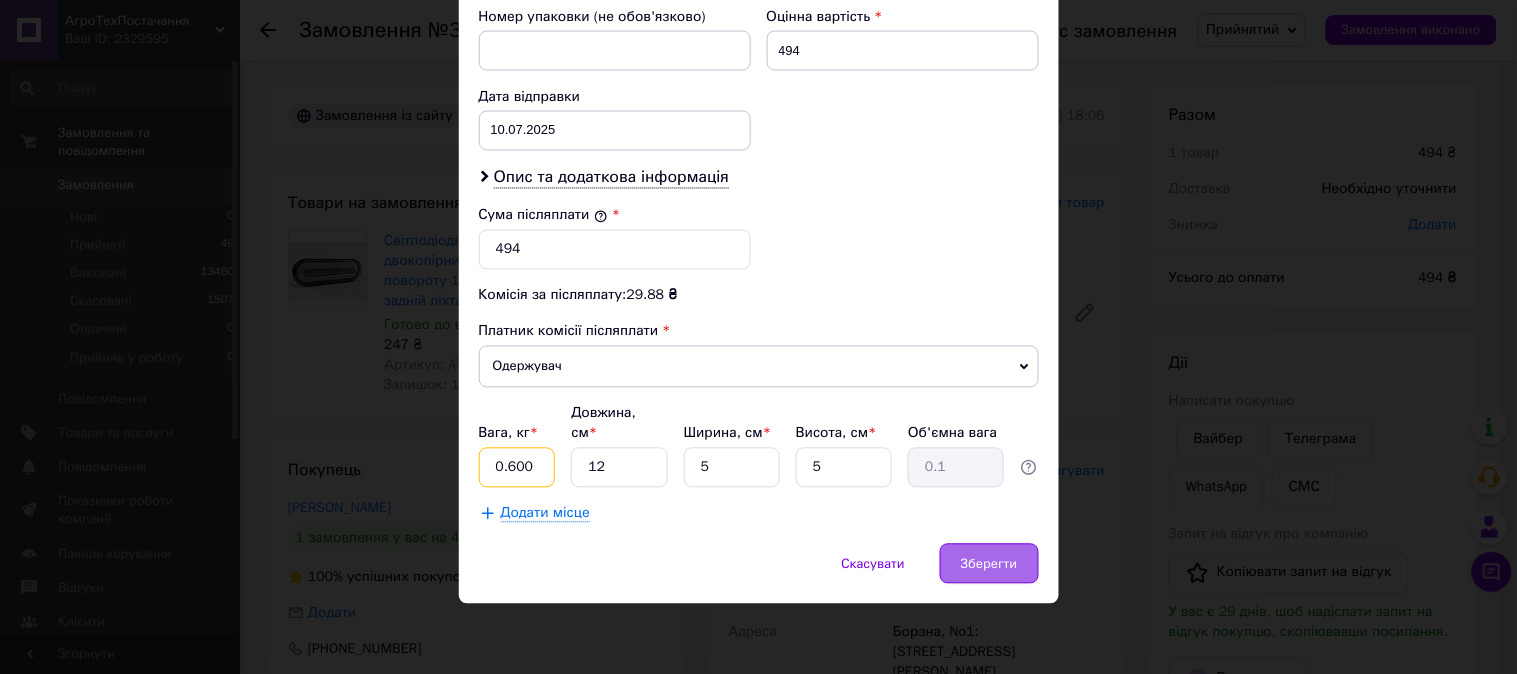 type on "0.600" 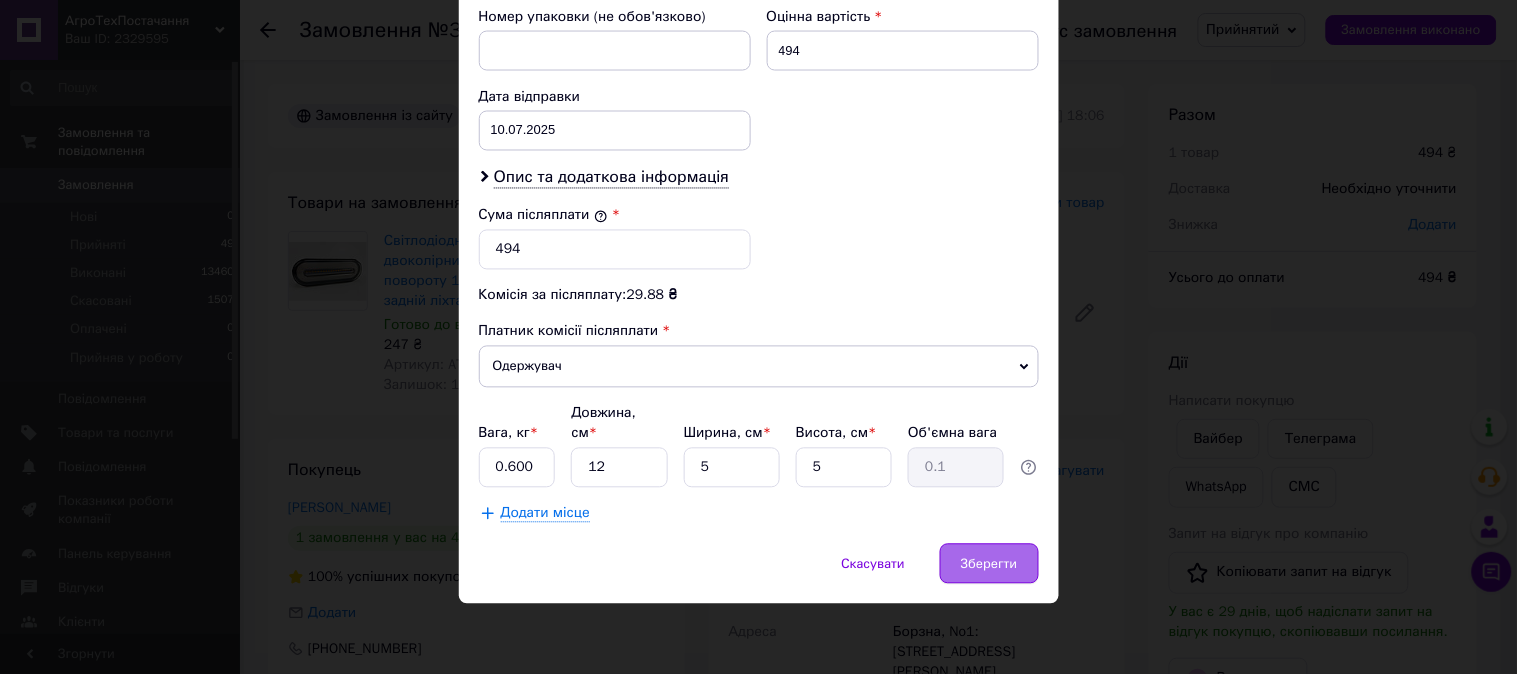 click on "Зберегти" at bounding box center [989, 564] 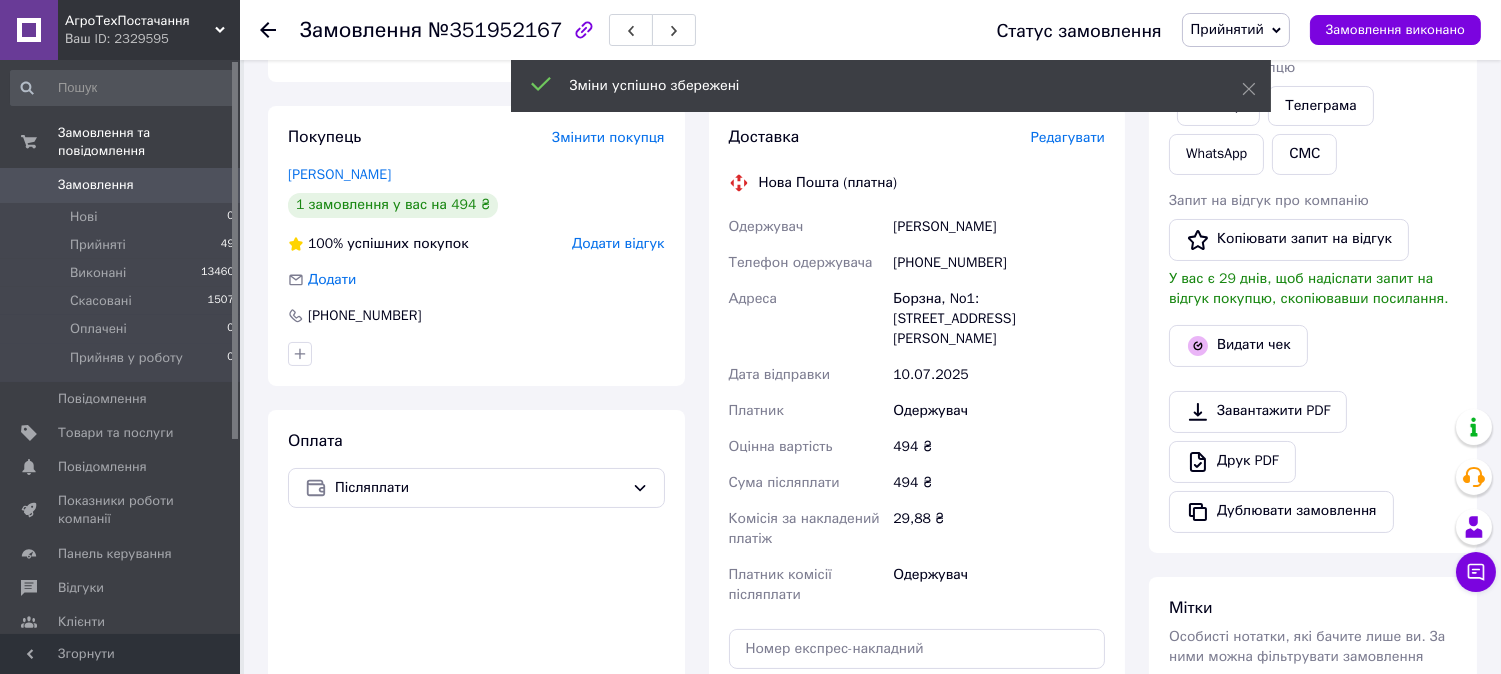 scroll, scrollTop: 666, scrollLeft: 0, axis: vertical 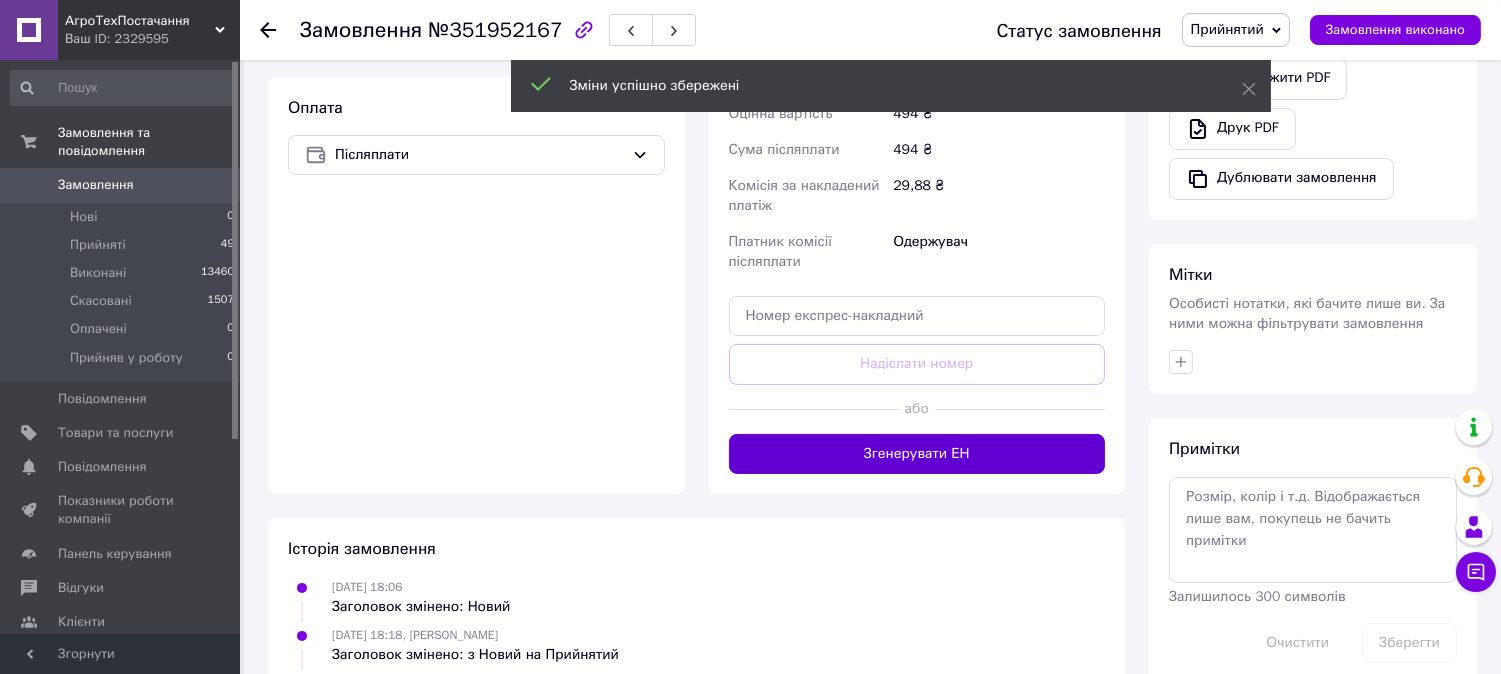 click on "Згенерувати ЕН" at bounding box center (917, 454) 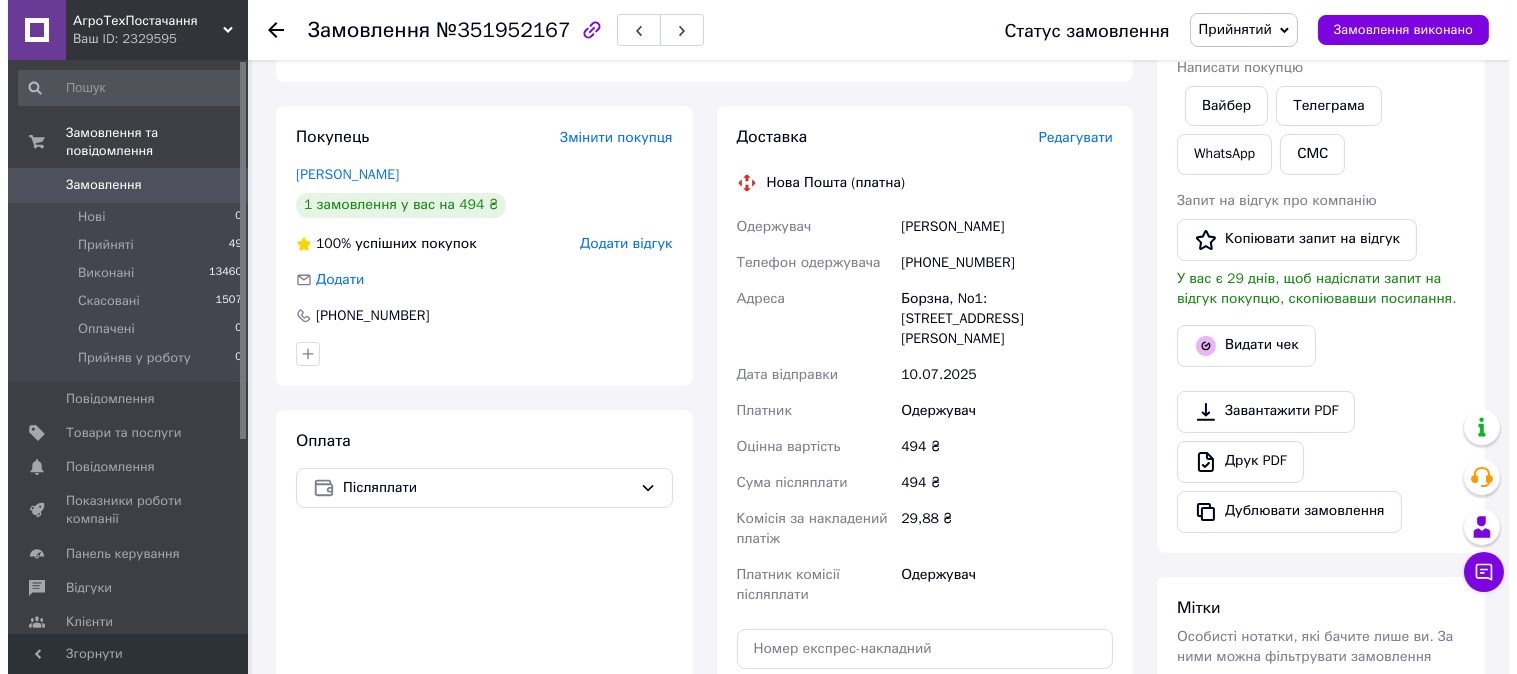 scroll, scrollTop: 222, scrollLeft: 0, axis: vertical 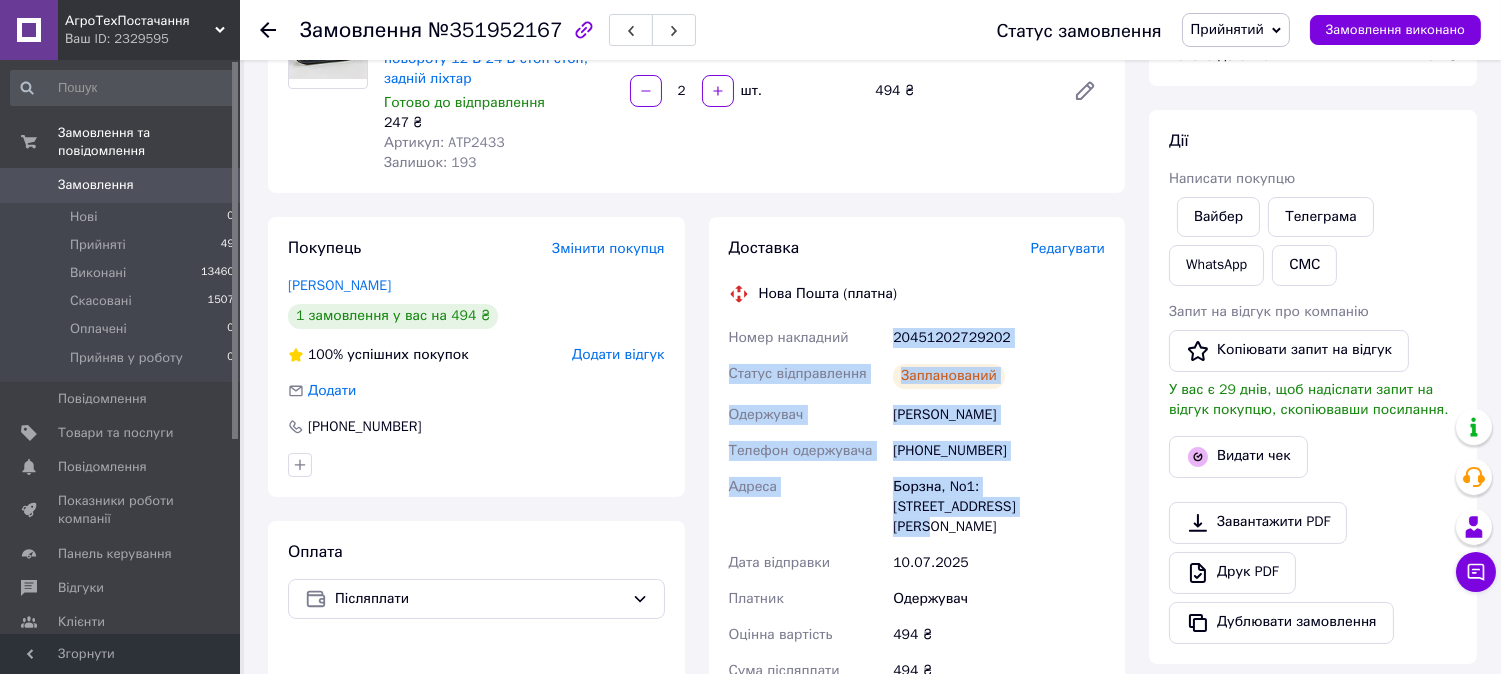 drag, startPoint x: 887, startPoint y: 336, endPoint x: 970, endPoint y: 513, distance: 195.49425 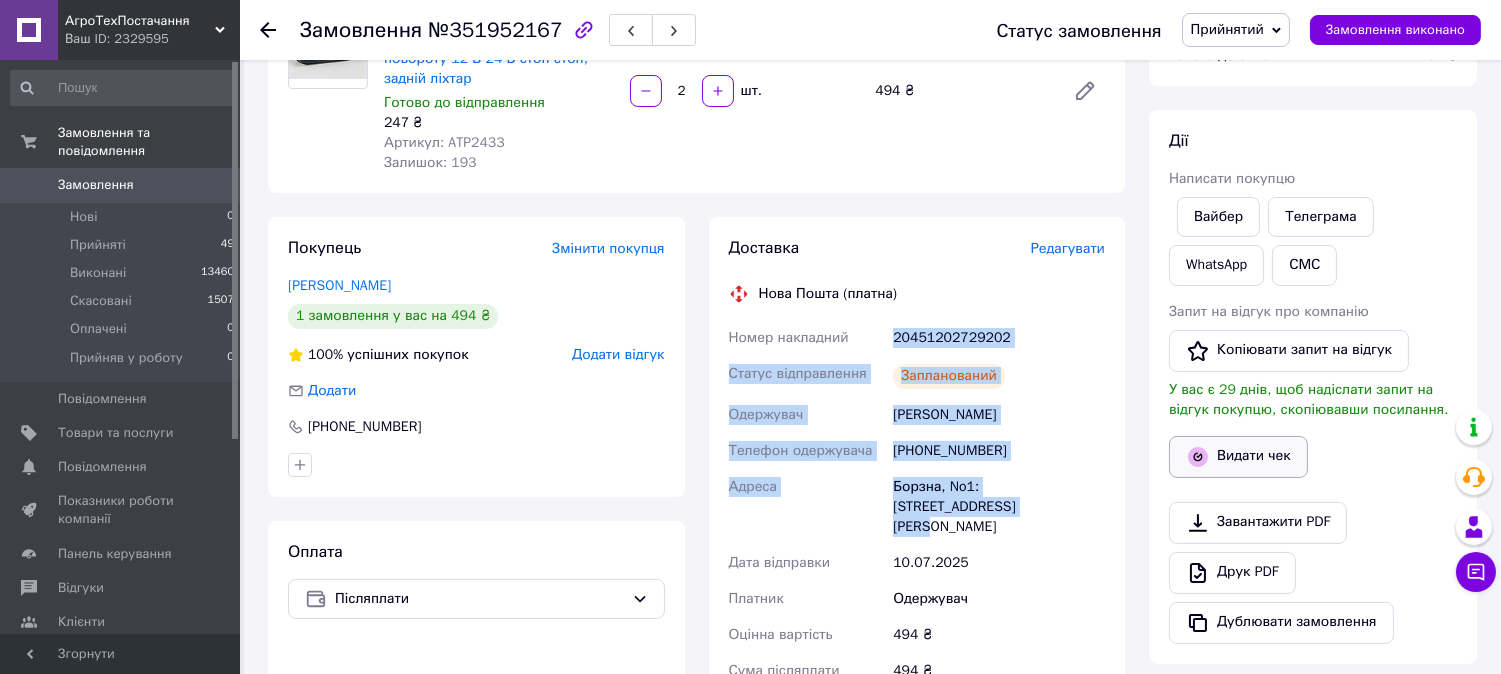 click on "Видати чек" at bounding box center (1254, 456) 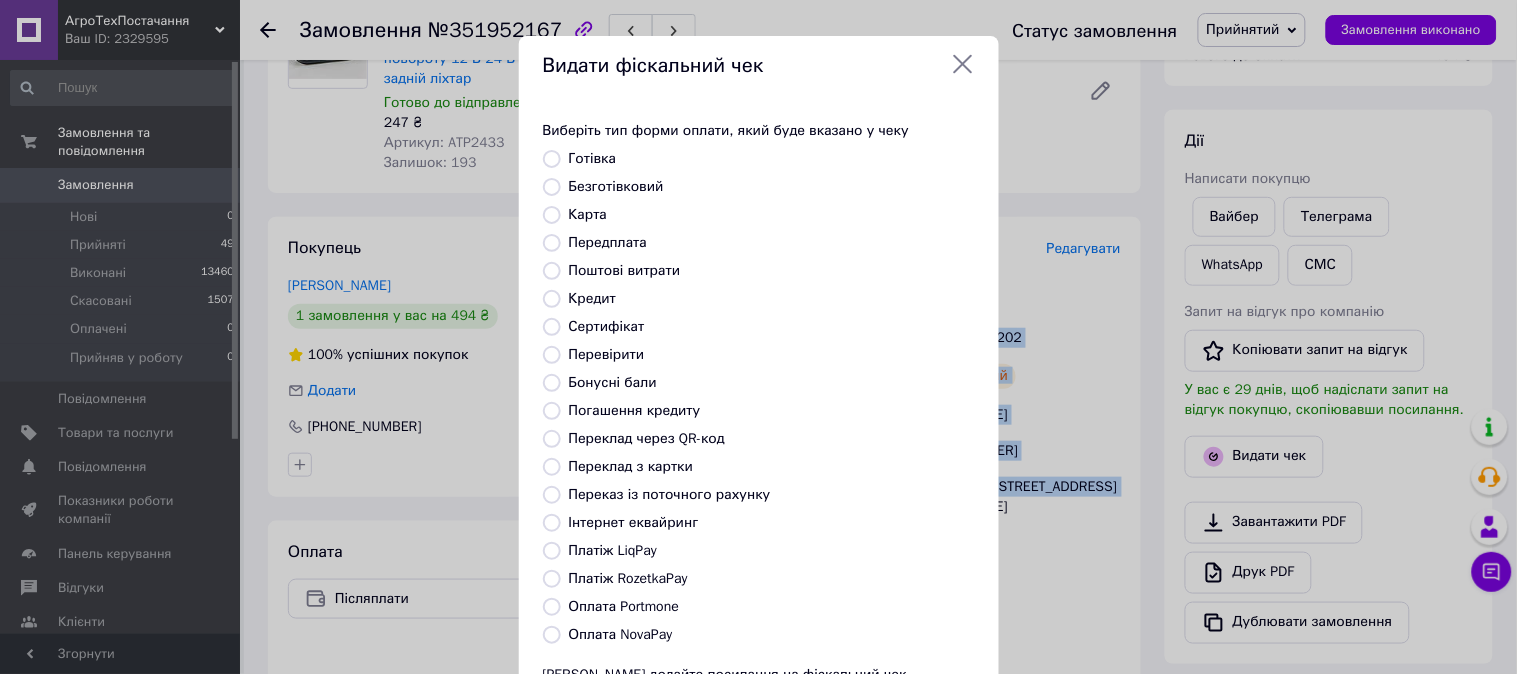 click on "Безготівковий" at bounding box center [552, 187] 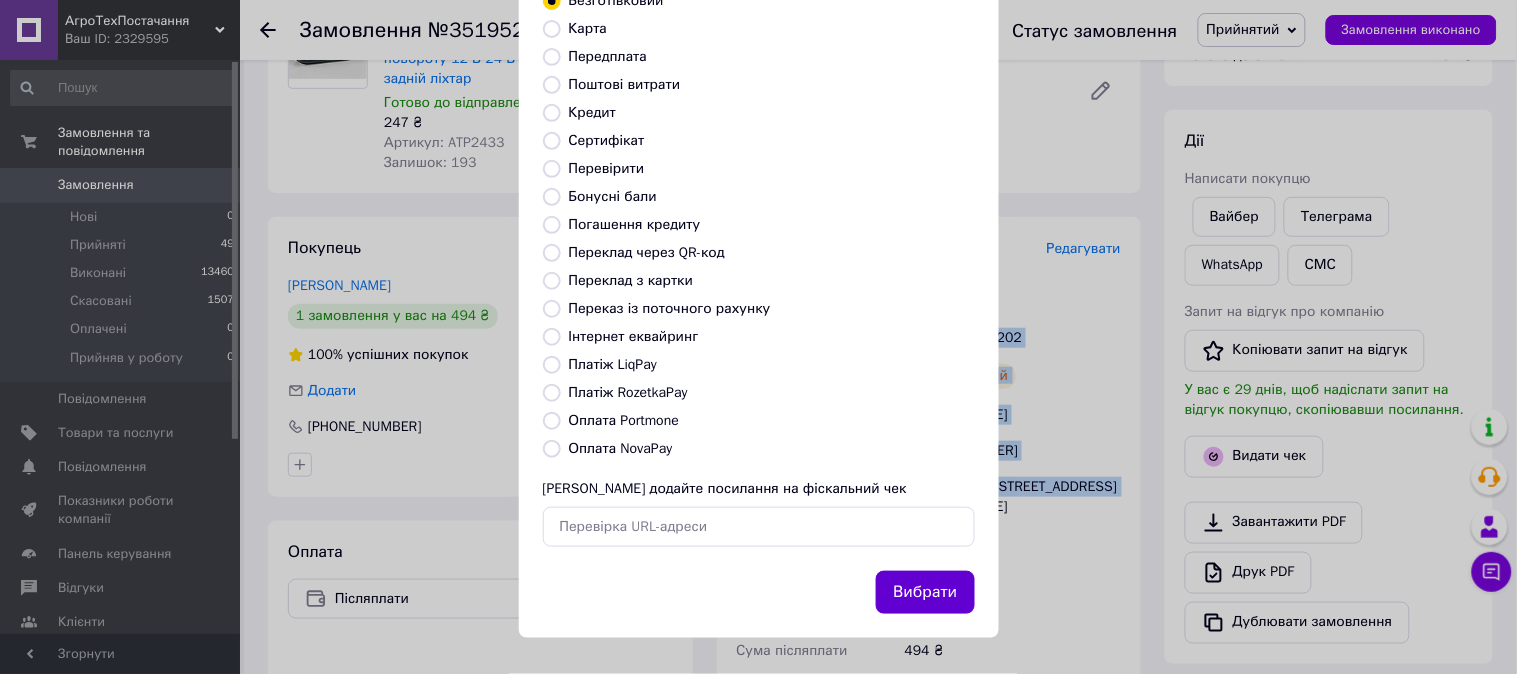 click on "Вибрати" at bounding box center (925, 592) 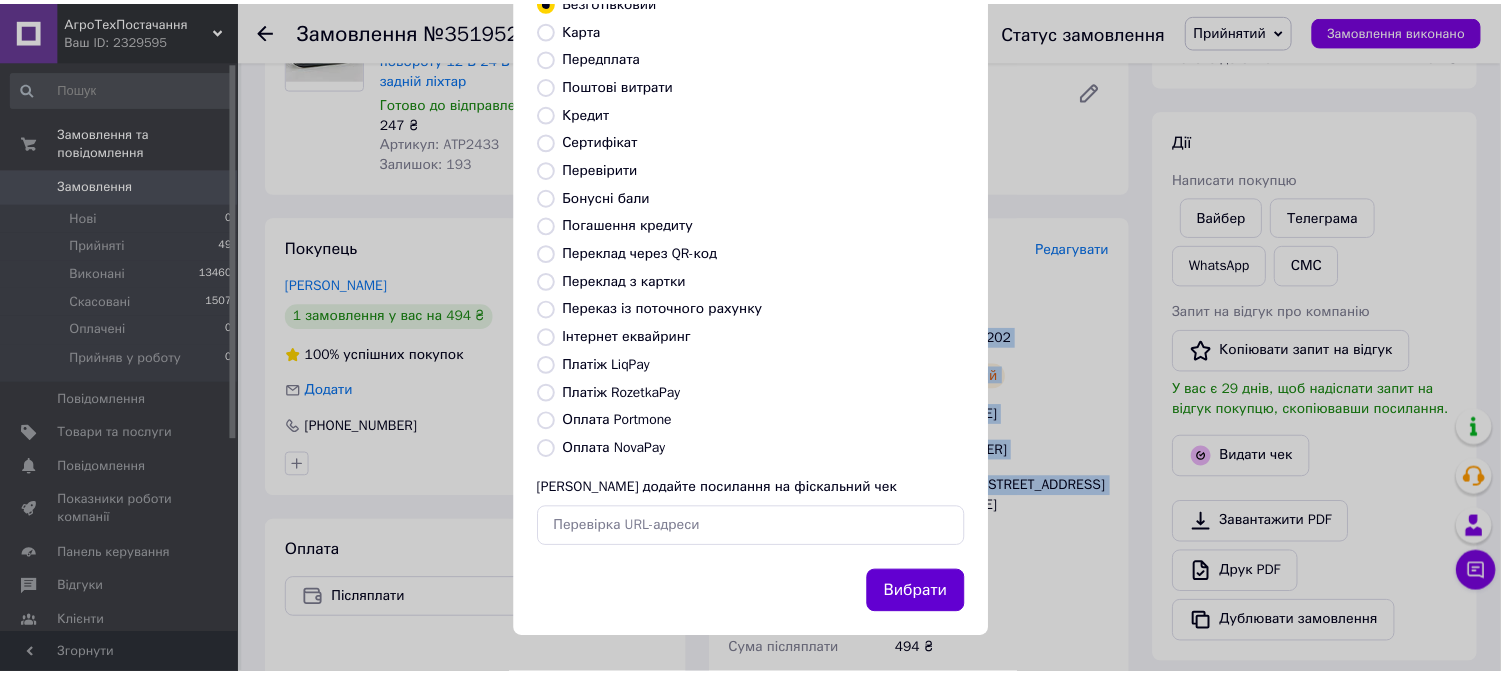 scroll, scrollTop: 185, scrollLeft: 0, axis: vertical 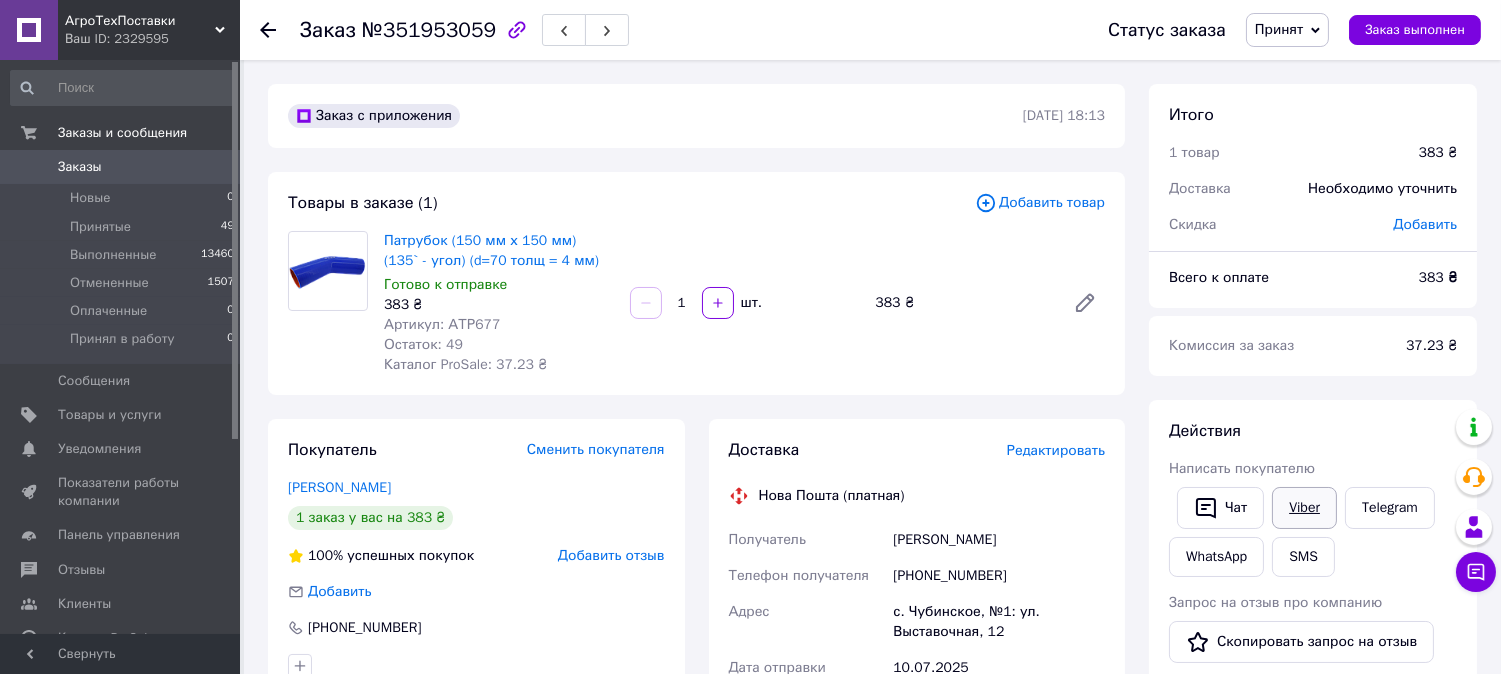 click on "Viber" at bounding box center [1304, 508] 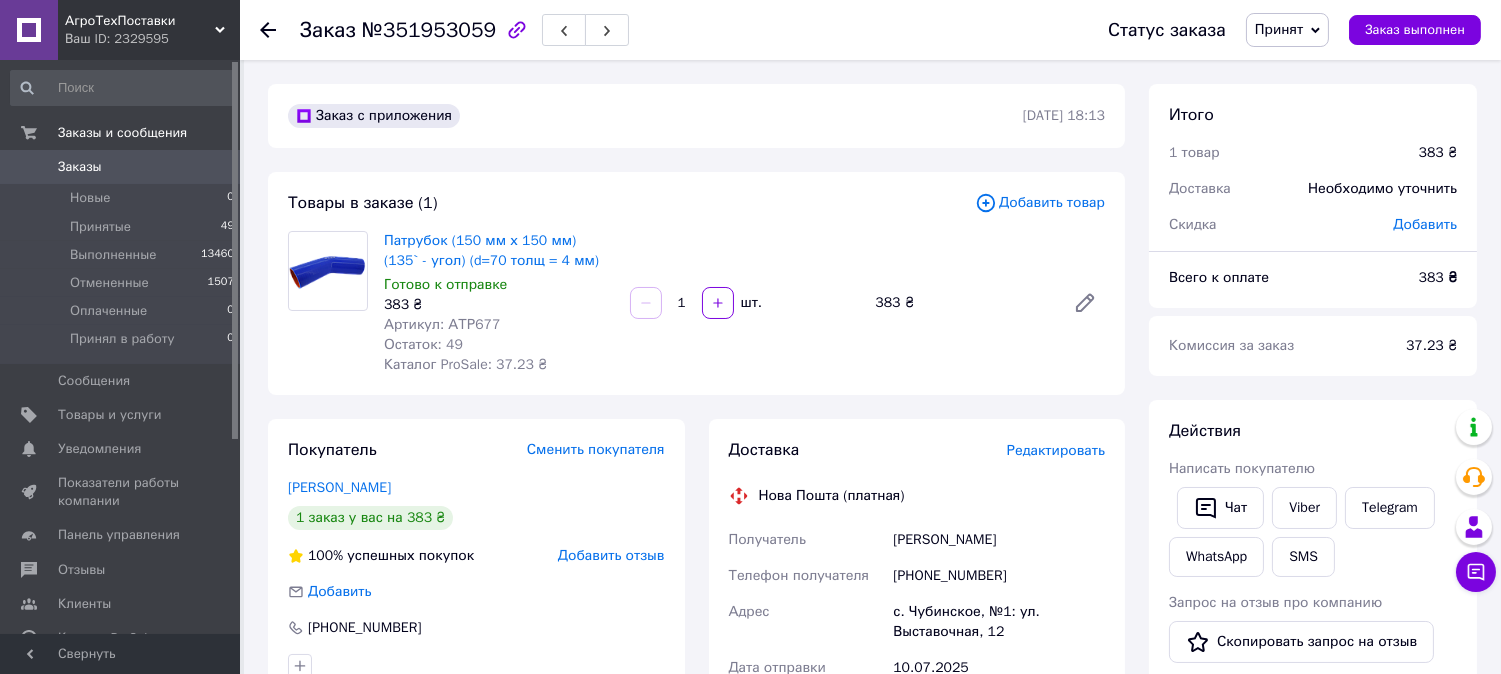 scroll, scrollTop: 222, scrollLeft: 0, axis: vertical 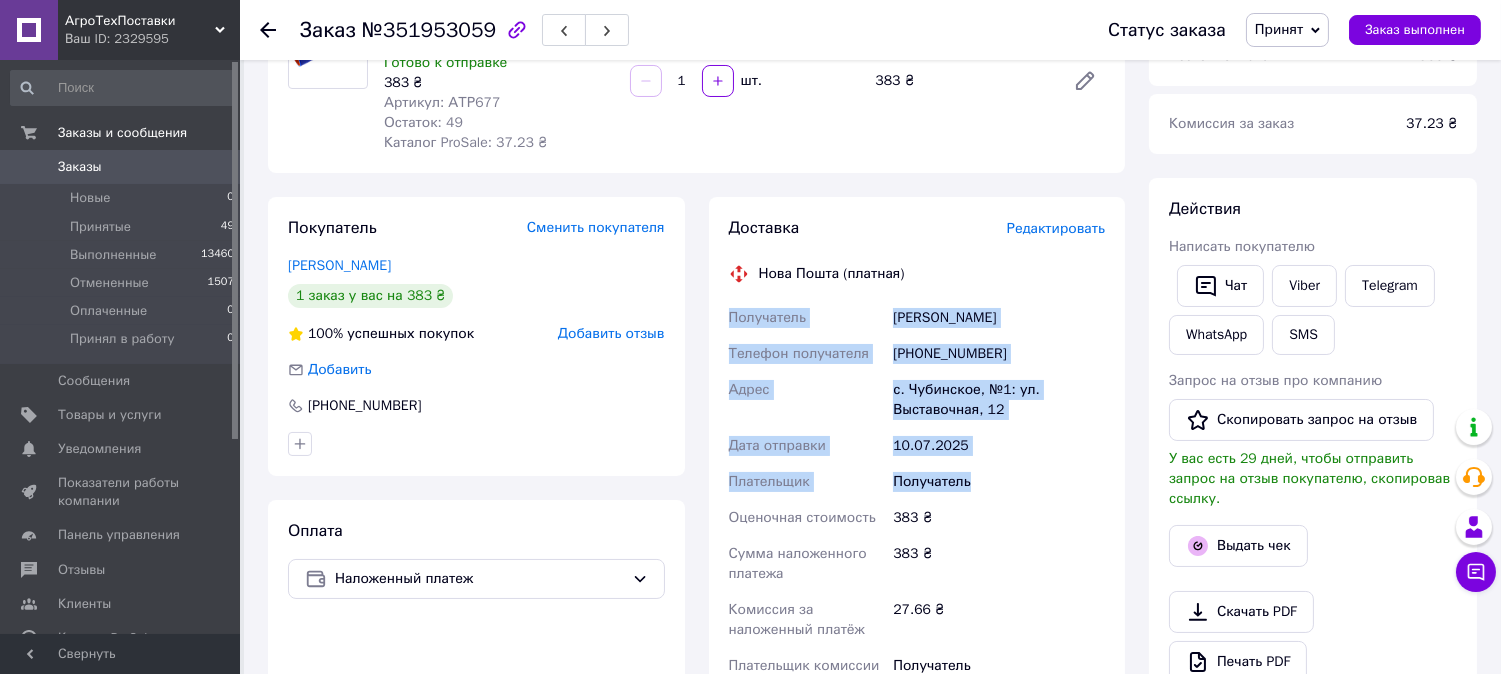 drag, startPoint x: 882, startPoint y: 370, endPoint x: 1075, endPoint y: 471, distance: 217.83022 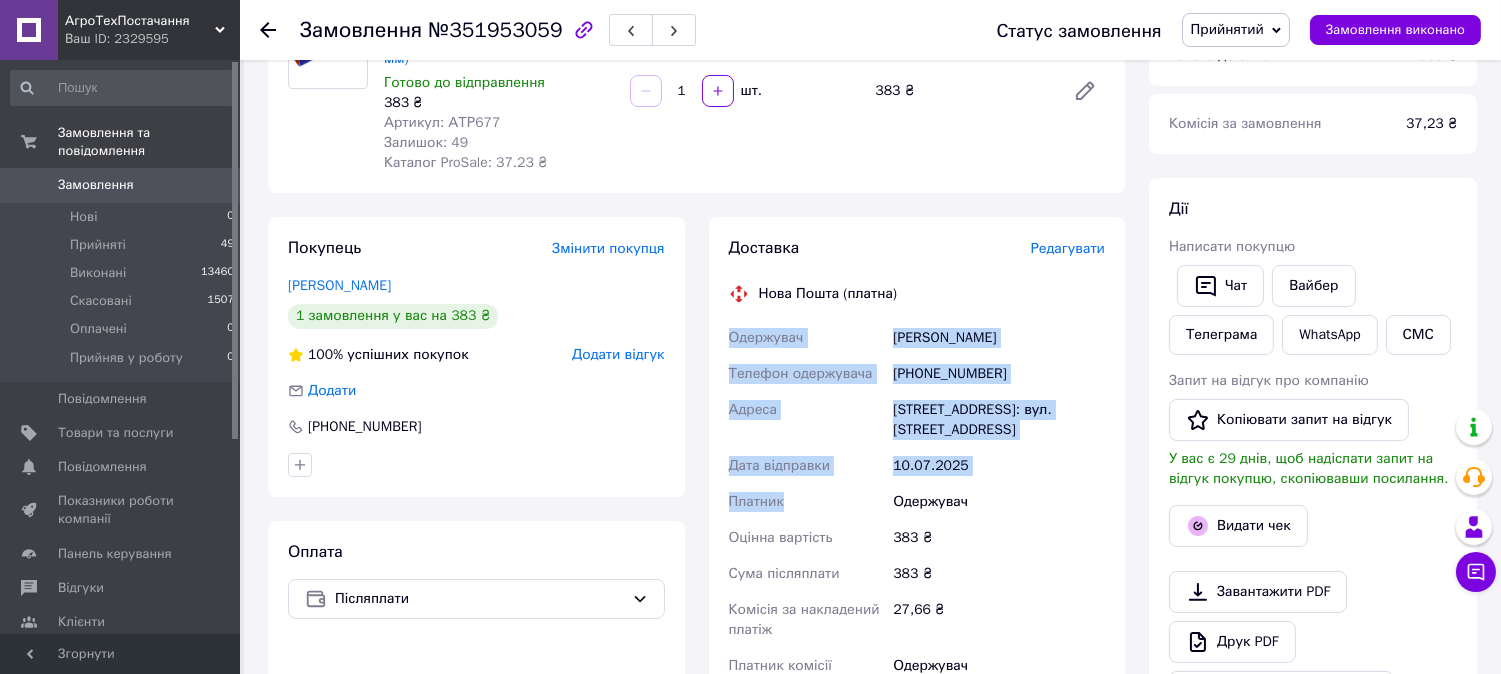 scroll, scrollTop: 224, scrollLeft: 0, axis: vertical 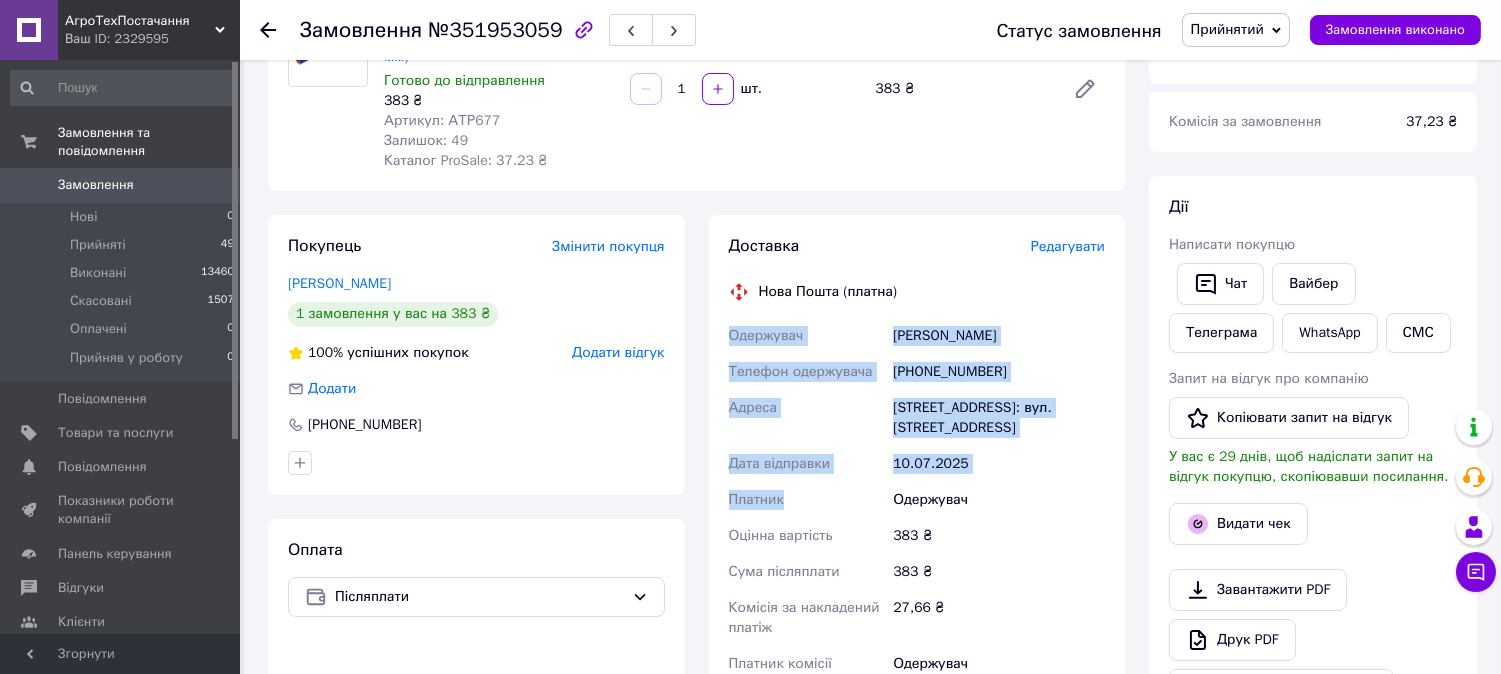 click on "+380676402600" at bounding box center (999, 372) 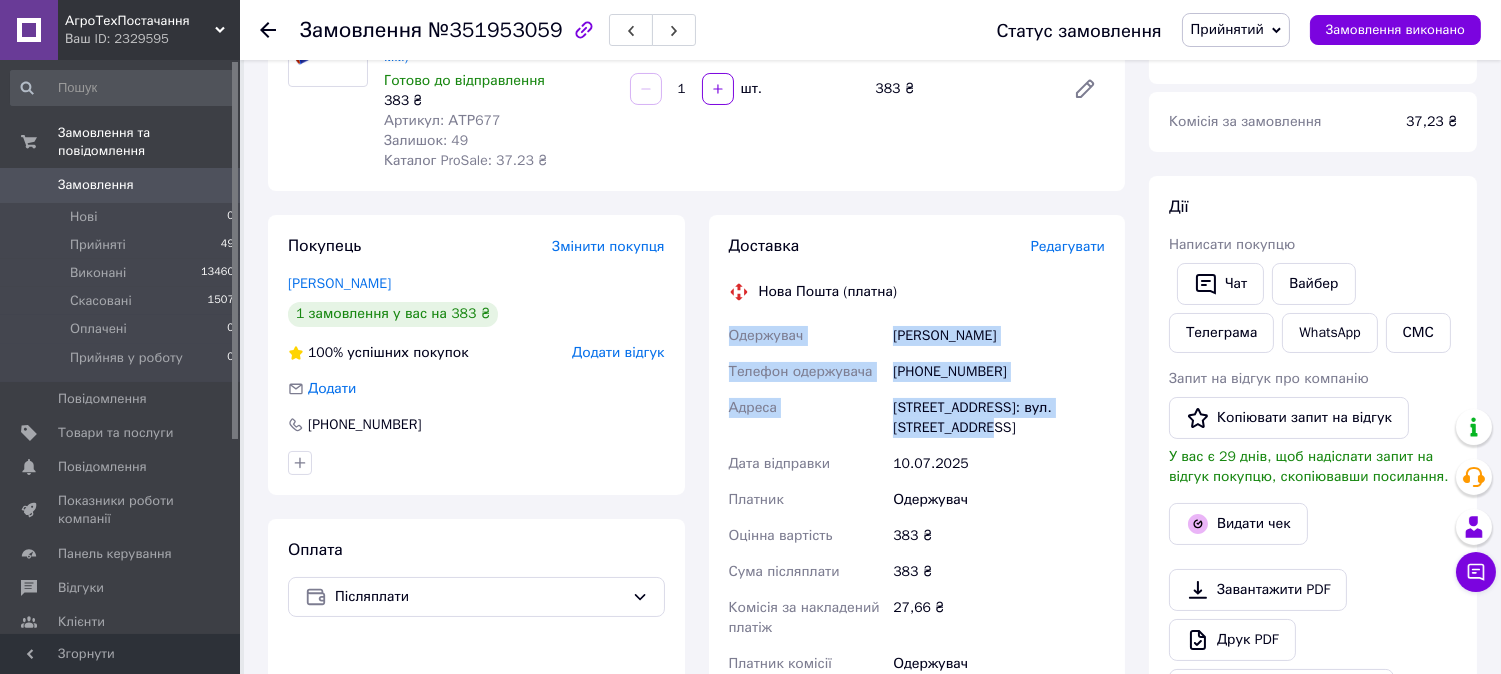 drag, startPoint x: 761, startPoint y: 351, endPoint x: 1012, endPoint y: 427, distance: 262.2537 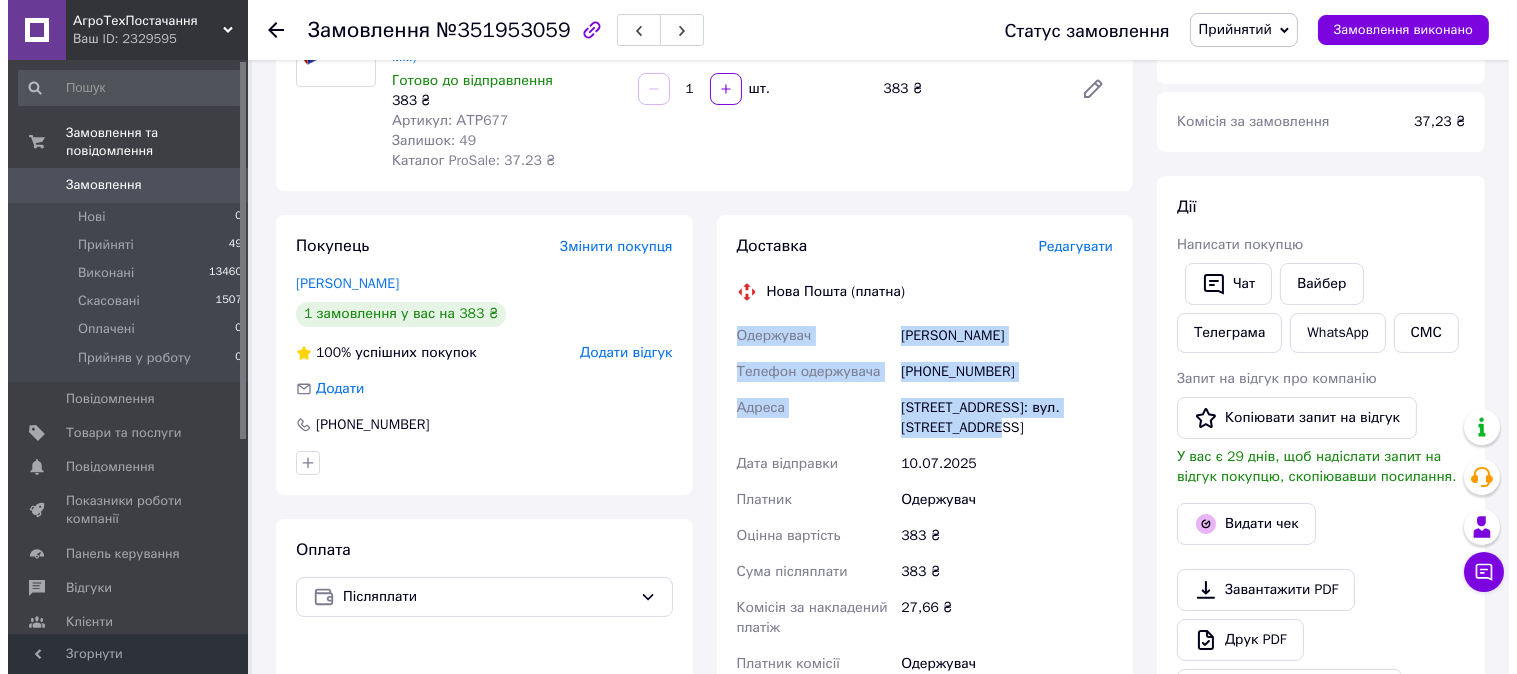 scroll, scrollTop: 0, scrollLeft: 0, axis: both 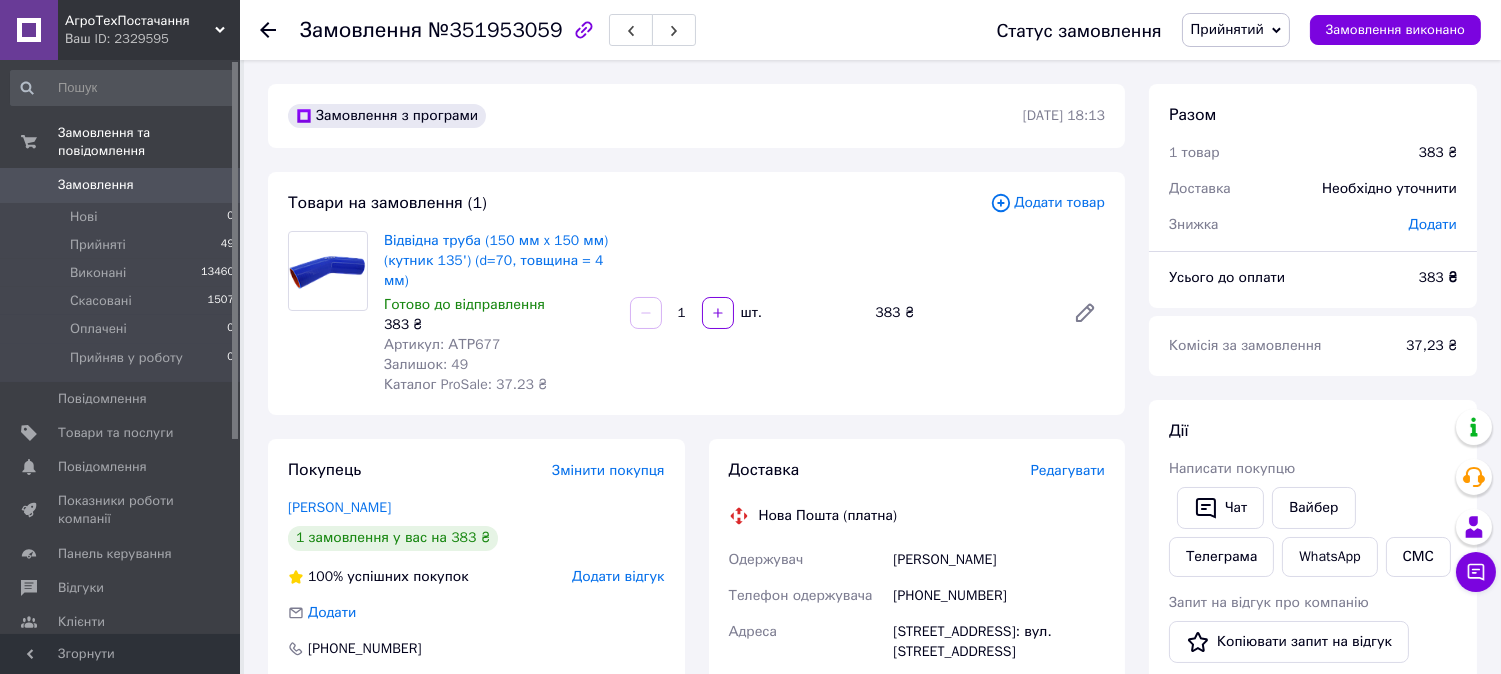 click on "Редагувати" at bounding box center [1068, 470] 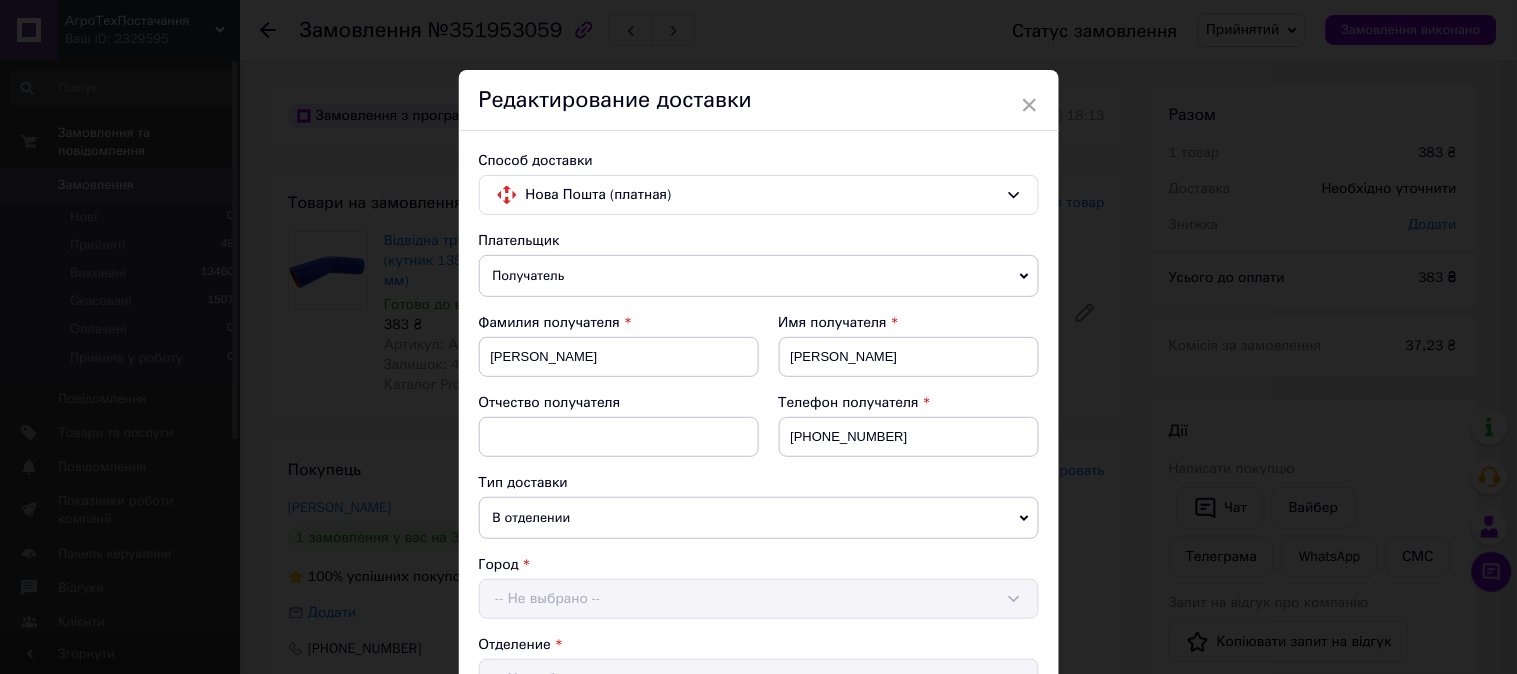 scroll, scrollTop: 874, scrollLeft: 0, axis: vertical 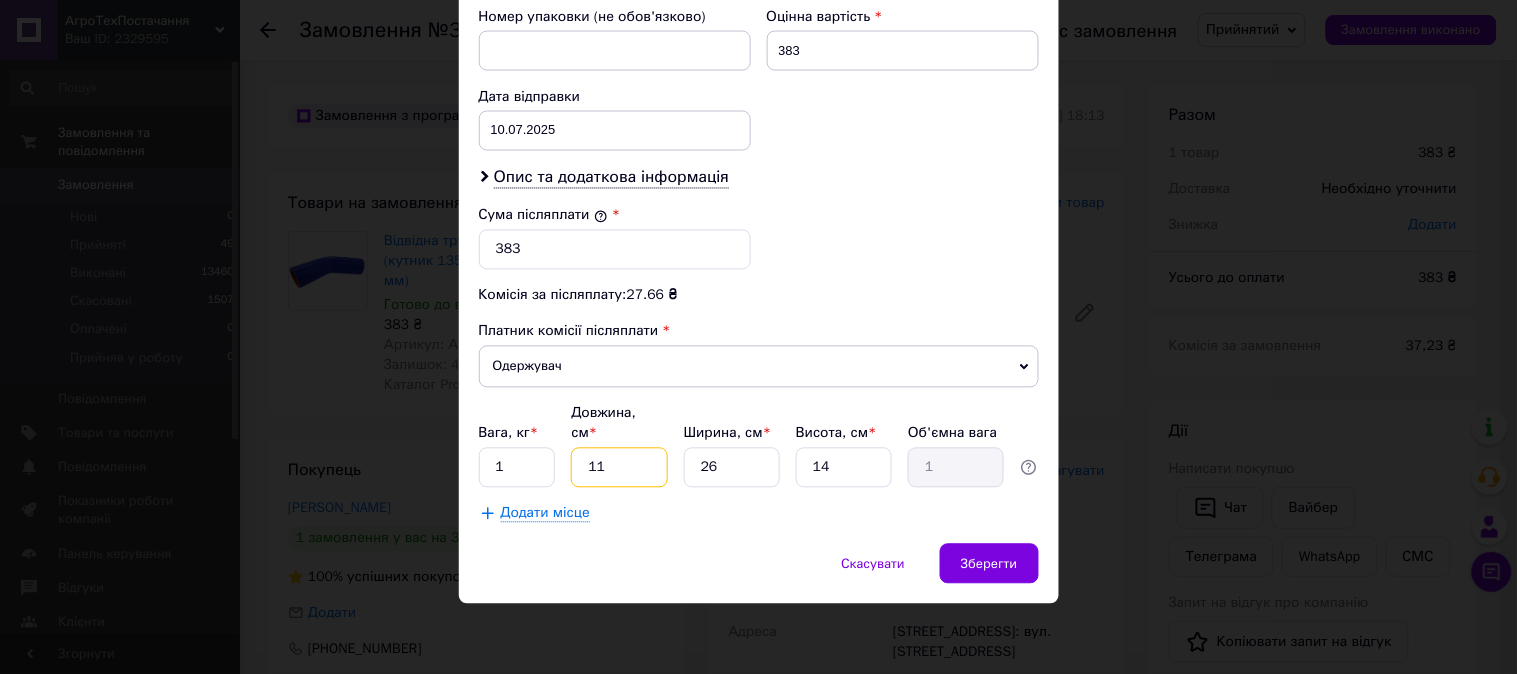 click on "11" at bounding box center [619, 468] 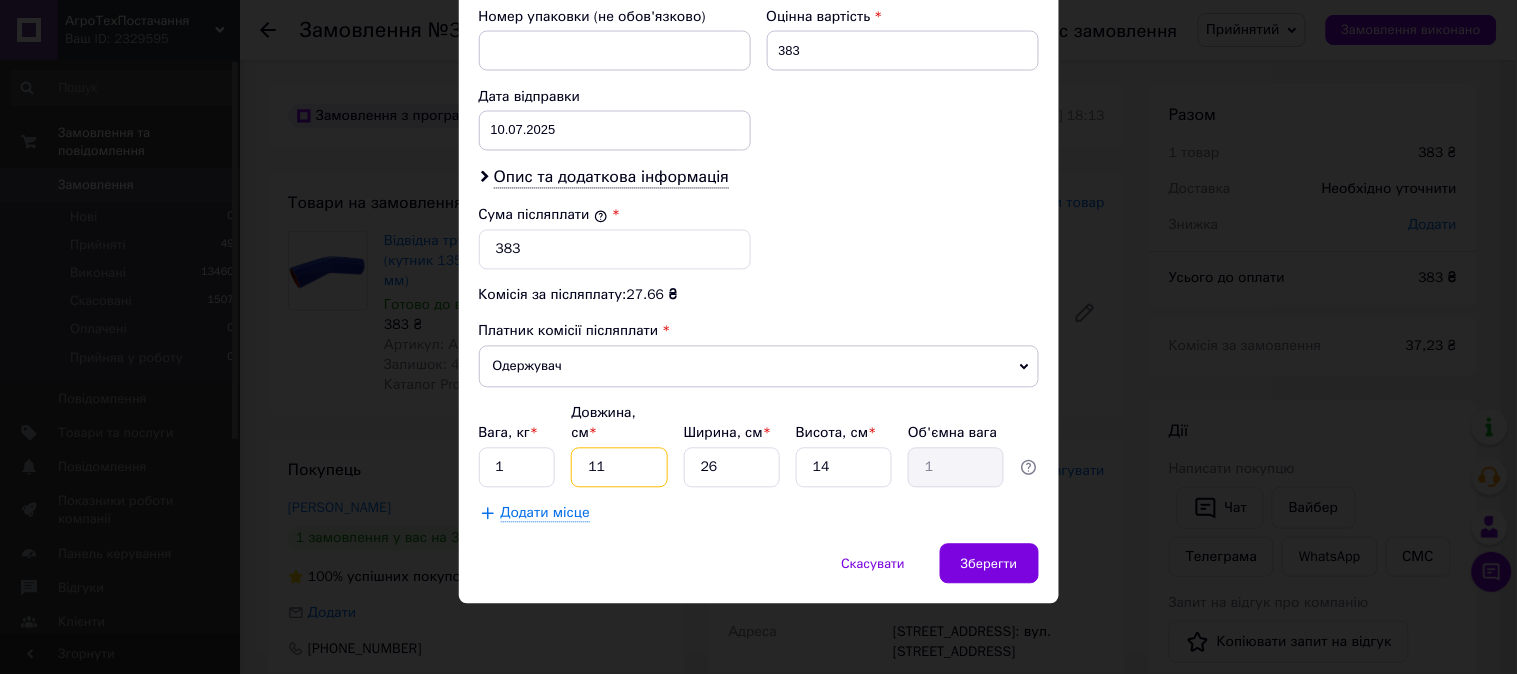 type on "3" 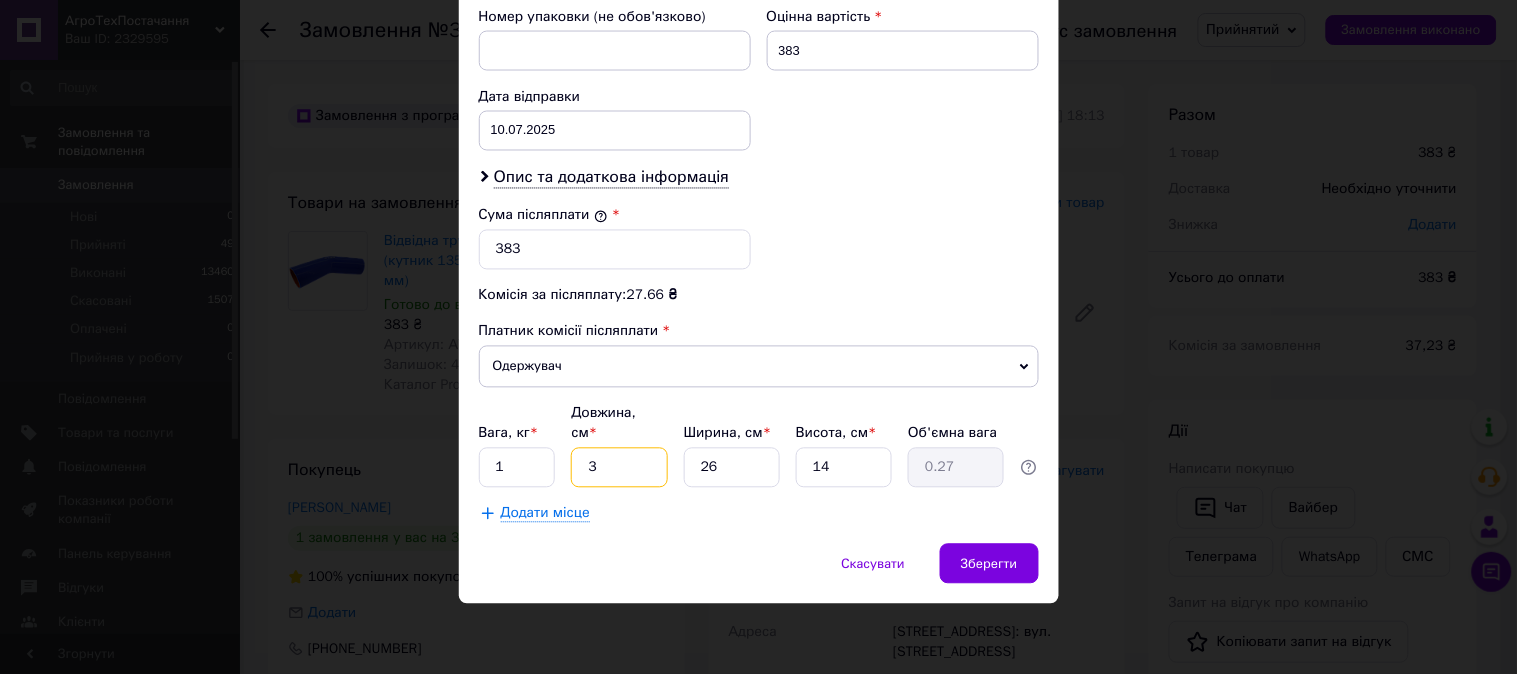 type on "30" 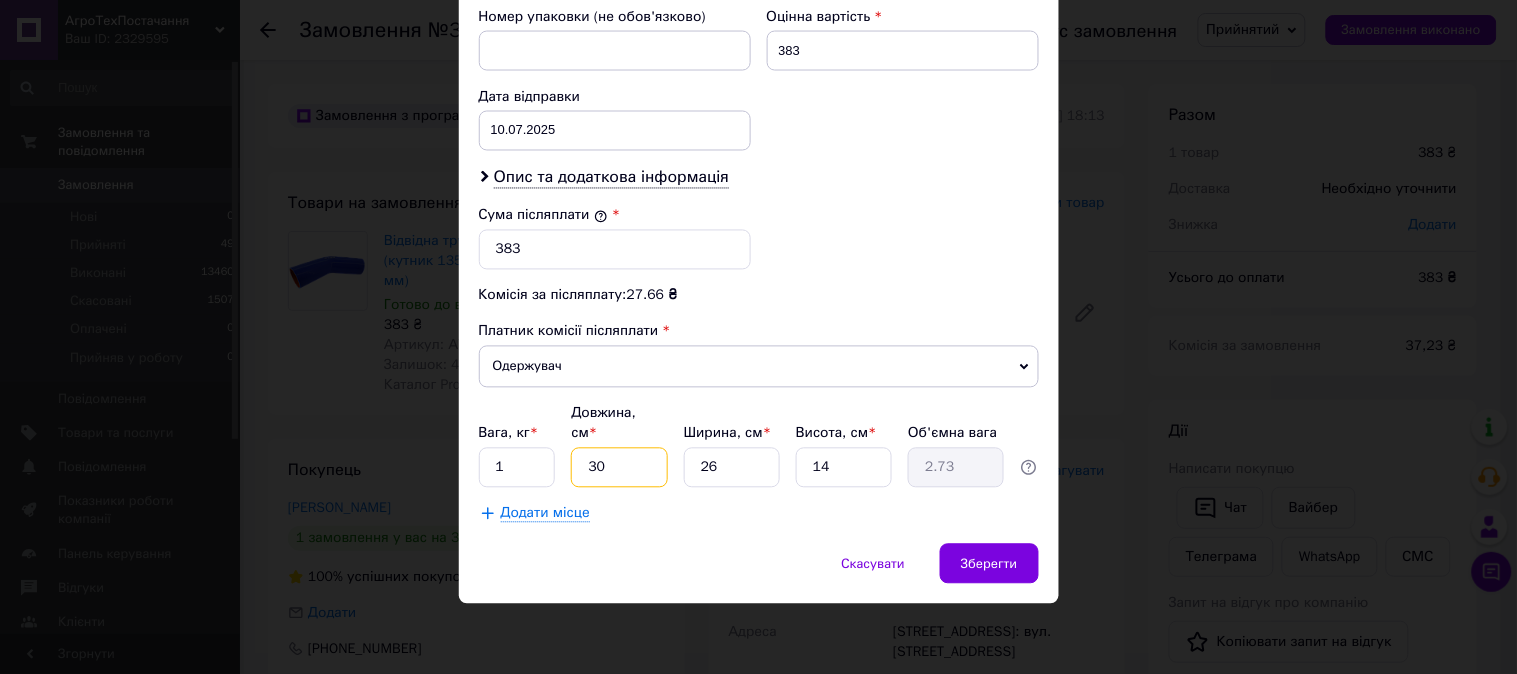 type on "30" 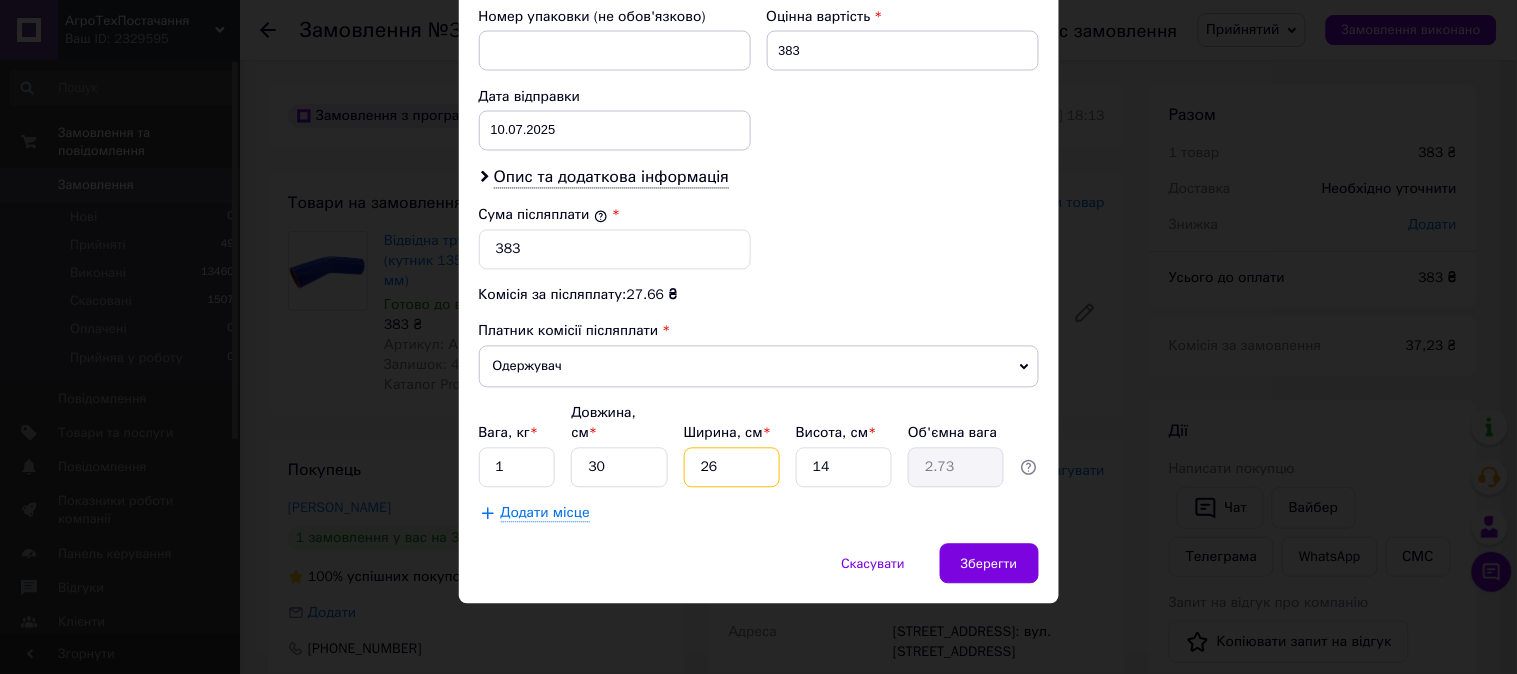 click on "26" at bounding box center (732, 468) 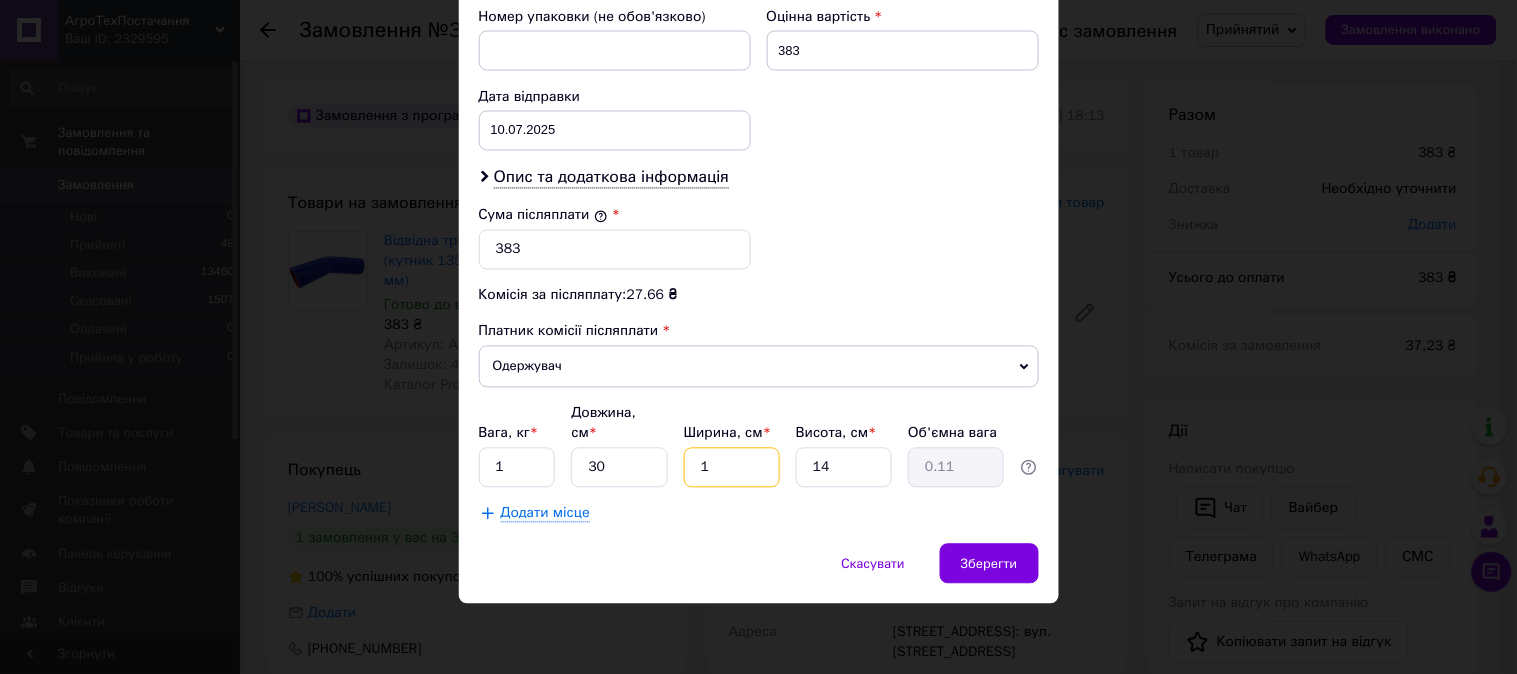 type on "10" 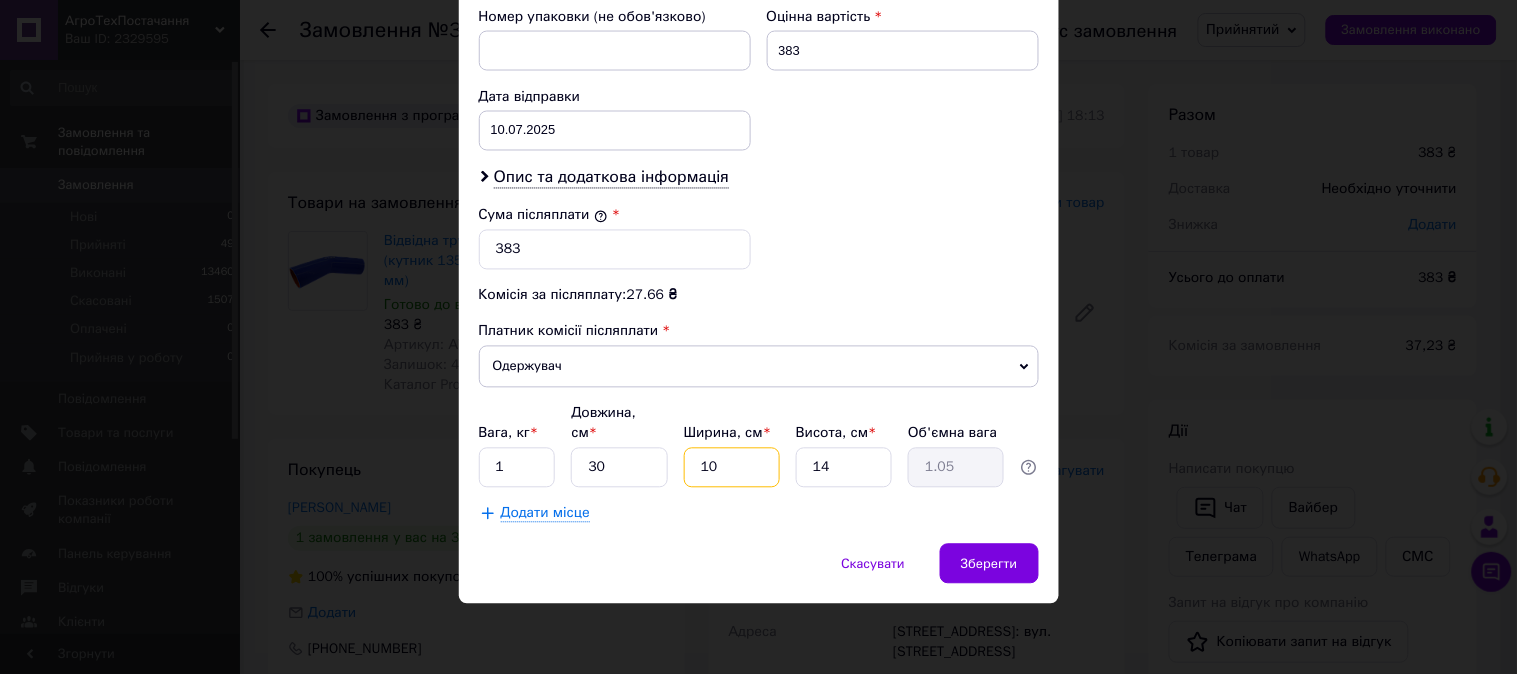 type on "10" 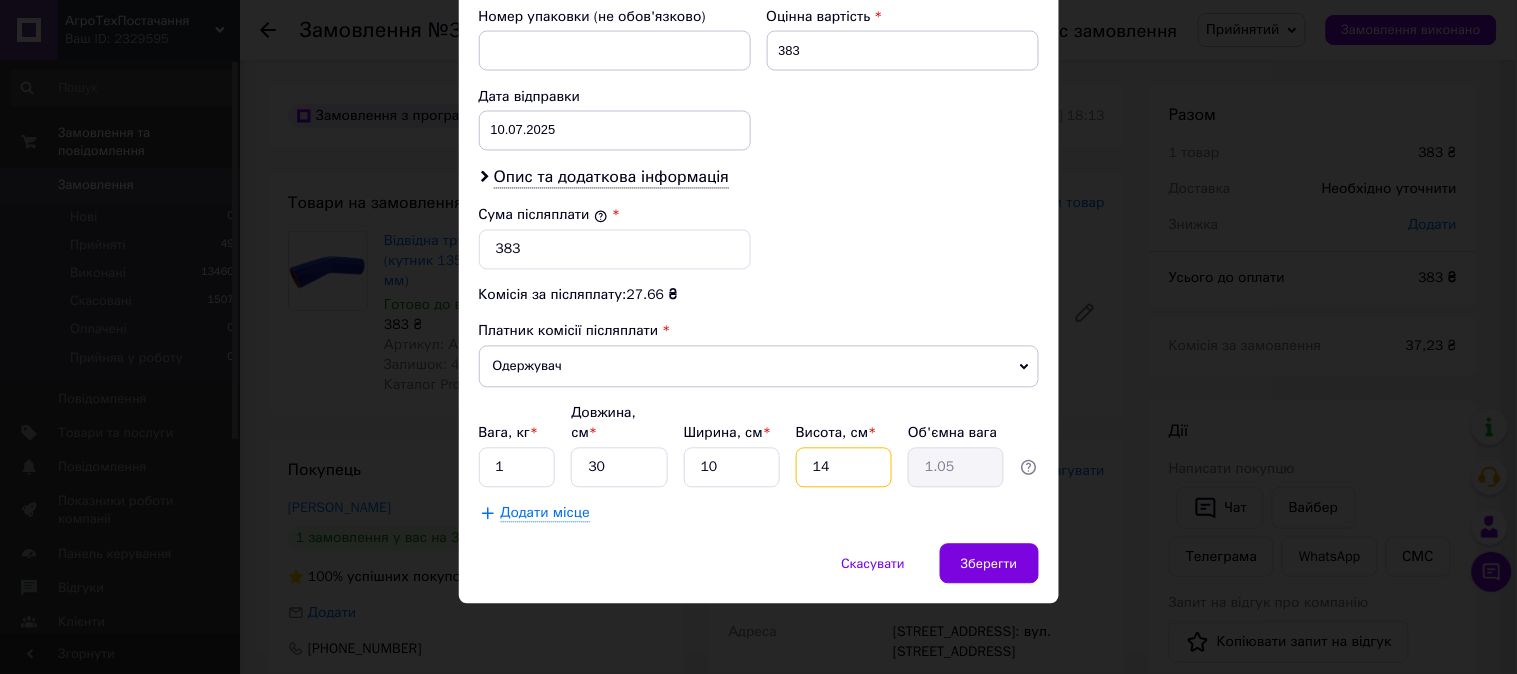 click on "14" at bounding box center (844, 468) 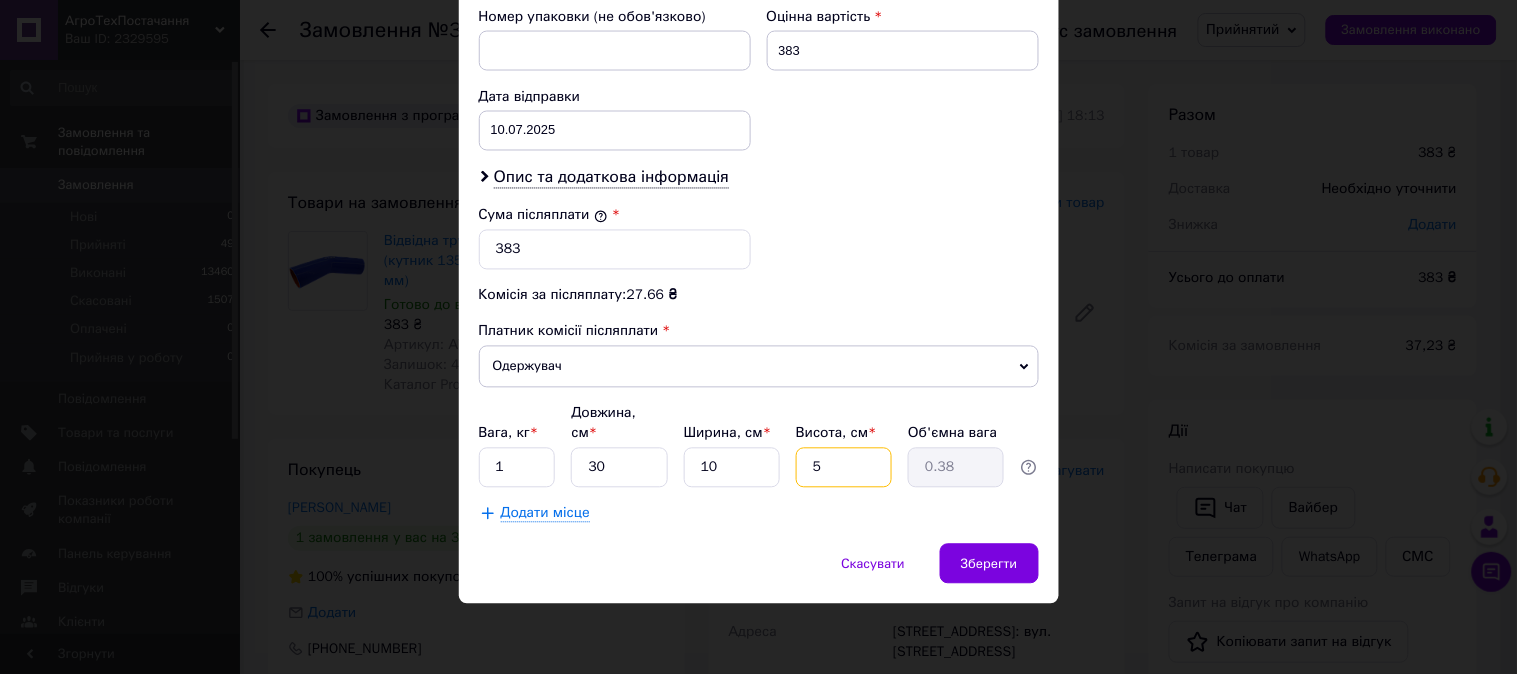 click on "5" at bounding box center (844, 468) 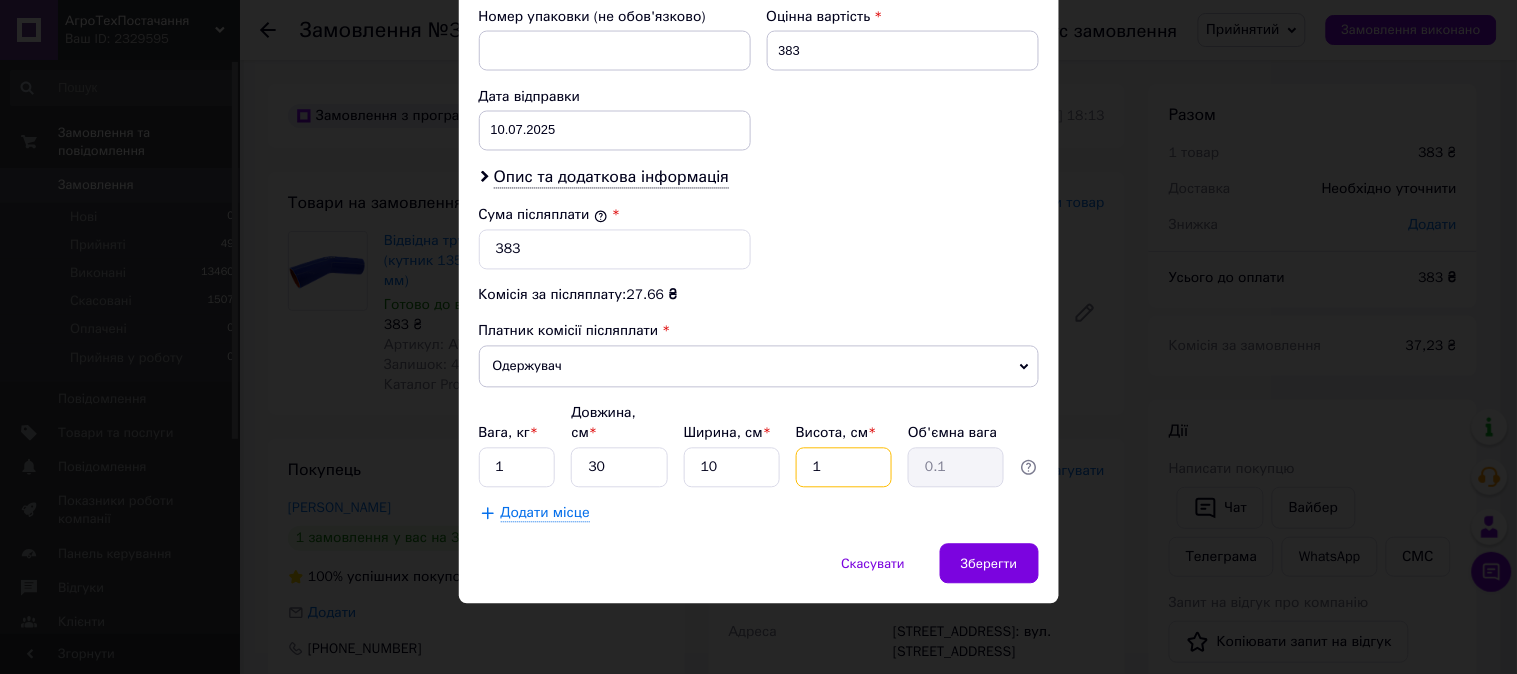 type on "10" 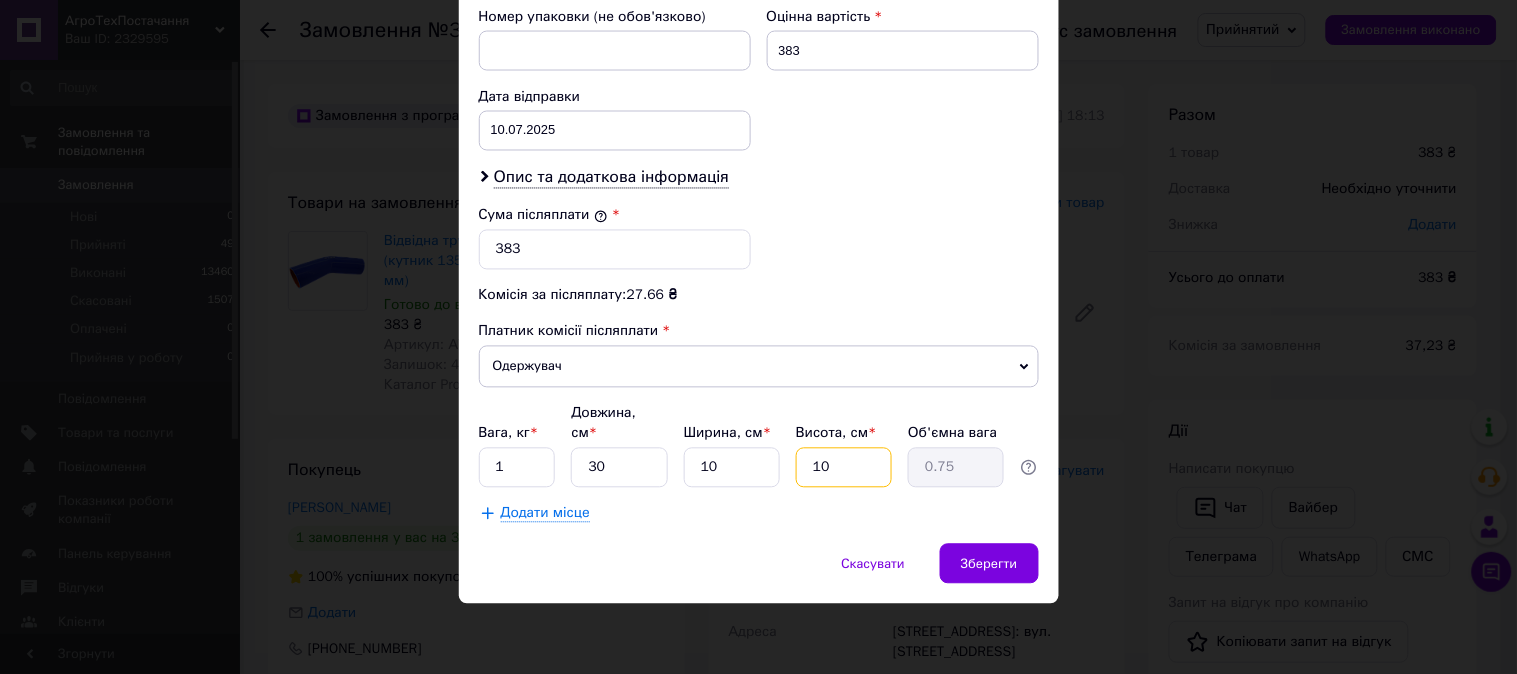type on "10" 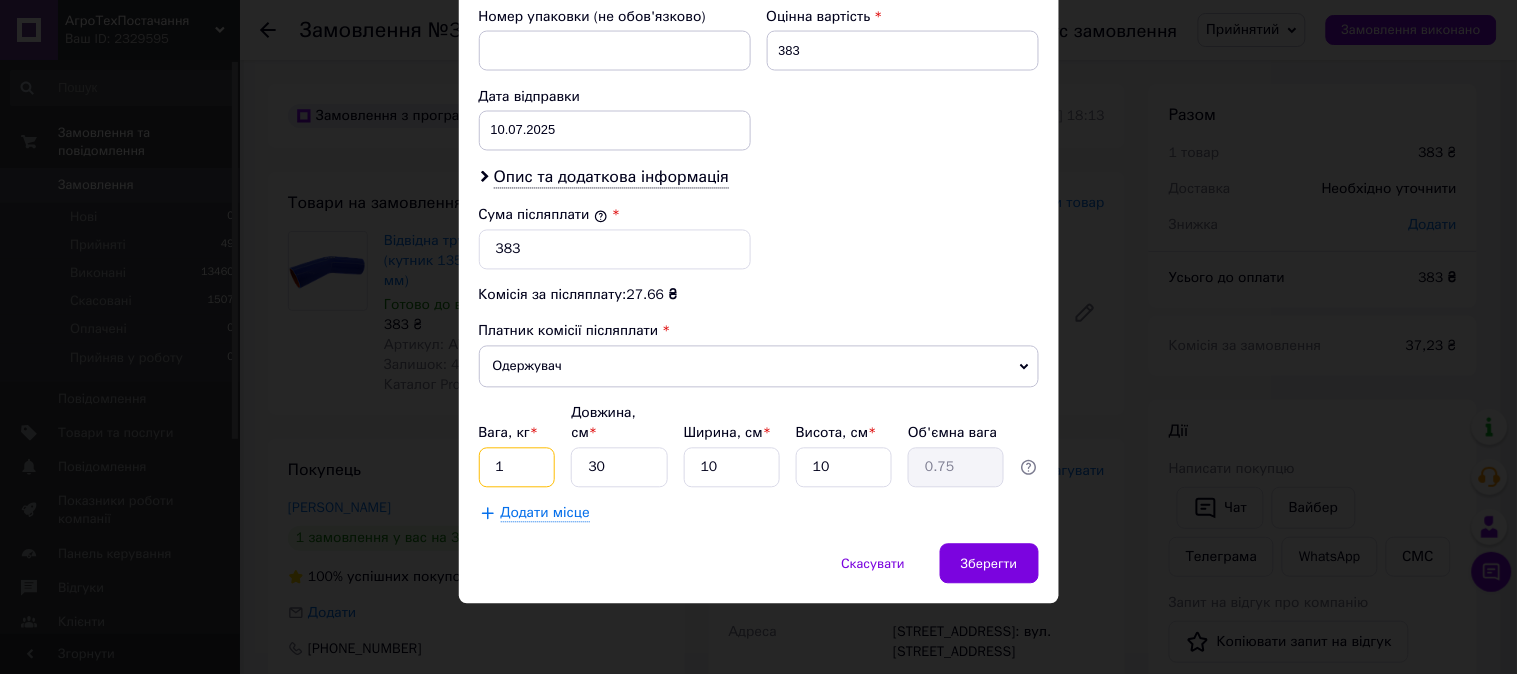 click on "1" at bounding box center (517, 468) 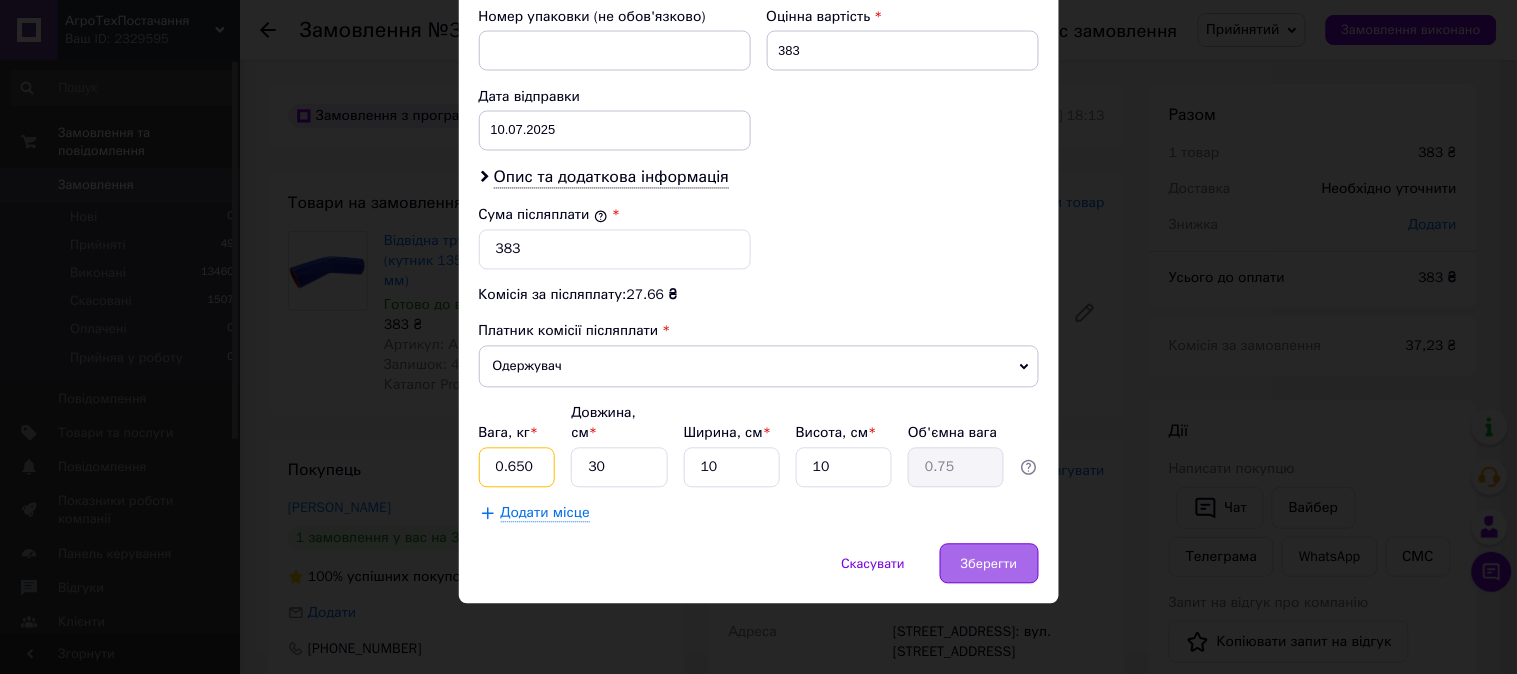 type on "0.650" 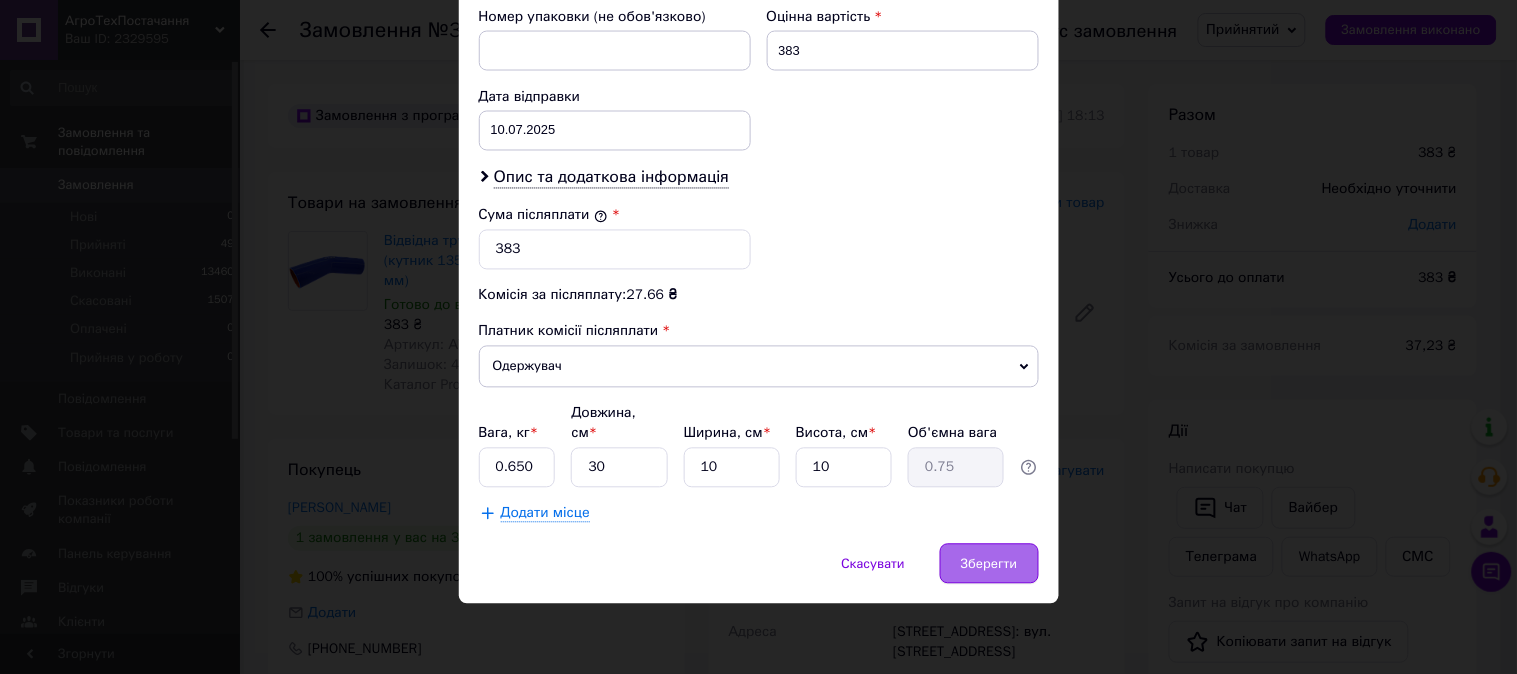 click on "Зберегти" at bounding box center [989, 563] 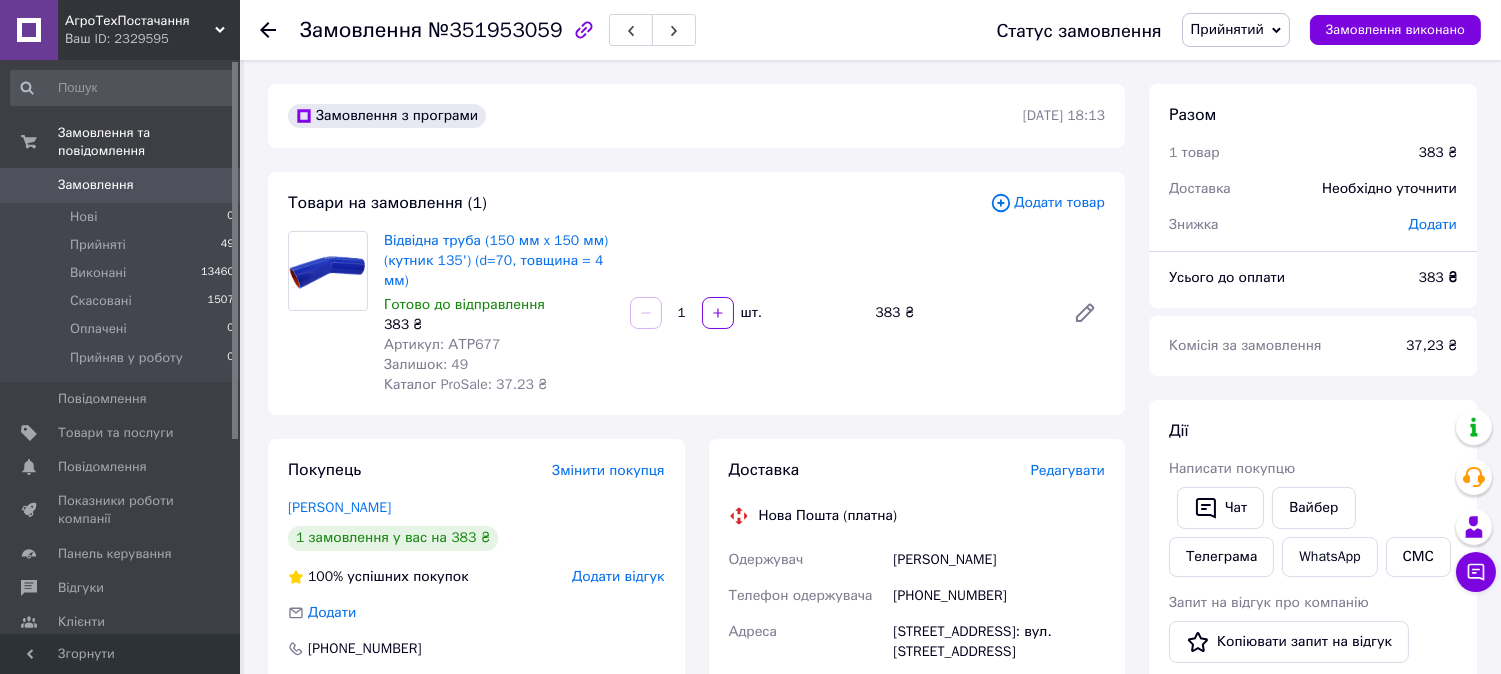 click on "Редагувати" at bounding box center [1068, 470] 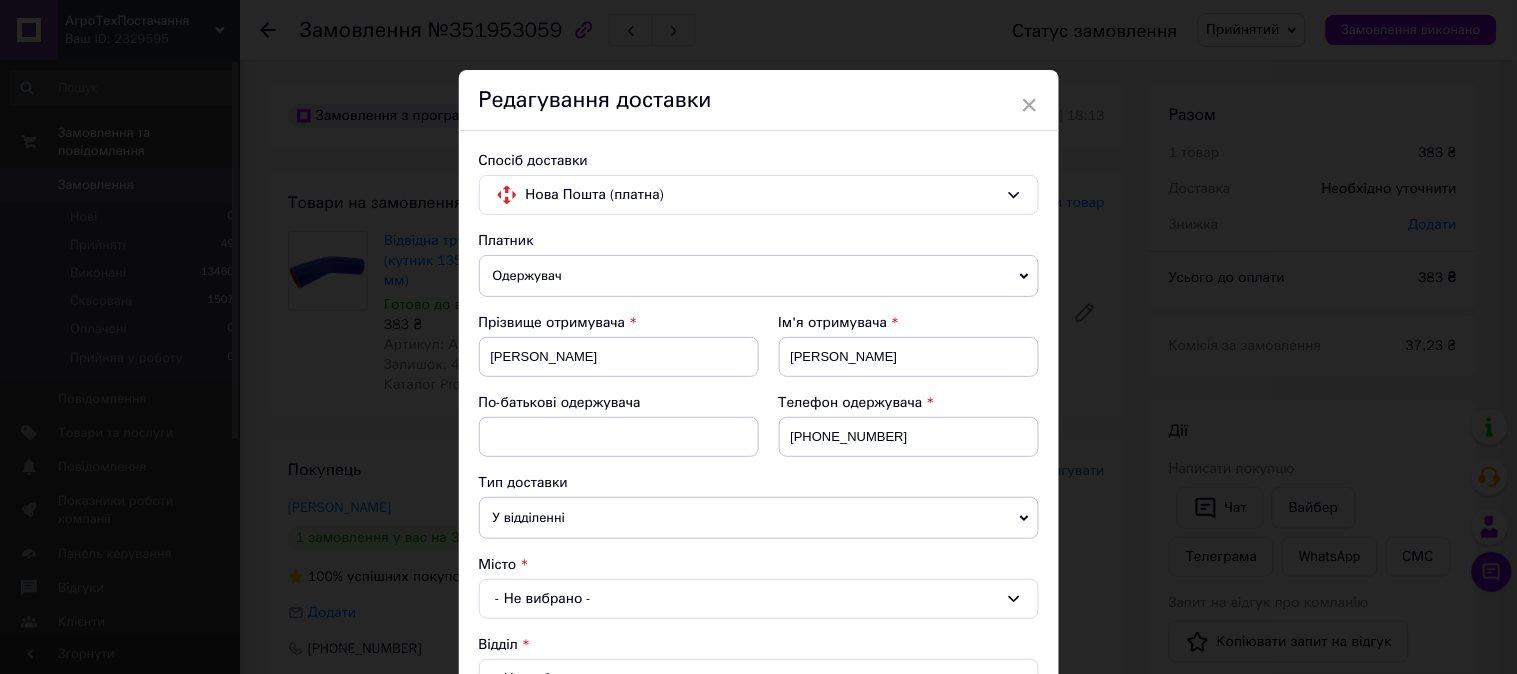 scroll, scrollTop: 874, scrollLeft: 0, axis: vertical 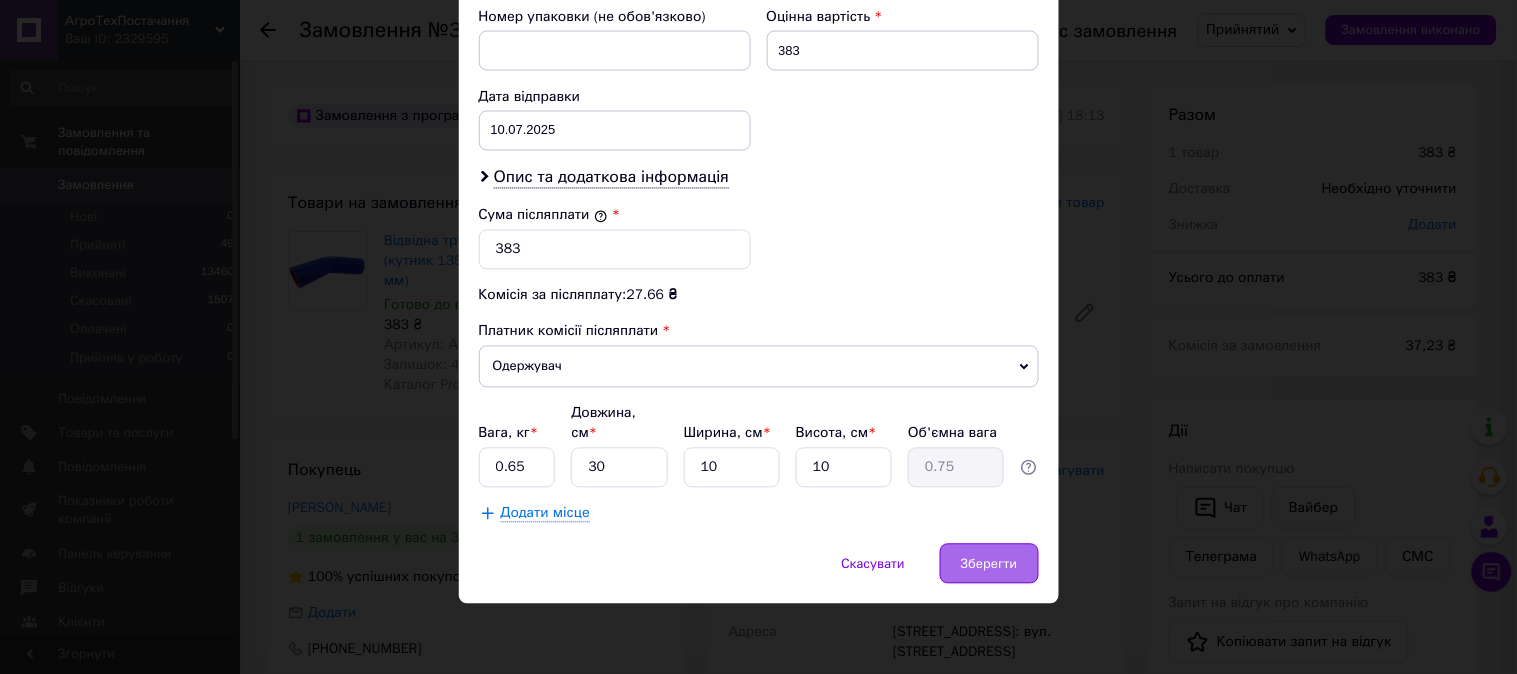 click on "Зберегти" at bounding box center (989, 563) 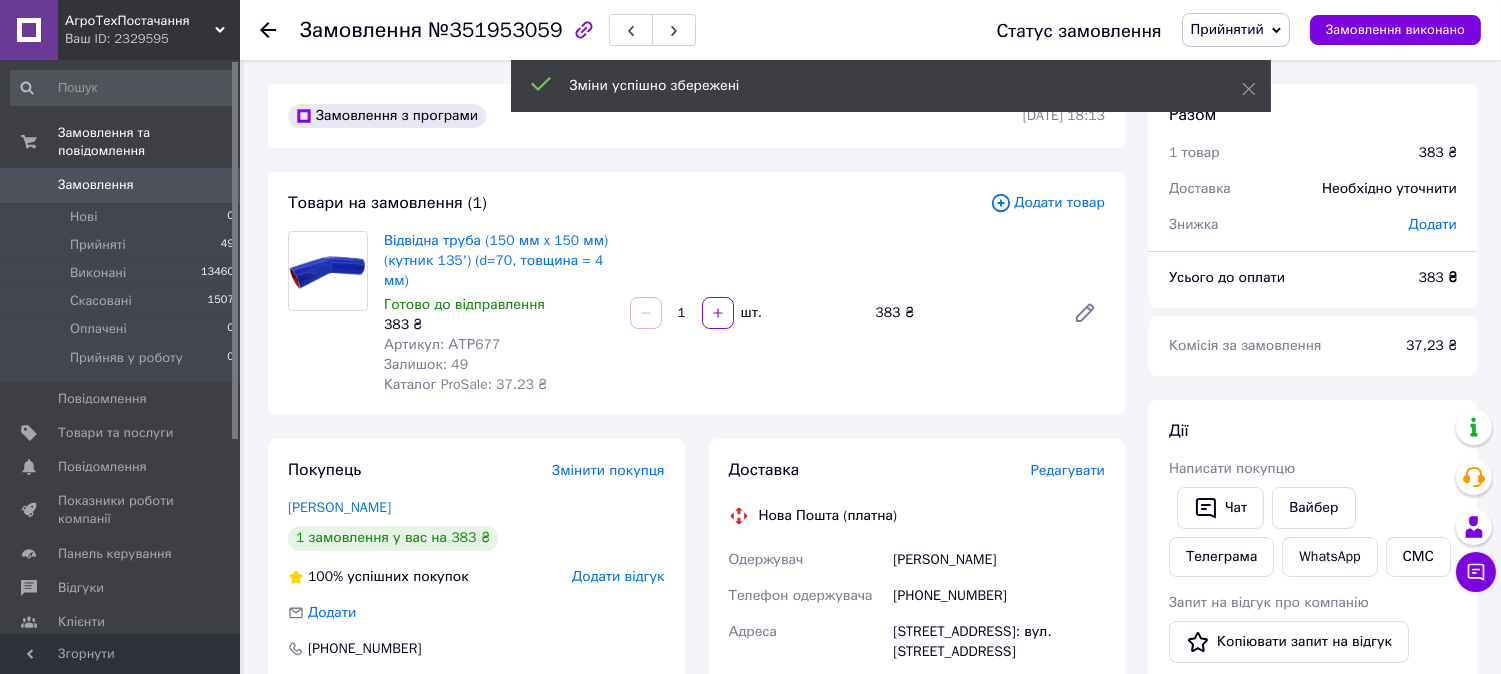 click on "Редагувати" at bounding box center [1068, 470] 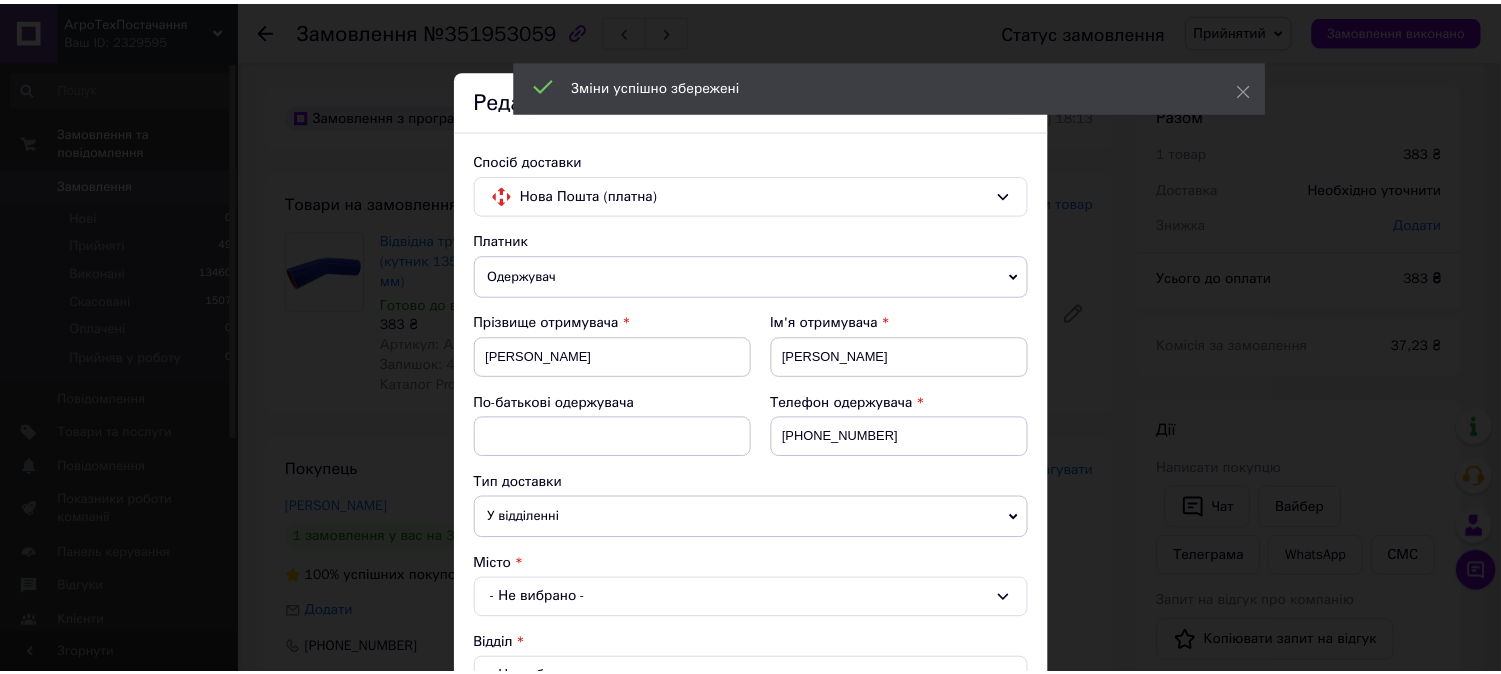 scroll, scrollTop: 874, scrollLeft: 0, axis: vertical 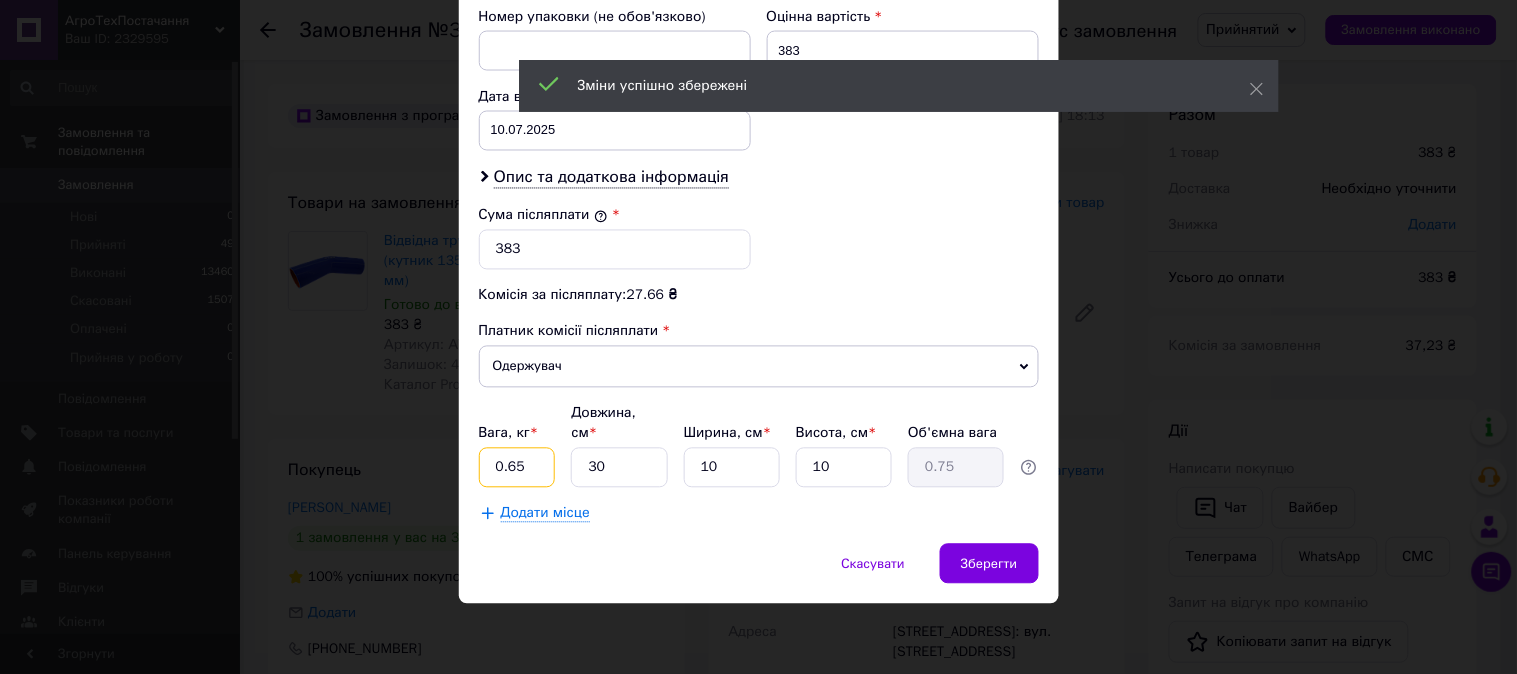click on "0.65" at bounding box center (517, 468) 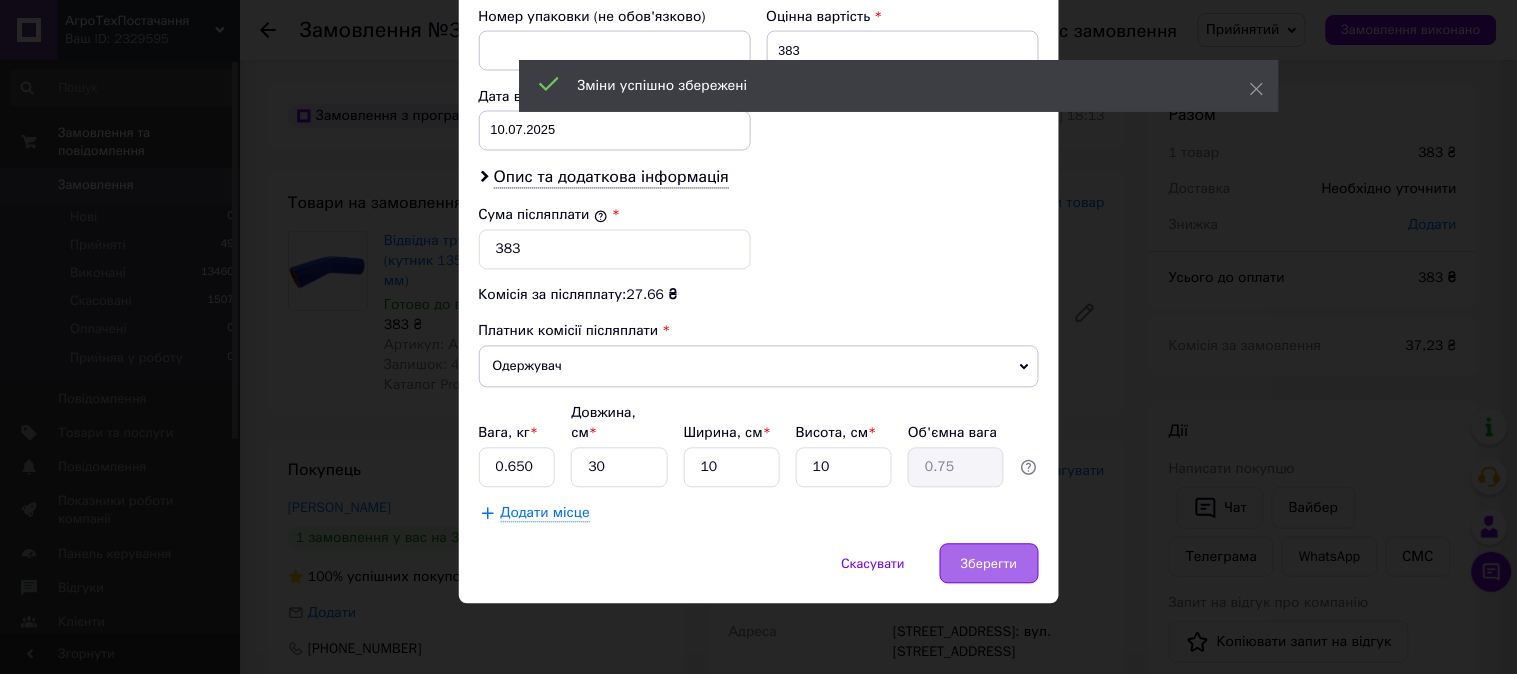 click on "Зберегти" at bounding box center [989, 563] 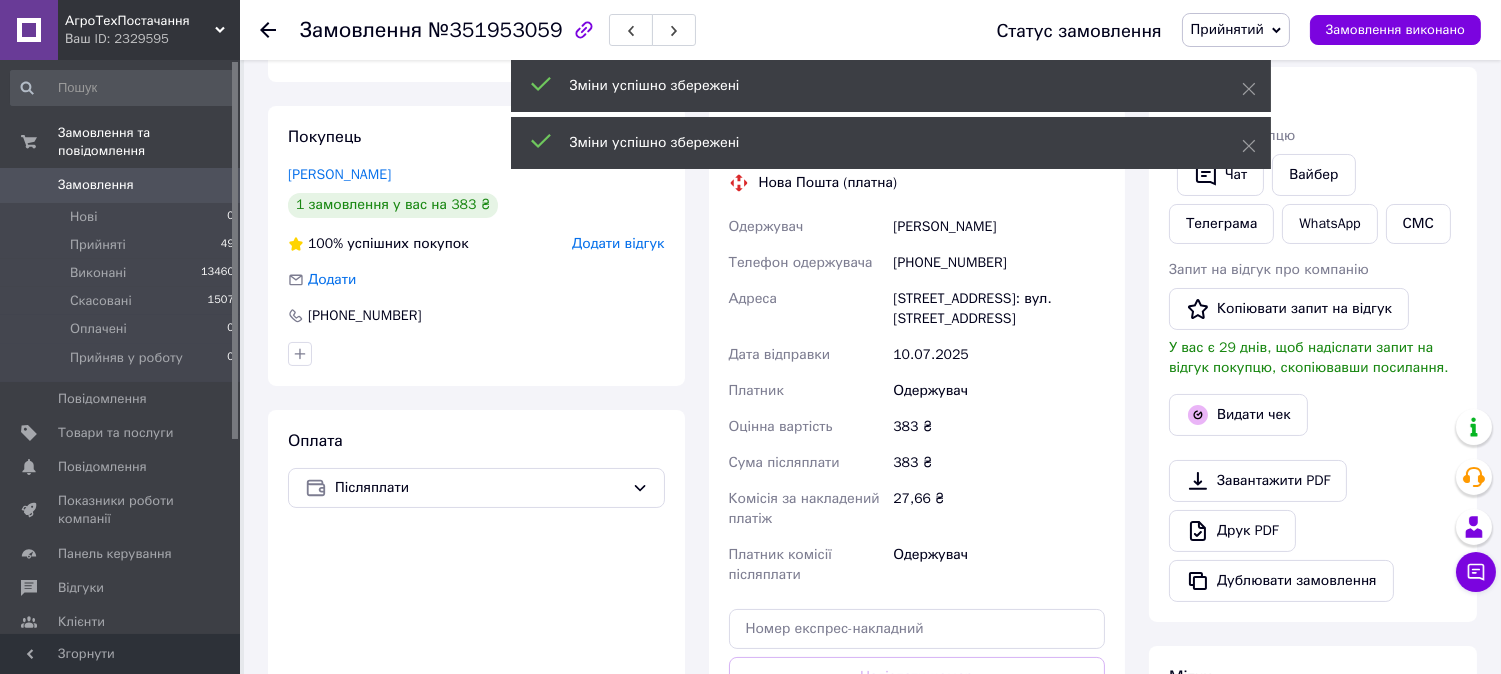 scroll, scrollTop: 444, scrollLeft: 0, axis: vertical 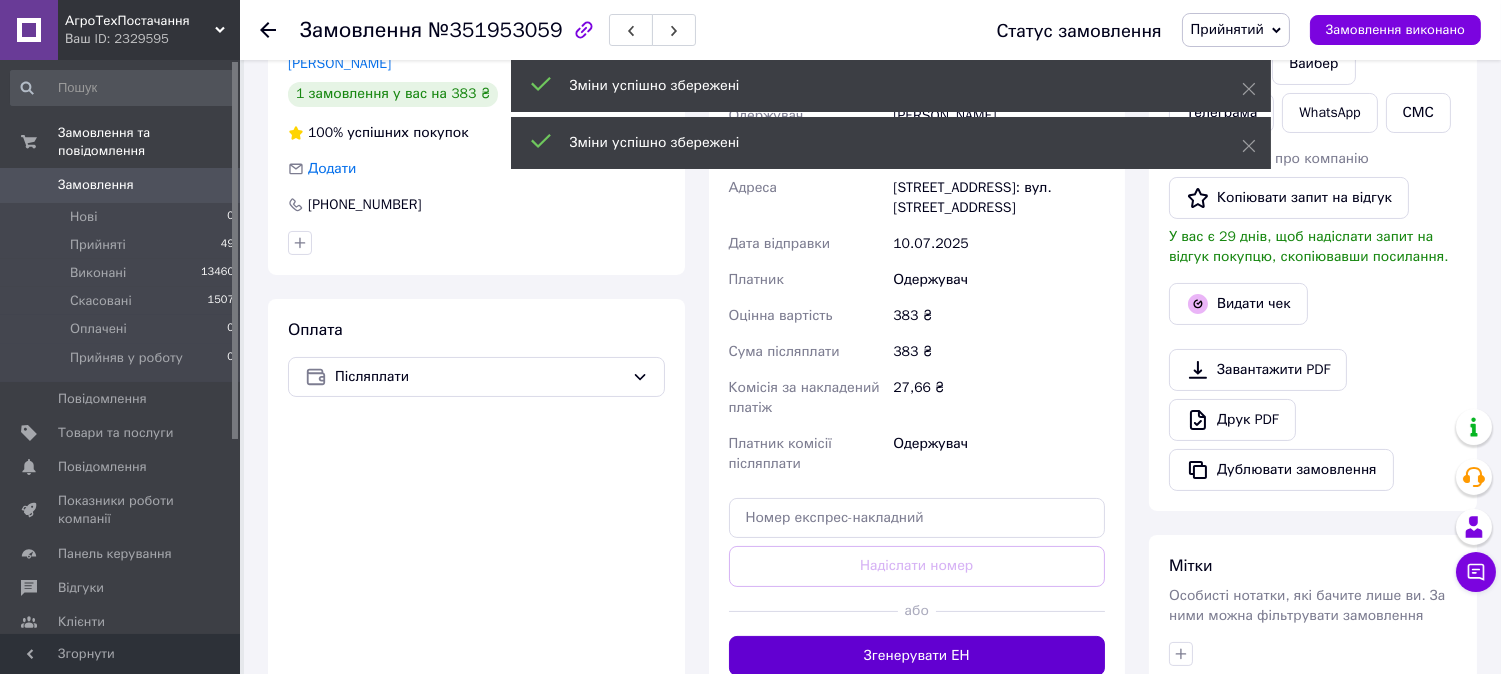 click on "Згенерувати ЕН" at bounding box center (917, 655) 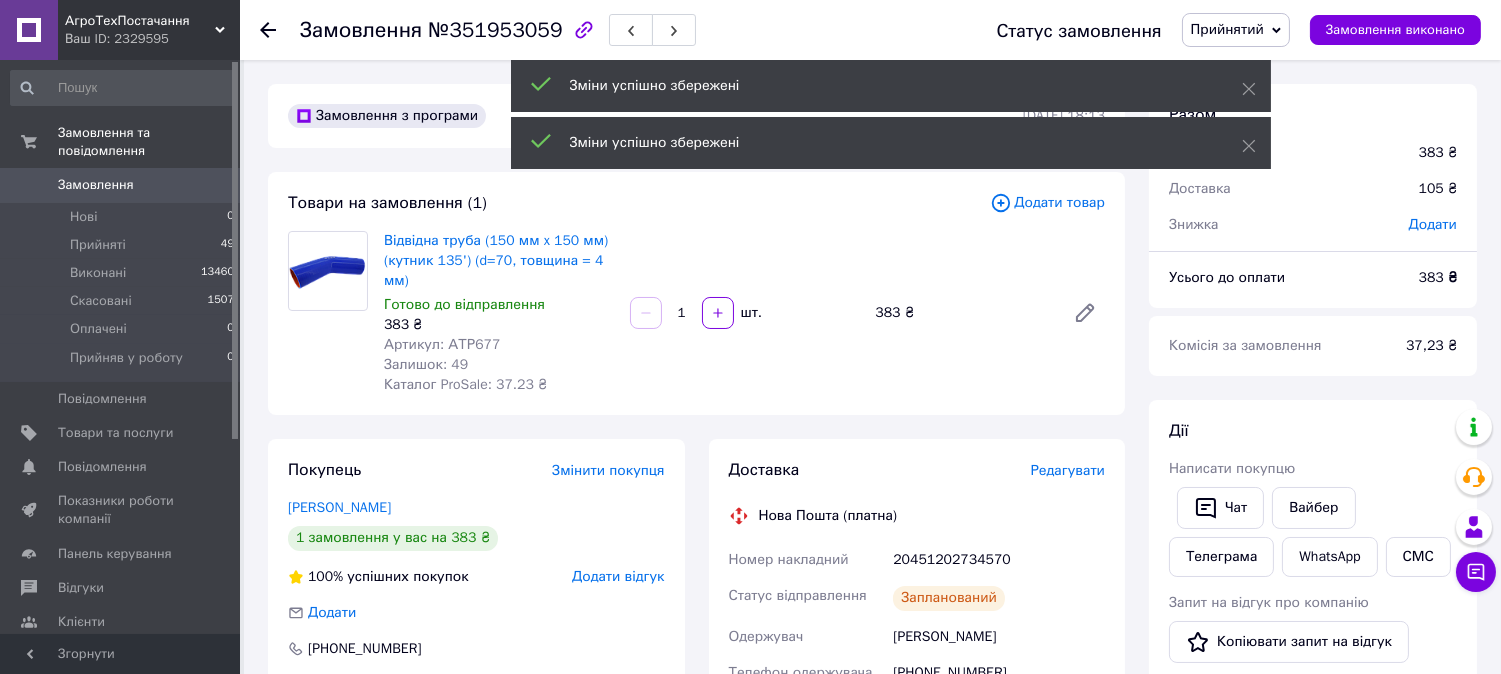 scroll, scrollTop: 222, scrollLeft: 0, axis: vertical 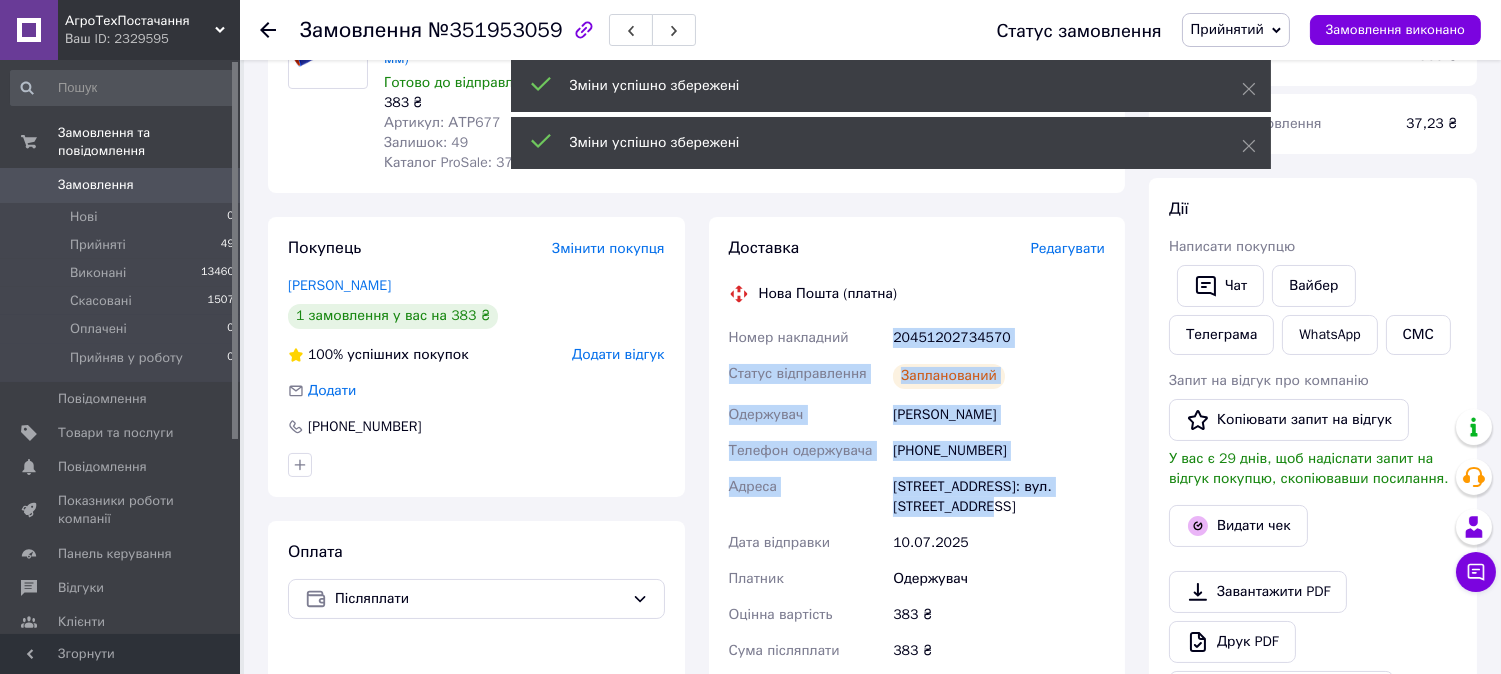 drag, startPoint x: 884, startPoint y: 343, endPoint x: 993, endPoint y: 523, distance: 210.43051 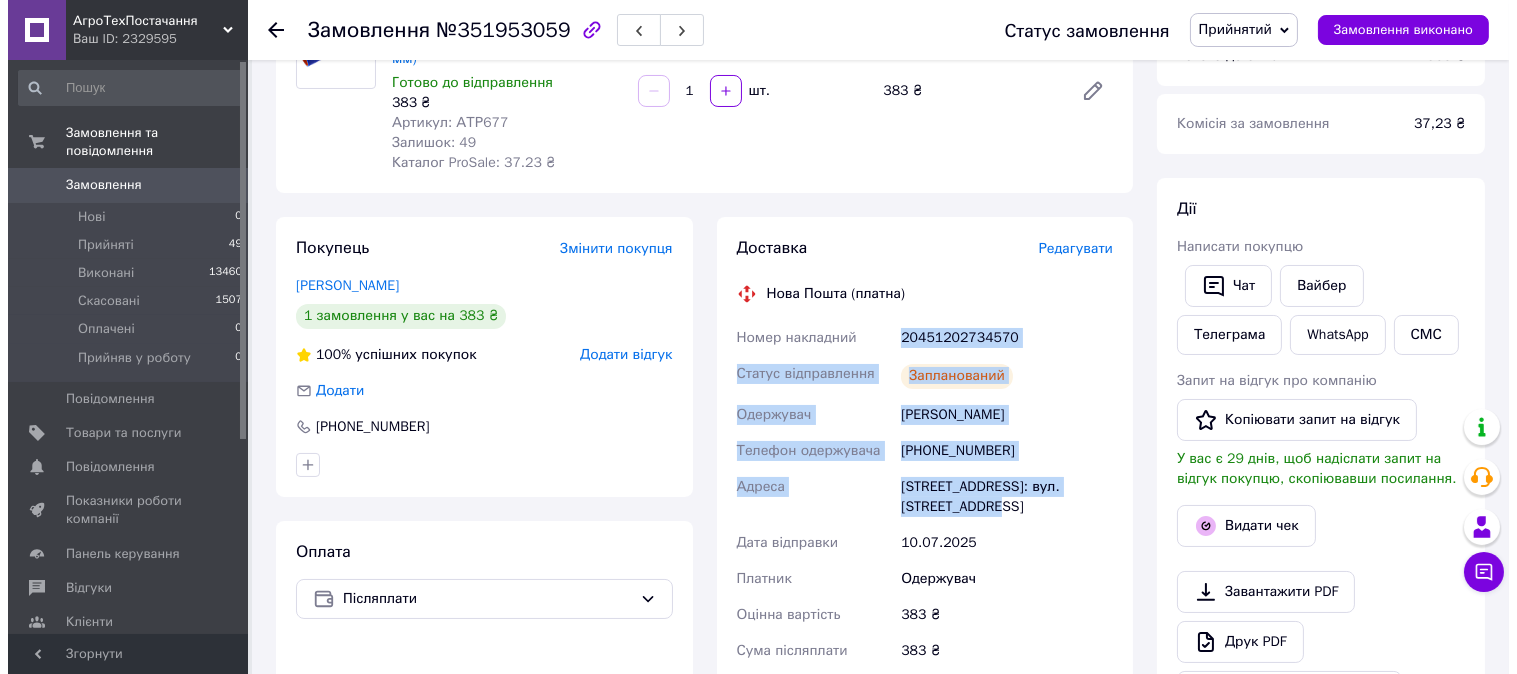 scroll, scrollTop: 333, scrollLeft: 0, axis: vertical 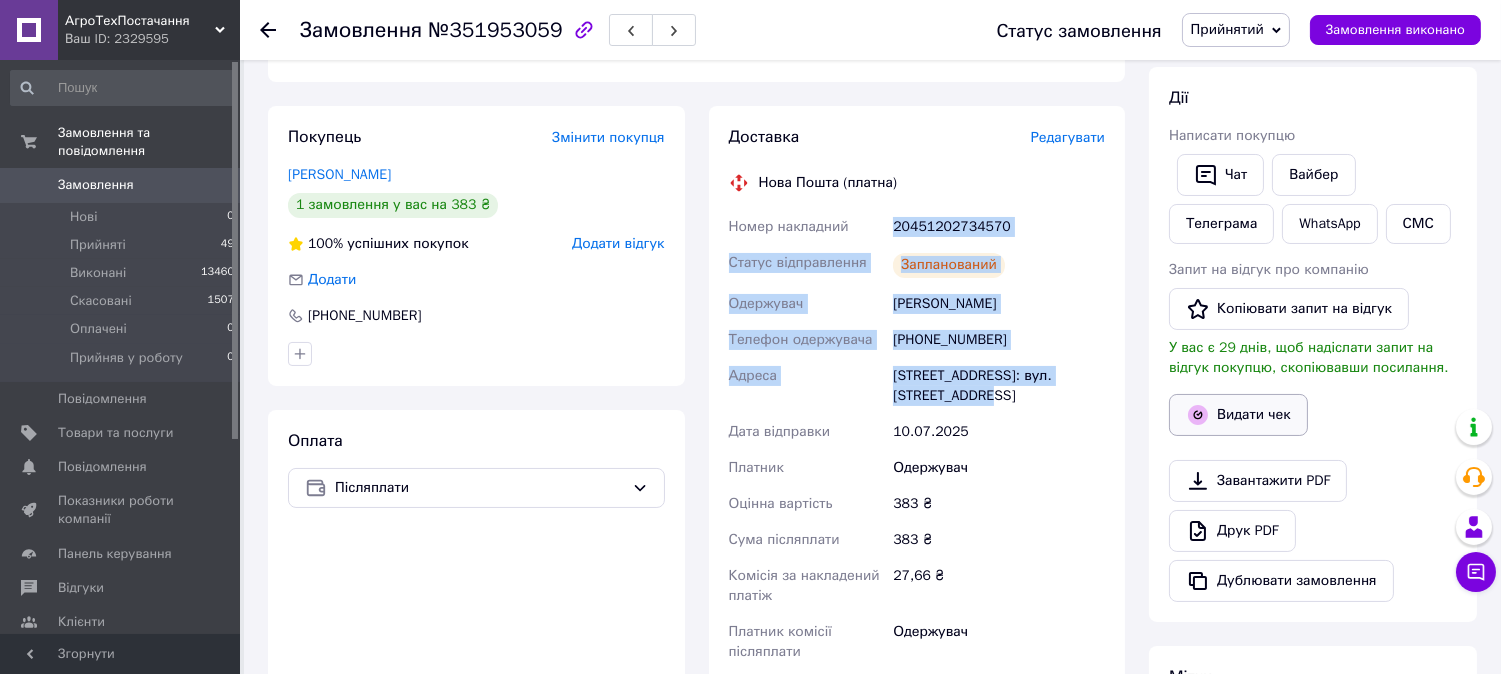 click on "Видати чек" at bounding box center (1254, 414) 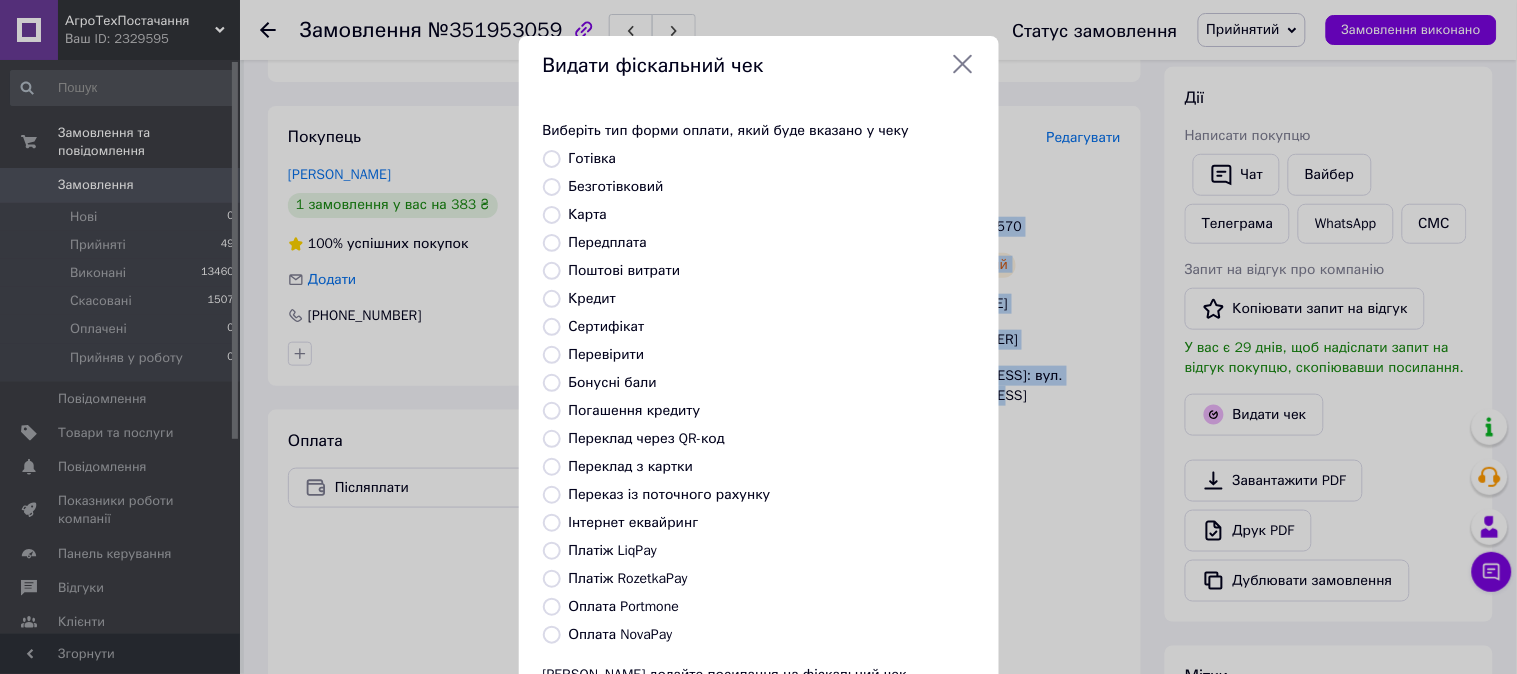click on "Безготівковий" at bounding box center (552, 187) 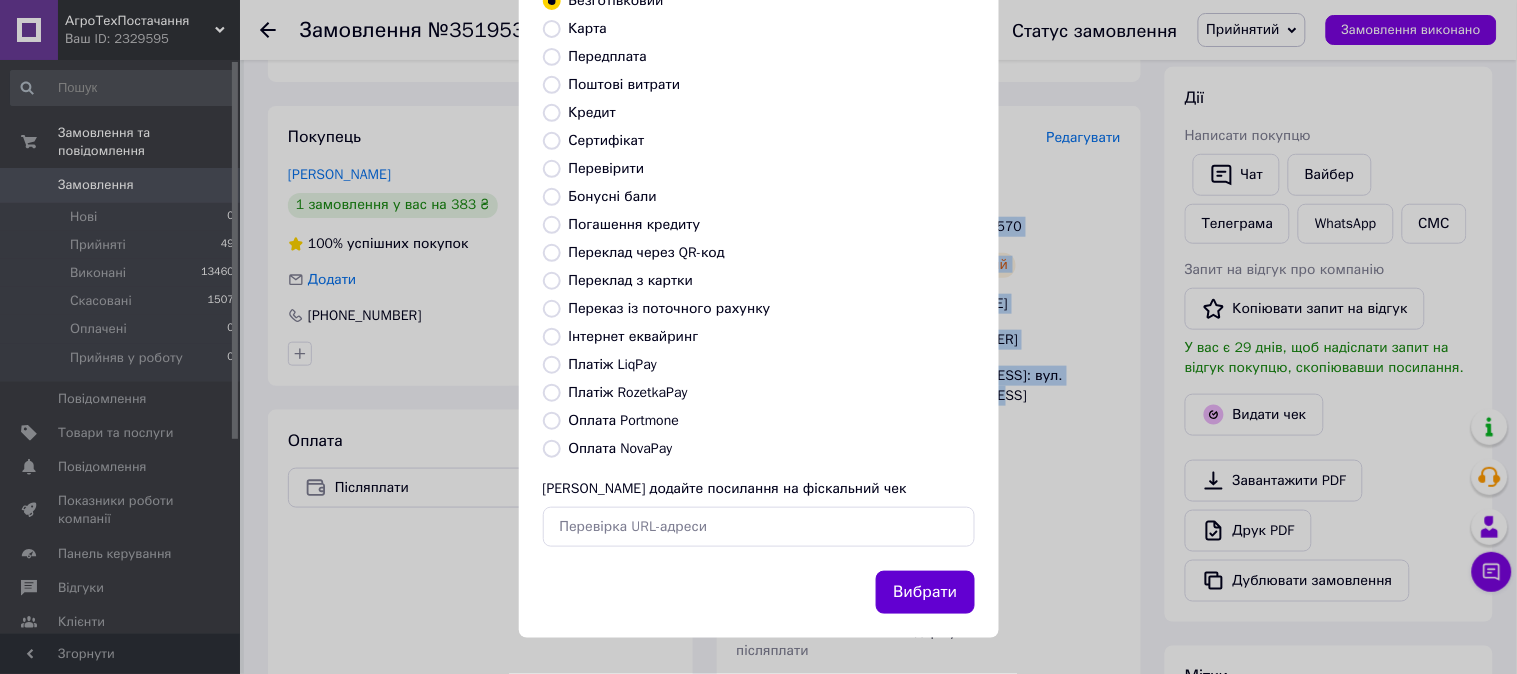 click on "Вибрати" at bounding box center (925, 592) 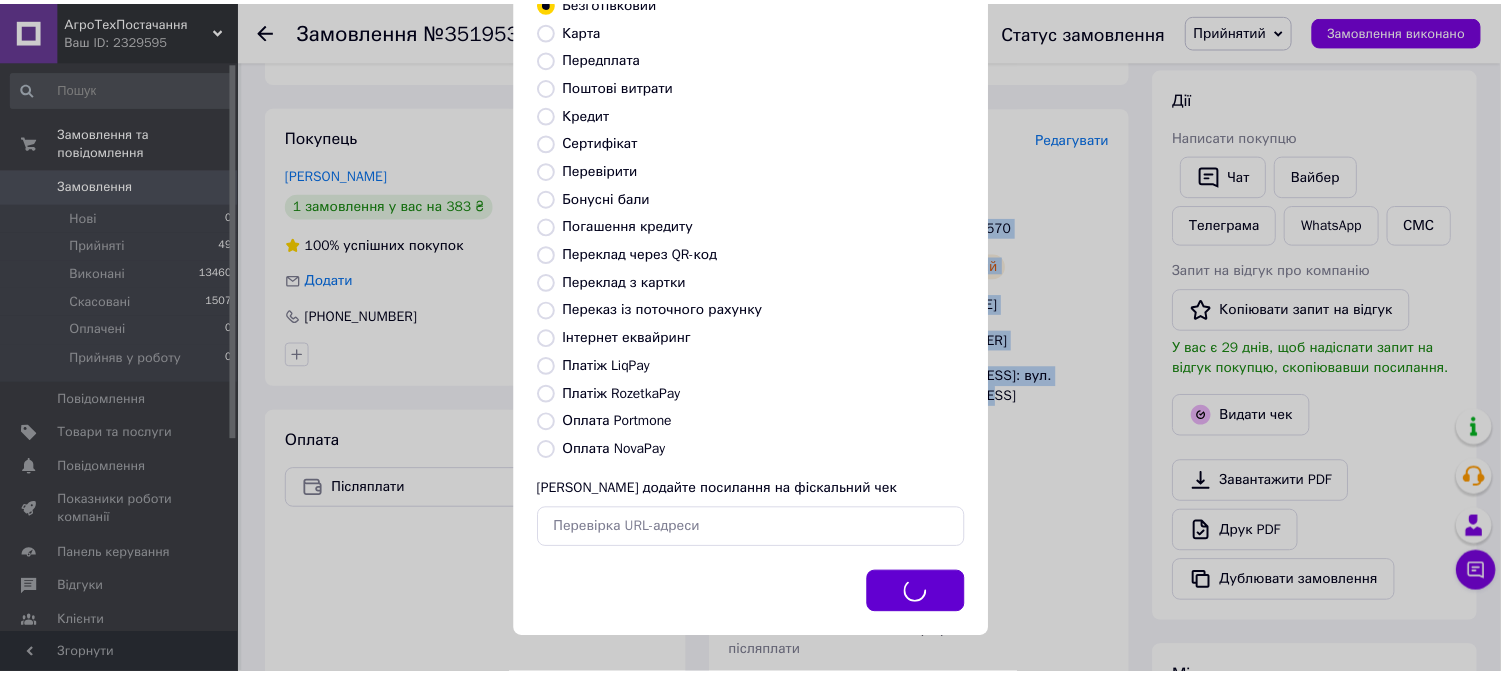 scroll, scrollTop: 185, scrollLeft: 0, axis: vertical 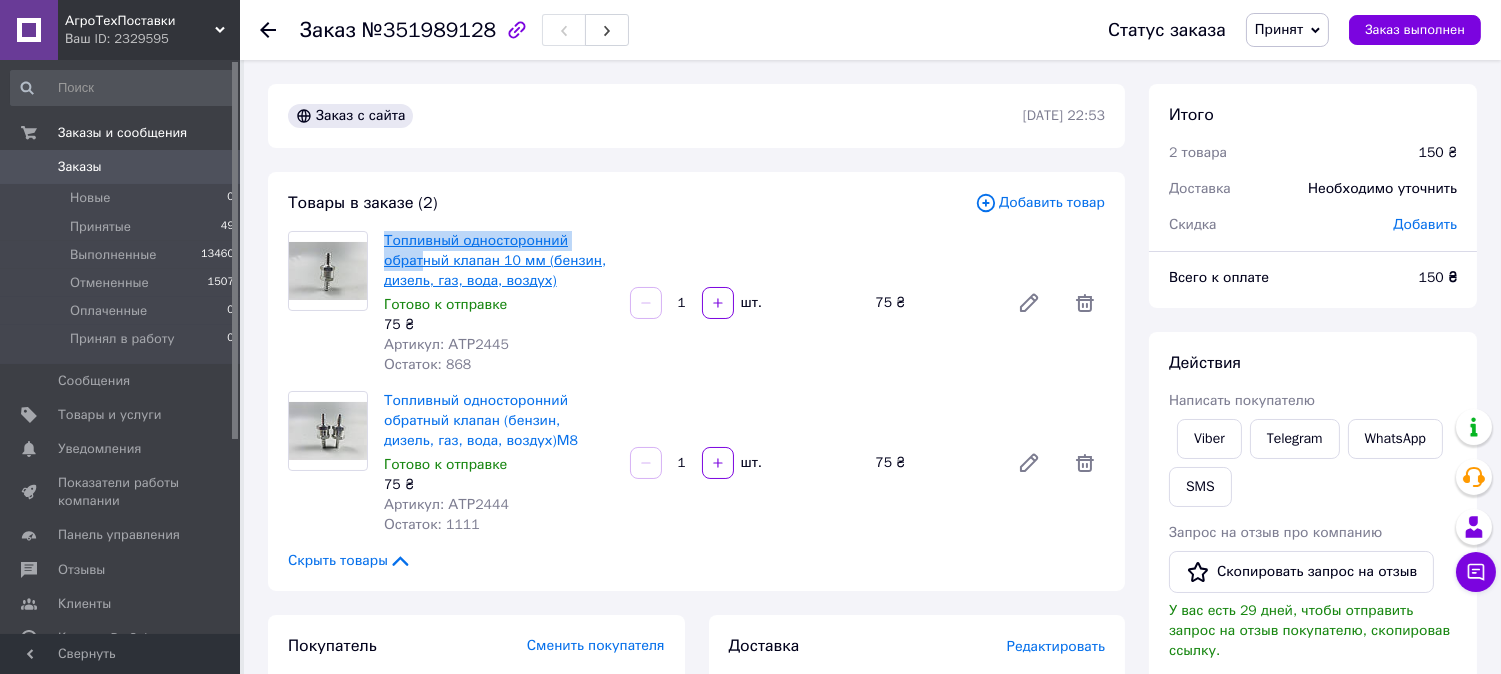 drag, startPoint x: 381, startPoint y: 230, endPoint x: 426, endPoint y: 266, distance: 57.628117 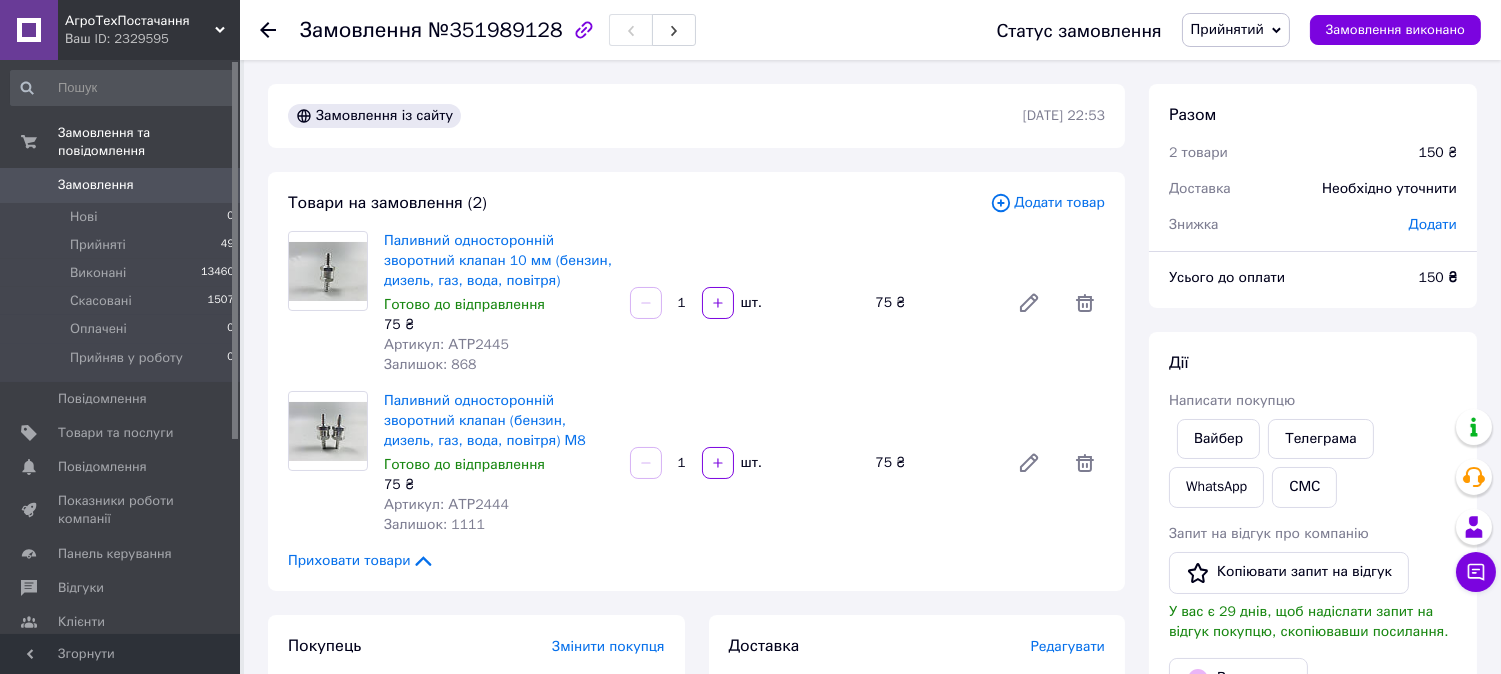 click on "Замовлення із сайту 09.07.2025 | 22:53 Товари на замовлення (2) Додати товар Паливний односторонній зворотний клапан 10 мм (бензин, дизель, газ, вода, повітря) Готово до відправлення 75 ₴ Артикул: АТР2445 Залишок: 868 1   шт. 75 ₴ Паливний односторонній зворотний клапан (бензин, дизель, газ, вода, повітря) М8 Готово до відправлення 75 ₴ Артикул: АТР2444 Залишок: 1111 1   шт. 75 ₴ Приховати товари Покупець Змінити покупця Турчин Андрій 1 замовлення у вас на 150 ₴ 100%   успішних покупок Додати відгук Додати +380978322939 Оплата Післяплати Доставка Редагувати Нова Пошта (платна) Одержувач 150 ₴" at bounding box center [696, 805] 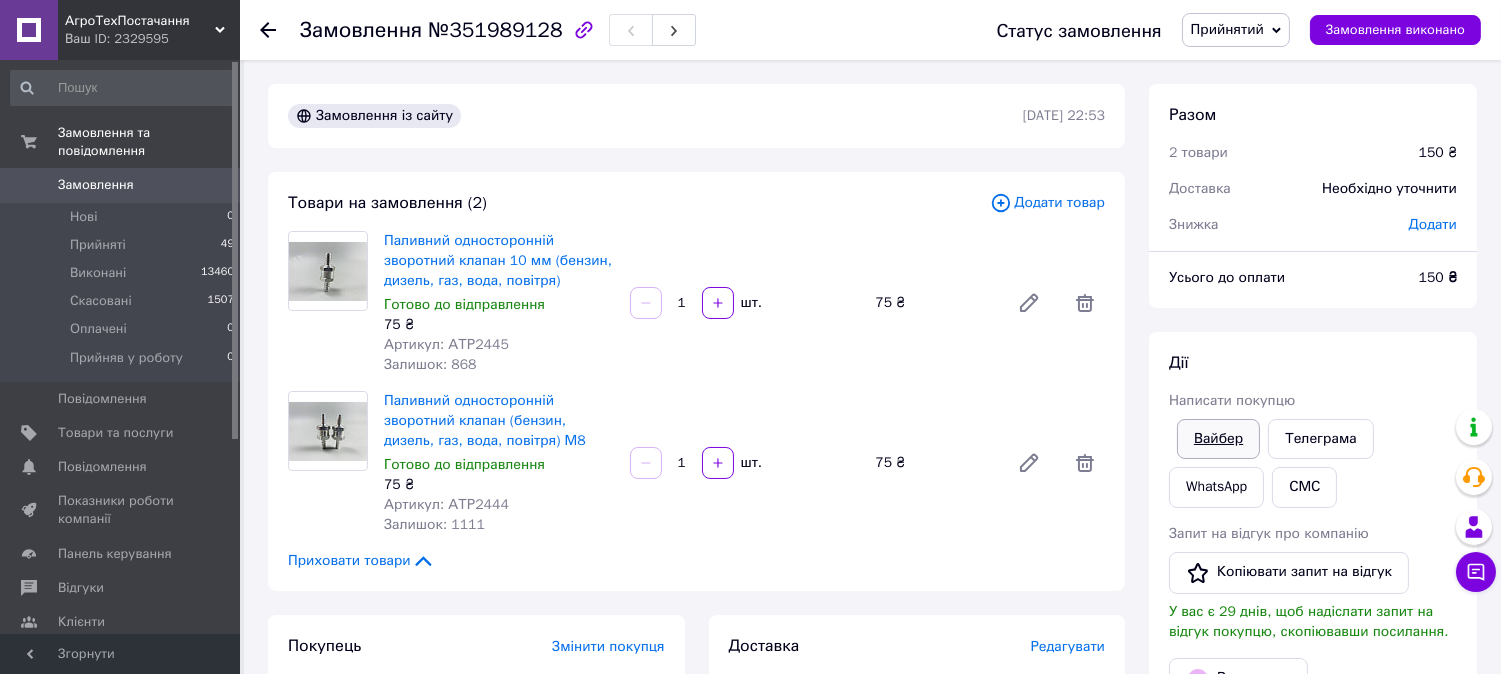 click on "Вайбер" at bounding box center [1218, 438] 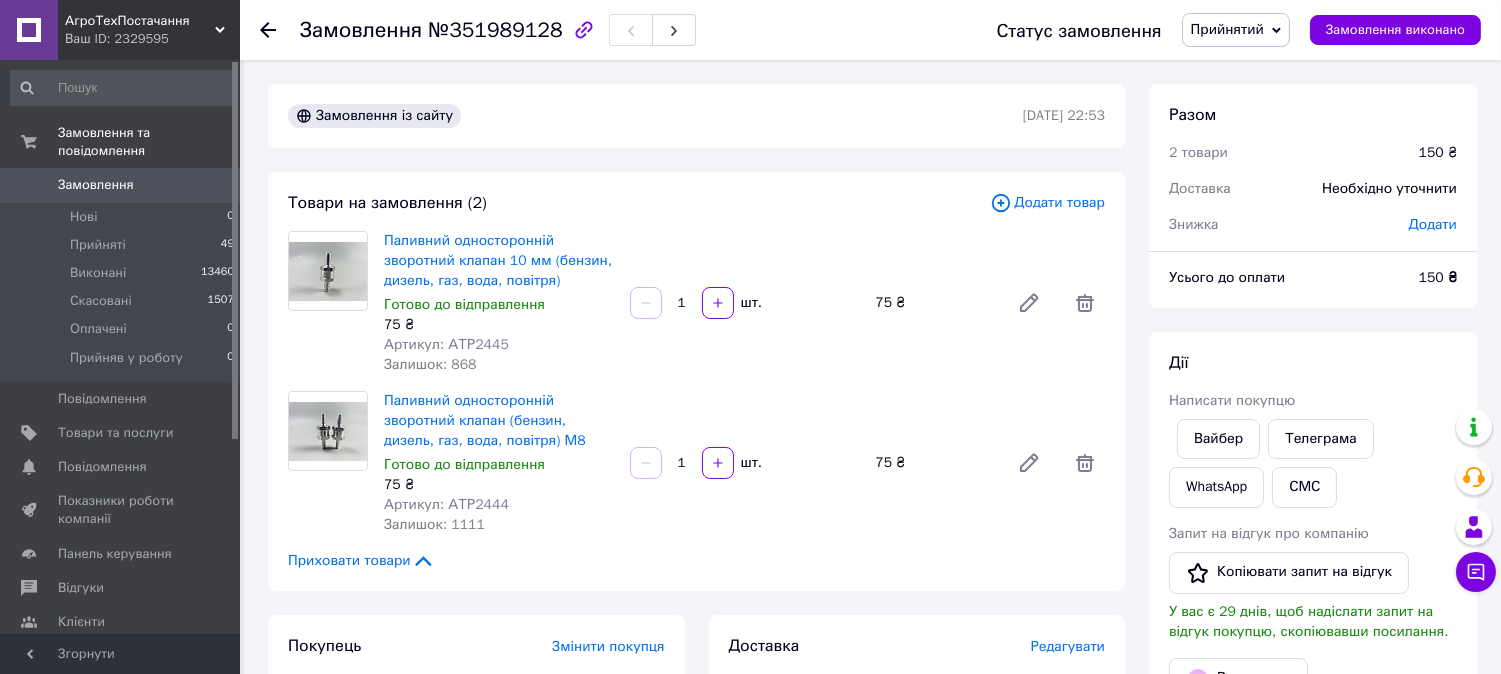 scroll, scrollTop: 222, scrollLeft: 0, axis: vertical 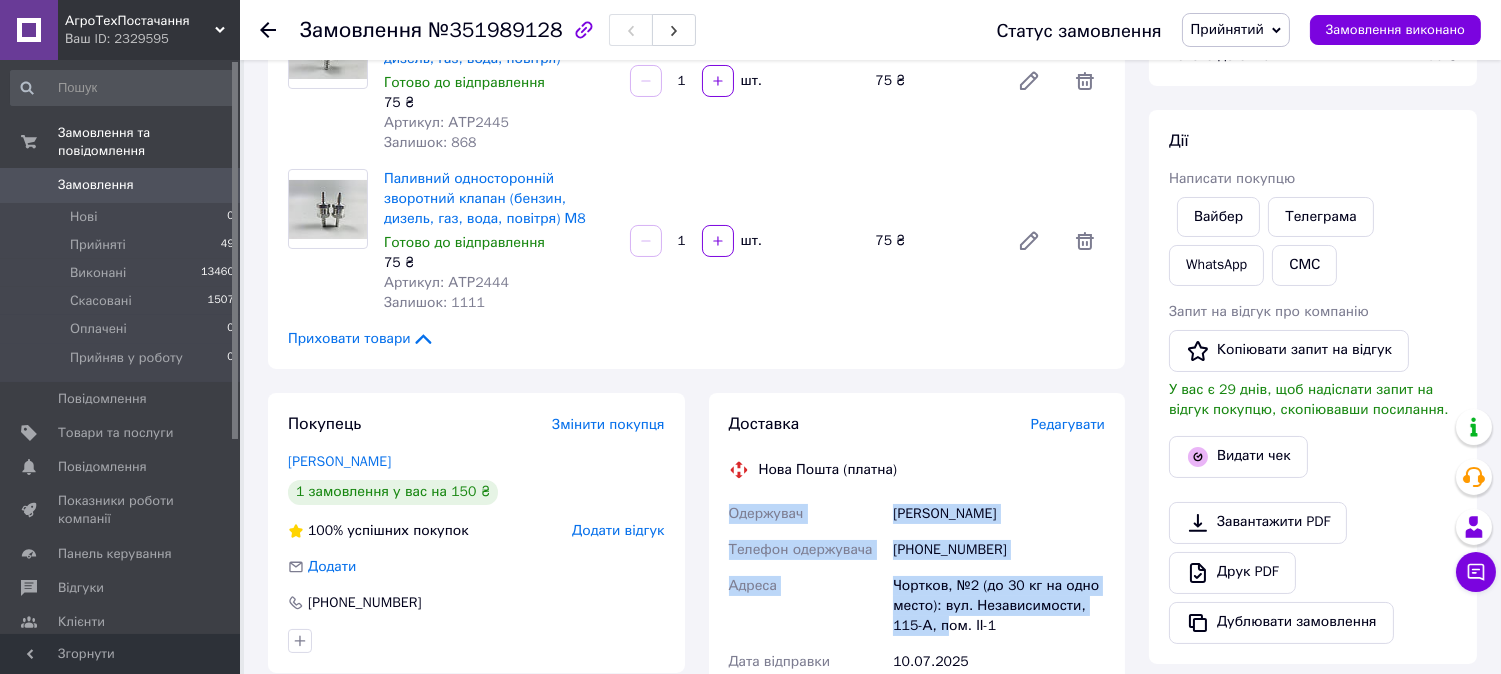 drag, startPoint x: 755, startPoint y: 528, endPoint x: 913, endPoint y: 590, distance: 169.7292 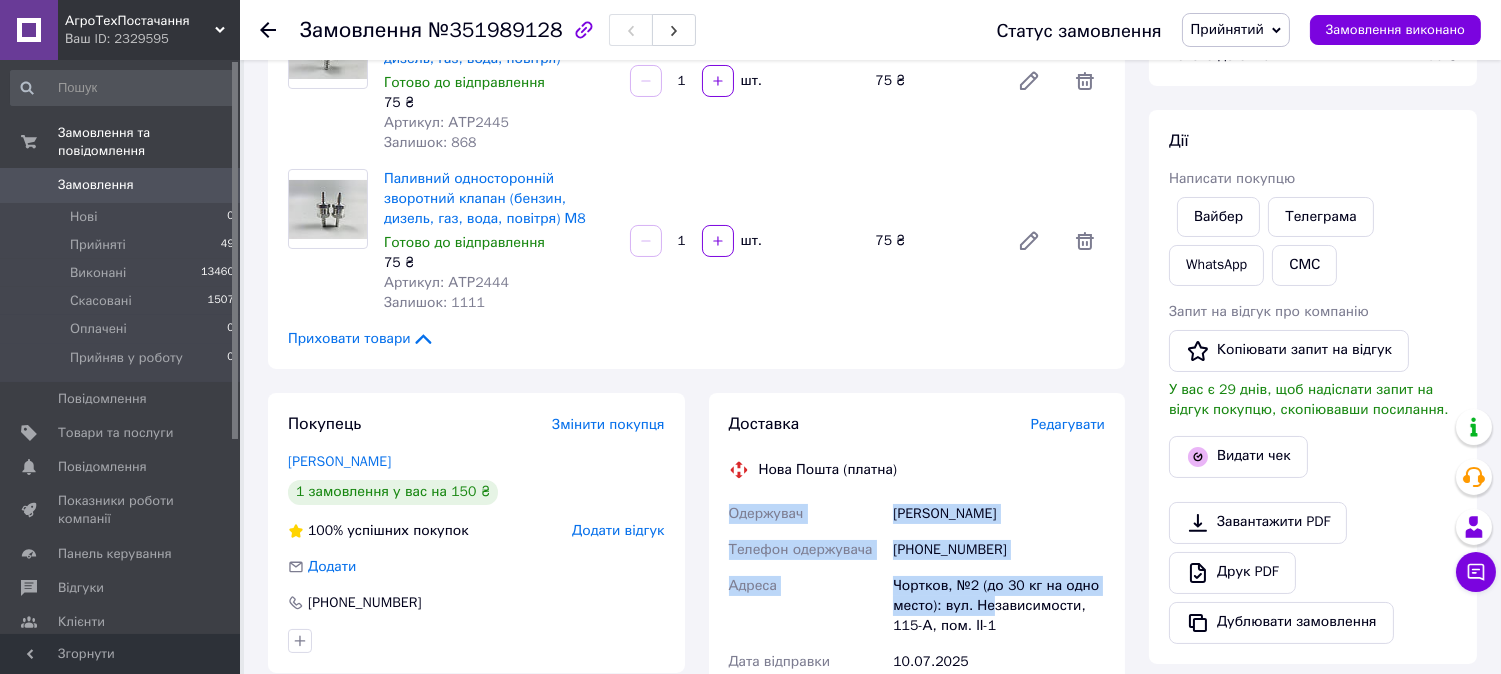drag, startPoint x: 727, startPoint y: 516, endPoint x: 1004, endPoint y: 612, distance: 293.1638 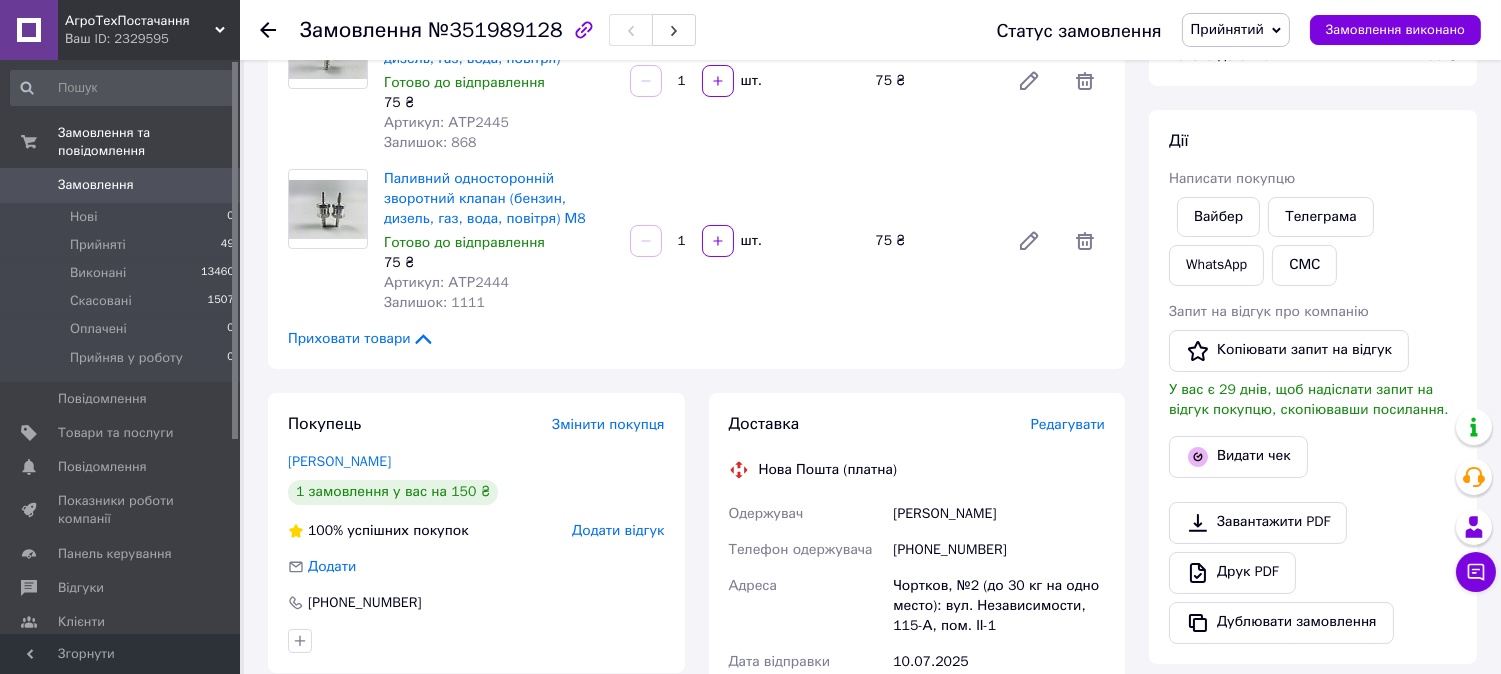 click on "Чортков, №2 (до 30 кг на одно место): вул. Независимости, 115-А, пом. ІІ-1" at bounding box center (999, 606) 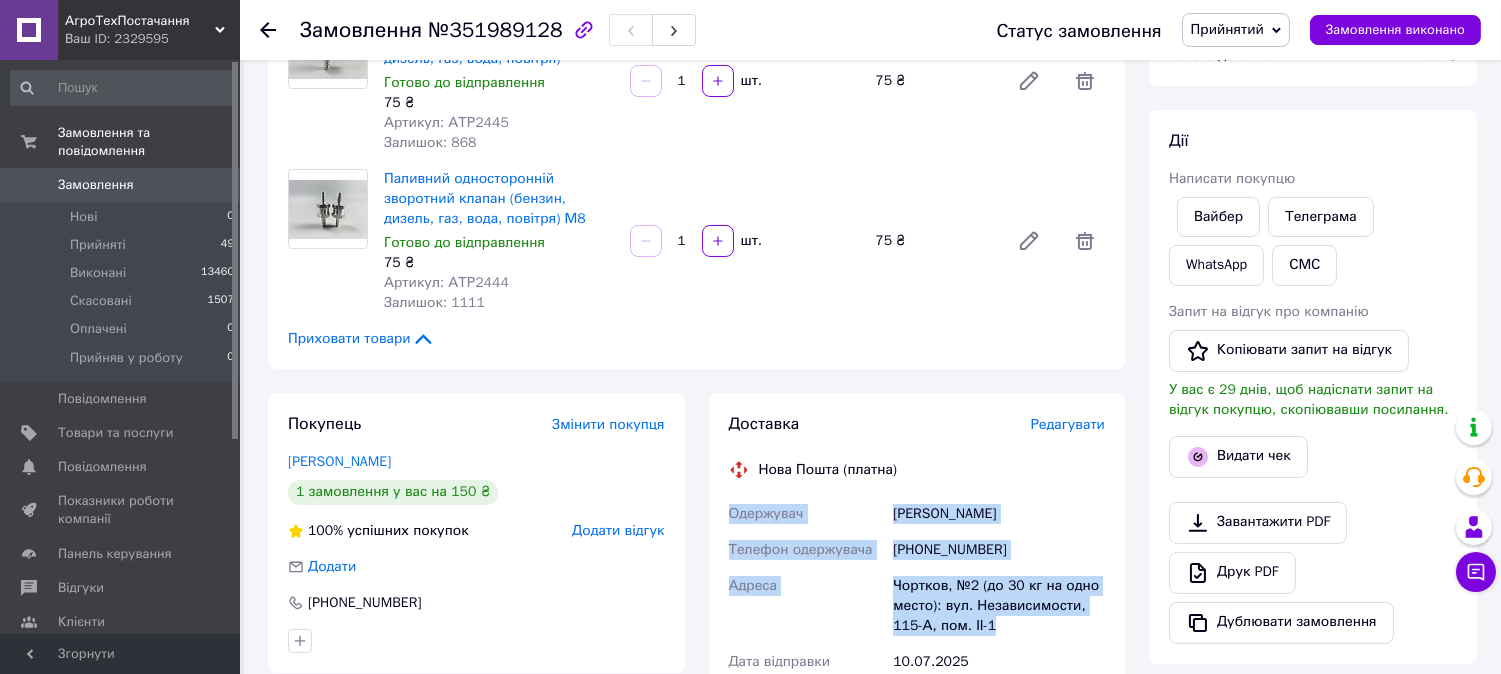 drag, startPoint x: 1007, startPoint y: 630, endPoint x: 721, endPoint y: 507, distance: 311.3278 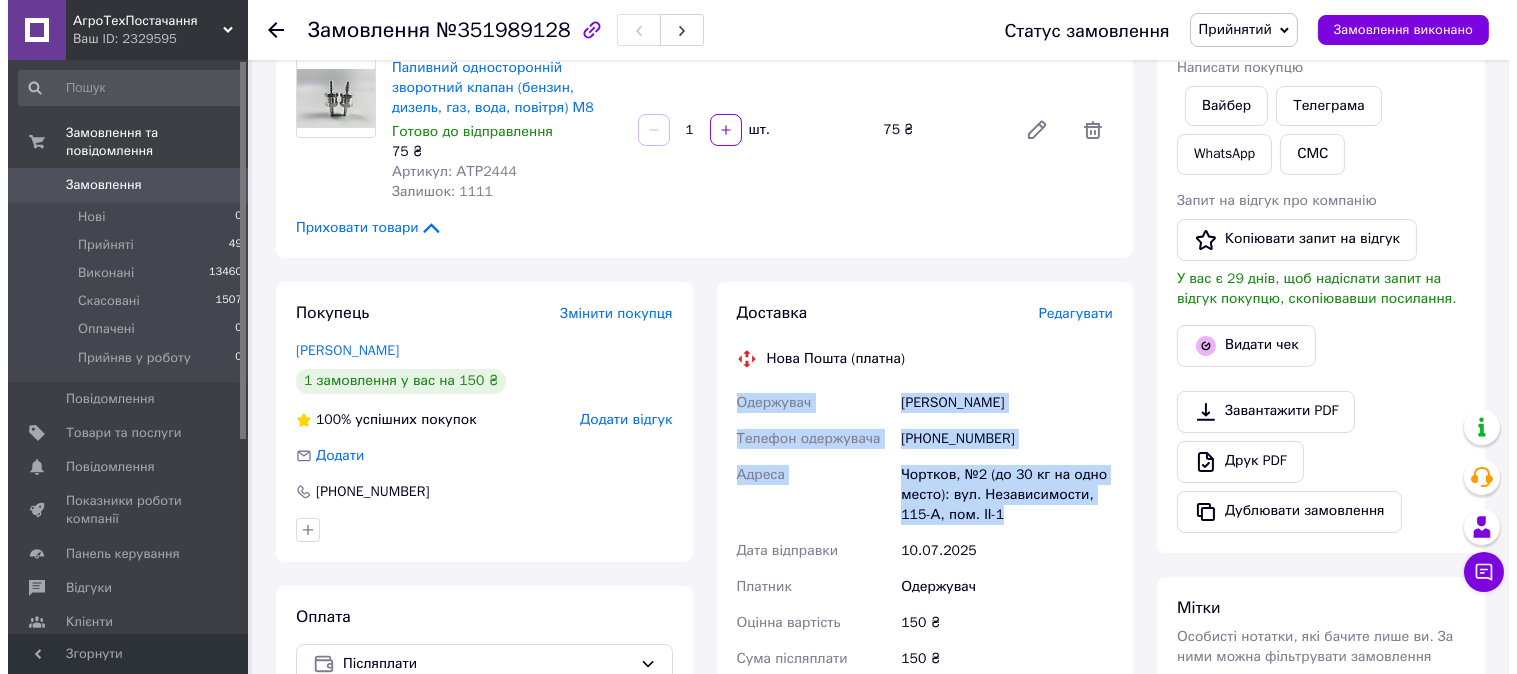 scroll, scrollTop: 444, scrollLeft: 0, axis: vertical 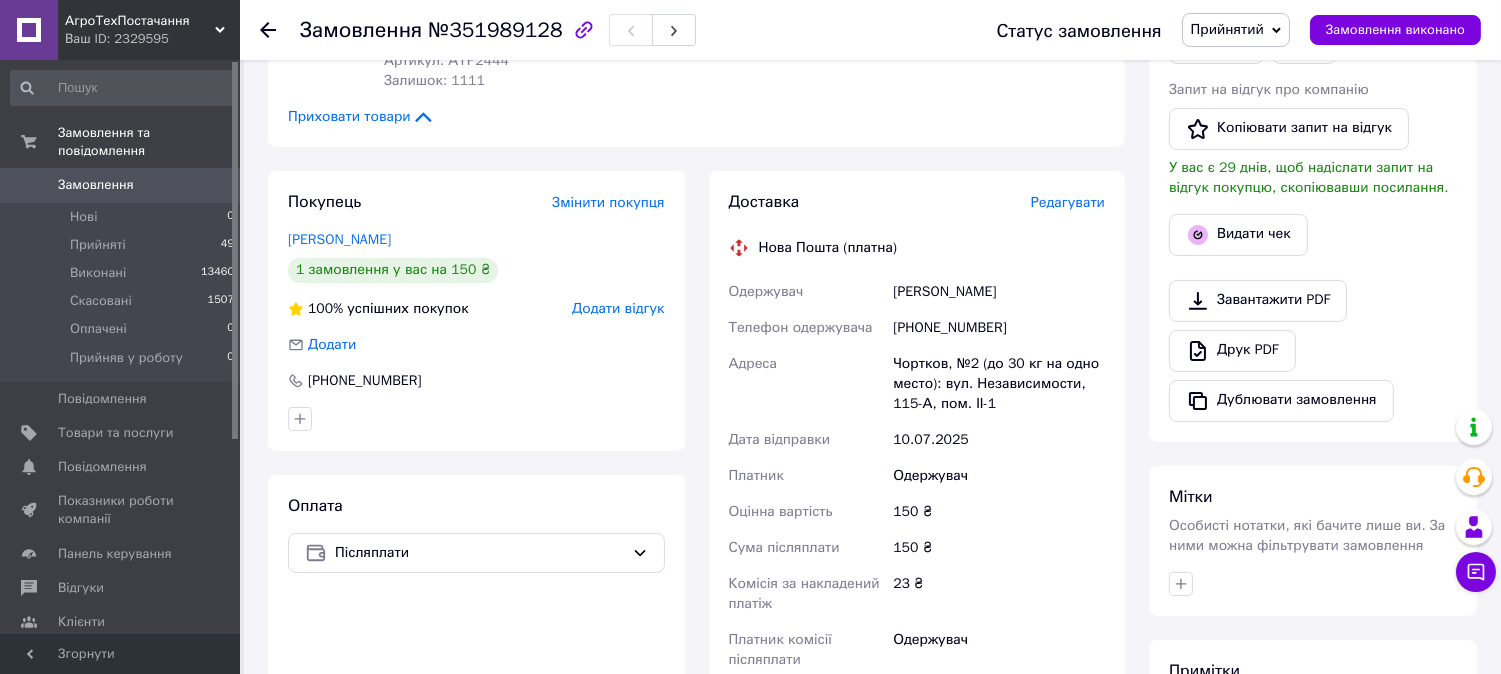 click on "Редагувати" at bounding box center [1068, 202] 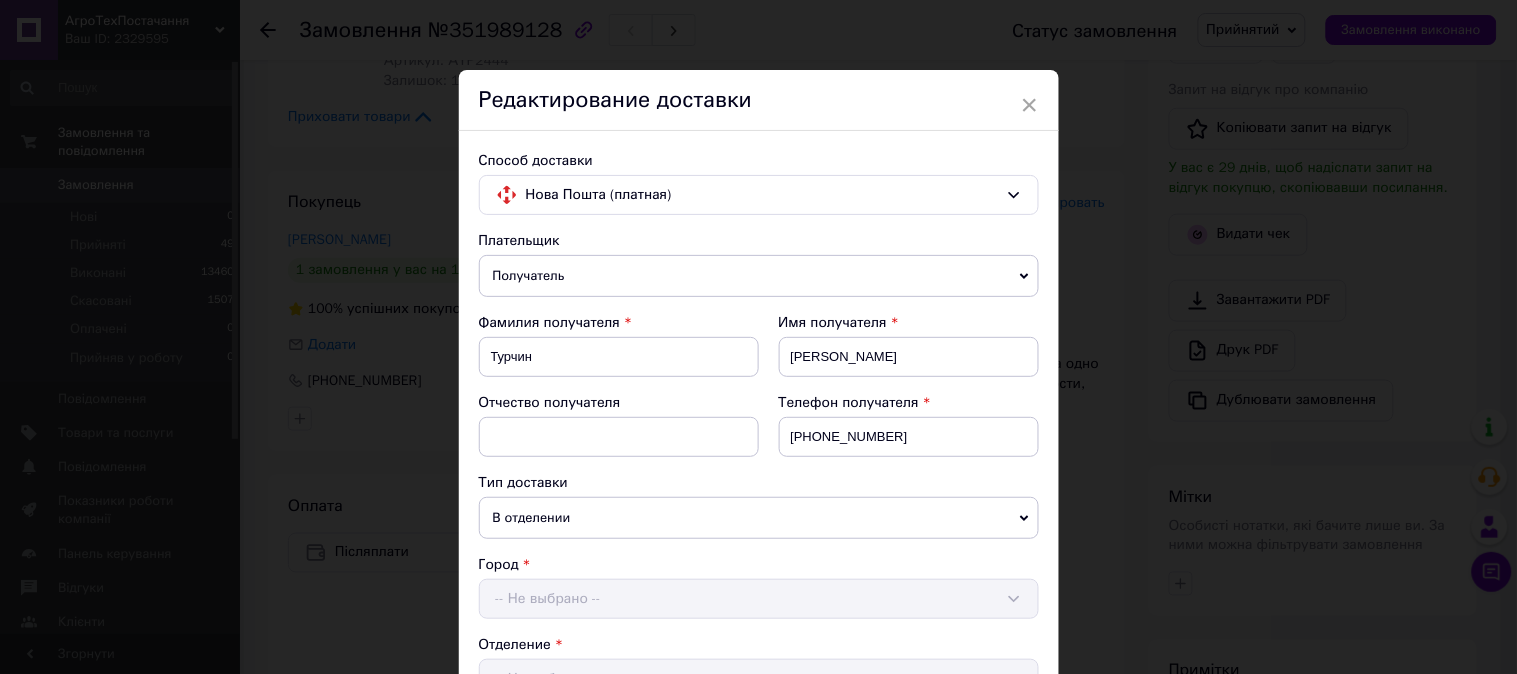 scroll, scrollTop: 874, scrollLeft: 0, axis: vertical 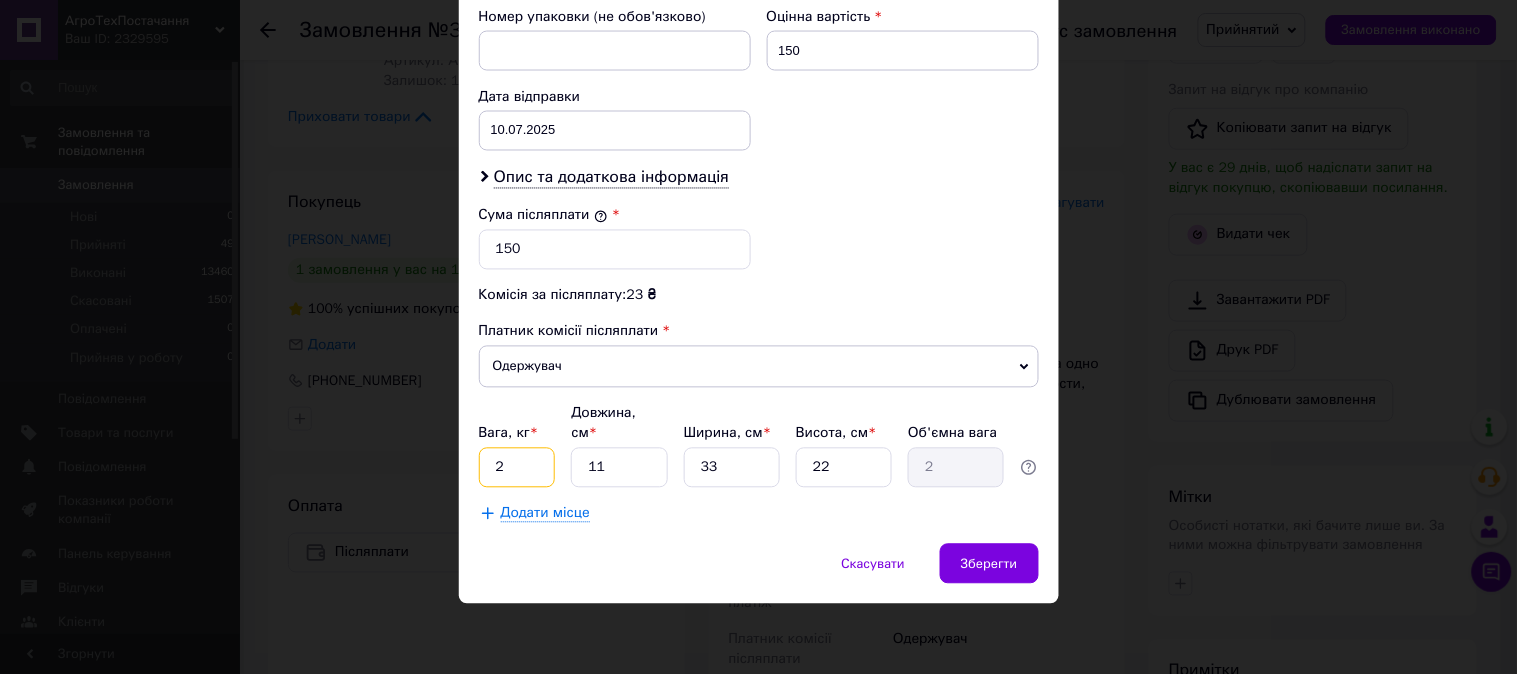 click on "2" at bounding box center (517, 468) 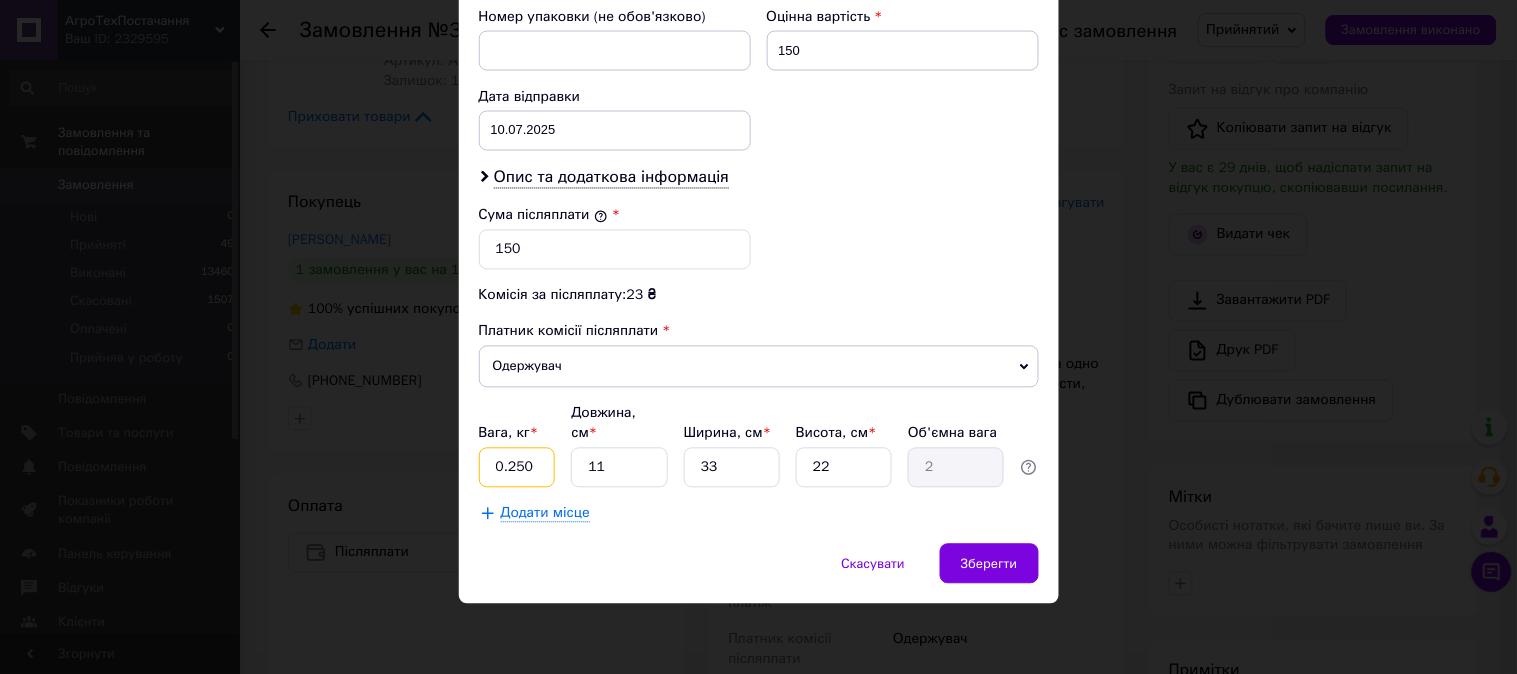 type on "0.250" 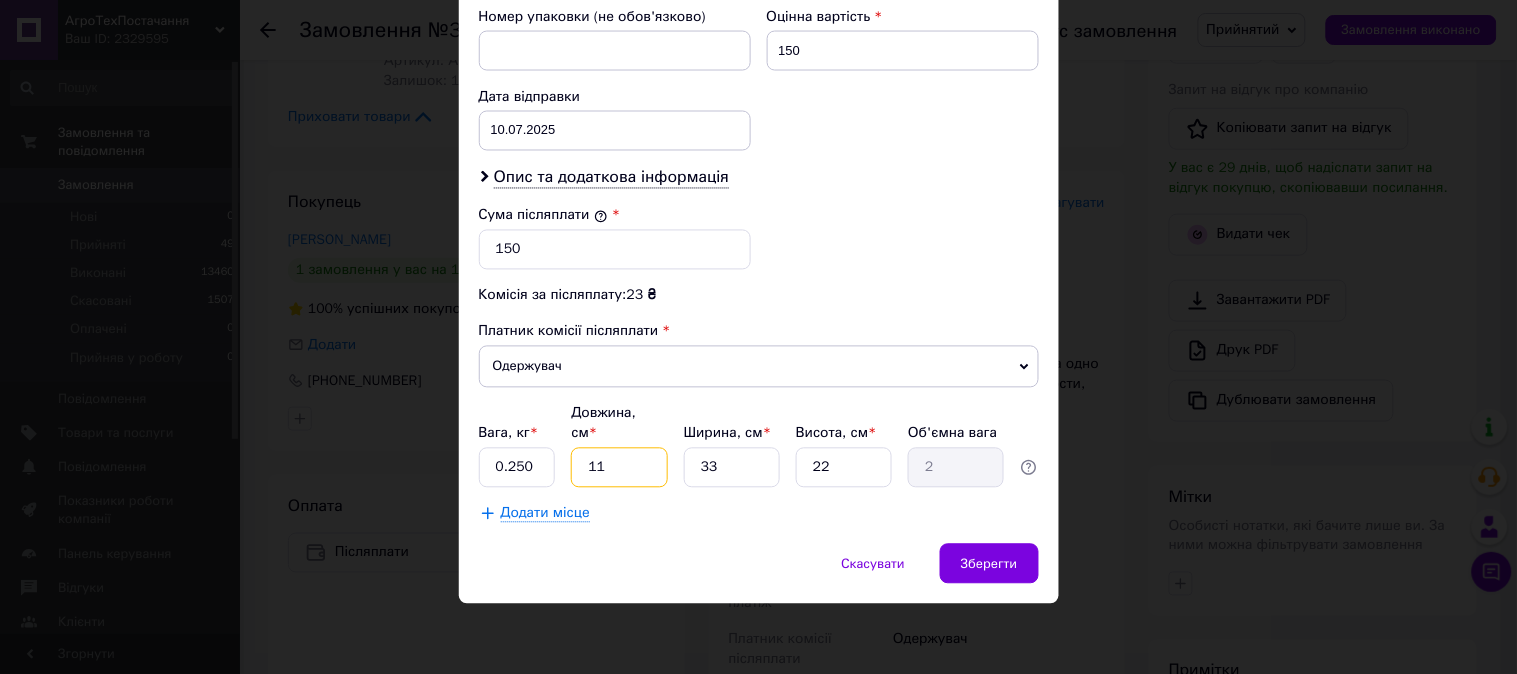 click on "11" at bounding box center (619, 468) 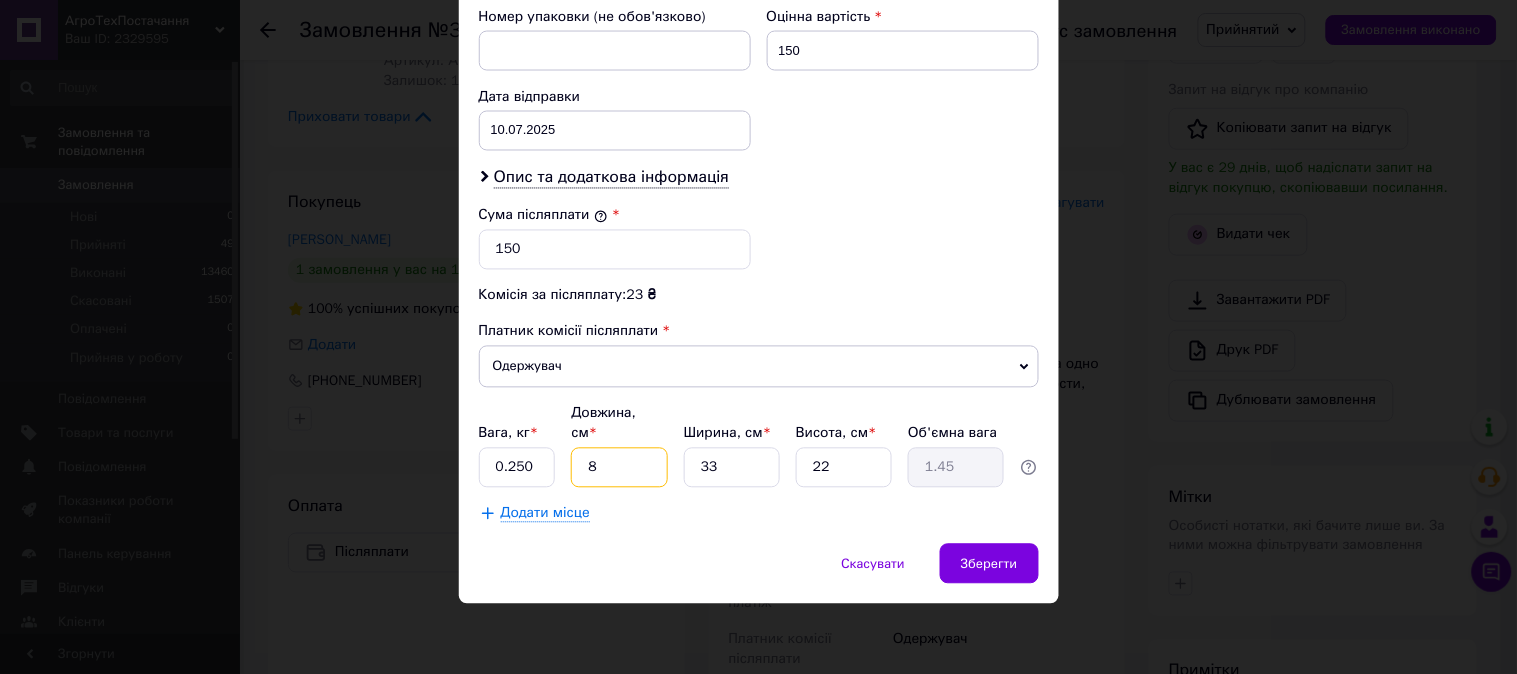 type on "8" 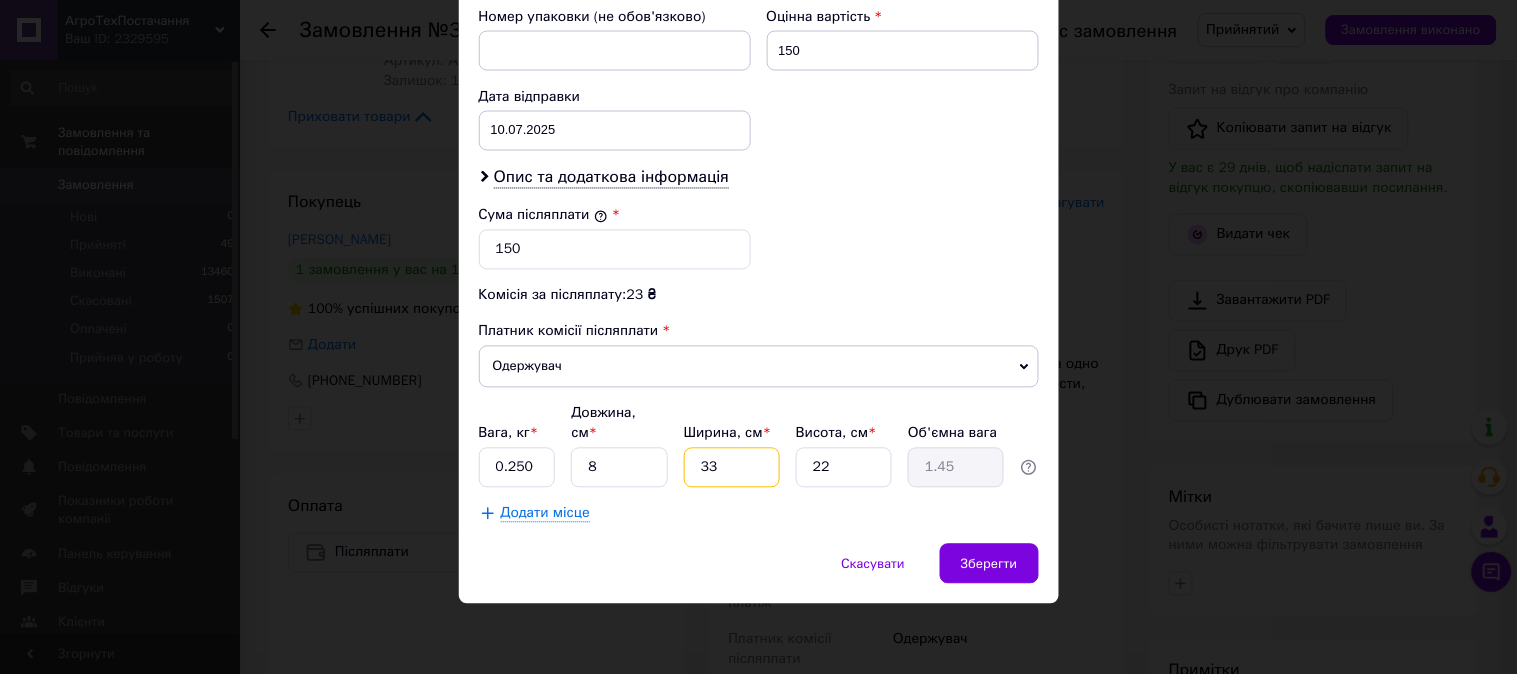 click on "33" at bounding box center (732, 468) 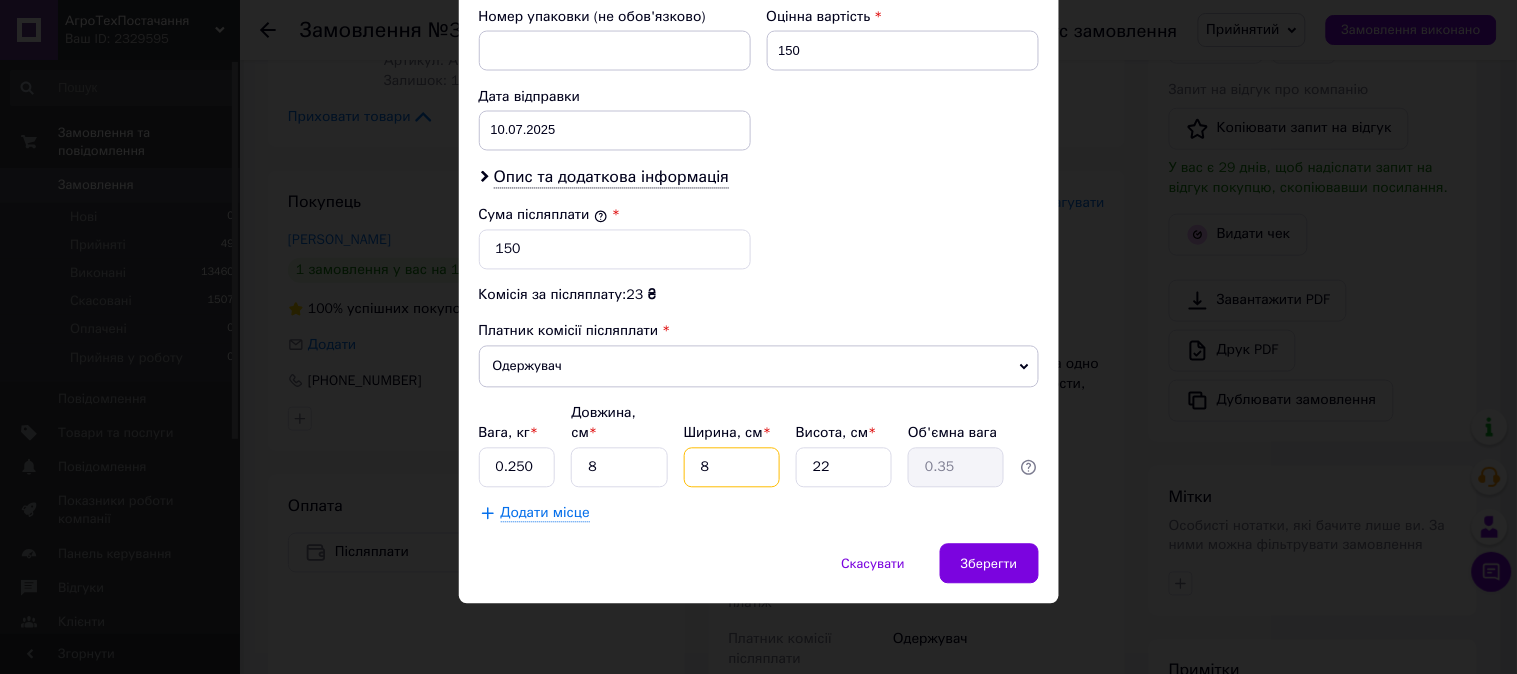 type on "85" 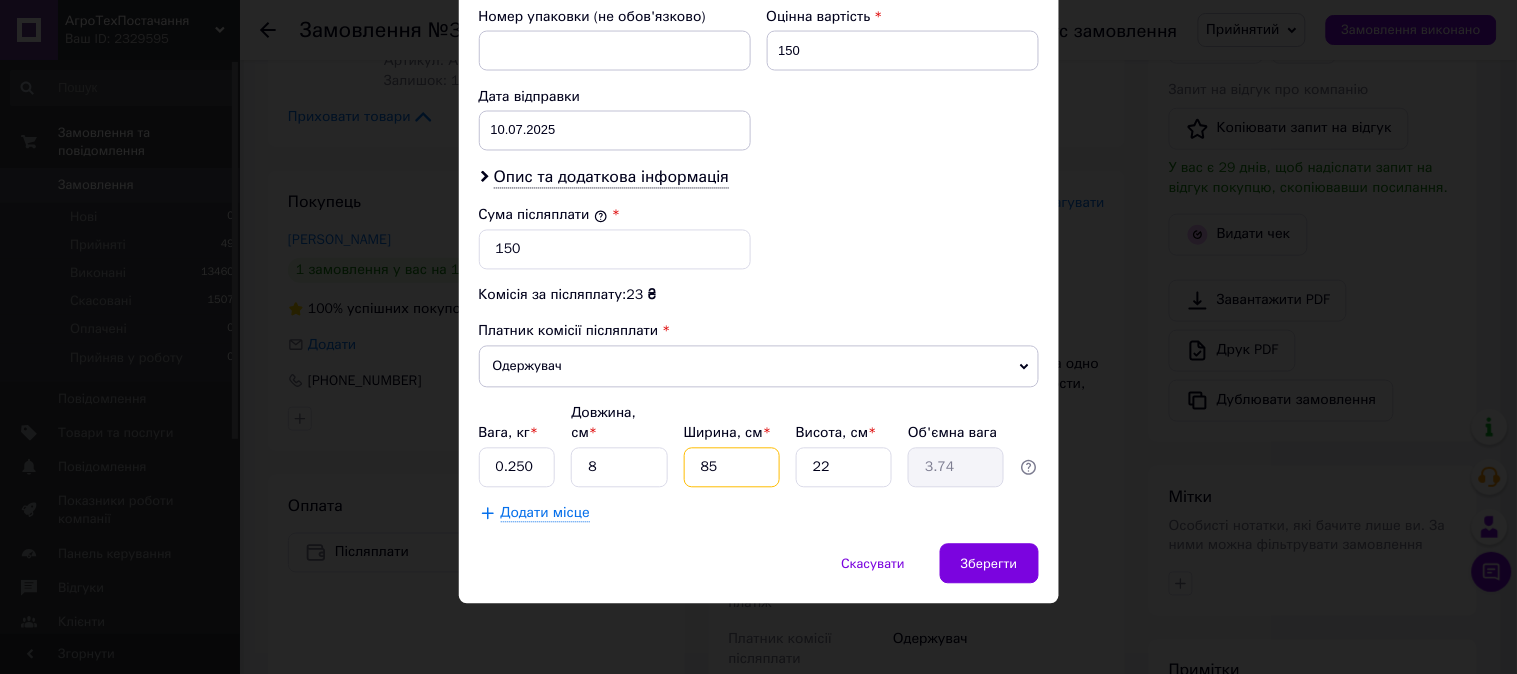 type on "8" 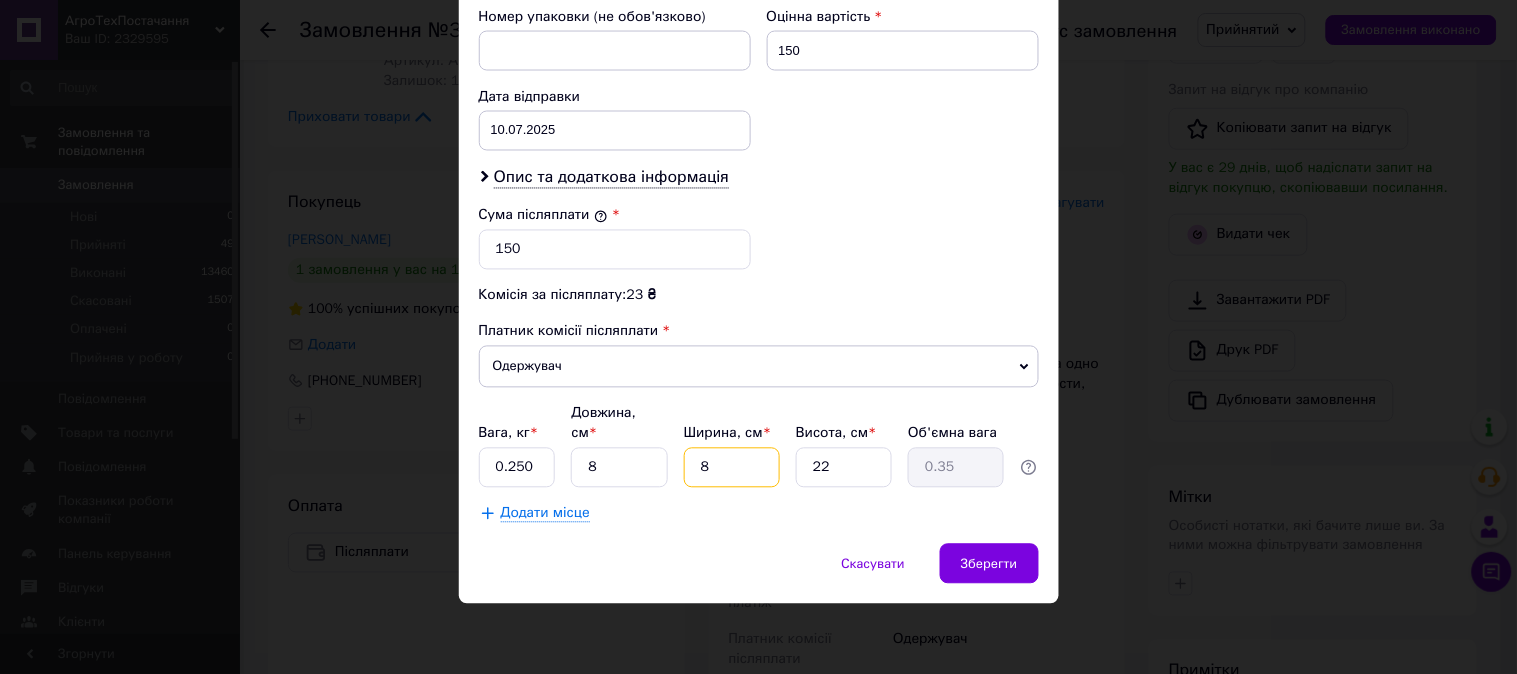 type on "8" 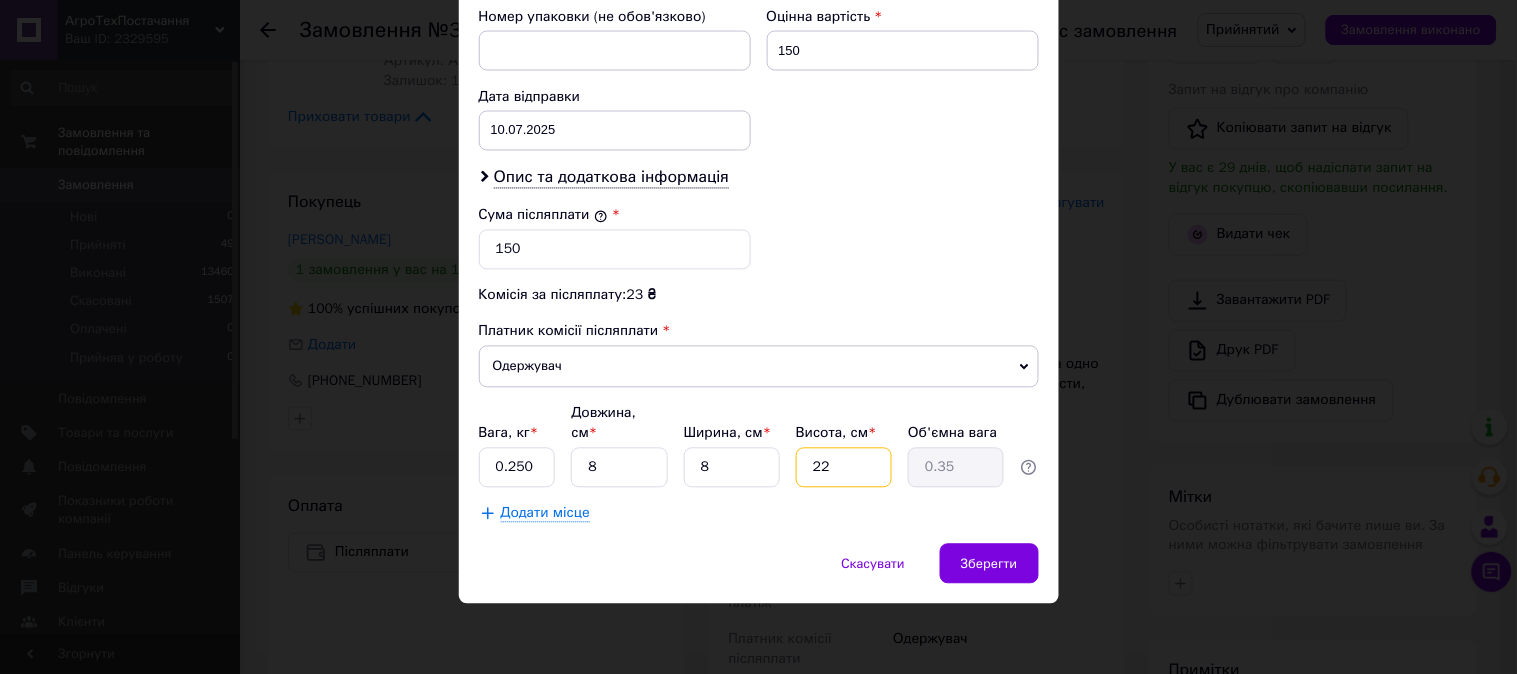 click on "22" at bounding box center [844, 468] 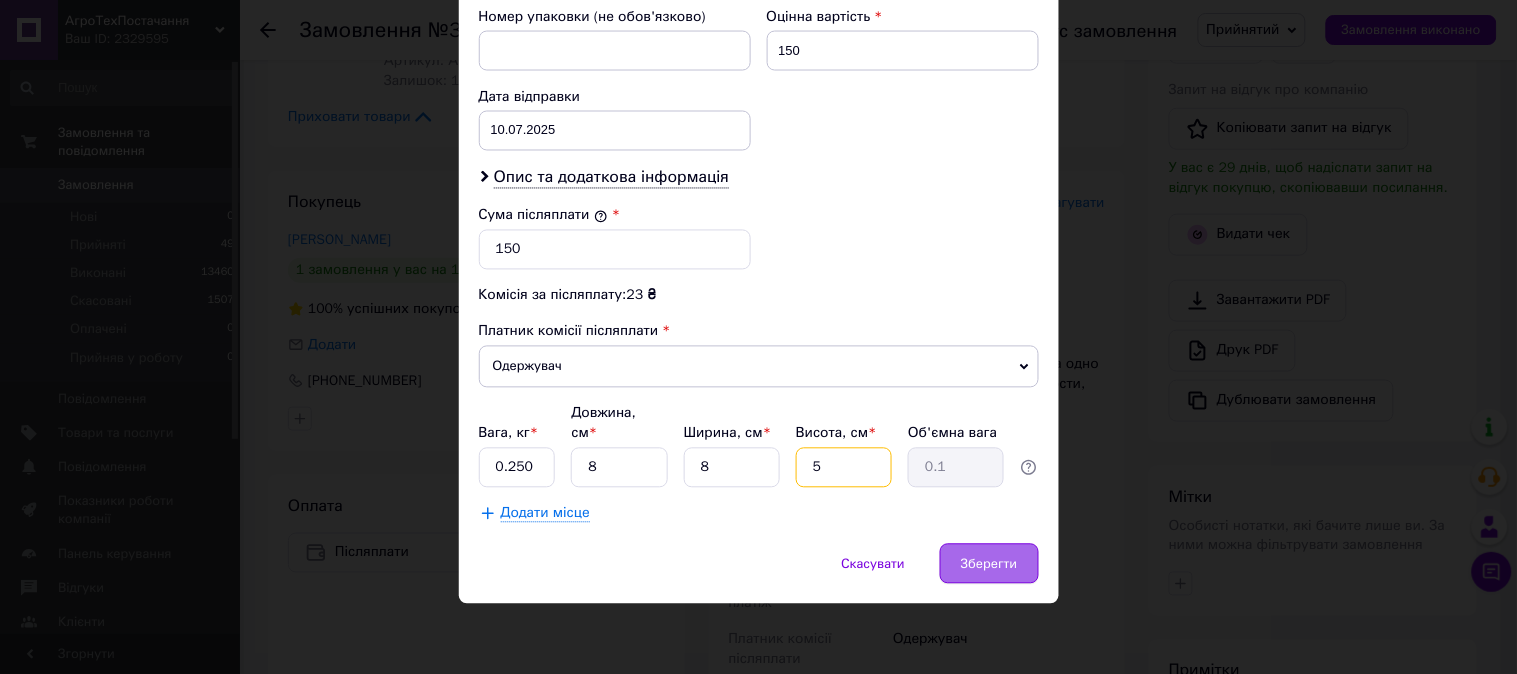 type on "5" 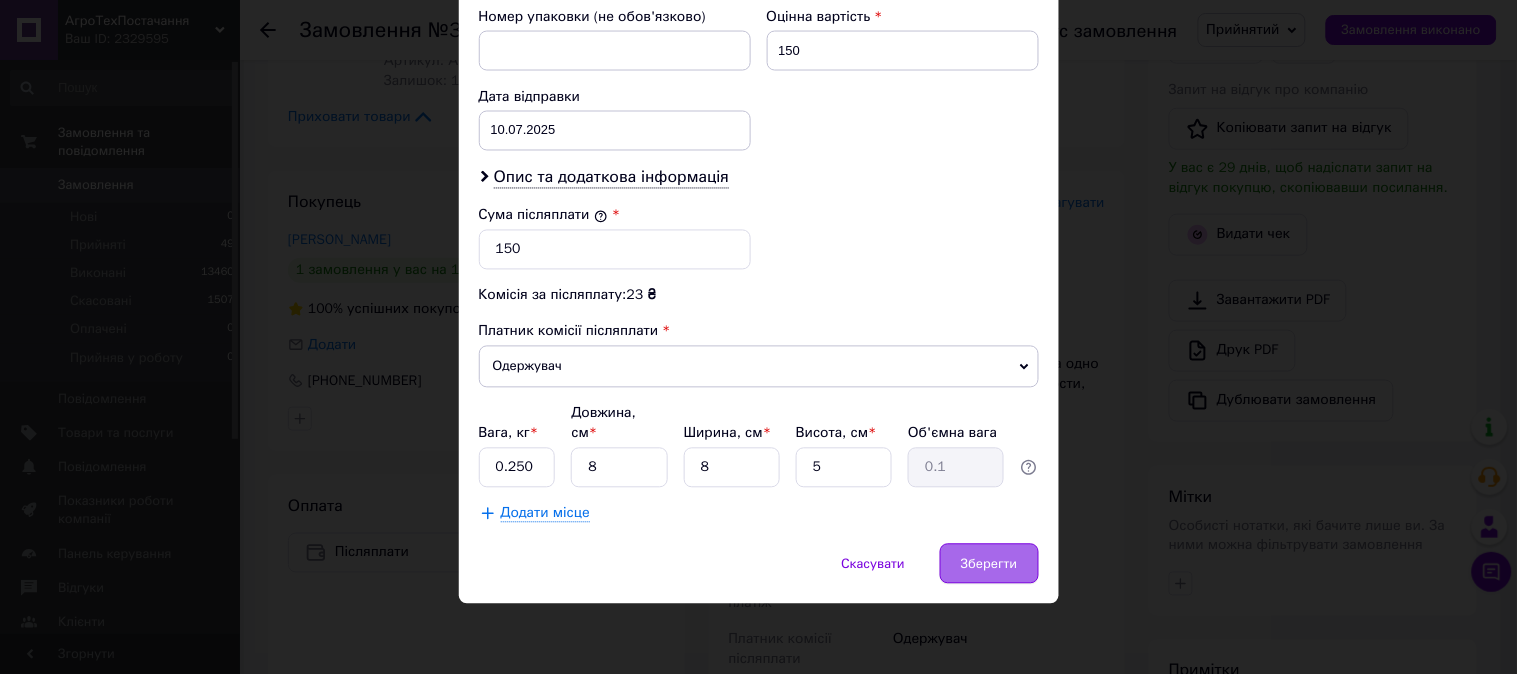 click on "Зберегти" at bounding box center [989, 563] 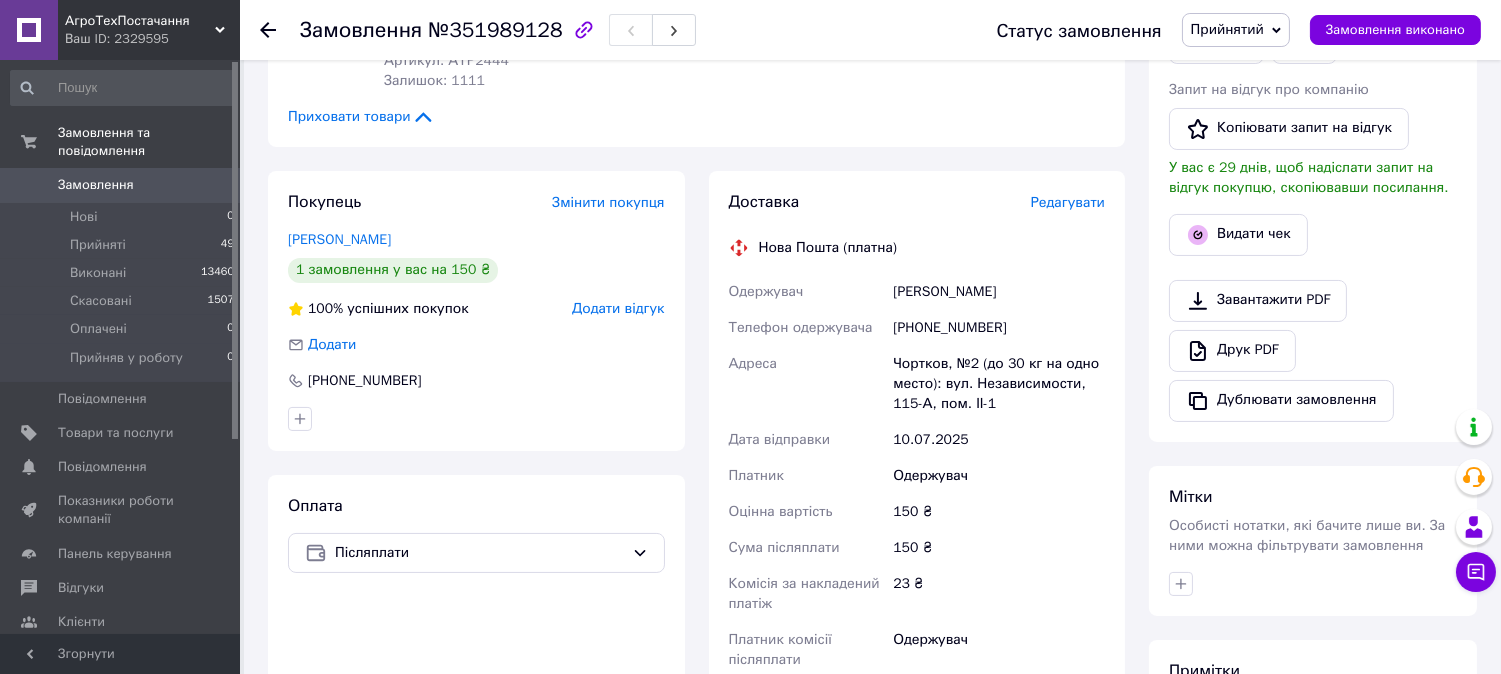 click on "Редагувати" at bounding box center (1068, 202) 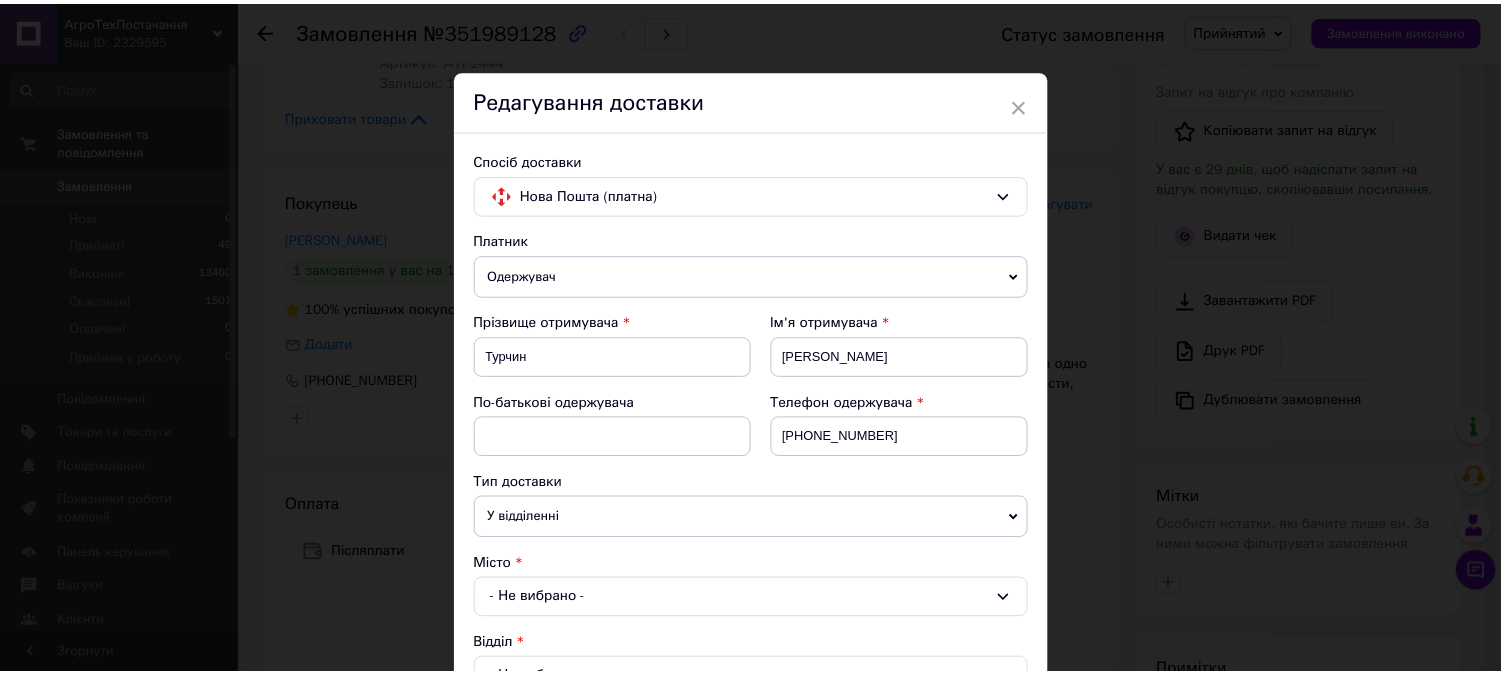 scroll, scrollTop: 874, scrollLeft: 0, axis: vertical 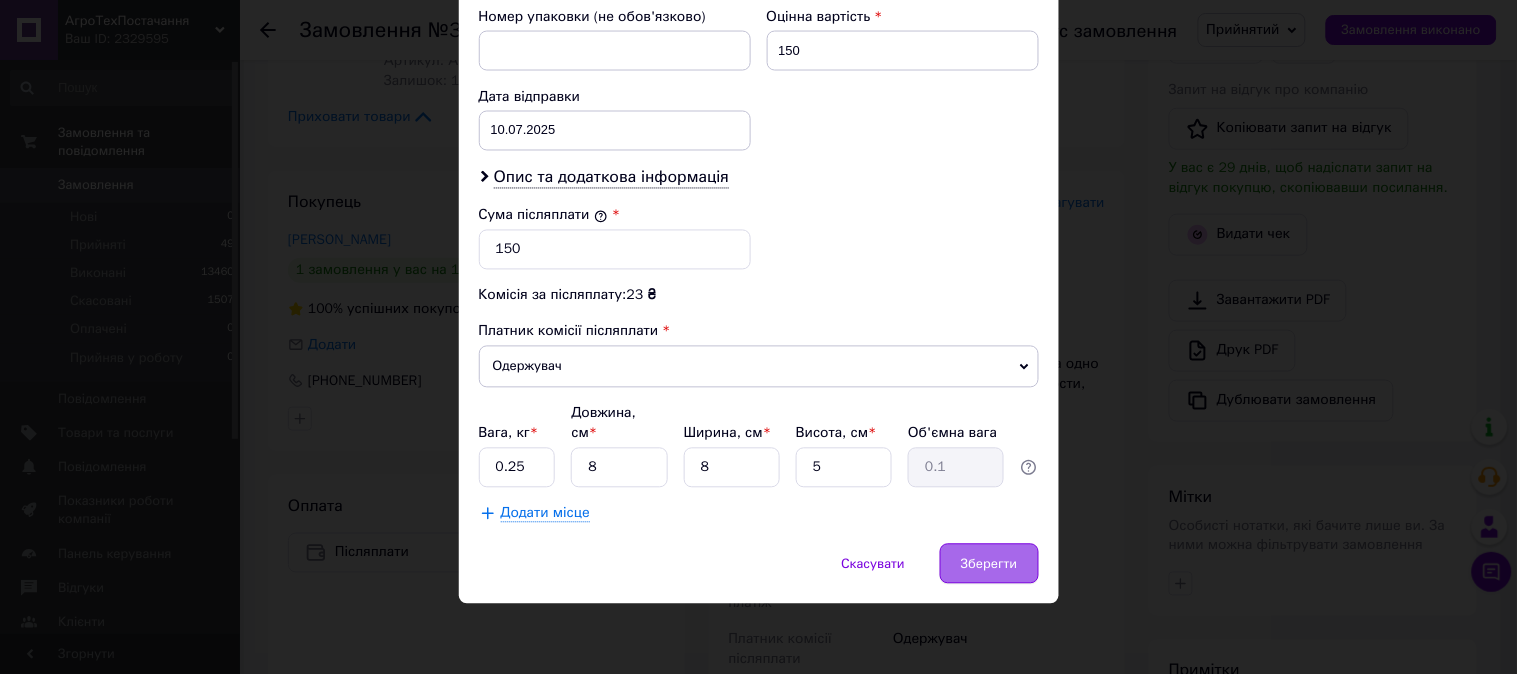 click on "Зберегти" at bounding box center [989, 563] 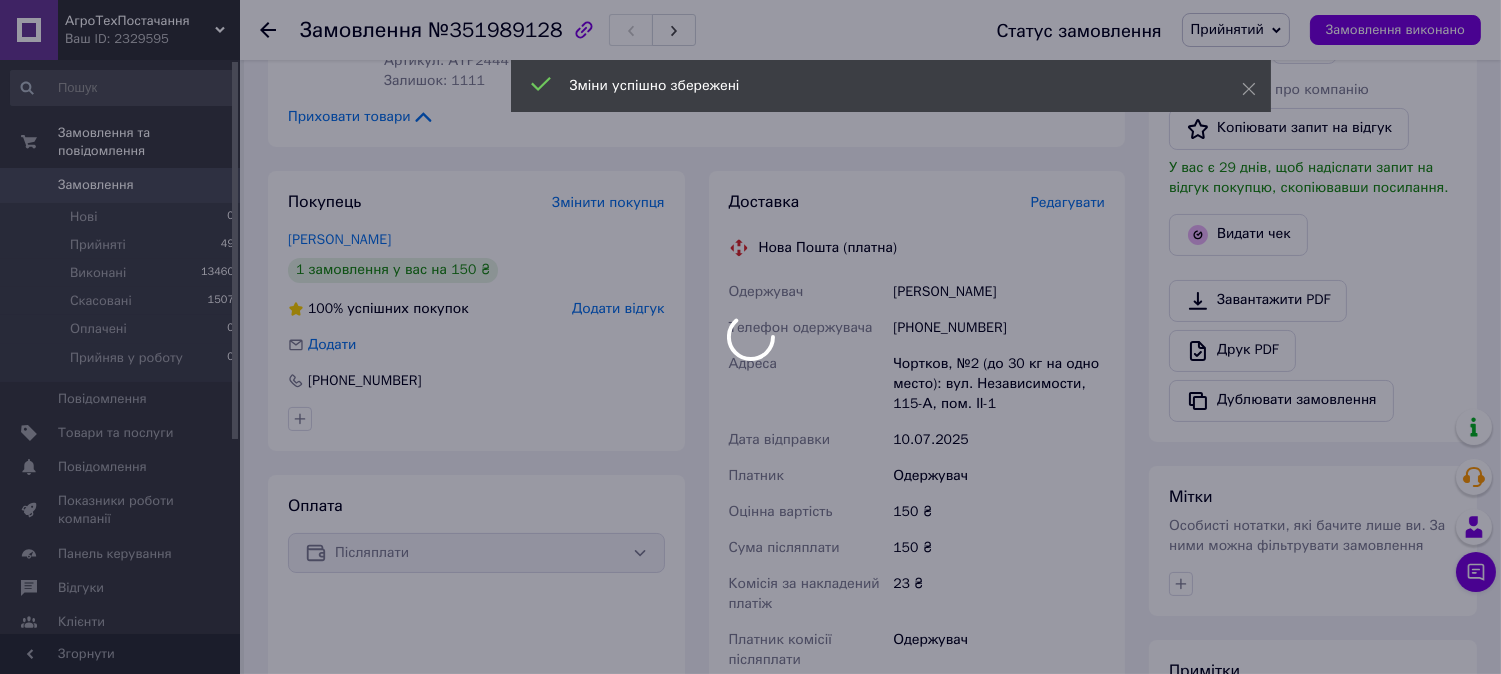 scroll, scrollTop: 888, scrollLeft: 0, axis: vertical 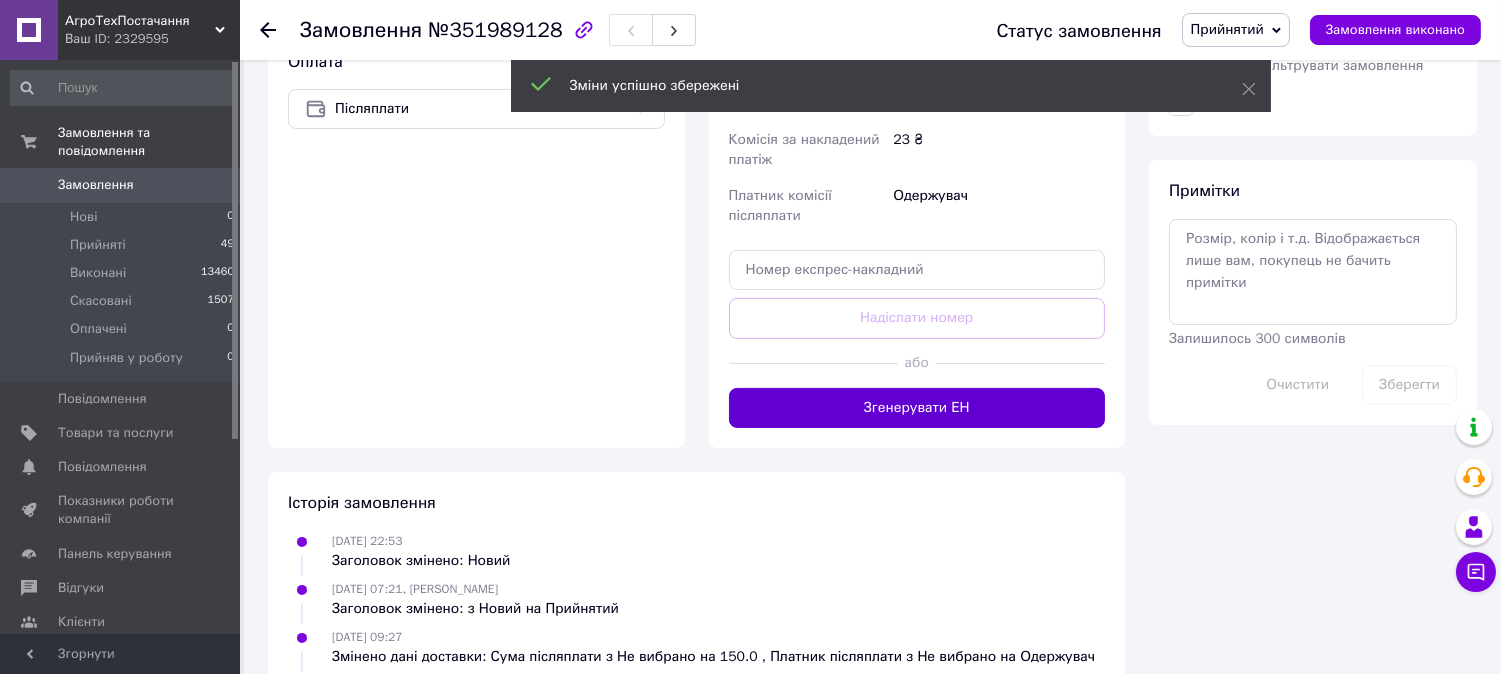 click on "Згенерувати ЕН" at bounding box center [917, 408] 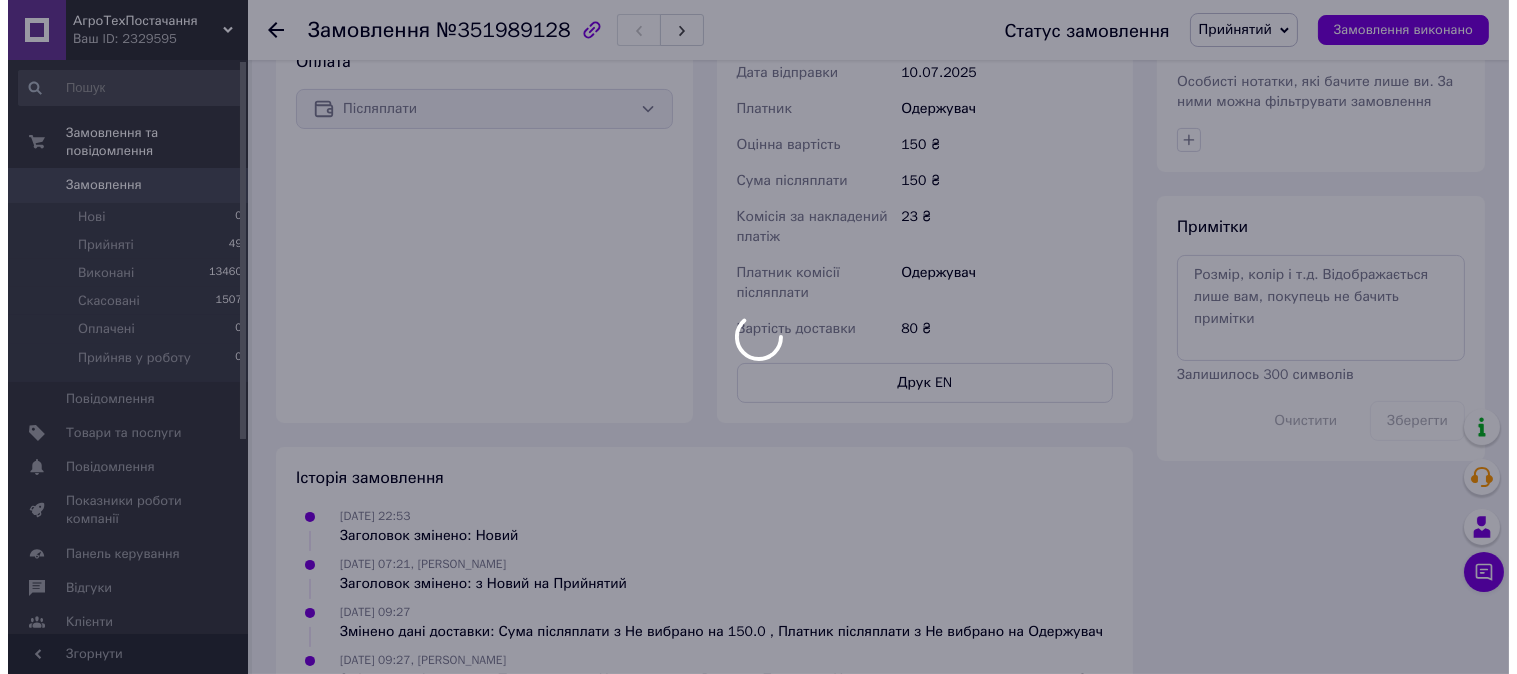 scroll, scrollTop: 444, scrollLeft: 0, axis: vertical 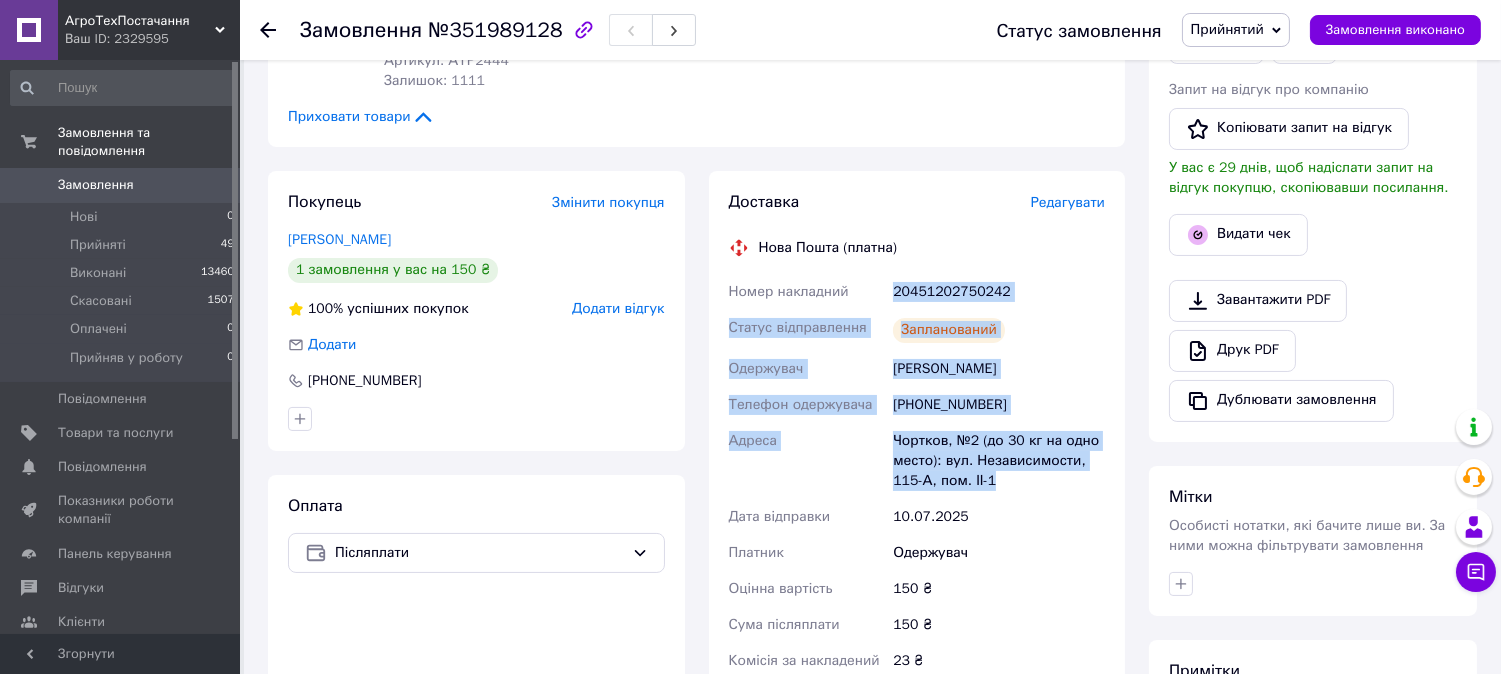 drag, startPoint x: 946, startPoint y: 313, endPoint x: 1013, endPoint y: 487, distance: 186.45375 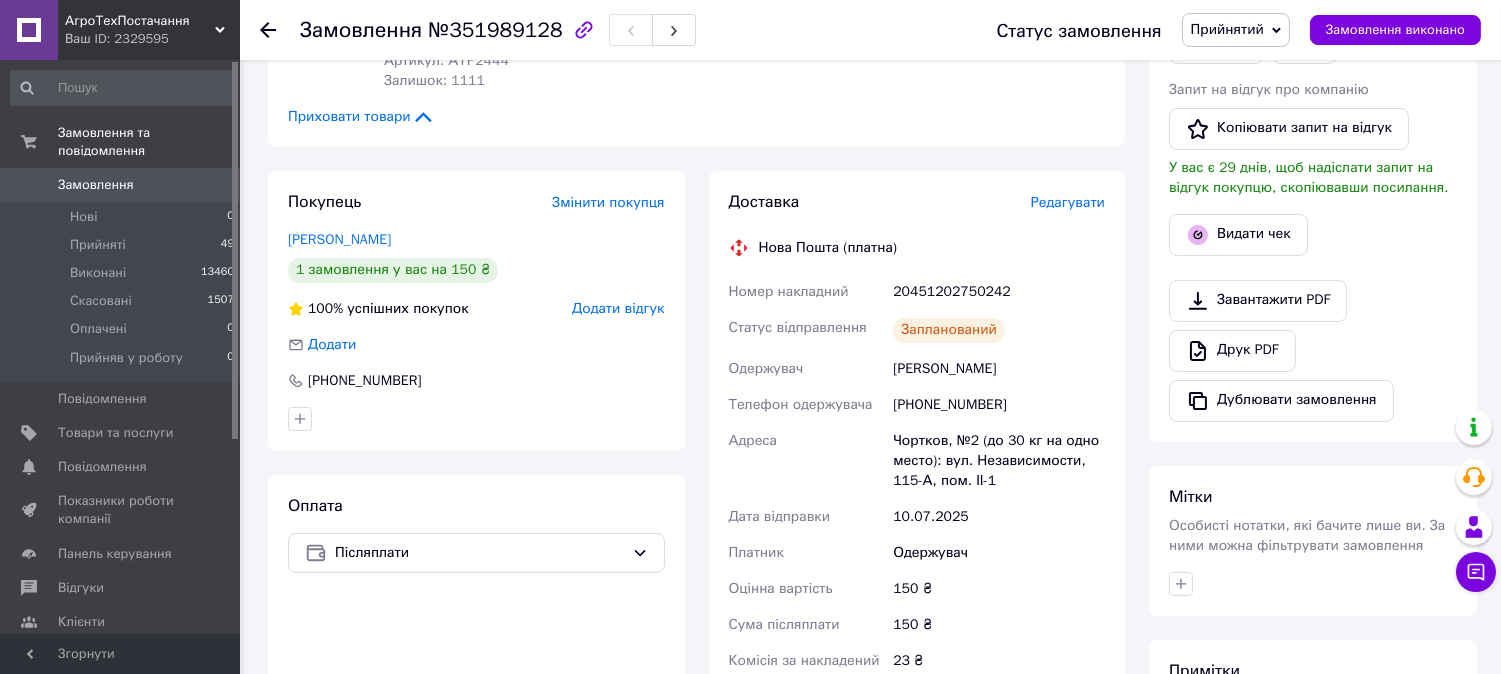 click on "Видати чек" at bounding box center (1313, 235) 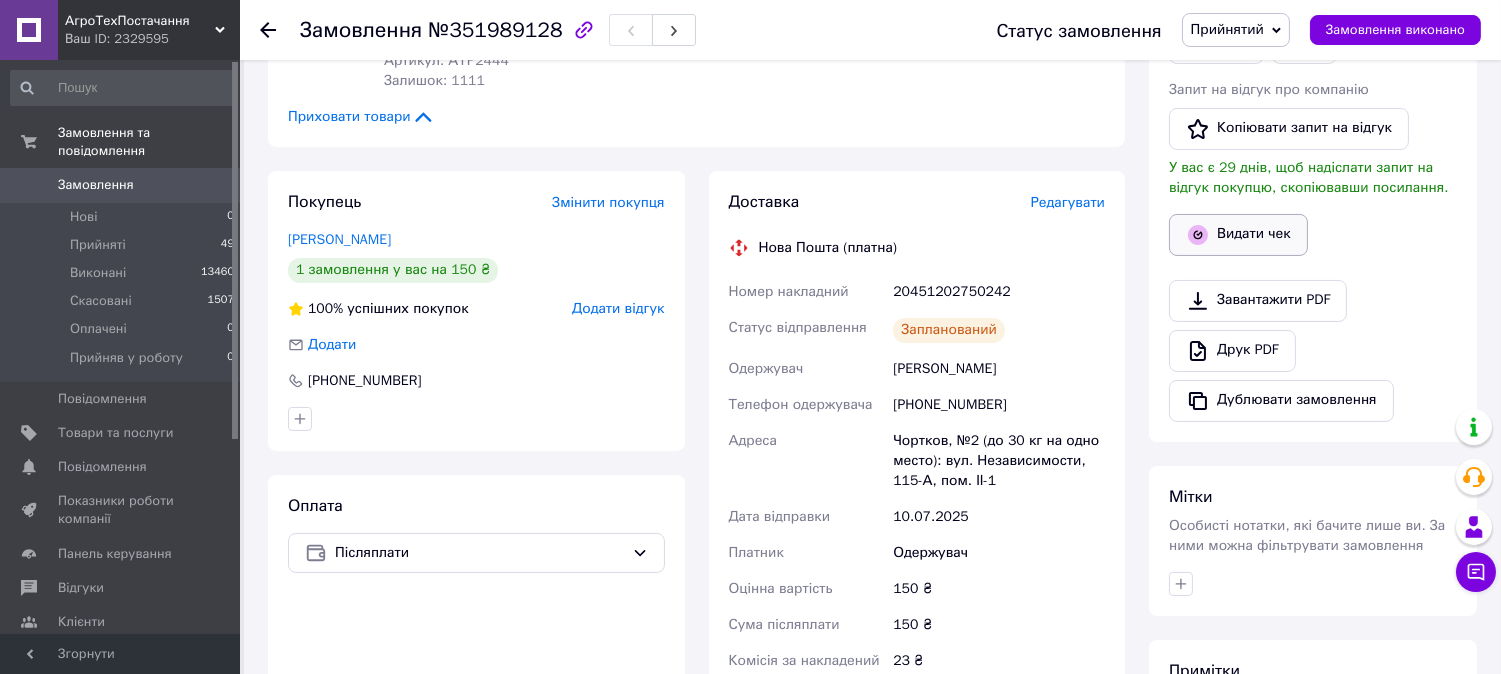 click on "Видати чек" at bounding box center (1254, 234) 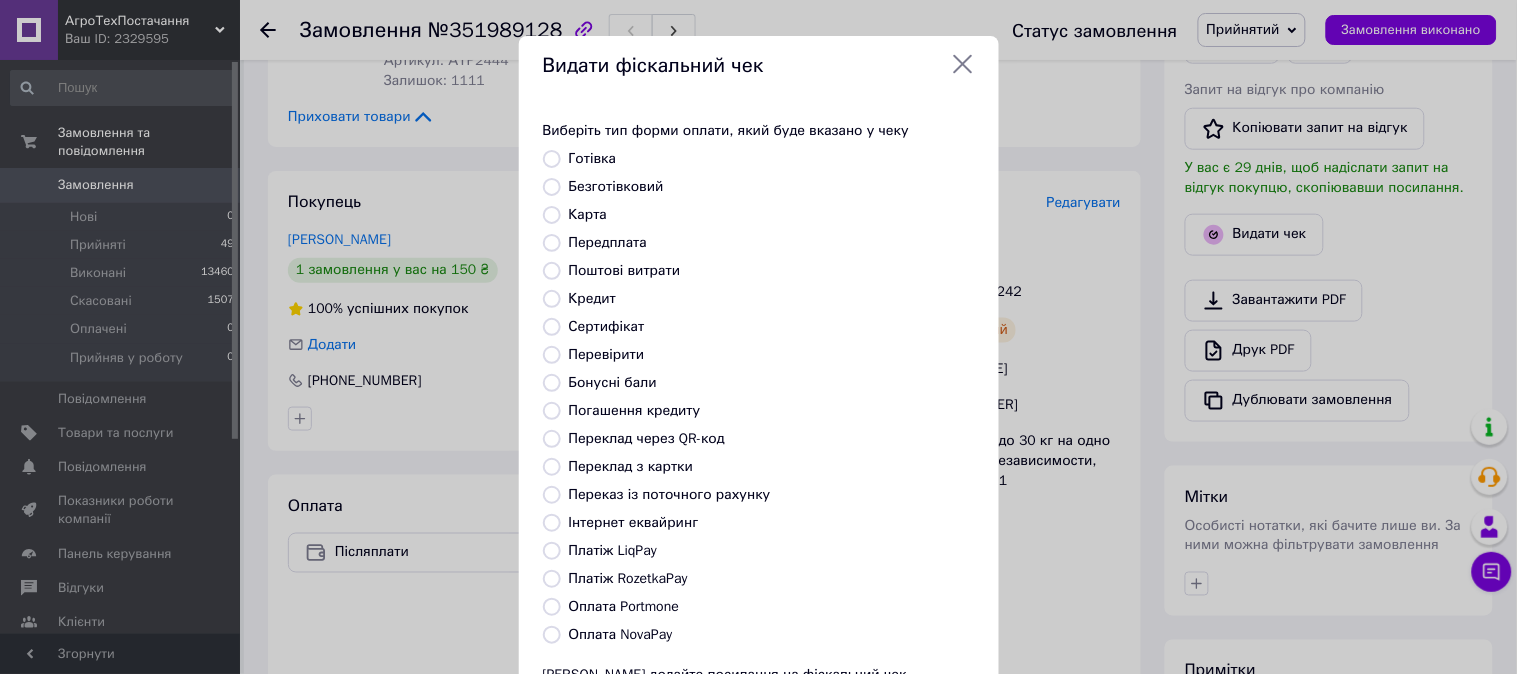 click on "Безготівковий" at bounding box center [552, 187] 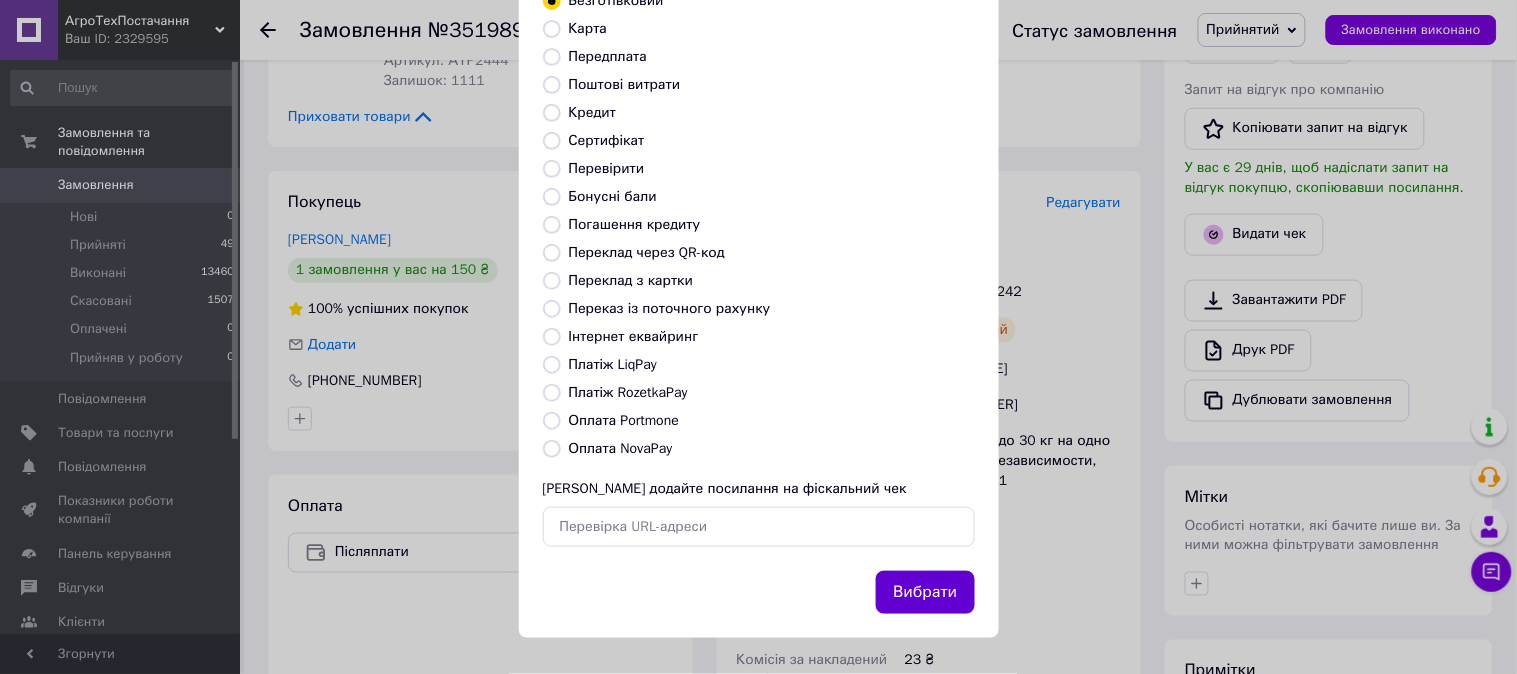 click on "Вибрати" at bounding box center [925, 592] 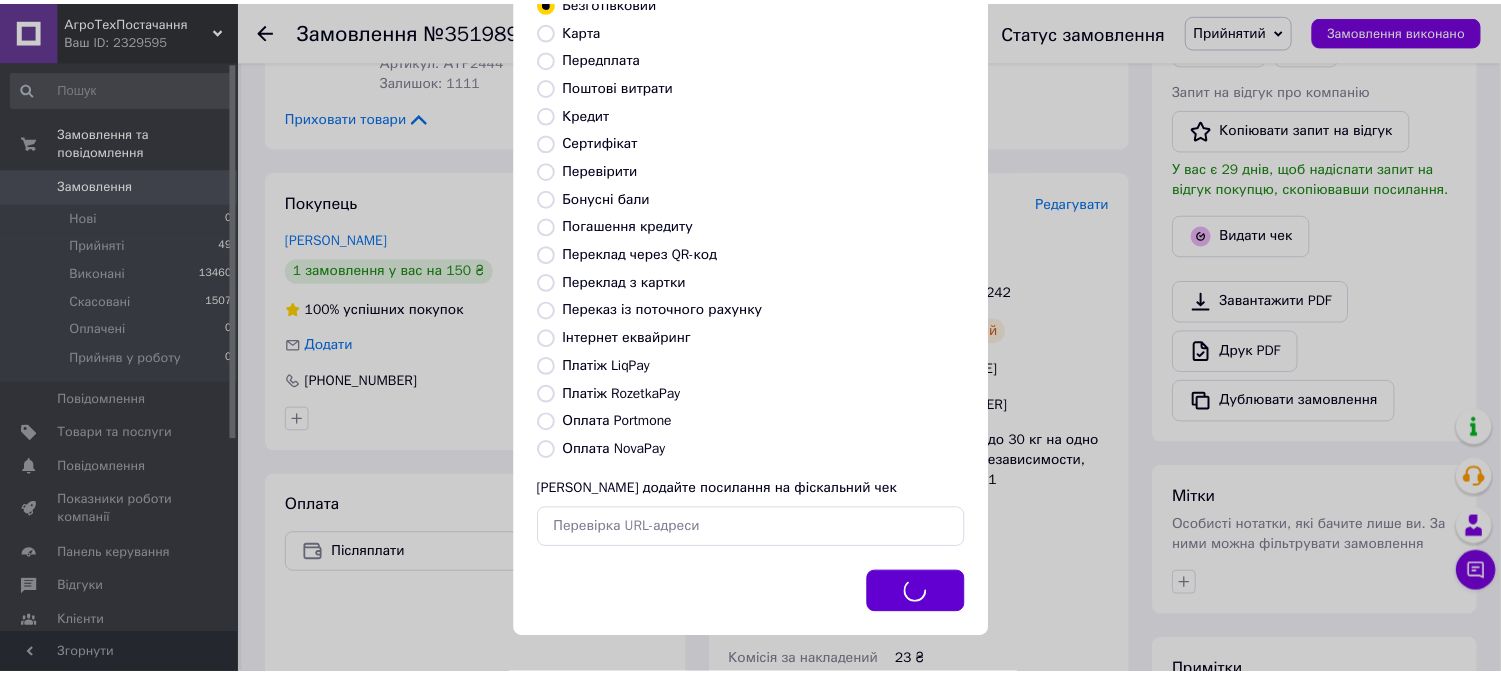 scroll, scrollTop: 185, scrollLeft: 0, axis: vertical 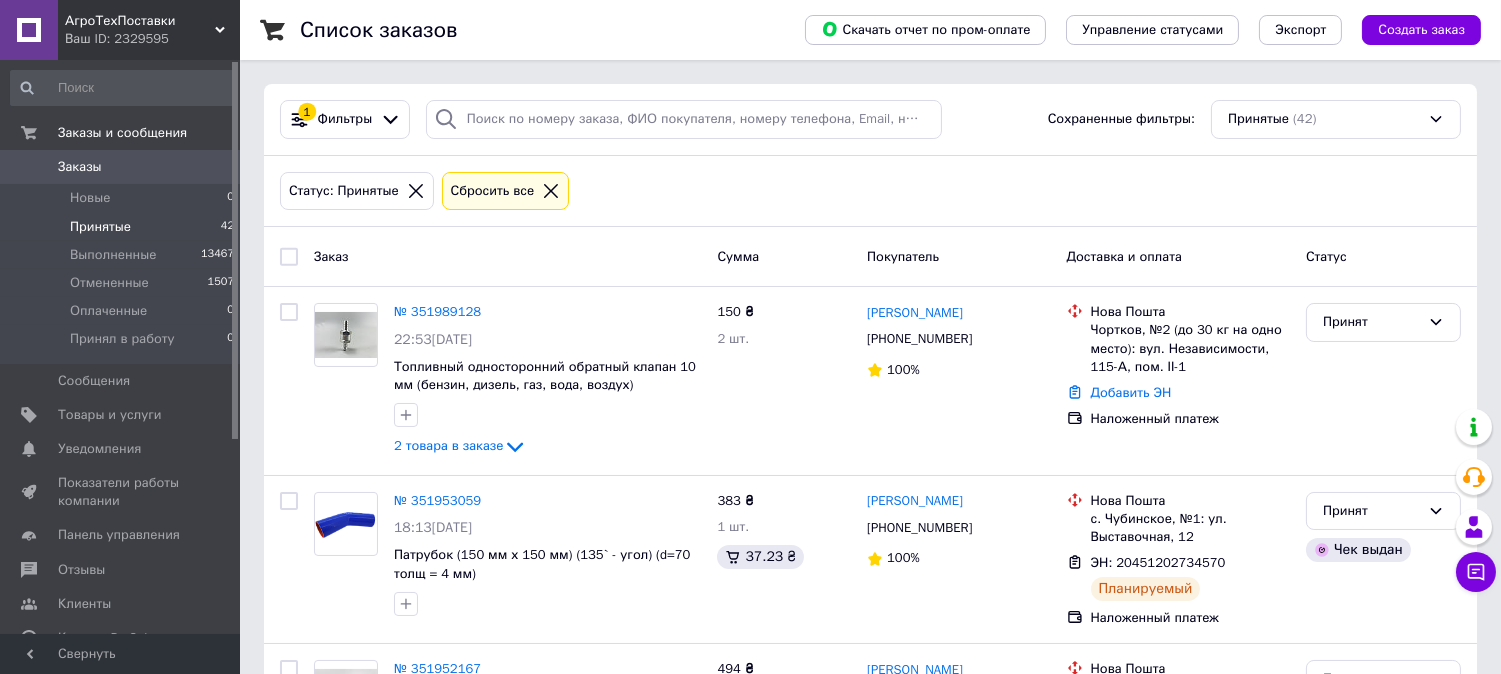 click on "Принятые" at bounding box center (100, 227) 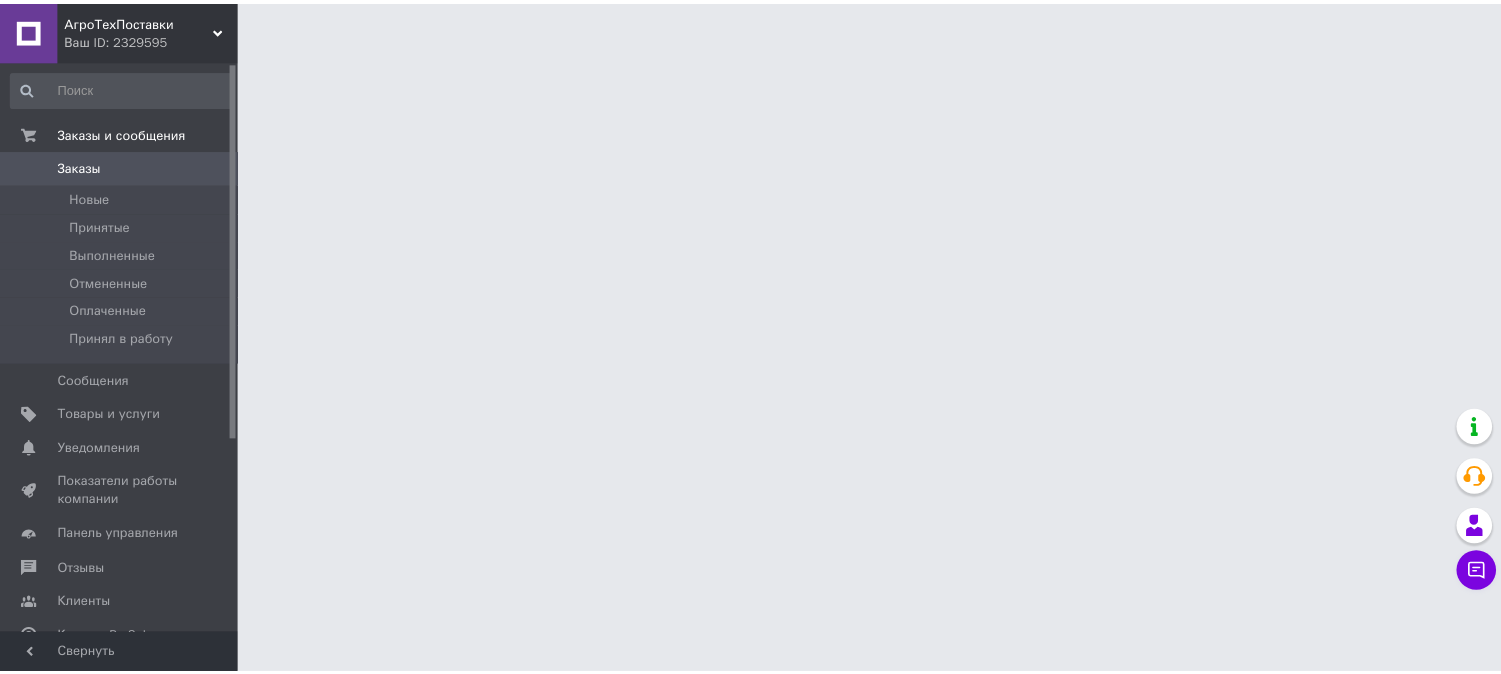 scroll, scrollTop: 0, scrollLeft: 0, axis: both 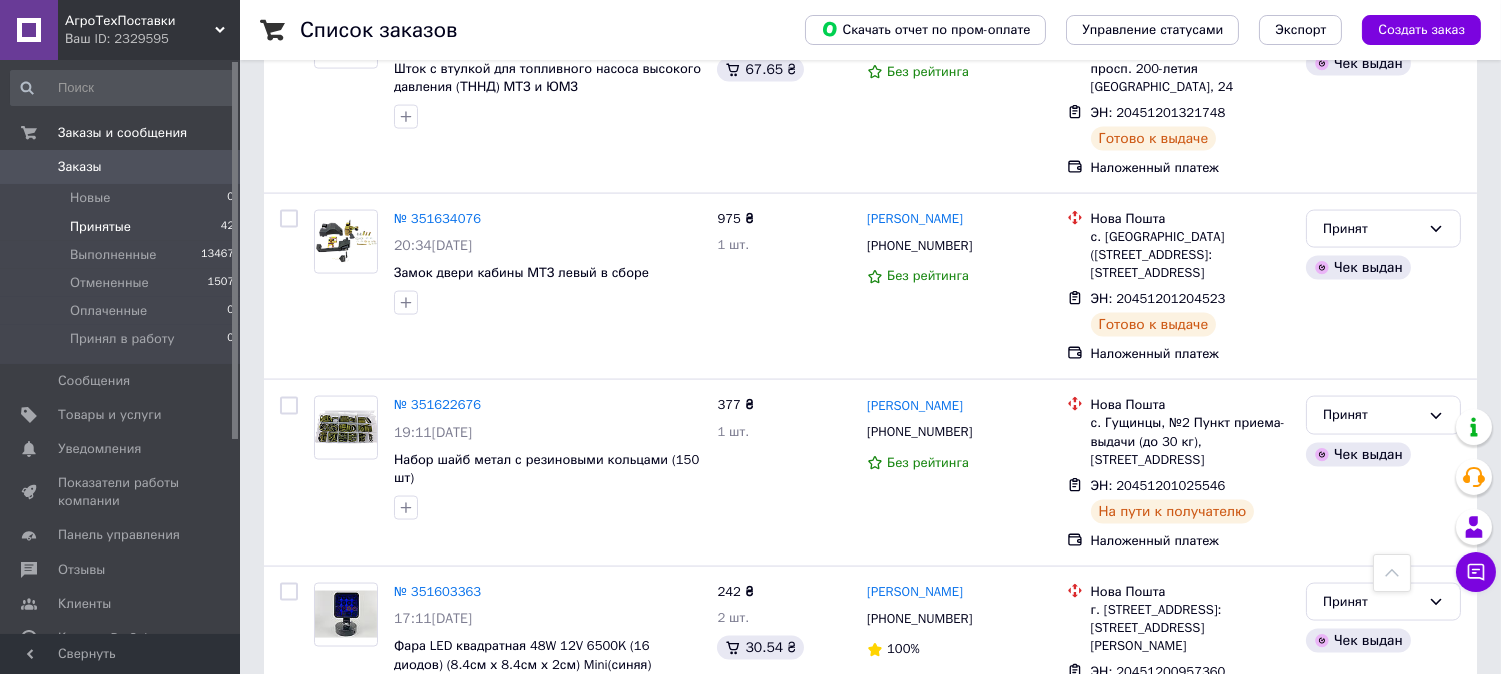 click at bounding box center (123, 88) 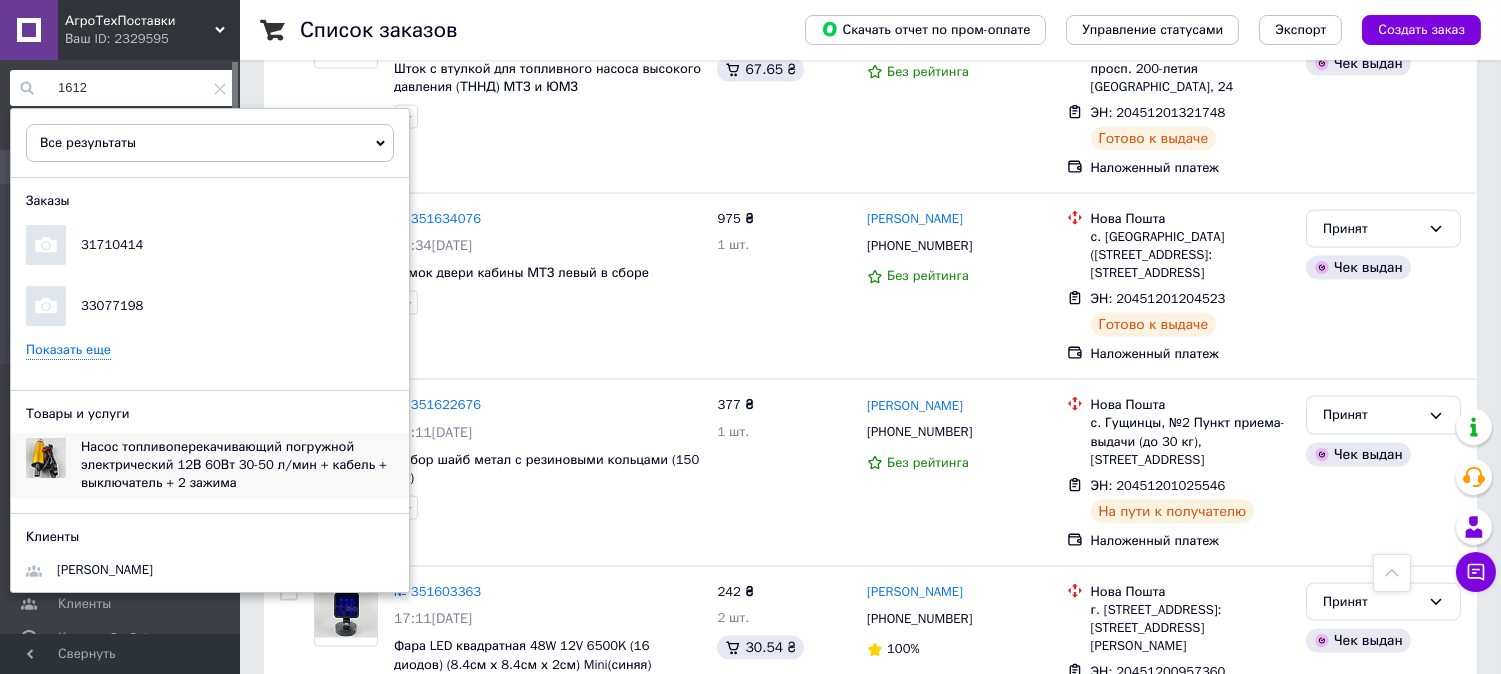 type on "1612" 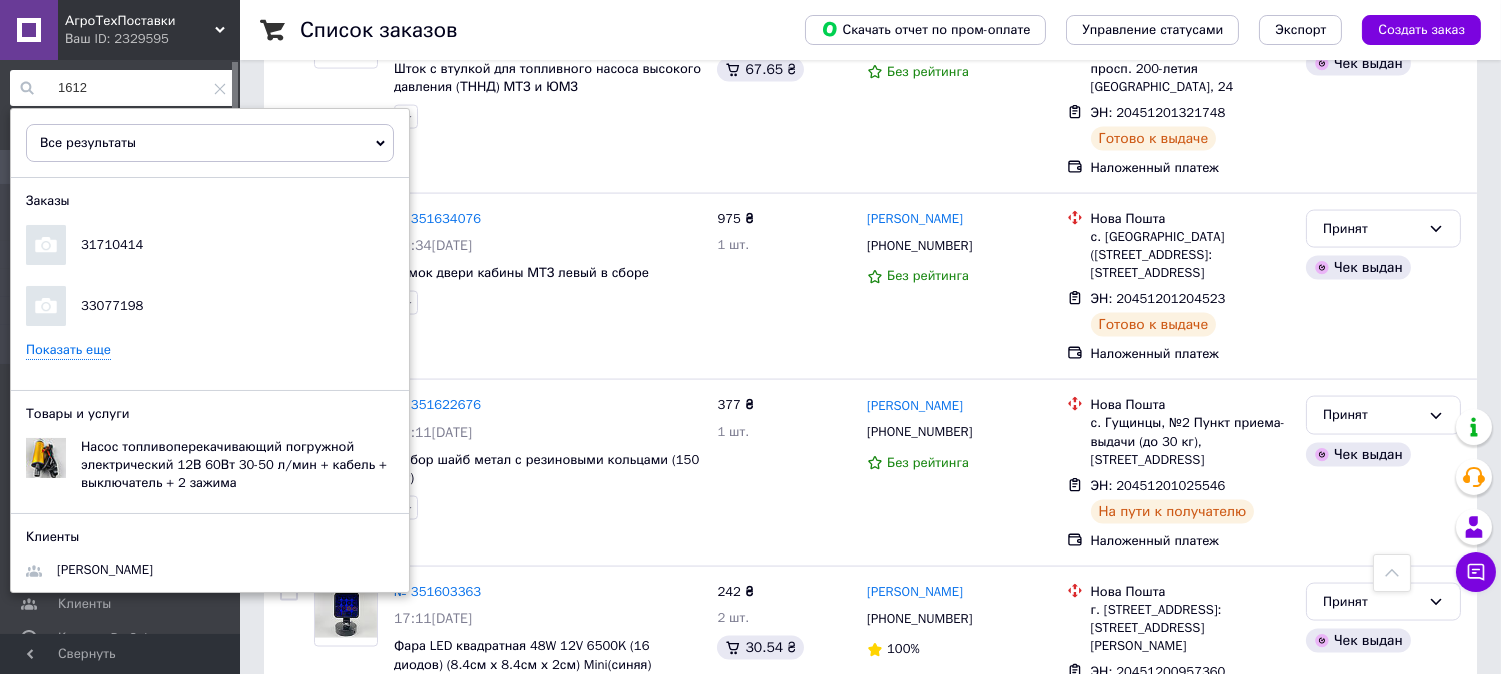 click 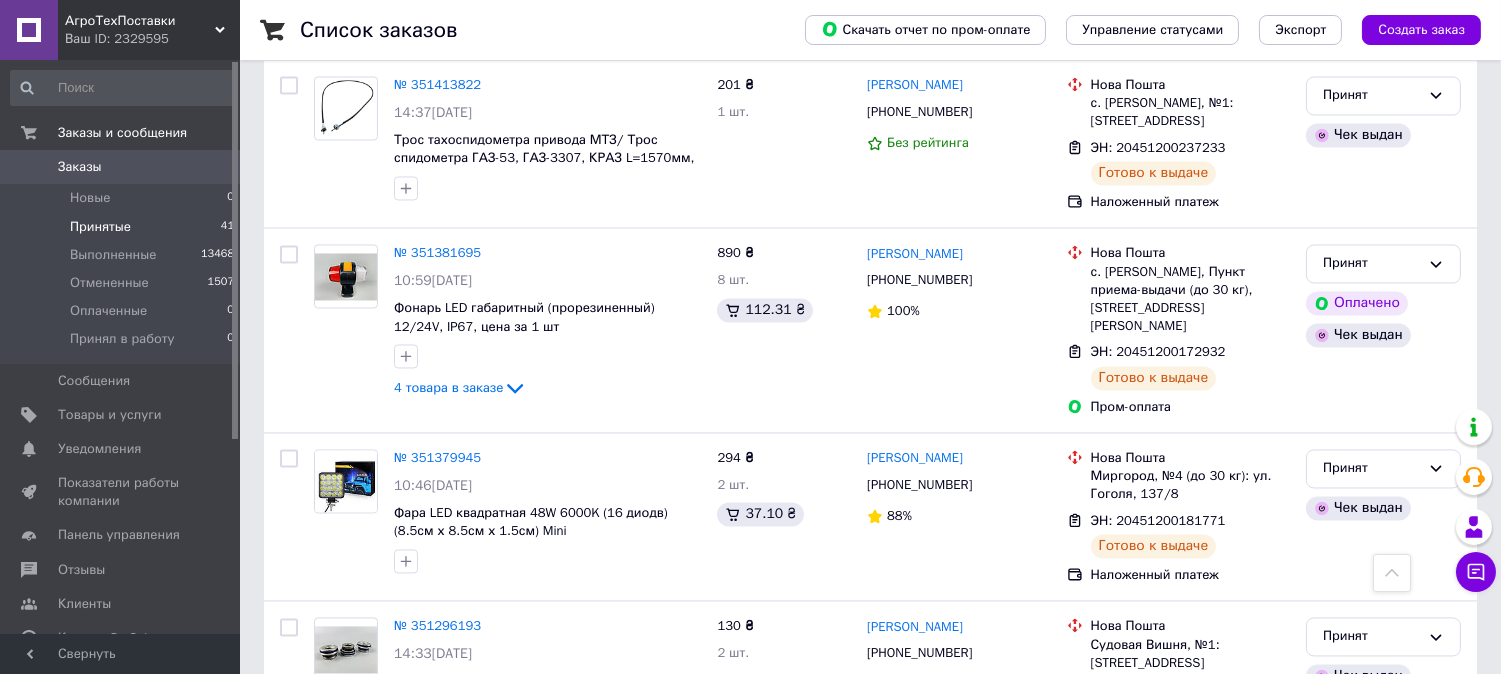 scroll, scrollTop: 7305, scrollLeft: 0, axis: vertical 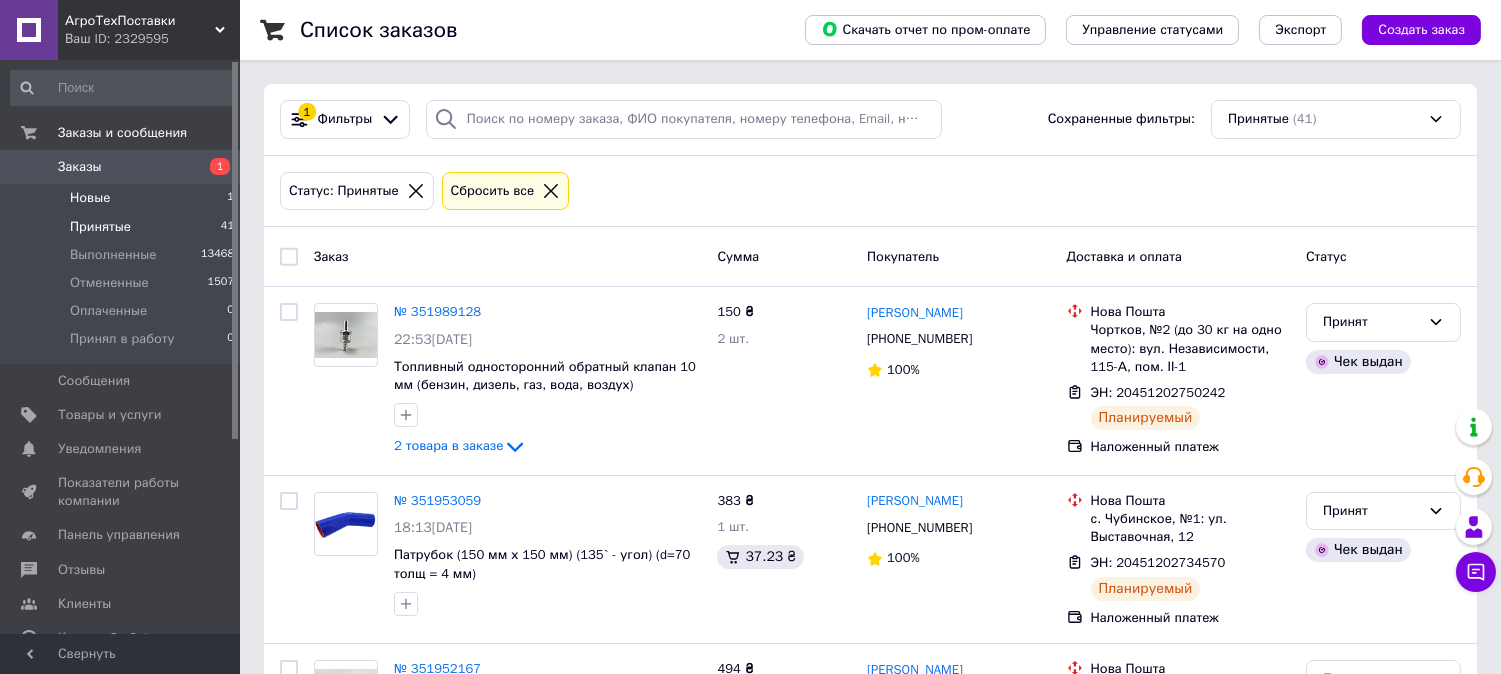 click on "Новые 1" at bounding box center [123, 198] 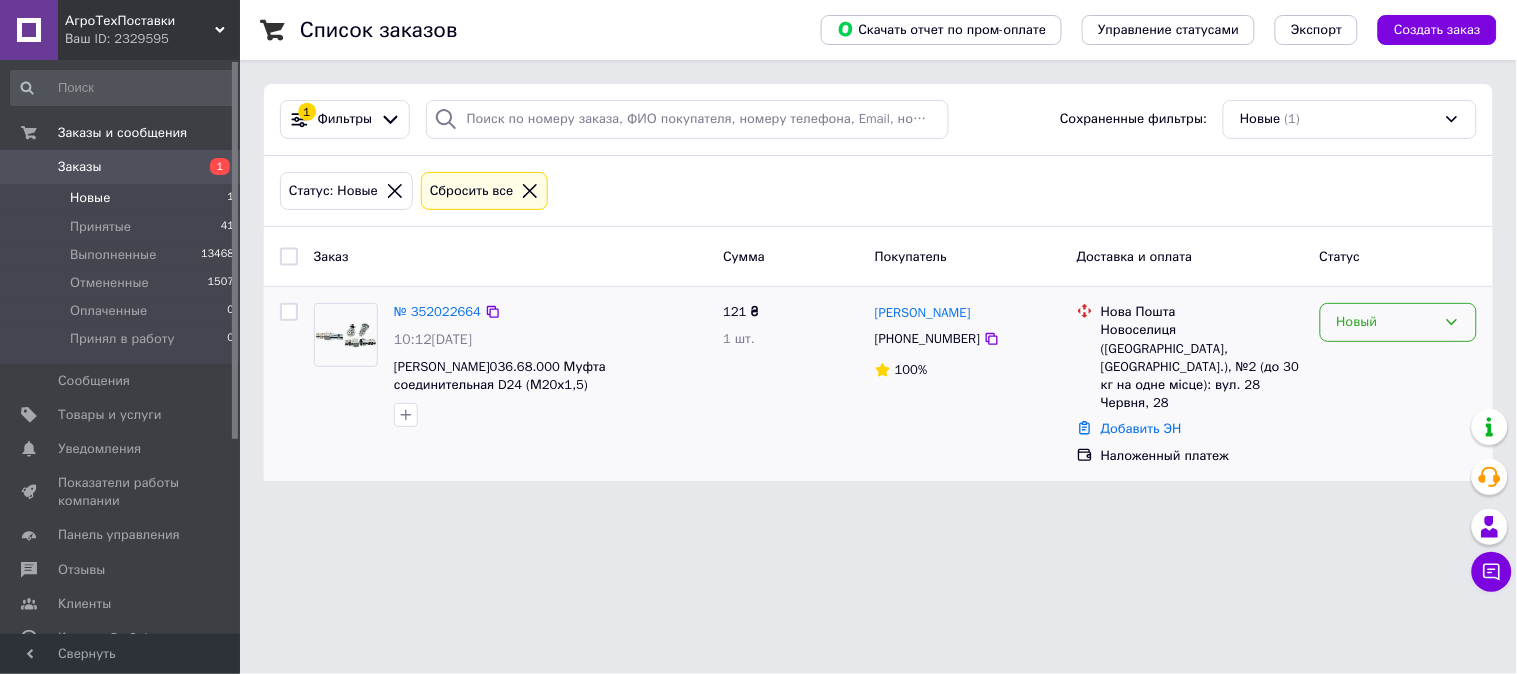 click on "Новый" at bounding box center [1386, 322] 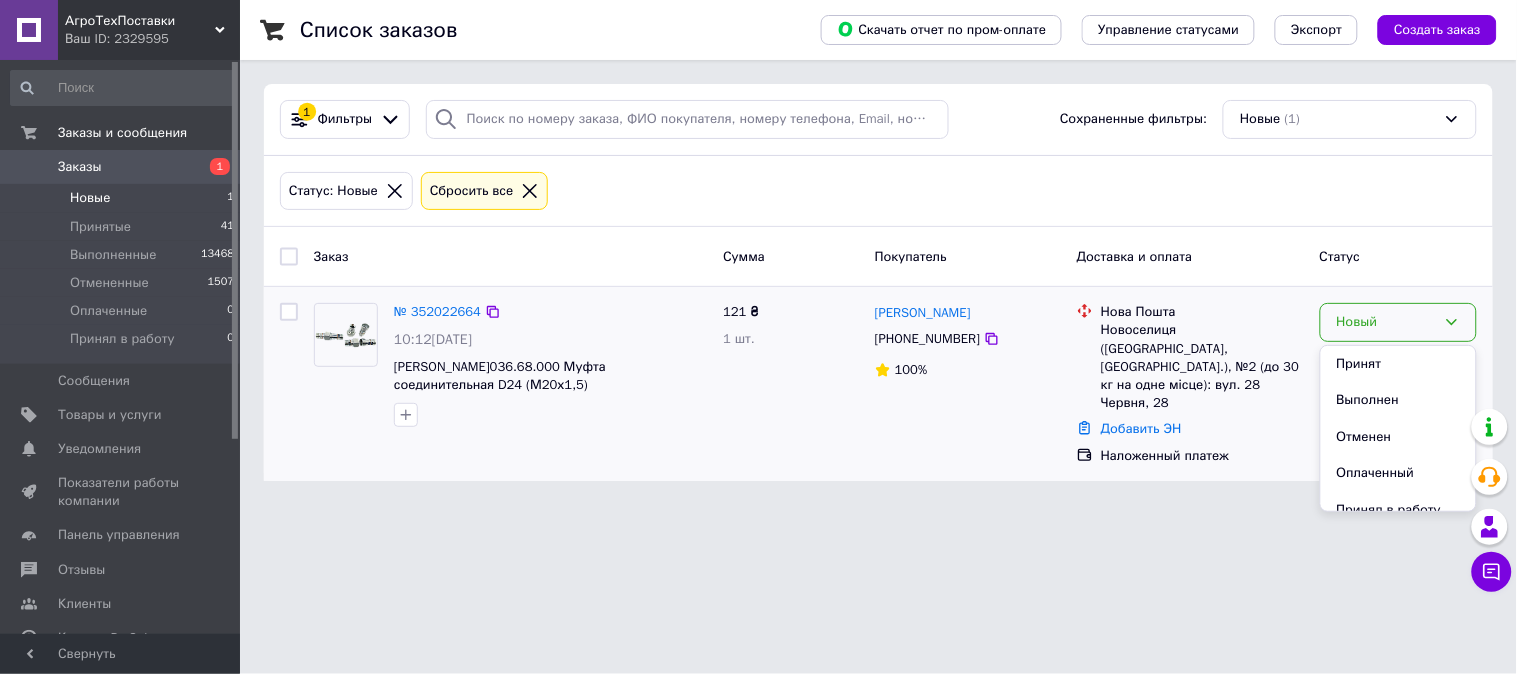 click on "Принят" at bounding box center (1398, 364) 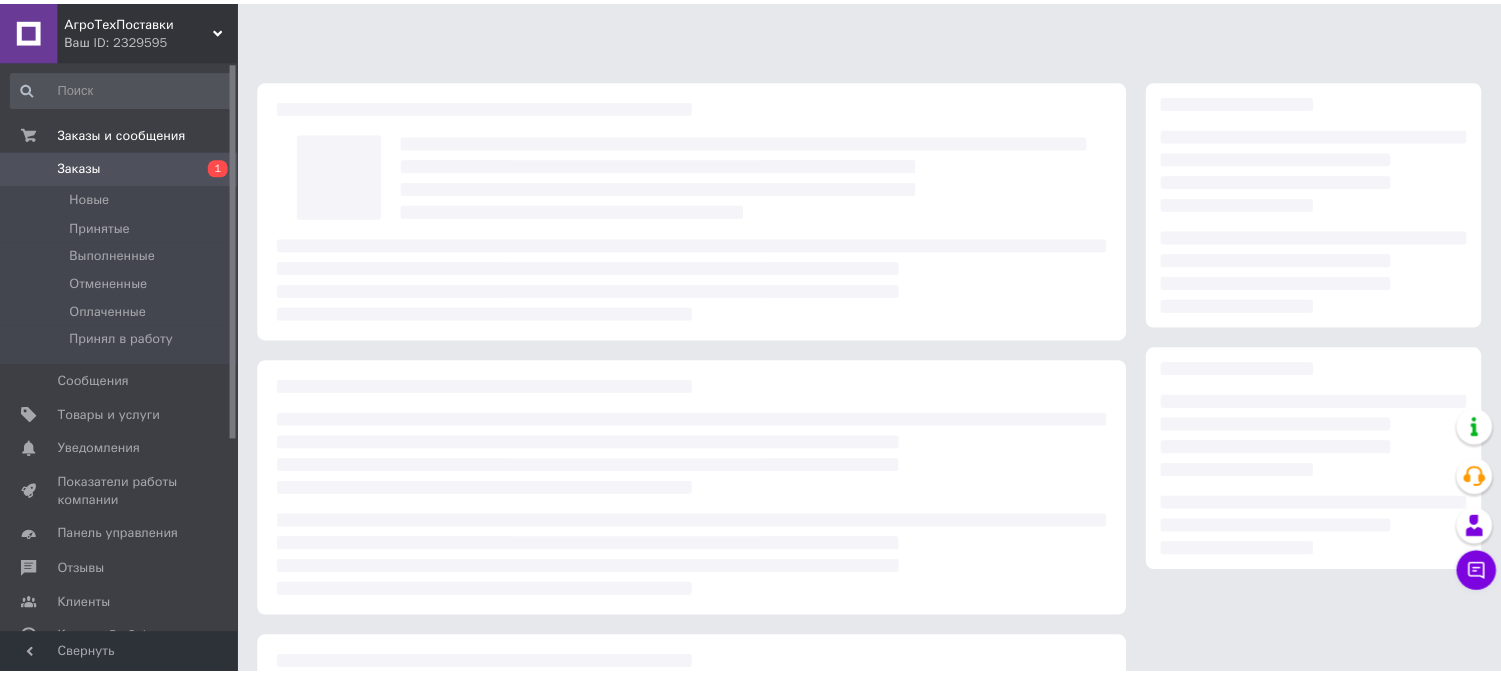 scroll, scrollTop: 0, scrollLeft: 0, axis: both 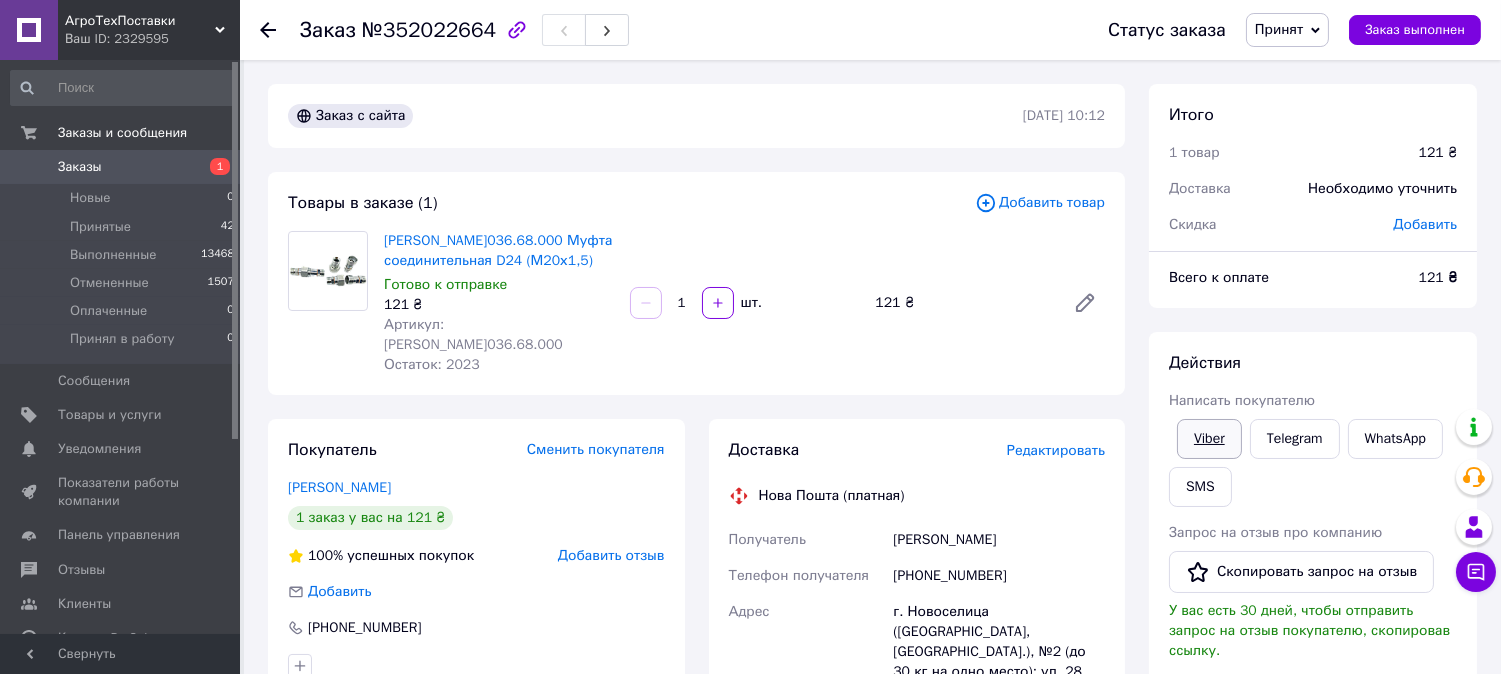 click on "Viber" at bounding box center (1209, 439) 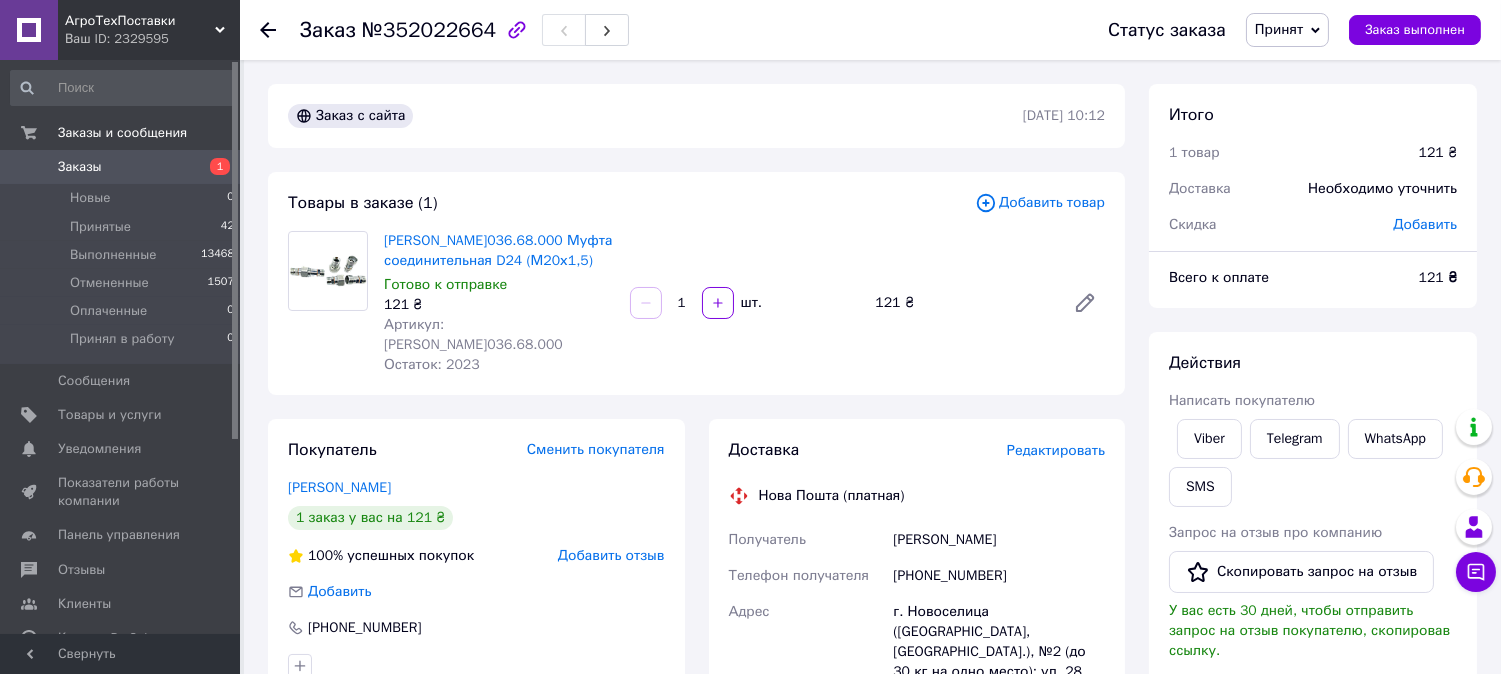 scroll, scrollTop: 222, scrollLeft: 0, axis: vertical 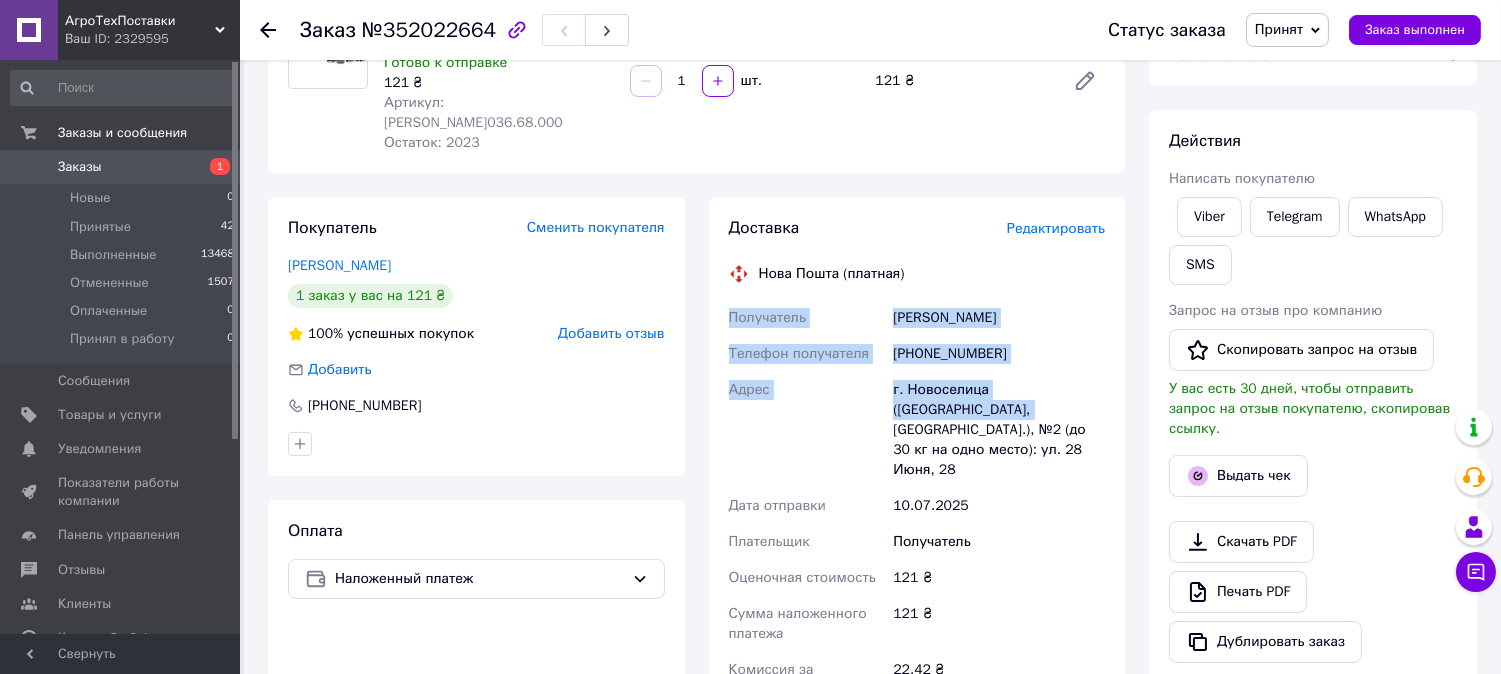drag, startPoint x: 882, startPoint y: 366, endPoint x: 936, endPoint y: 391, distance: 59.5063 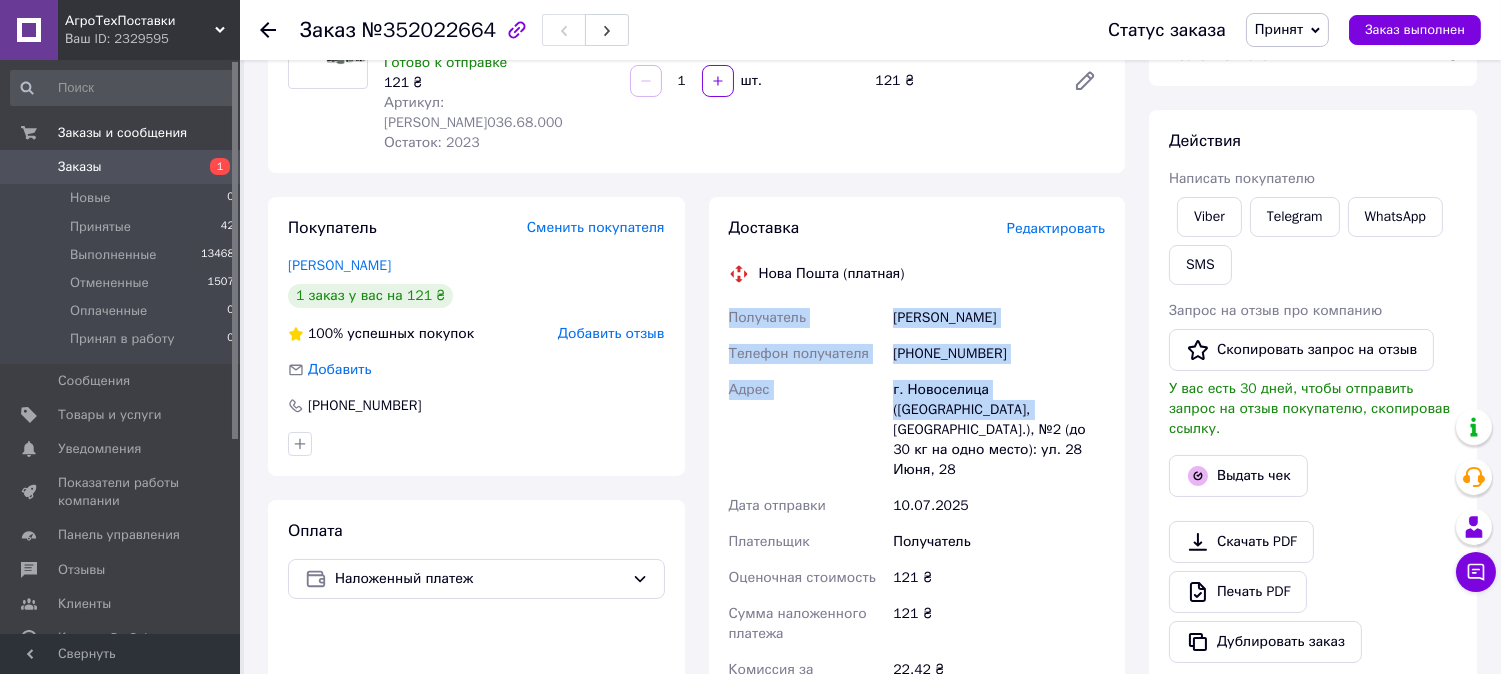 click on "Получатель" at bounding box center (807, 318) 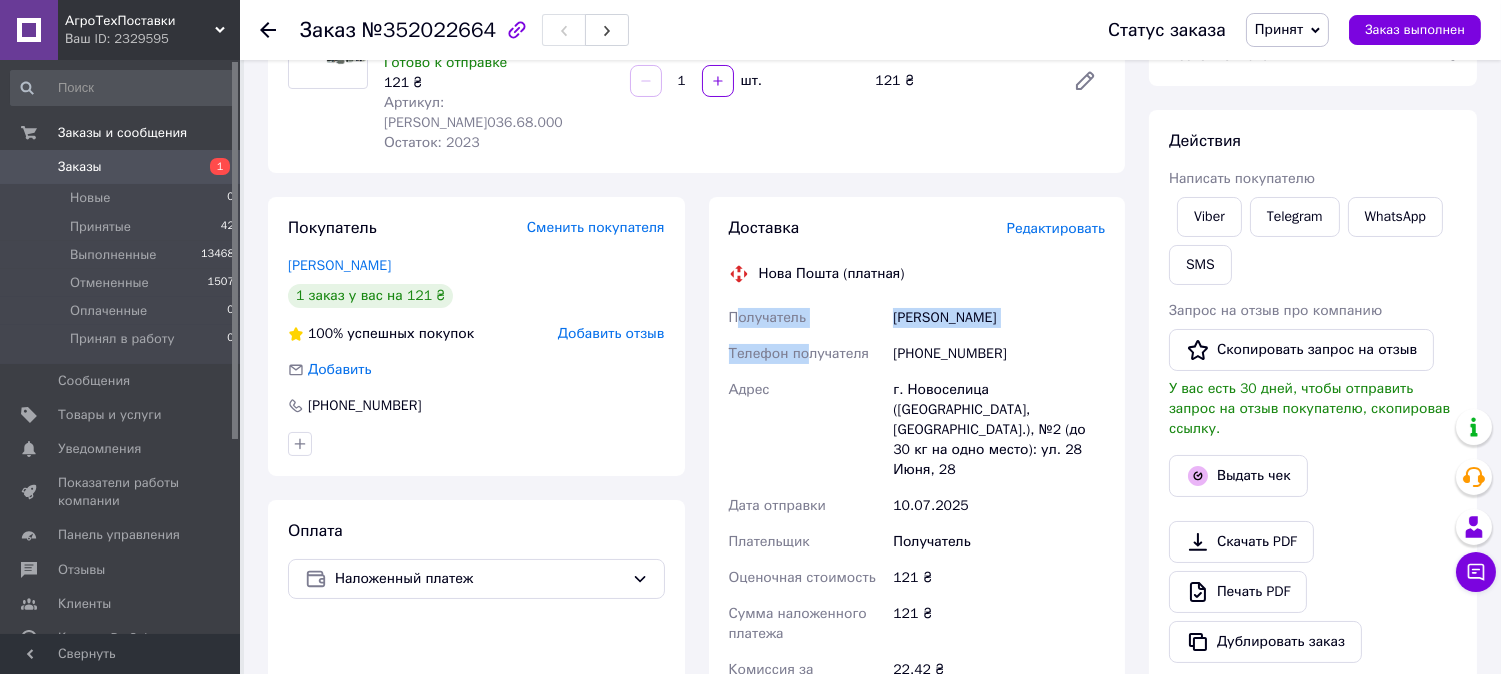 drag, startPoint x: 751, startPoint y: 310, endPoint x: 804, endPoint y: 337, distance: 59.48109 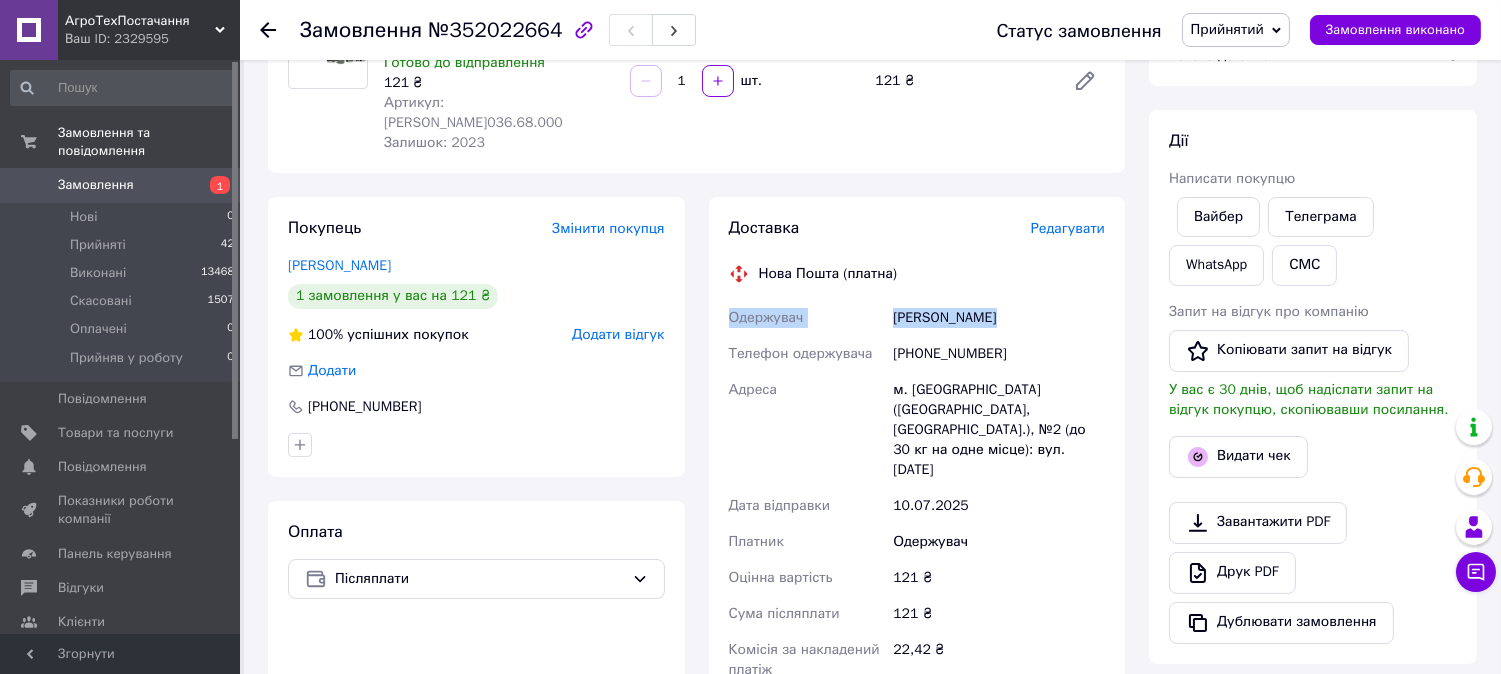 scroll, scrollTop: 224, scrollLeft: 0, axis: vertical 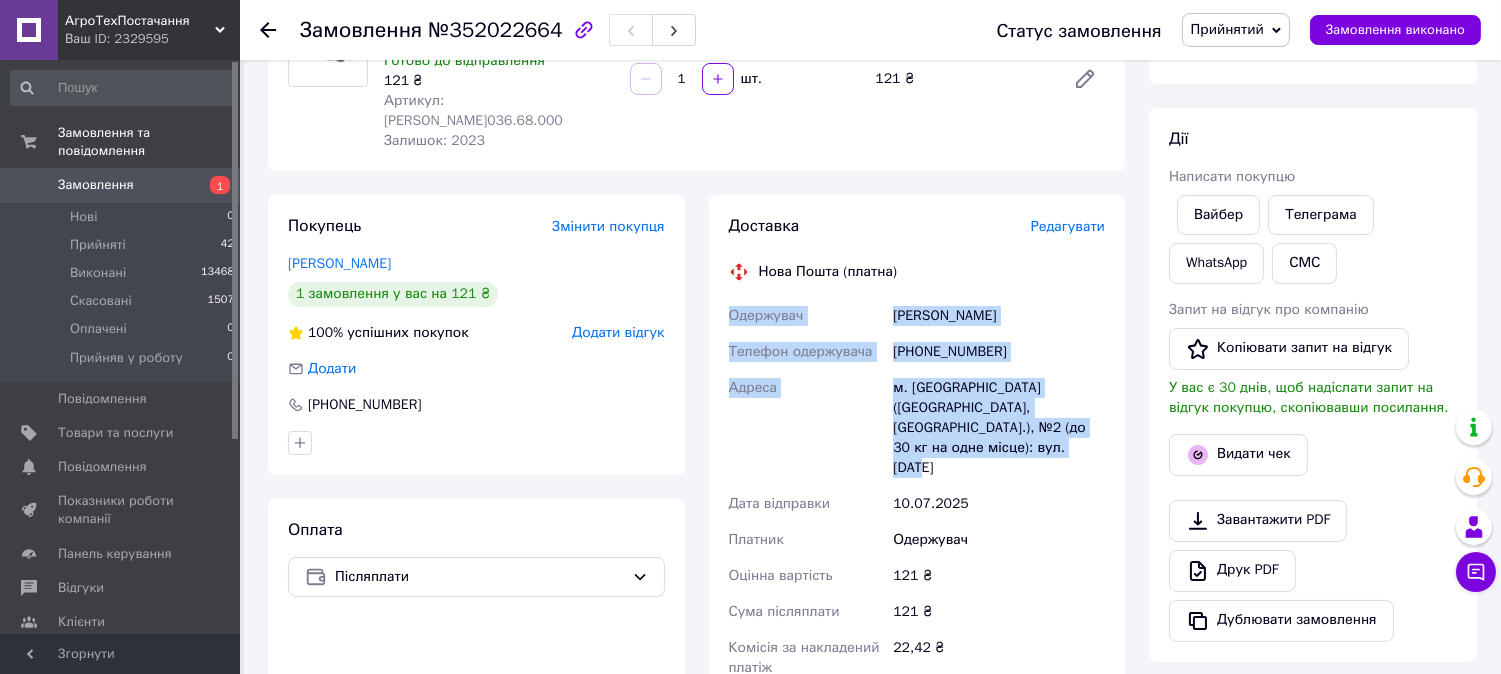 drag, startPoint x: 725, startPoint y: 294, endPoint x: 1042, endPoint y: 436, distance: 347.3514 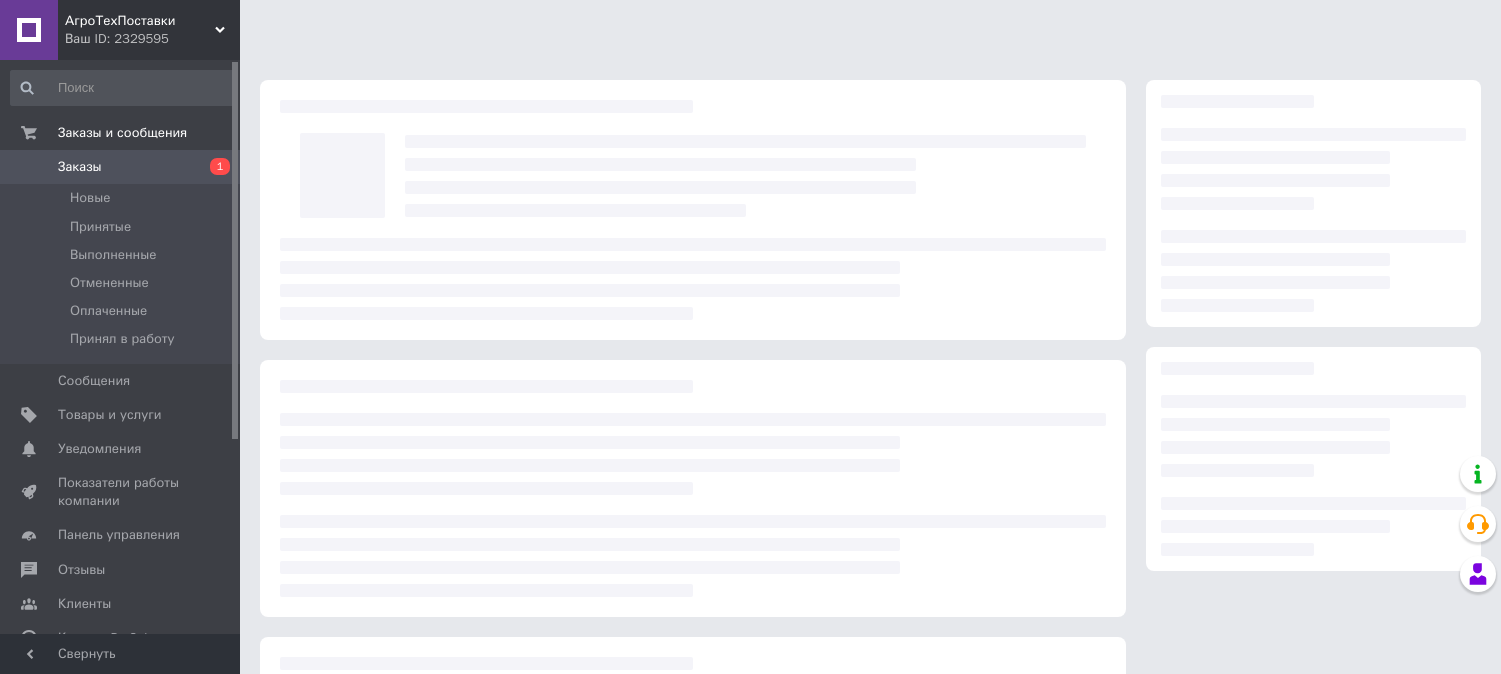 scroll, scrollTop: 0, scrollLeft: 0, axis: both 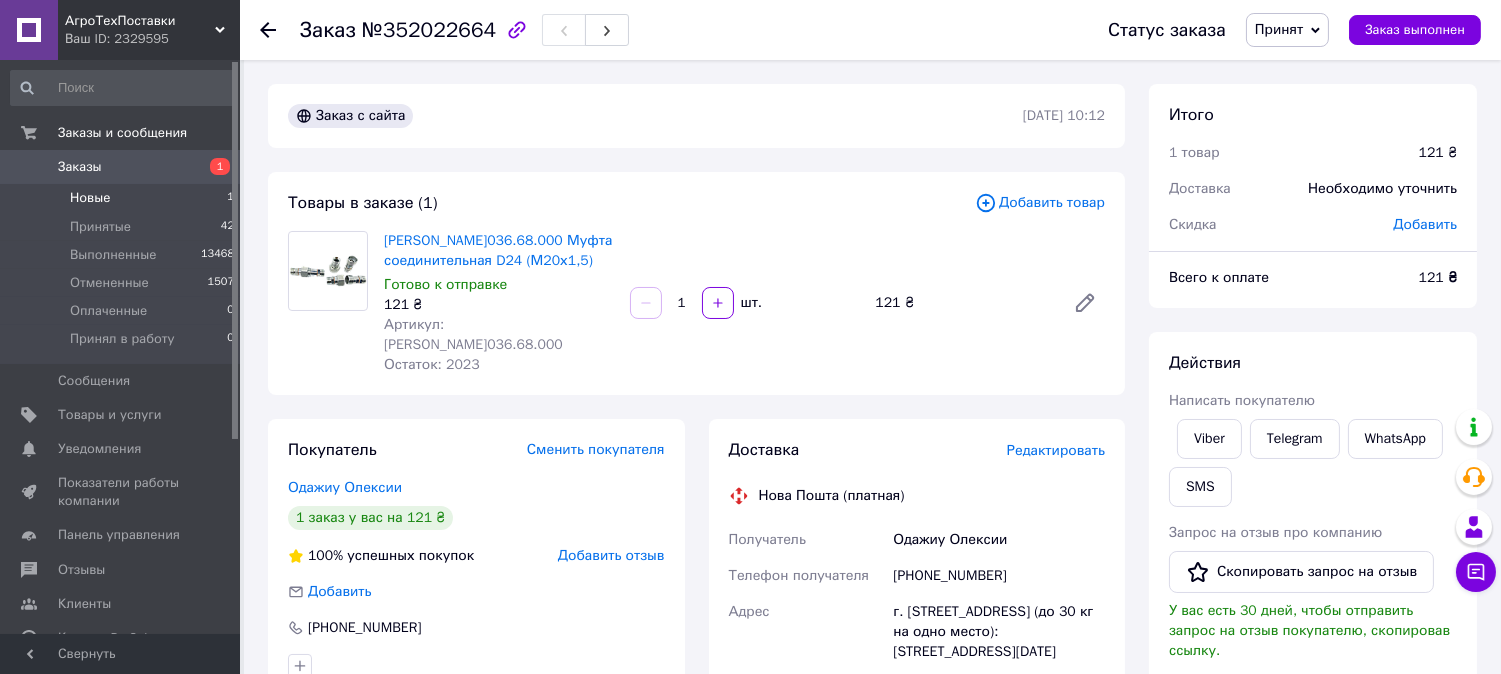 click on "Новые 1" at bounding box center (123, 198) 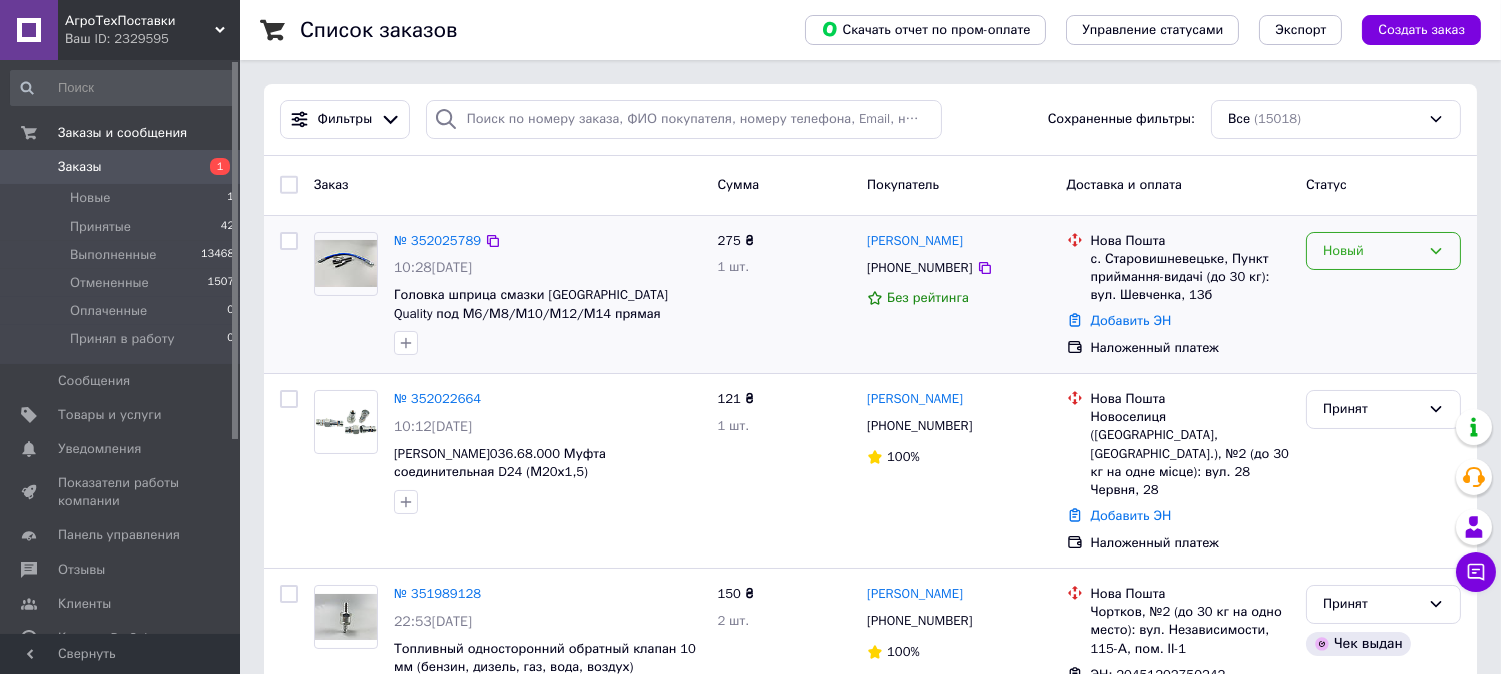 click on "Новый" at bounding box center [1371, 251] 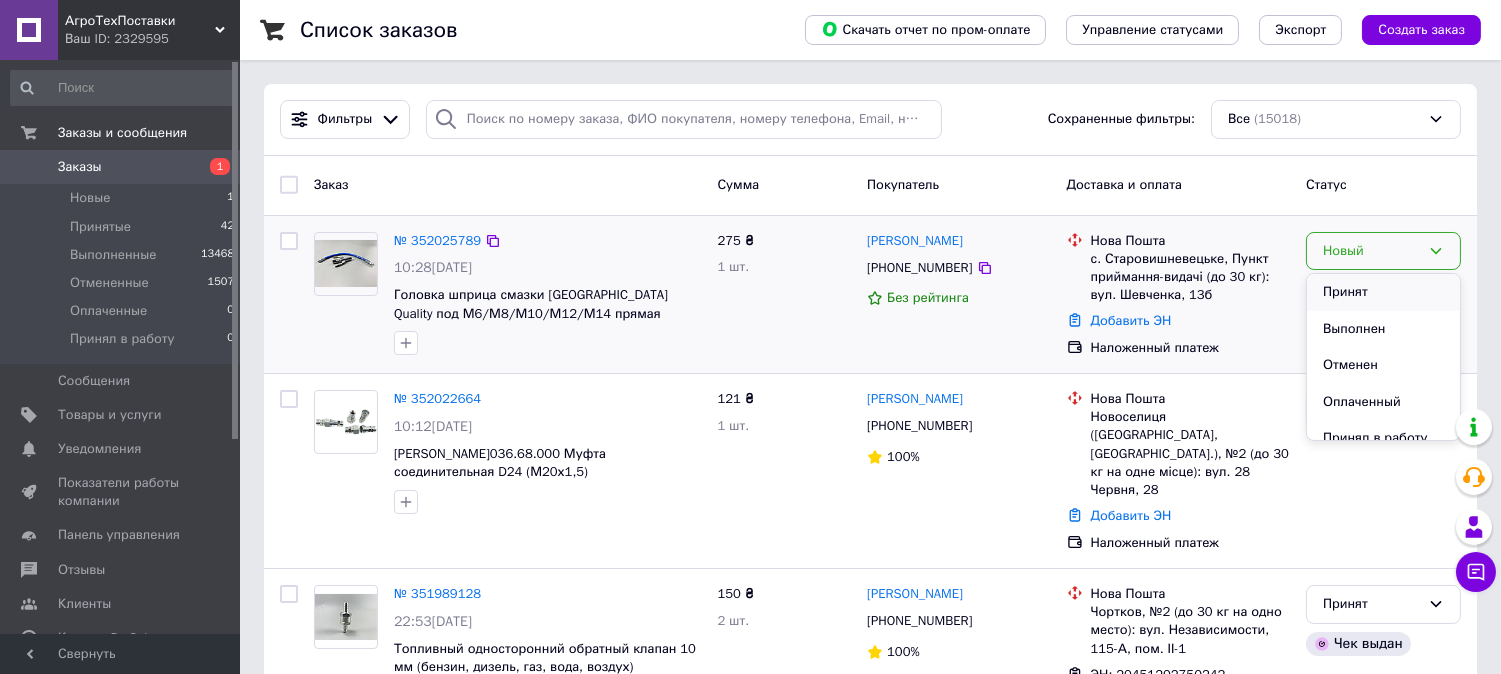 click on "Принят" at bounding box center (1383, 292) 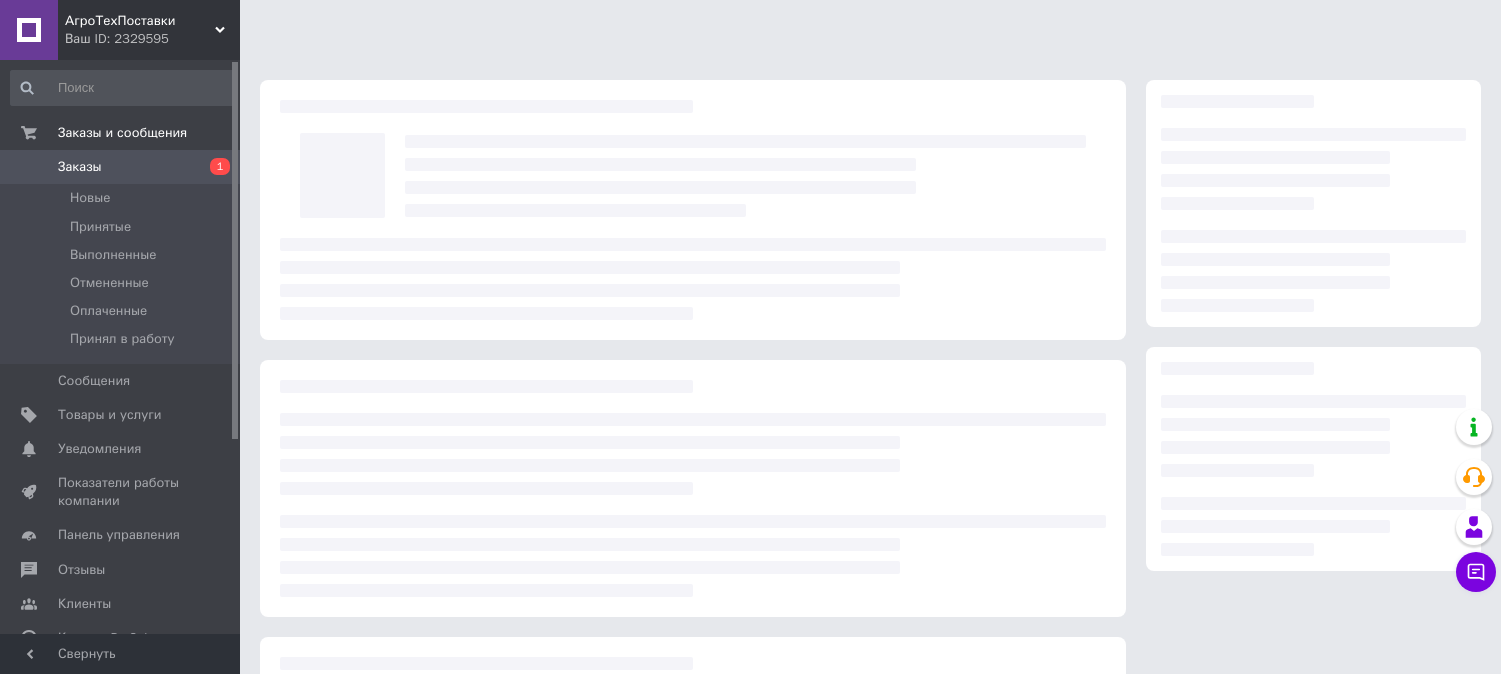 scroll, scrollTop: 0, scrollLeft: 0, axis: both 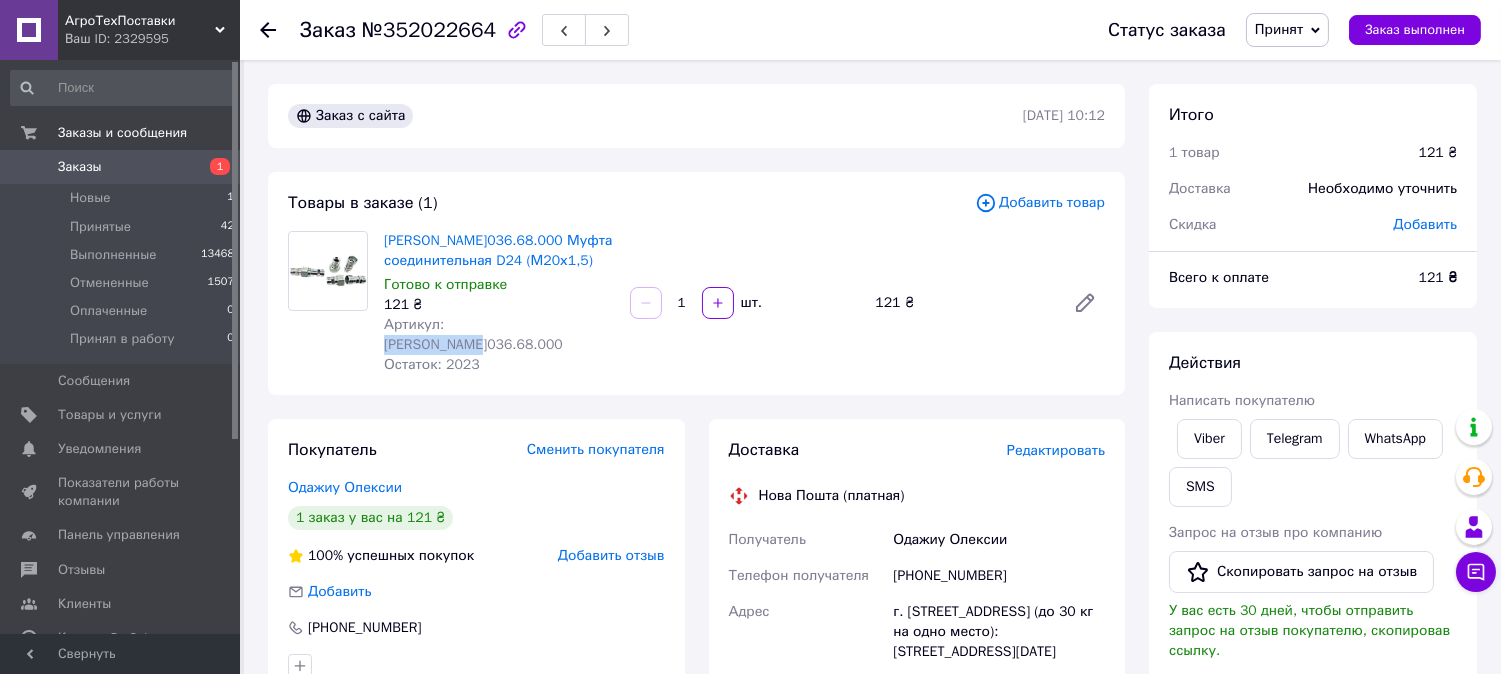 drag, startPoint x: 444, startPoint y: 326, endPoint x: 534, endPoint y: 320, distance: 90.199776 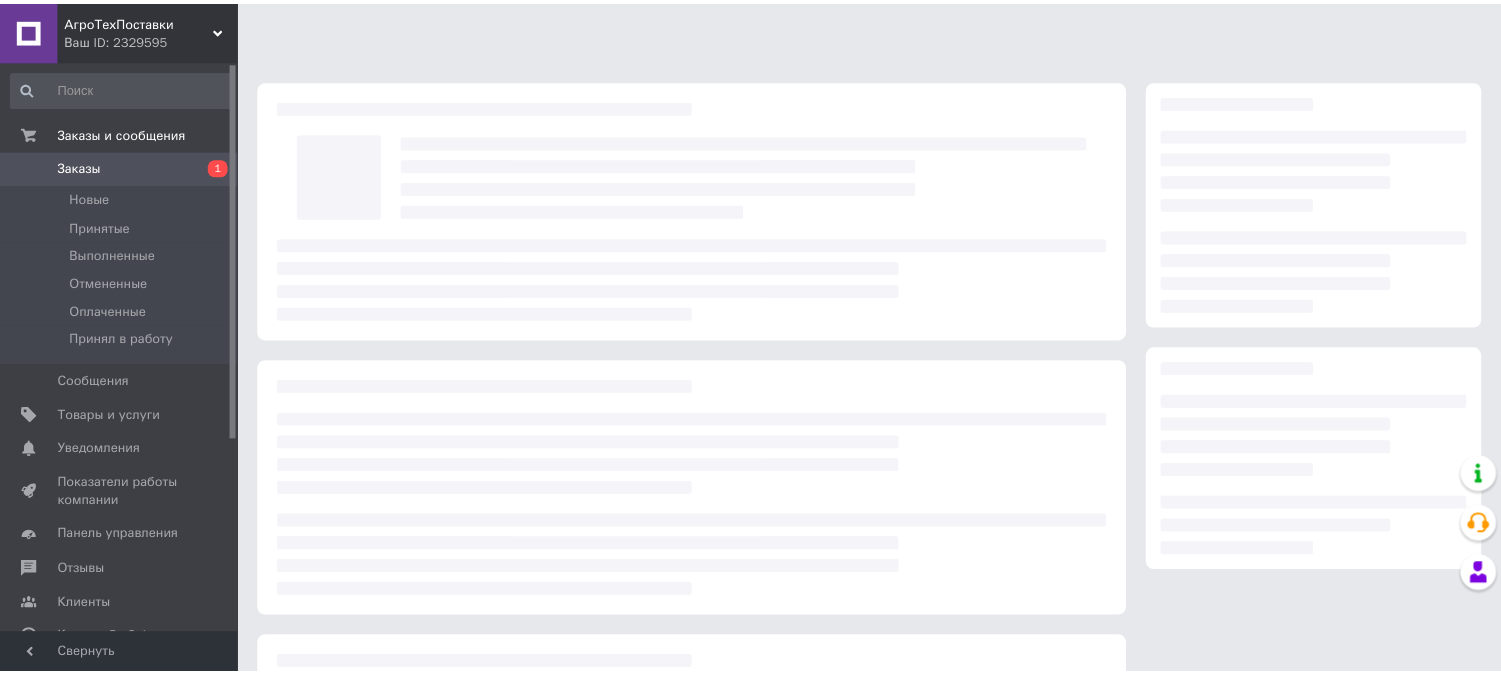 scroll, scrollTop: 0, scrollLeft: 0, axis: both 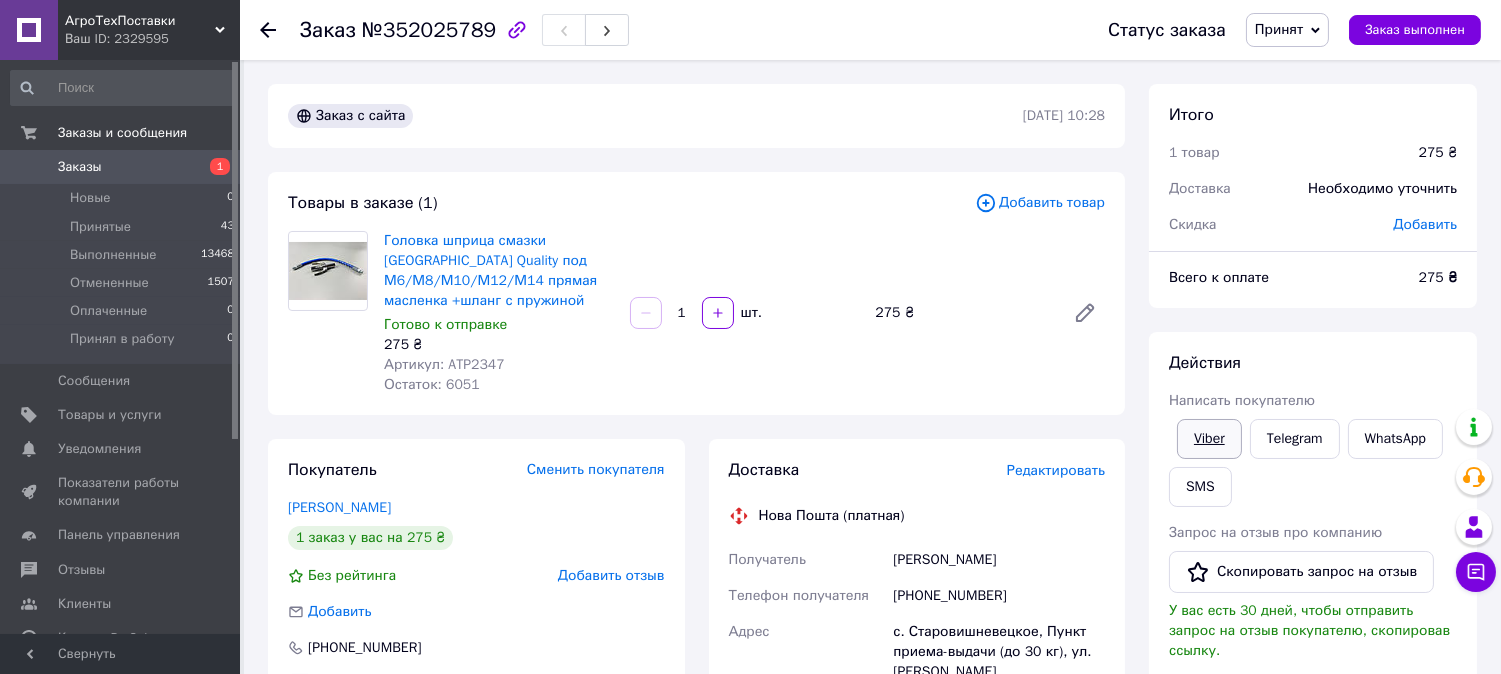 click on "Viber" at bounding box center (1209, 439) 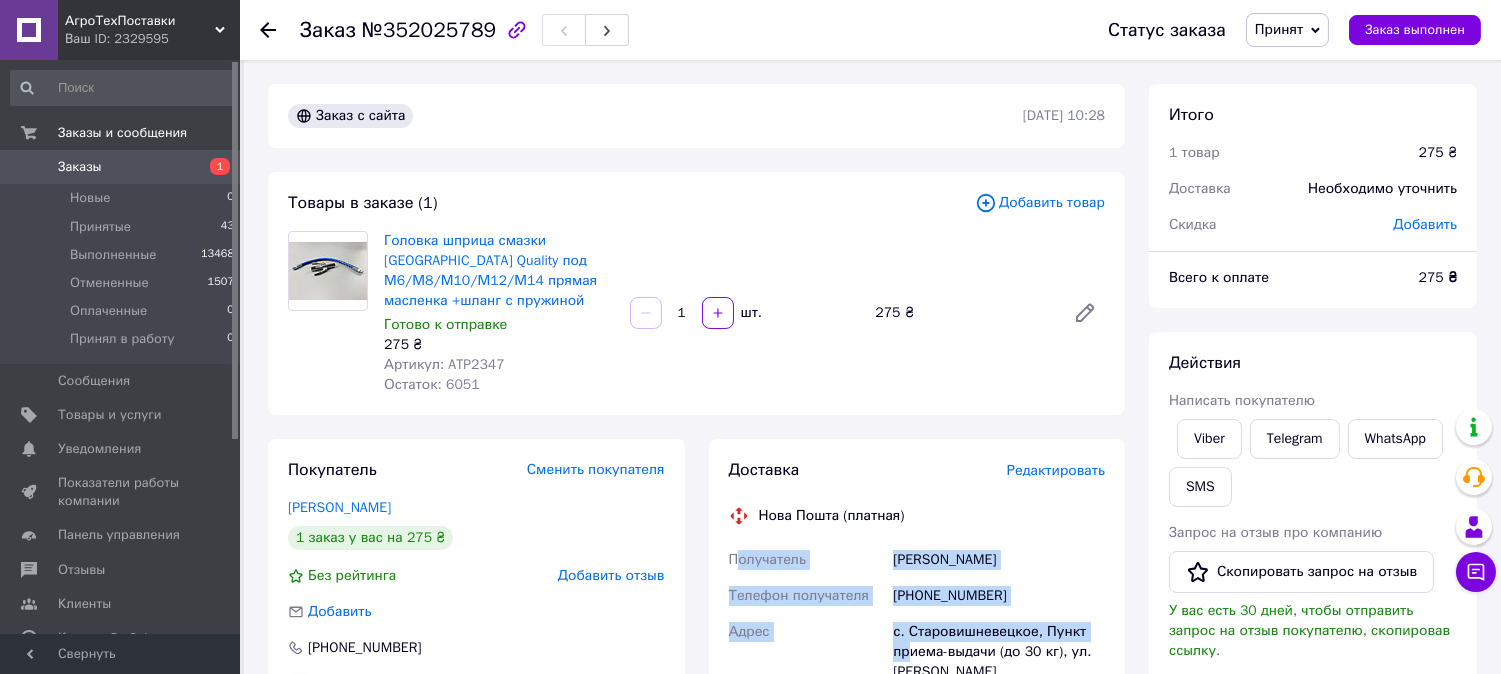 drag, startPoint x: 754, startPoint y: 582, endPoint x: 913, endPoint y: 646, distance: 171.3972 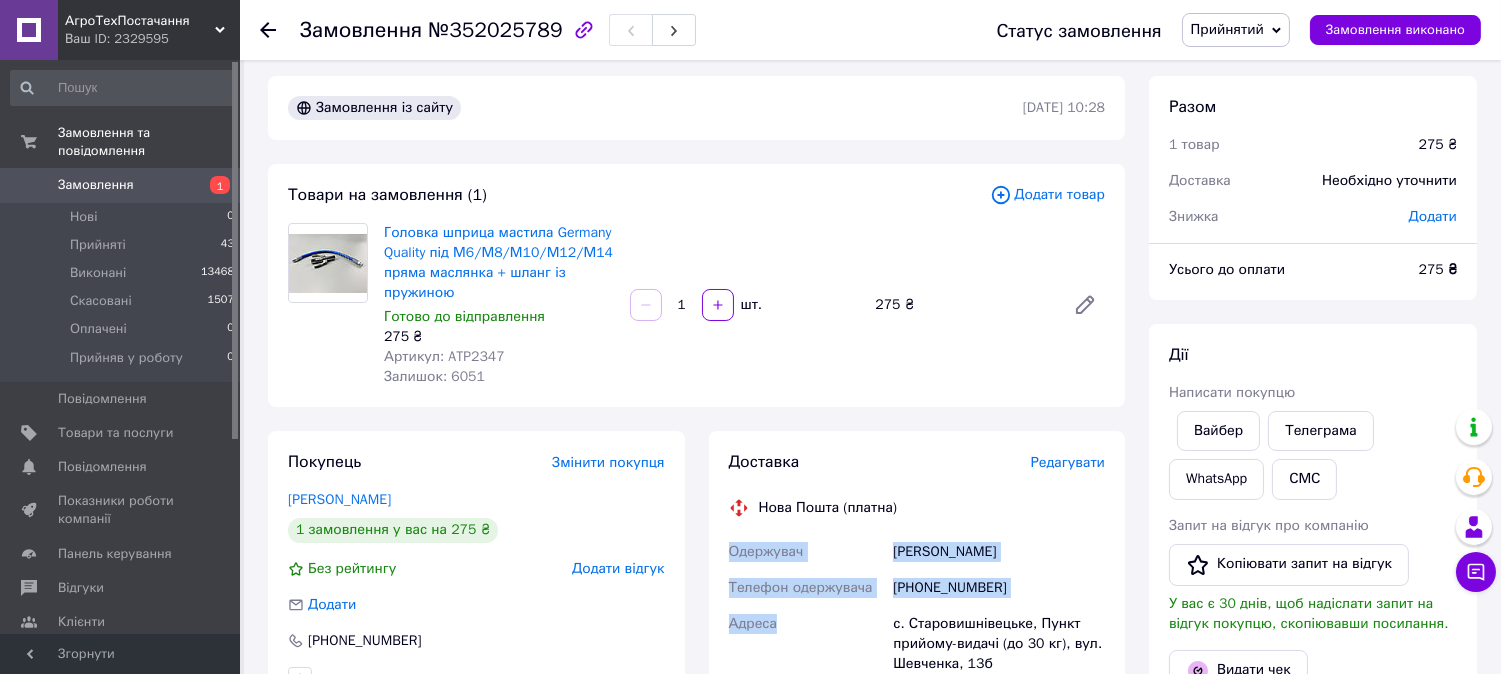 scroll, scrollTop: 120, scrollLeft: 0, axis: vertical 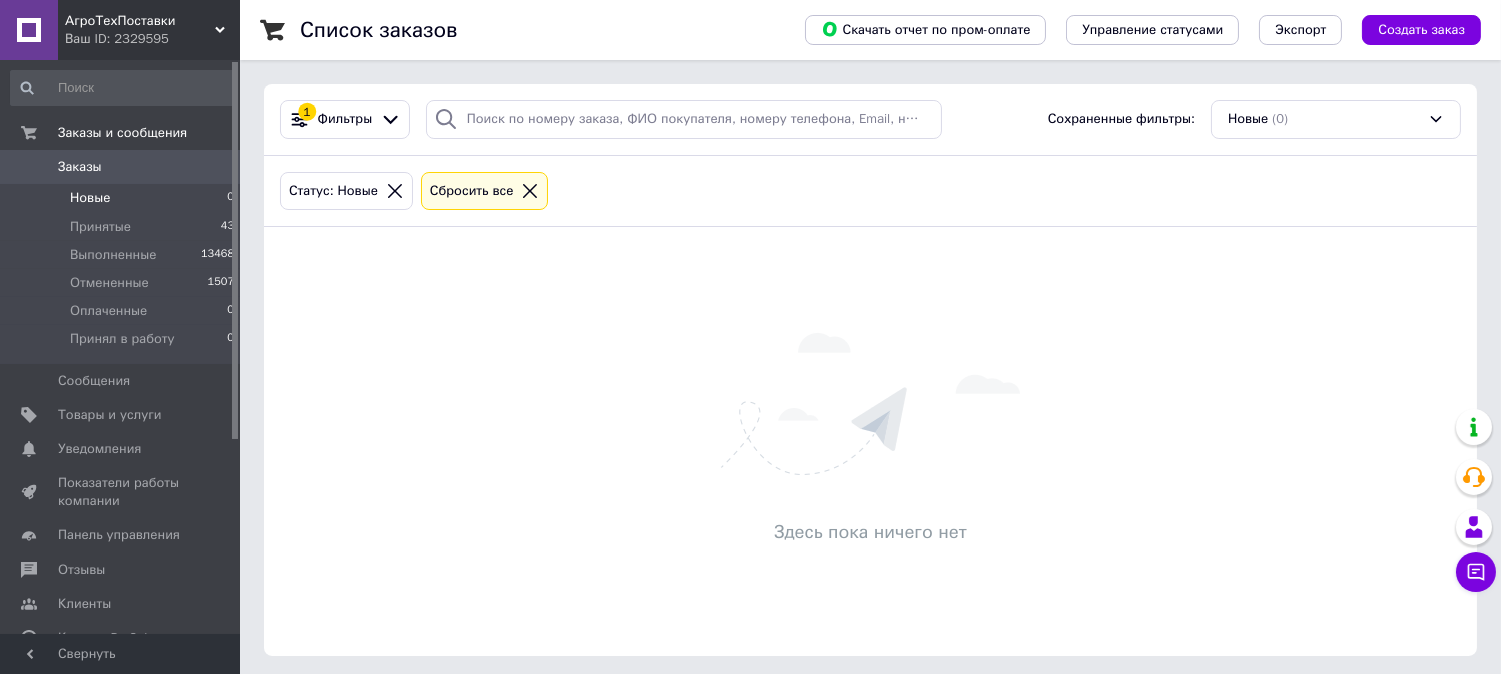 click at bounding box center [123, 88] 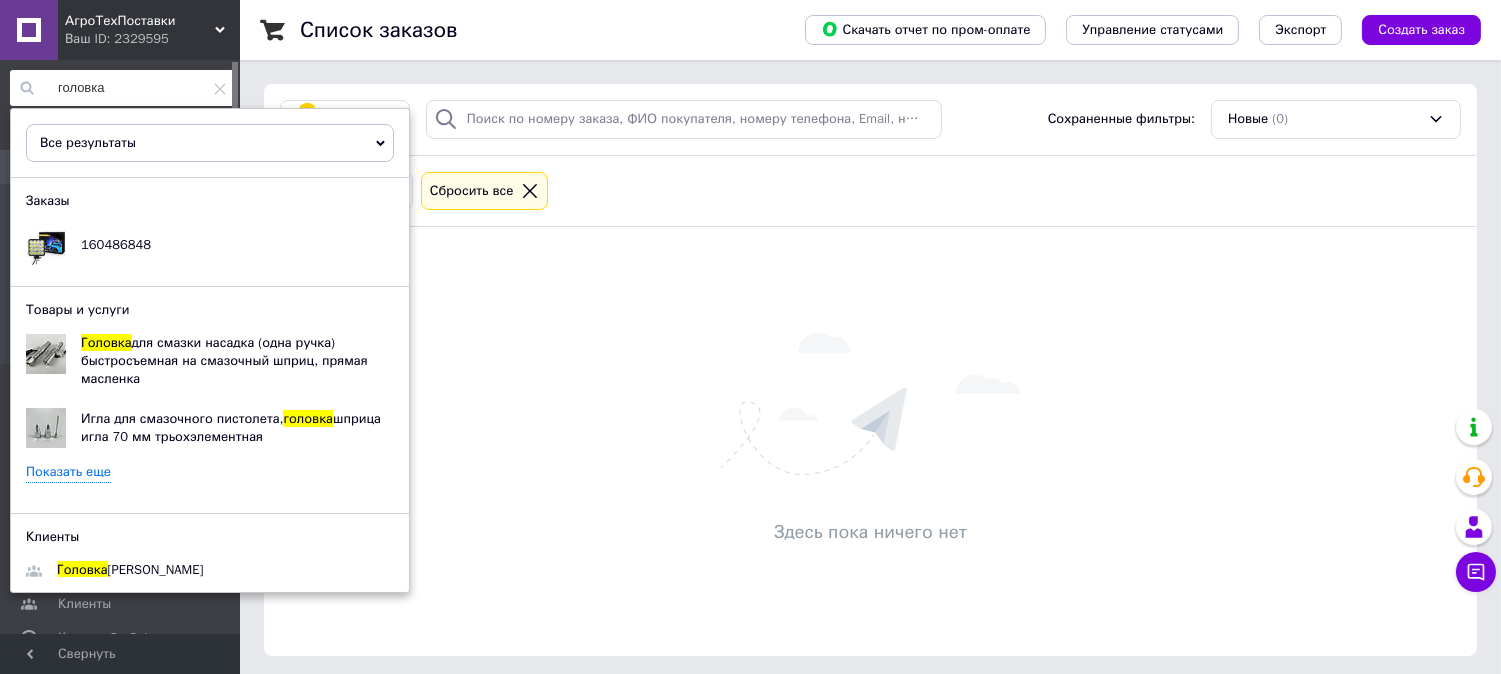type on "головка" 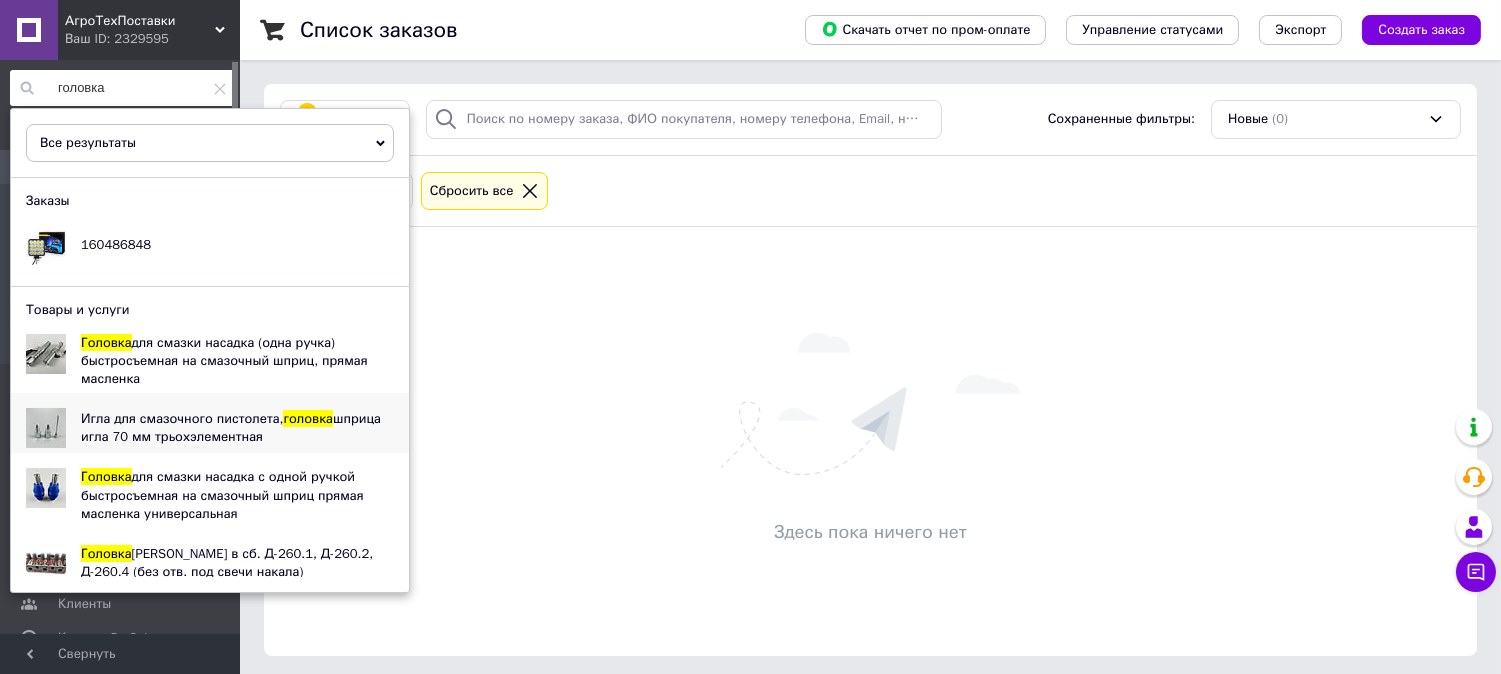 scroll, scrollTop: 111, scrollLeft: 0, axis: vertical 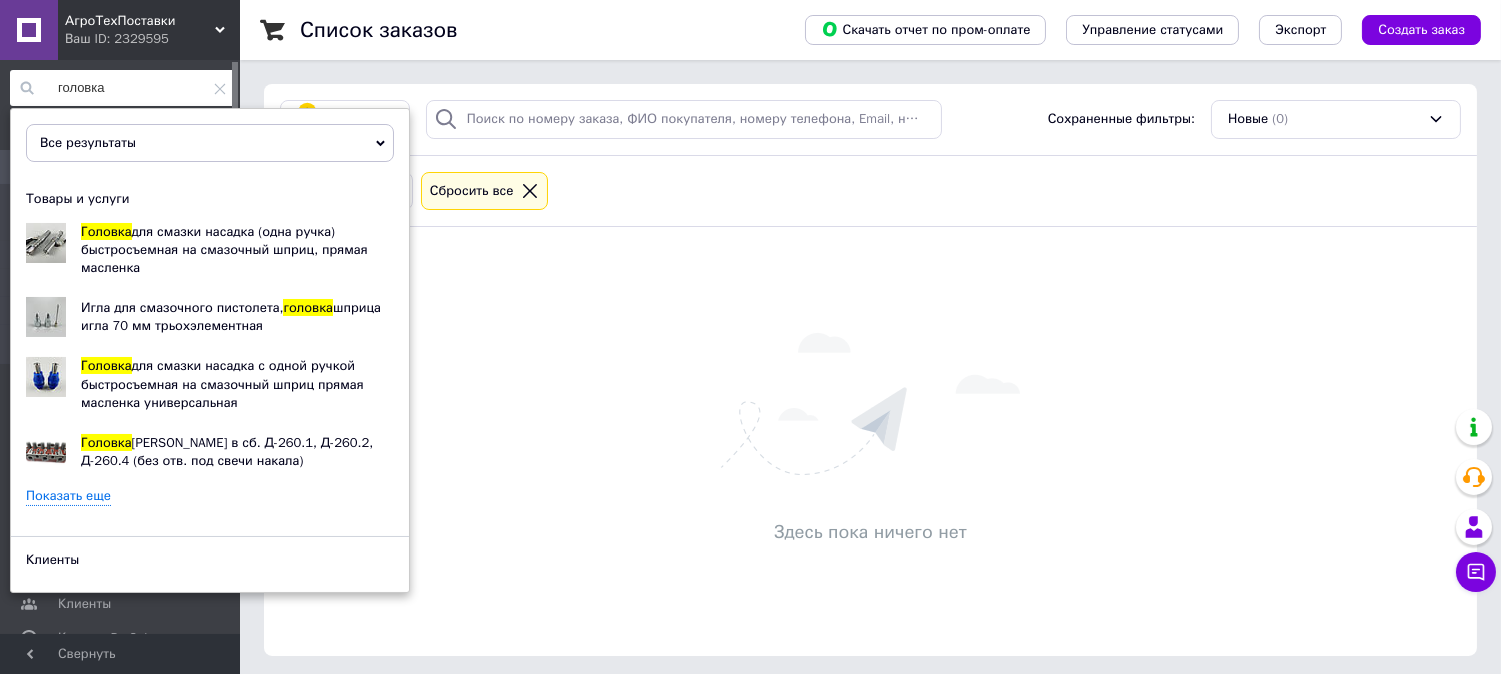 click on "Показать еще" at bounding box center (68, 496) 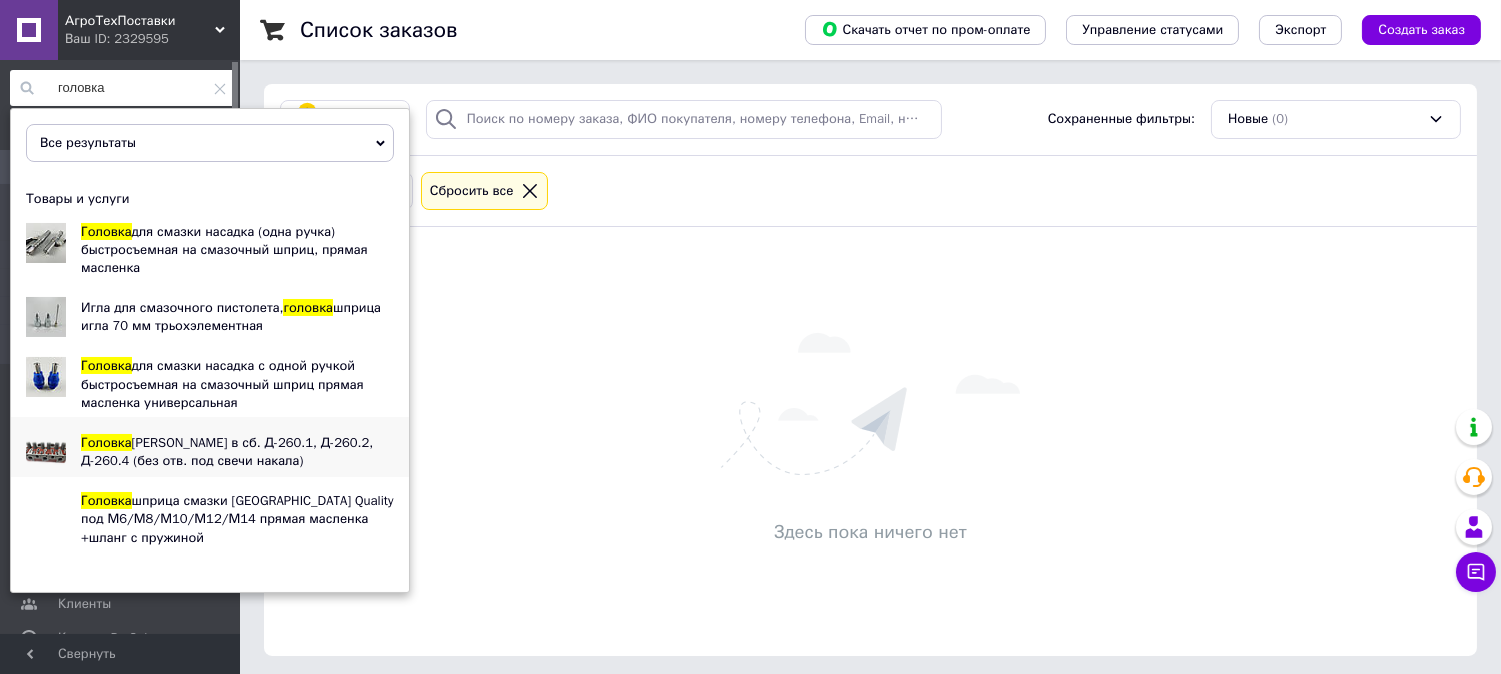 scroll, scrollTop: 222, scrollLeft: 0, axis: vertical 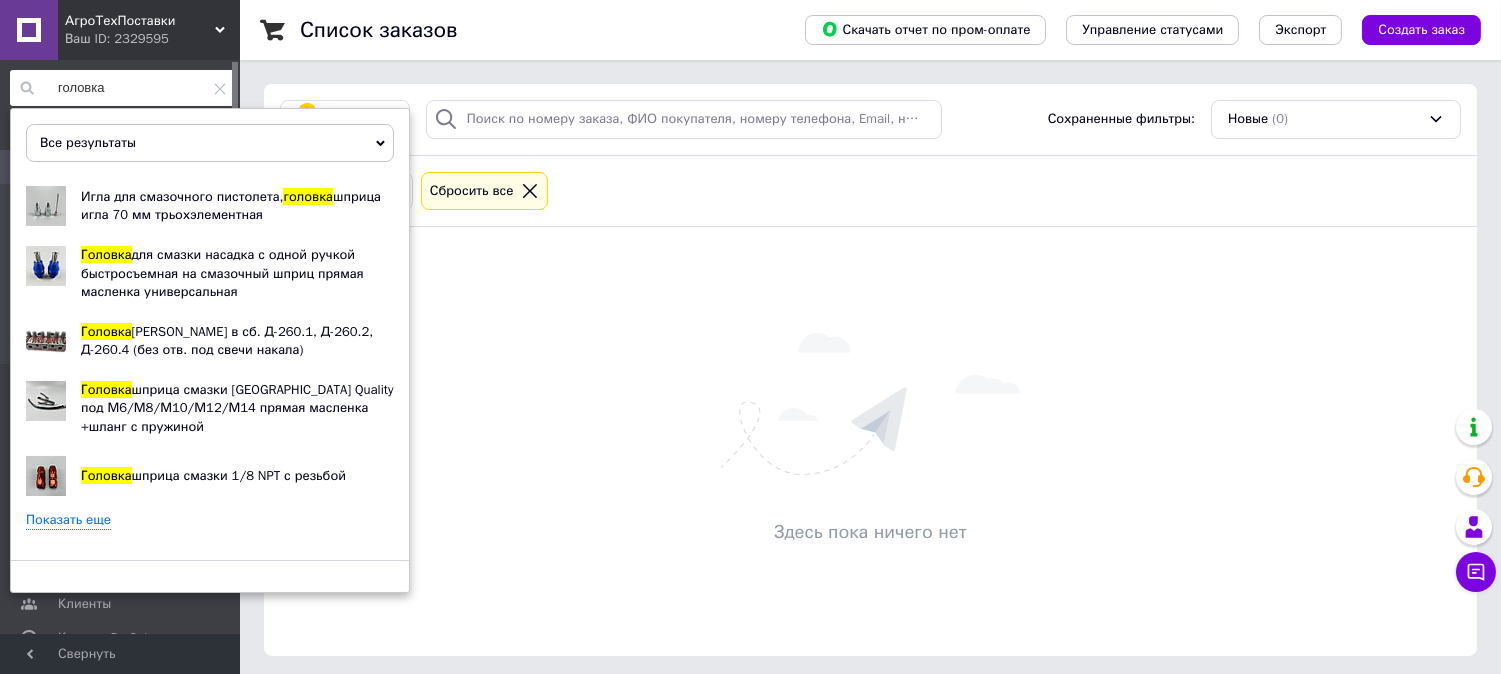 click on "Показать еще" at bounding box center (68, 520) 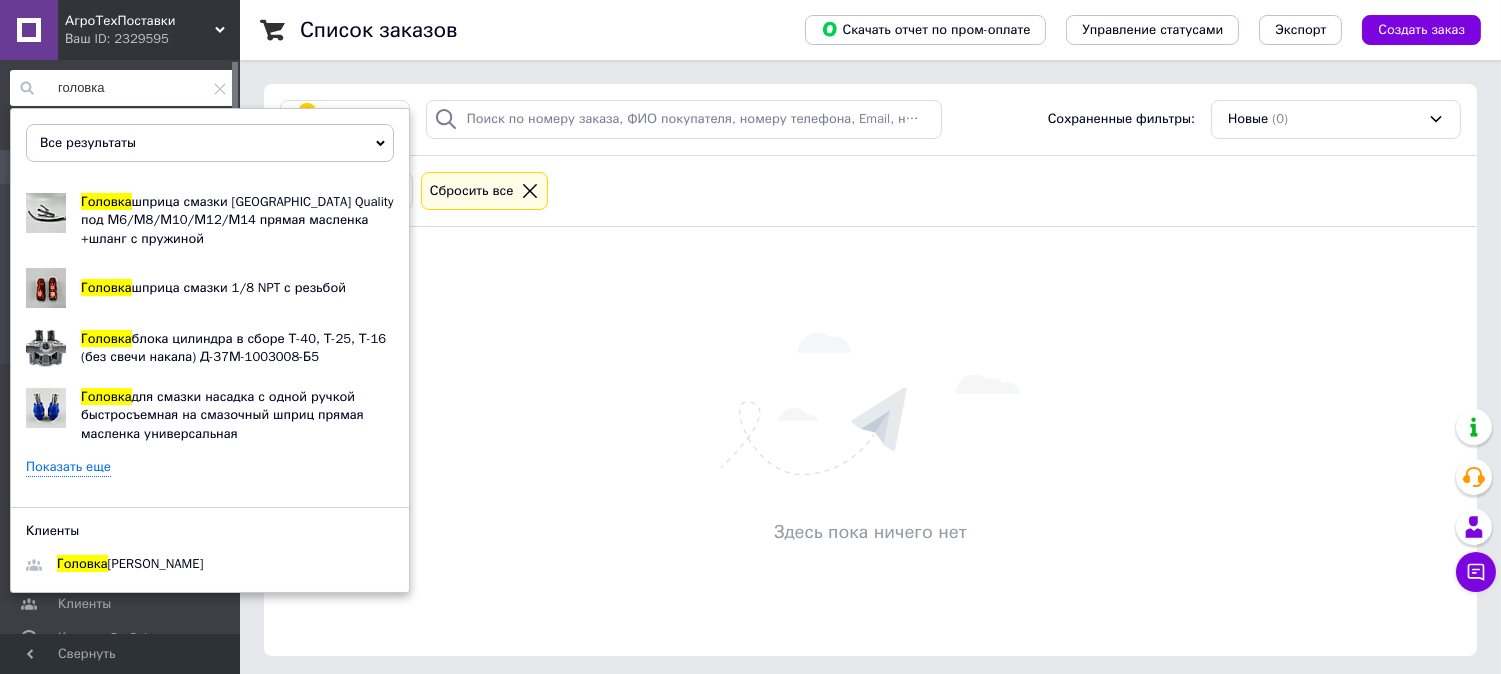 click on "Показать еще" at bounding box center (68, 467) 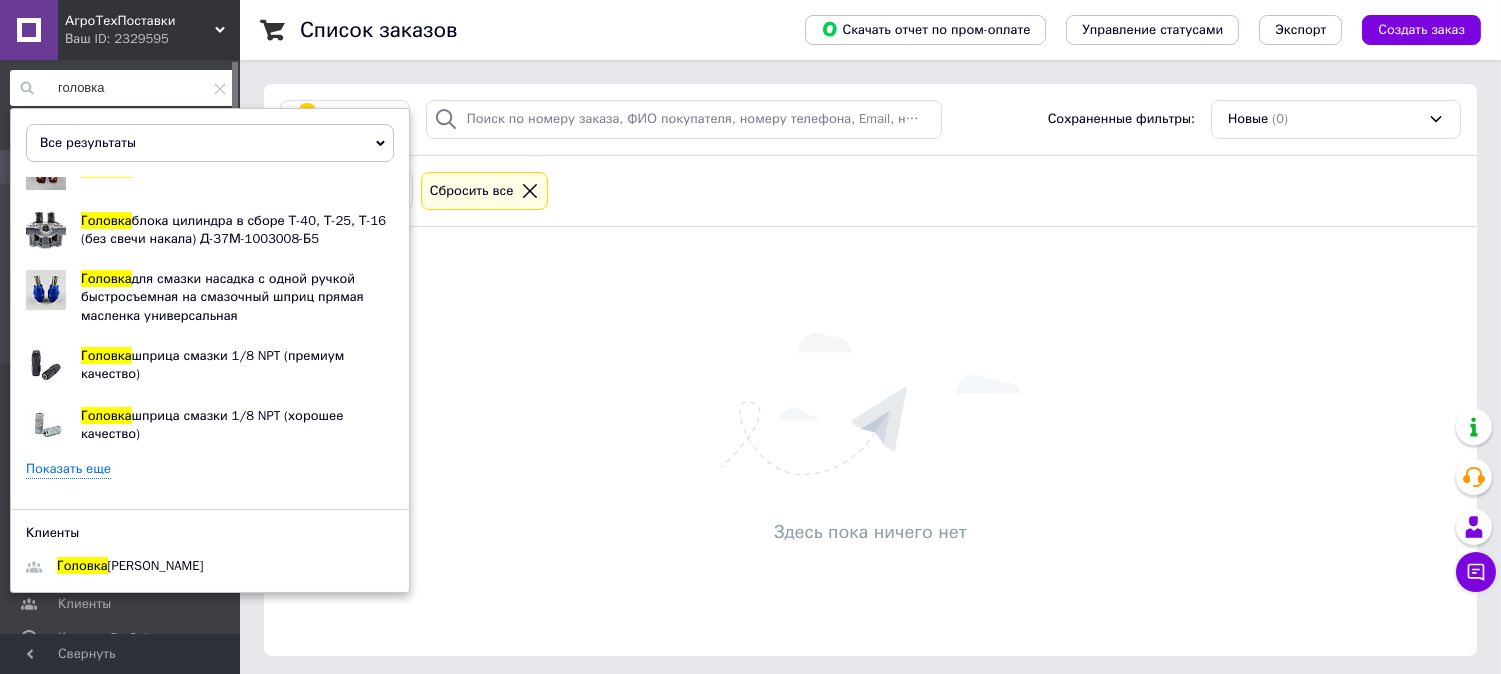 click on "Показать еще" at bounding box center (68, 469) 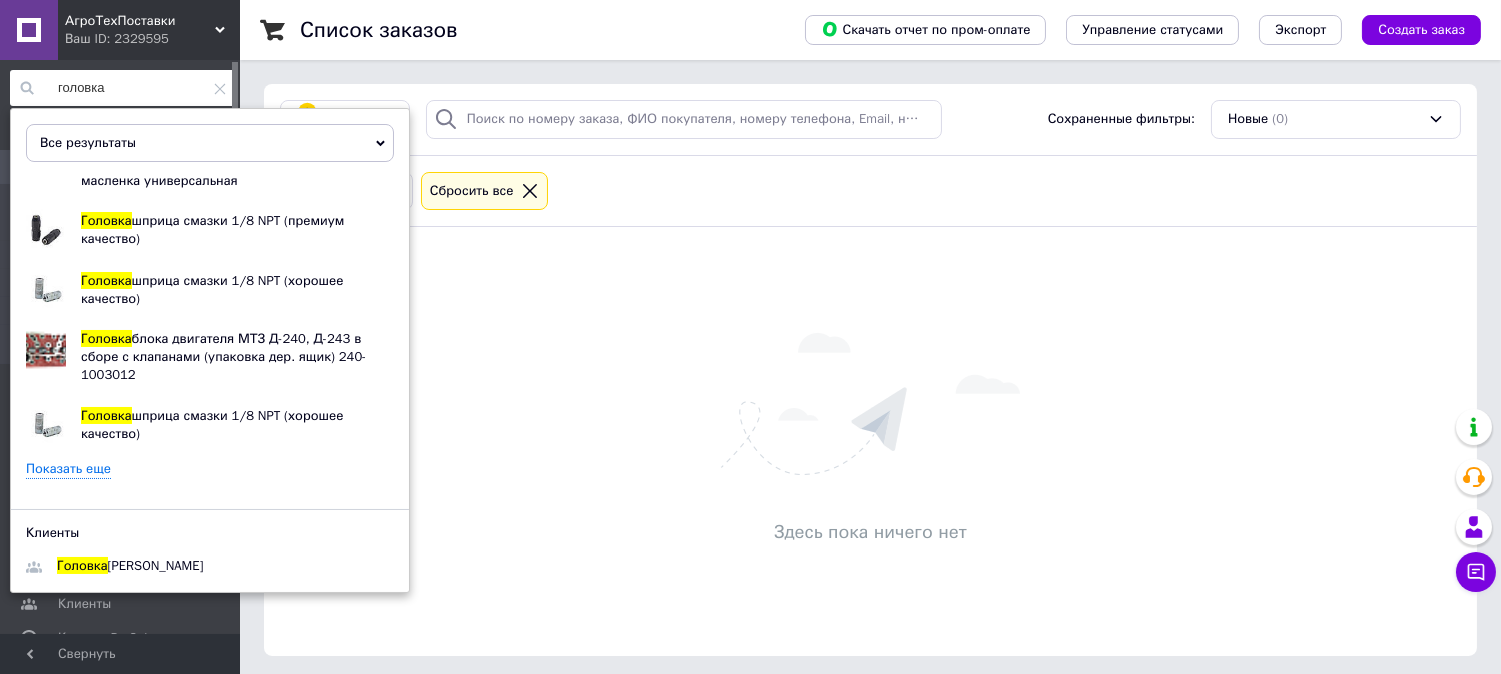 click on "Показать еще" at bounding box center [68, 469] 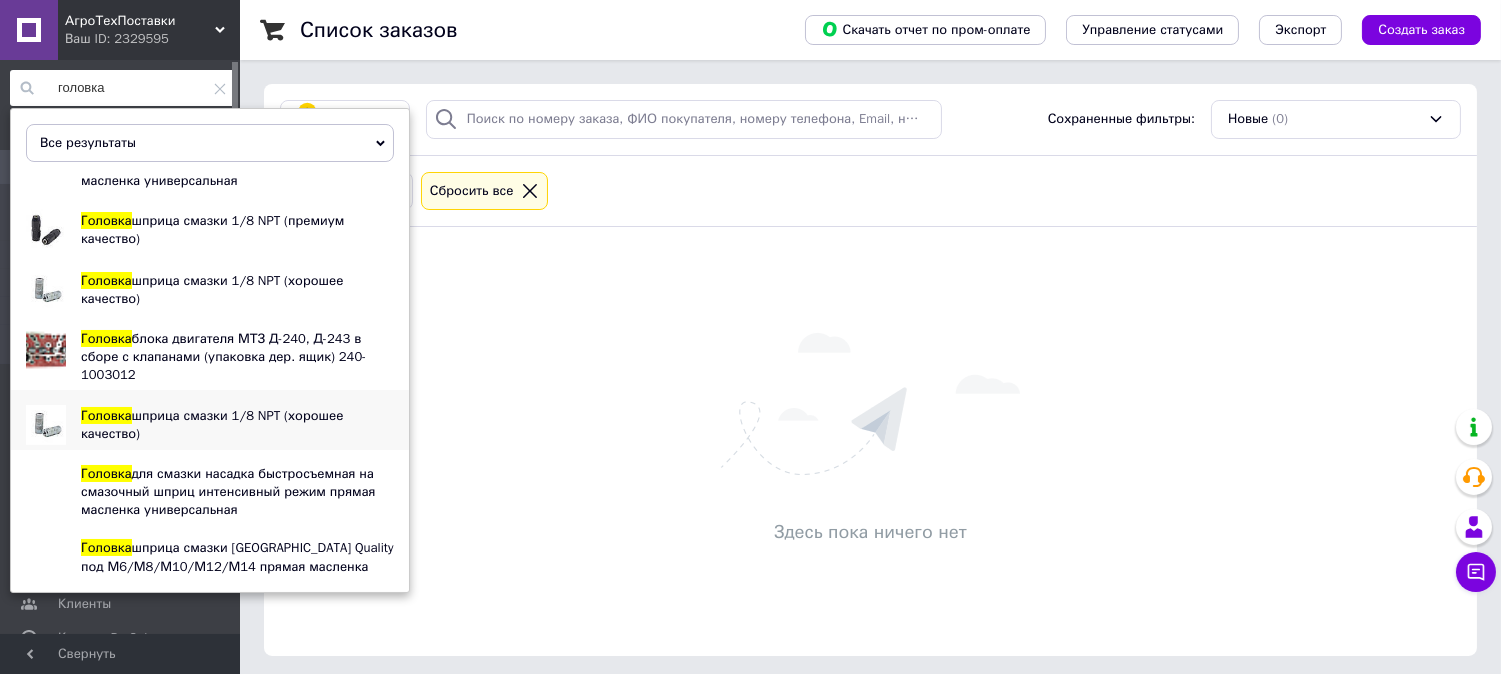 scroll, scrollTop: 813, scrollLeft: 0, axis: vertical 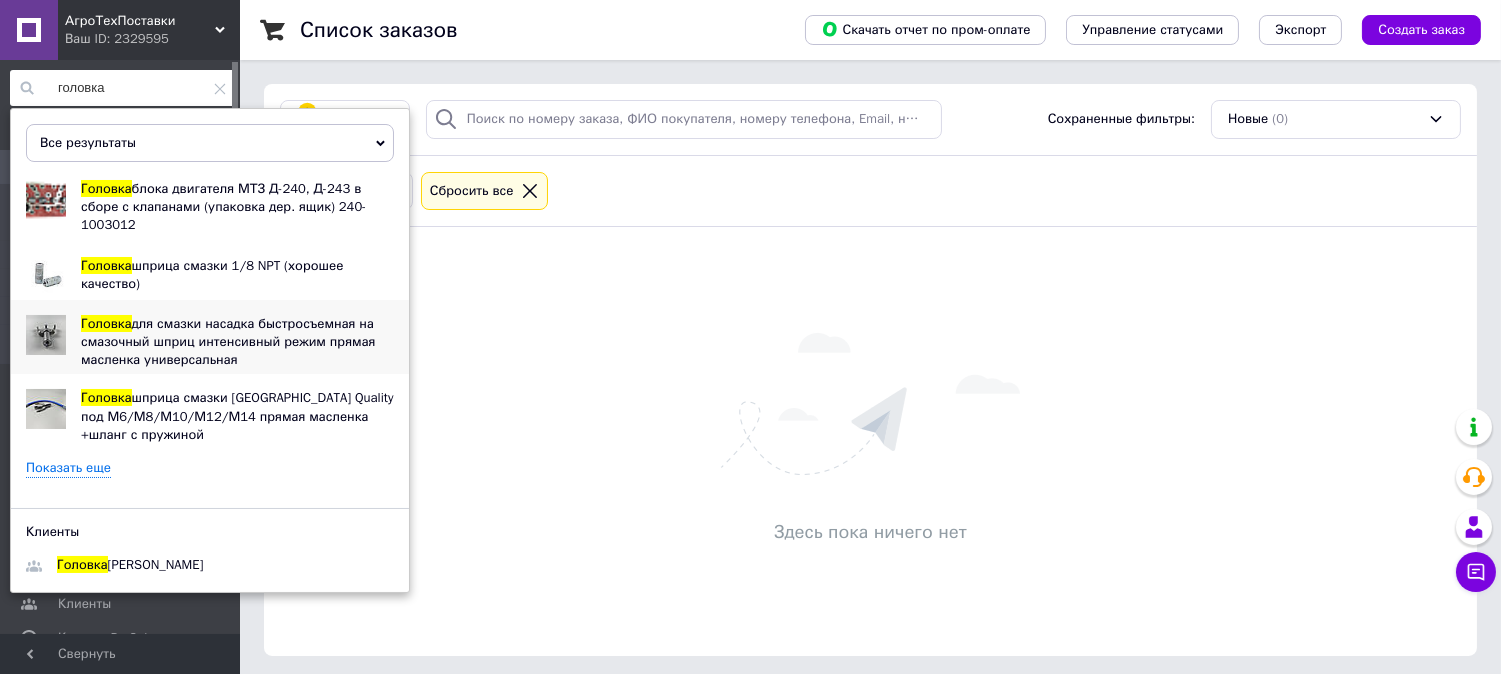 click on "для смазки насадка быстросъемная на смазочный шприц интенсивный режим прямая масленка универсальная" at bounding box center (228, 341) 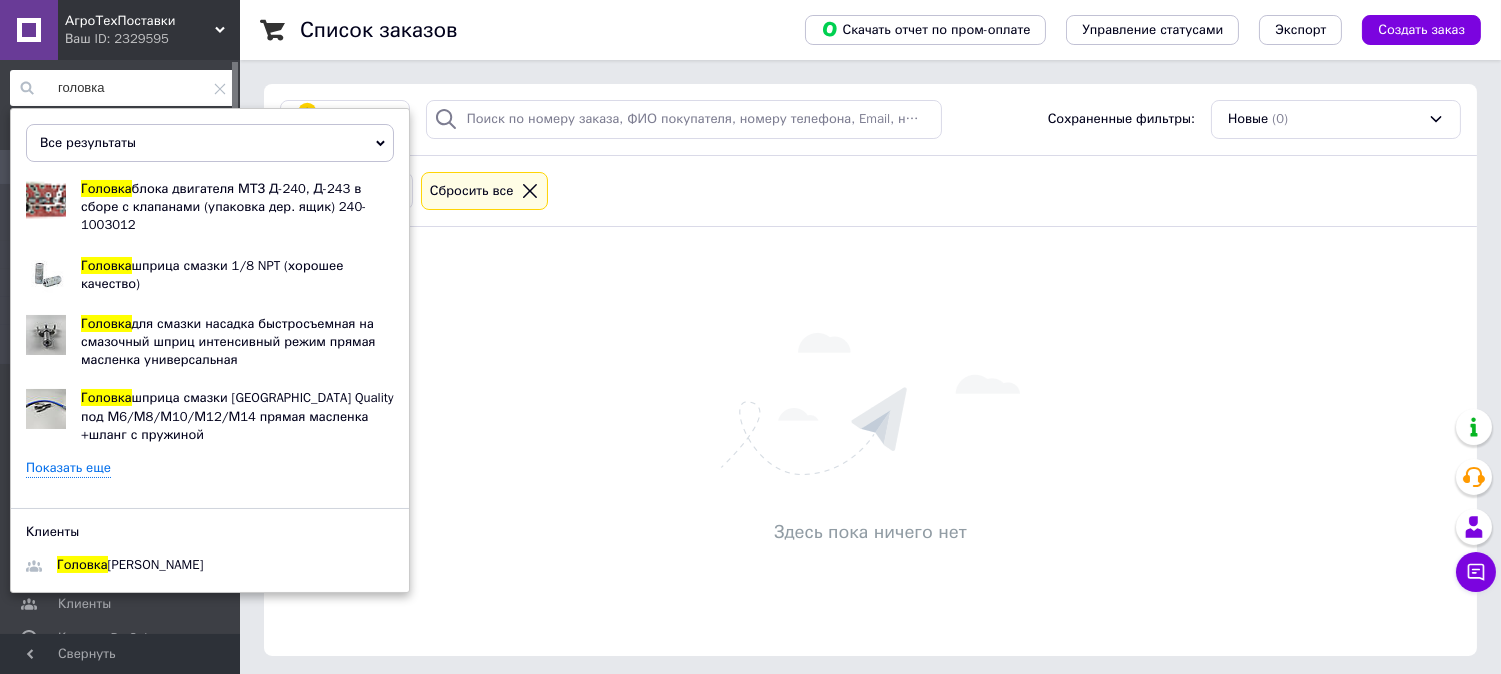 click 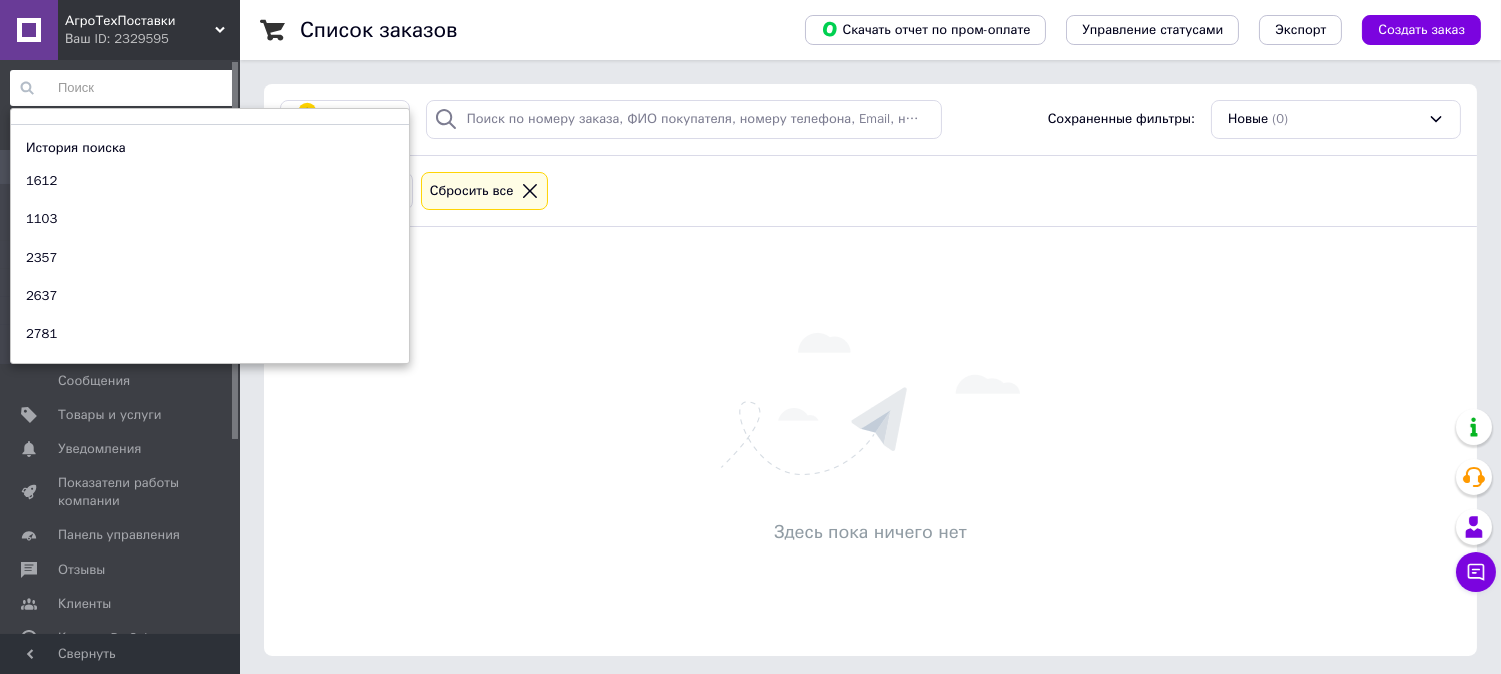 click on "Здесь пока ничего нет" at bounding box center (870, 441) 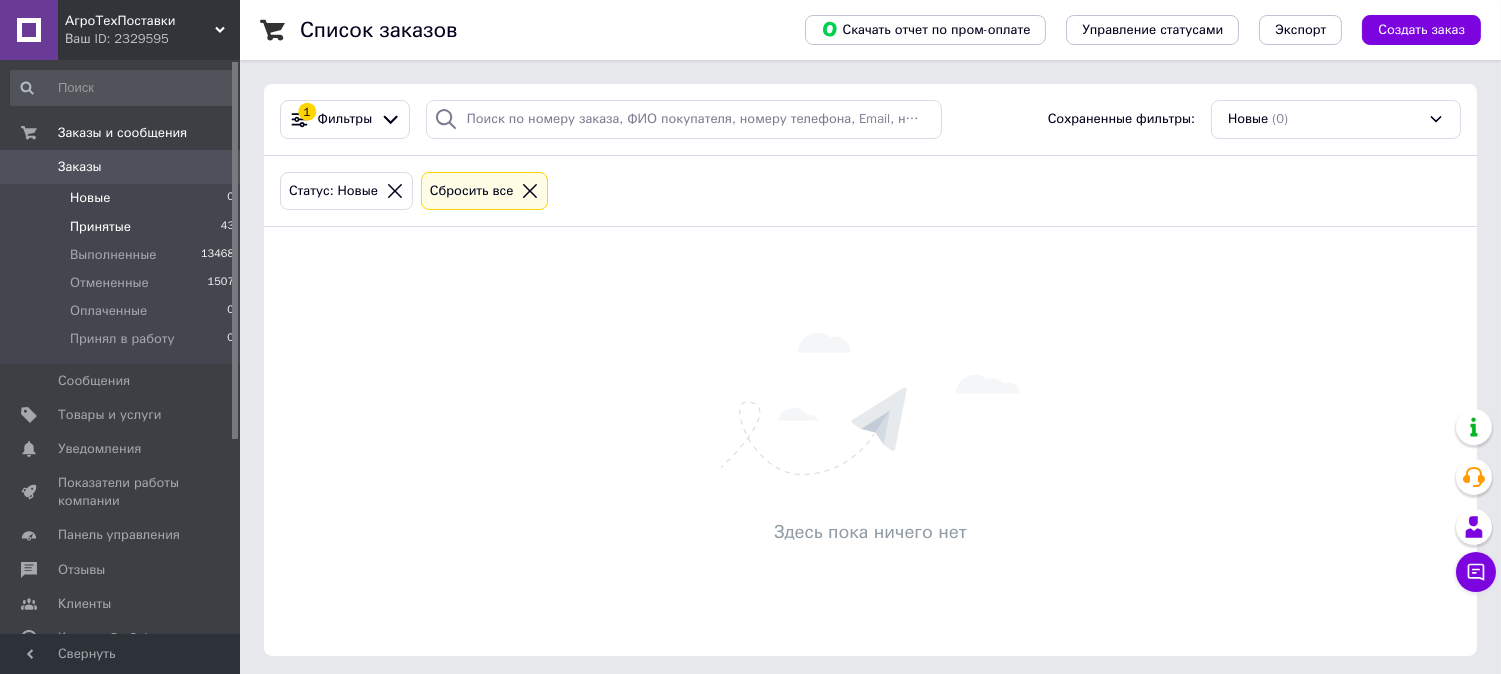 click on "Принятые 43" at bounding box center (123, 227) 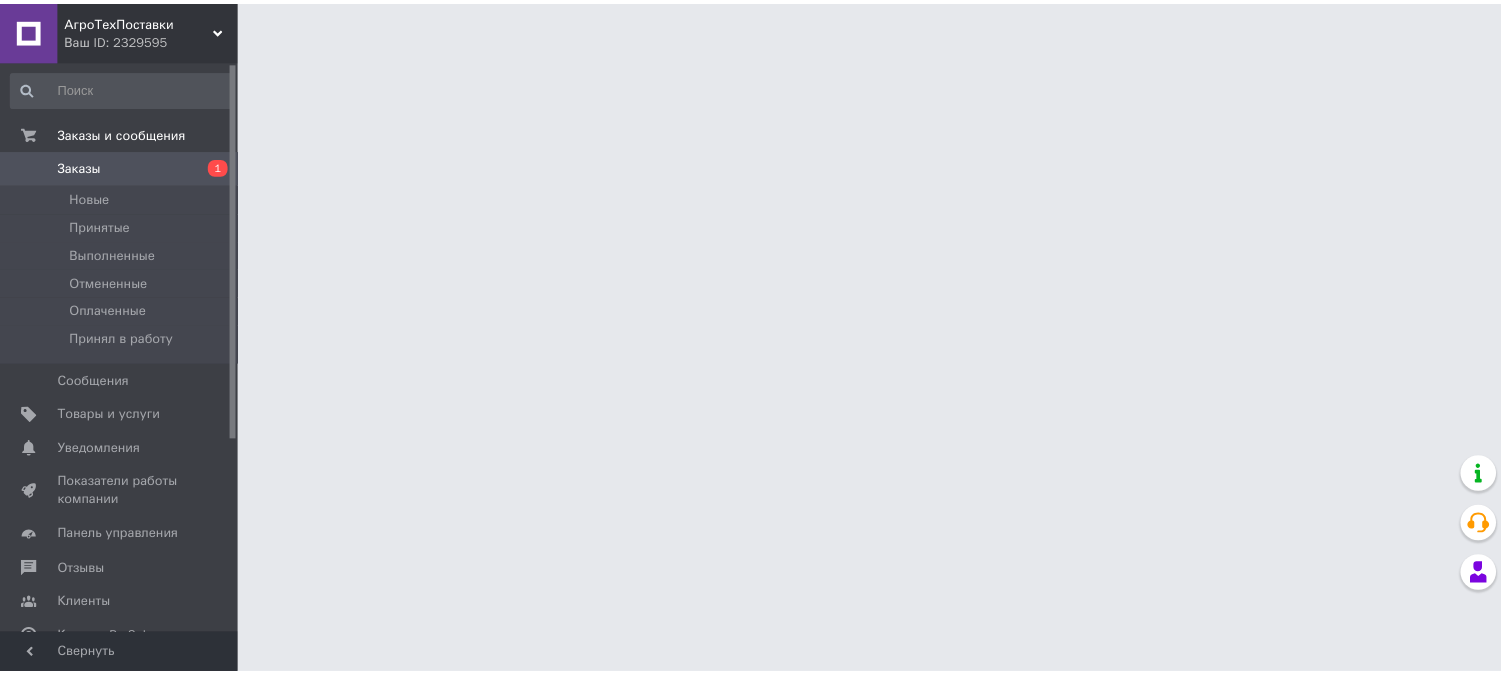scroll, scrollTop: 0, scrollLeft: 0, axis: both 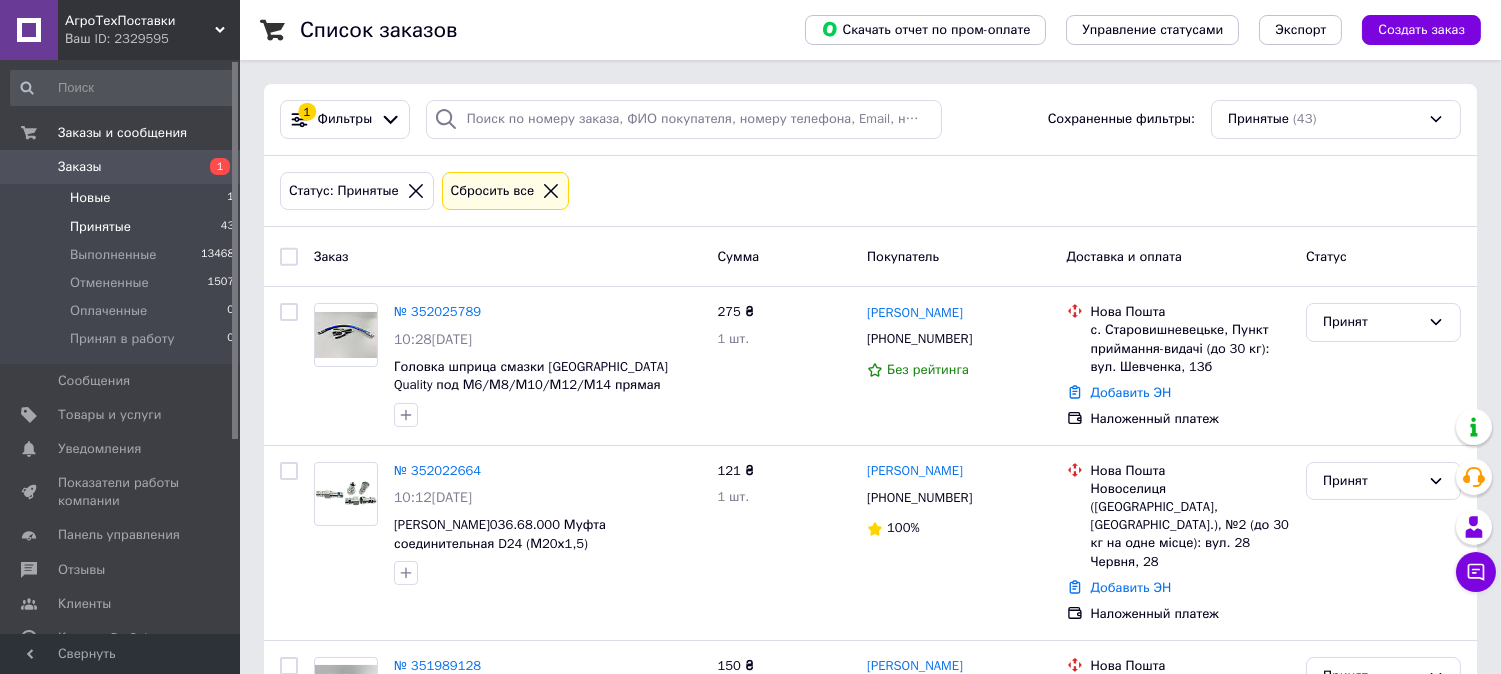 click on "Новые" at bounding box center (90, 198) 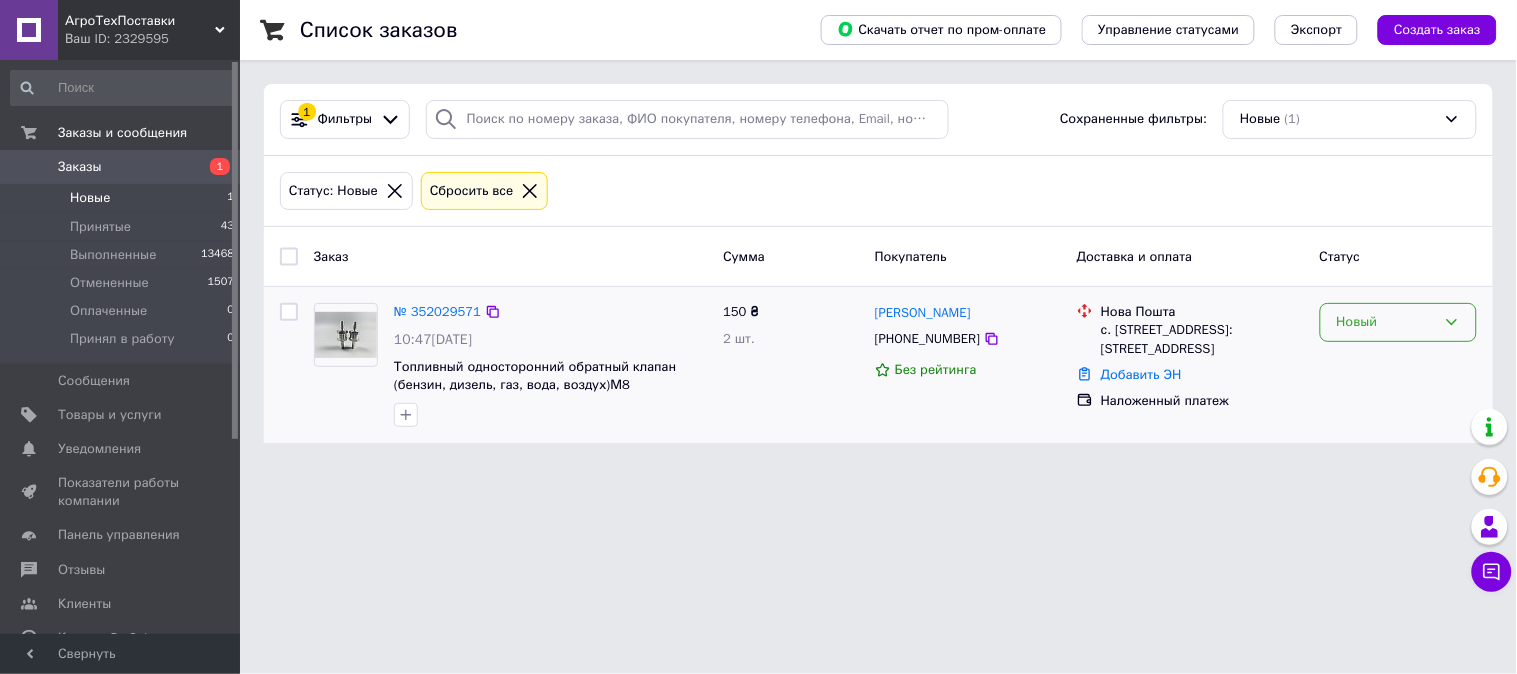 click on "Новый" at bounding box center [1386, 322] 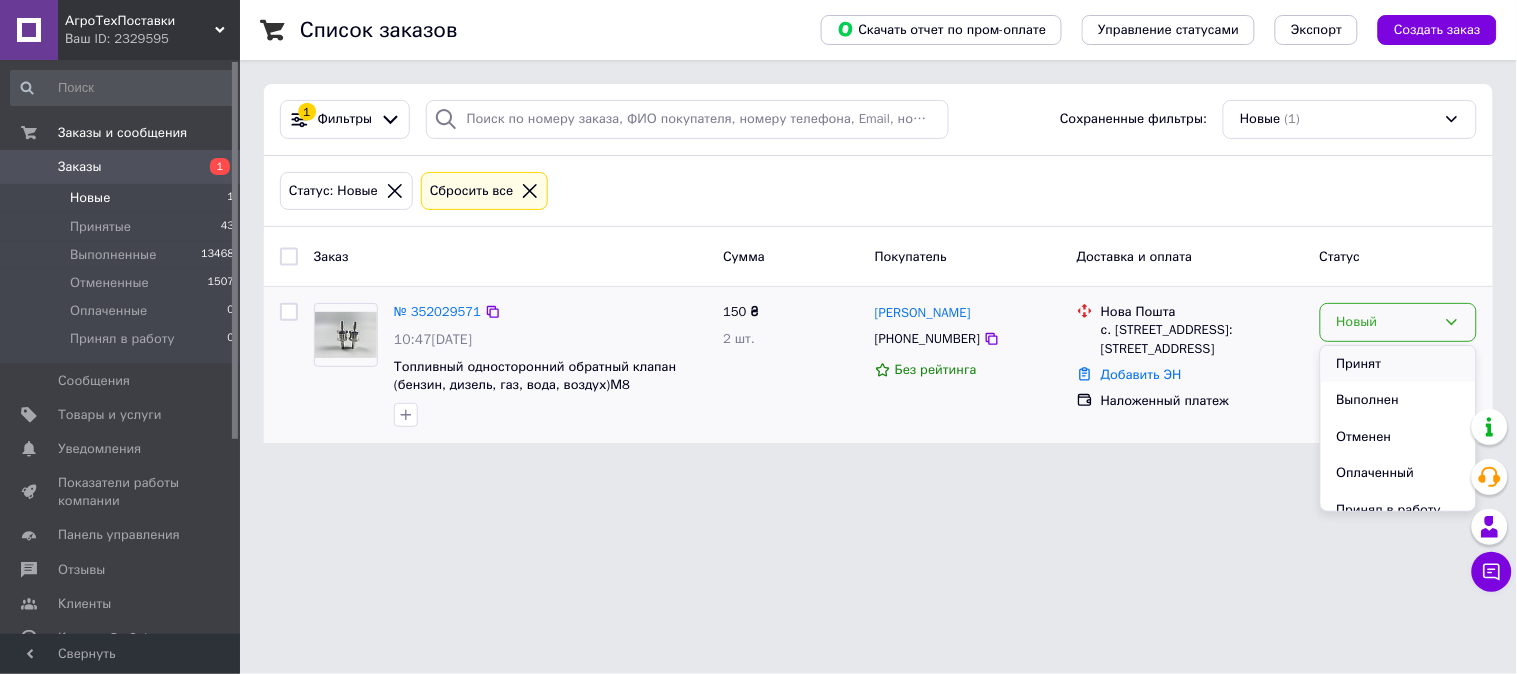 click on "Принят" at bounding box center [1398, 364] 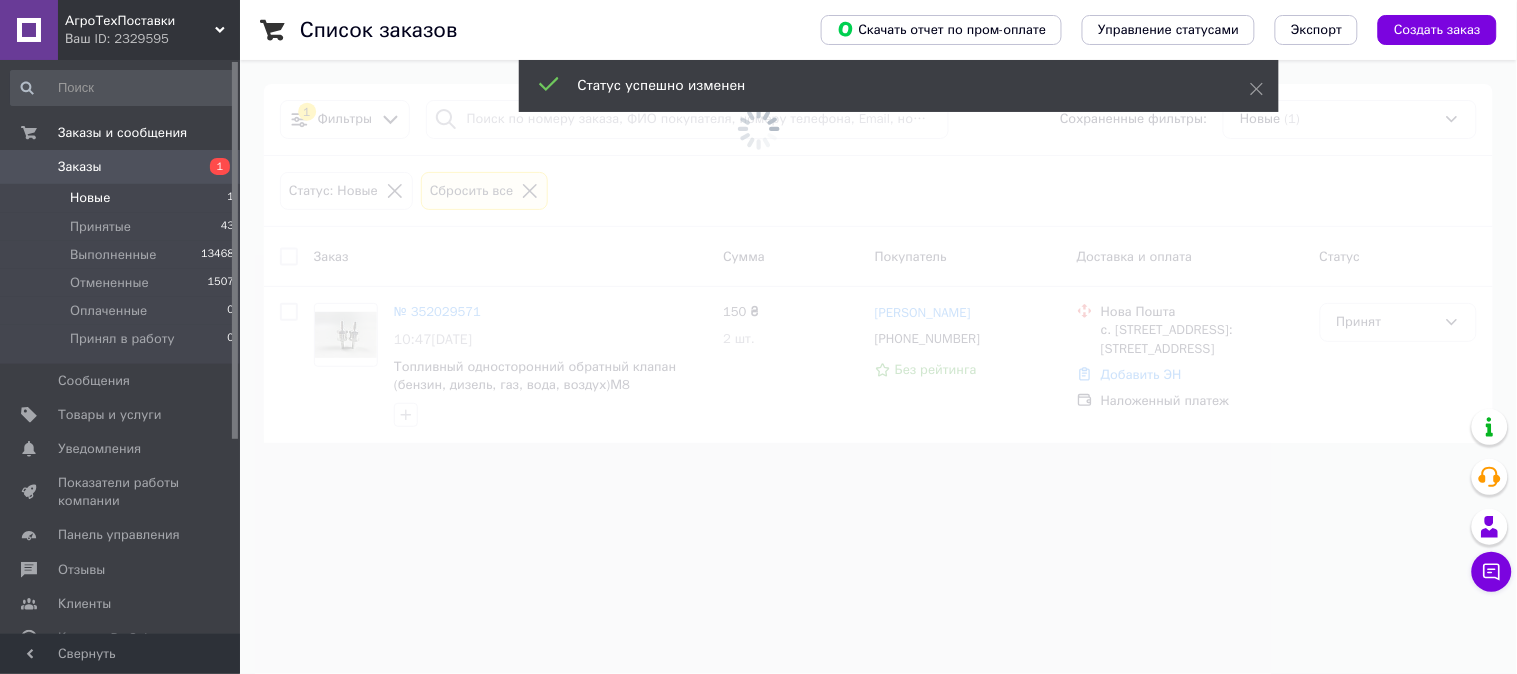 drag, startPoint x: 433, startPoint y: 310, endPoint x: 400, endPoint y: 312, distance: 33.06055 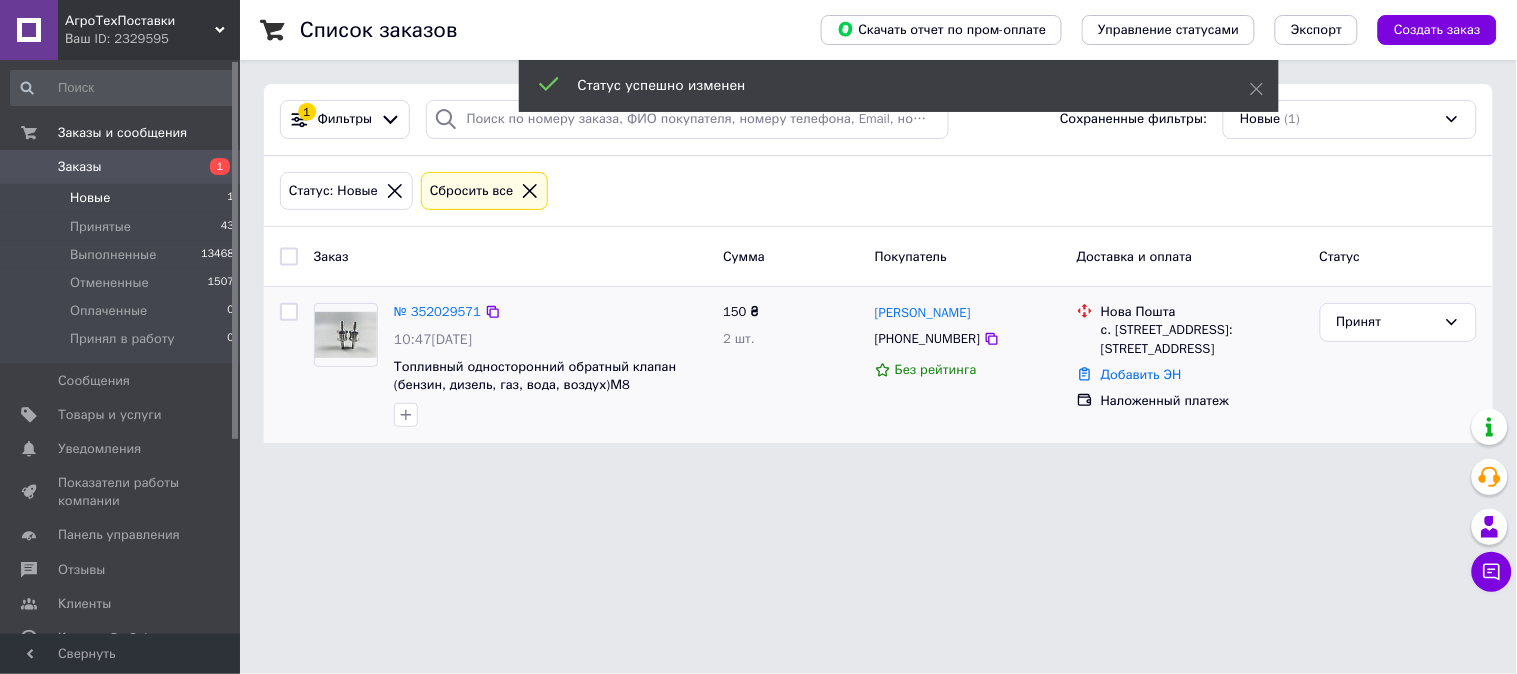 drag, startPoint x: 392, startPoint y: 311, endPoint x: 331, endPoint y: 421, distance: 125.781555 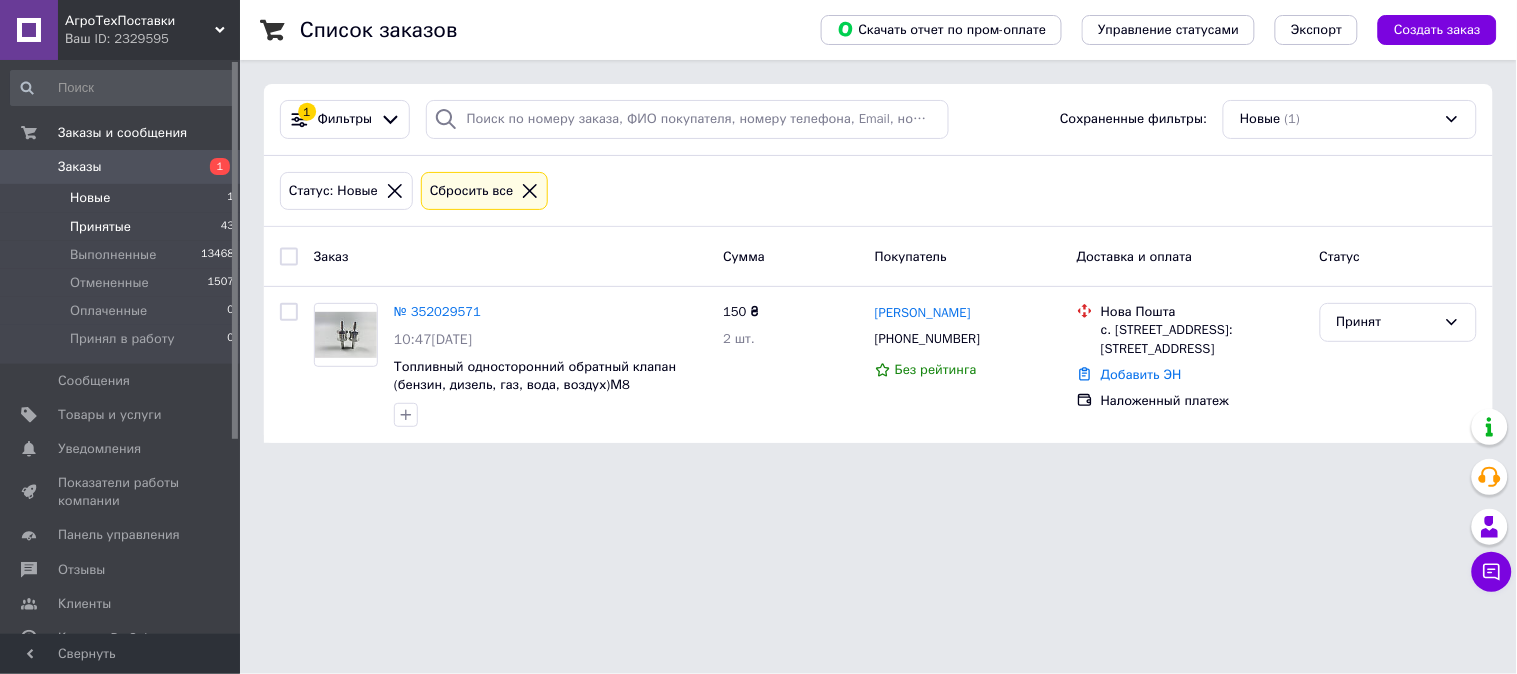 click on "Принятые 43" at bounding box center [123, 227] 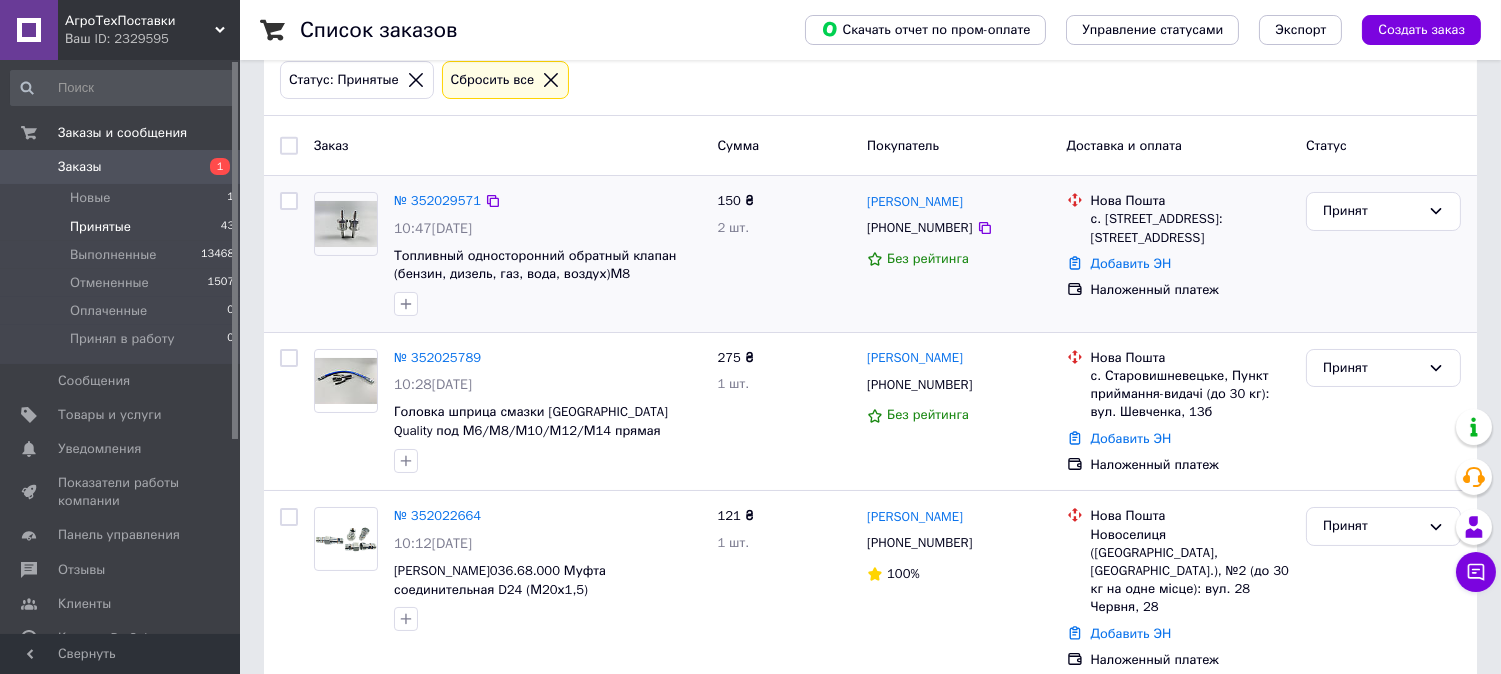 scroll, scrollTop: 222, scrollLeft: 0, axis: vertical 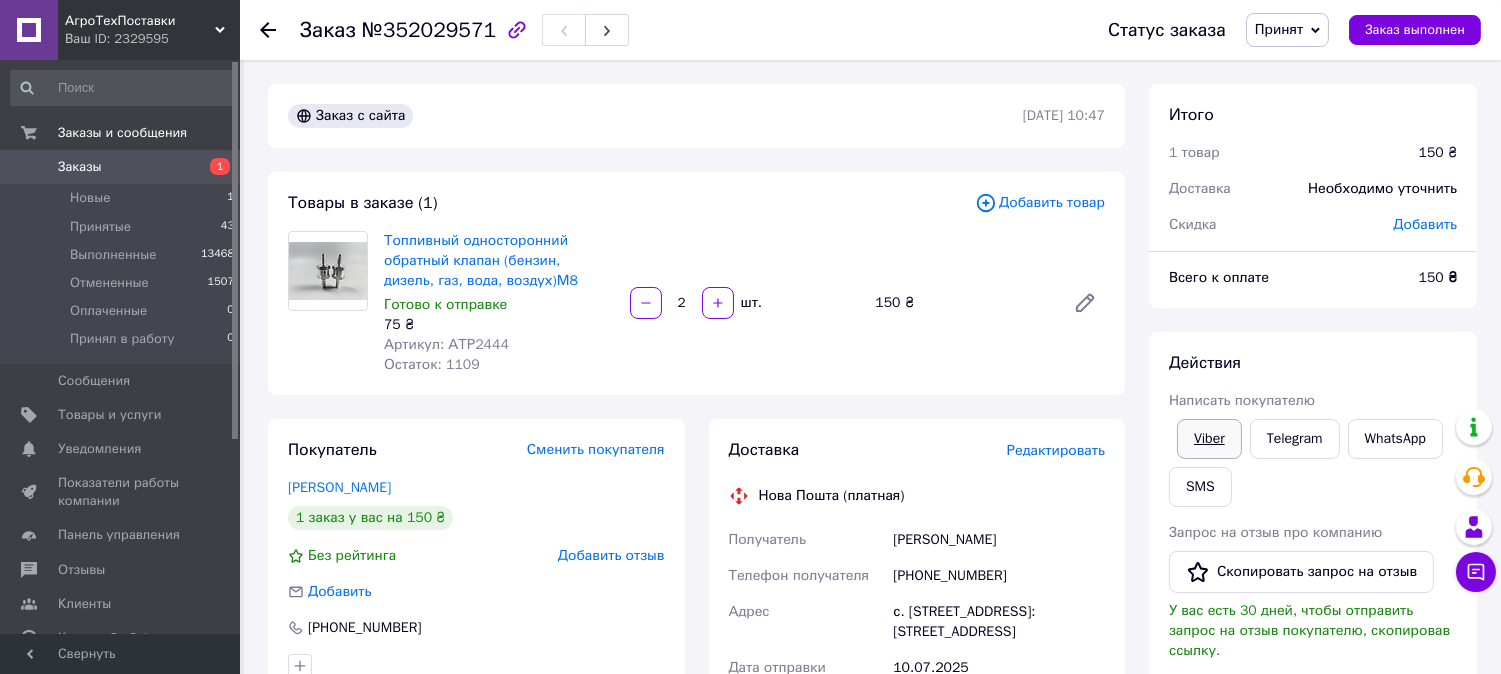 click on "Viber" at bounding box center (1209, 439) 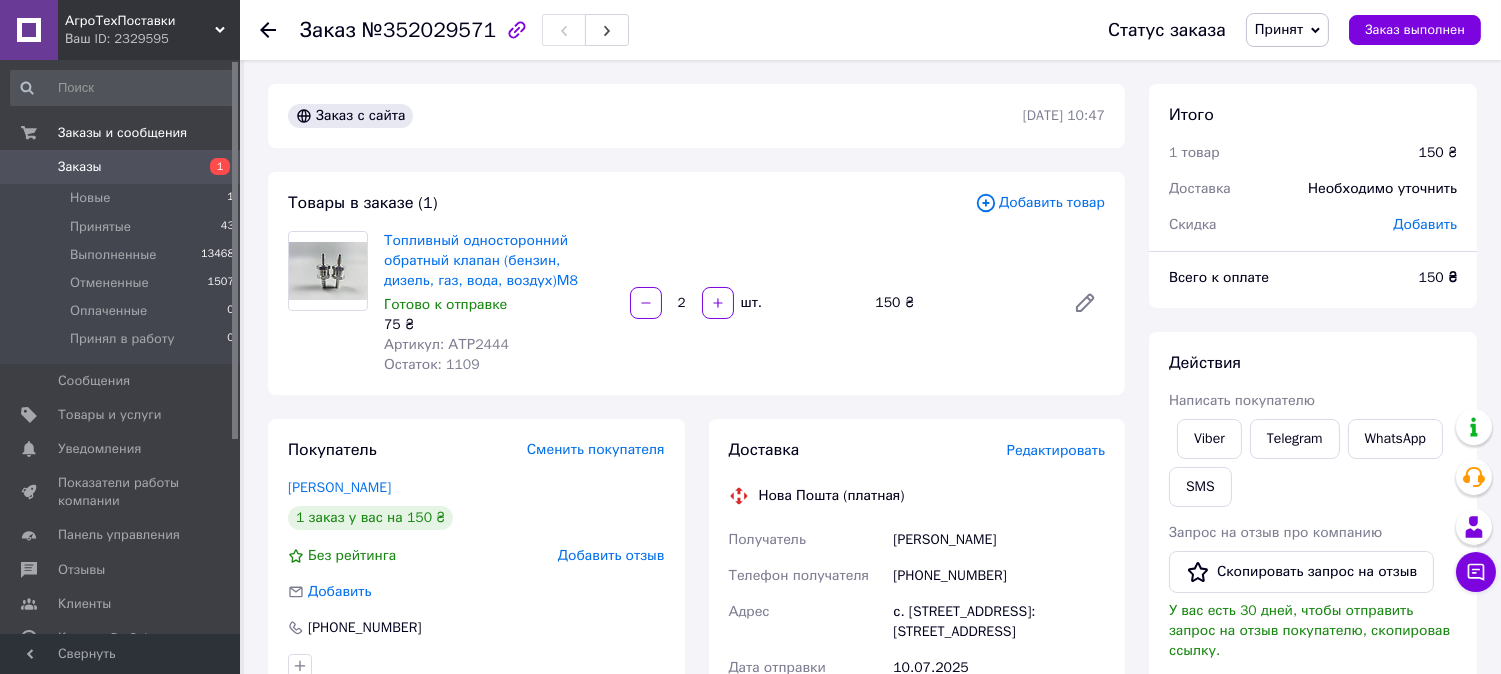 scroll, scrollTop: 111, scrollLeft: 0, axis: vertical 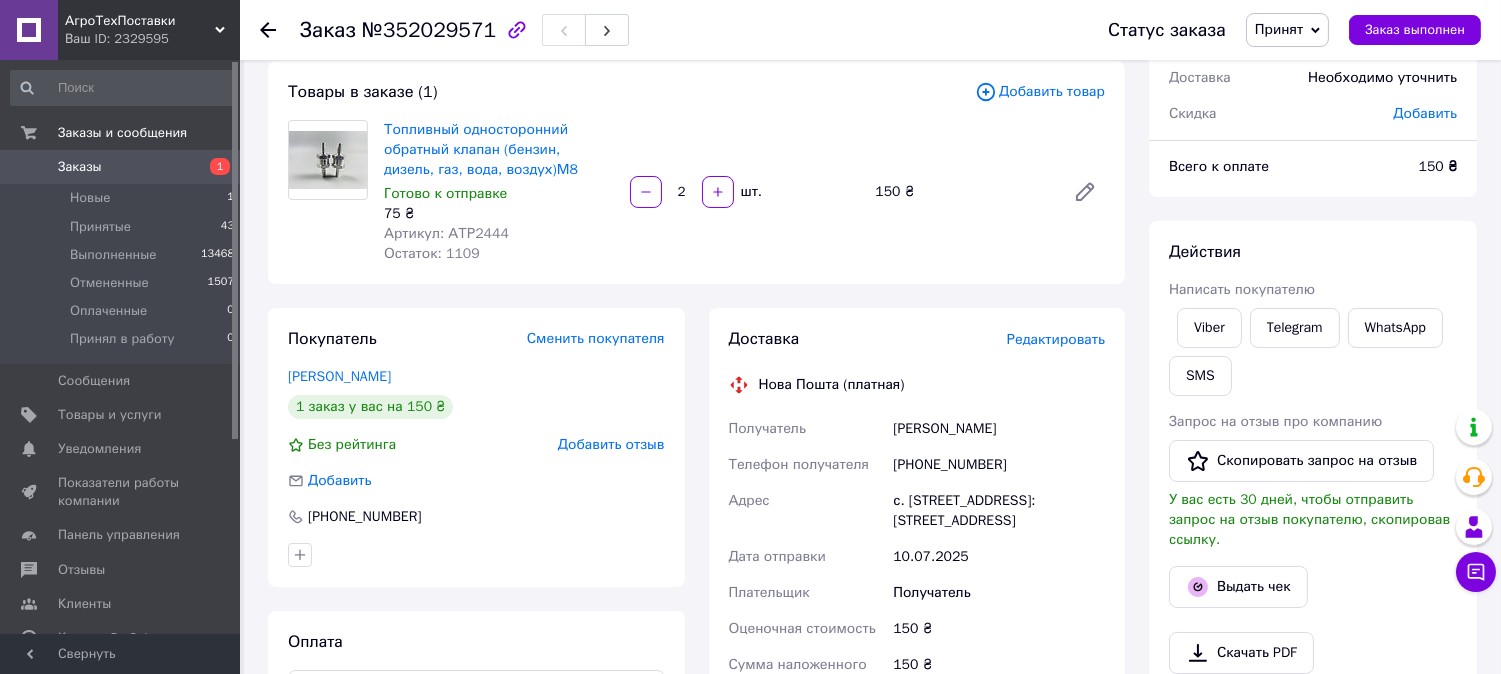 drag, startPoint x: 765, startPoint y: 446, endPoint x: 948, endPoint y: 525, distance: 199.32385 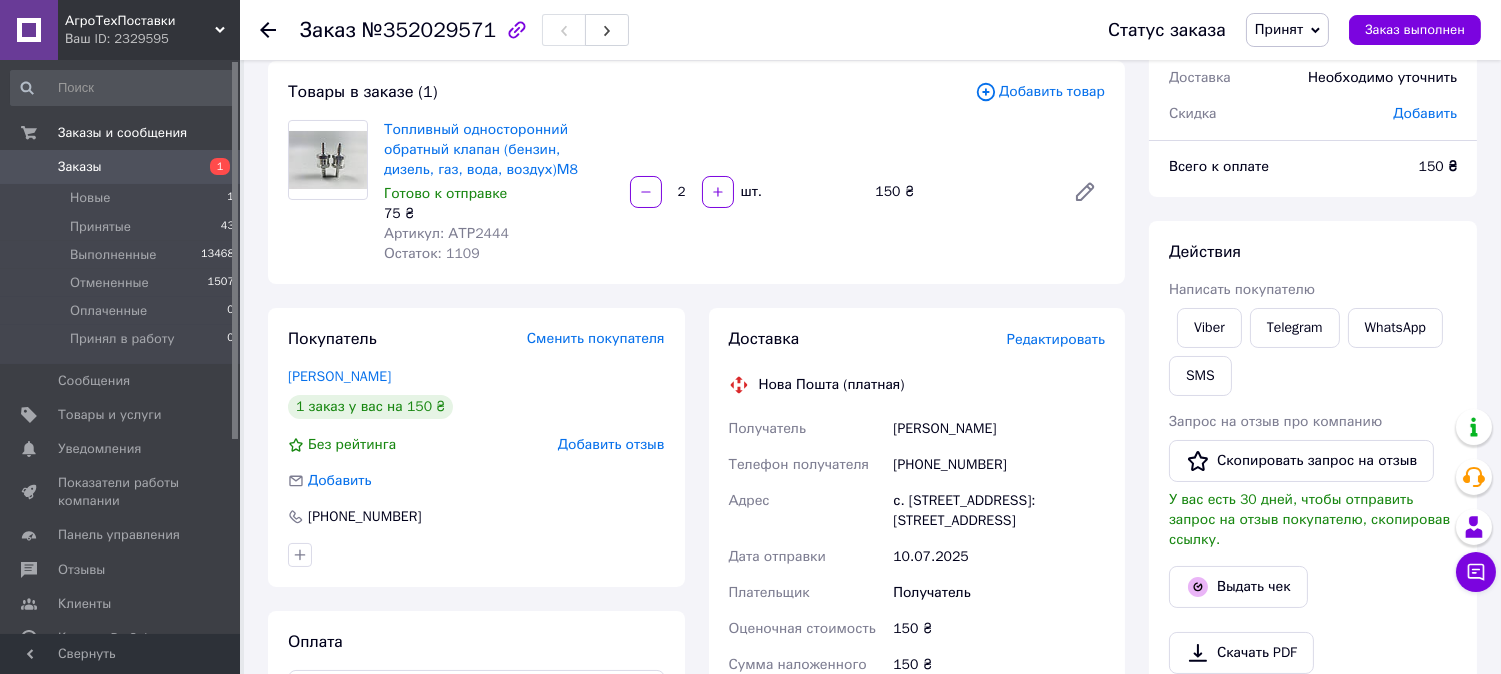 click on "Телефон получателя" at bounding box center (799, 464) 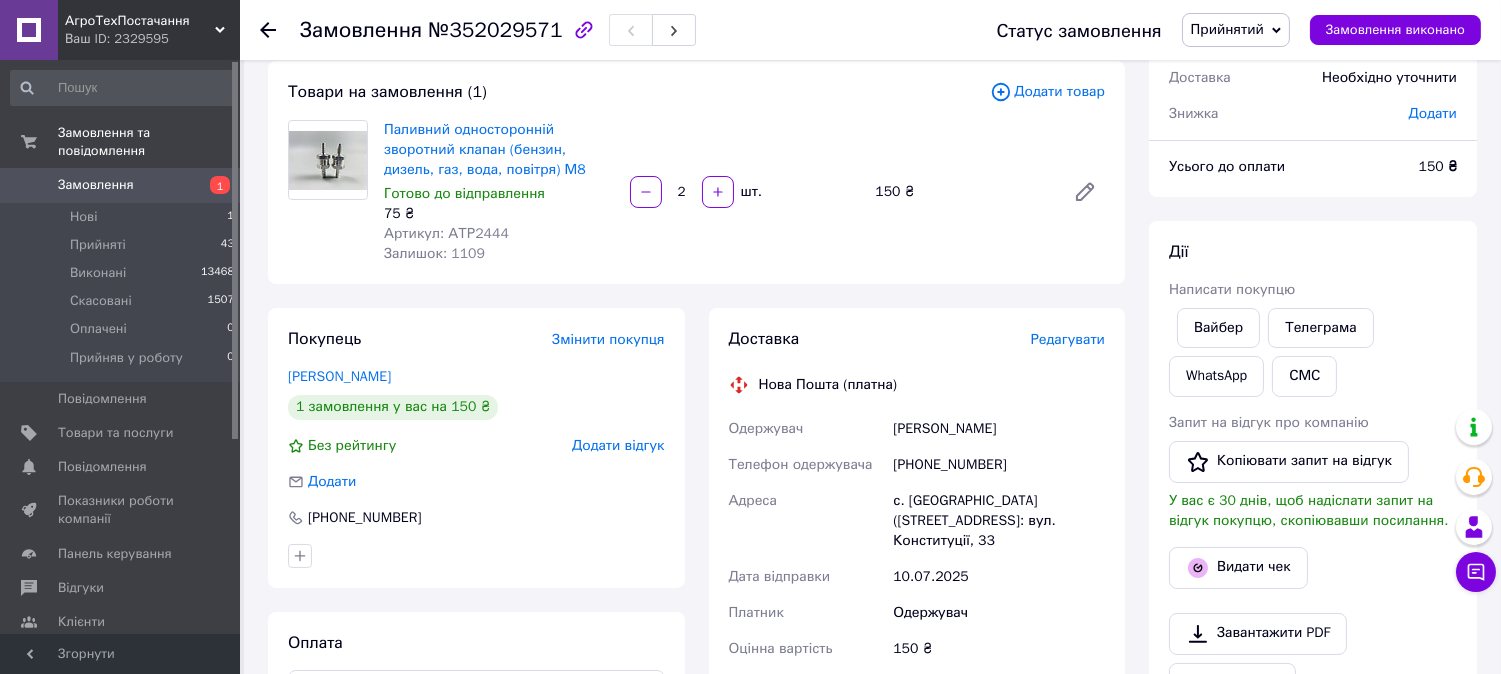 scroll, scrollTop: 112, scrollLeft: 0, axis: vertical 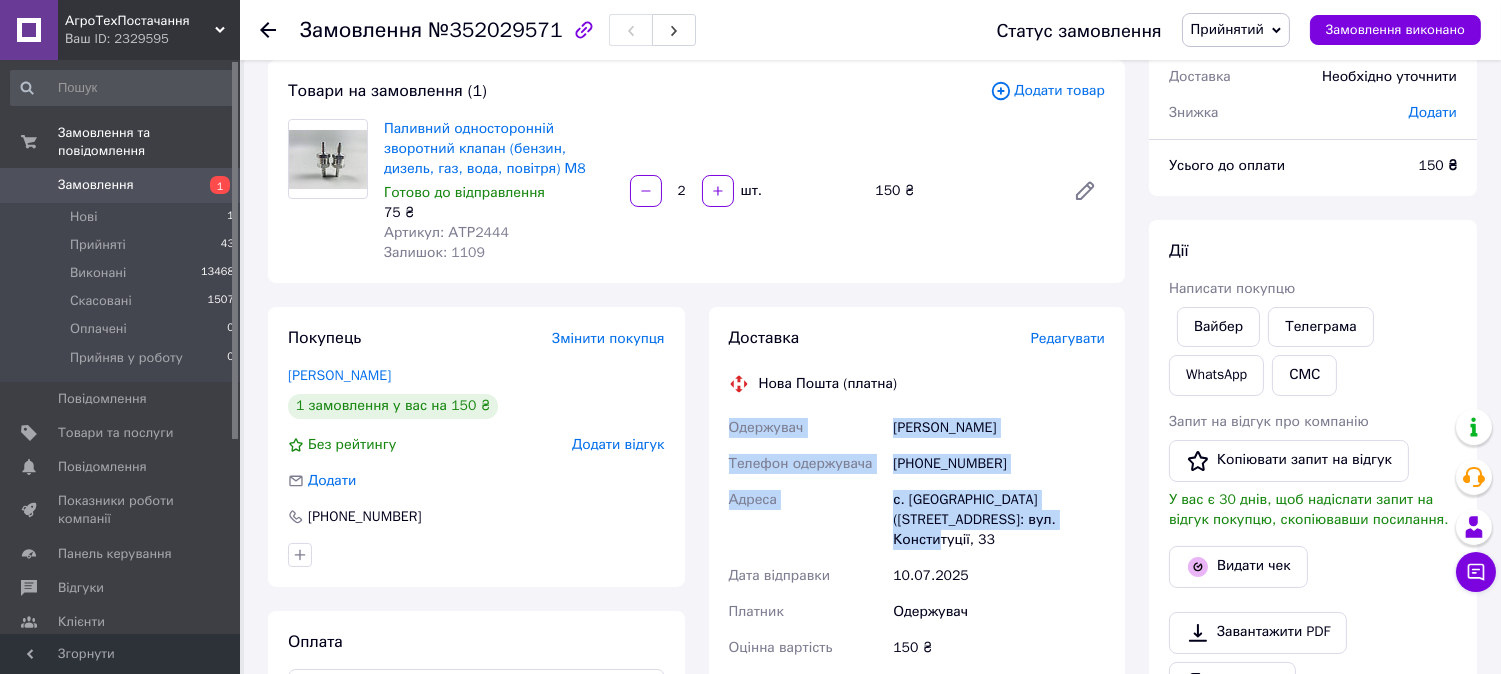 drag, startPoint x: 722, startPoint y: 424, endPoint x: 1034, endPoint y: 528, distance: 328.87686 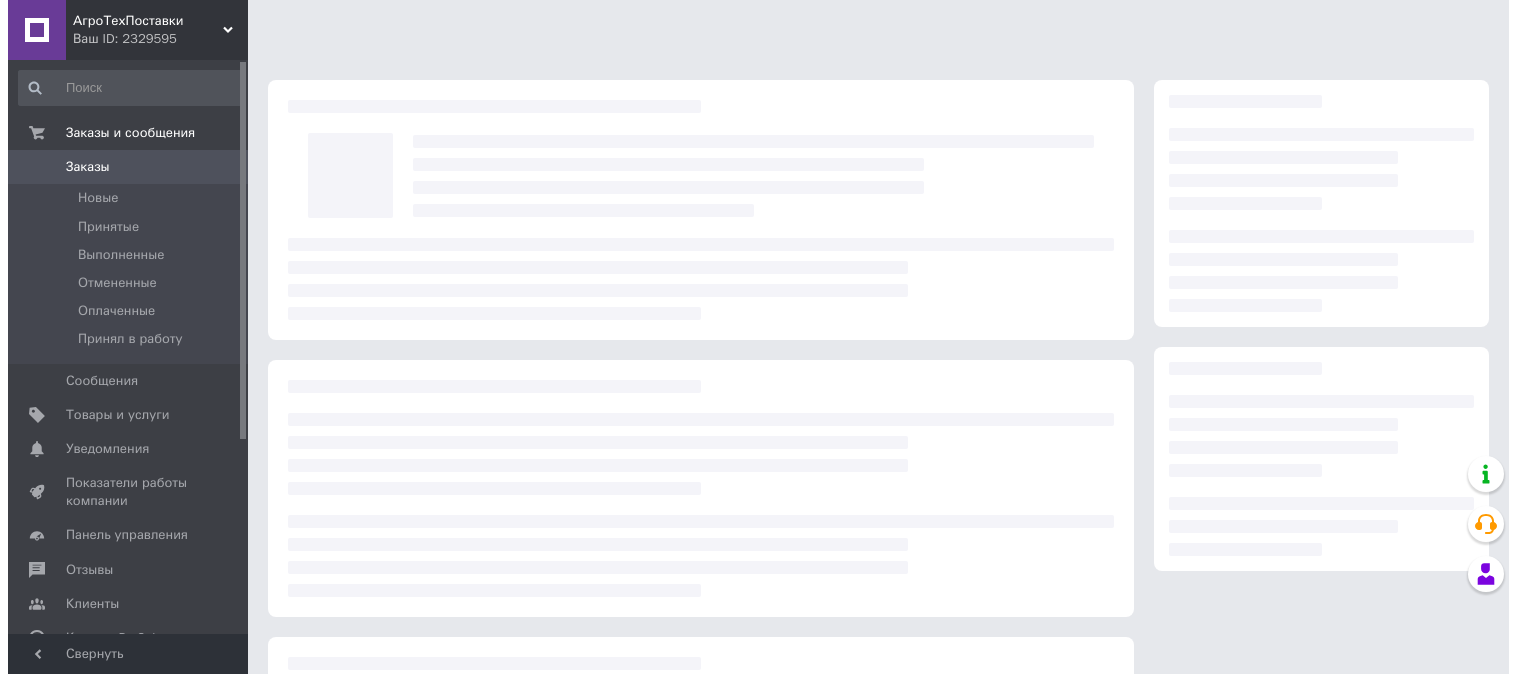 scroll, scrollTop: 0, scrollLeft: 0, axis: both 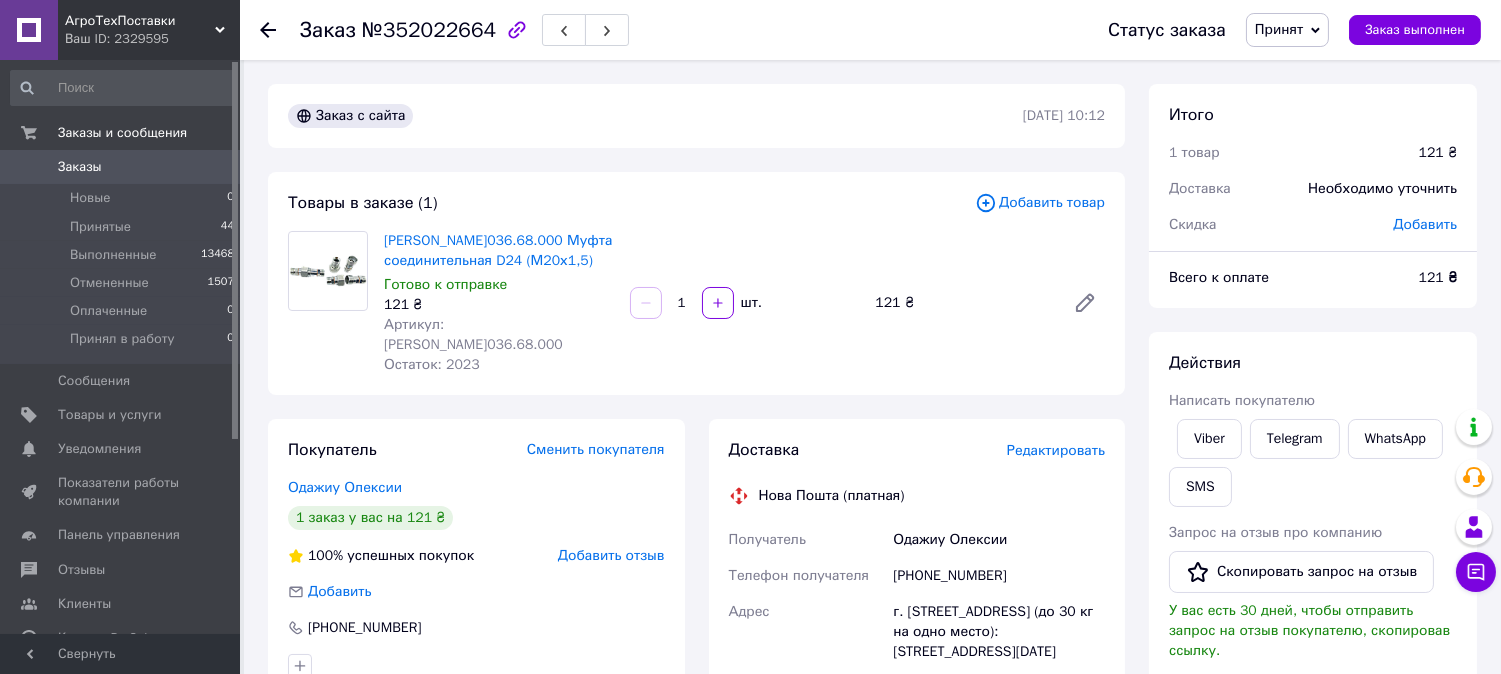 click on "Редактировать" at bounding box center (1056, 450) 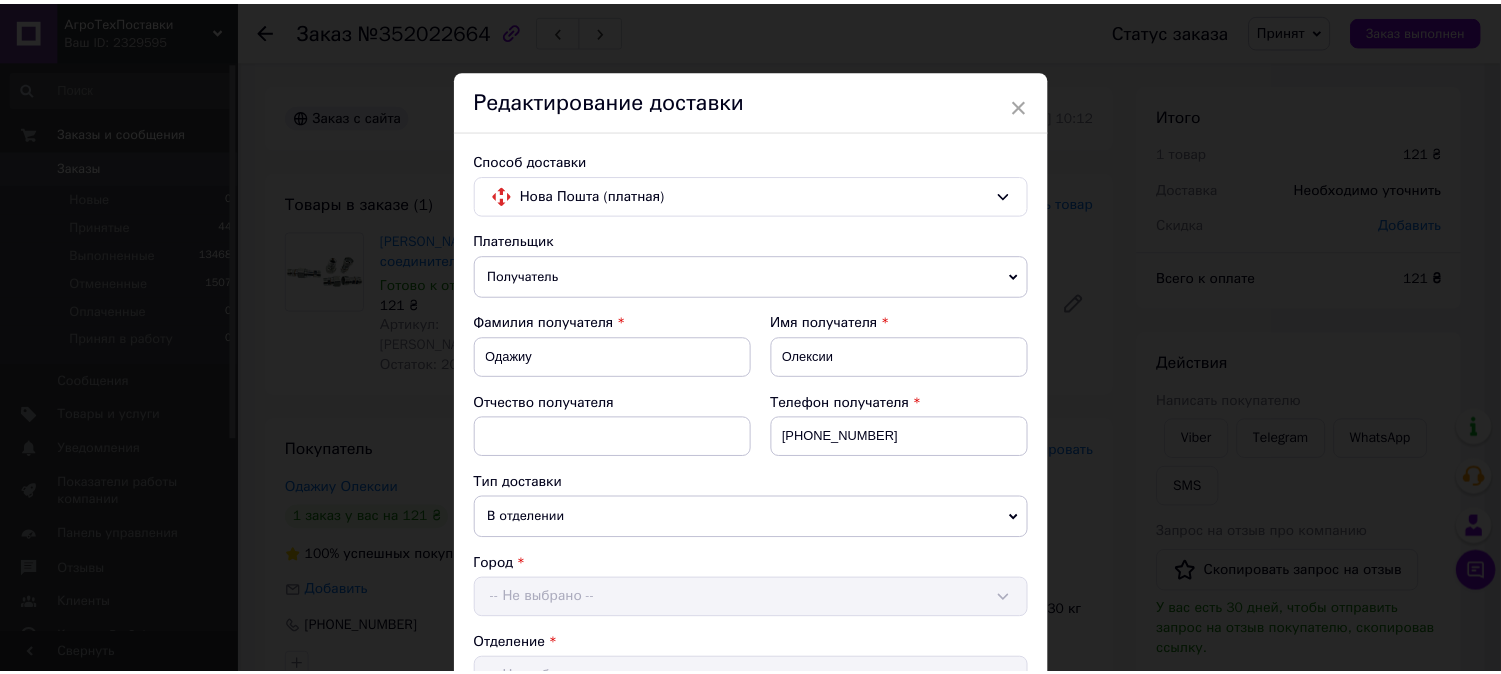scroll, scrollTop: 874, scrollLeft: 0, axis: vertical 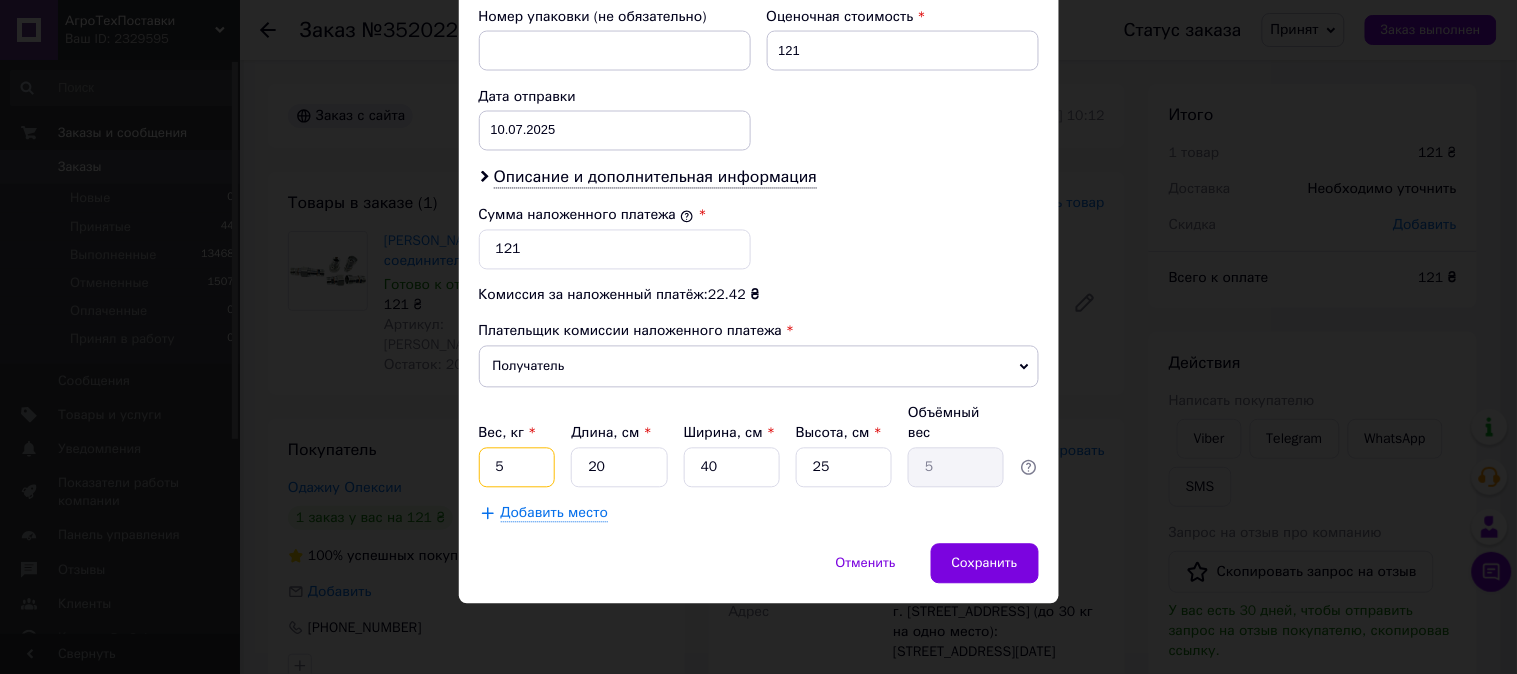 click on "5" at bounding box center (517, 468) 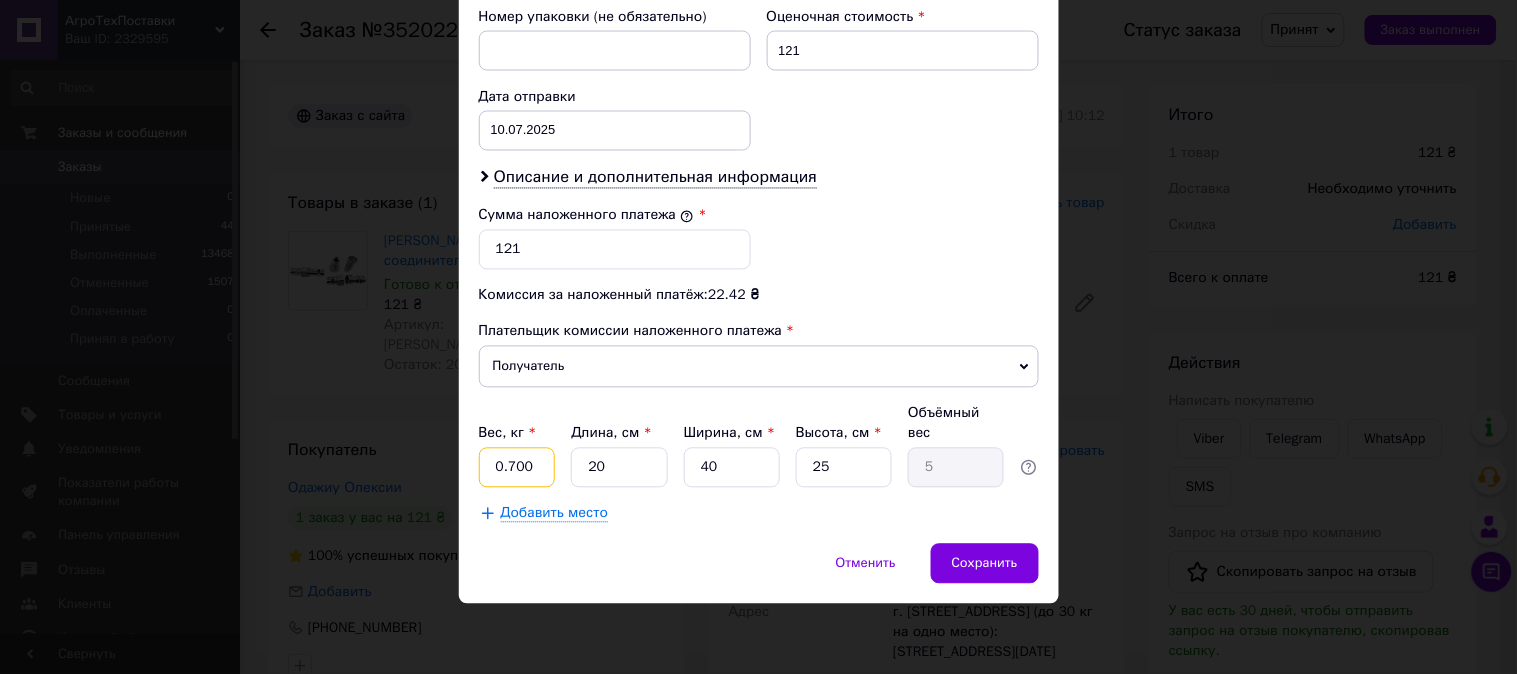 type on "0.700" 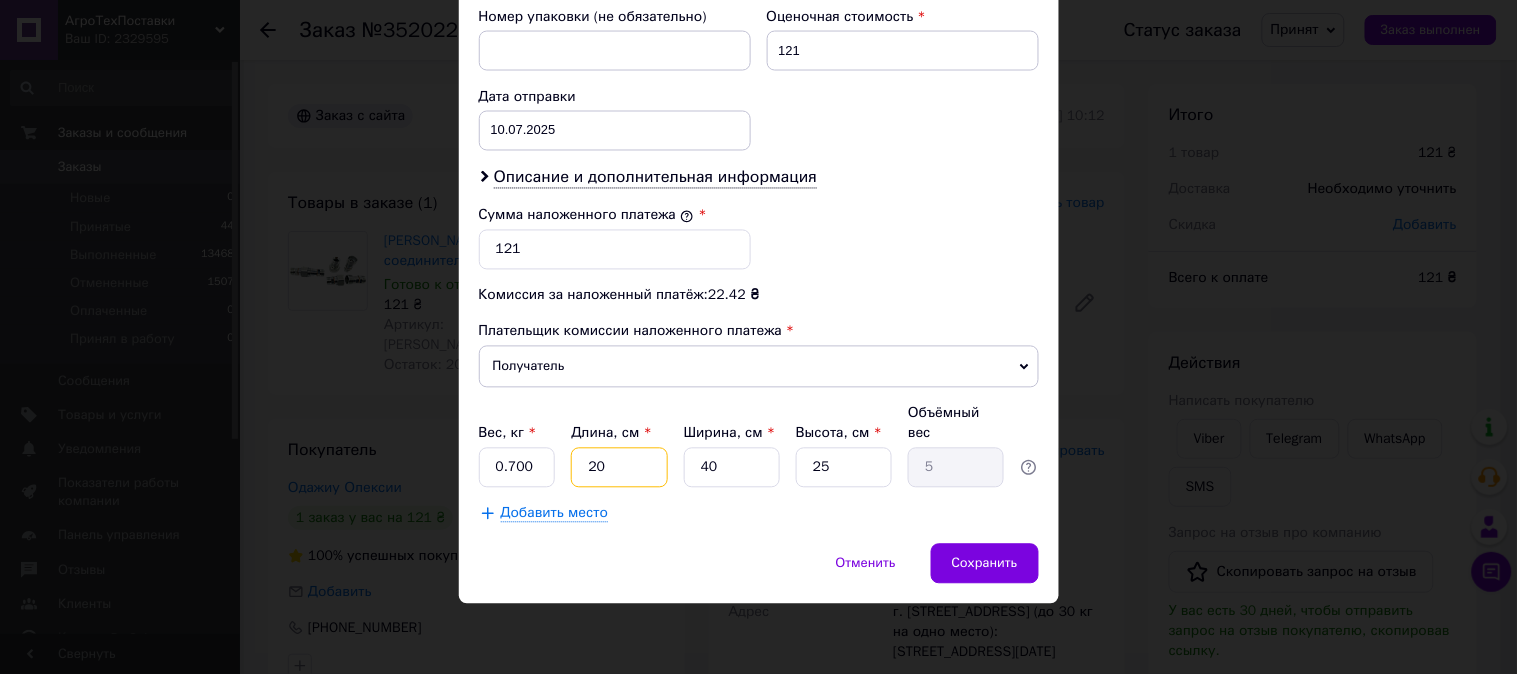 click on "20" at bounding box center (619, 468) 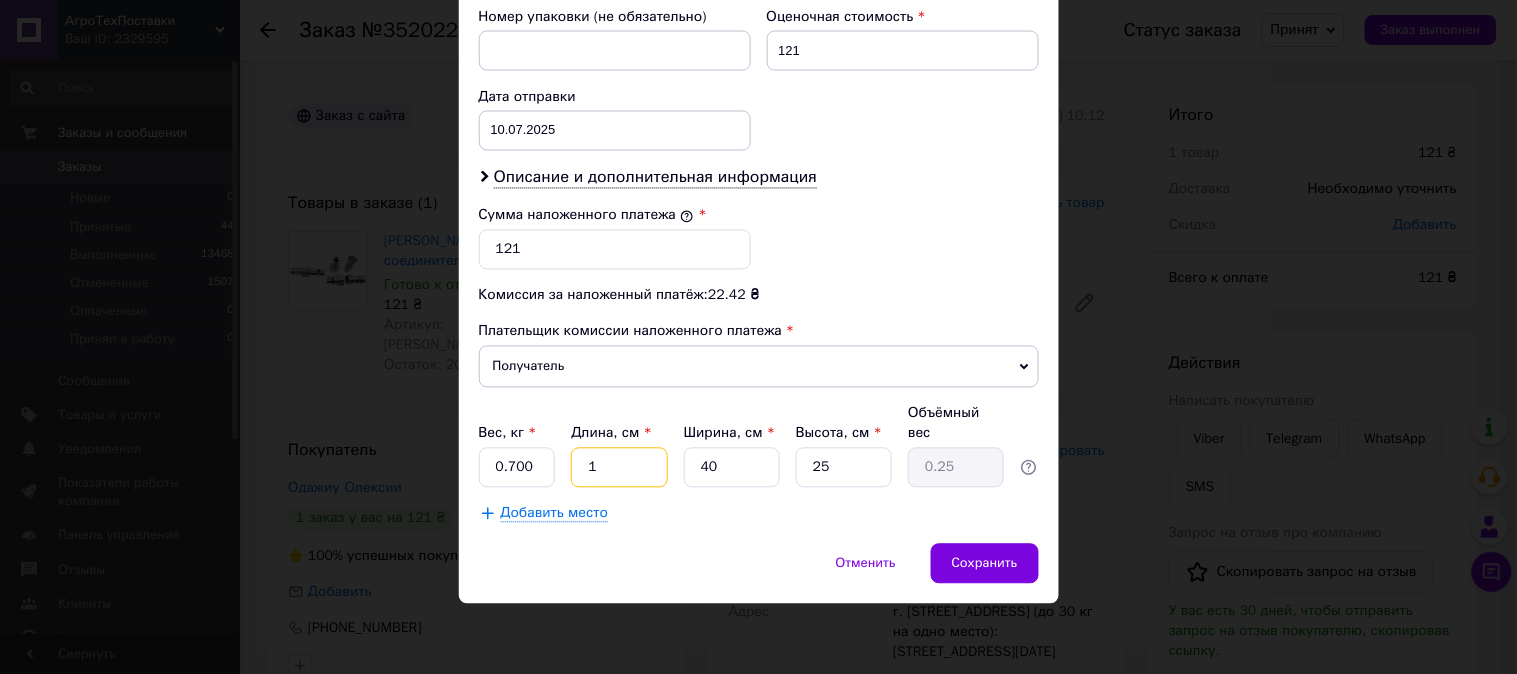 type on "12" 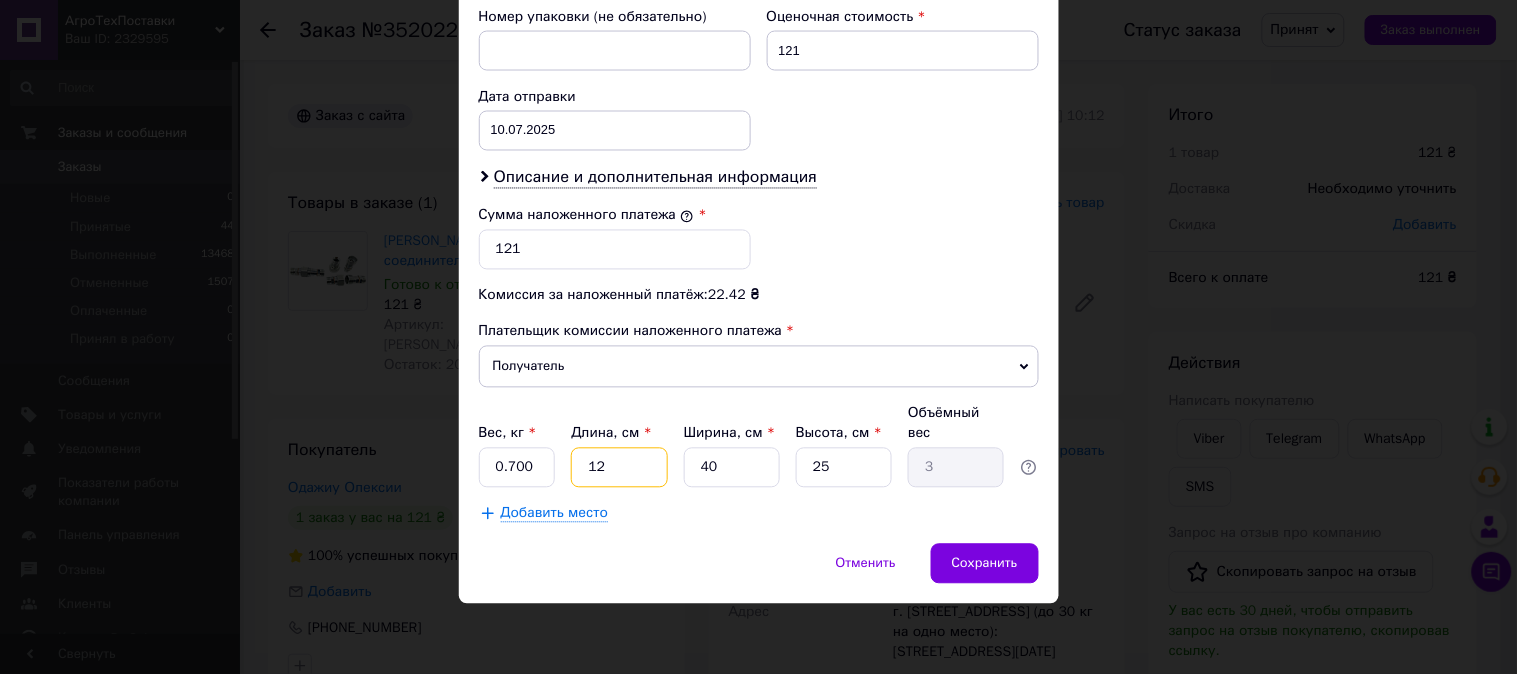 type on "12" 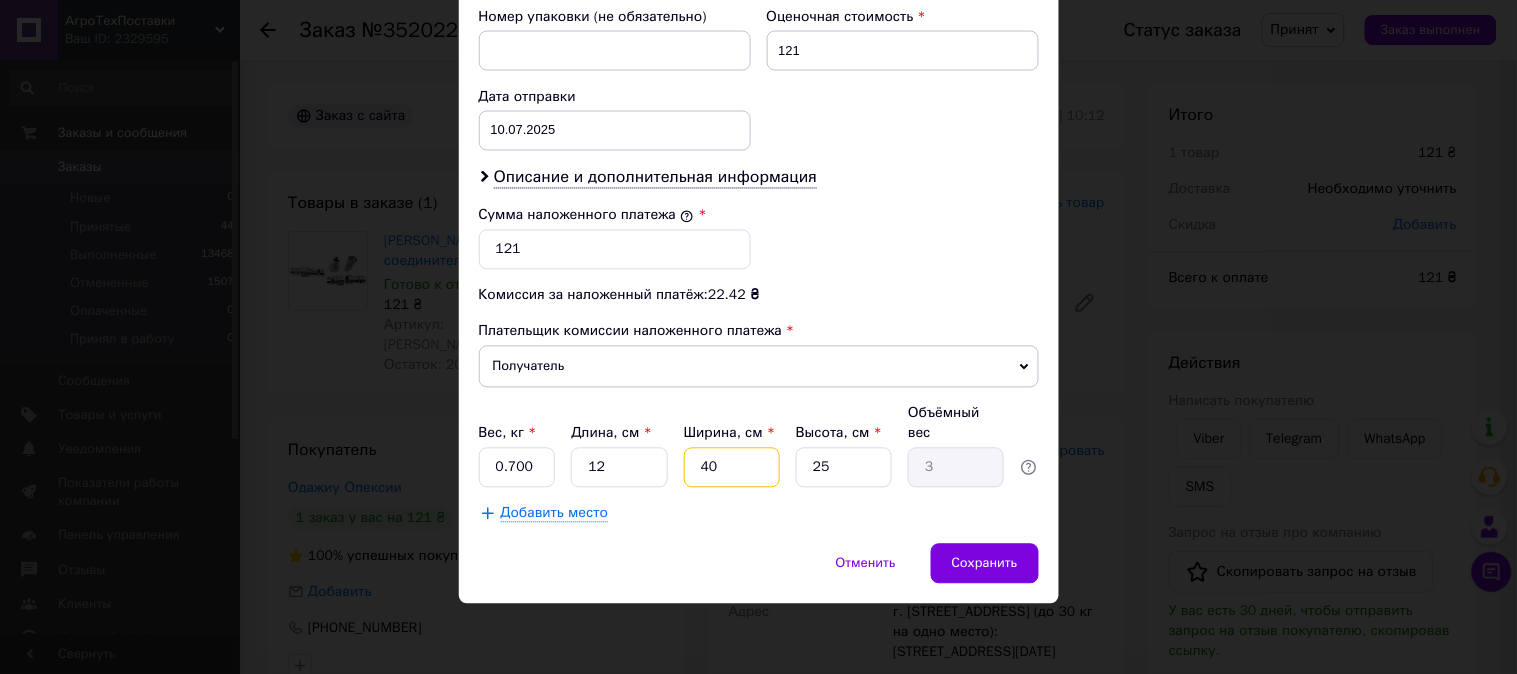 click on "40" at bounding box center (732, 468) 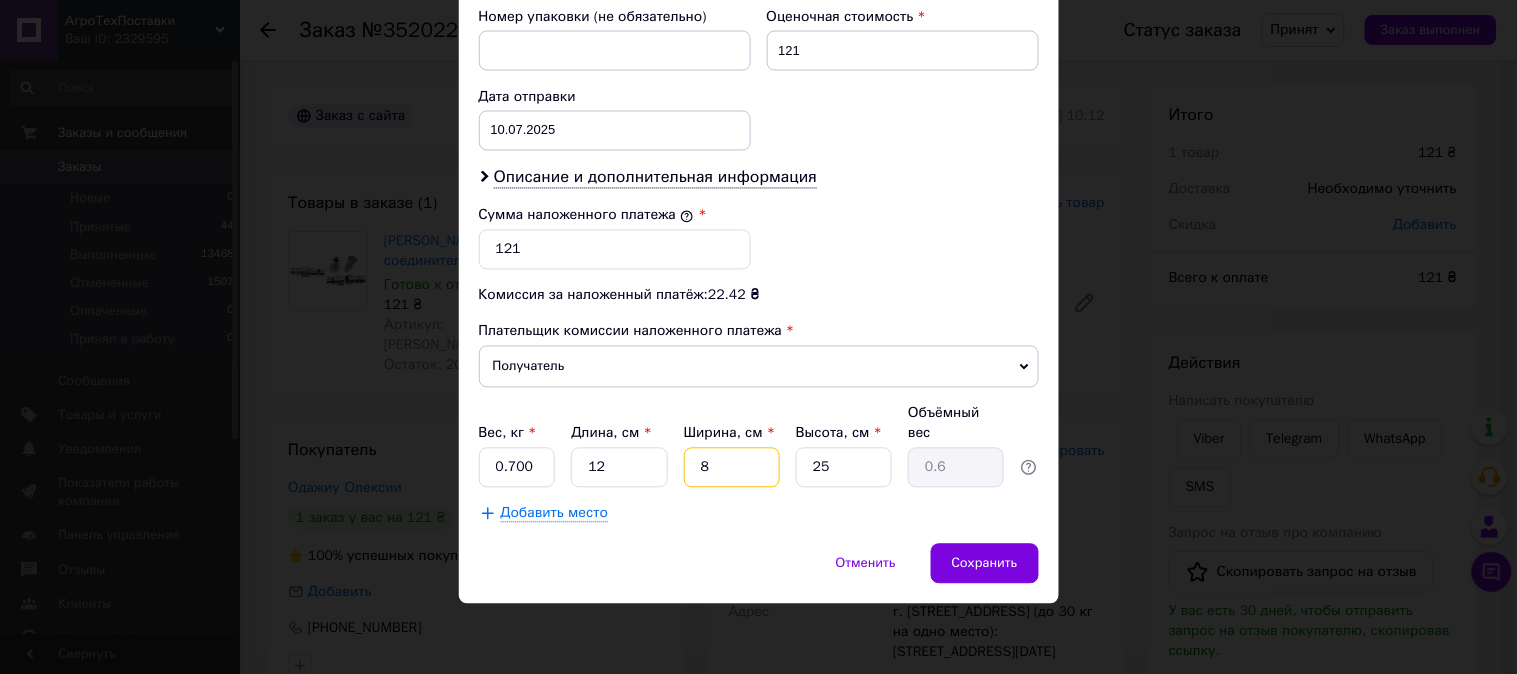type on "8" 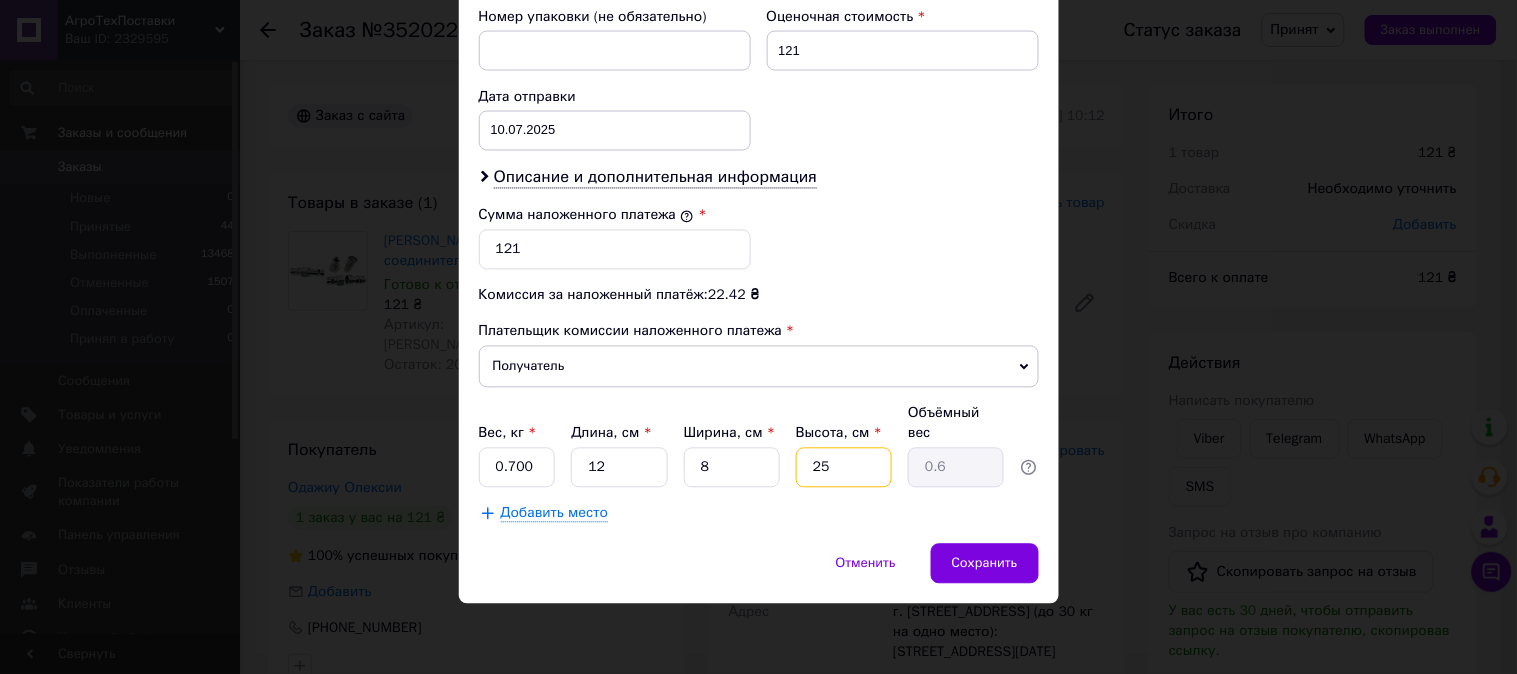 click on "25" at bounding box center (844, 468) 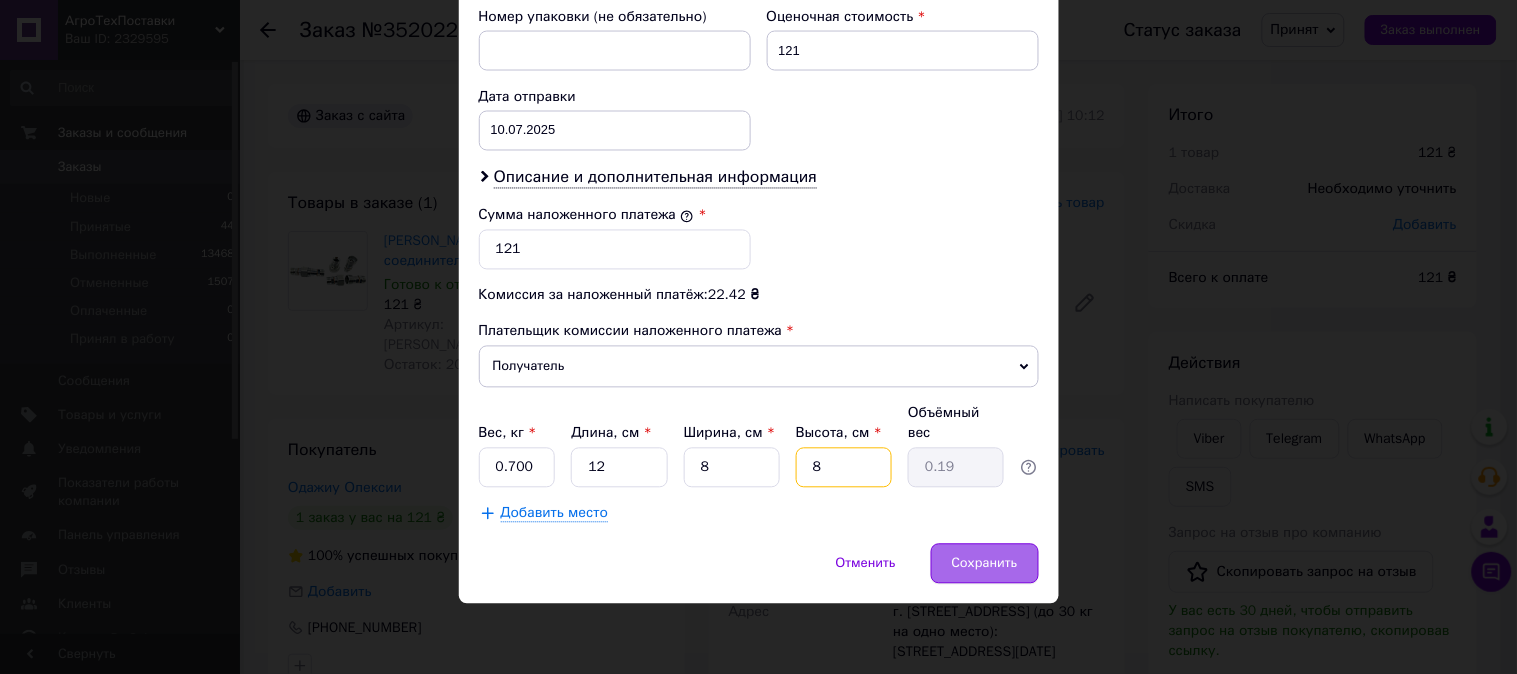 type on "8" 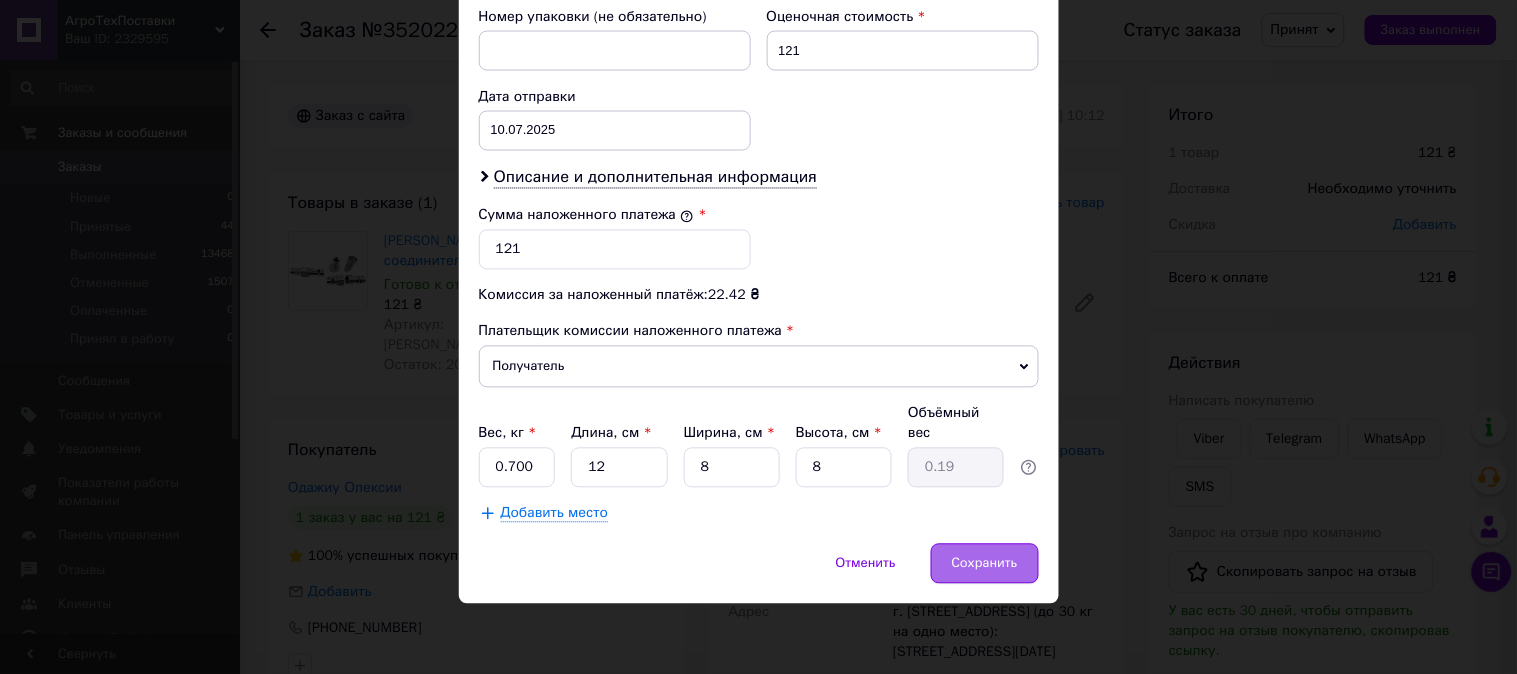 click on "Сохранить" at bounding box center (985, 564) 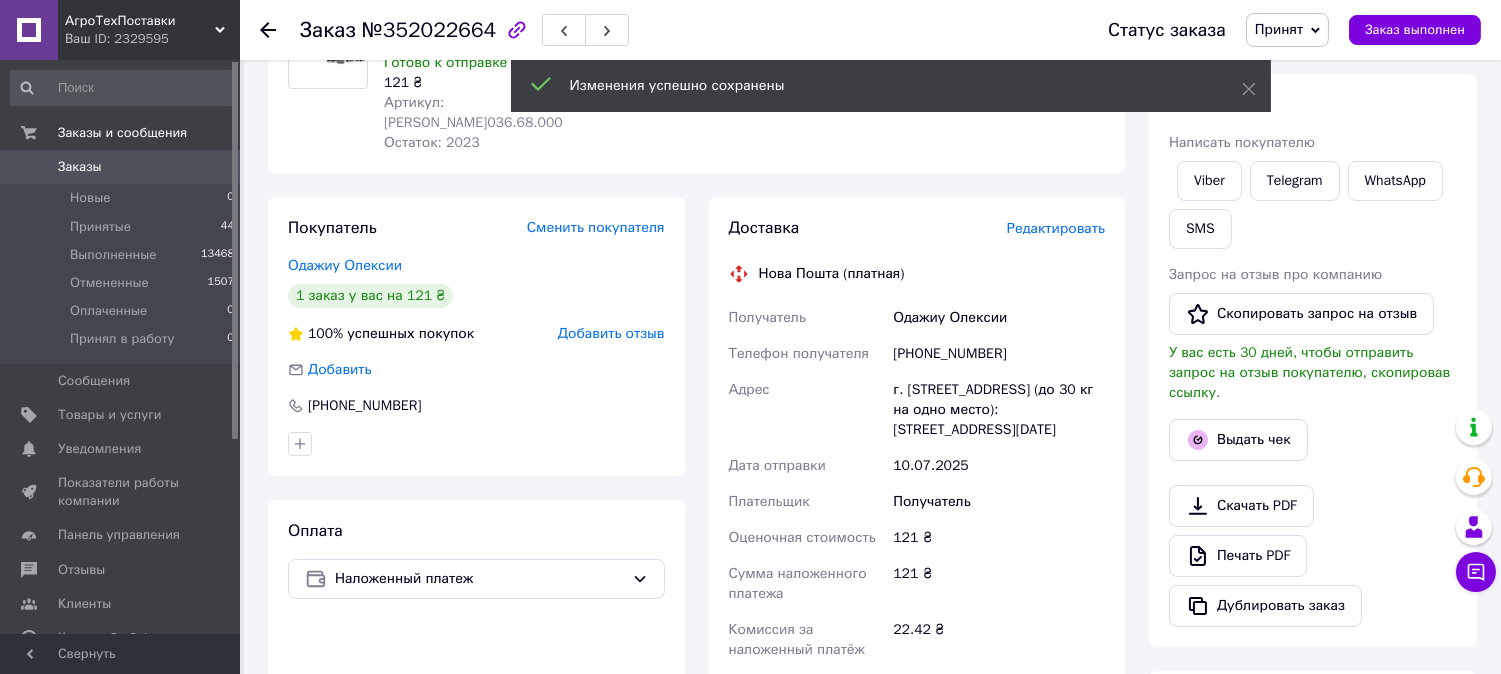scroll, scrollTop: 444, scrollLeft: 0, axis: vertical 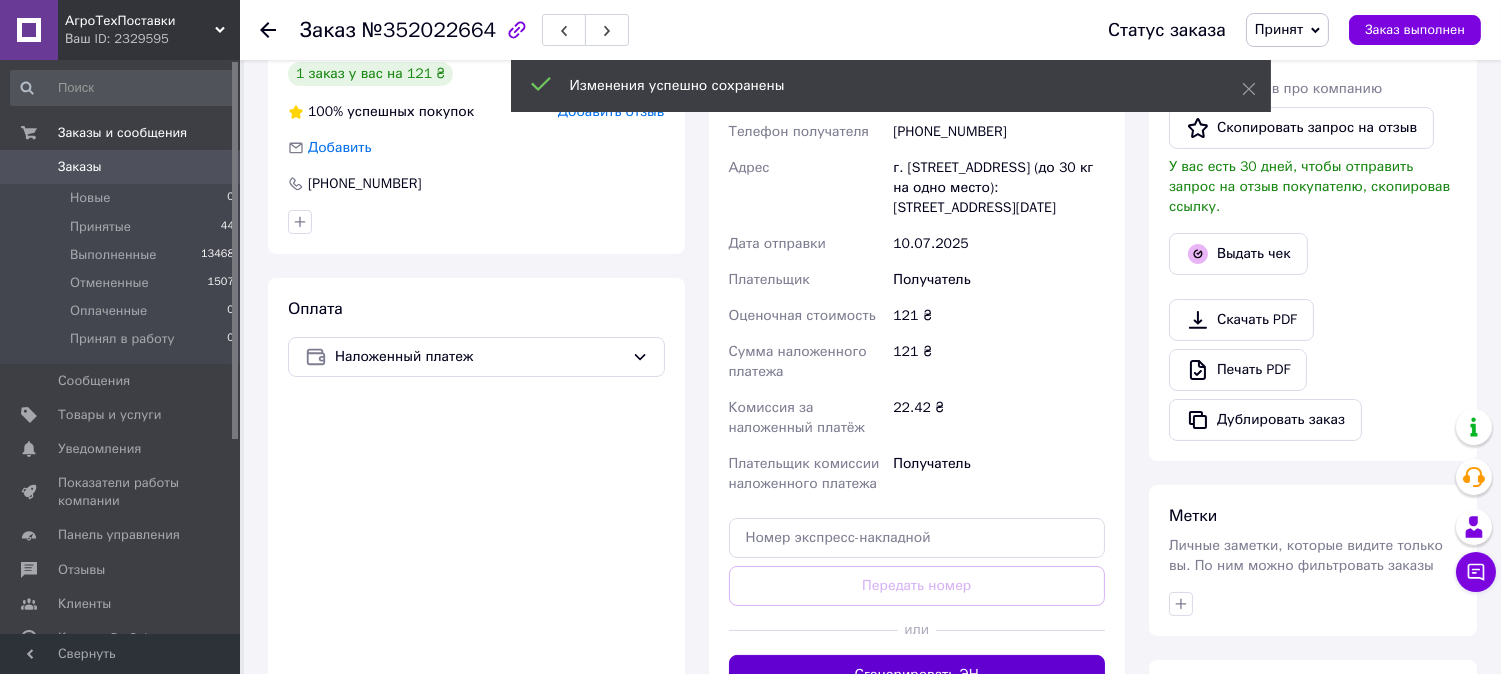 click on "Сгенерировать ЭН" at bounding box center [917, 675] 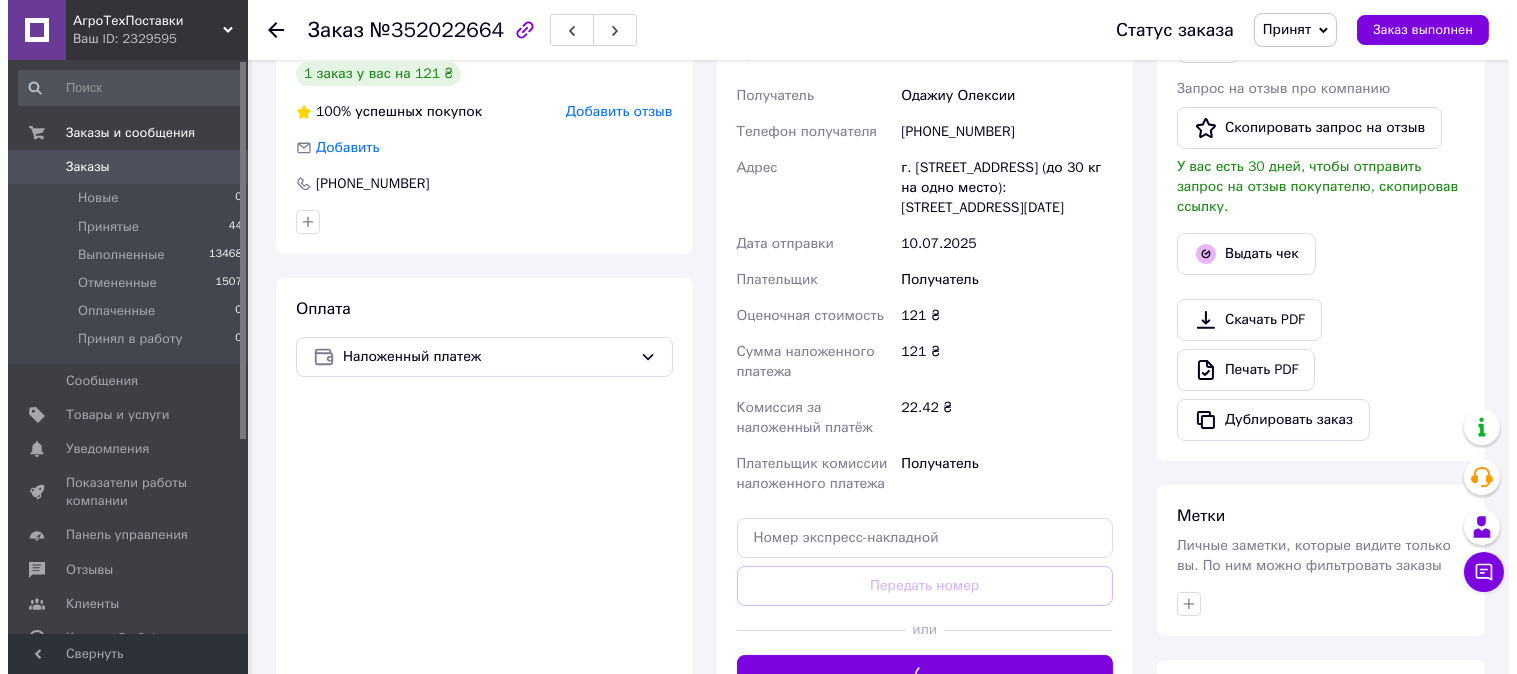 scroll, scrollTop: 222, scrollLeft: 0, axis: vertical 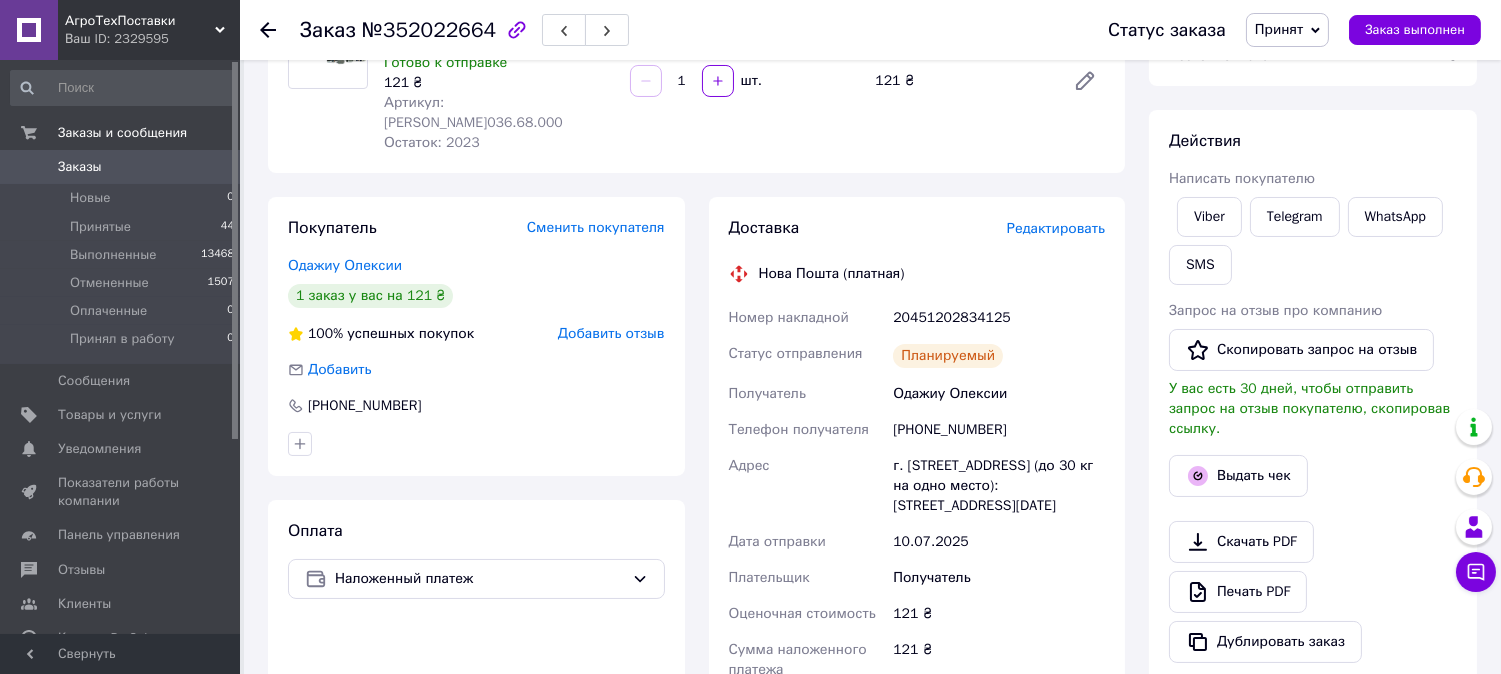 drag, startPoint x: 892, startPoint y: 297, endPoint x: 1013, endPoint y: 502, distance: 238.04622 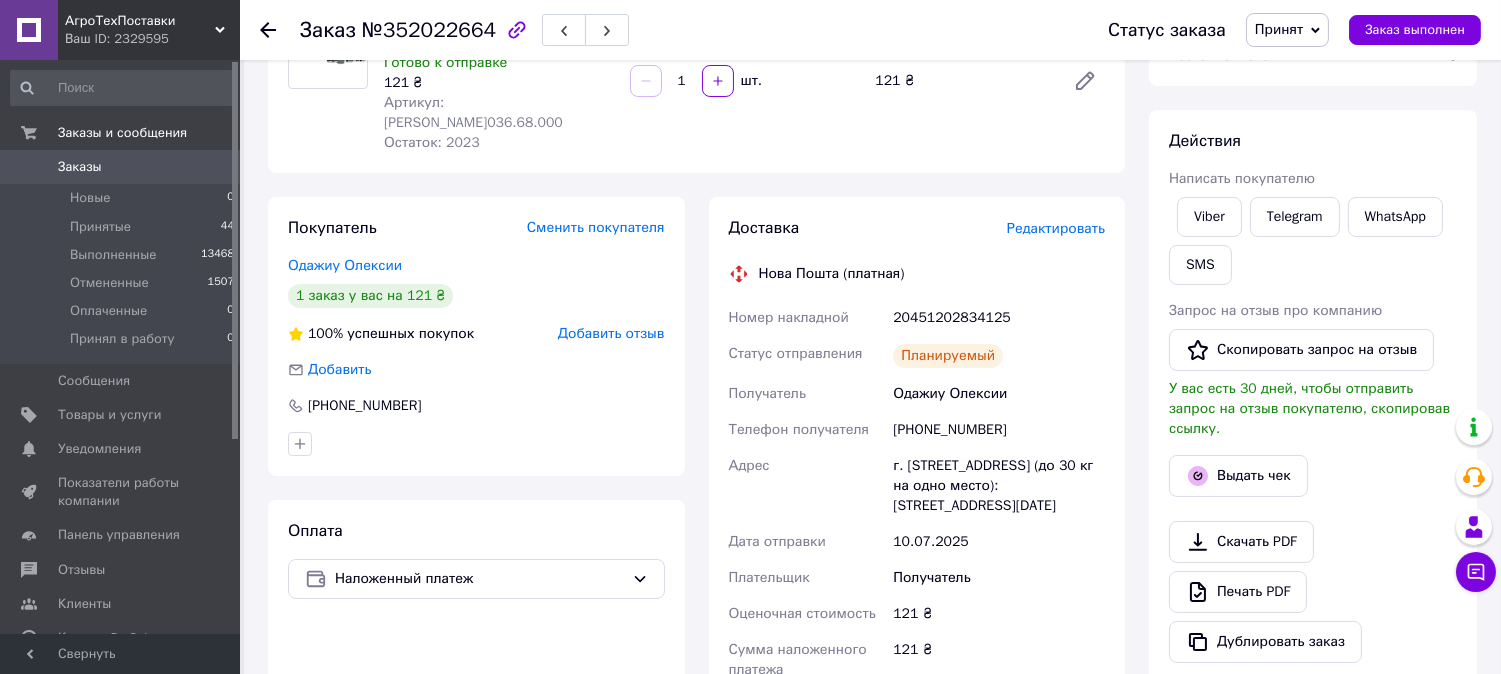 copy on "20451202834125 Статус отправления Планируемый Получатель Одажиу Олексии Телефон получателя +380508653697 Адрес г. Новоселица (Черновицкая обл., Черновицкий р-н.), №2 (до 30 кг на одно место): ул. 28 Июня, 28" 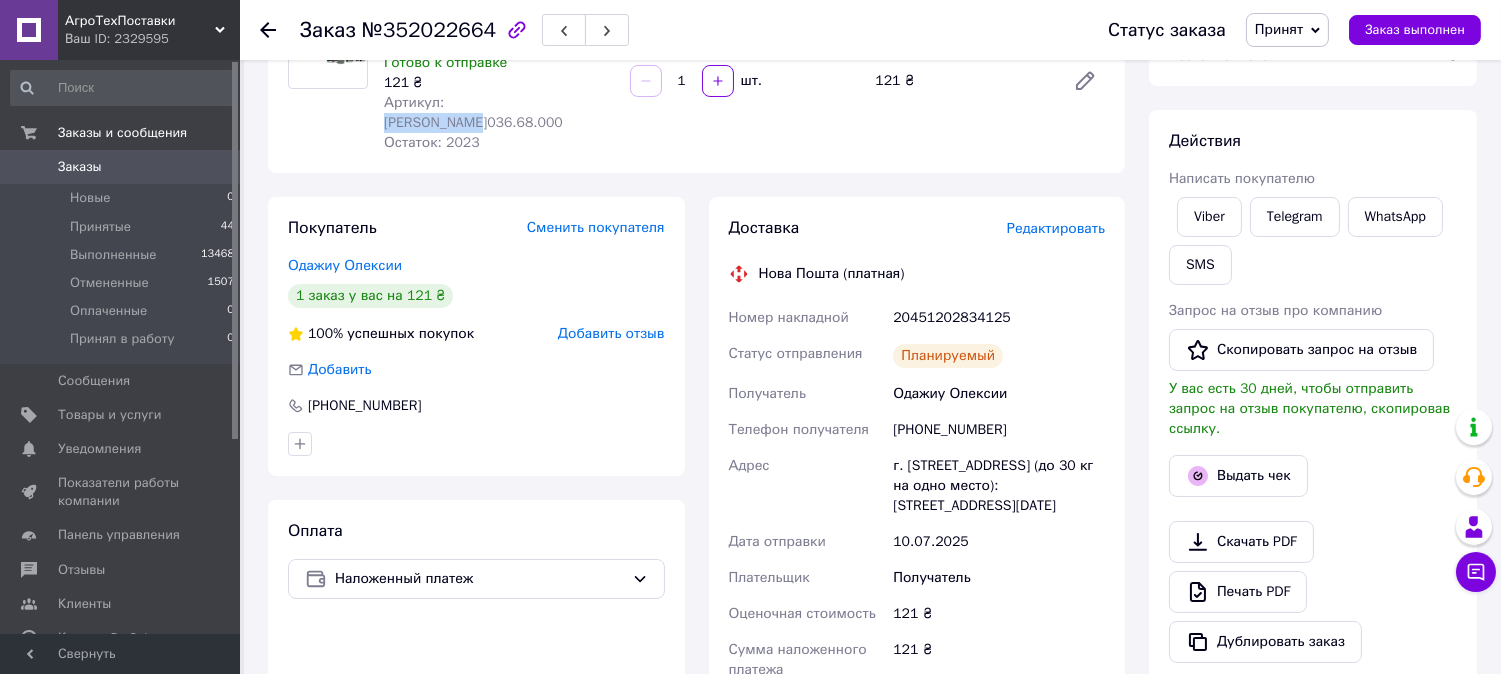 drag, startPoint x: 445, startPoint y: 104, endPoint x: 532, endPoint y: 100, distance: 87.0919 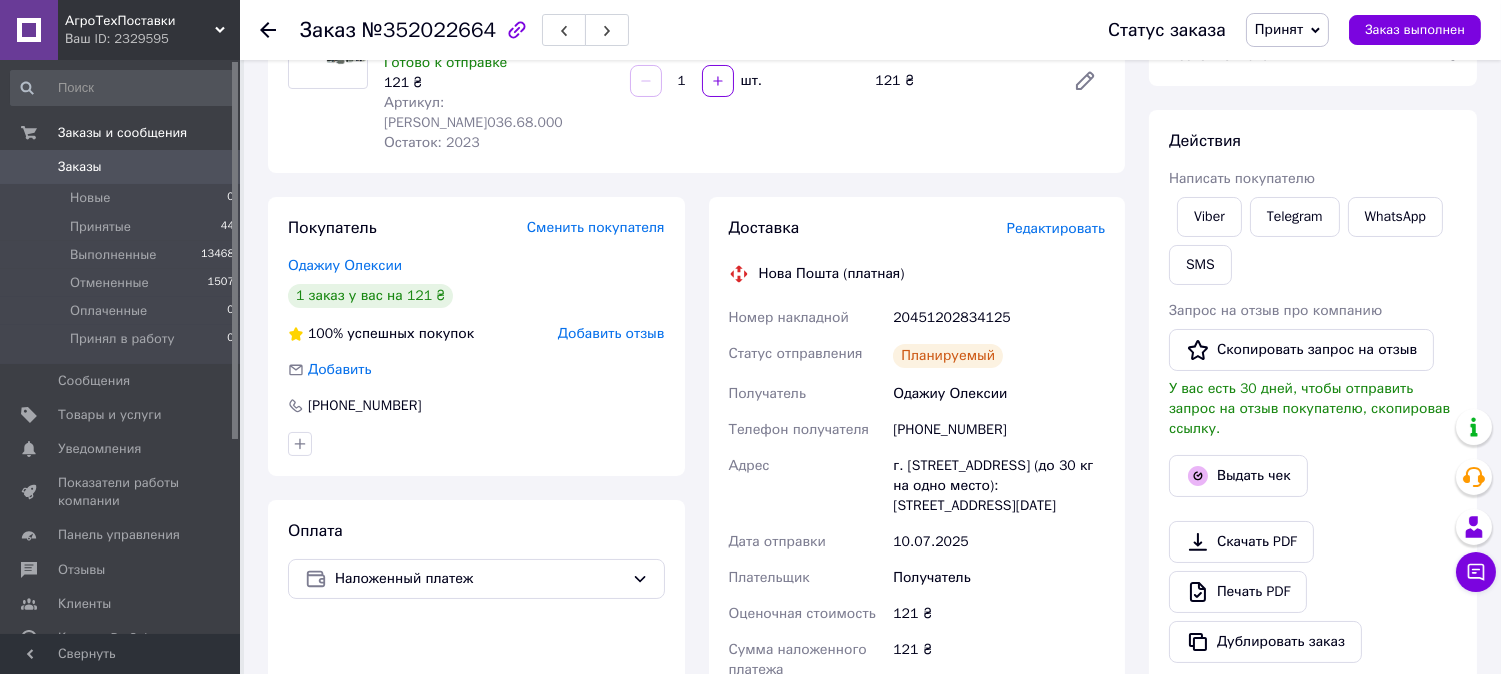 click on "Выдать чек" at bounding box center (1313, 476) 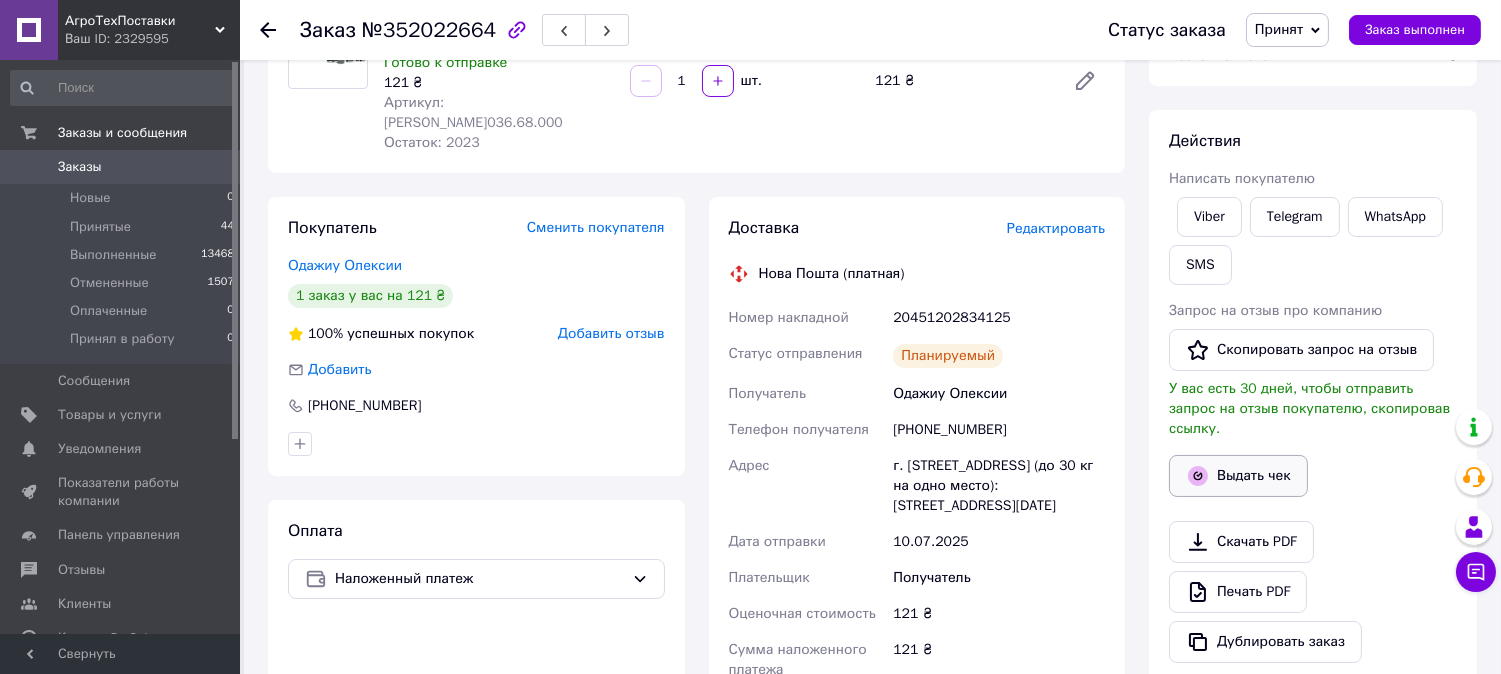 click on "Выдать чек" at bounding box center (1238, 476) 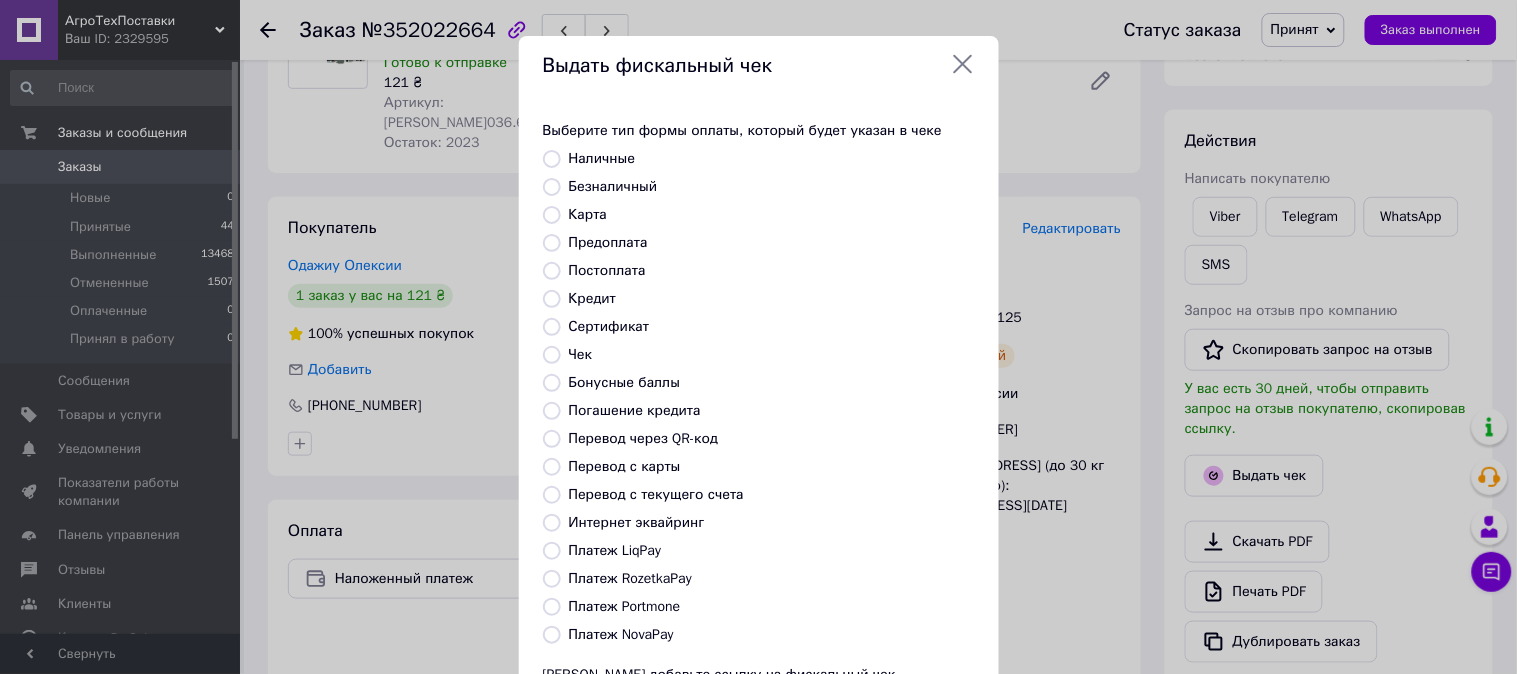 click on "Безналичный" at bounding box center [552, 187] 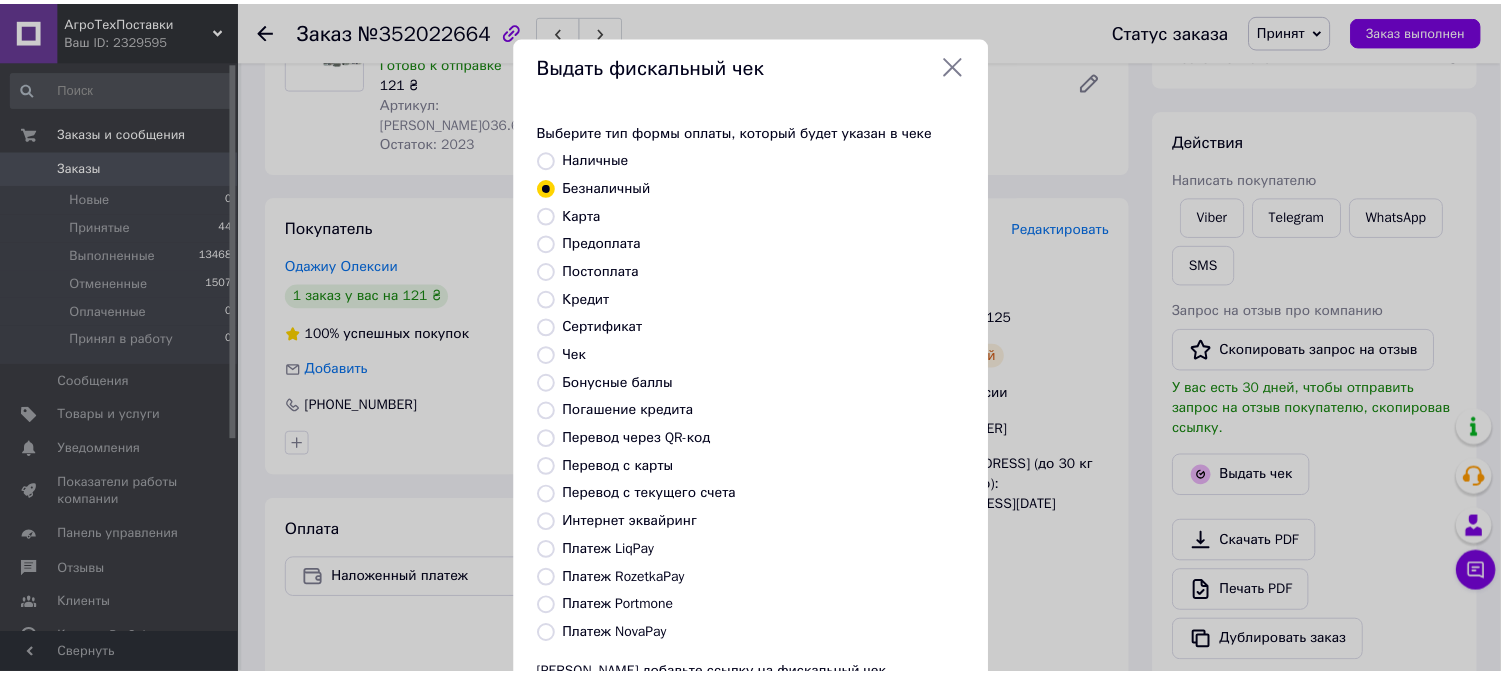 scroll, scrollTop: 185, scrollLeft: 0, axis: vertical 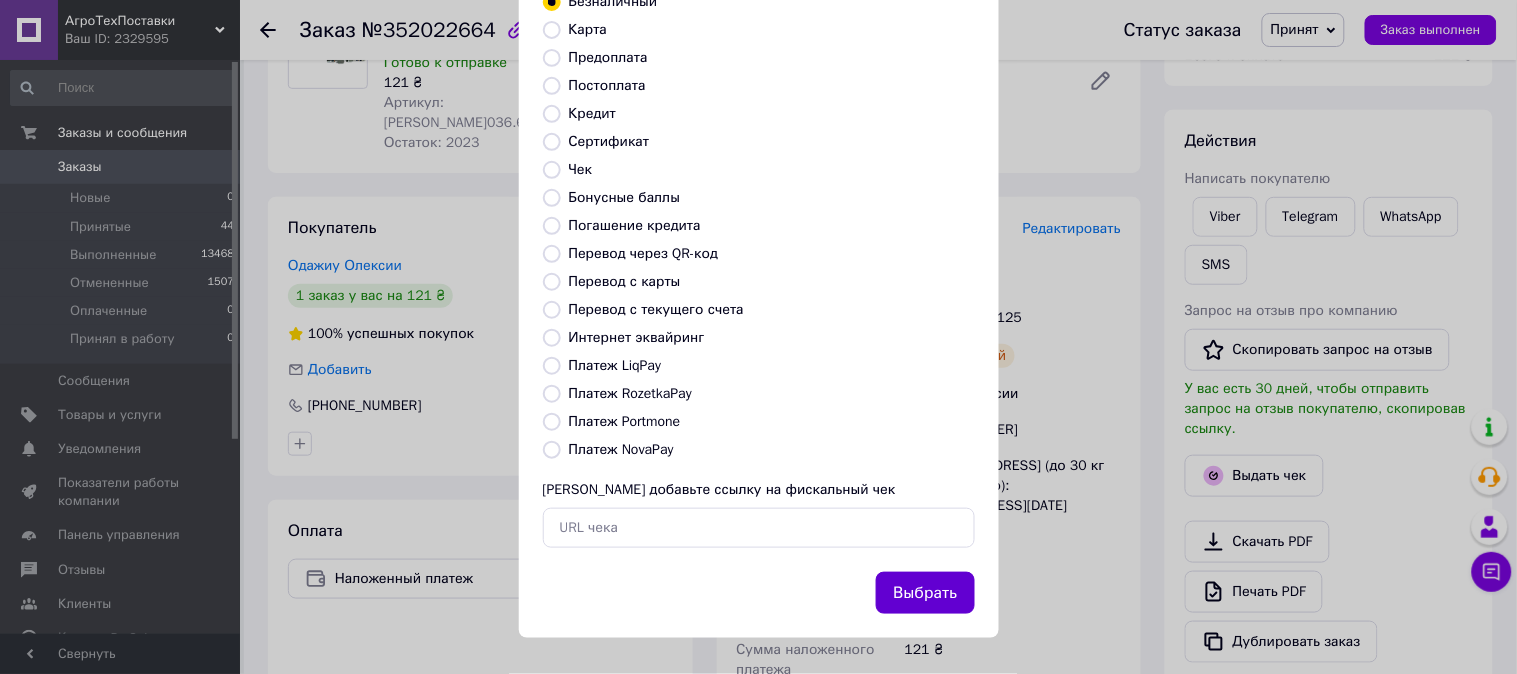 click on "Выбрать" at bounding box center (925, 593) 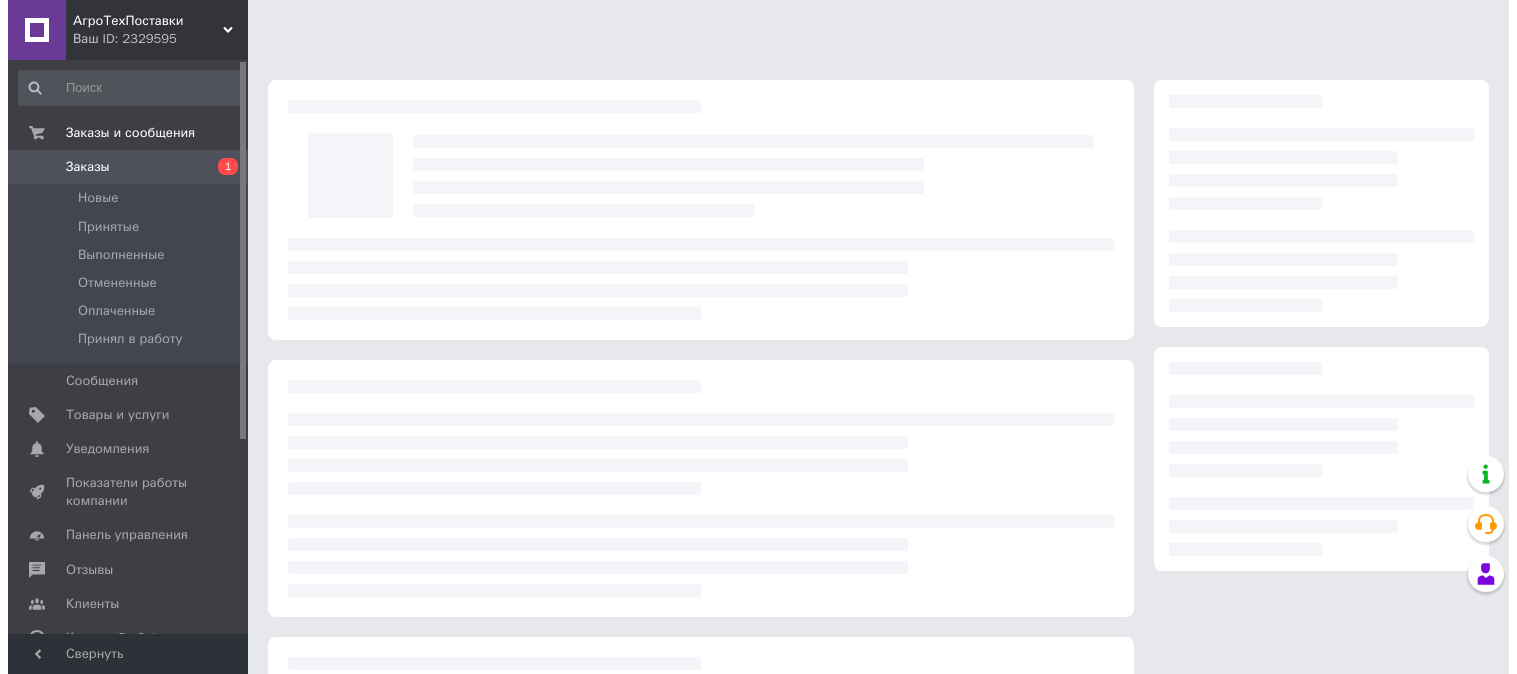scroll, scrollTop: 0, scrollLeft: 0, axis: both 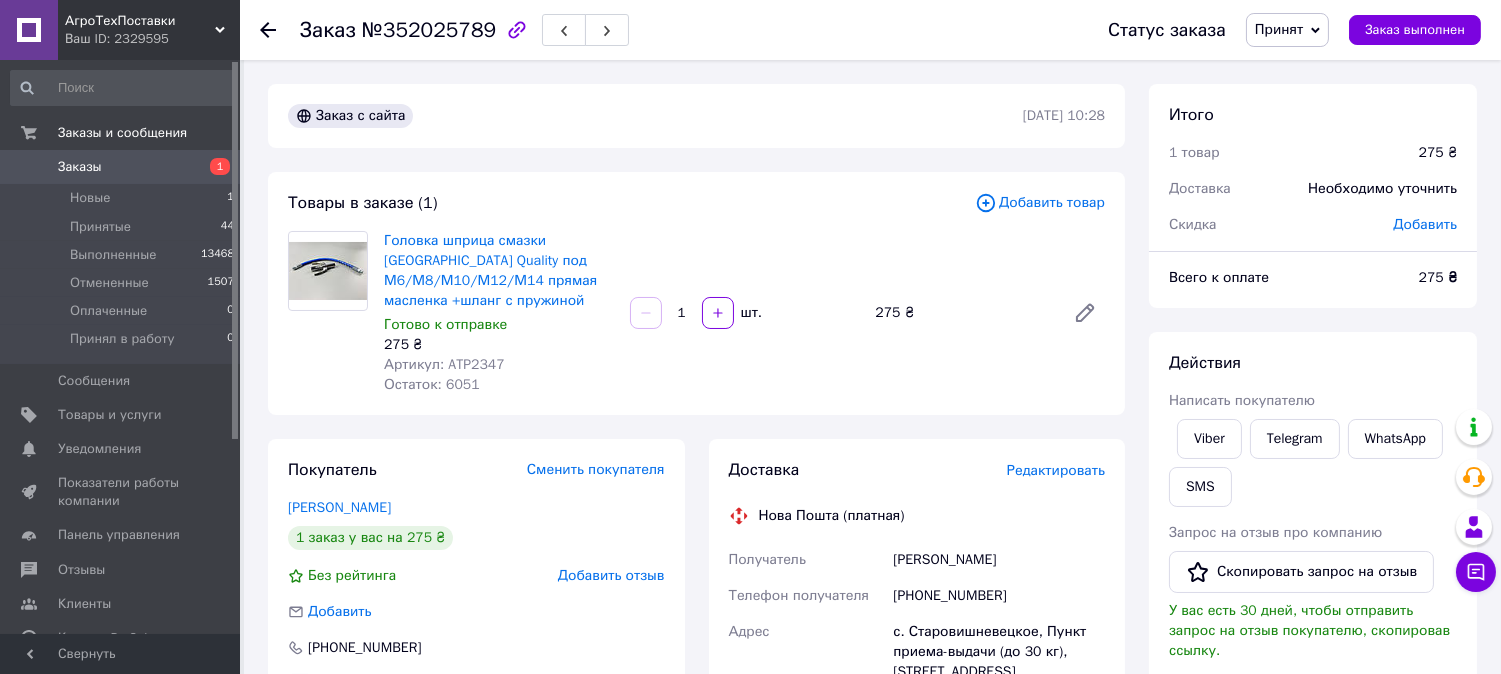 click on "Редактировать" at bounding box center [1056, 470] 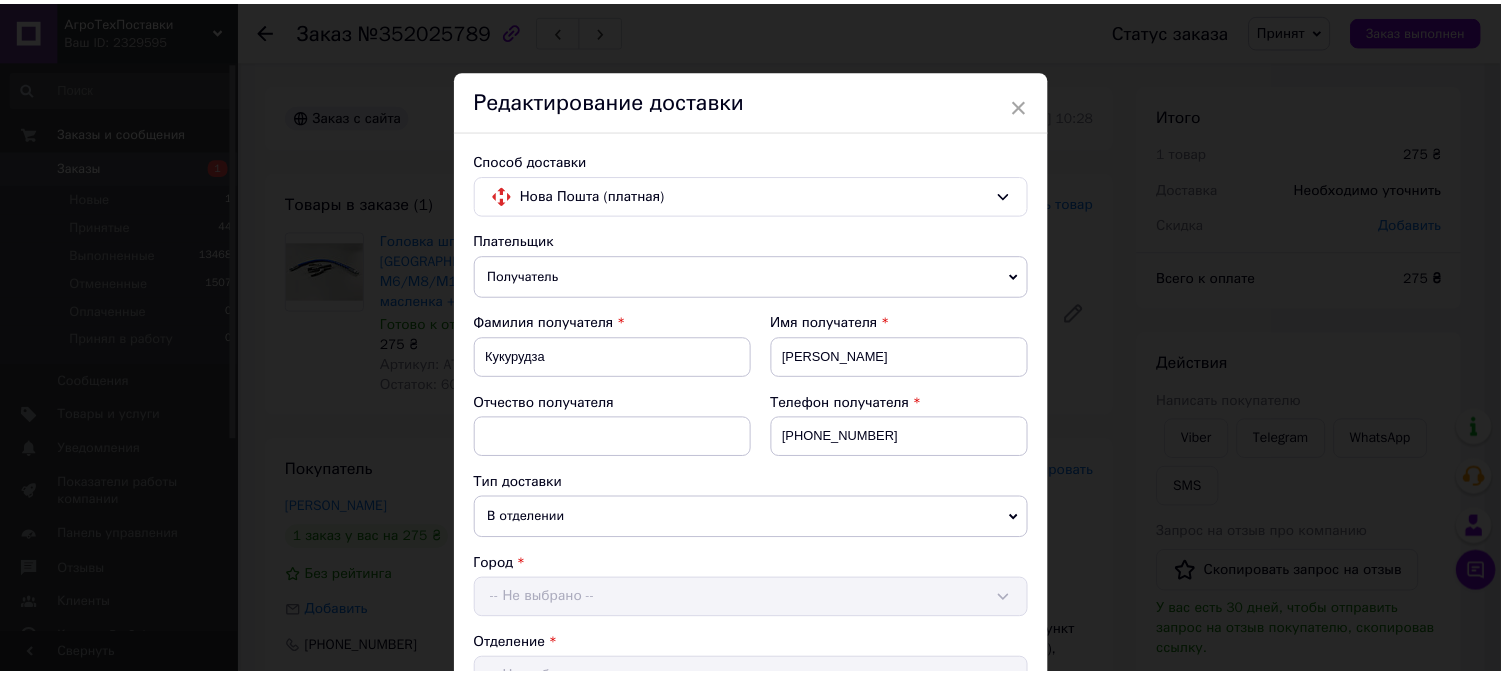scroll, scrollTop: 874, scrollLeft: 0, axis: vertical 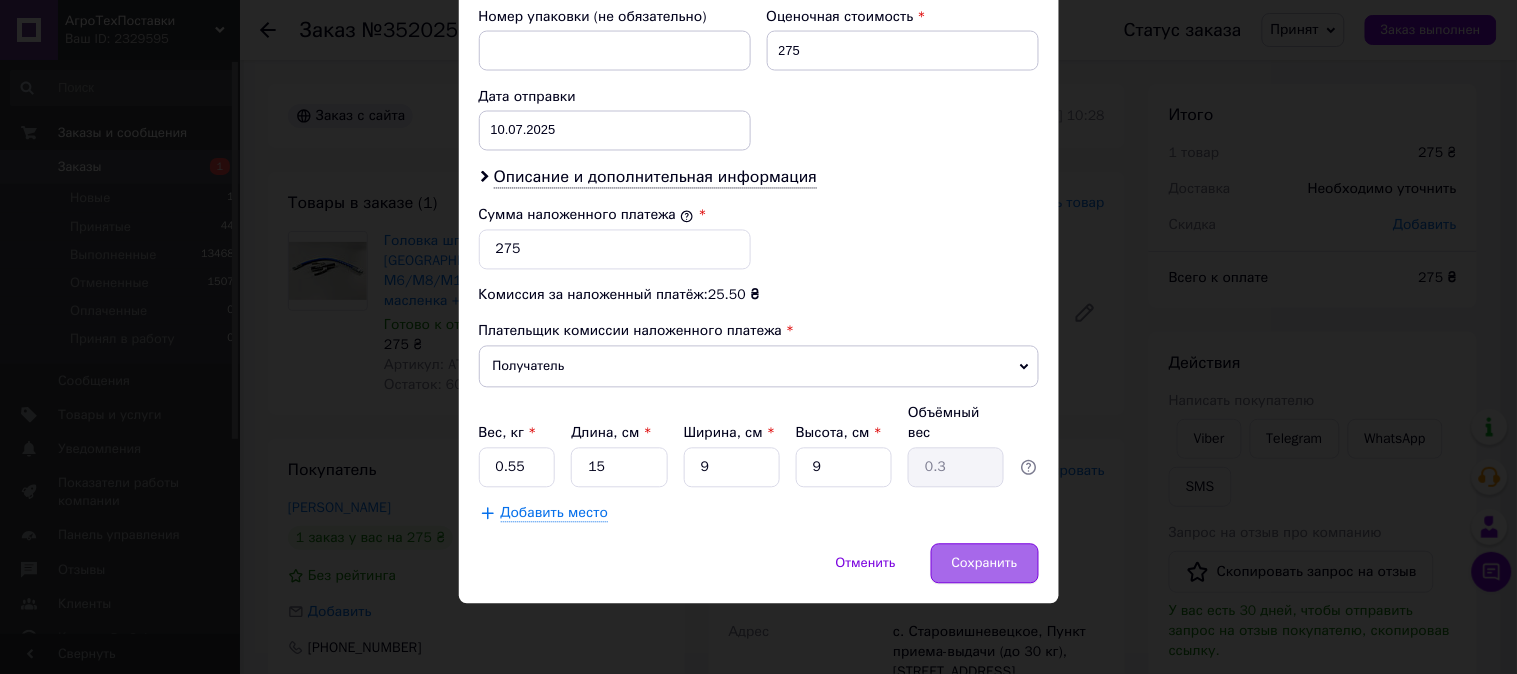 click on "Сохранить" at bounding box center [985, 564] 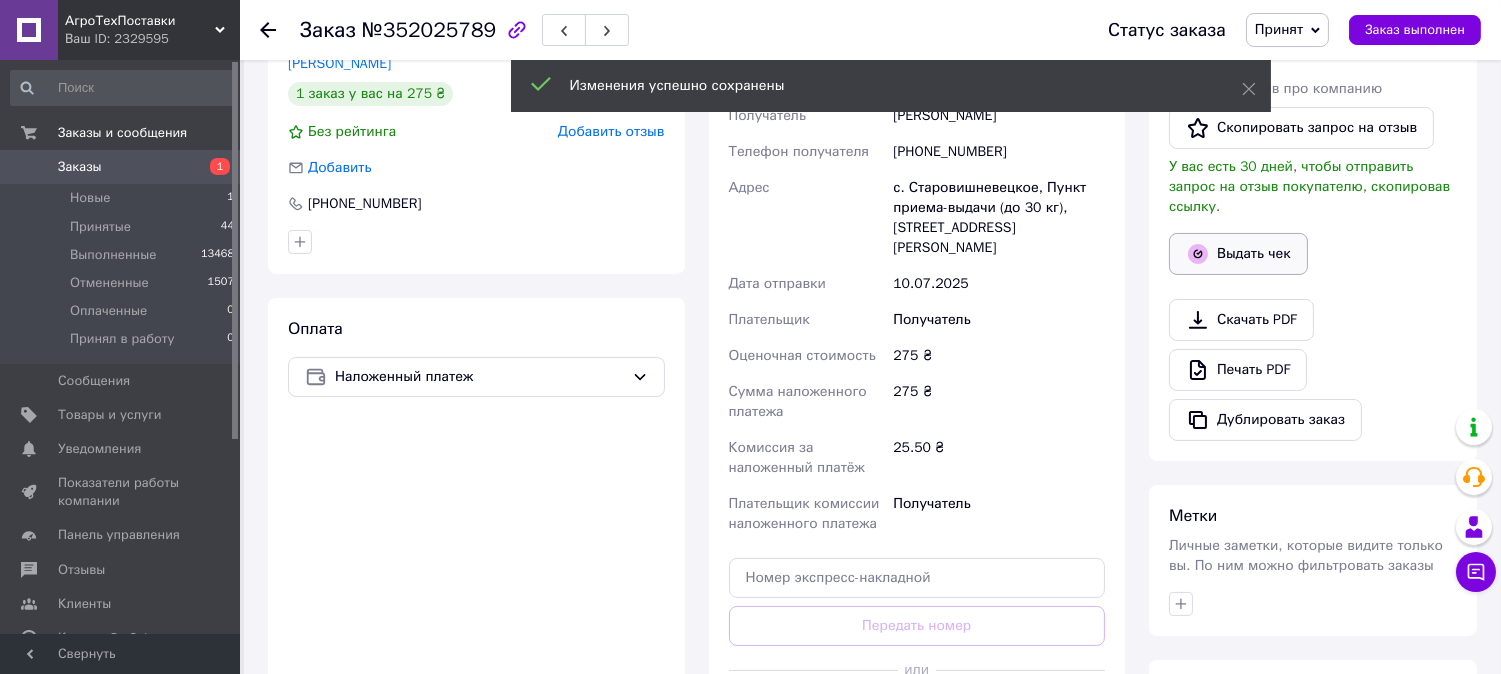 scroll, scrollTop: 222, scrollLeft: 0, axis: vertical 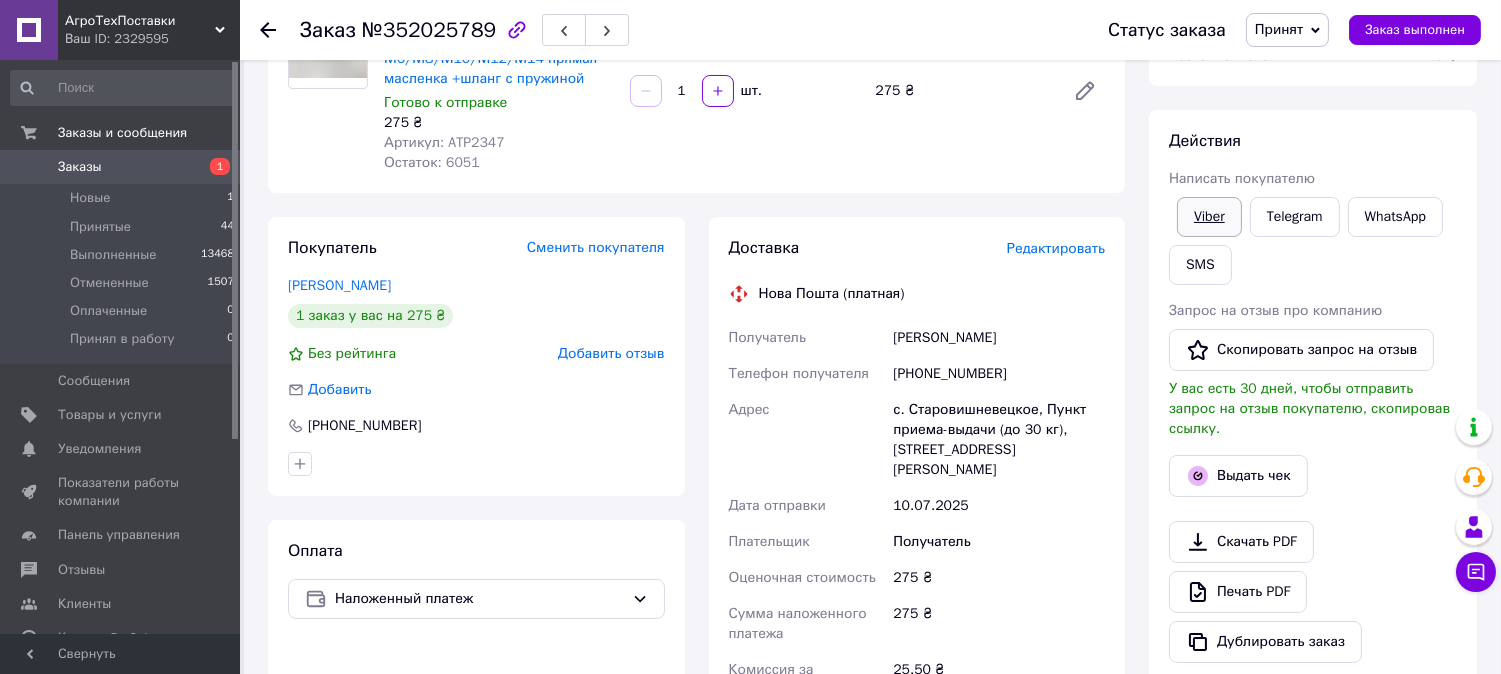 click on "Viber" at bounding box center (1209, 217) 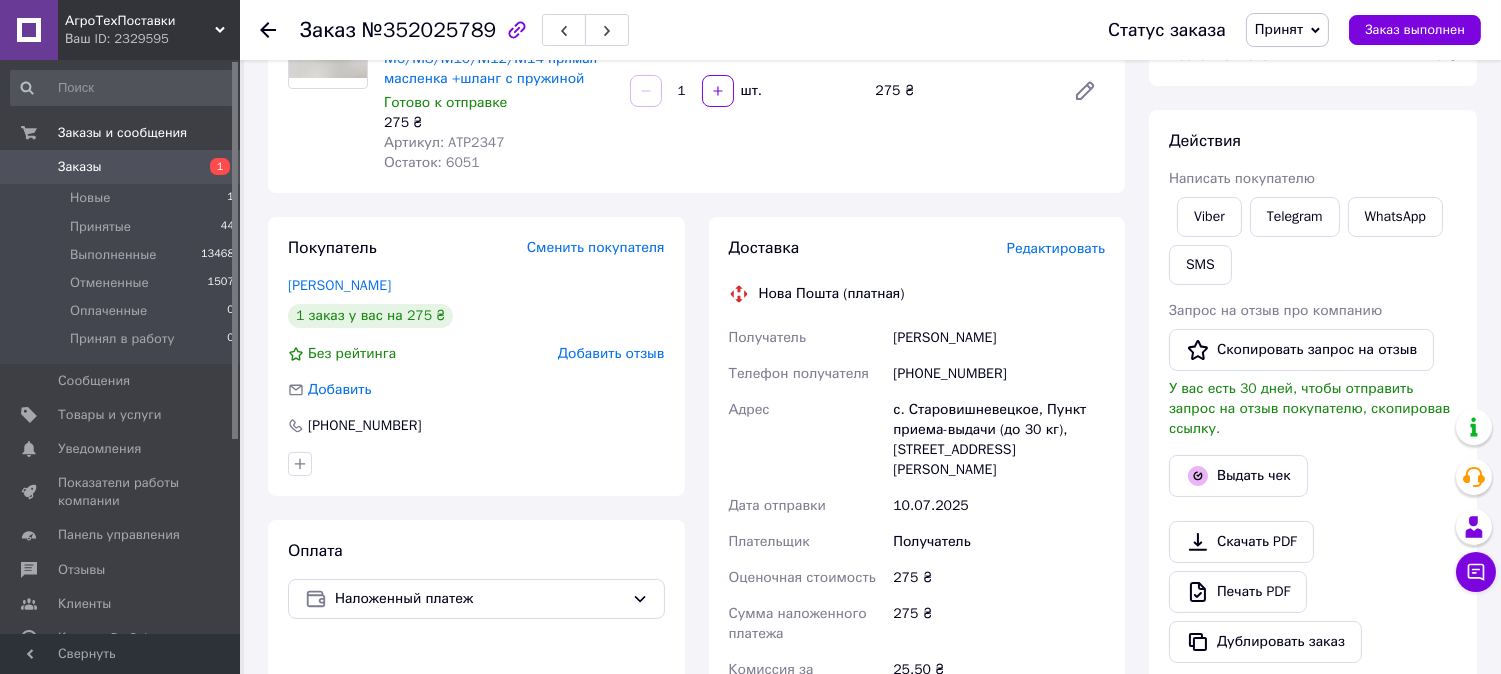 scroll, scrollTop: 555, scrollLeft: 0, axis: vertical 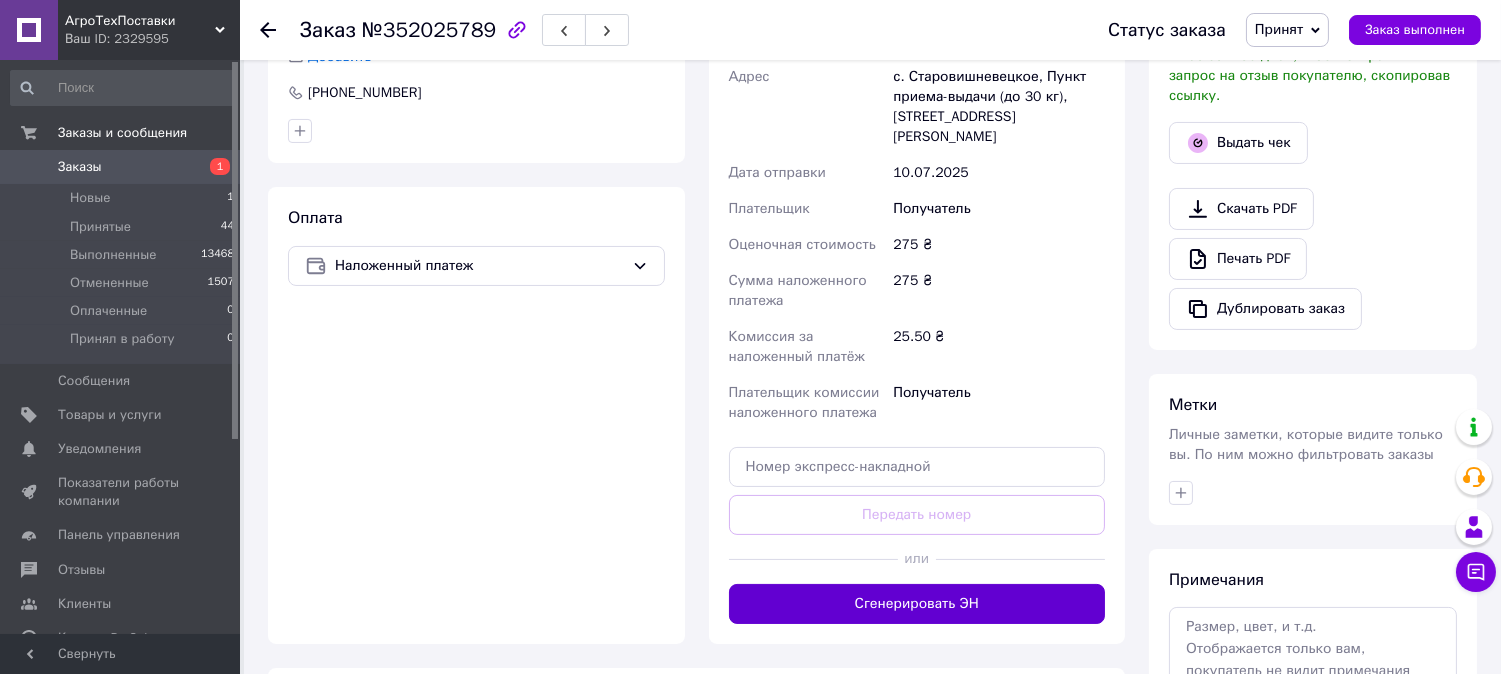 click on "Сгенерировать ЭН" at bounding box center [917, 604] 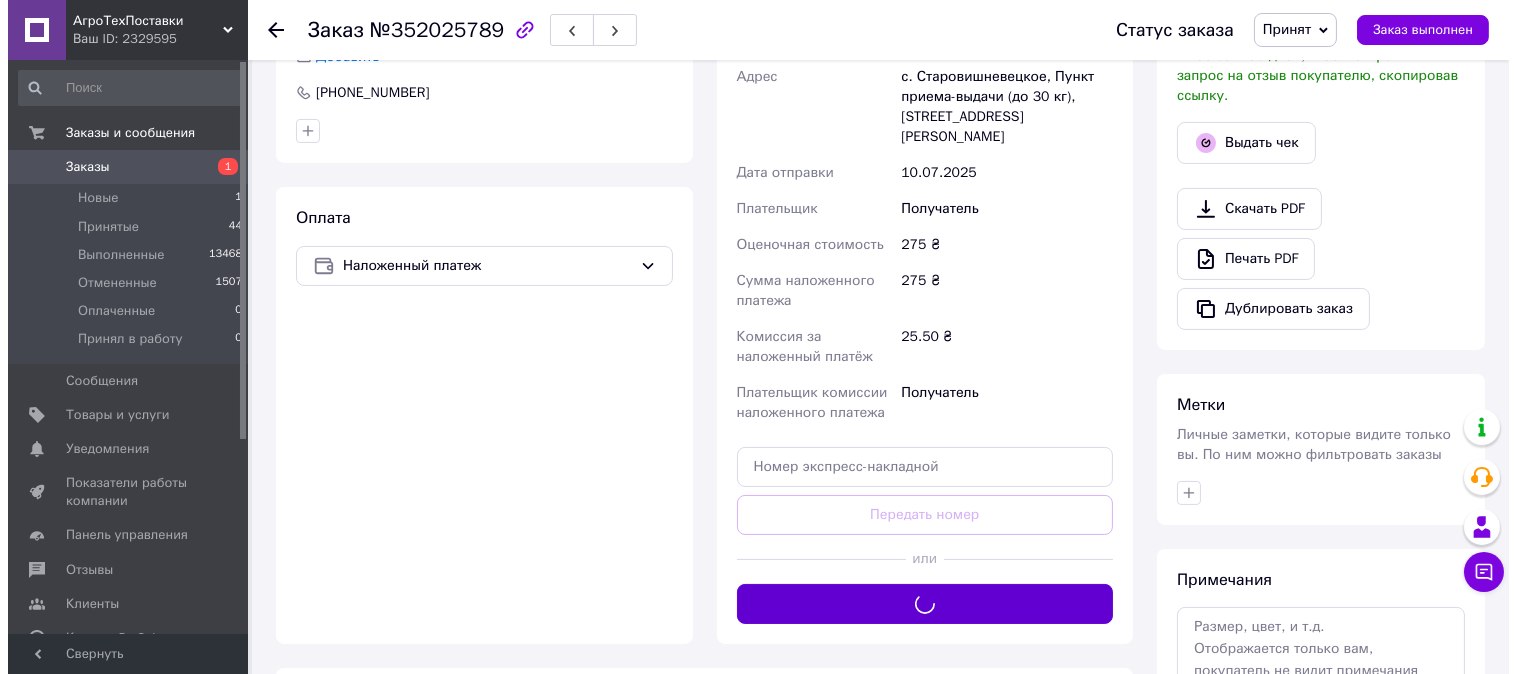 scroll, scrollTop: 222, scrollLeft: 0, axis: vertical 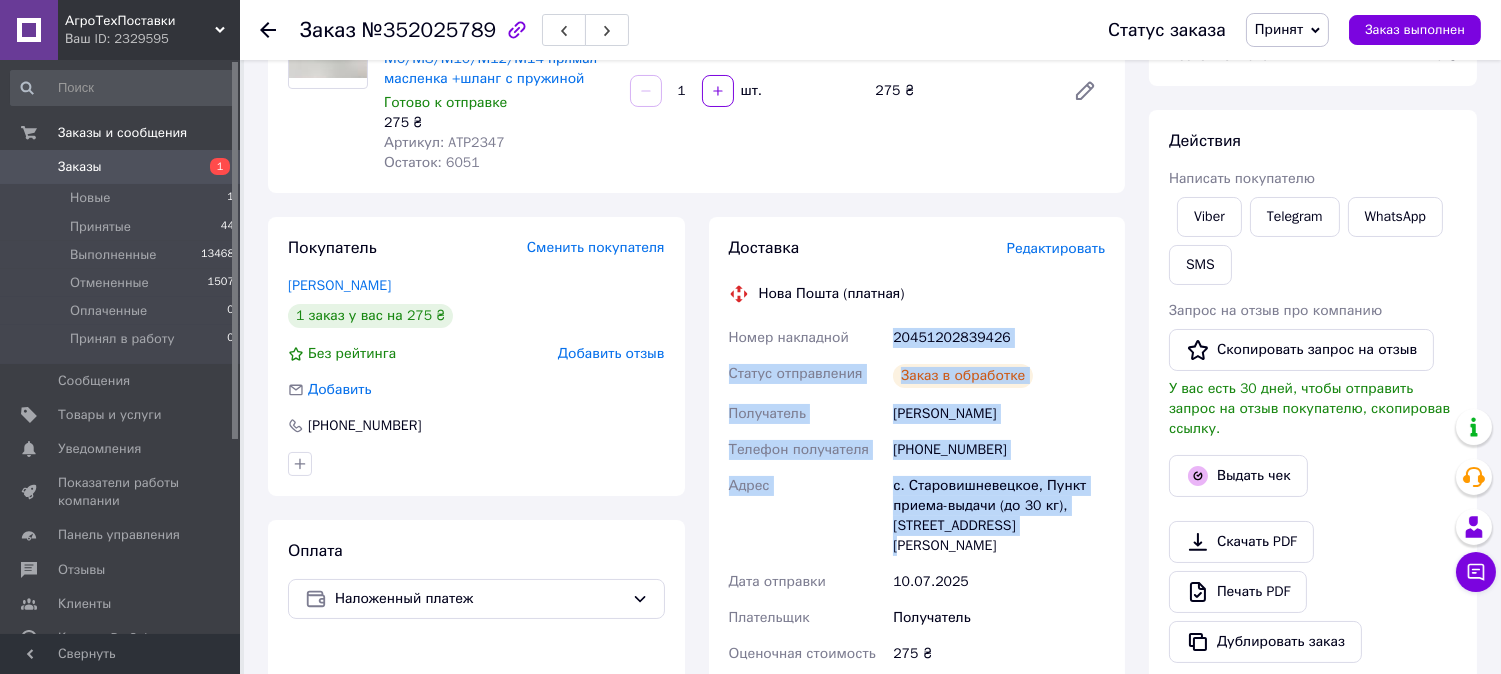 drag, startPoint x: 892, startPoint y: 335, endPoint x: 1013, endPoint y: 522, distance: 222.73302 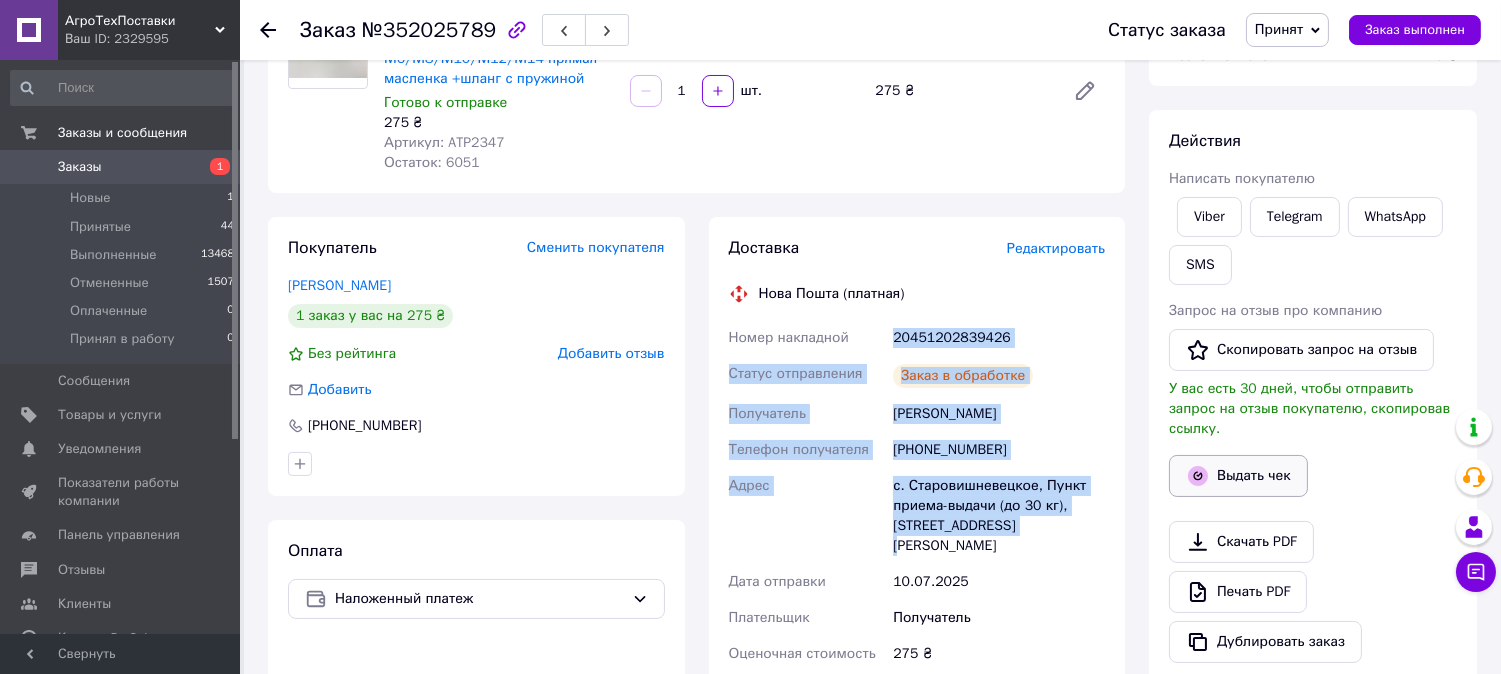 click on "Выдать чек" at bounding box center (1238, 476) 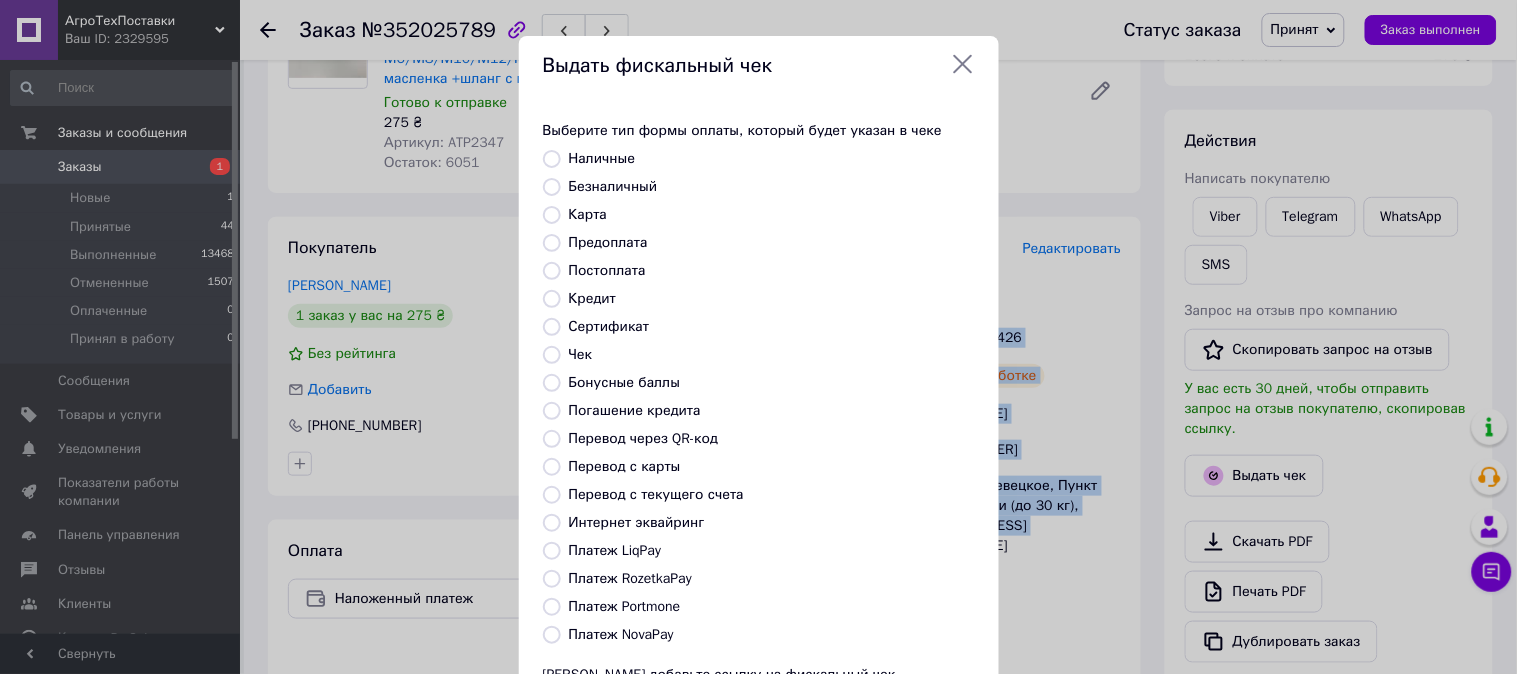 click on "Безналичный" at bounding box center (552, 187) 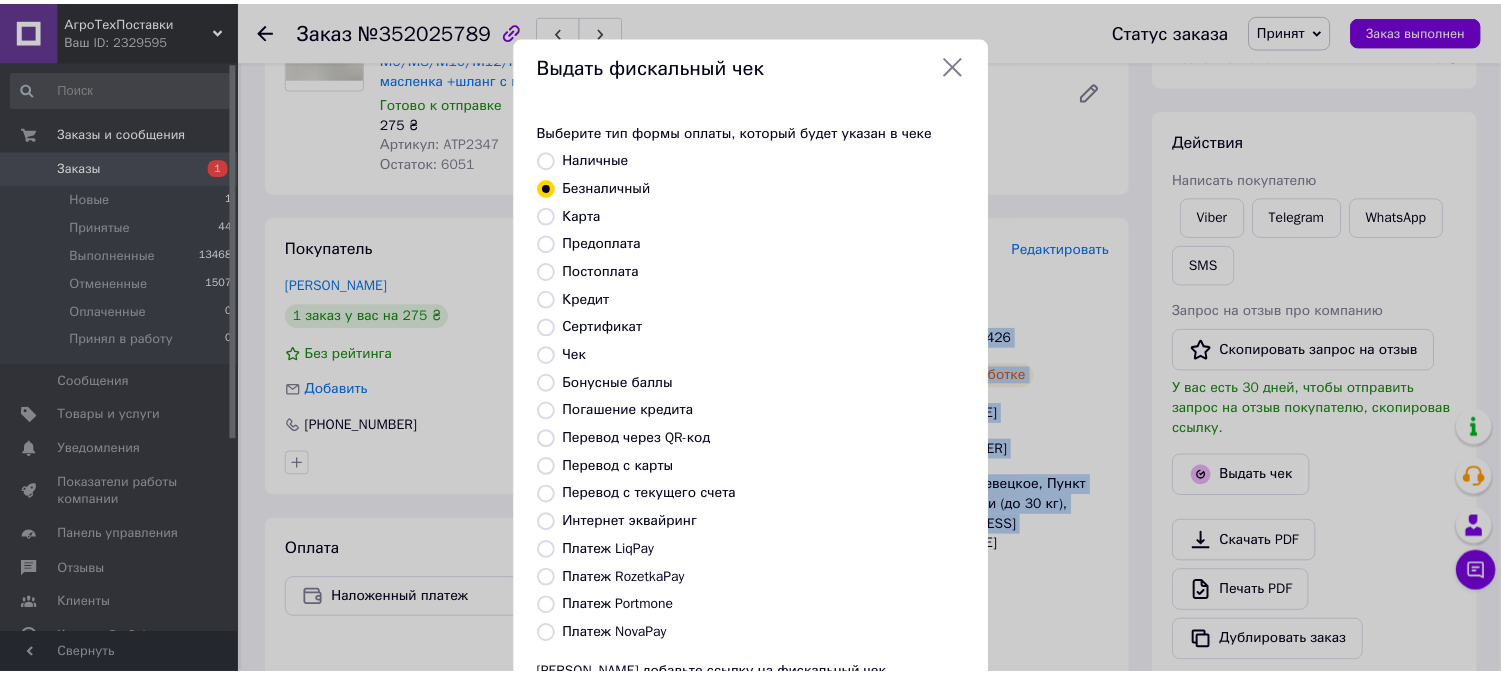 scroll, scrollTop: 185, scrollLeft: 0, axis: vertical 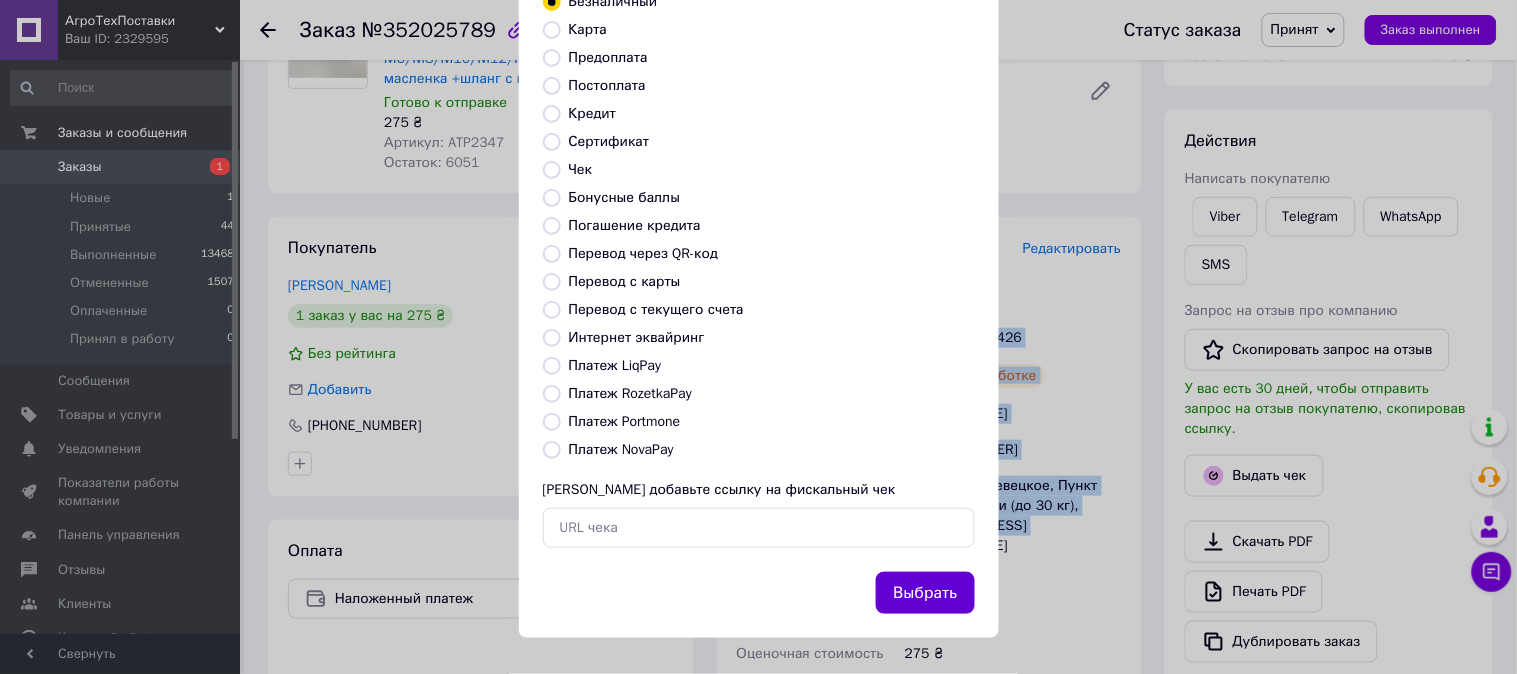 click on "Выбрать" at bounding box center (925, 593) 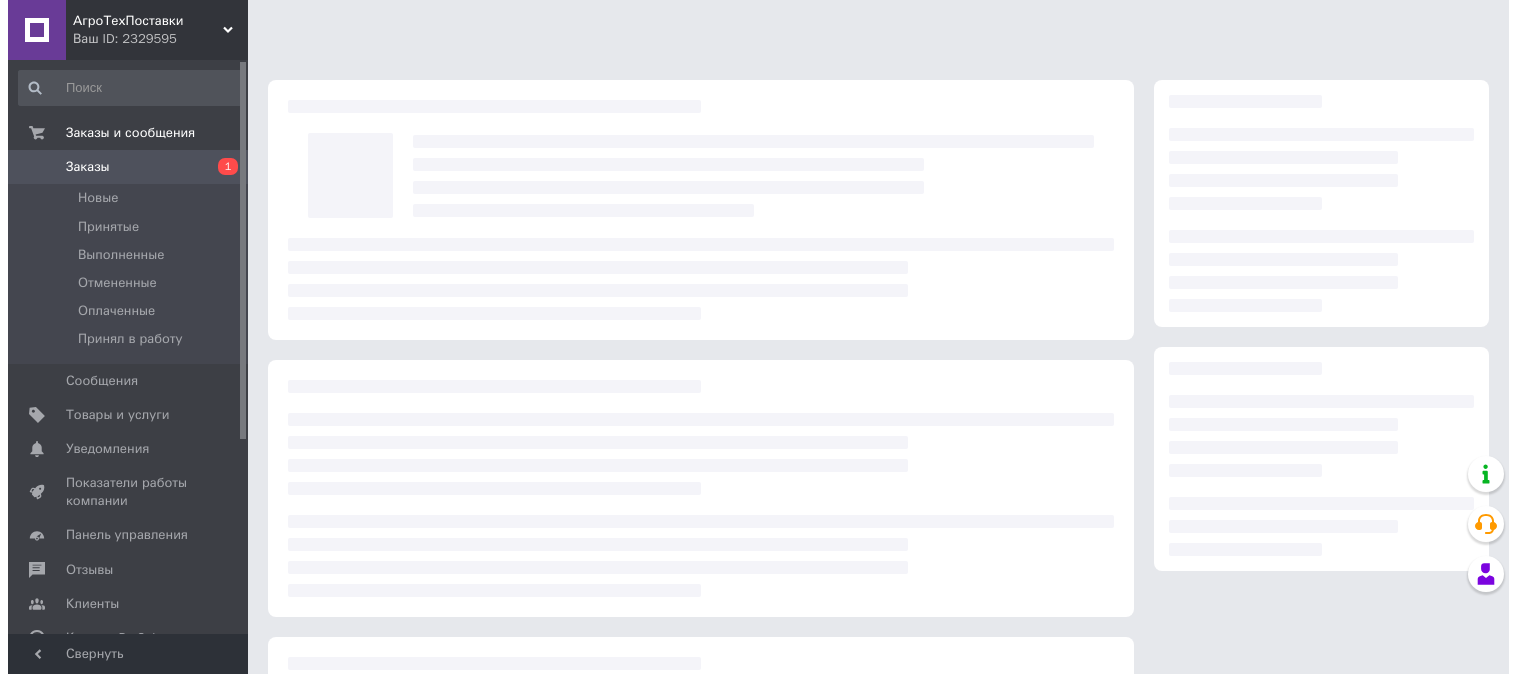 scroll, scrollTop: 0, scrollLeft: 0, axis: both 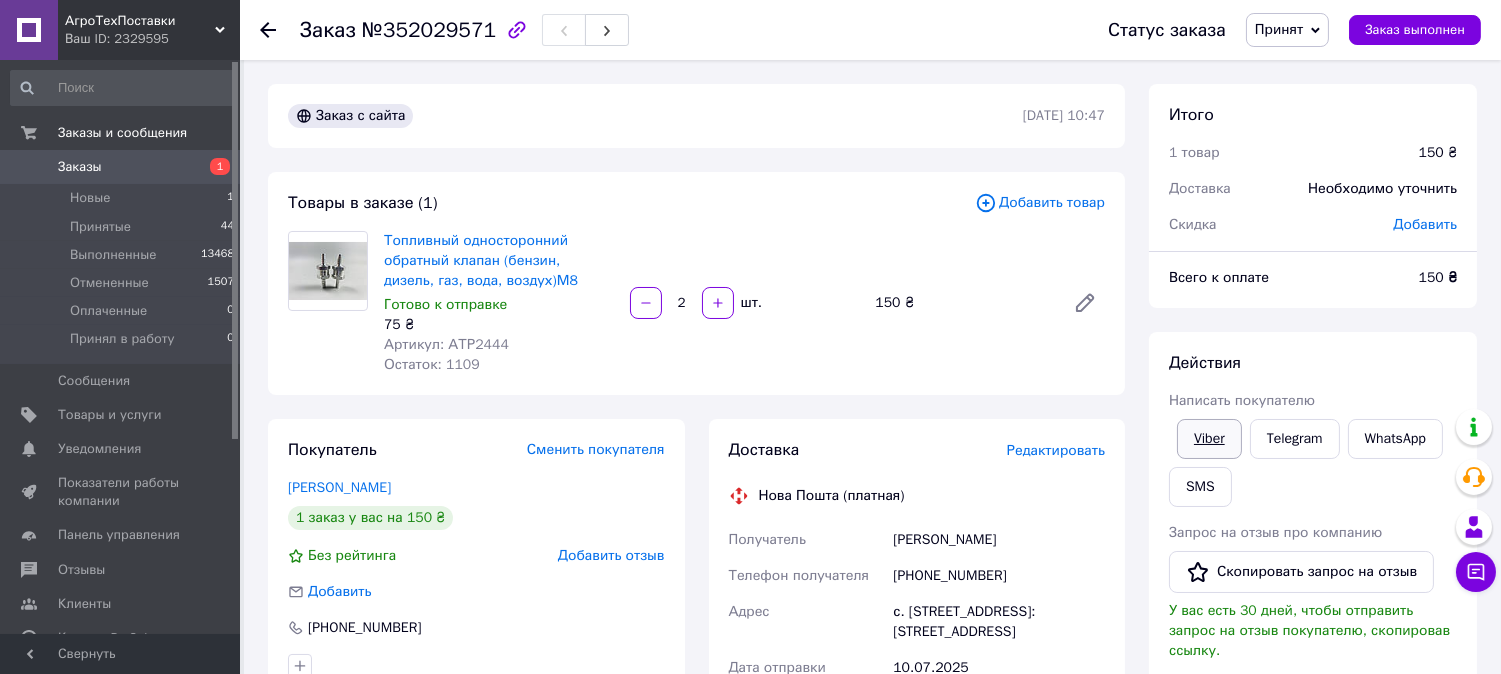 click on "Viber" at bounding box center (1209, 439) 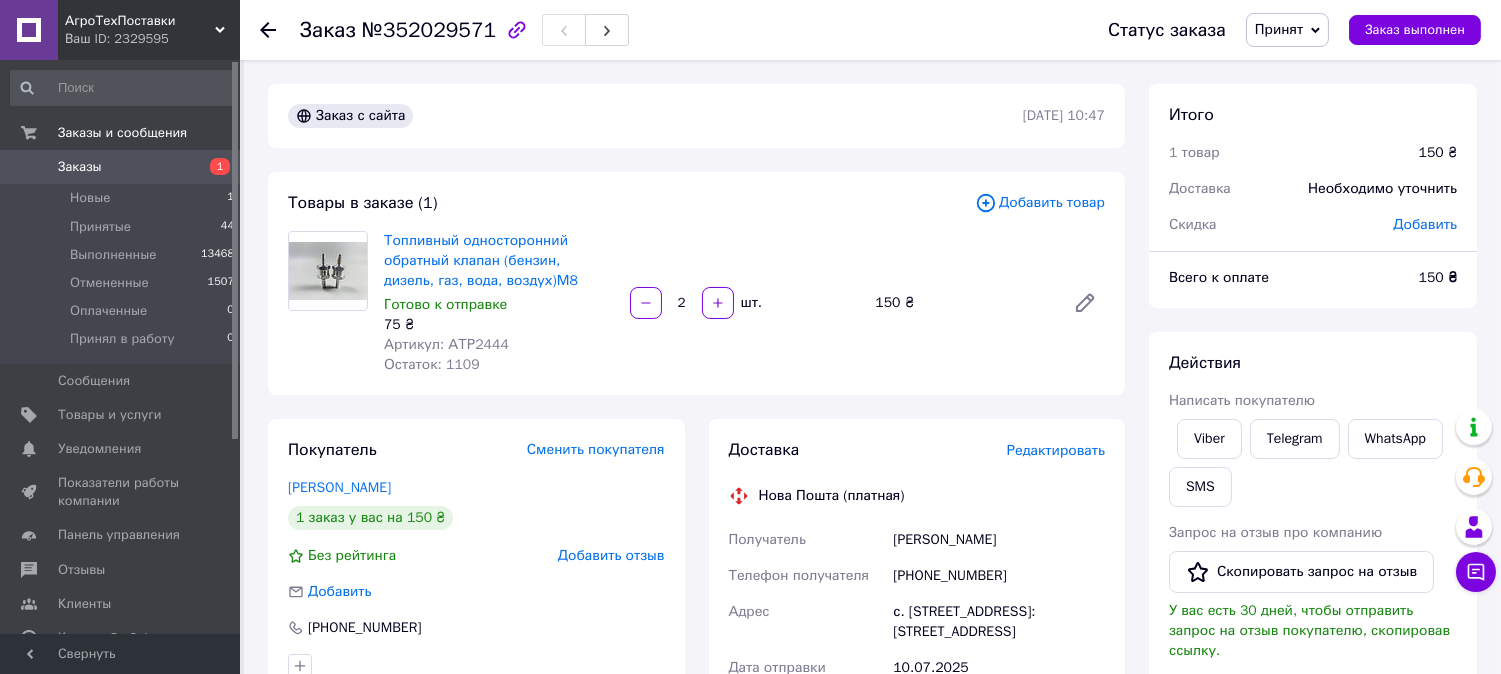 click on "Доставка Редактировать Нова Пошта (платная) Получатель [PERSON_NAME] получателя [PHONE_NUMBER] Адрес с. Заря (Ровенская обл.), №1: [STREET_ADDRESS] Дата отправки [DATE] Плательщик Получатель Оценочная стоимость 150 ₴ Сумма наложенного платежа 150 ₴ Комиссия за наложенный платёж 23 ₴ Плательщик комиссии наложенного платежа Получатель Передать номер или Сгенерировать ЭН" at bounding box center (917, 779) 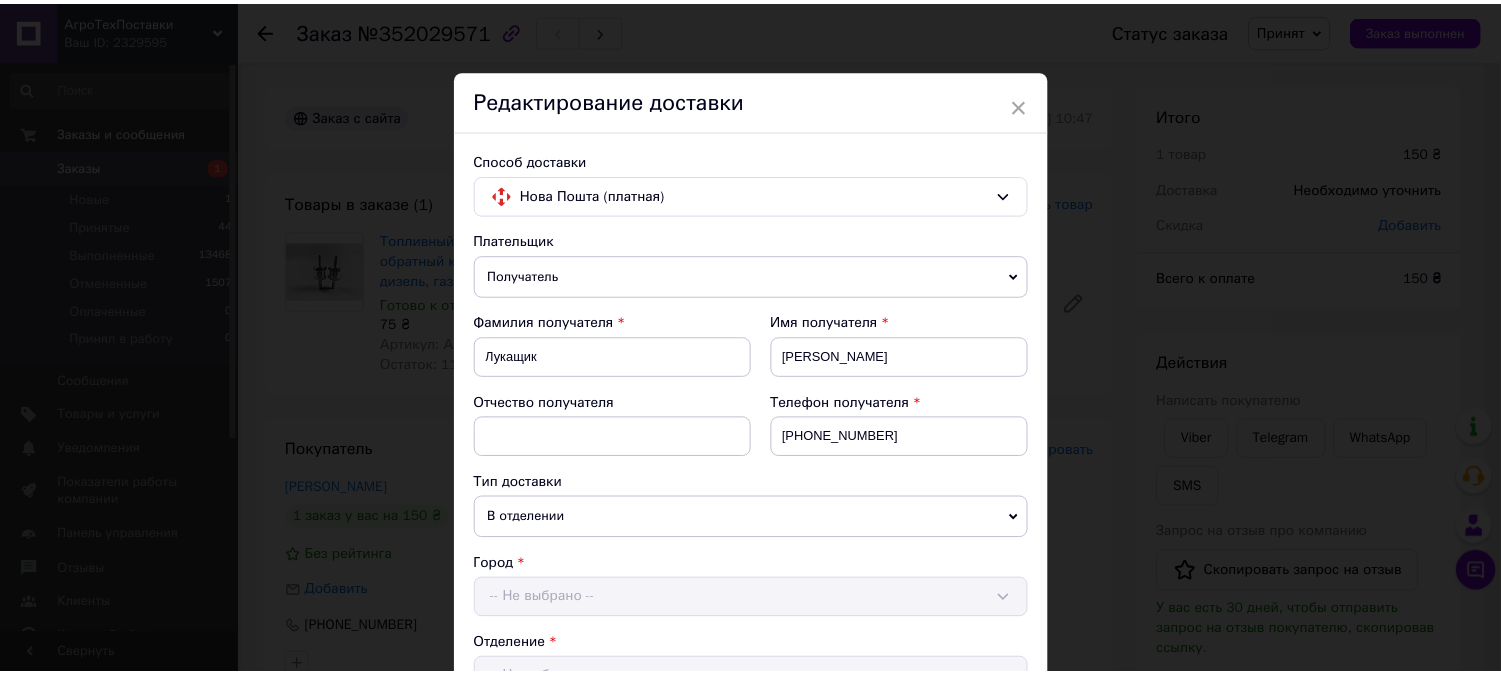 scroll, scrollTop: 874, scrollLeft: 0, axis: vertical 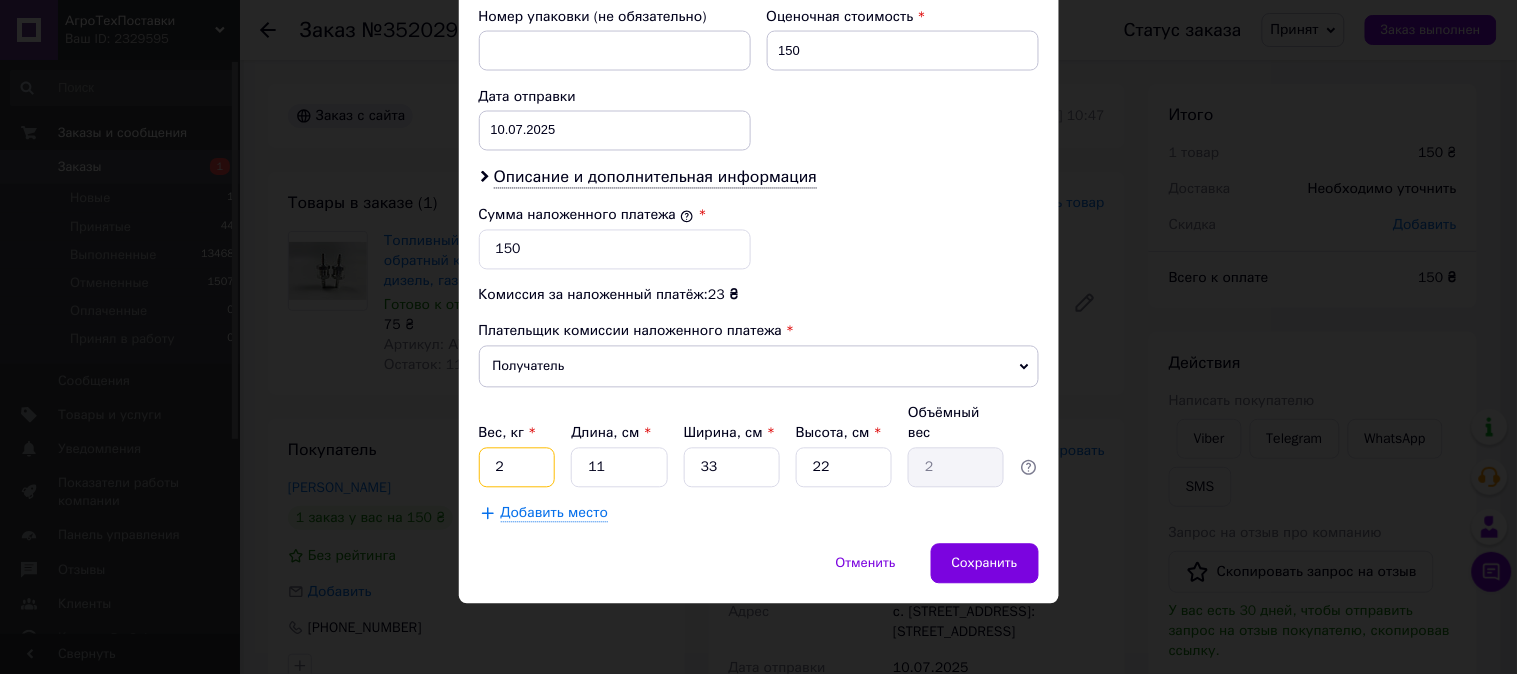 click on "2" at bounding box center (517, 468) 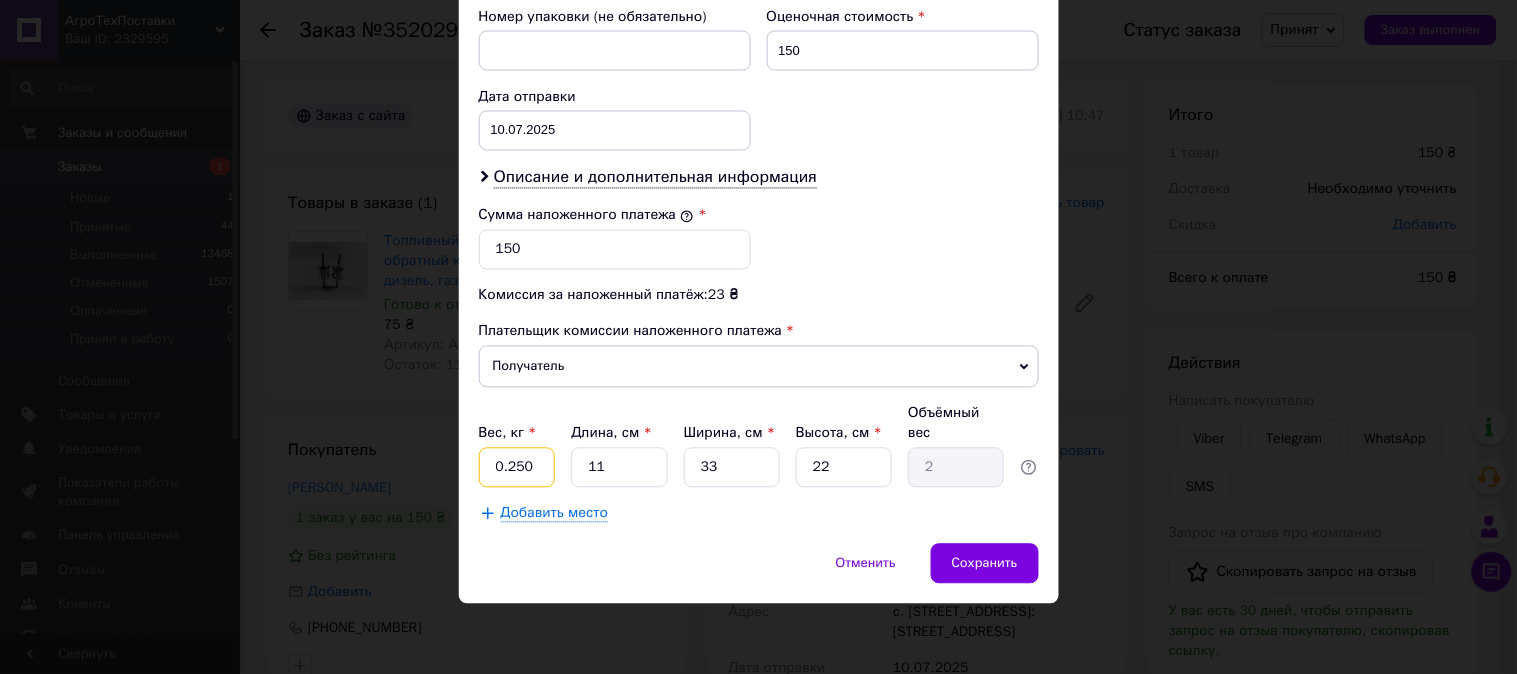type on "0.250" 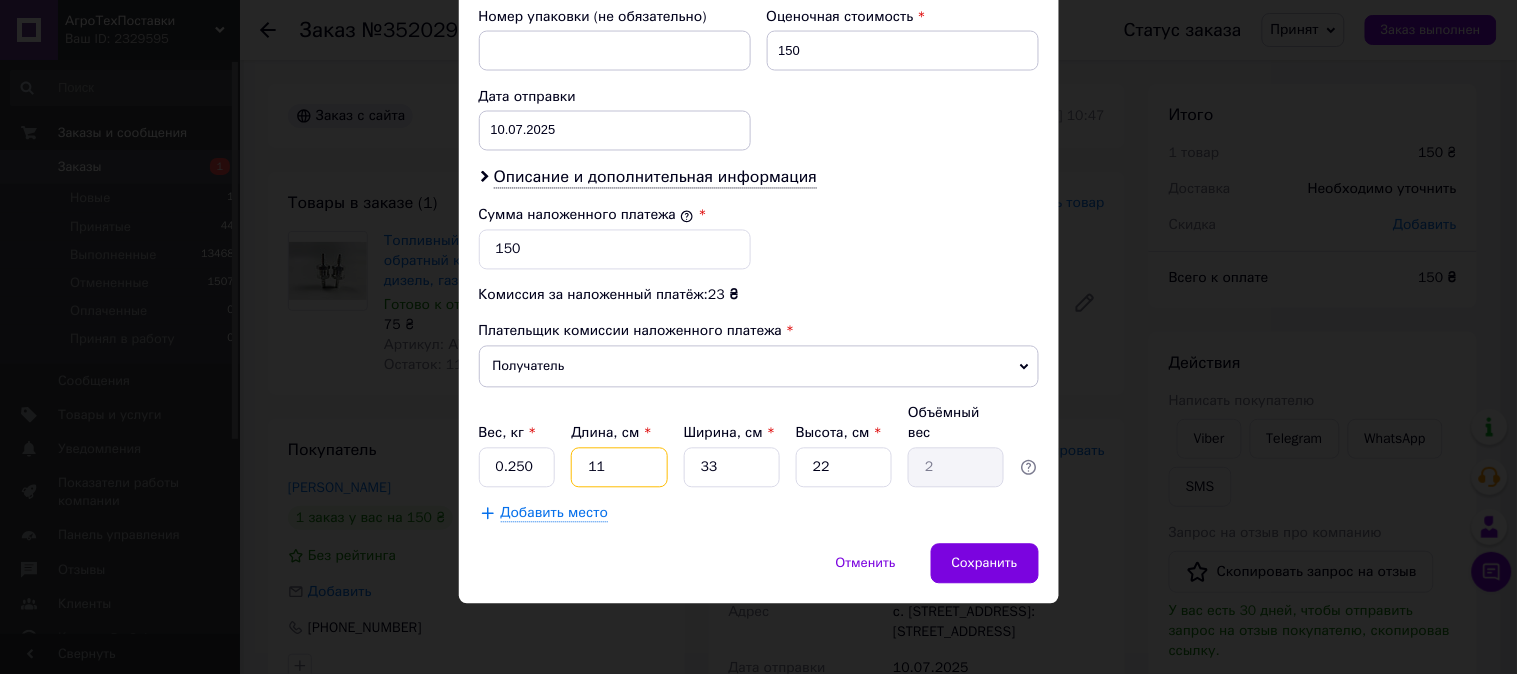 click on "11" at bounding box center (619, 468) 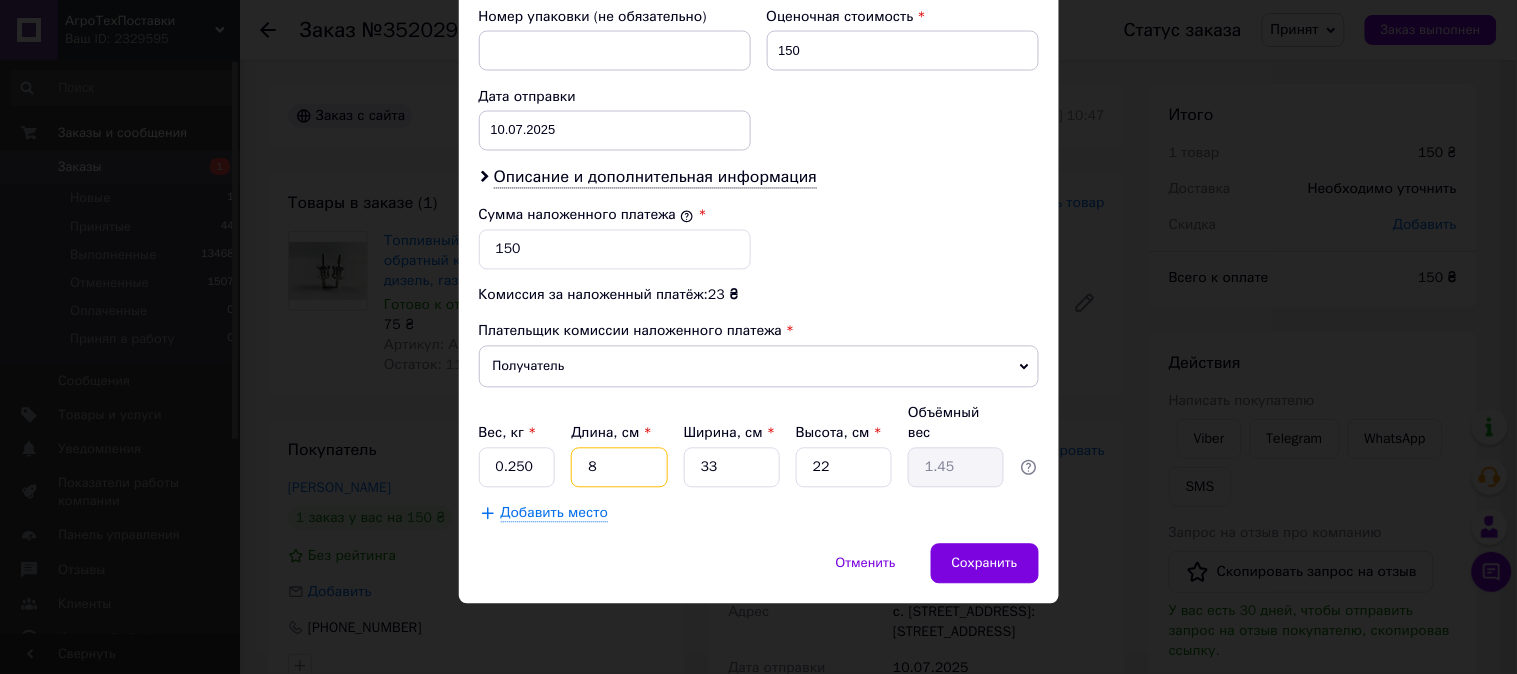 type on "8" 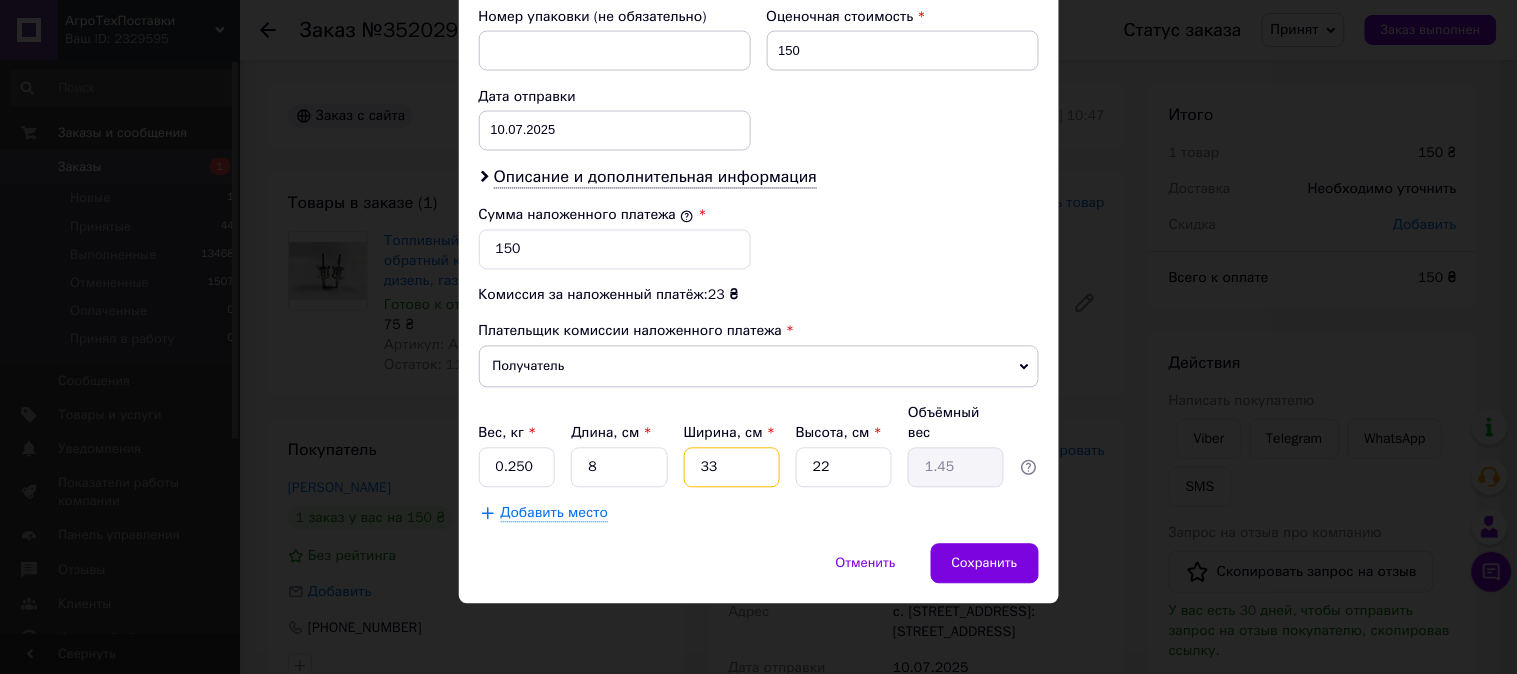 click on "33" at bounding box center (732, 468) 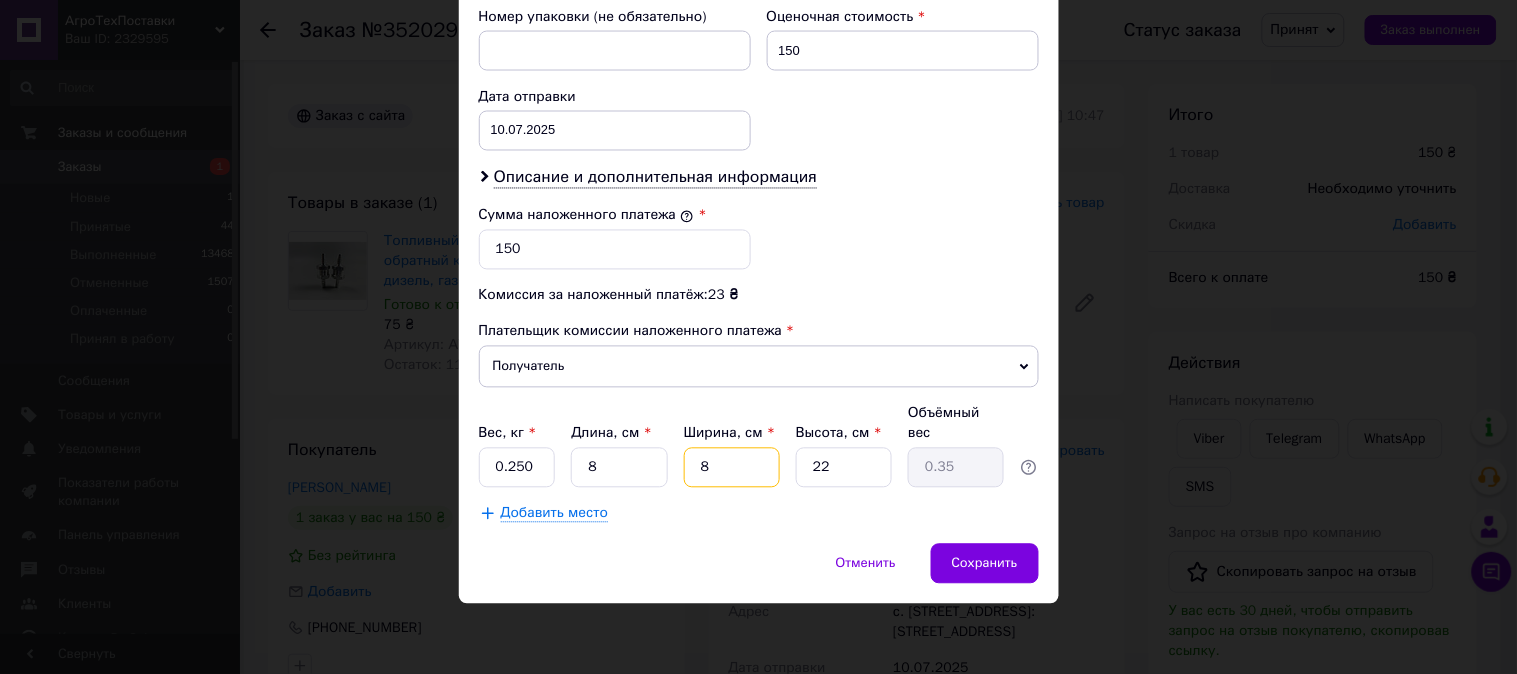 type on "8" 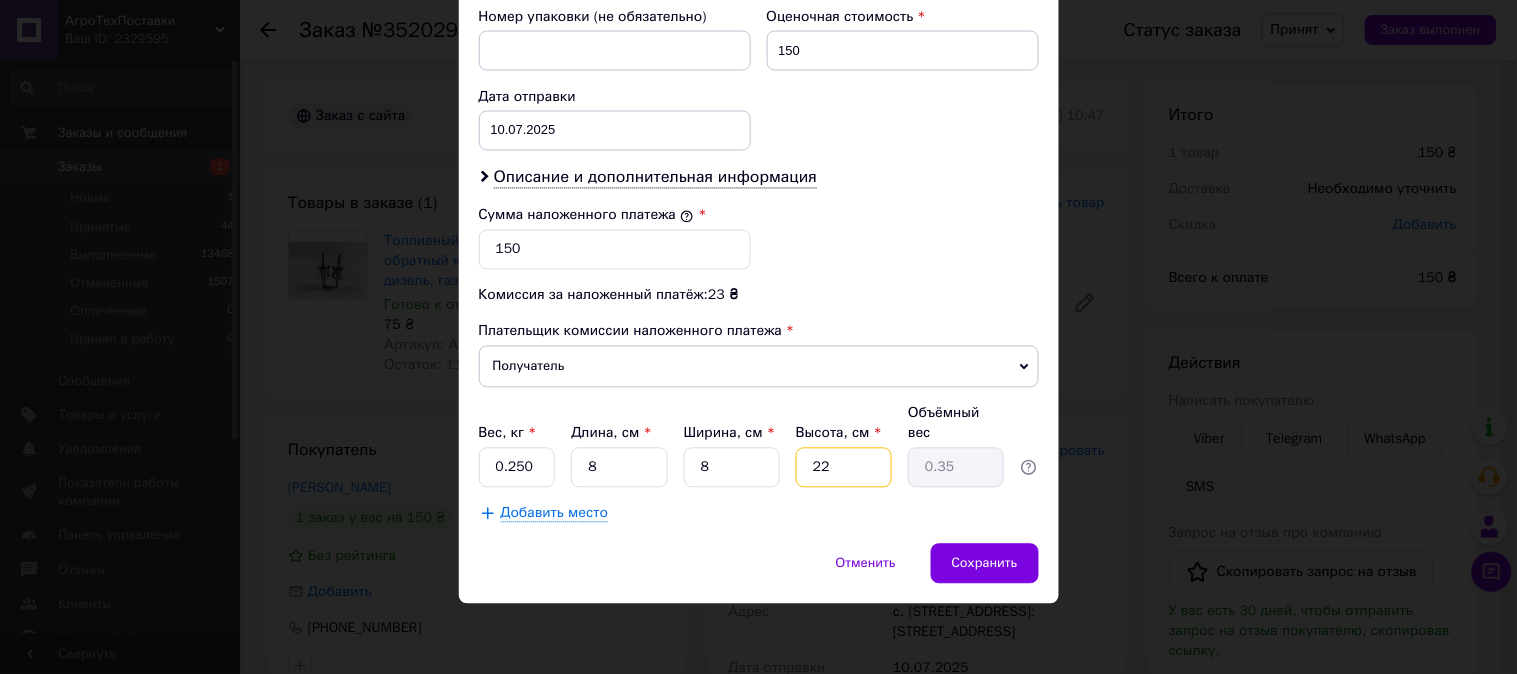 click on "22" at bounding box center (844, 468) 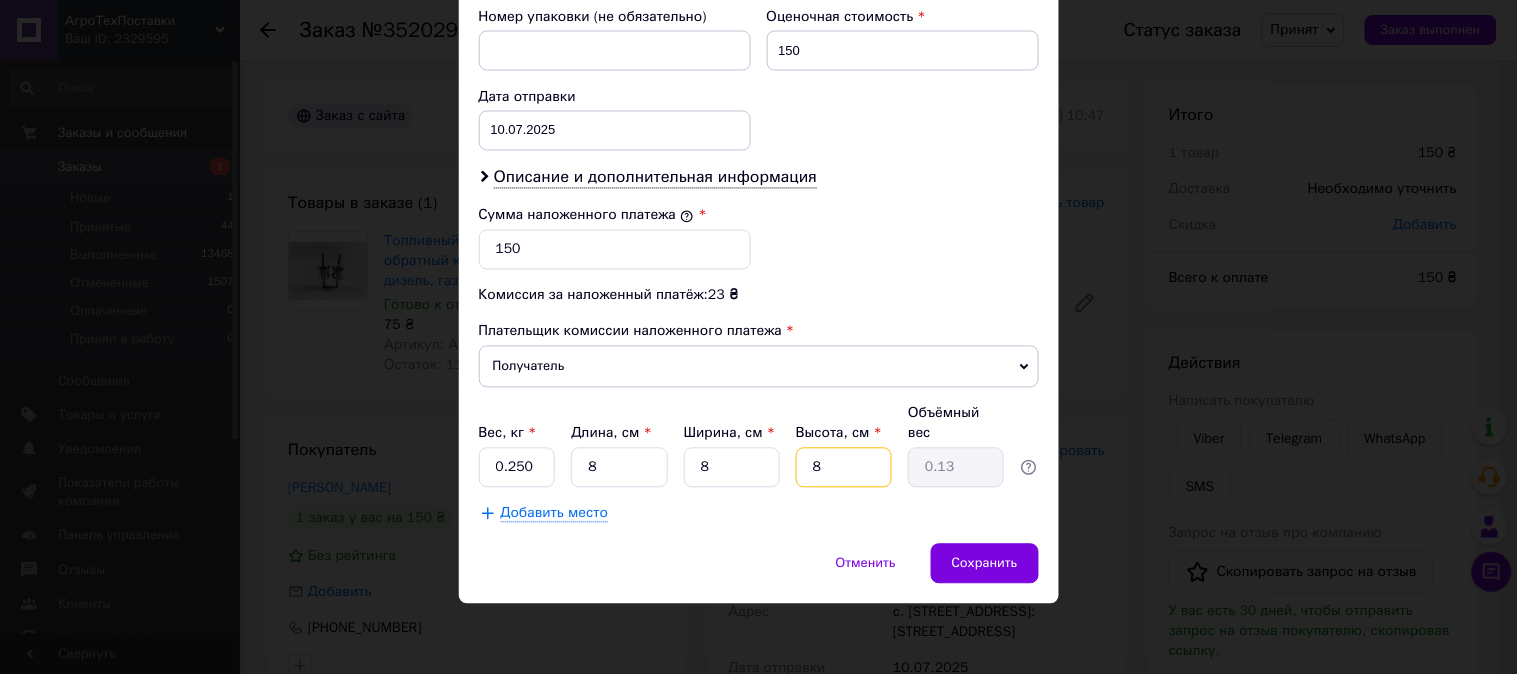 click on "8" at bounding box center [844, 468] 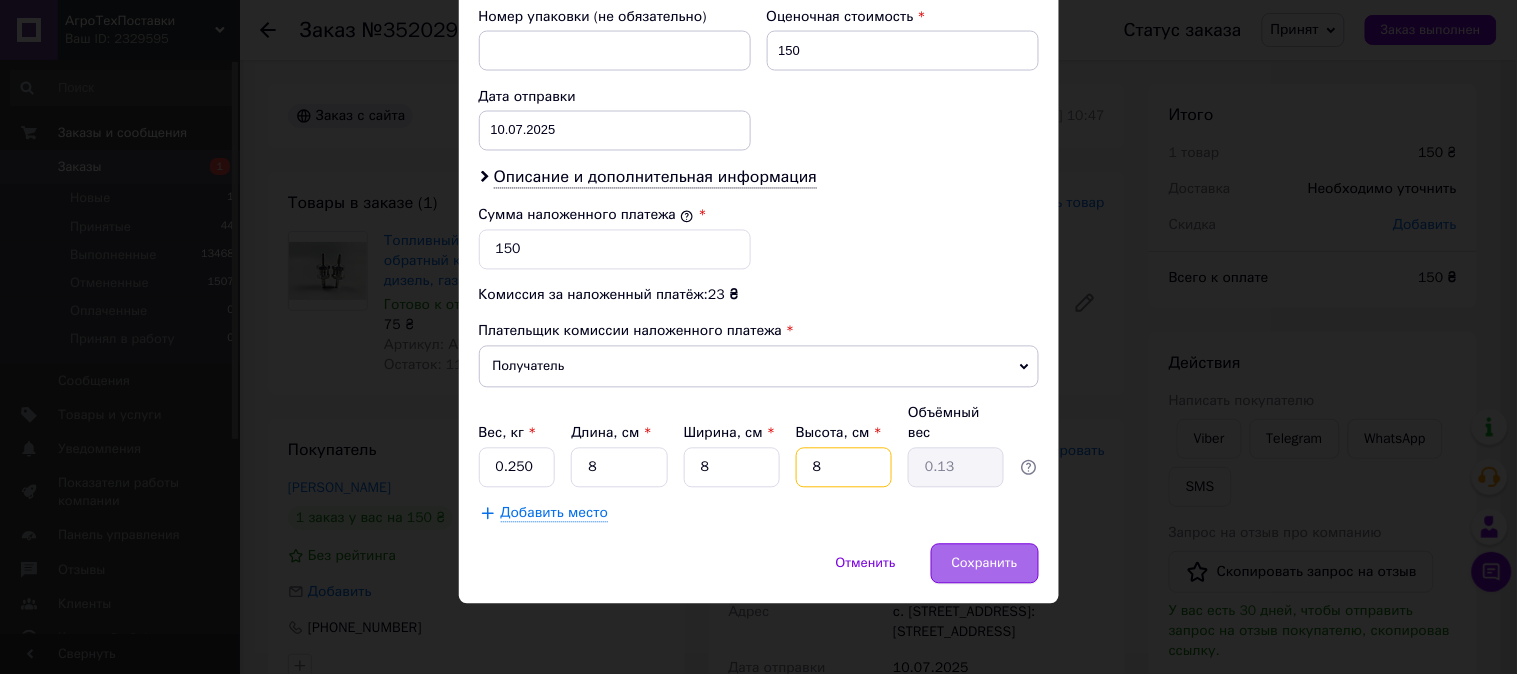 type on "8" 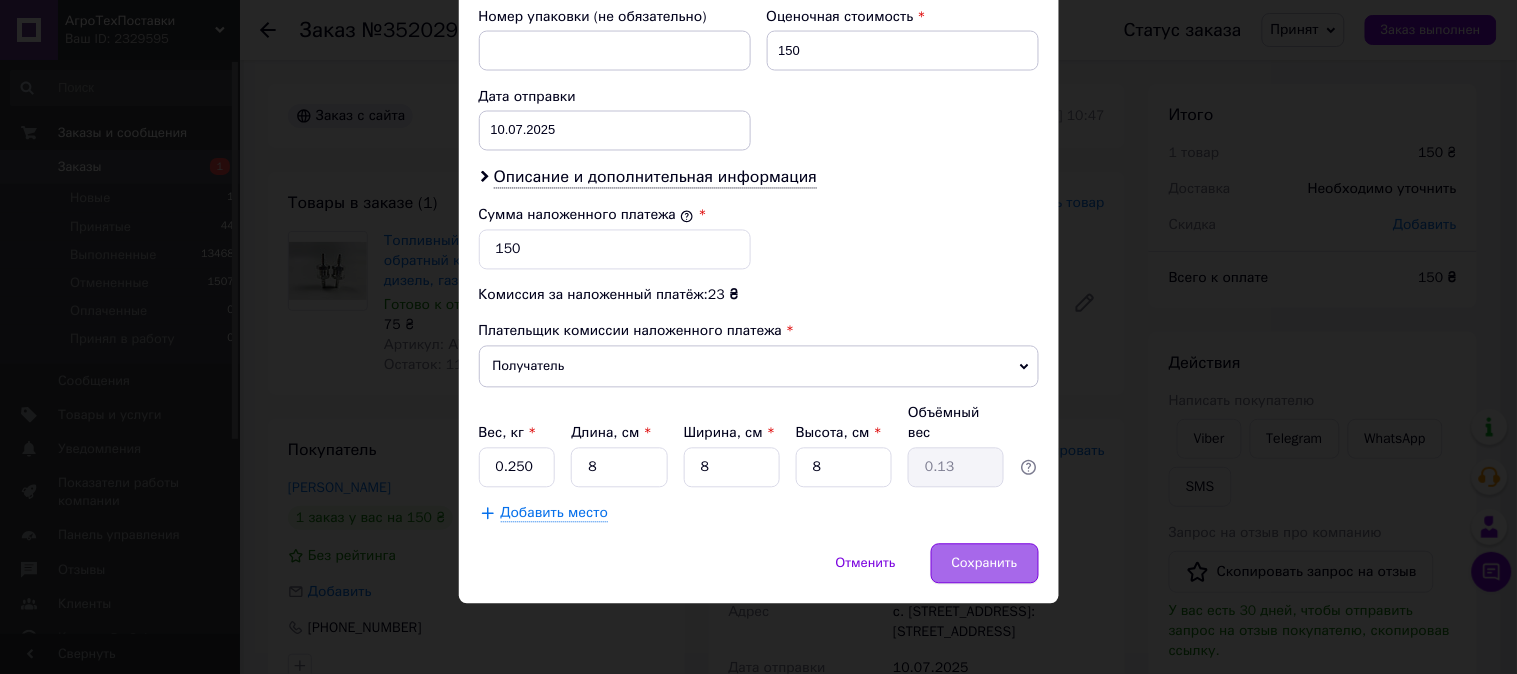 click on "Сохранить" at bounding box center [985, 564] 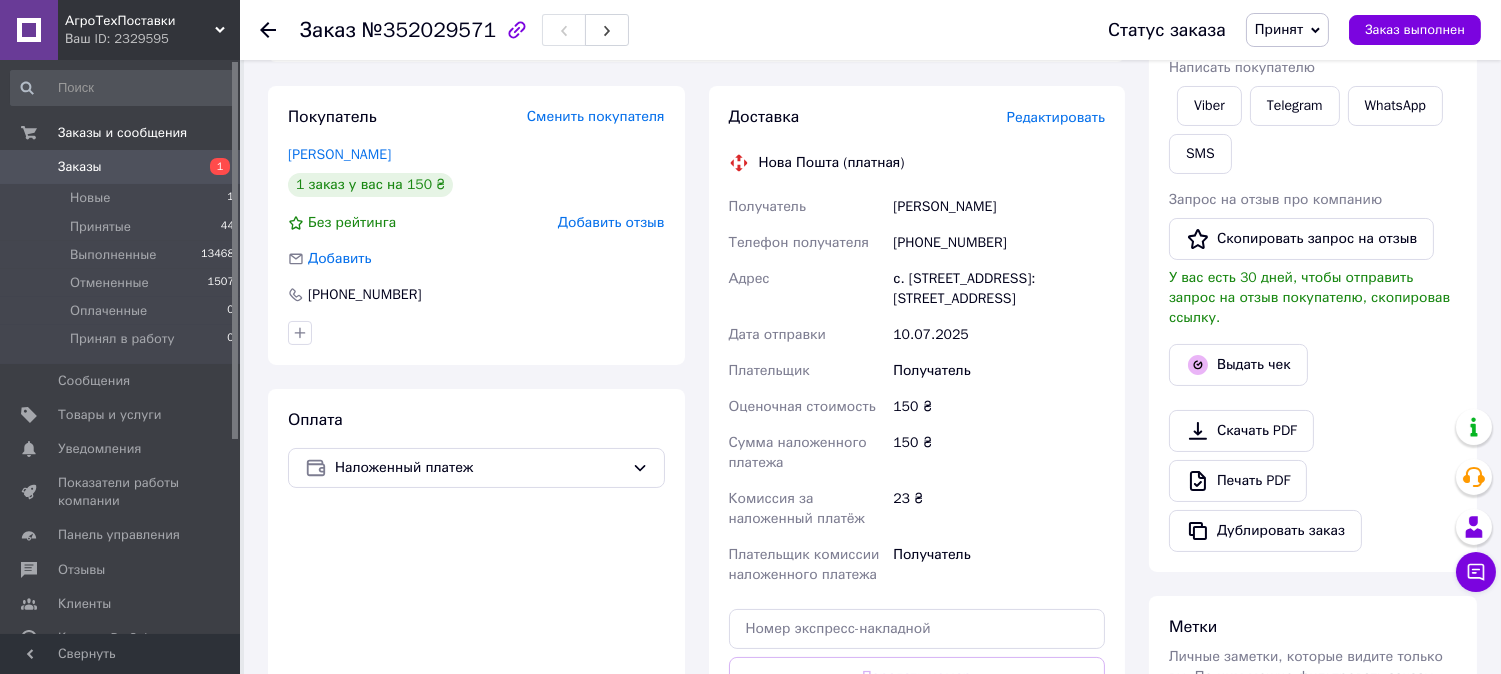 scroll, scrollTop: 555, scrollLeft: 0, axis: vertical 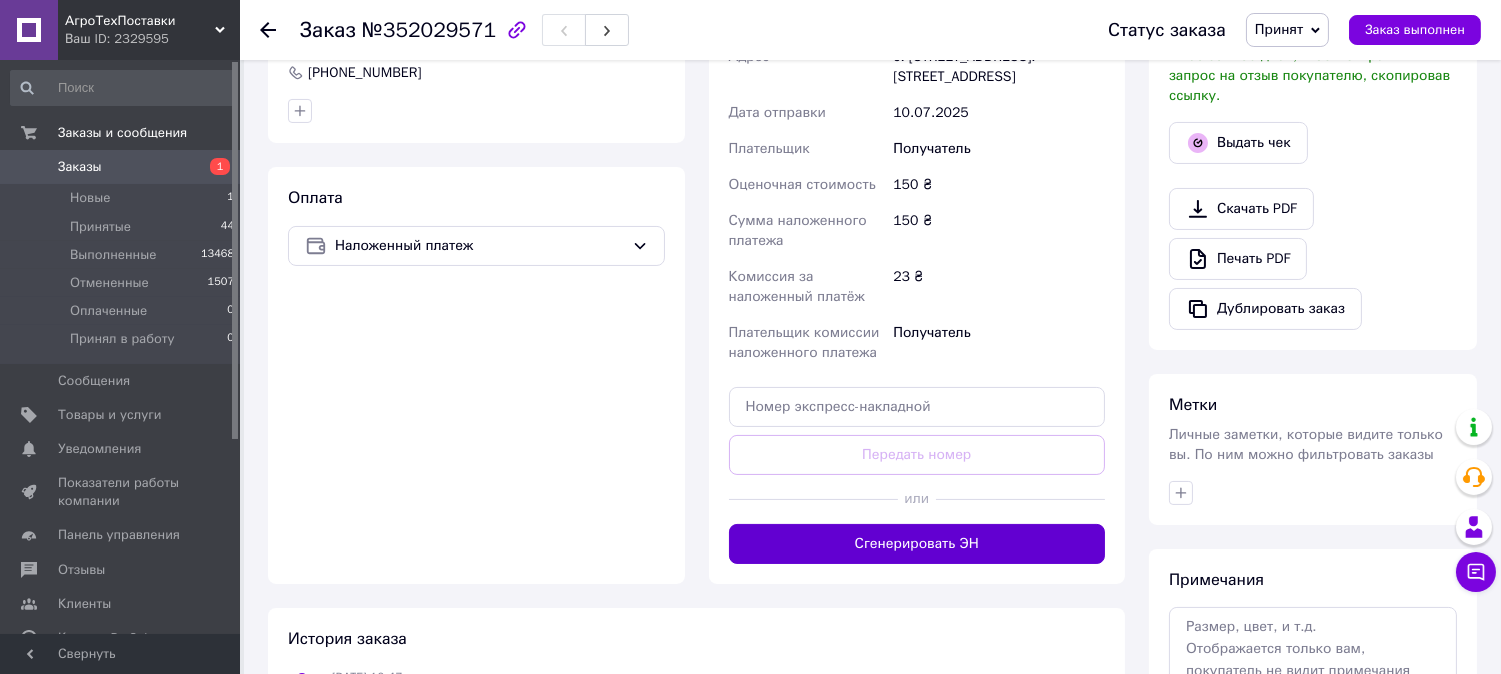 click on "Сгенерировать ЭН" at bounding box center (917, 544) 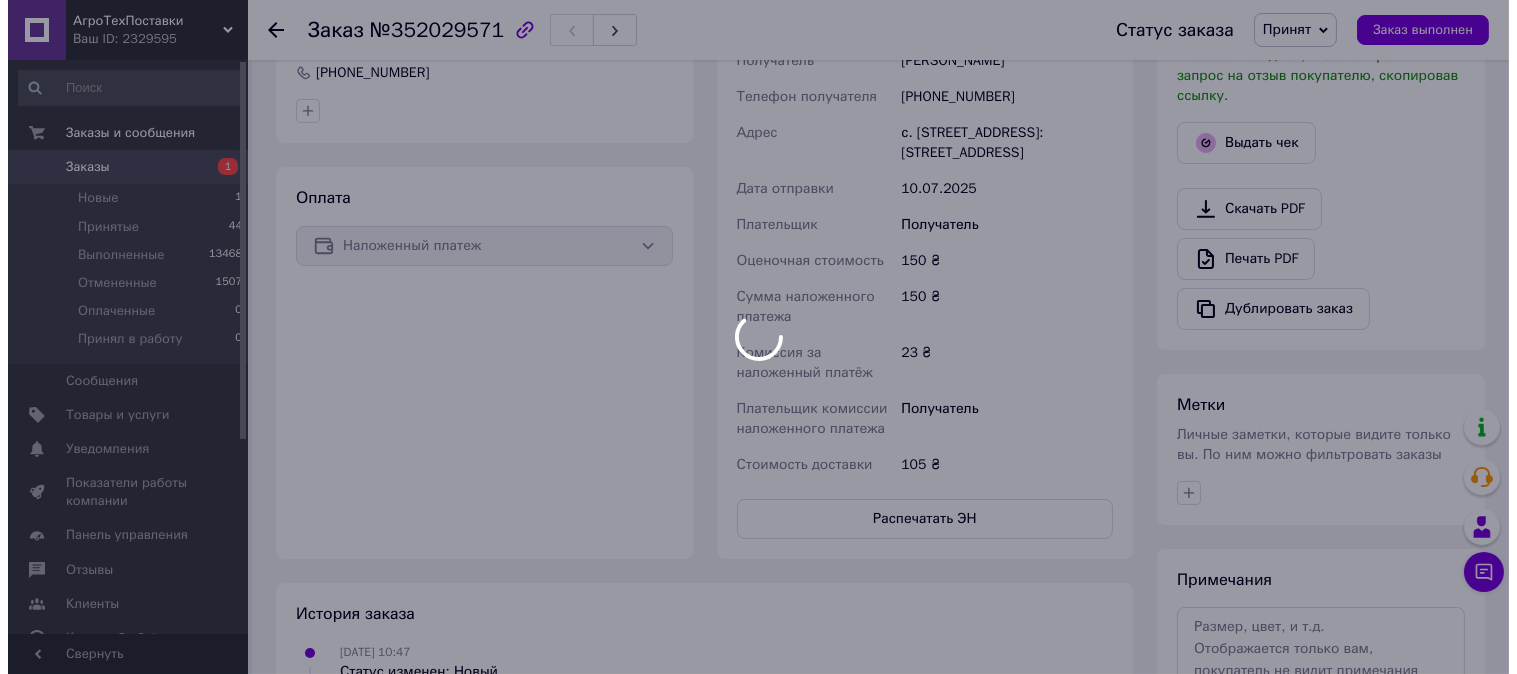 scroll, scrollTop: 333, scrollLeft: 0, axis: vertical 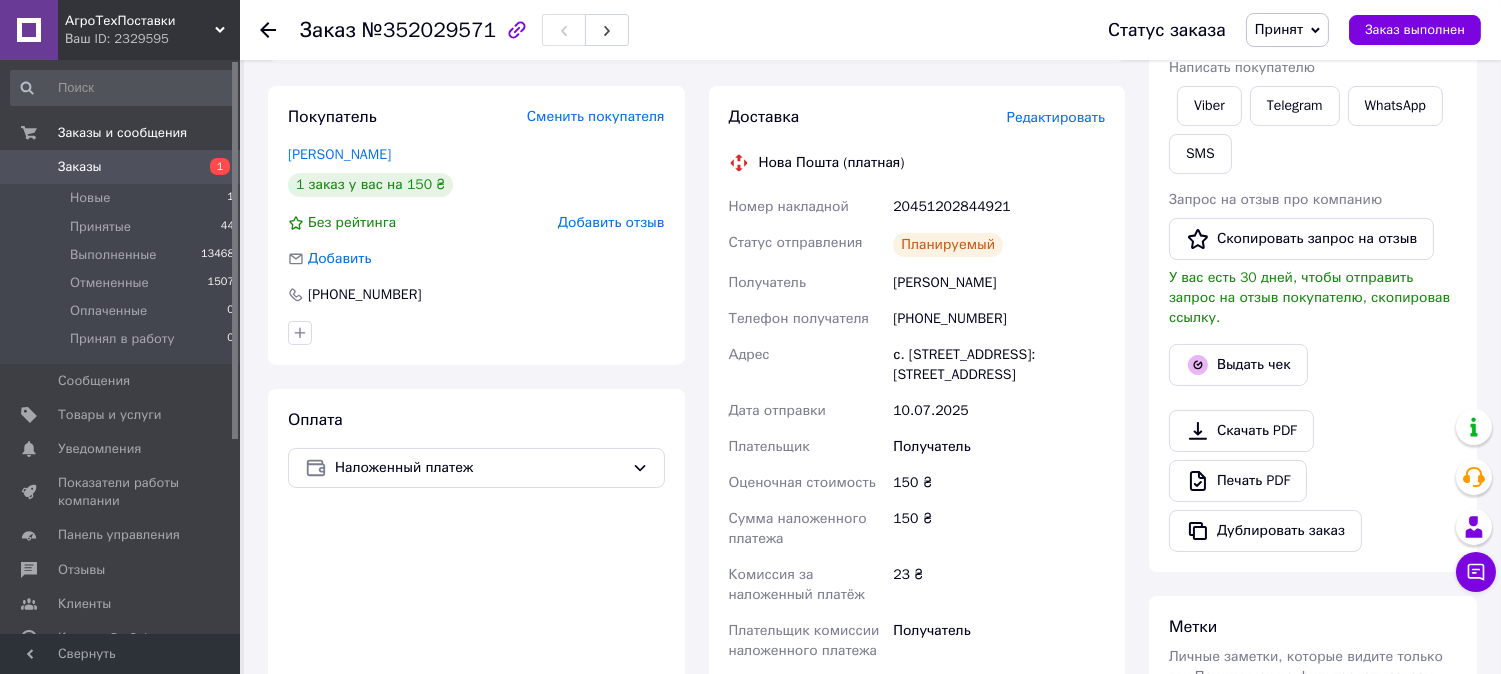 drag, startPoint x: 881, startPoint y: 214, endPoint x: 1028, endPoint y: 373, distance: 216.54099 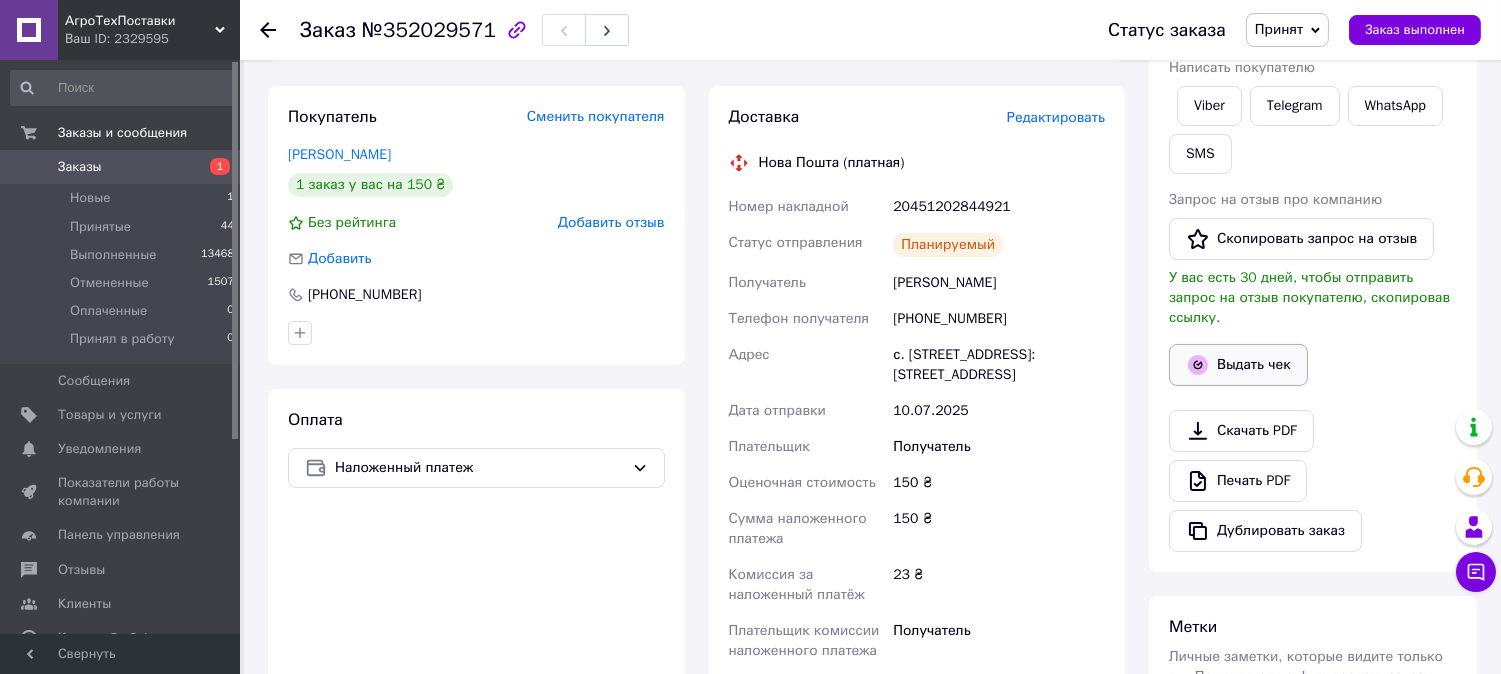 click on "Выдать чек" at bounding box center (1238, 365) 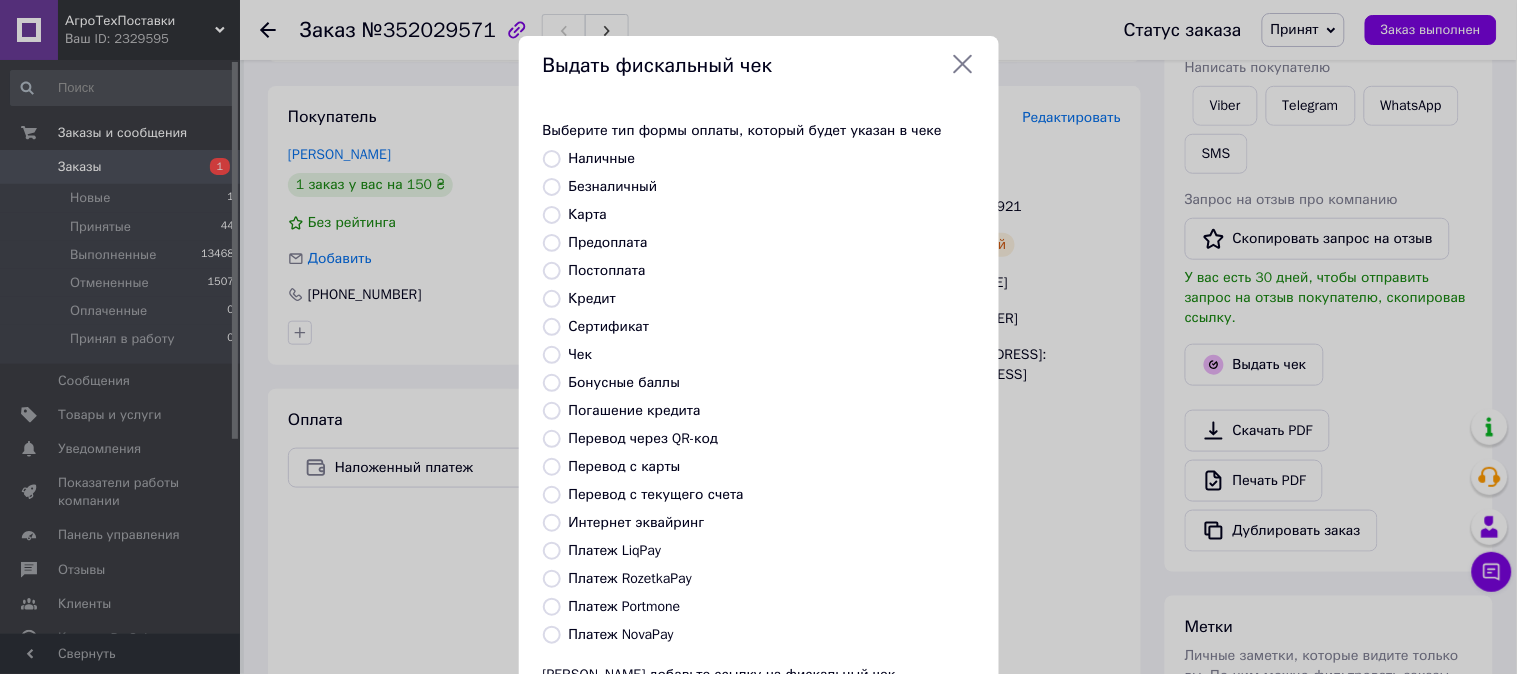click on "Безналичный" at bounding box center (552, 187) 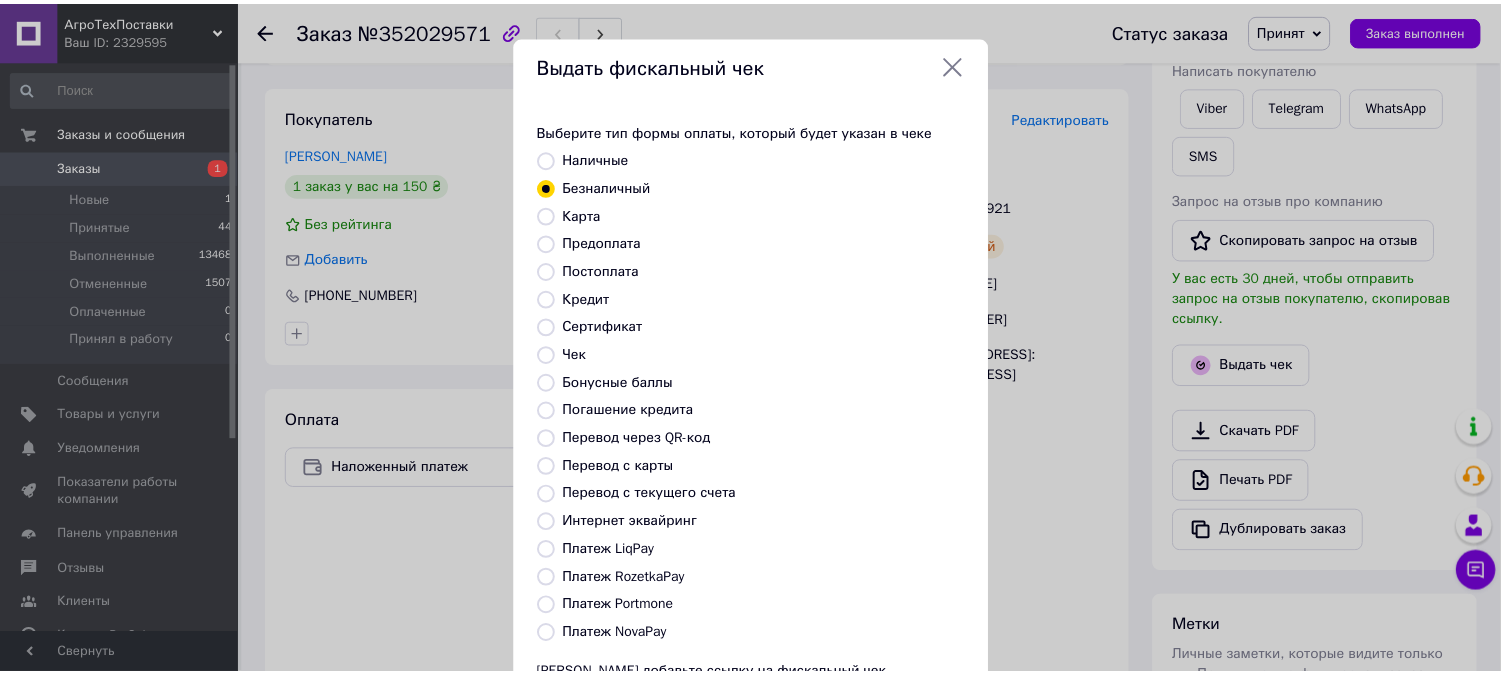 scroll, scrollTop: 185, scrollLeft: 0, axis: vertical 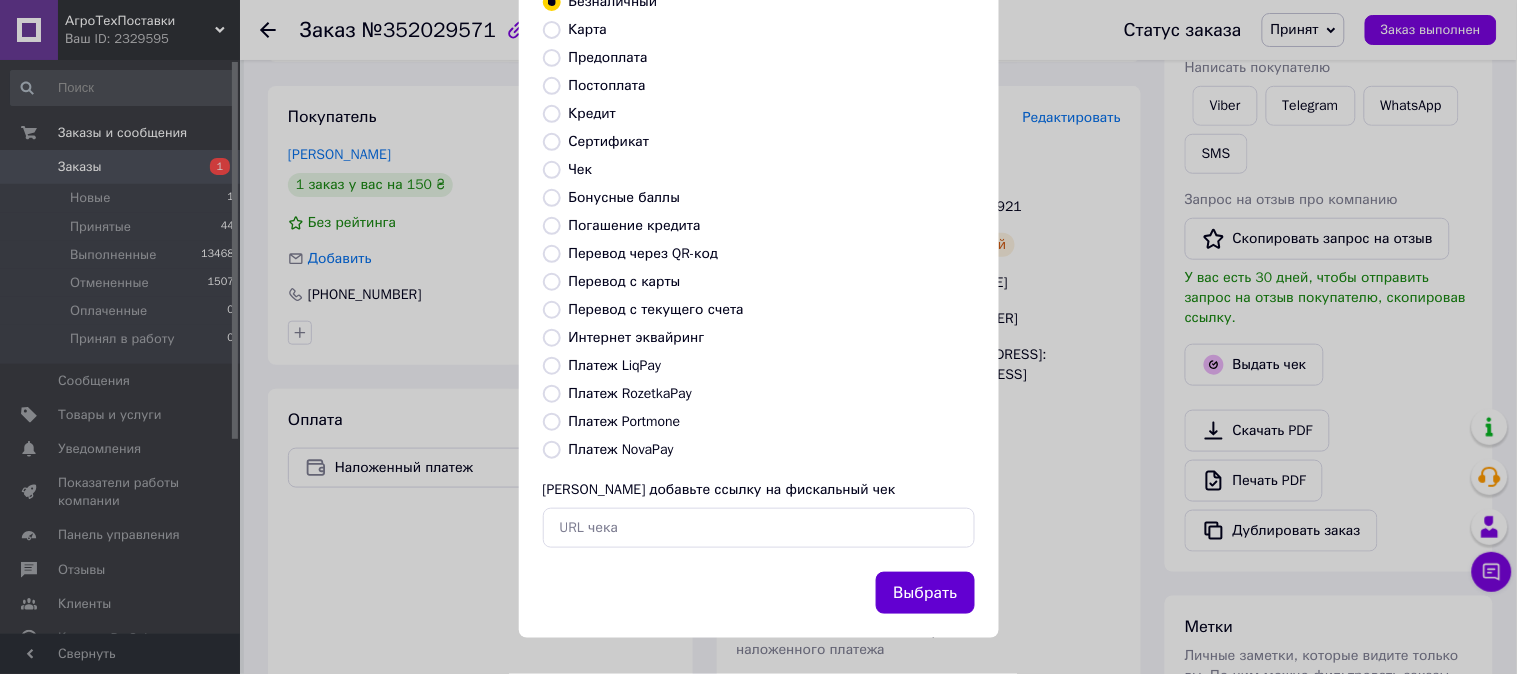 click on "Выбрать" at bounding box center [925, 593] 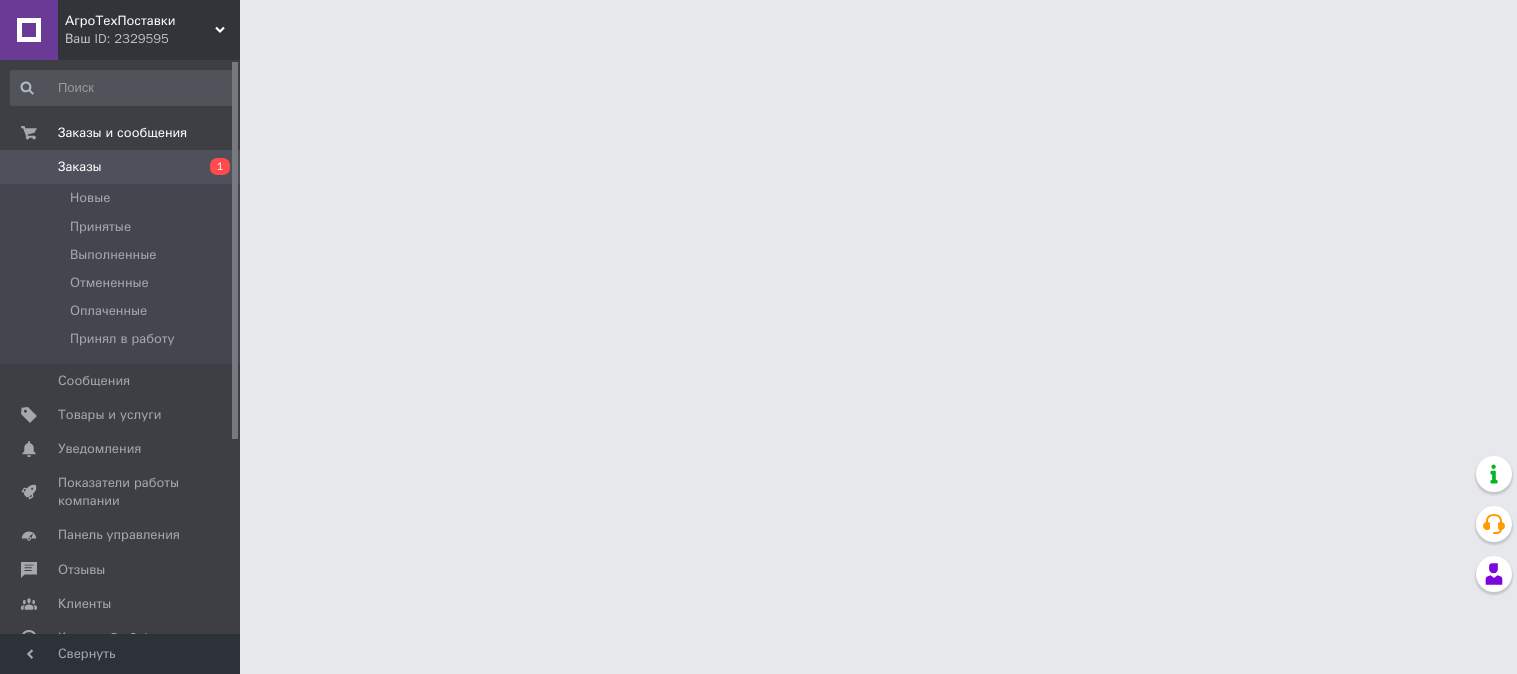 scroll, scrollTop: 0, scrollLeft: 0, axis: both 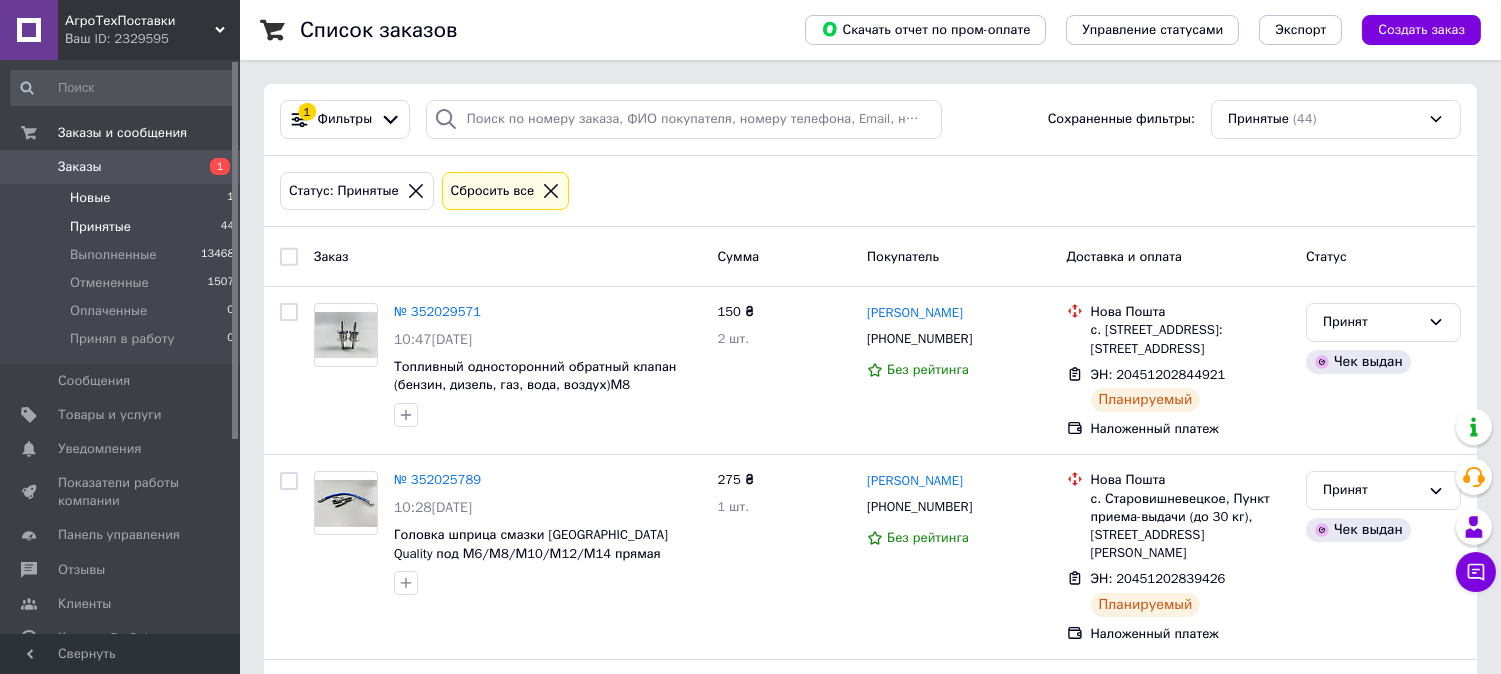 click on "Новые 1" at bounding box center (123, 198) 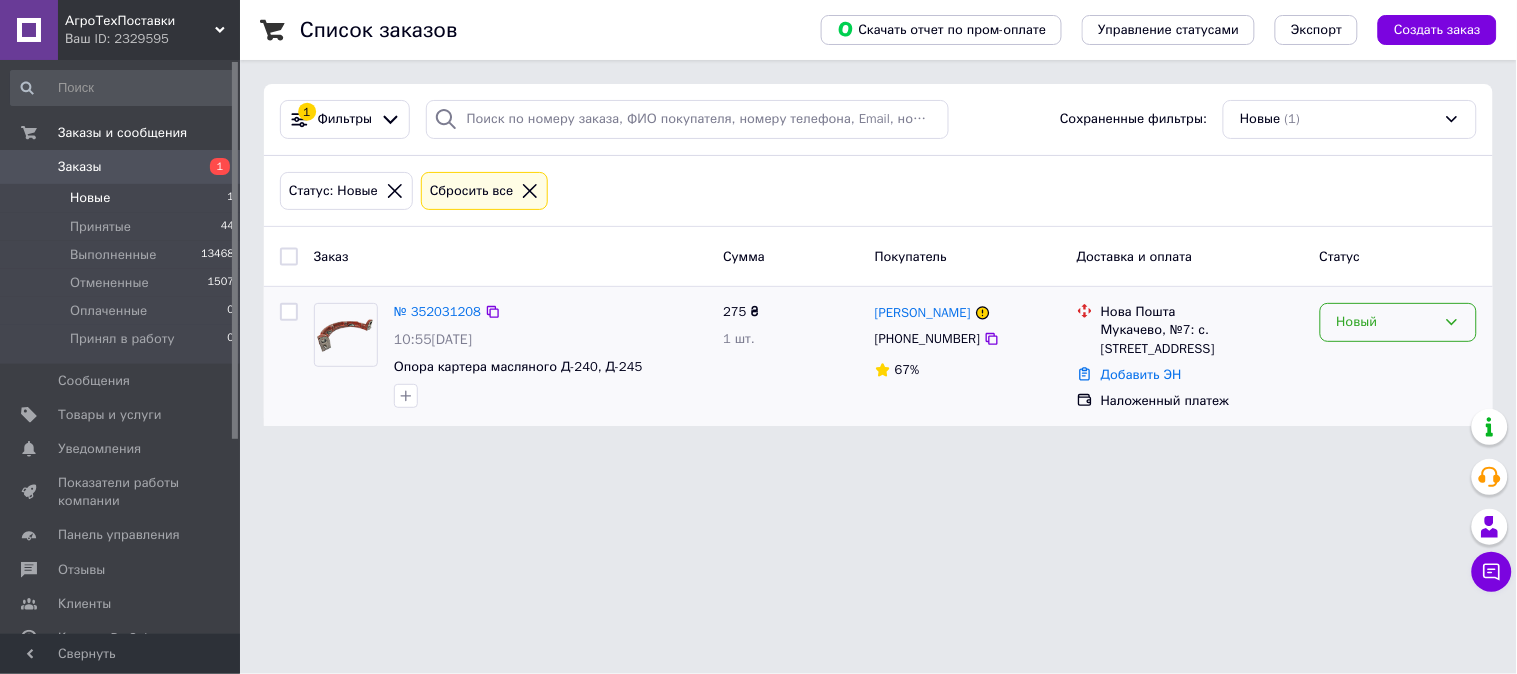 click on "Новый" at bounding box center (1398, 322) 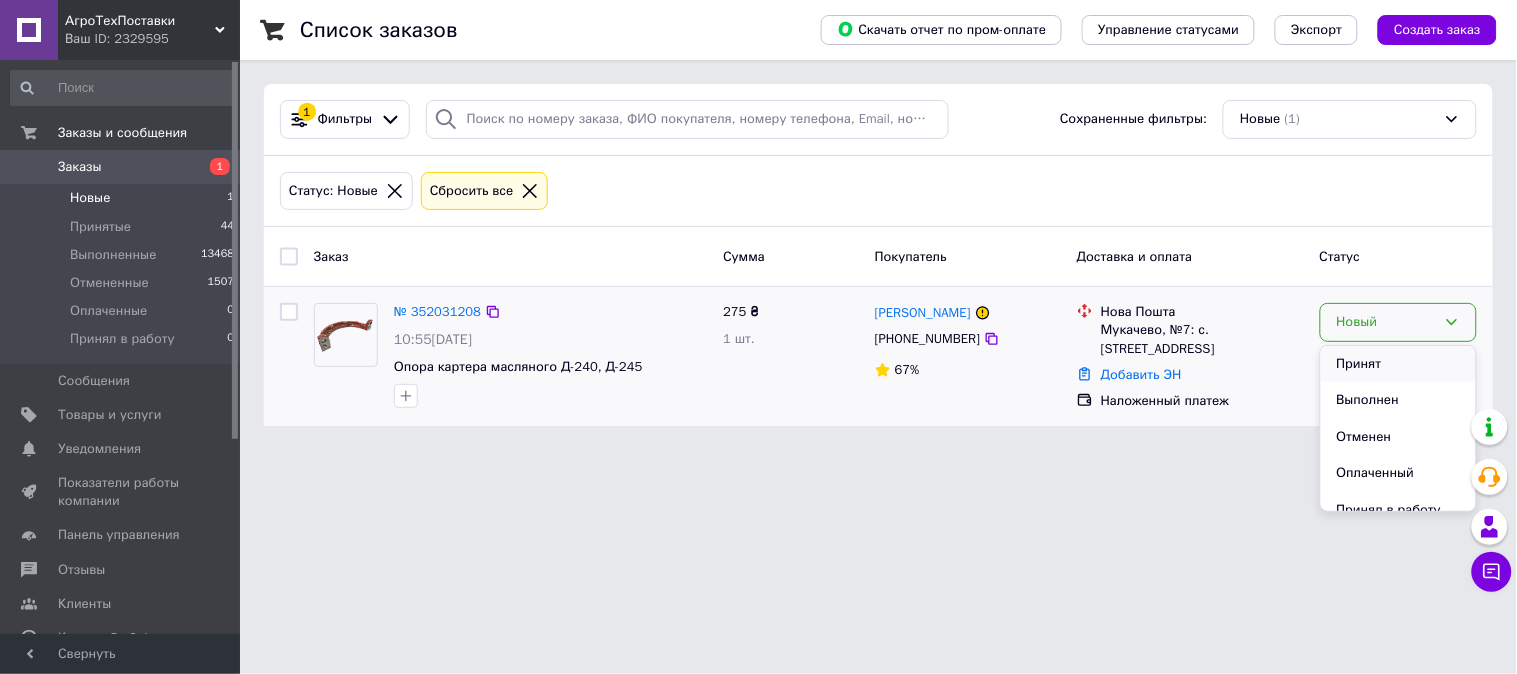 click on "Принят" at bounding box center (1398, 364) 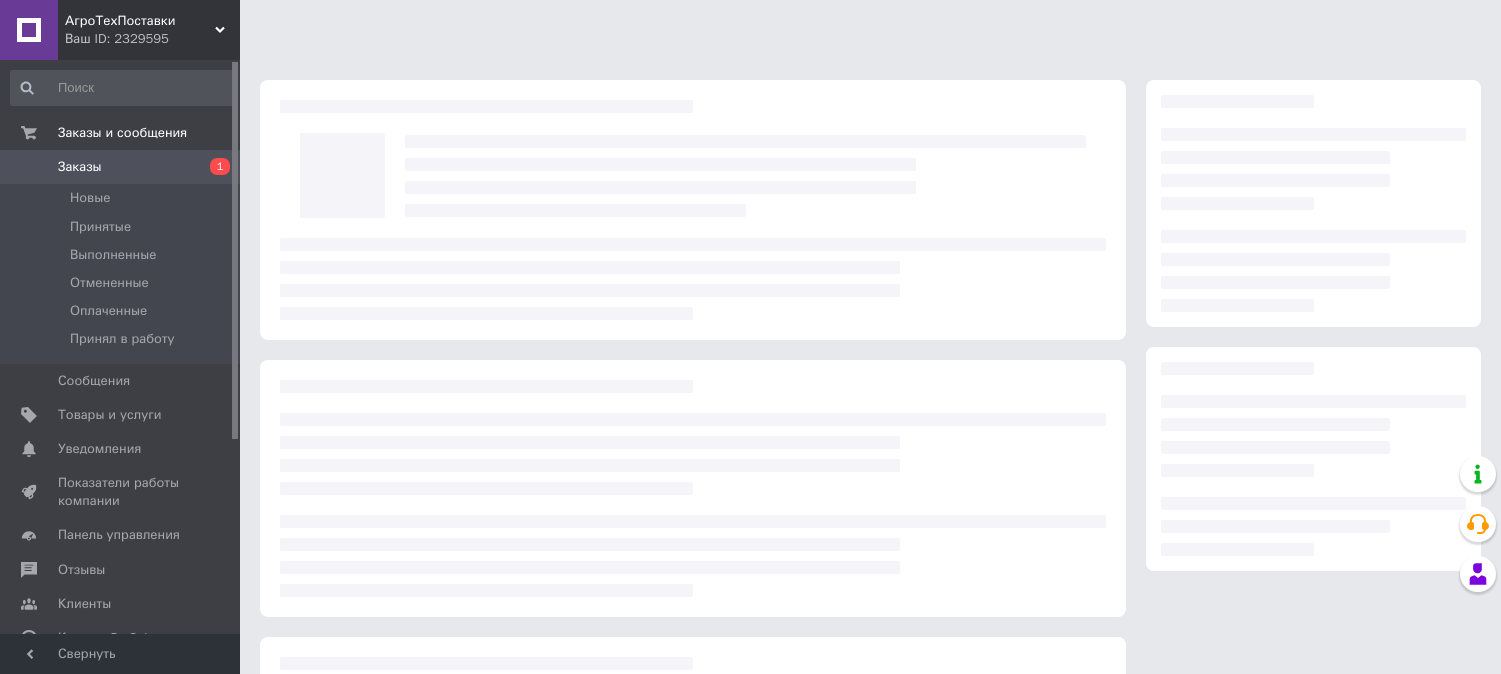 scroll, scrollTop: 0, scrollLeft: 0, axis: both 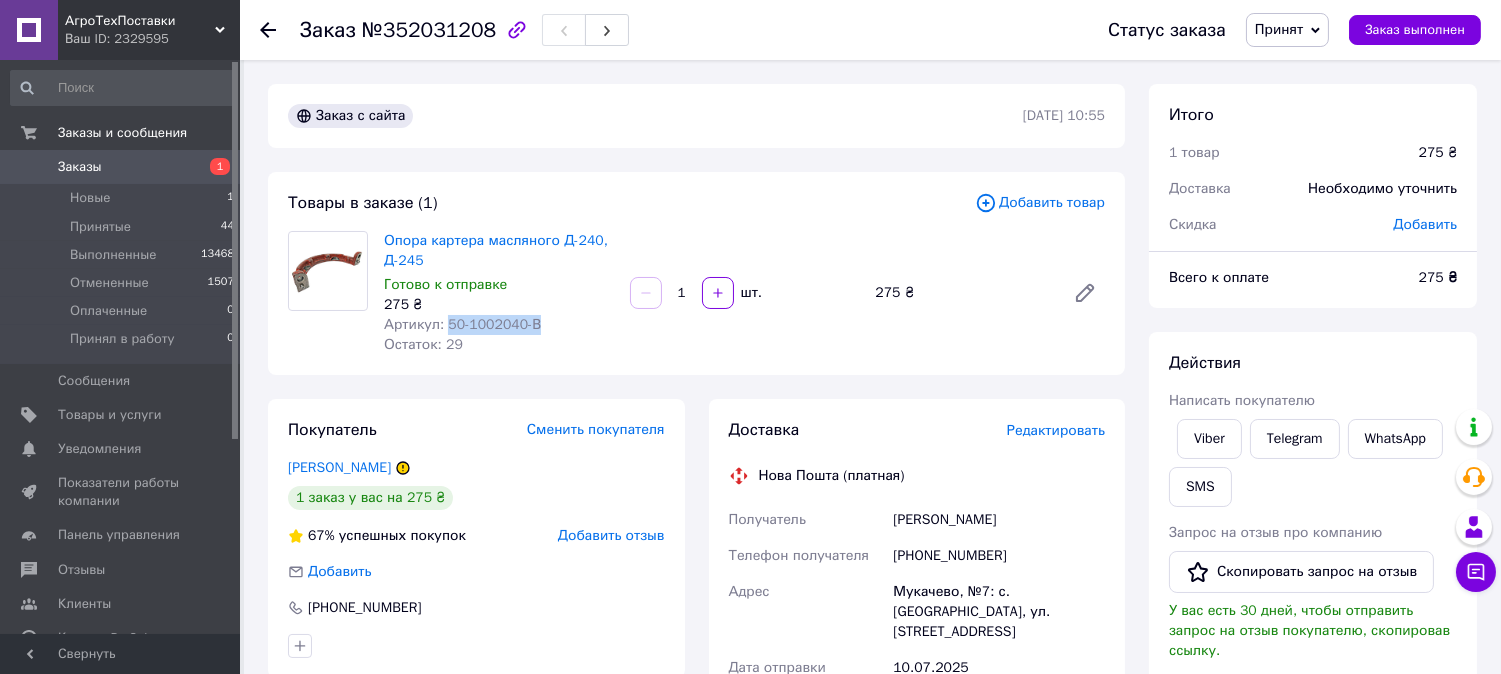 drag, startPoint x: 443, startPoint y: 325, endPoint x: 532, endPoint y: 324, distance: 89.005615 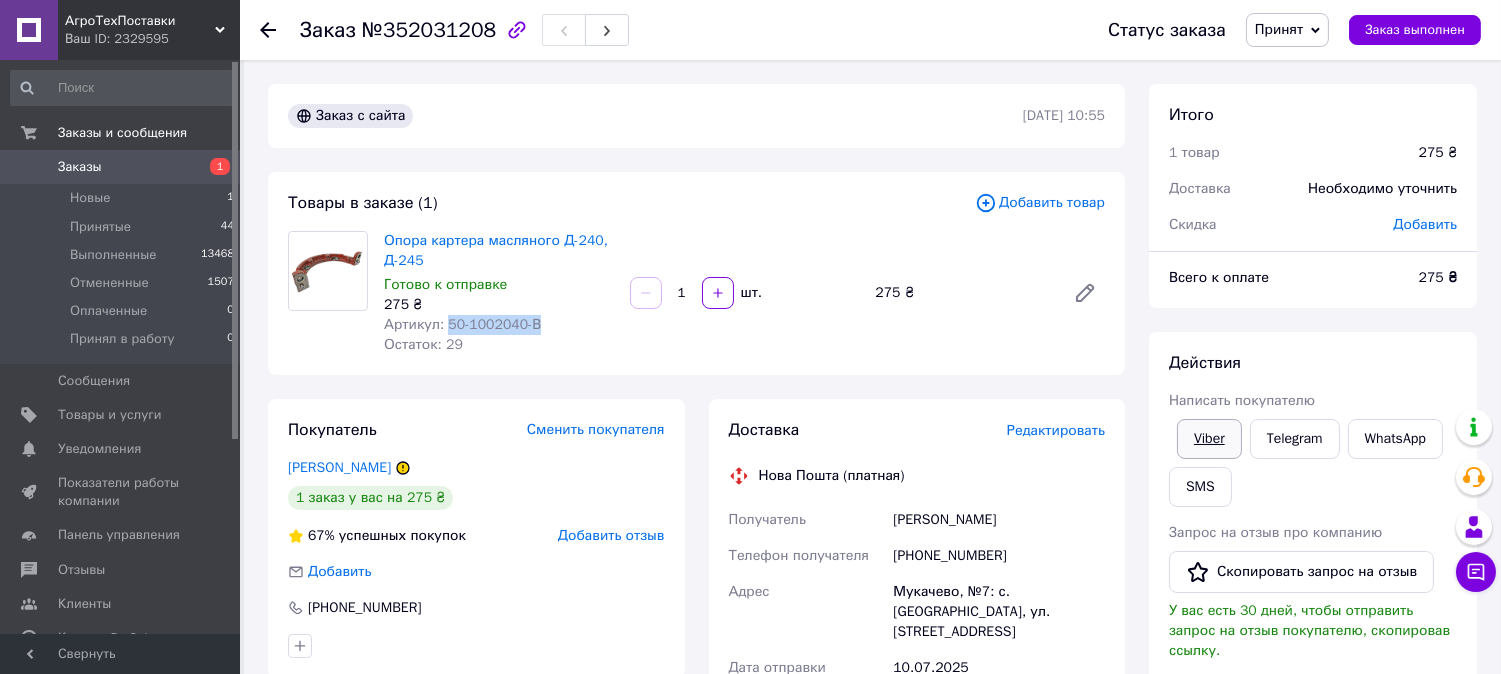 click on "Viber" at bounding box center (1209, 439) 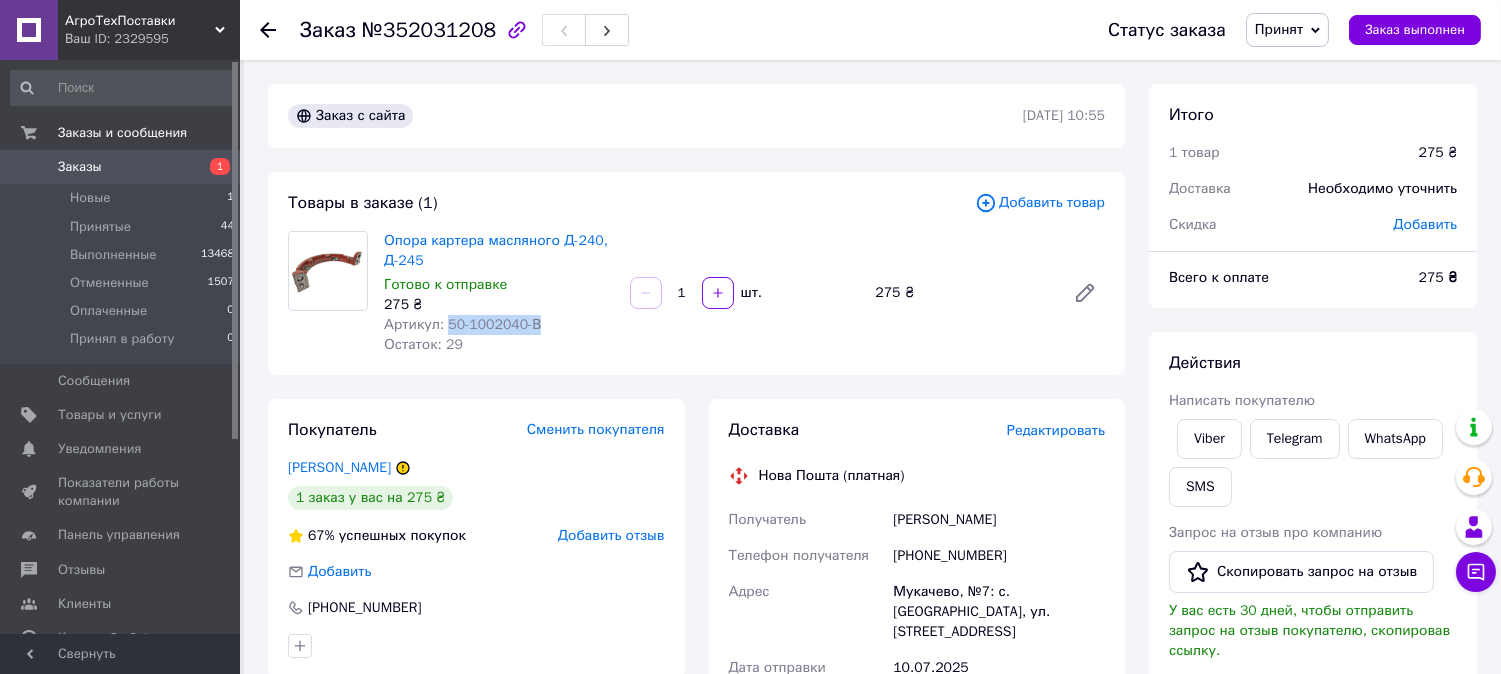 scroll, scrollTop: 111, scrollLeft: 0, axis: vertical 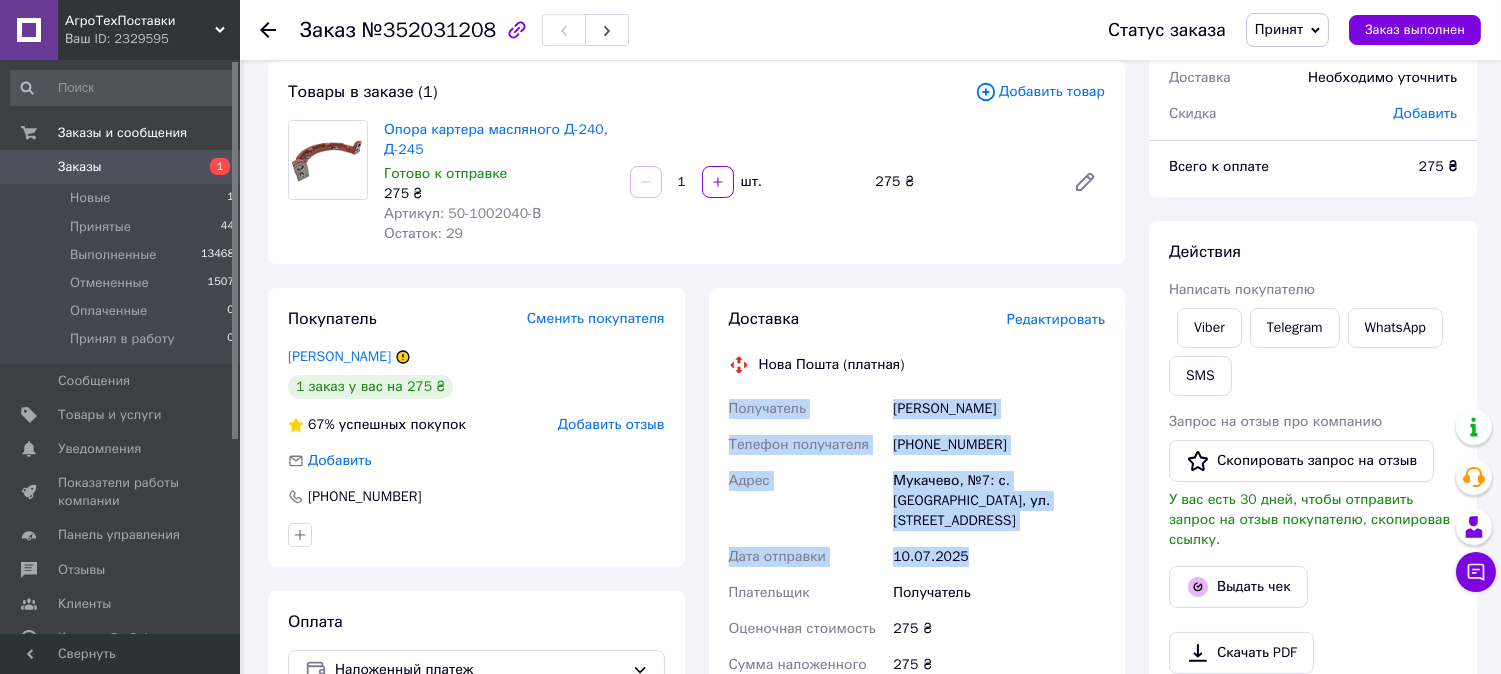 drag, startPoint x: 713, startPoint y: 398, endPoint x: 1008, endPoint y: 514, distance: 316.9874 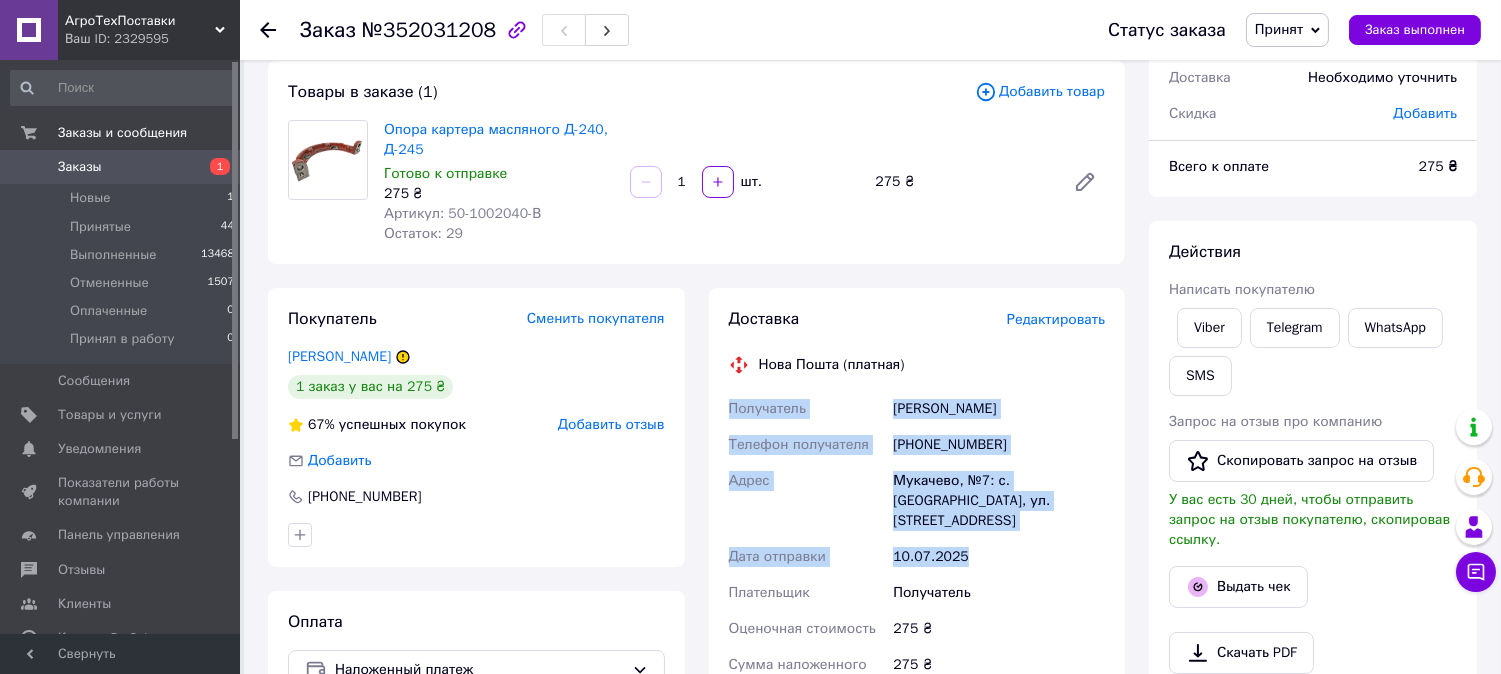 click on "Адрес" at bounding box center [807, 501] 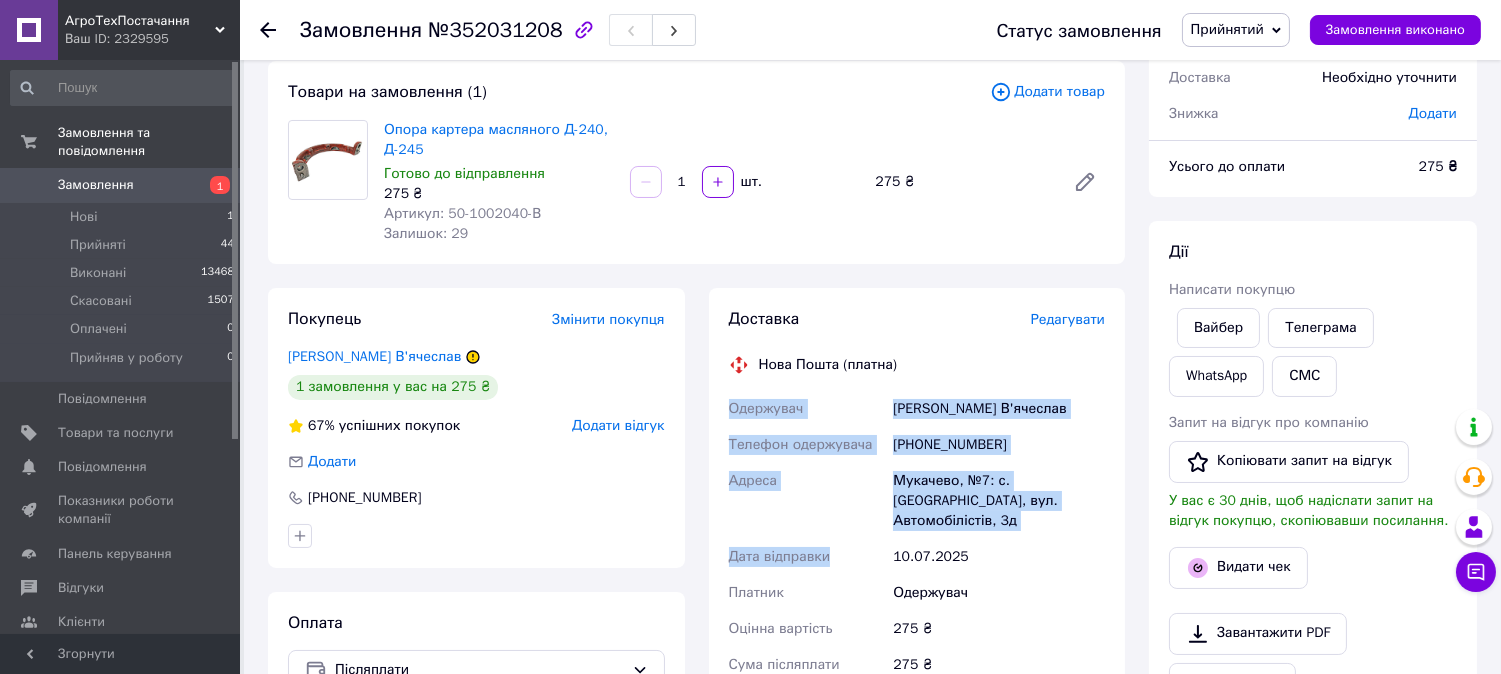 scroll, scrollTop: 112, scrollLeft: 0, axis: vertical 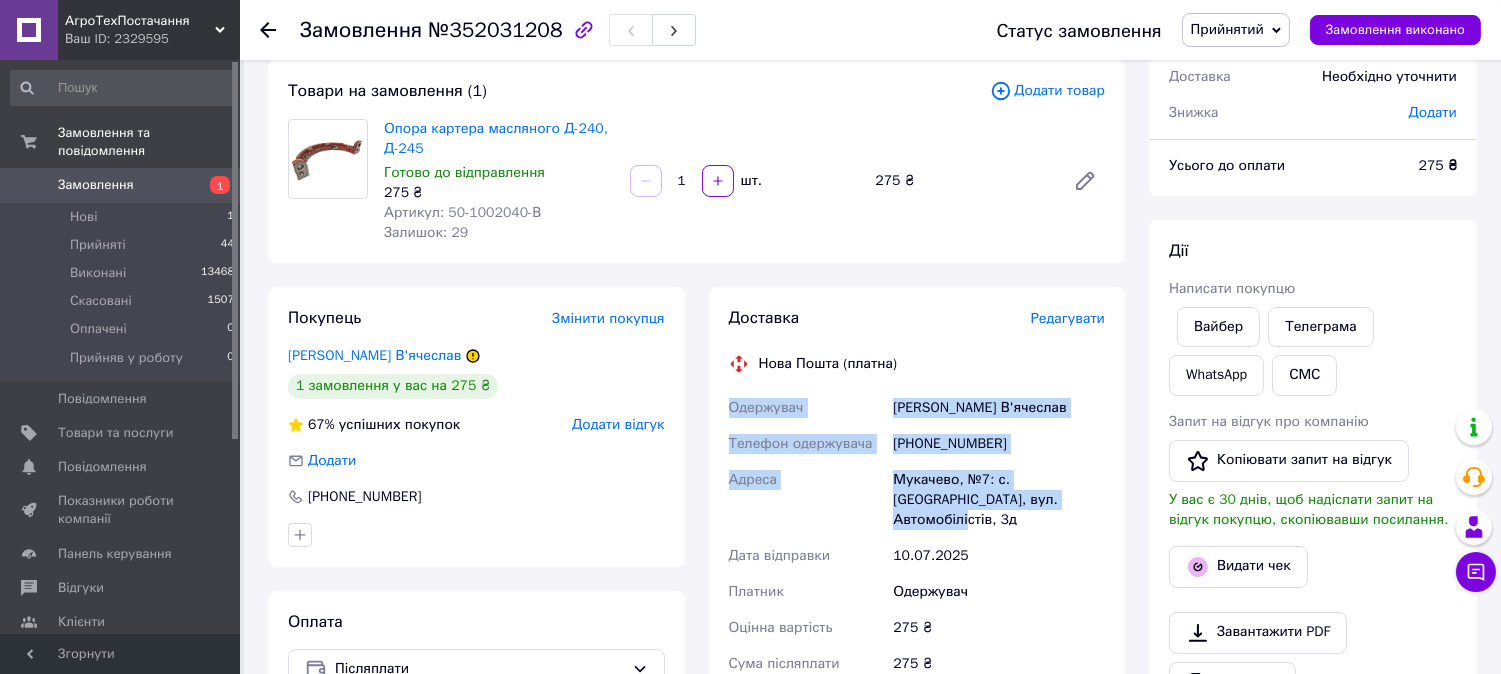 drag, startPoint x: 721, startPoint y: 405, endPoint x: 1064, endPoint y: 512, distance: 359.3021 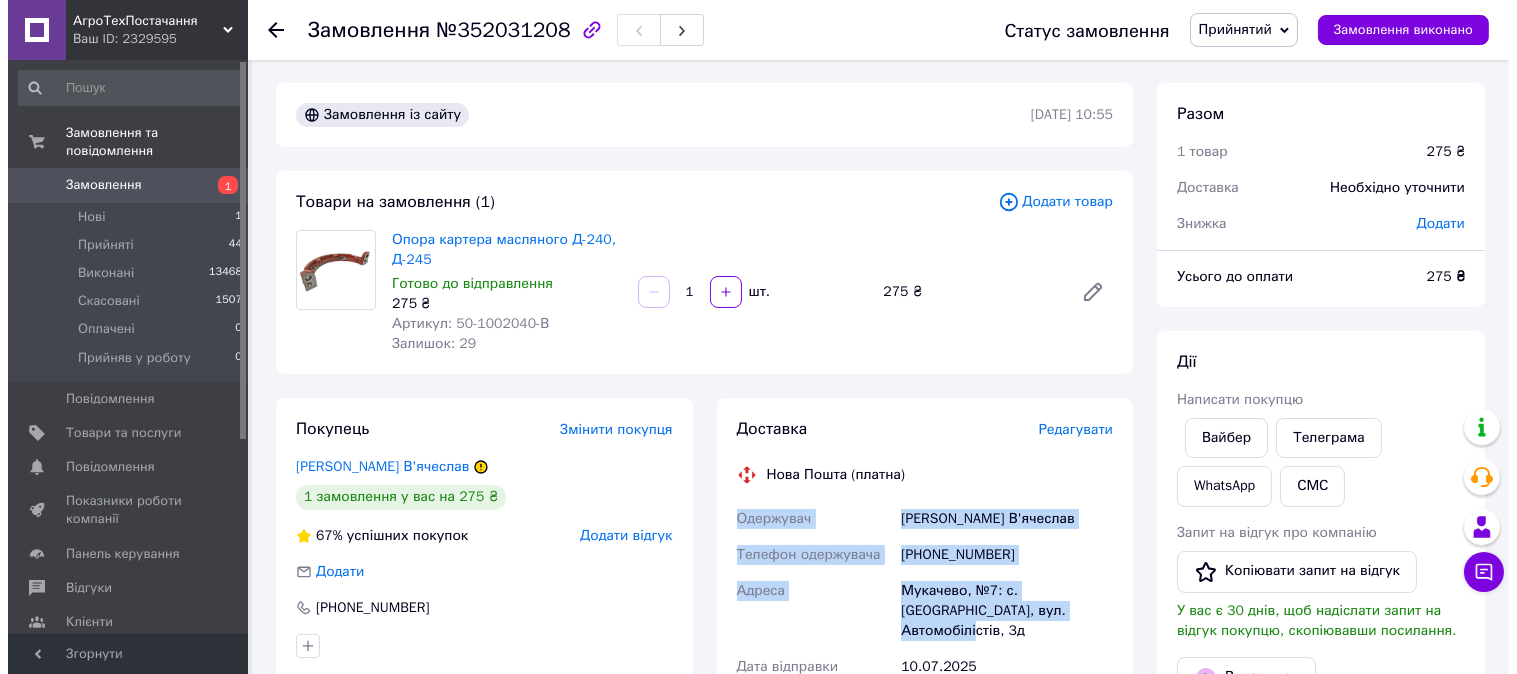 scroll, scrollTop: 0, scrollLeft: 0, axis: both 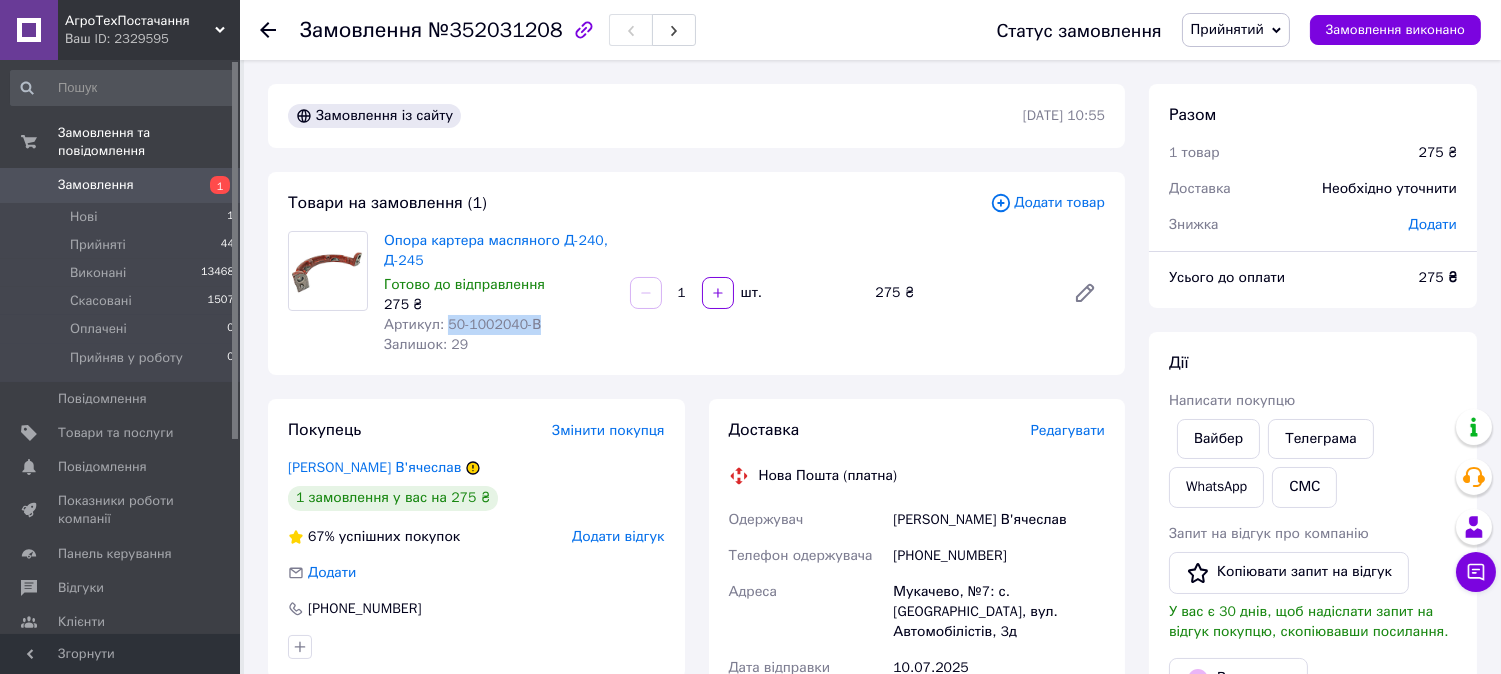drag, startPoint x: 445, startPoint y: 327, endPoint x: 536, endPoint y: 326, distance: 91.00549 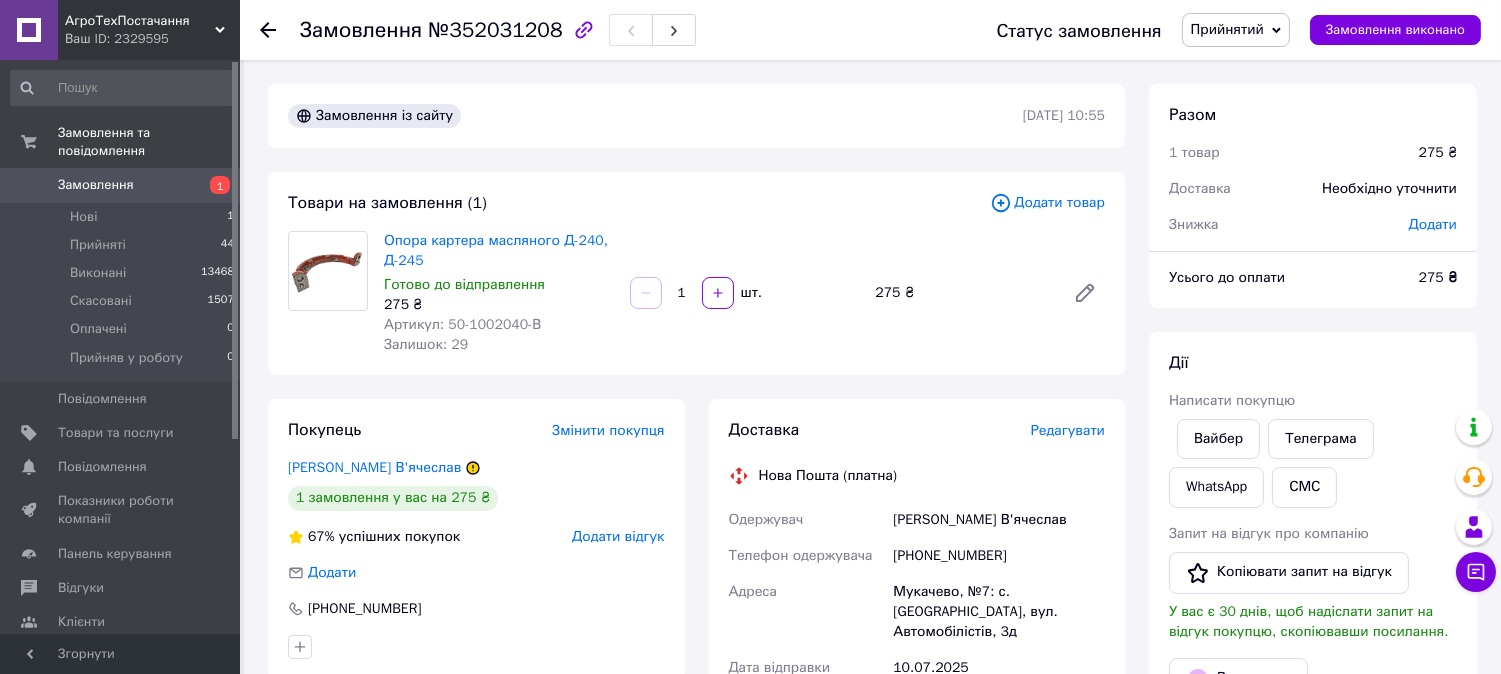 click on "Редагувати" at bounding box center (1068, 430) 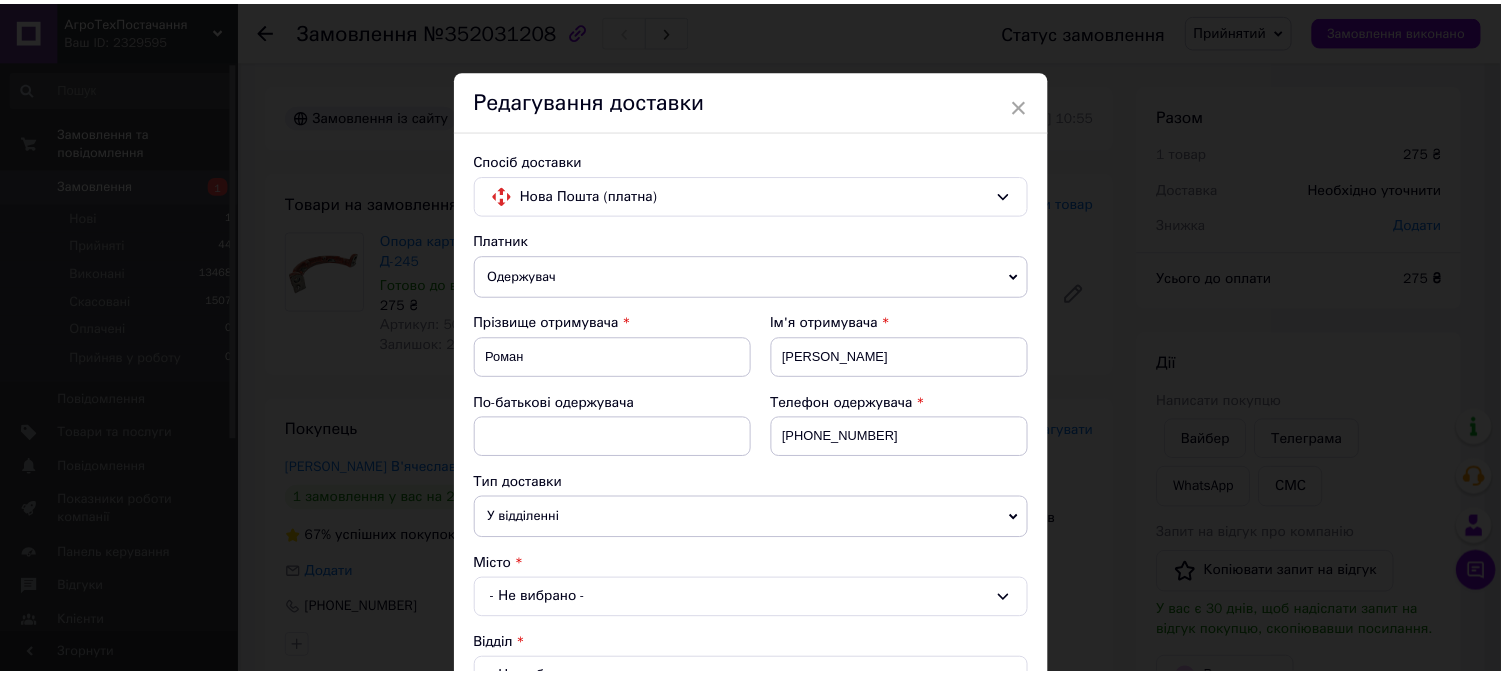scroll, scrollTop: 874, scrollLeft: 0, axis: vertical 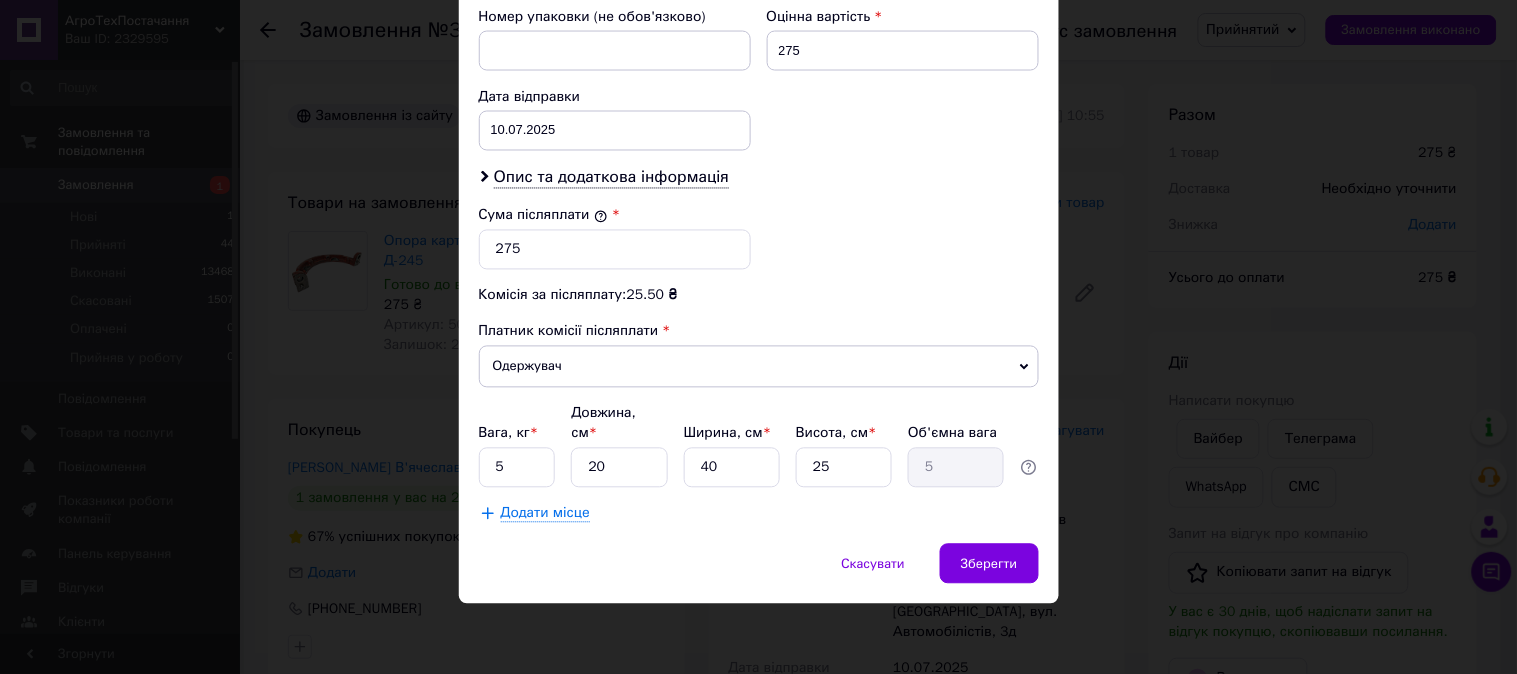 click on "× Редагування доставки Спосіб доставки Нова Пошта (платна) Платник Одержувач Відправник Прізвище отримувача Роман Ім'я отримувача Вячеслав По-батькові одержувача Телефон одержувача +380504321999 Тип доставки У відділенні Кур'єром У поштоматі Місто - Не вибрано - Відділ - Не вибрано - Місце відправлення Одеса: №113: вул. Мельницька, 29 Нема збігів. Спробуйте змінити умови пошуку Додати ще місце відправлення Тип посилки Вантаж Документи Номер упаковки (не обов'язково) Оцінна вартість 275 Дата відправки 10.07.2025 <  2025  > <  Липень  > Пн  Вт  Ср  Чт  Пт  Сб  Нд 30 1 2 3 4 5 6 7 8 9 10 11 12 13 14" at bounding box center [758, 337] 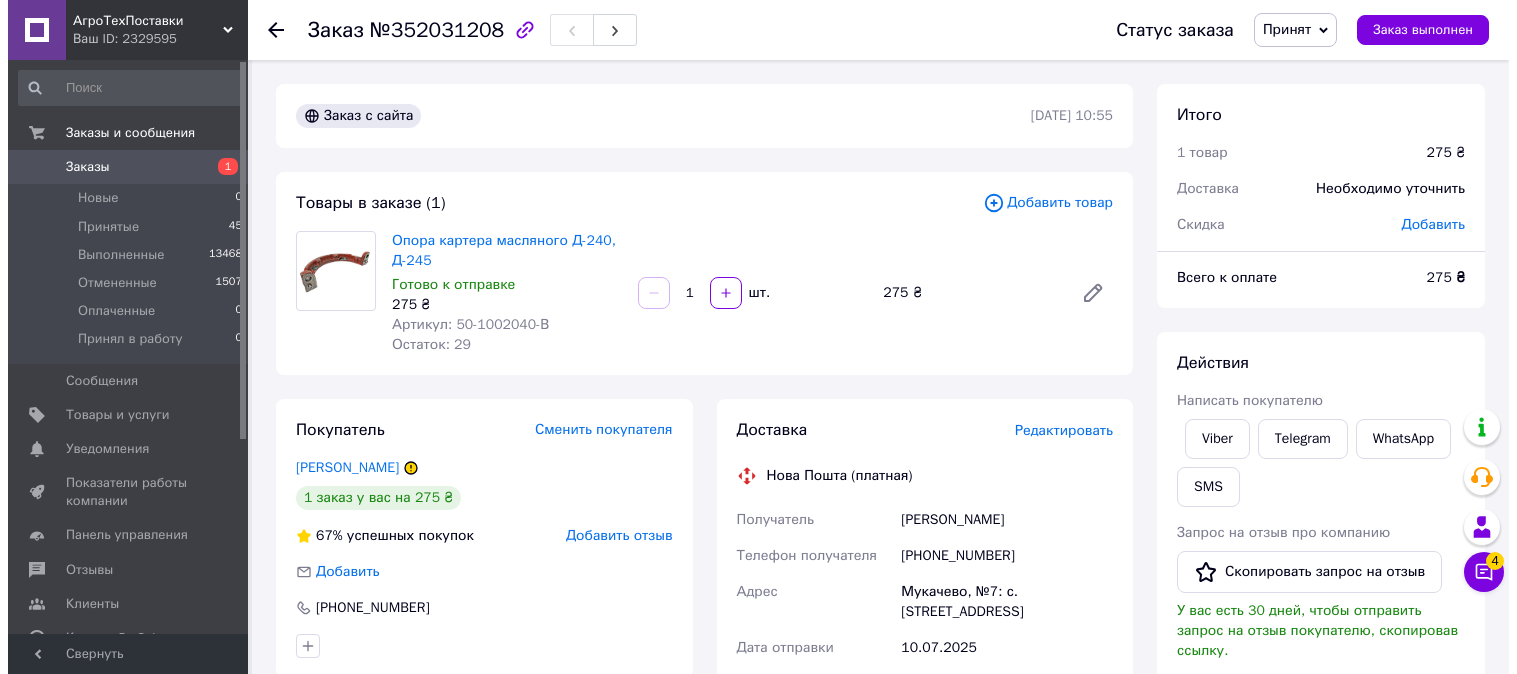 scroll, scrollTop: 0, scrollLeft: 0, axis: both 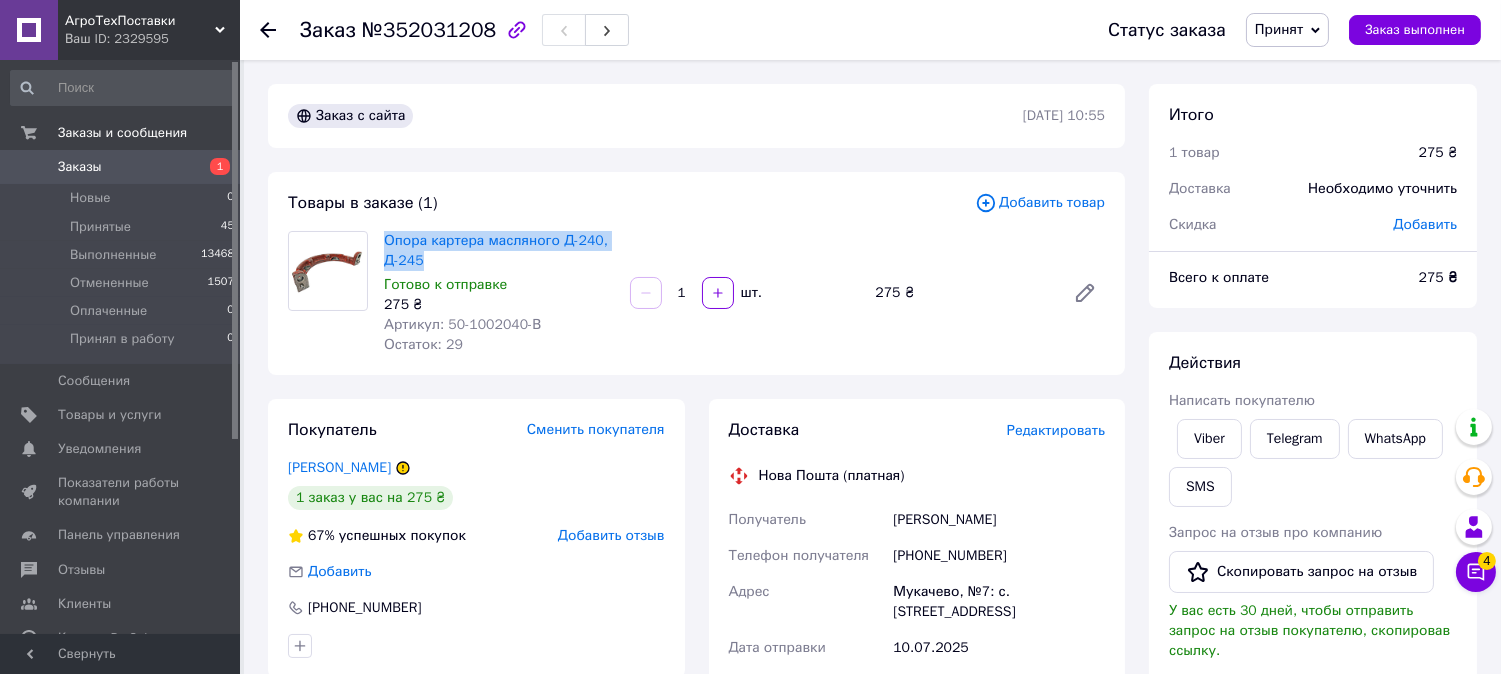 drag, startPoint x: 380, startPoint y: 234, endPoint x: 432, endPoint y: 260, distance: 58.137768 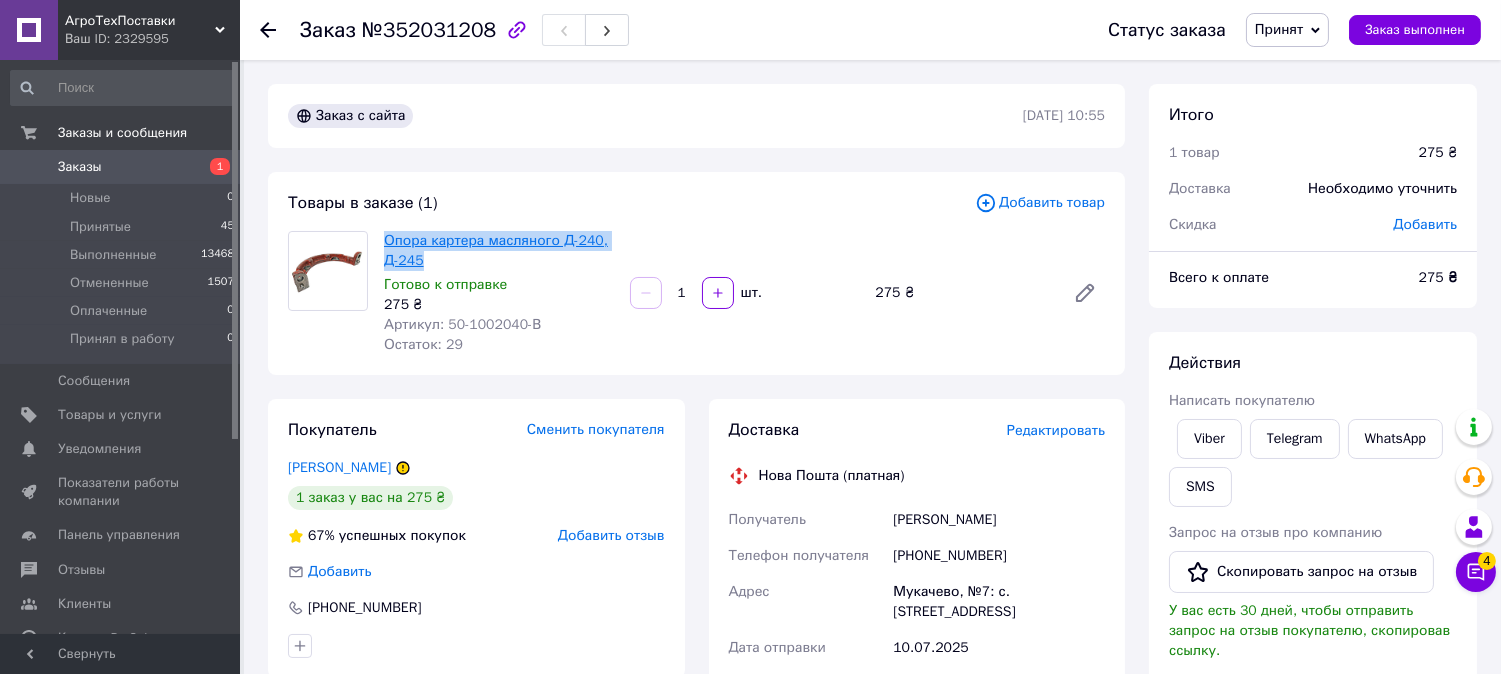 copy on "Опора картера масляного Д-240, Д-245" 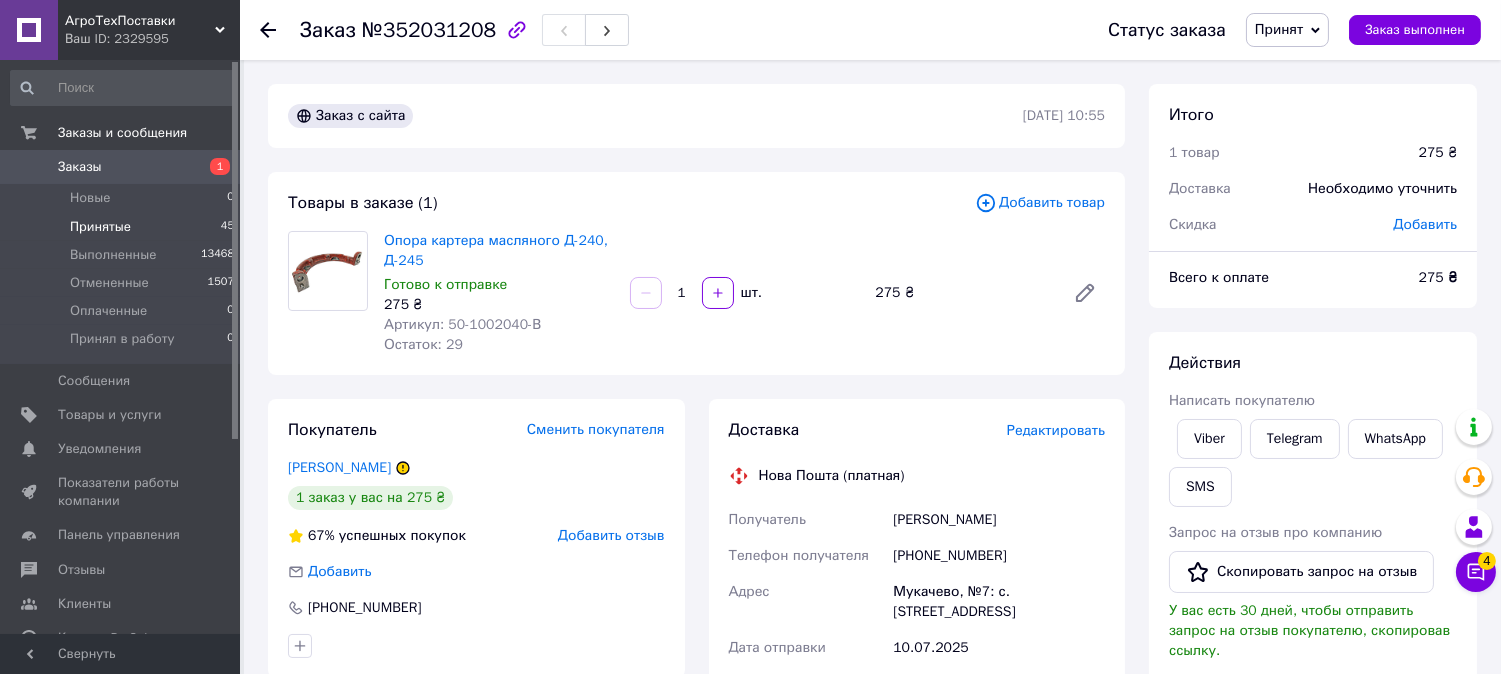 click on "Принятые 45" at bounding box center (123, 227) 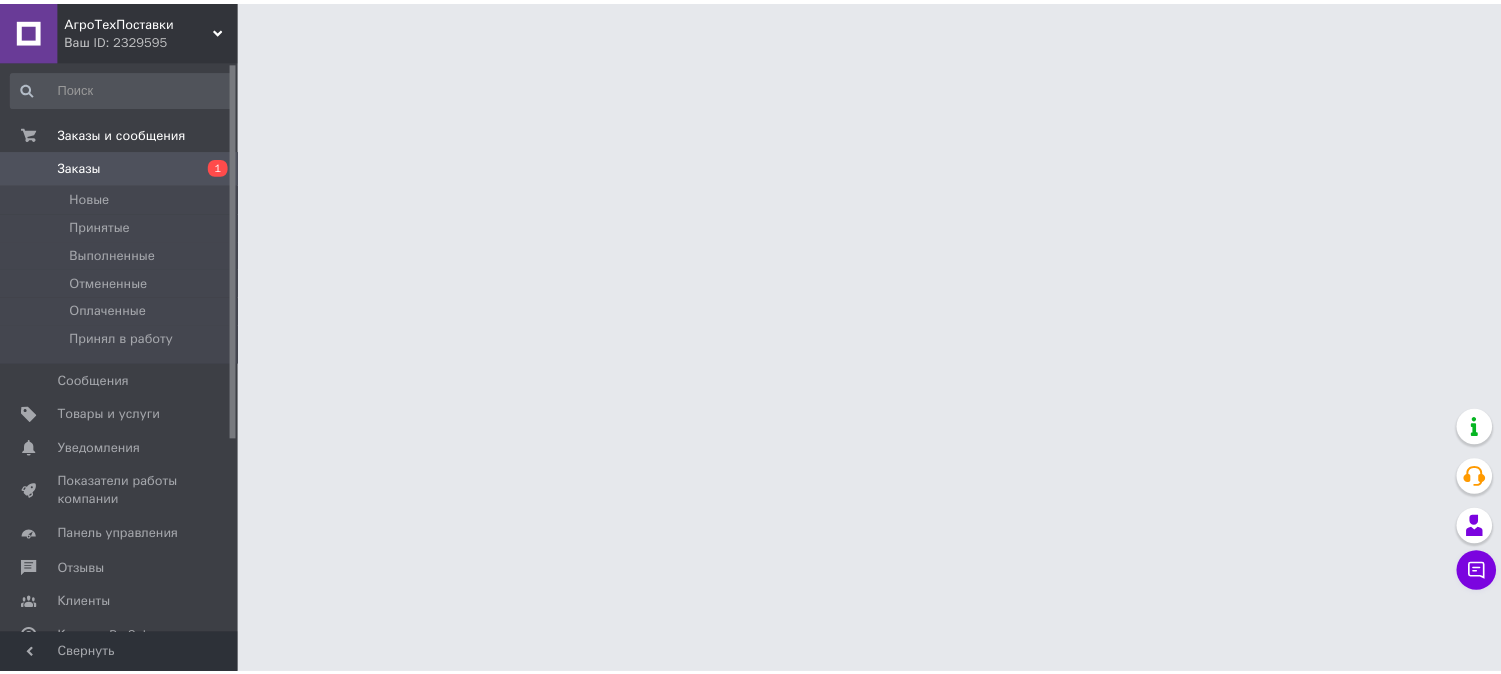 scroll, scrollTop: 0, scrollLeft: 0, axis: both 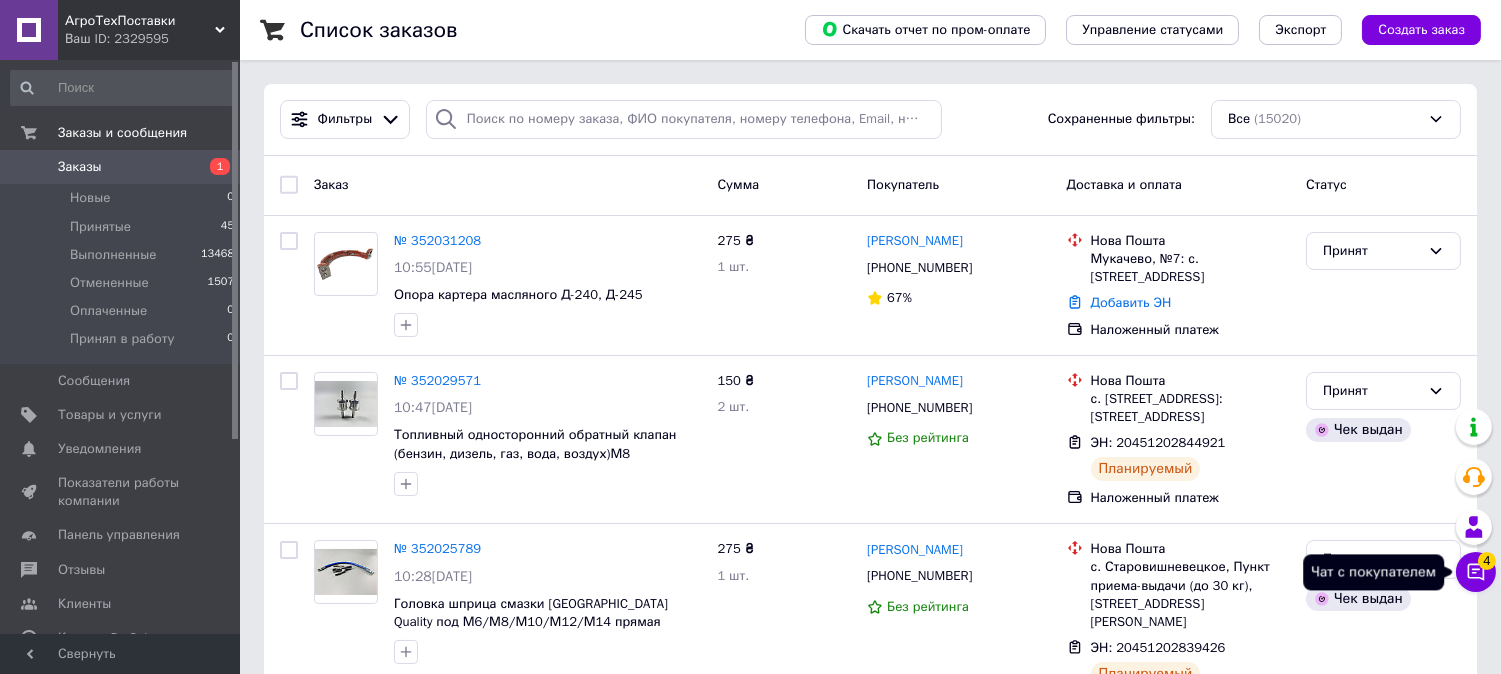 click 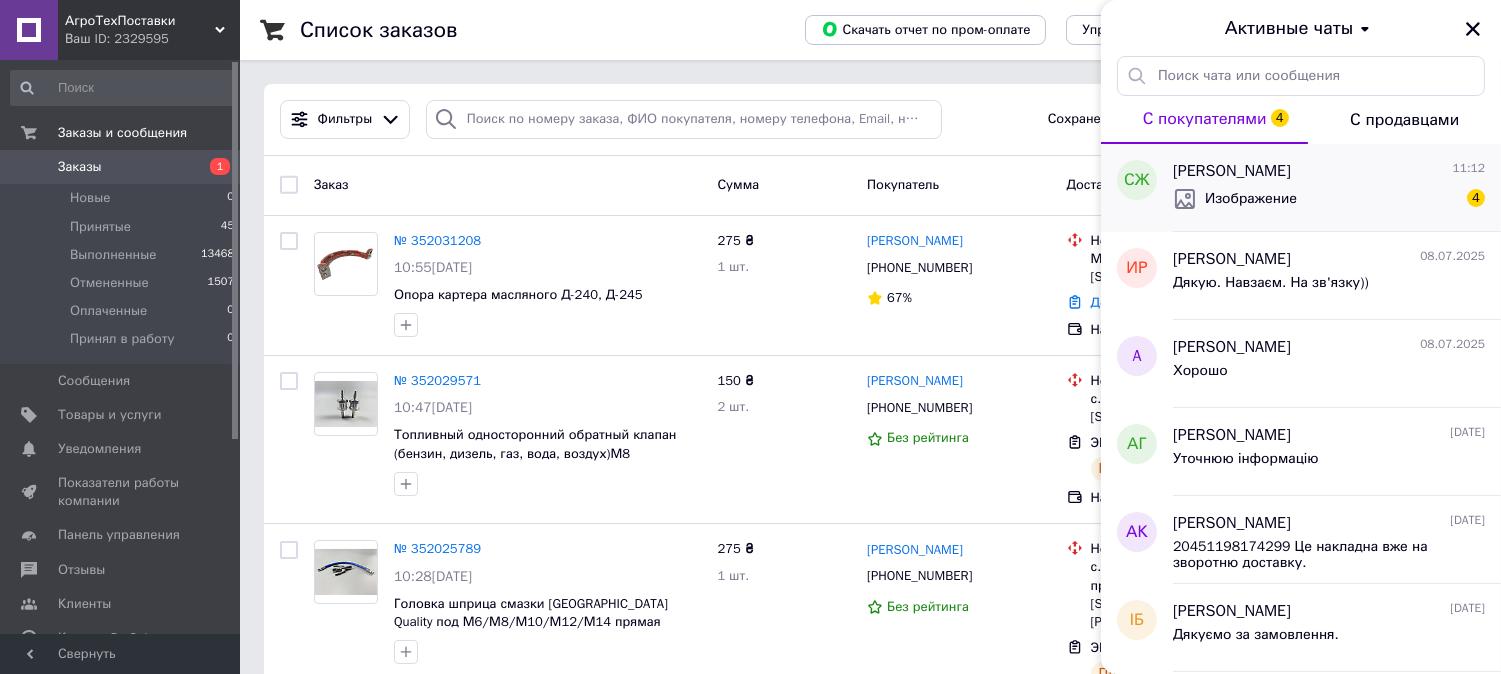 click on "Изображение 4" at bounding box center (1329, 199) 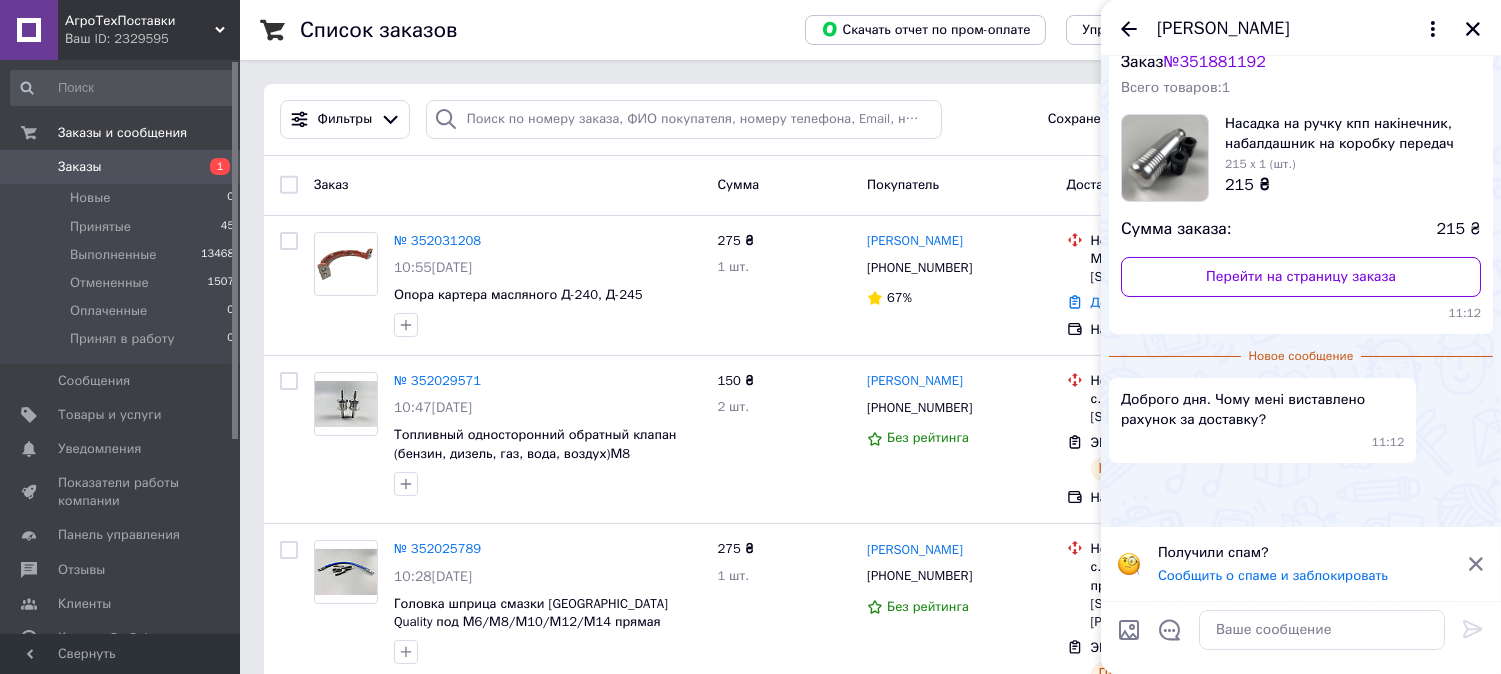 scroll, scrollTop: 283, scrollLeft: 0, axis: vertical 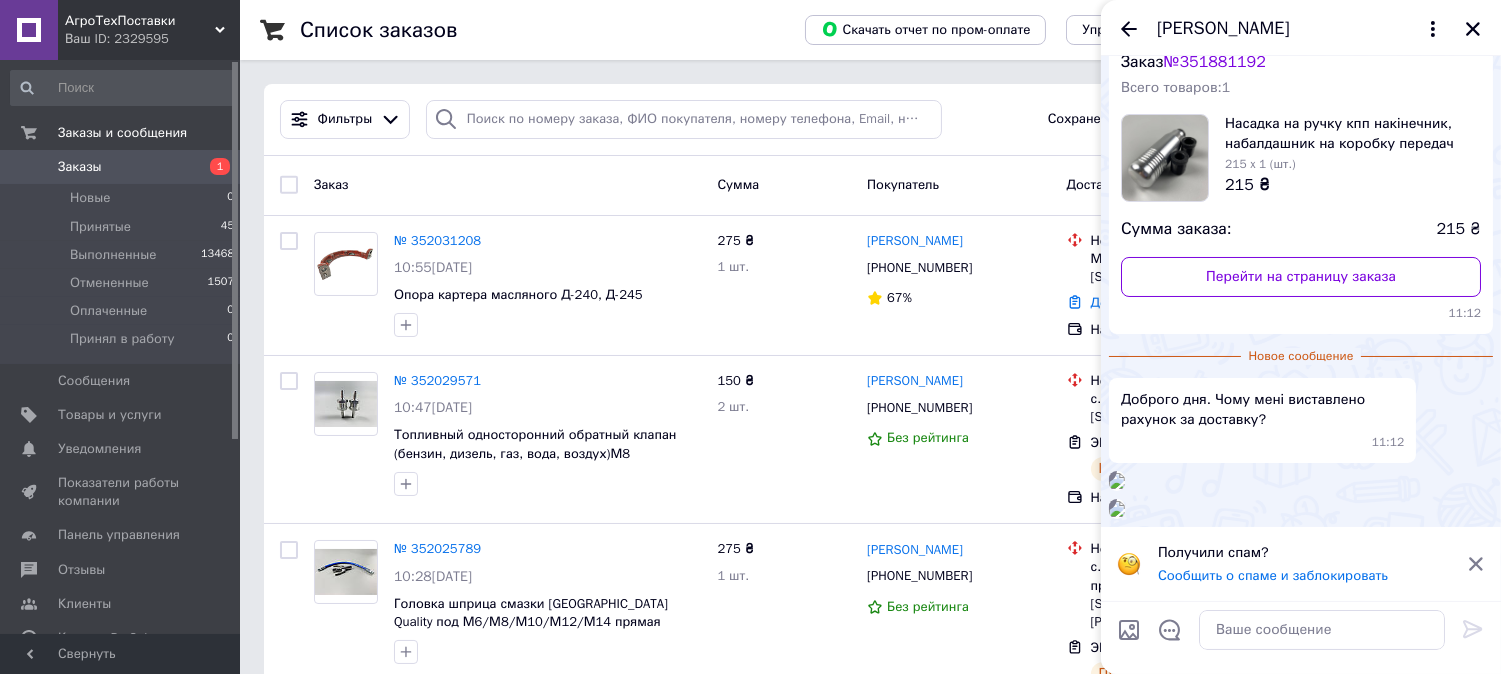 click at bounding box center (1117, 509) 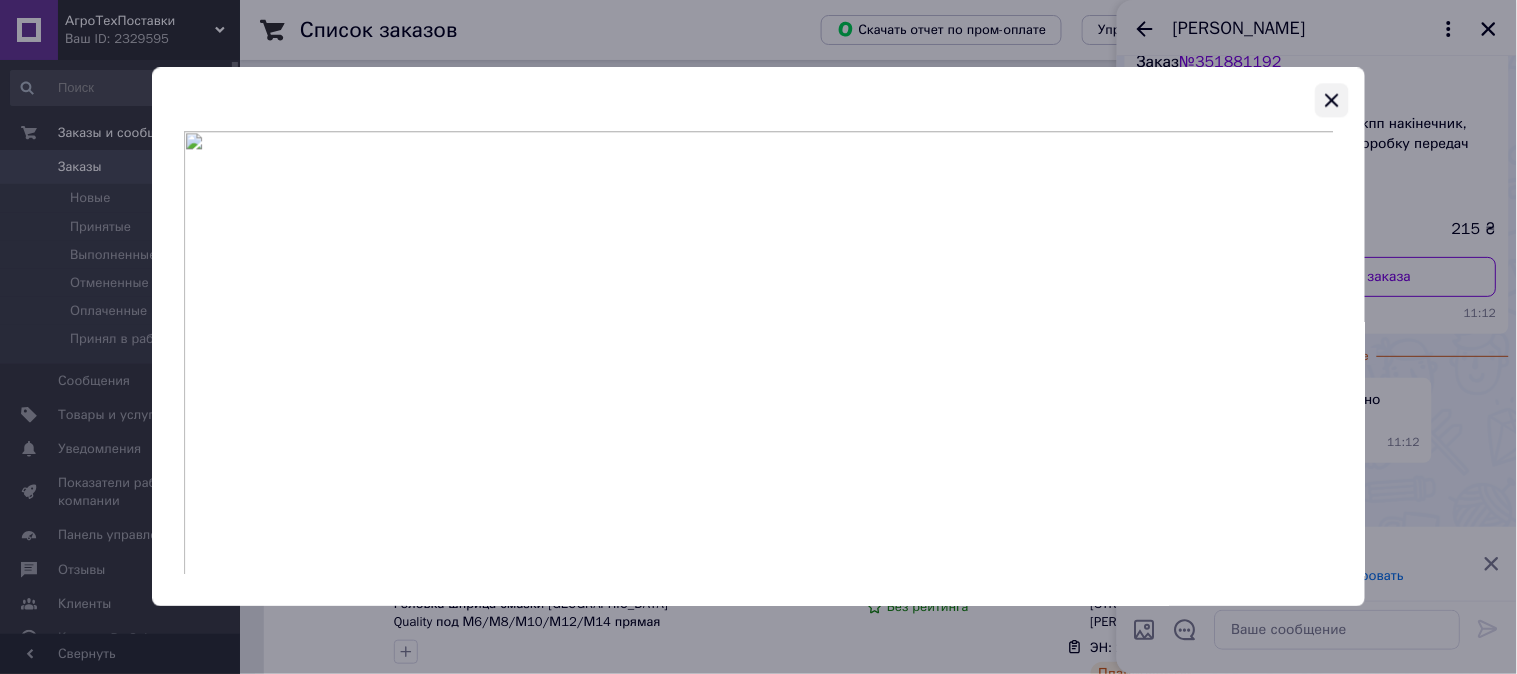 click 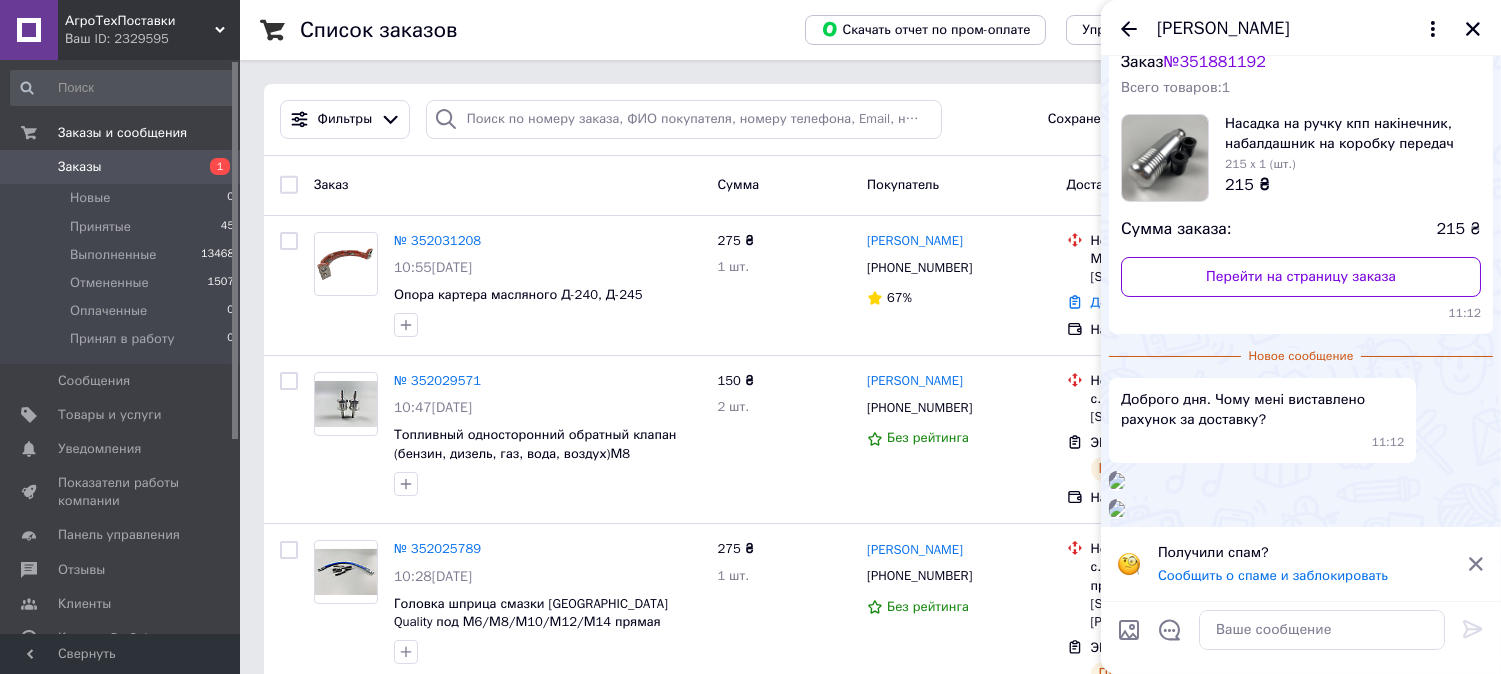 scroll, scrollTop: 283, scrollLeft: 0, axis: vertical 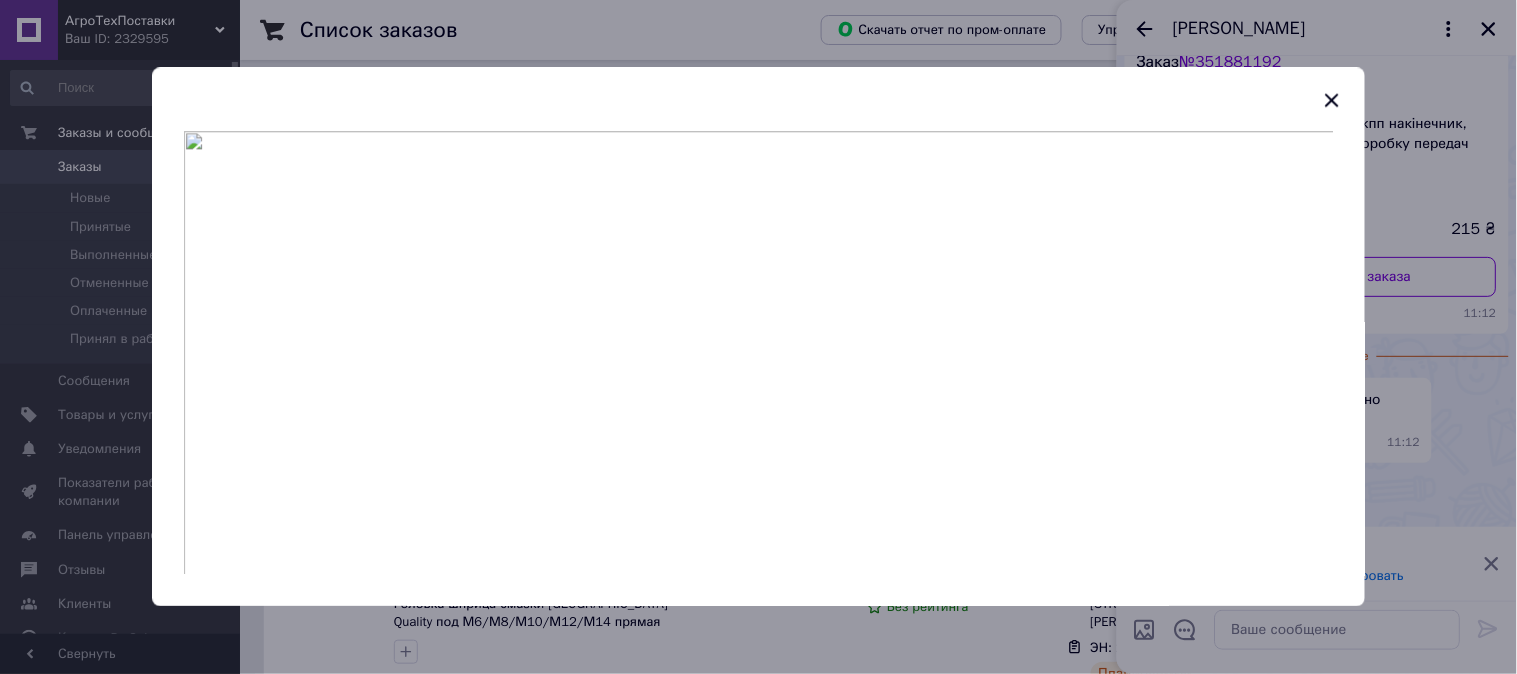 click at bounding box center (758, 337) 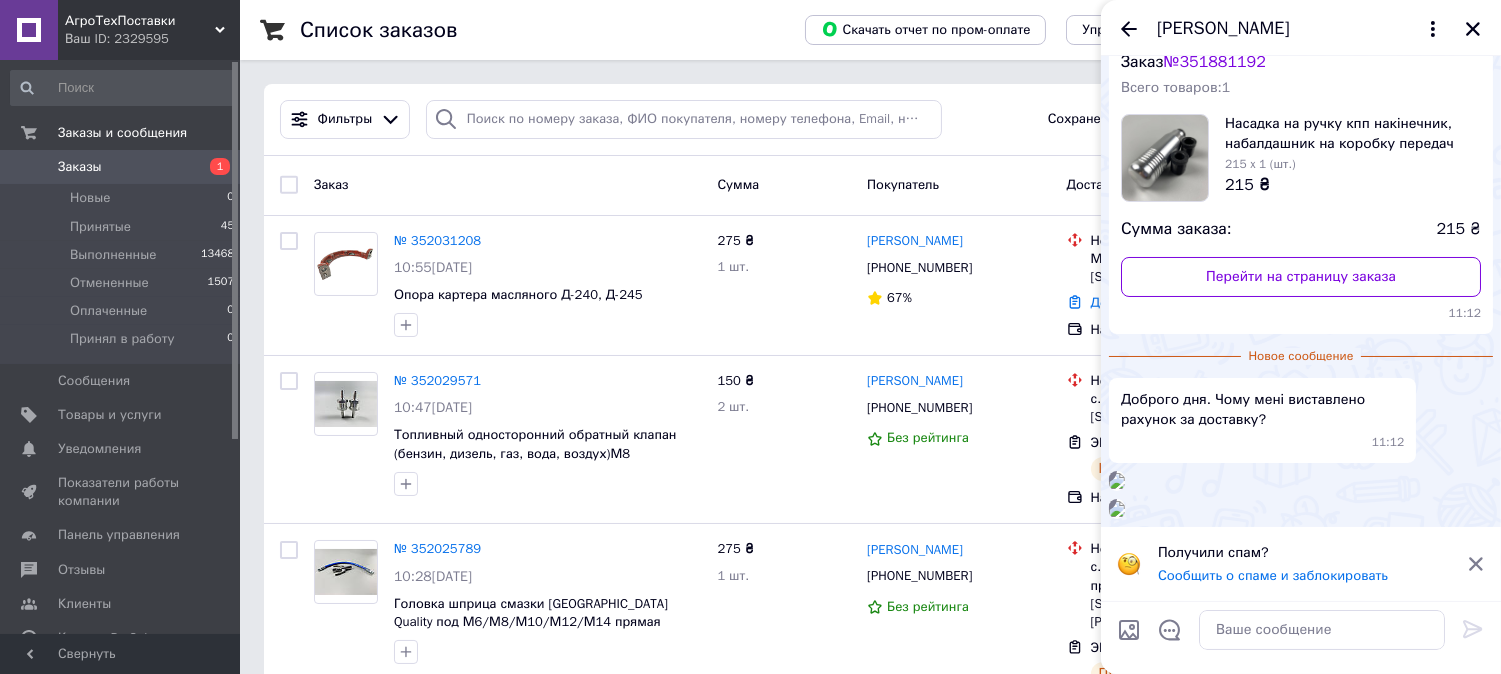 scroll, scrollTop: 0, scrollLeft: 0, axis: both 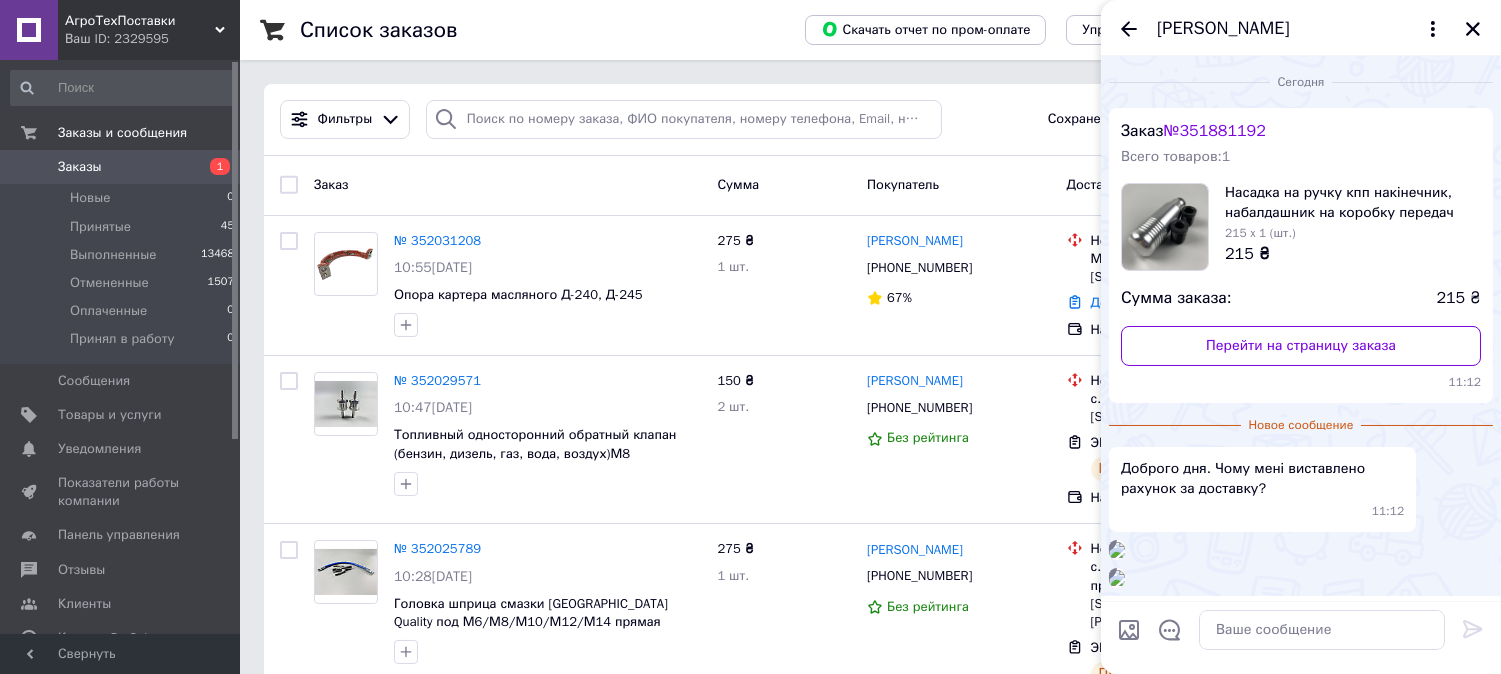 click on "Насадка на ручку кпп накінечник, набалдашник на коробку передач важіль перемикання передач рукоятка кпп" at bounding box center [1353, 203] 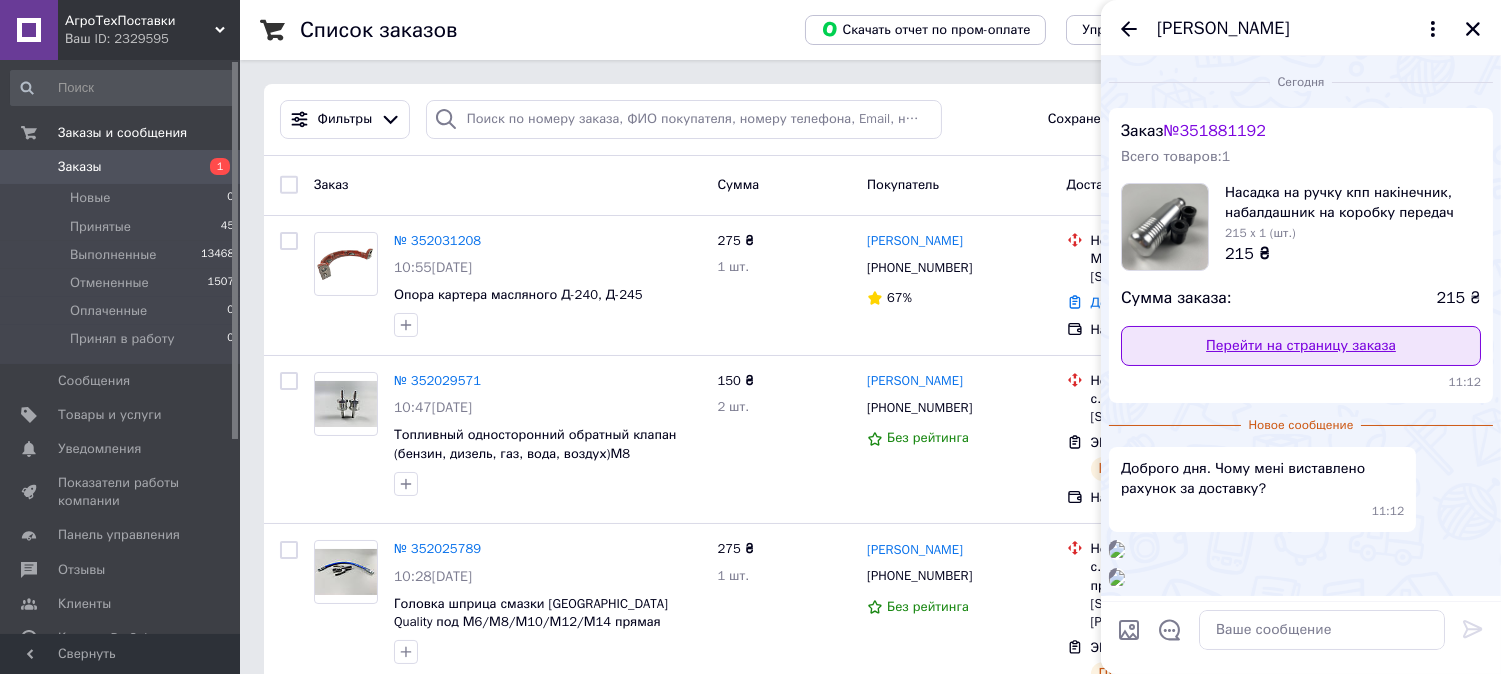 click on "Перейти на страницу заказа" at bounding box center (1301, 346) 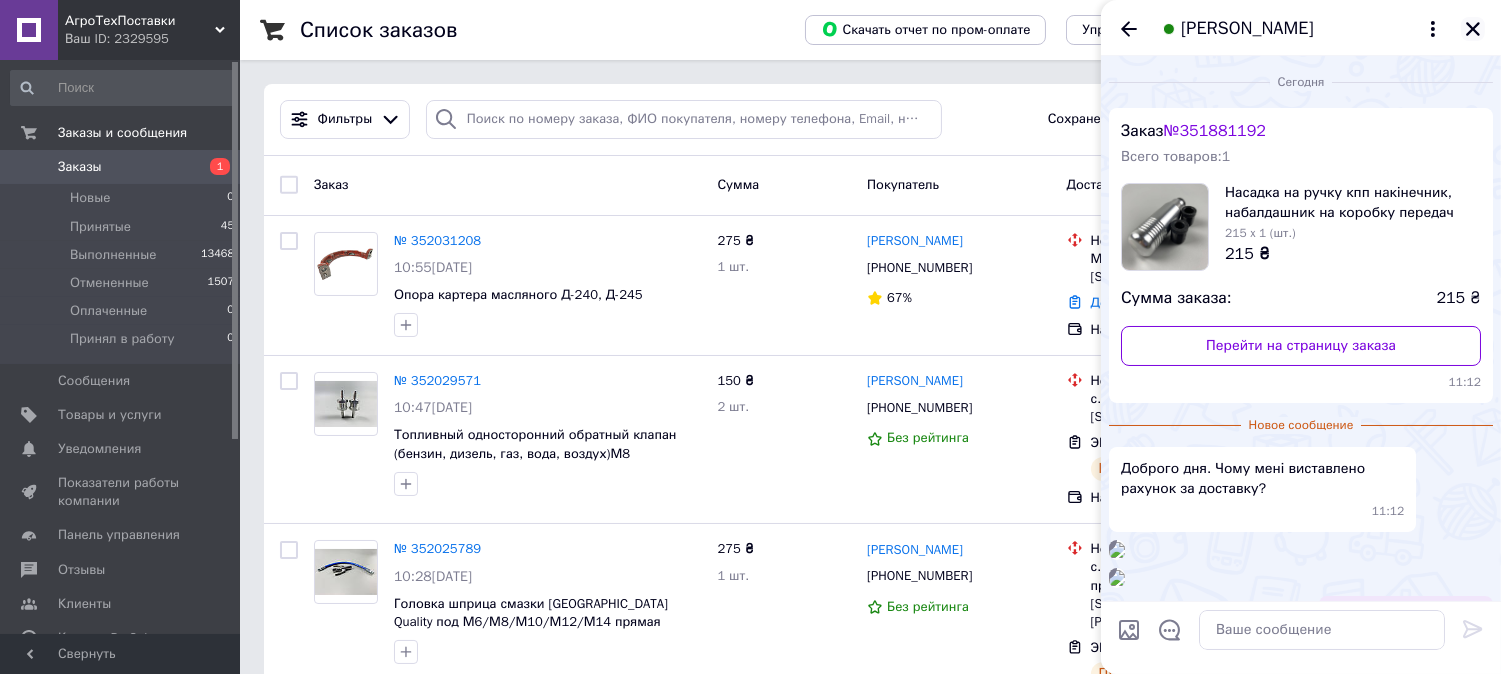 click 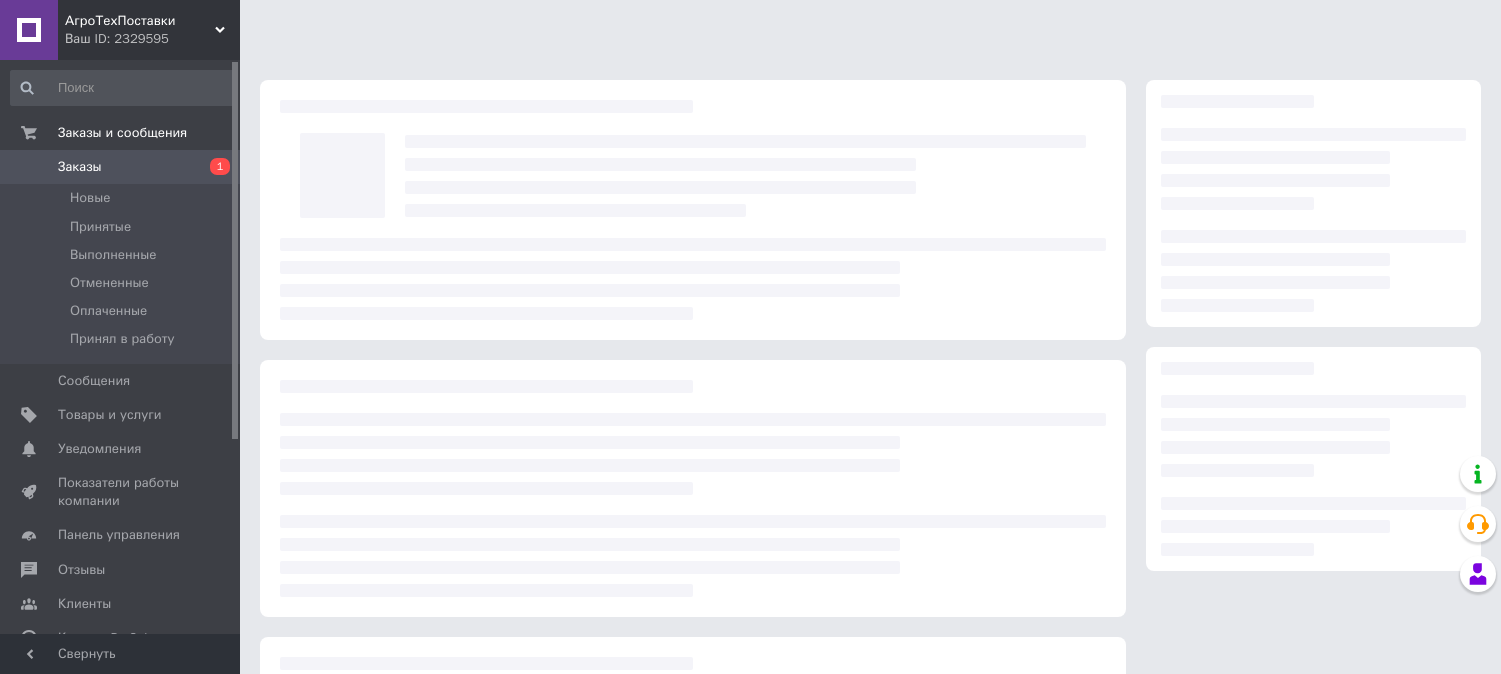 scroll, scrollTop: 0, scrollLeft: 0, axis: both 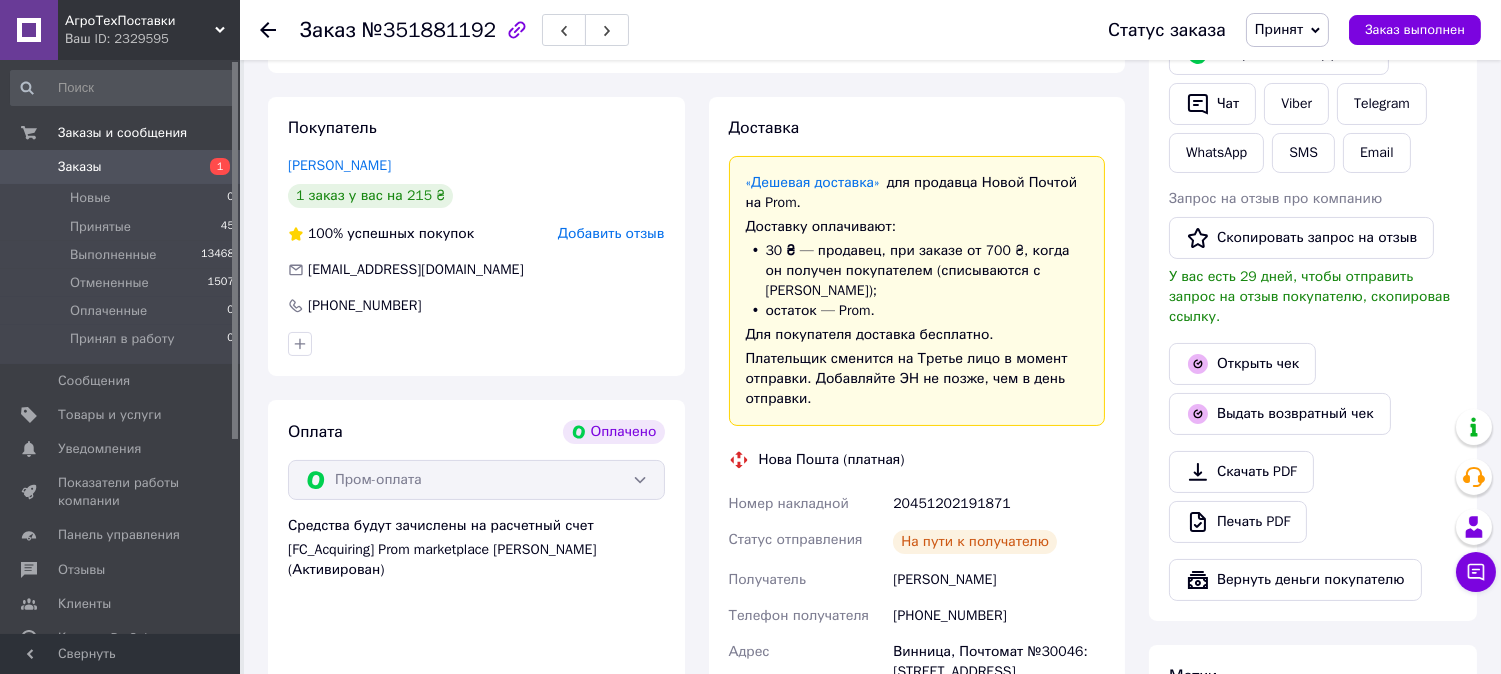 click on "20451202191871" at bounding box center [999, 504] 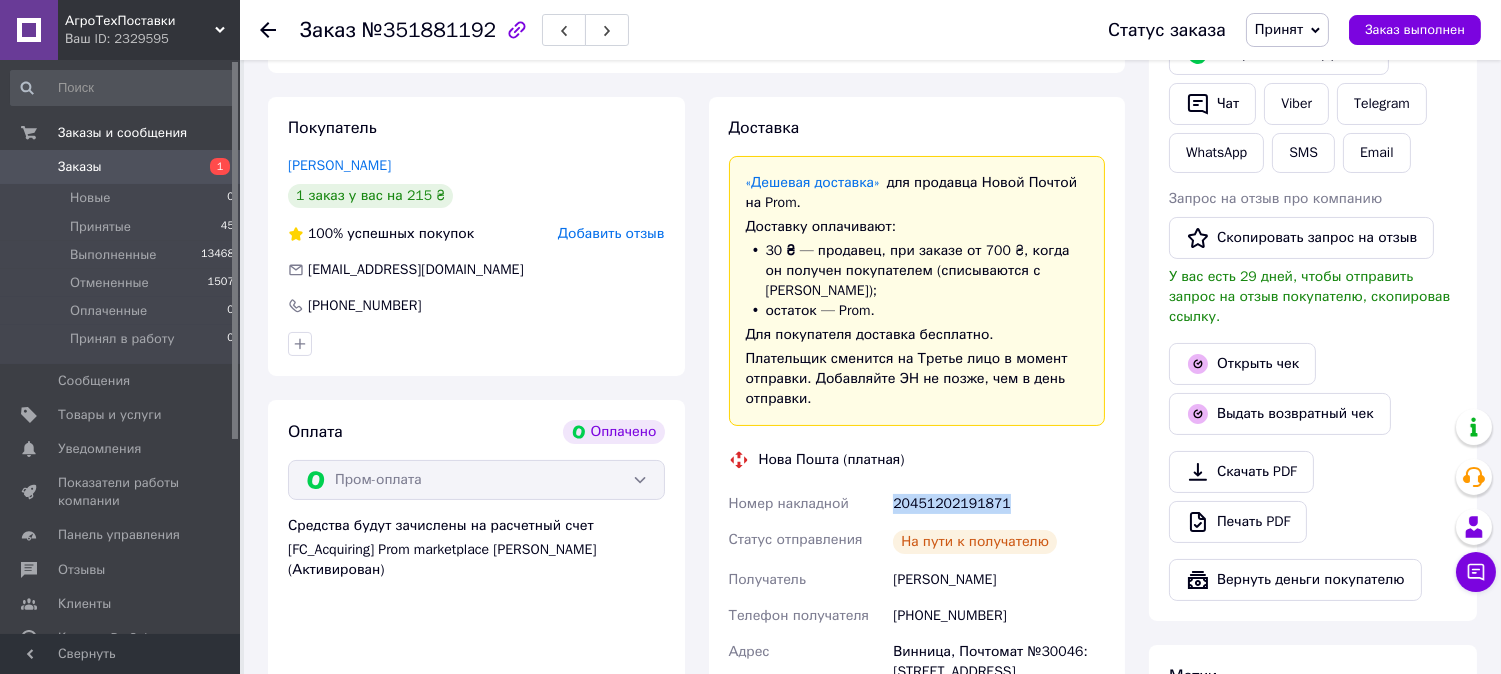 click on "20451202191871" at bounding box center [999, 504] 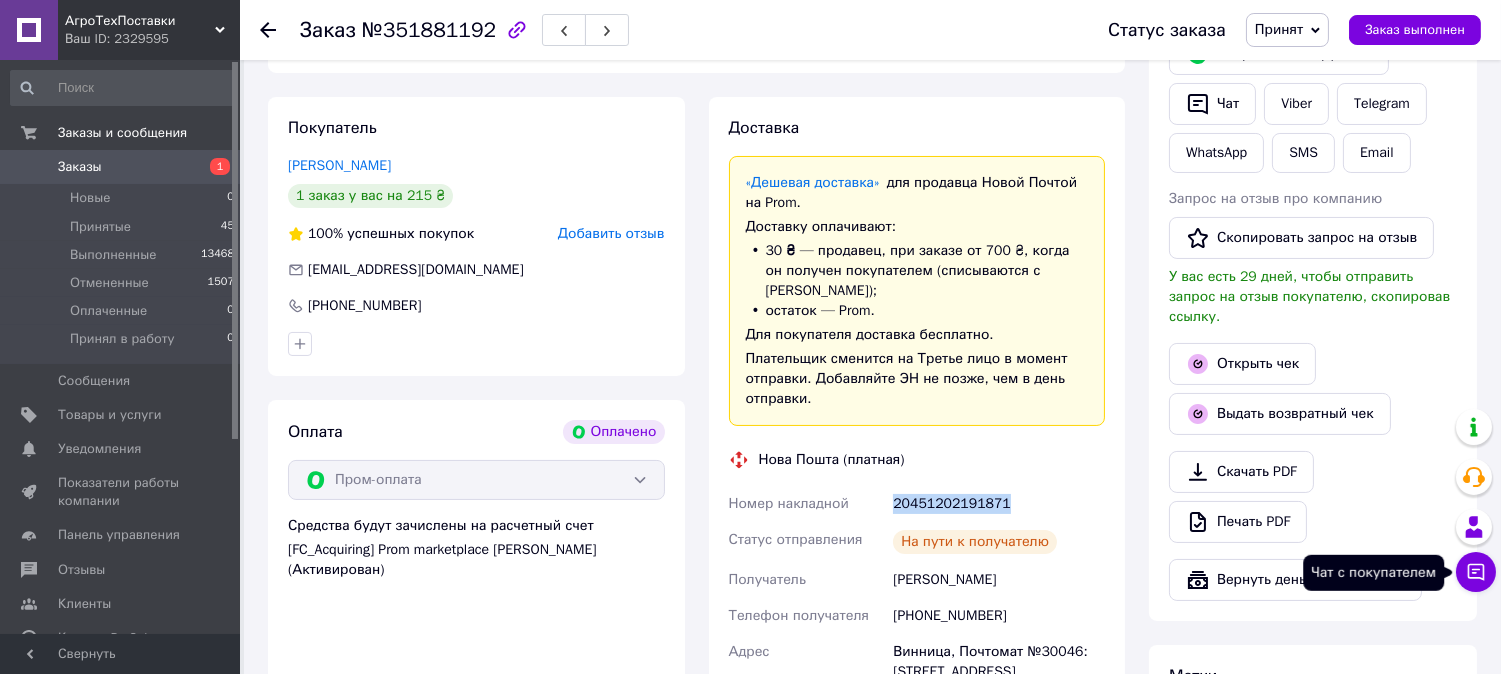 click 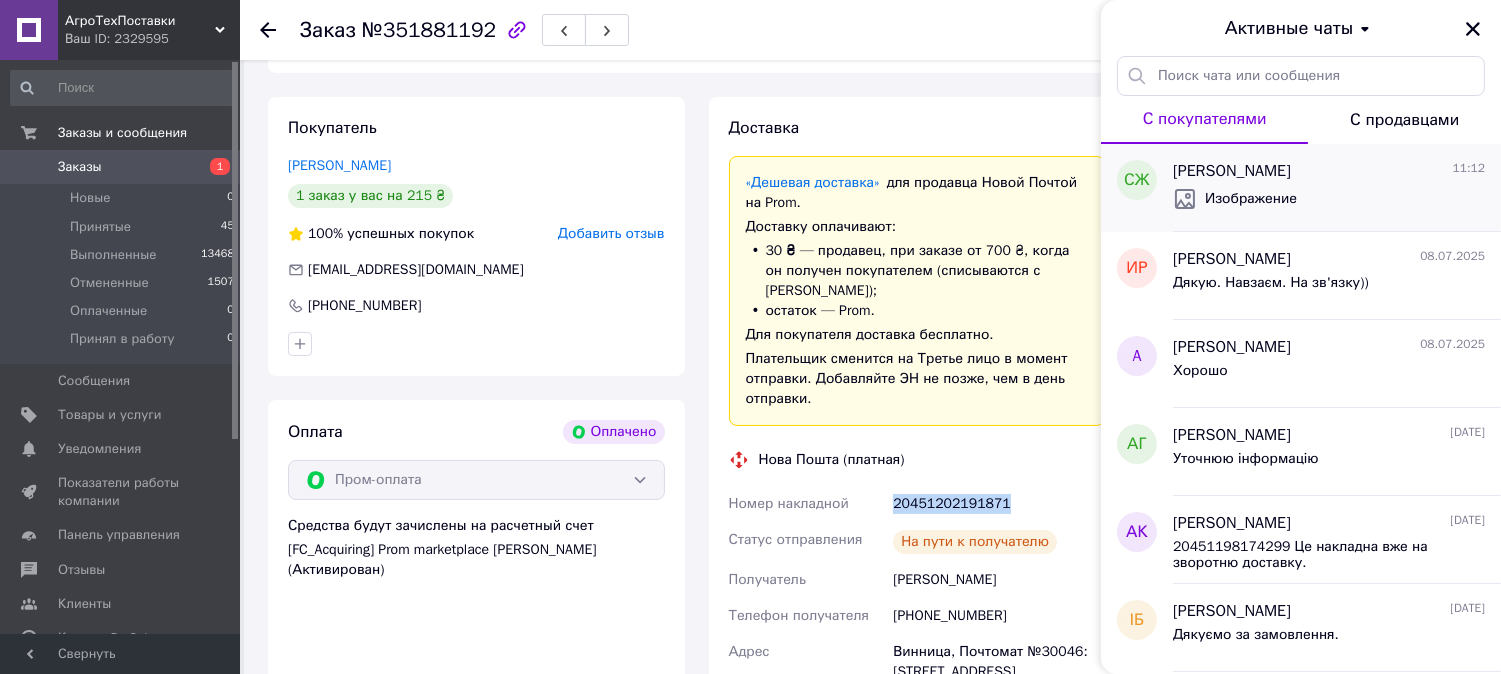 click on "Изображение" at bounding box center (1251, 199) 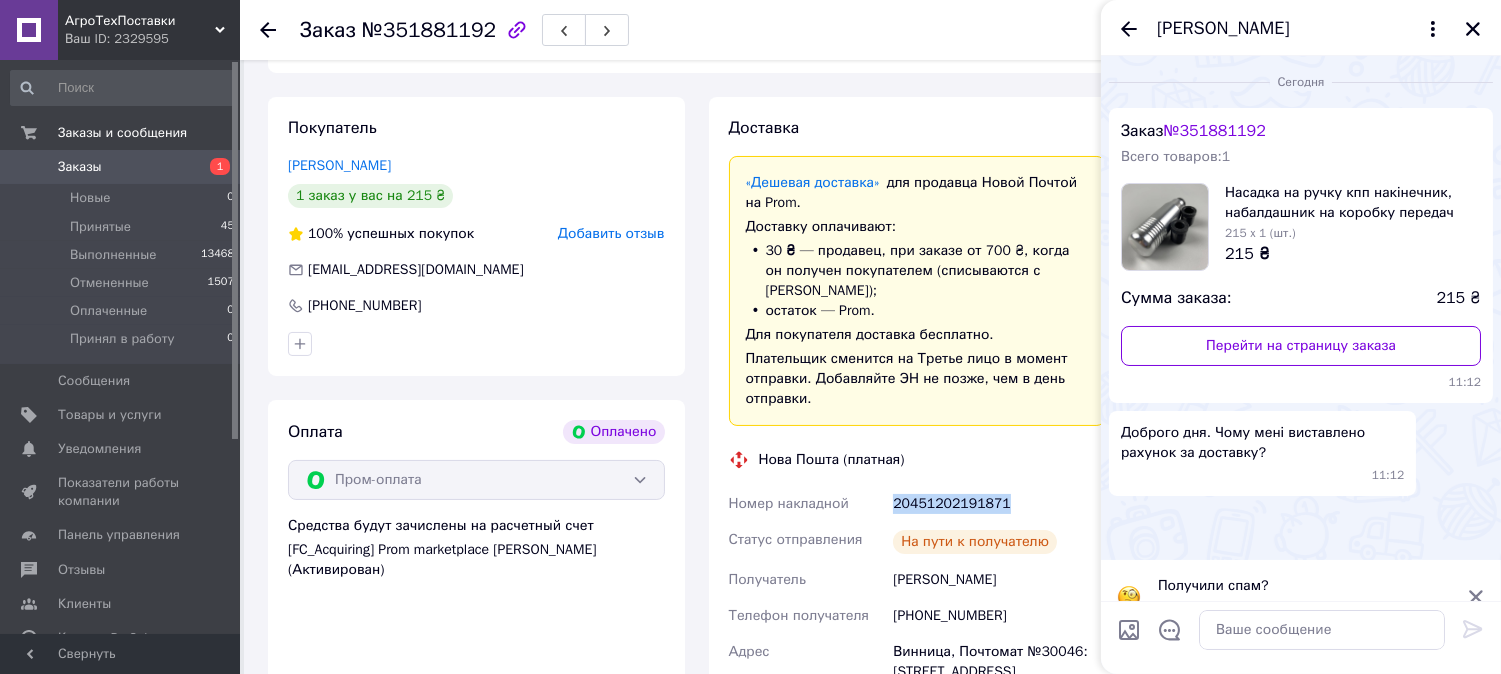 scroll, scrollTop: 246, scrollLeft: 0, axis: vertical 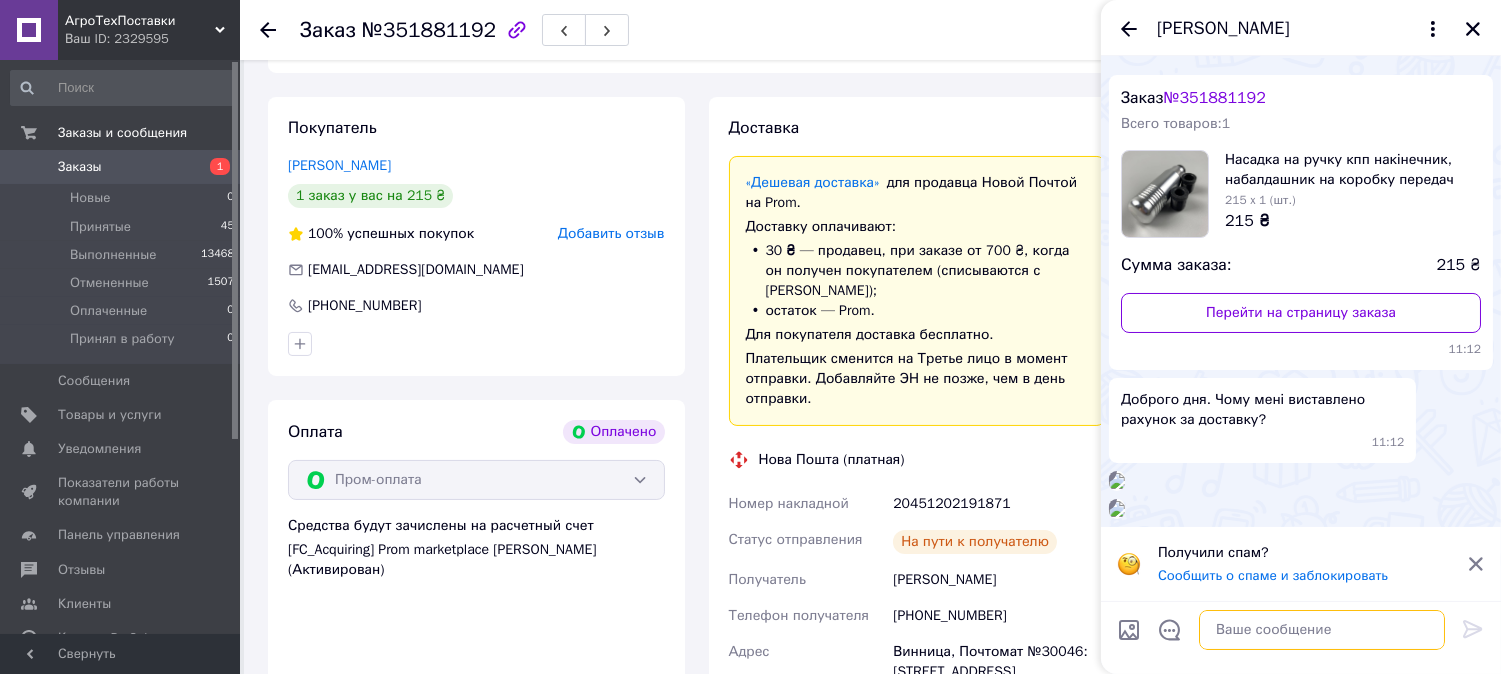 click at bounding box center [1322, 630] 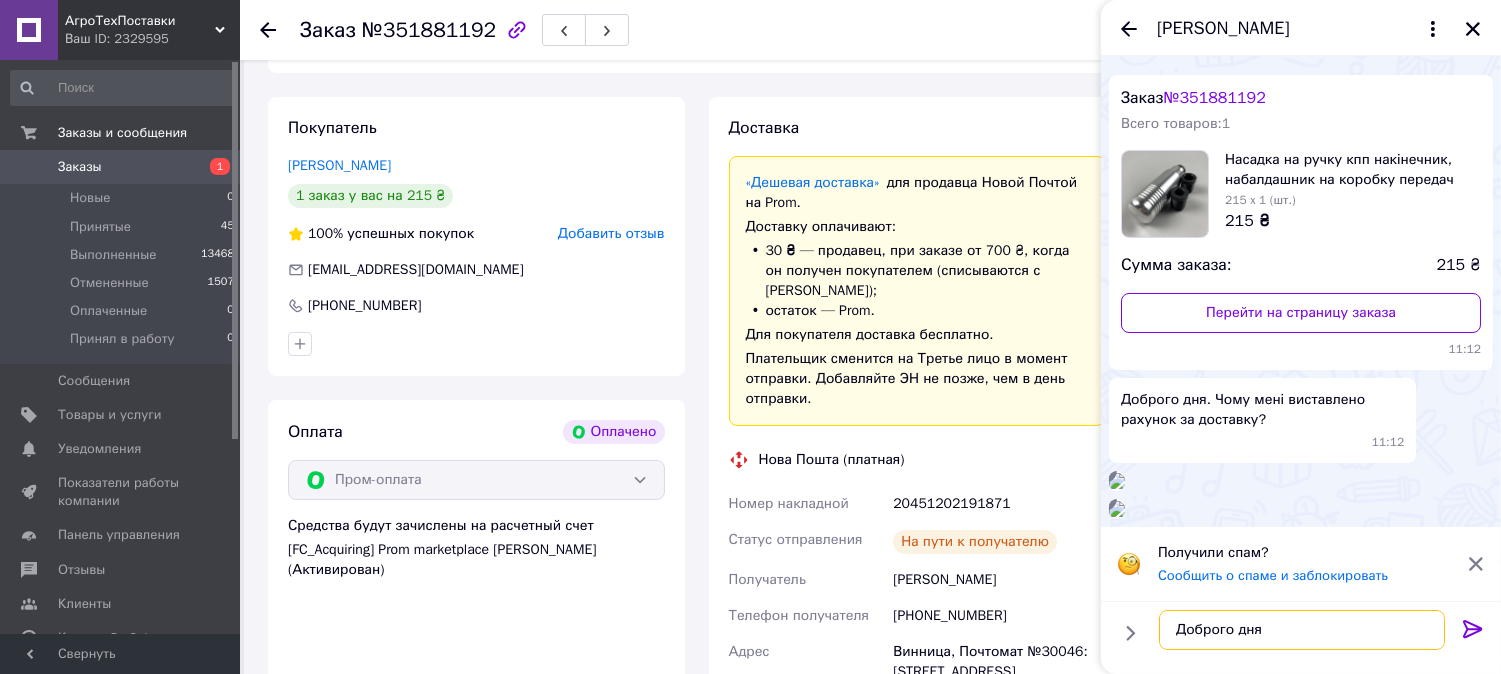 type on "Доброго дня." 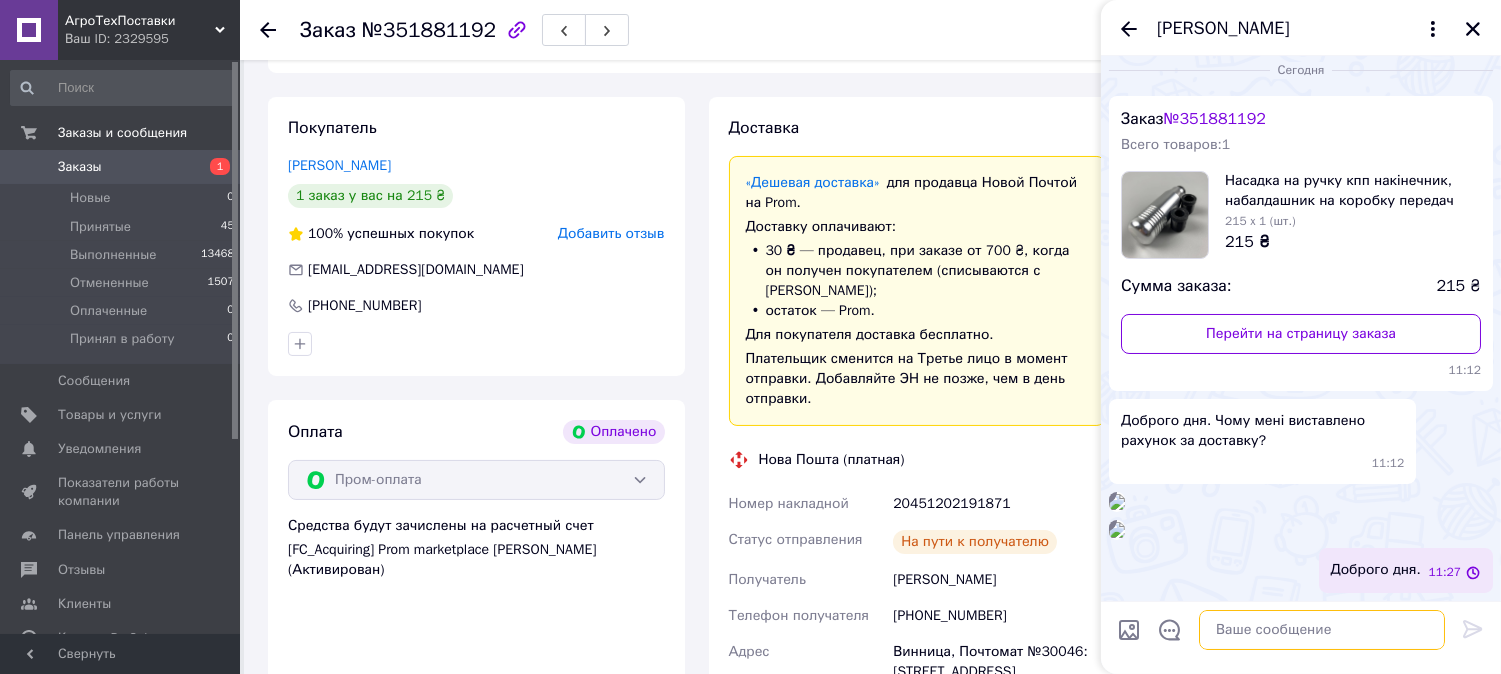 scroll, scrollTop: 227, scrollLeft: 0, axis: vertical 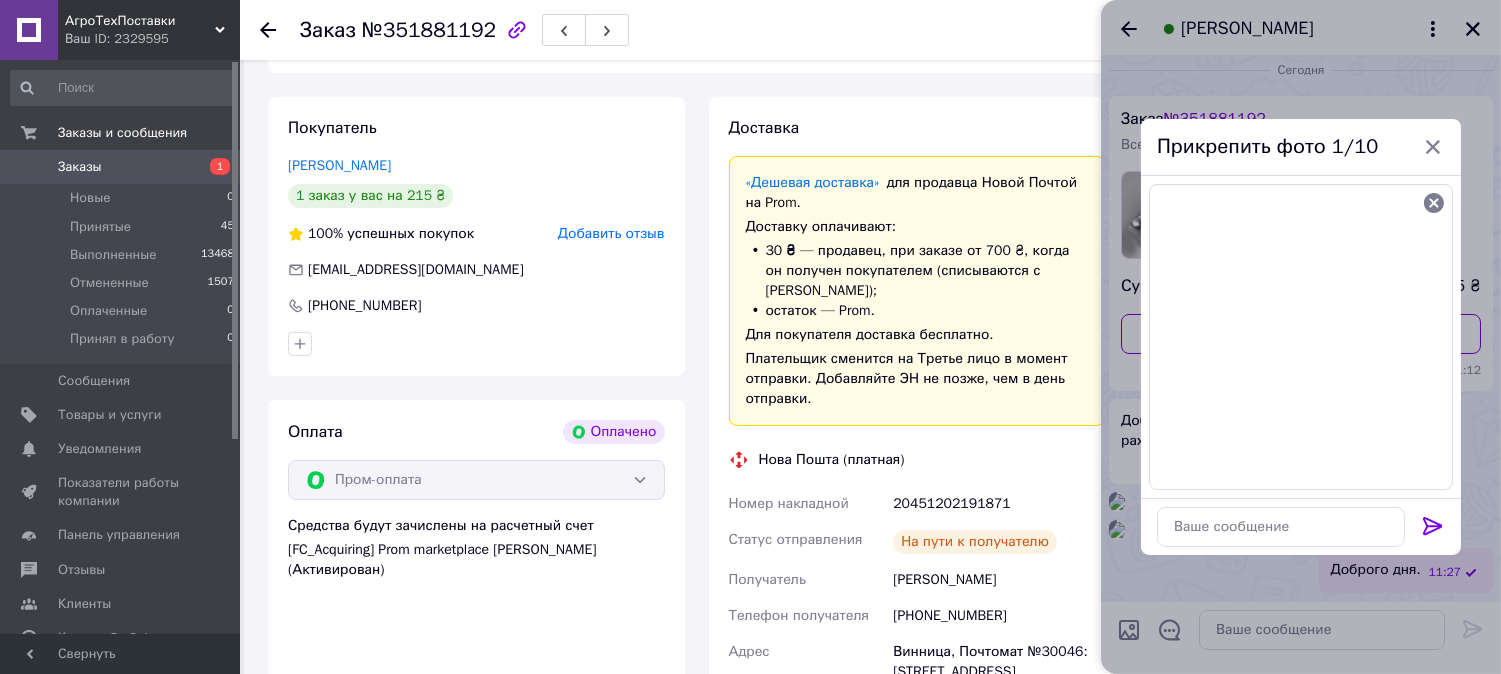 click 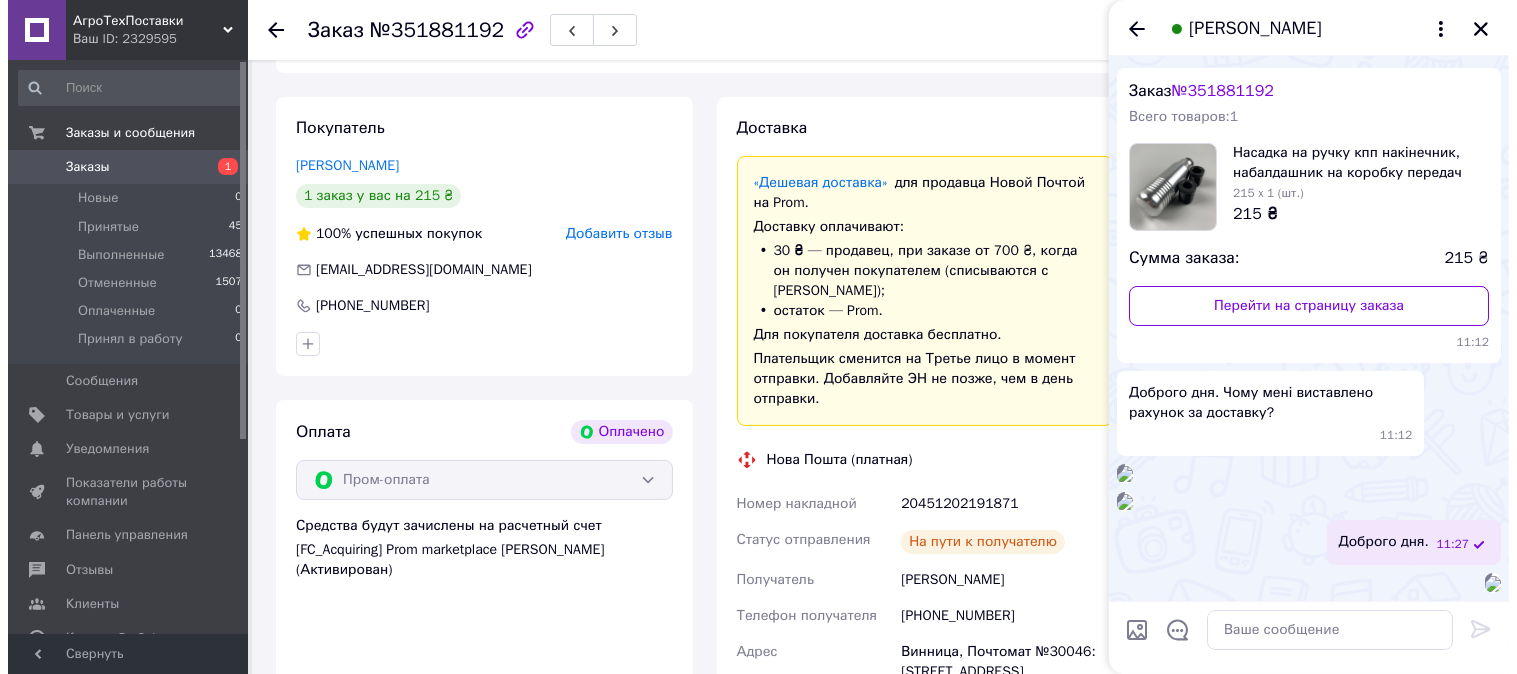 scroll, scrollTop: 391, scrollLeft: 0, axis: vertical 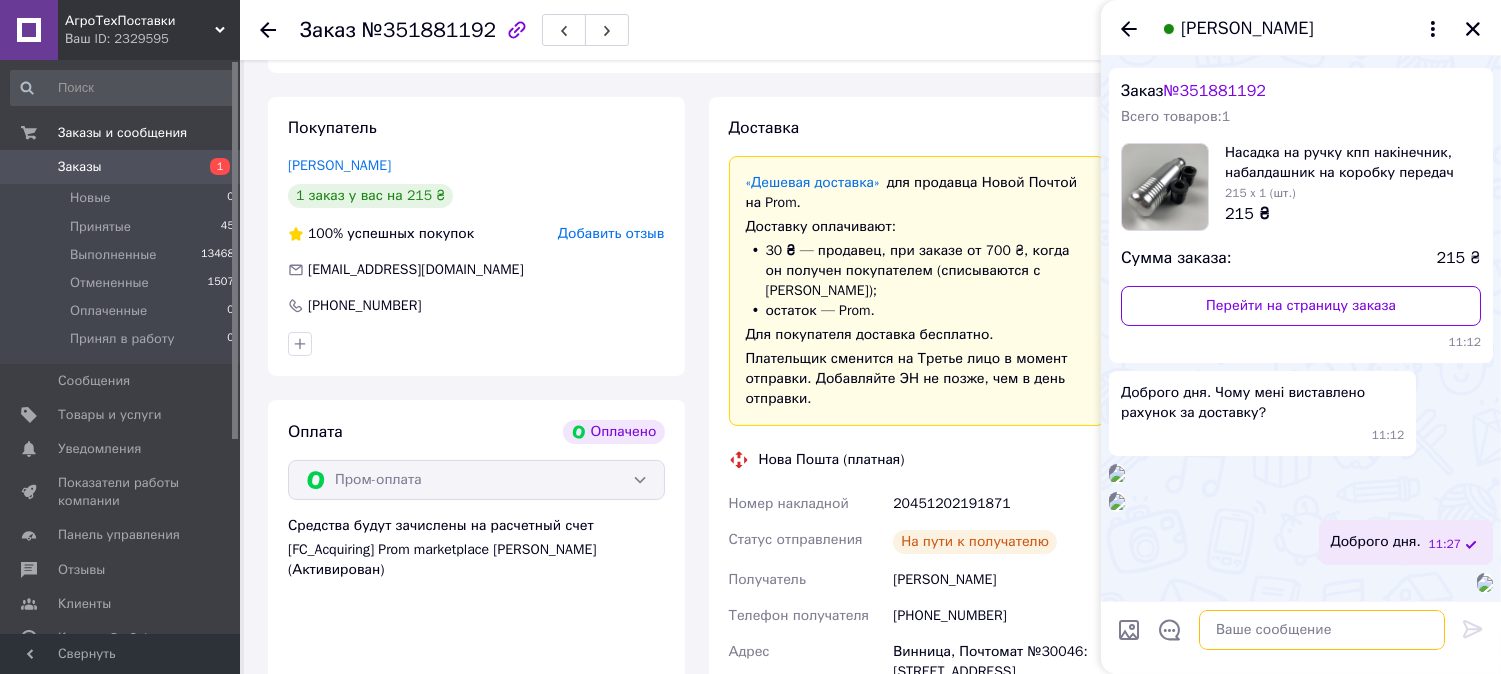 click at bounding box center [1322, 630] 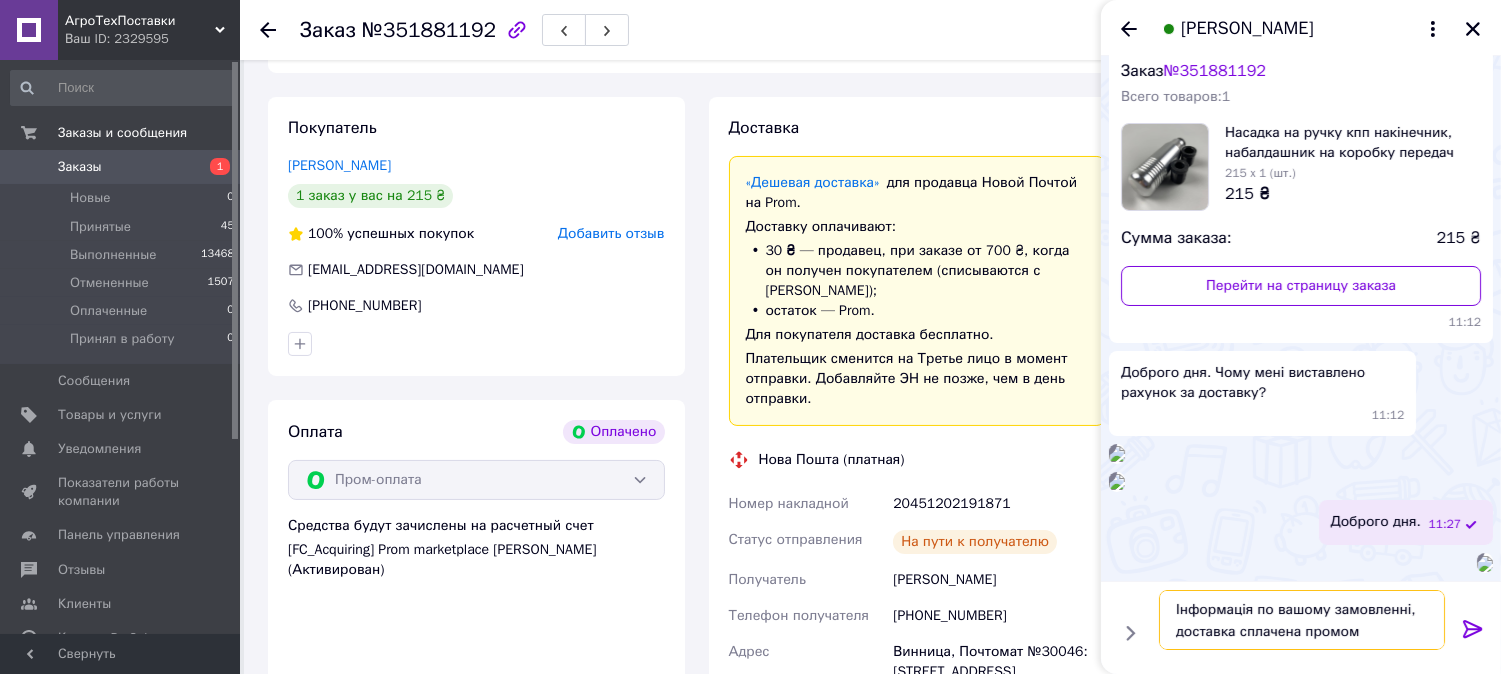 type on "Інформація по вашому замовленні, доставка сплачена промом" 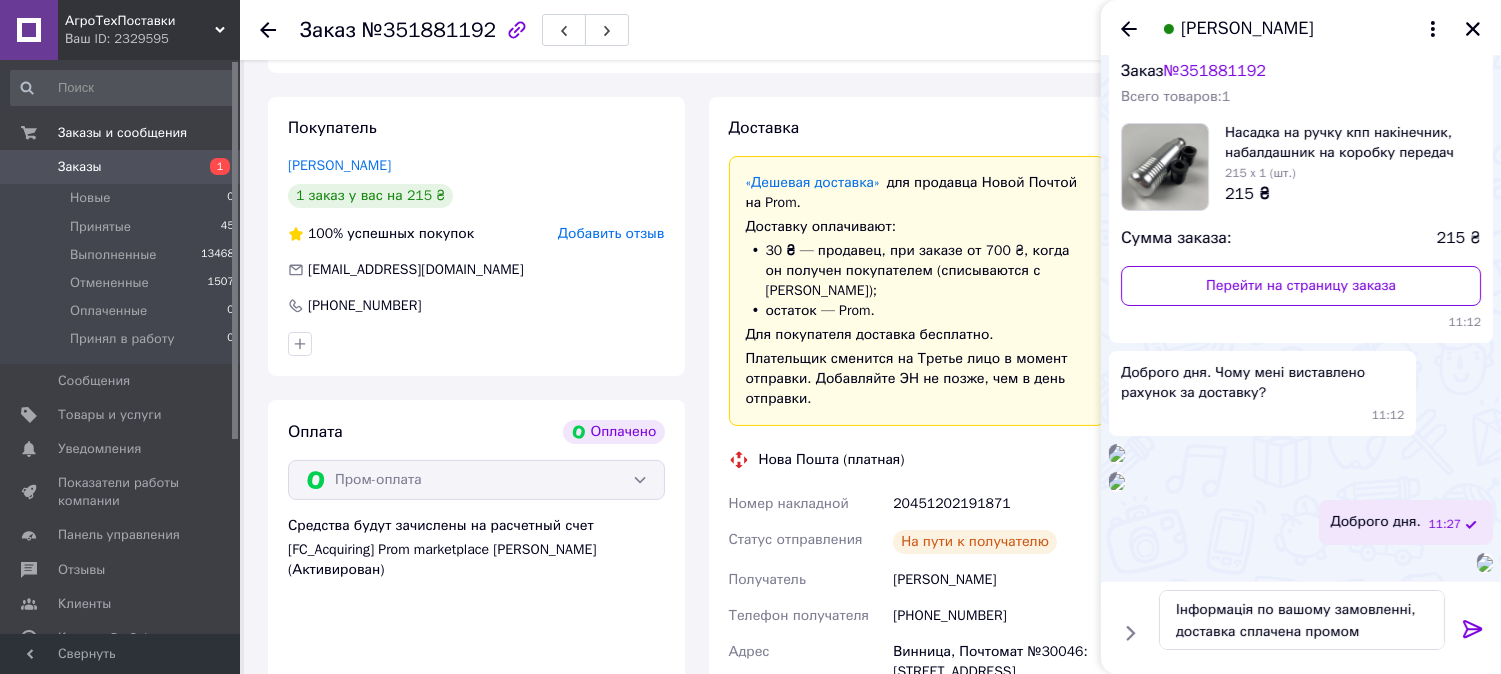 click 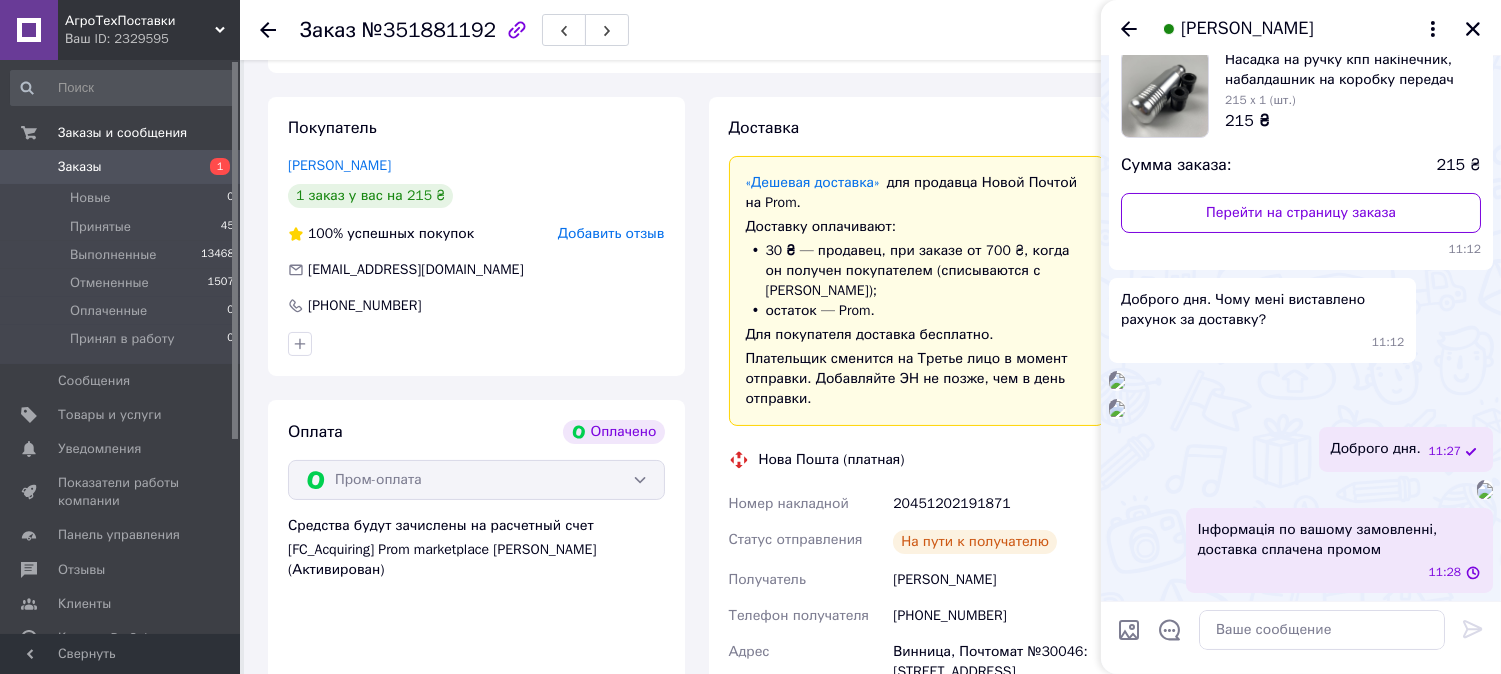 click at bounding box center [1485, 491] 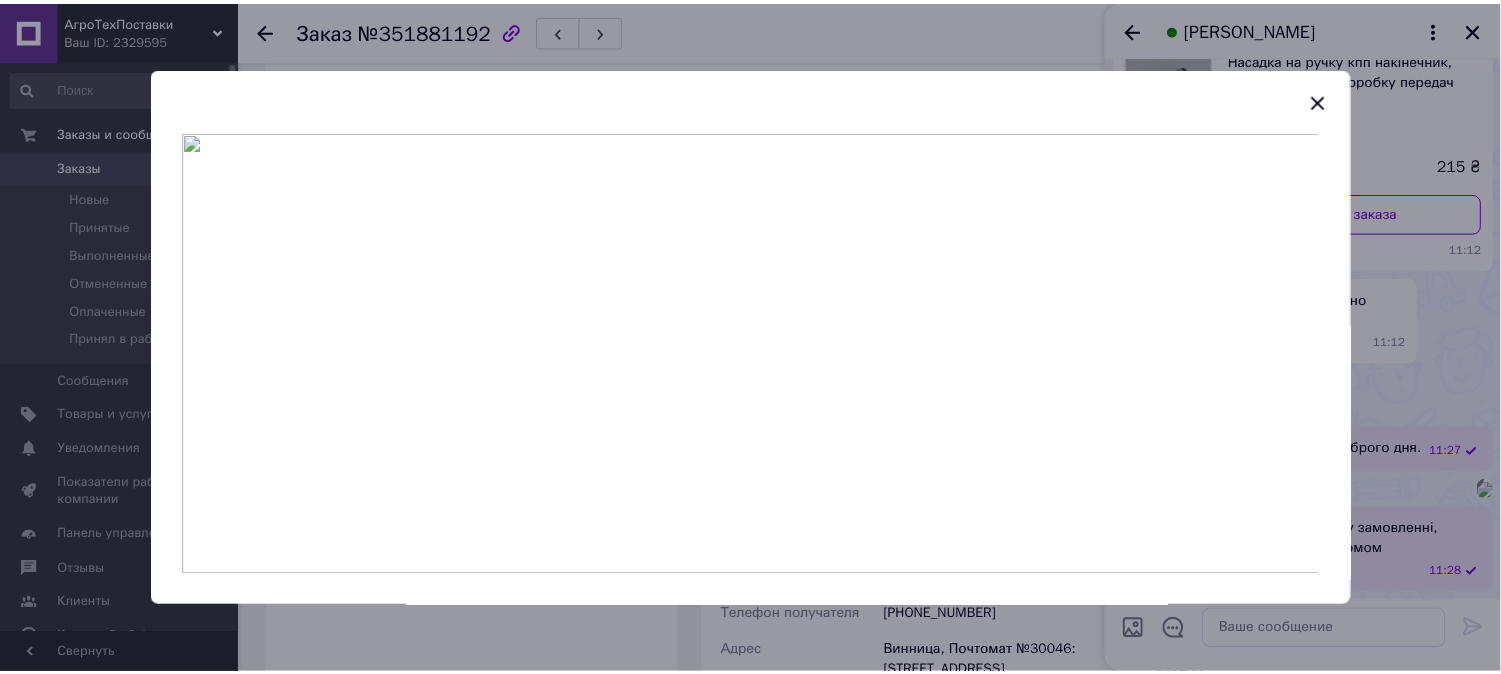 scroll, scrollTop: 484, scrollLeft: 0, axis: vertical 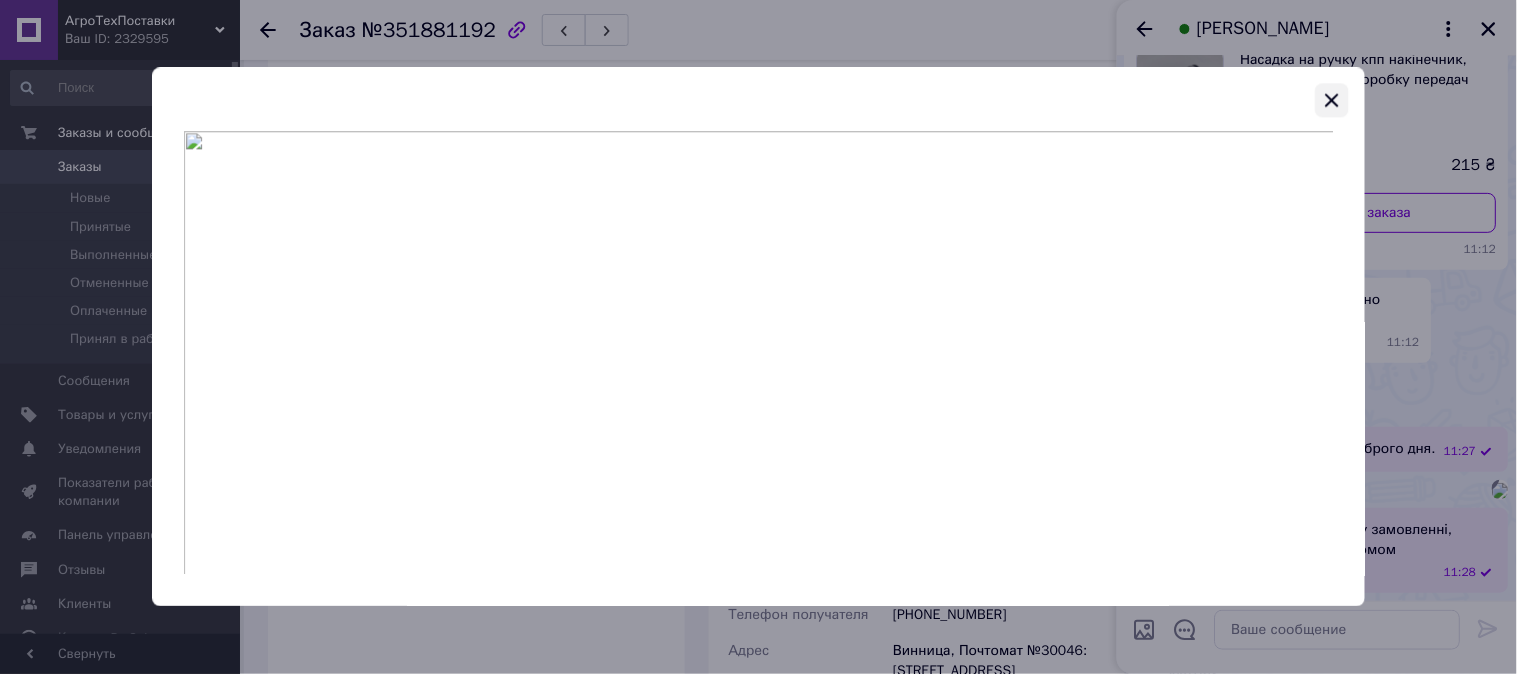 click 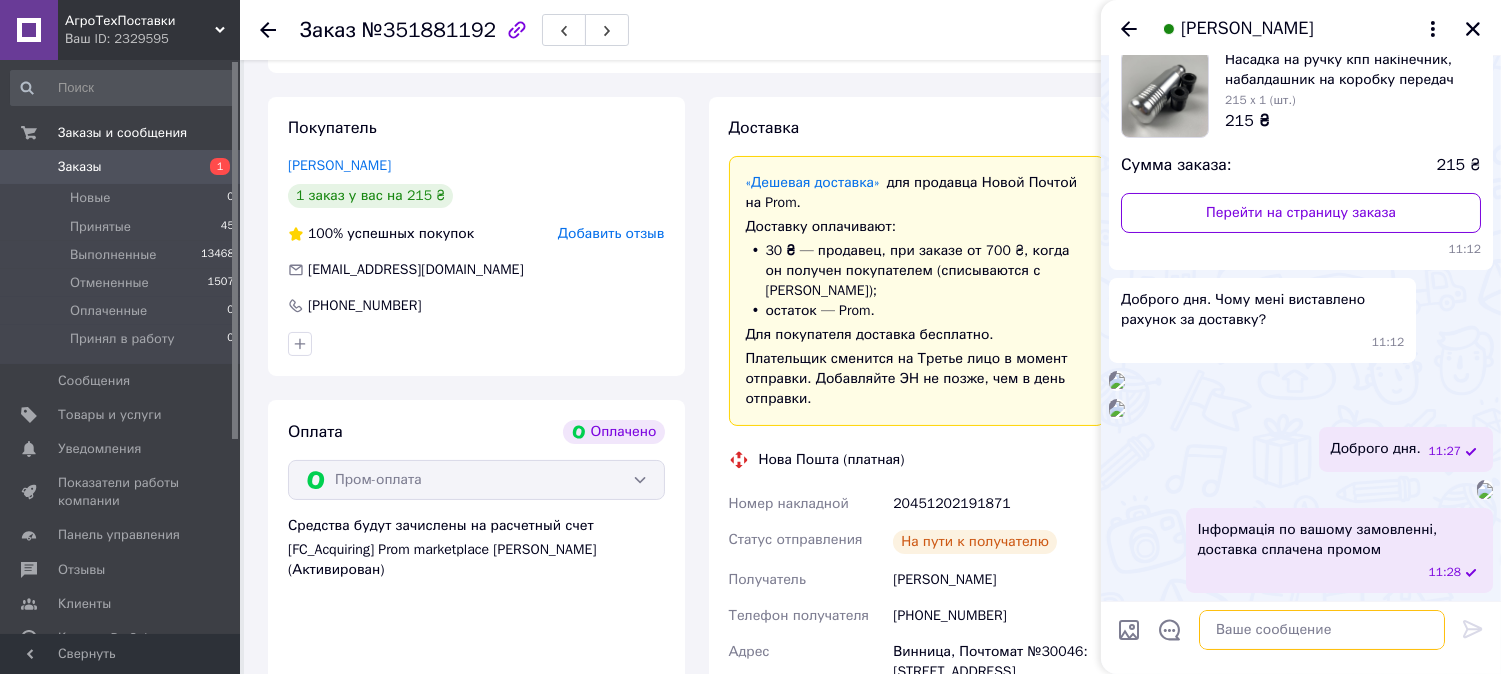 click at bounding box center (1322, 630) 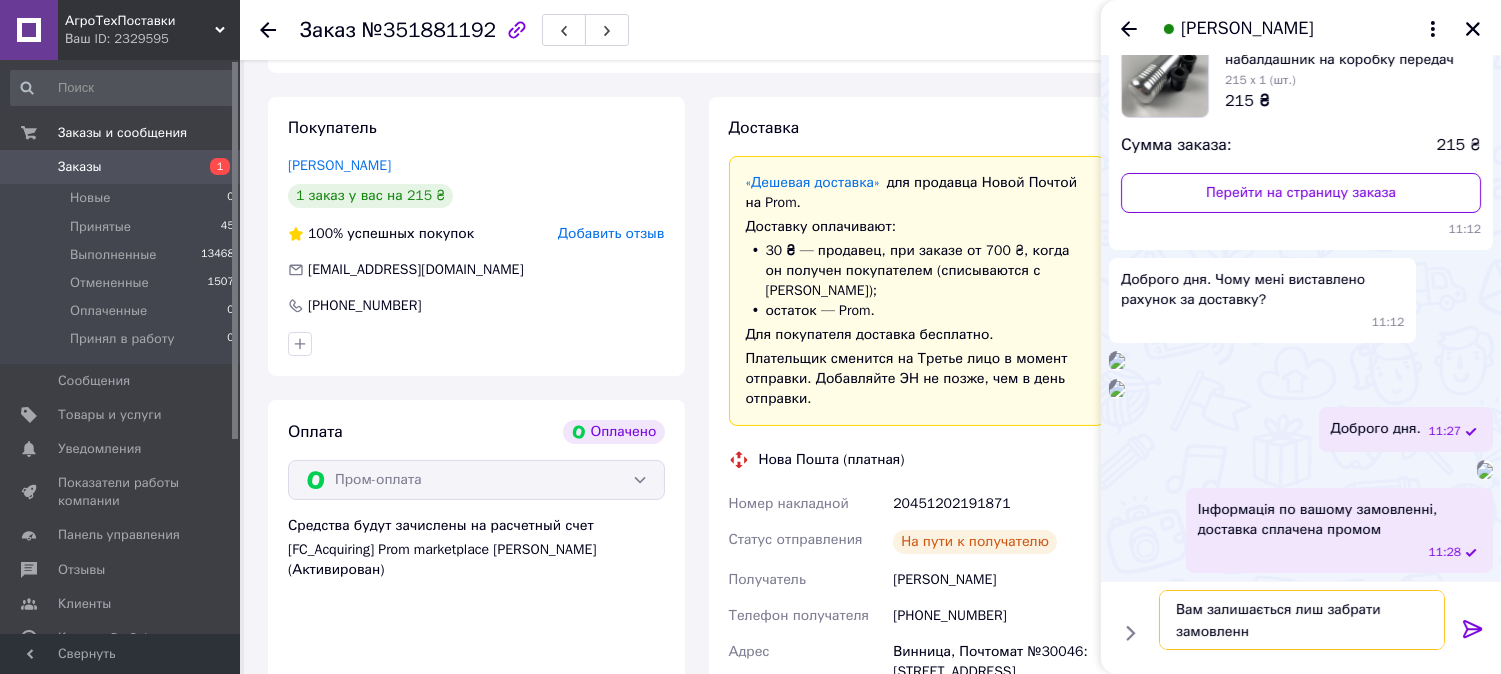 type on "Вам залишається лиш забрати замовлення" 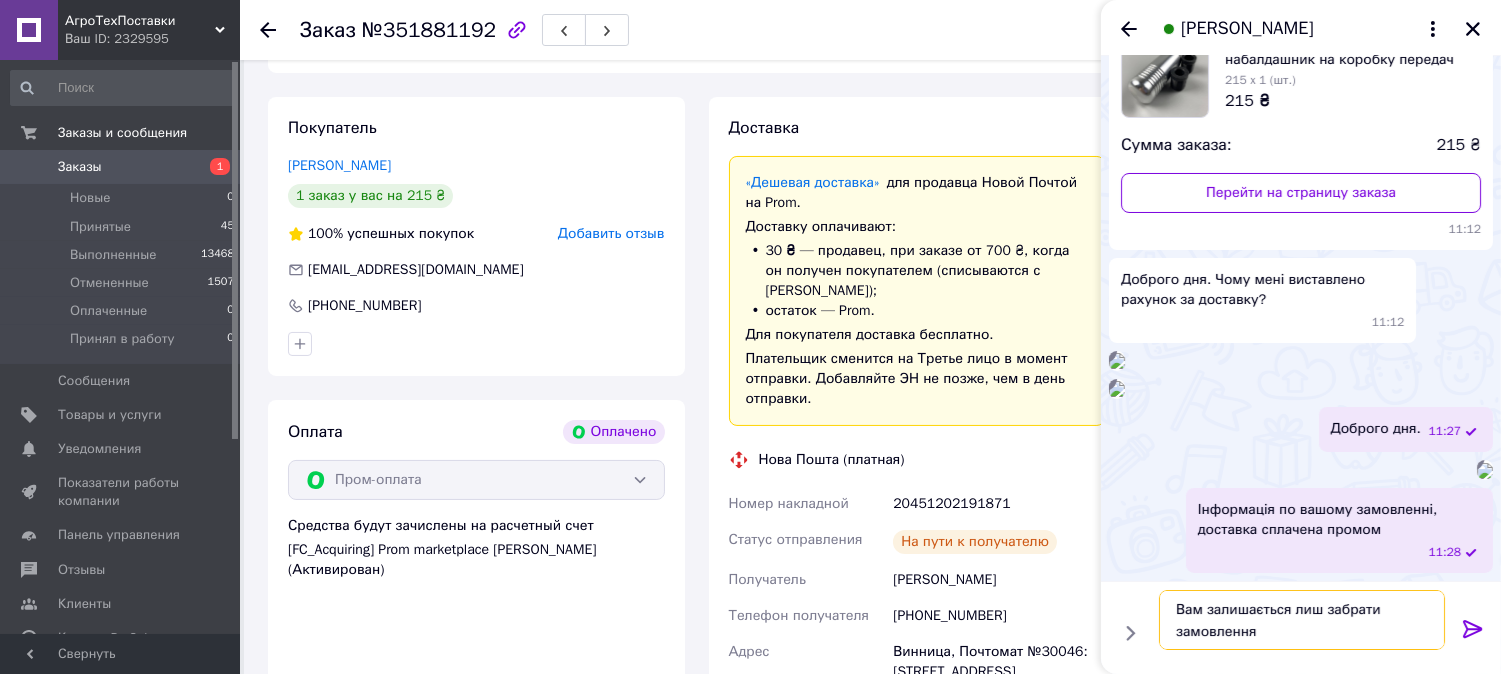 type 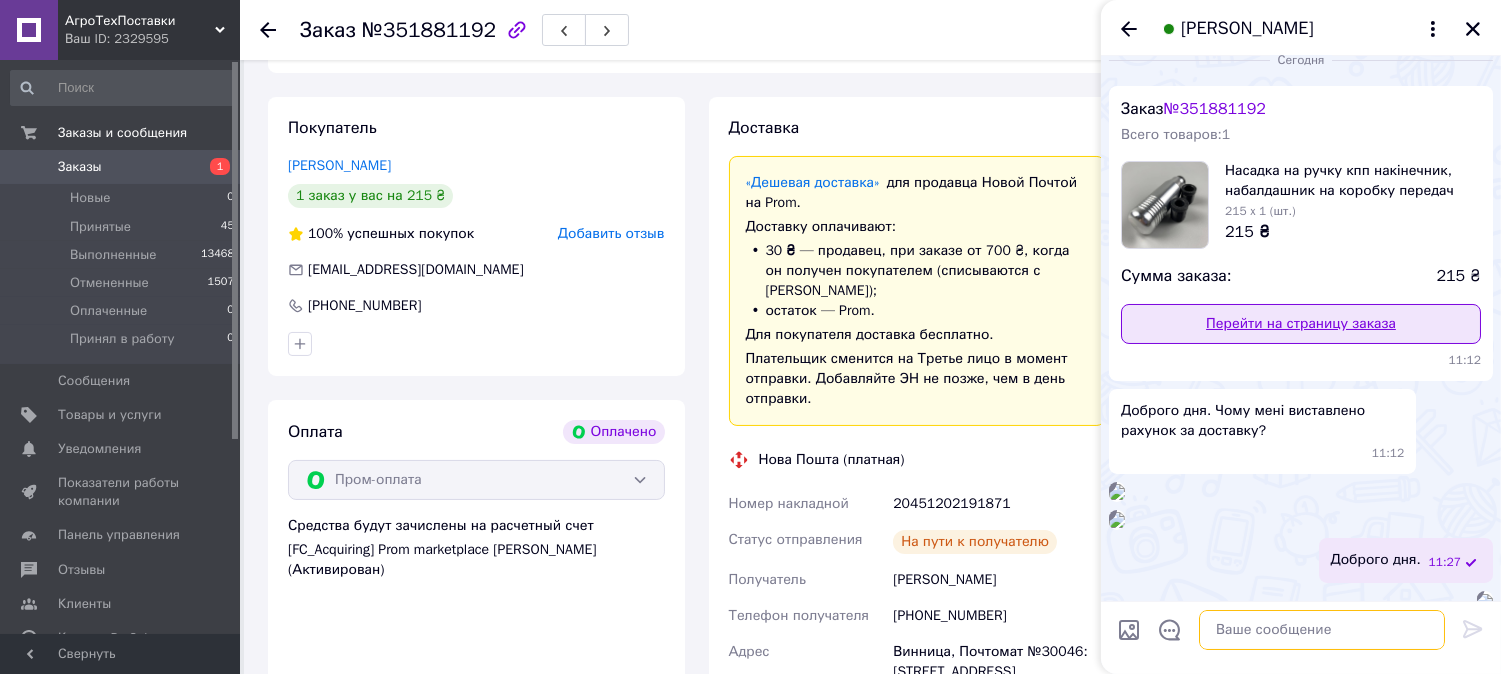 scroll, scrollTop: 244, scrollLeft: 0, axis: vertical 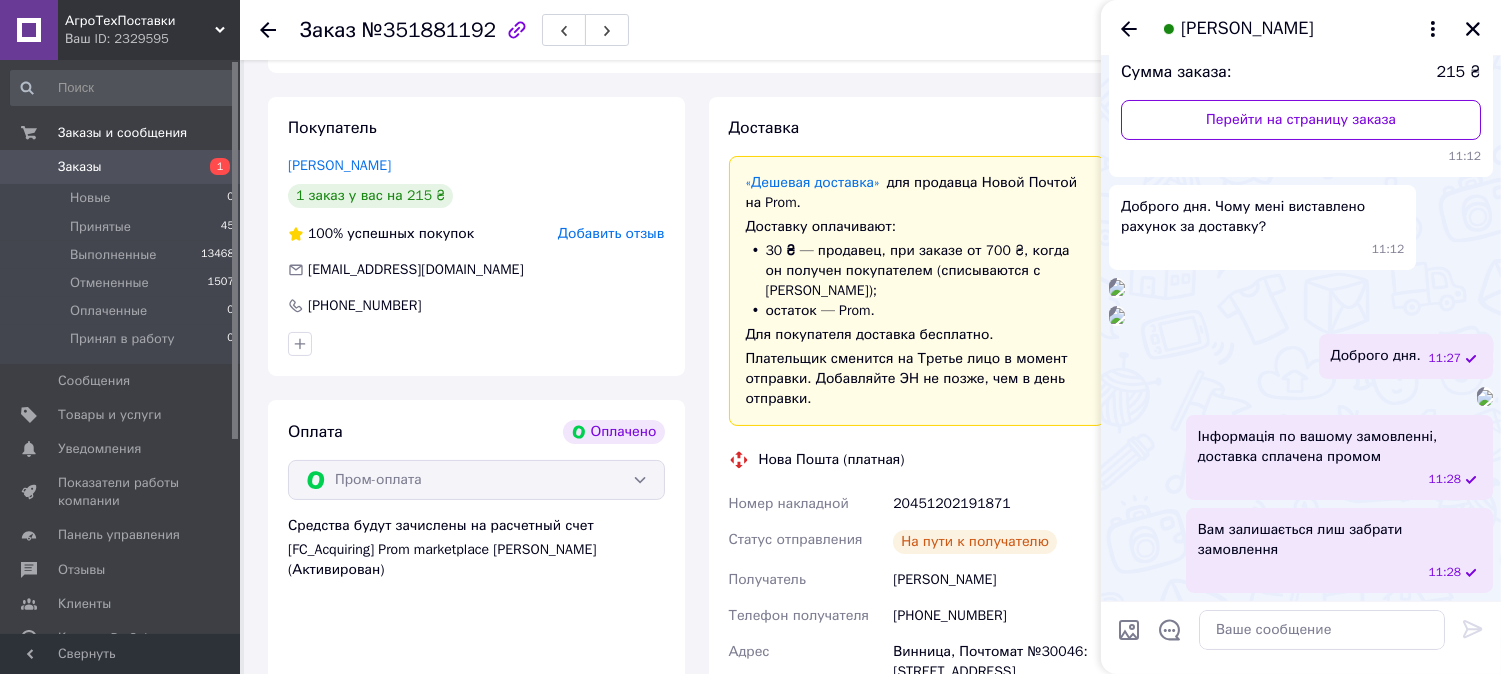 click at bounding box center (1117, 288) 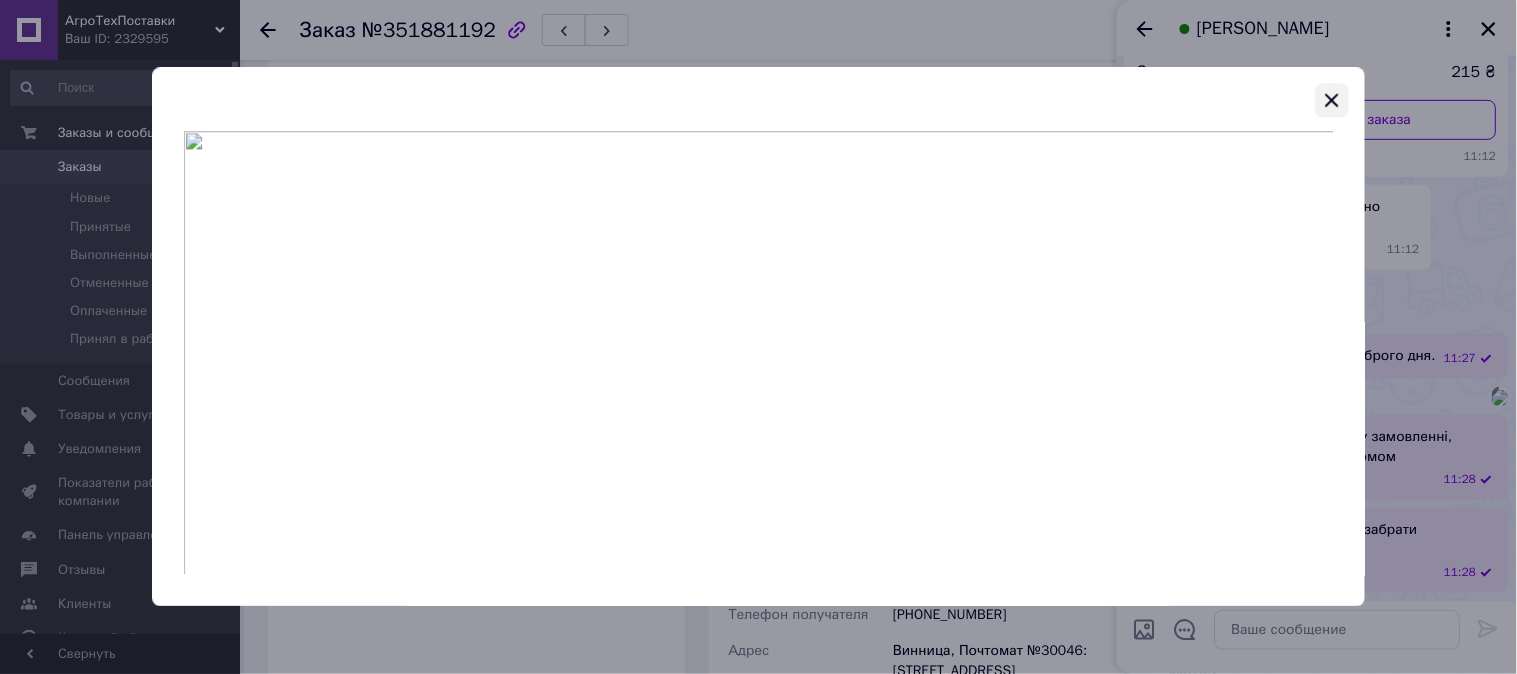 click 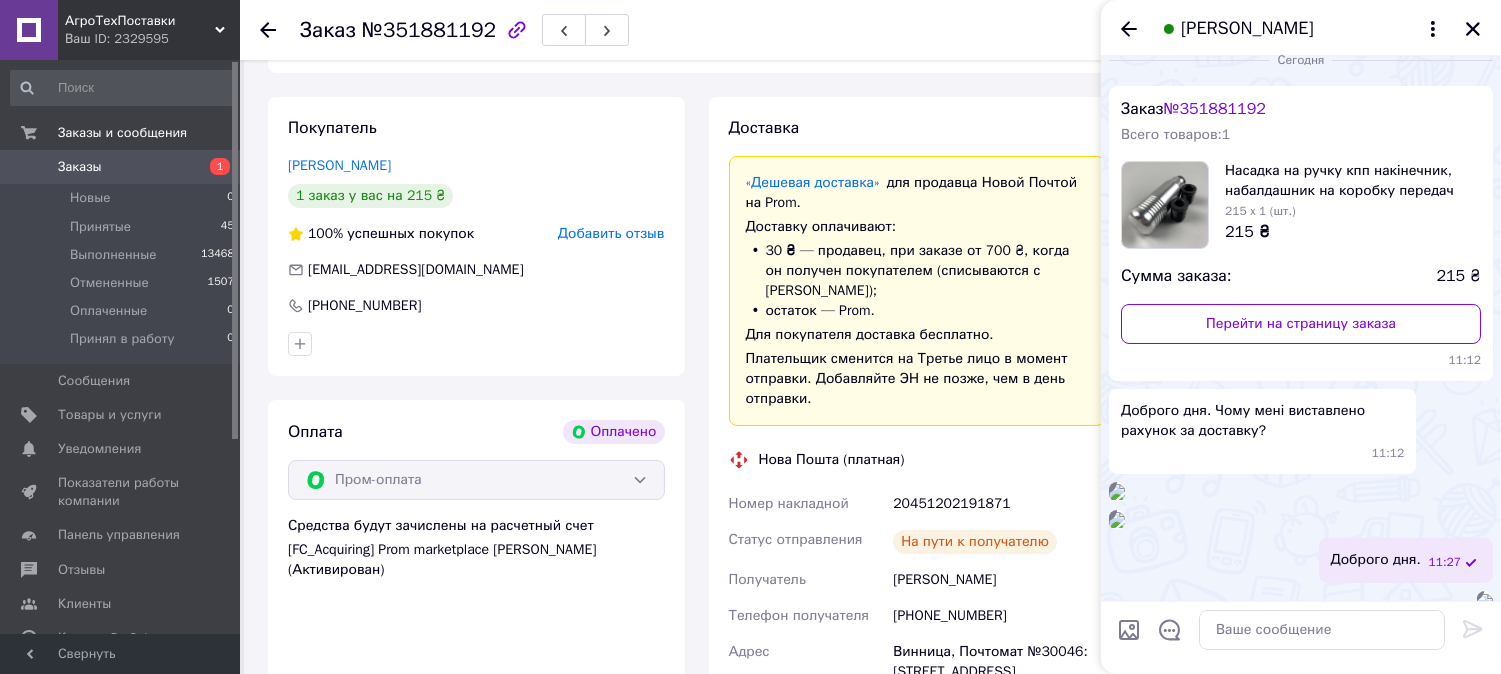 scroll, scrollTop: 0, scrollLeft: 0, axis: both 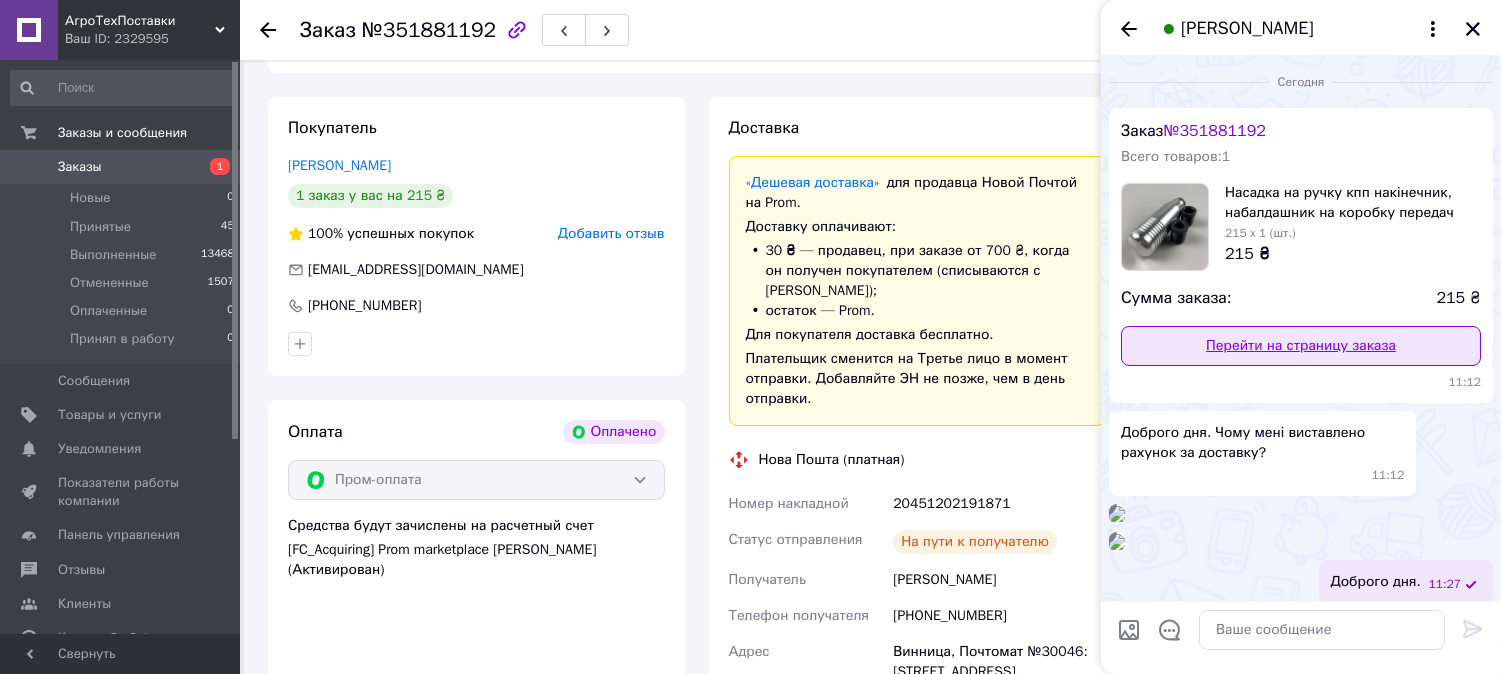 click on "Перейти на страницу заказа" at bounding box center [1301, 346] 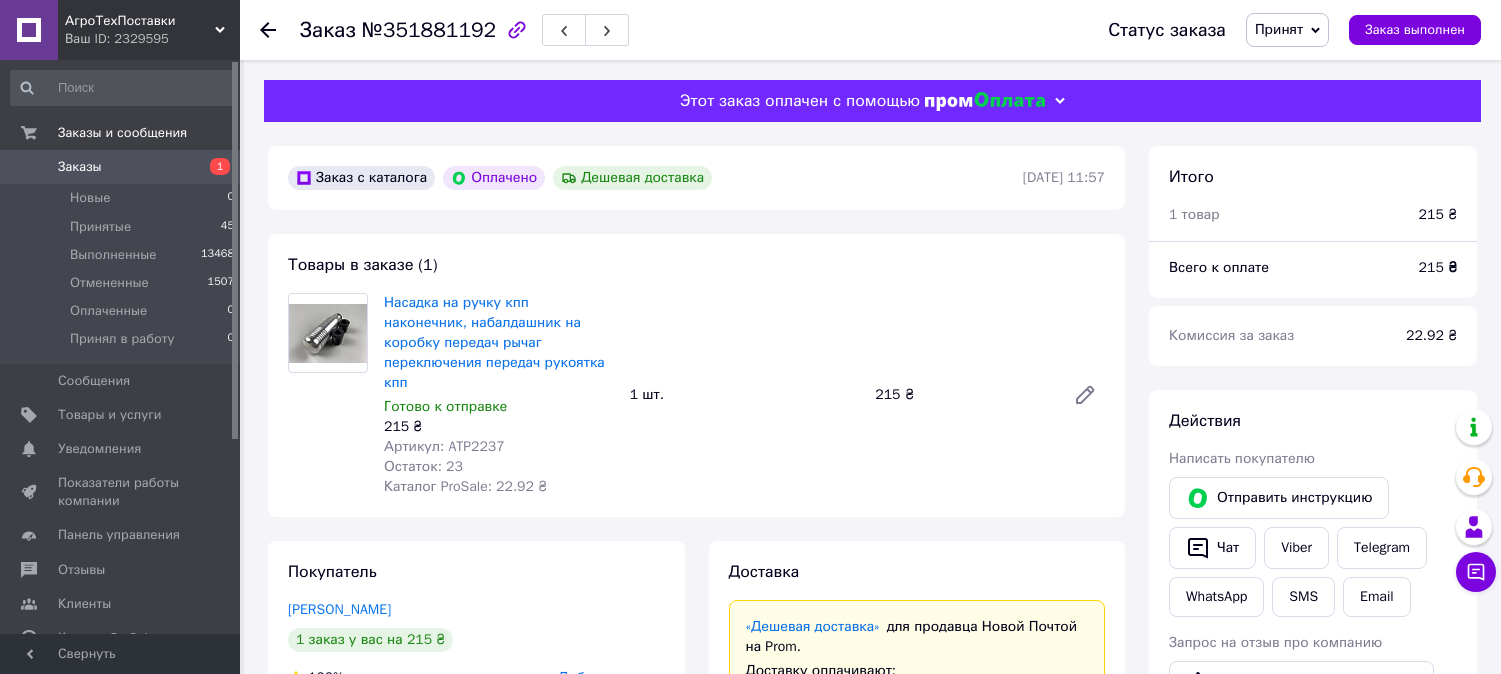 scroll, scrollTop: 0, scrollLeft: 0, axis: both 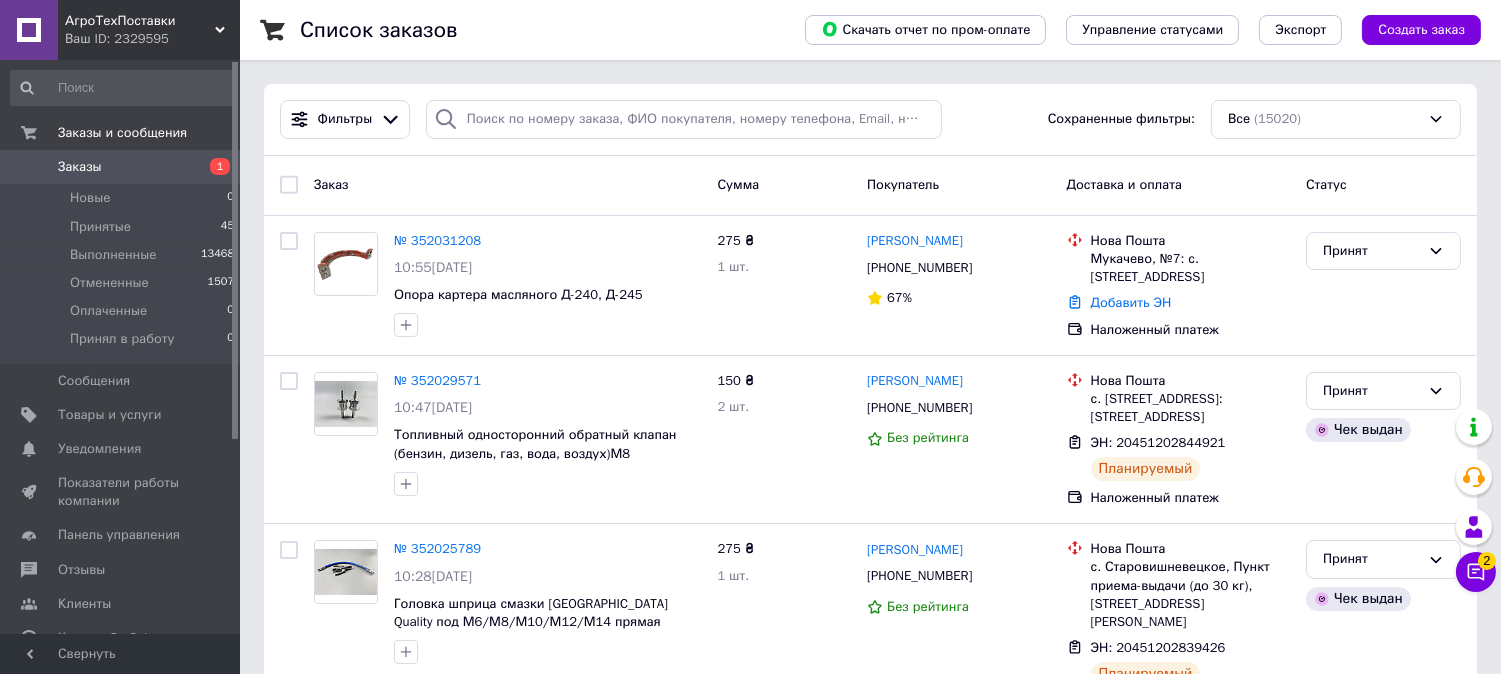 click at bounding box center [123, 88] 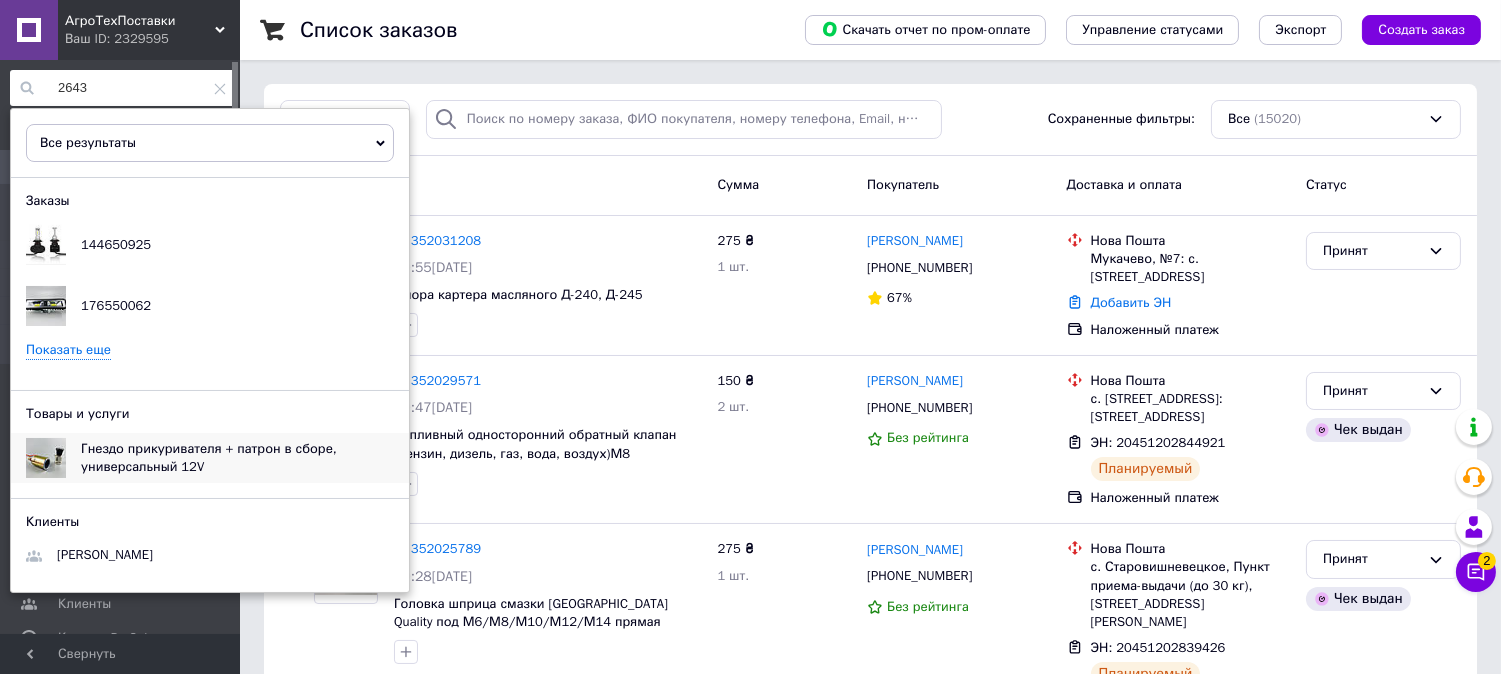 type on "2643" 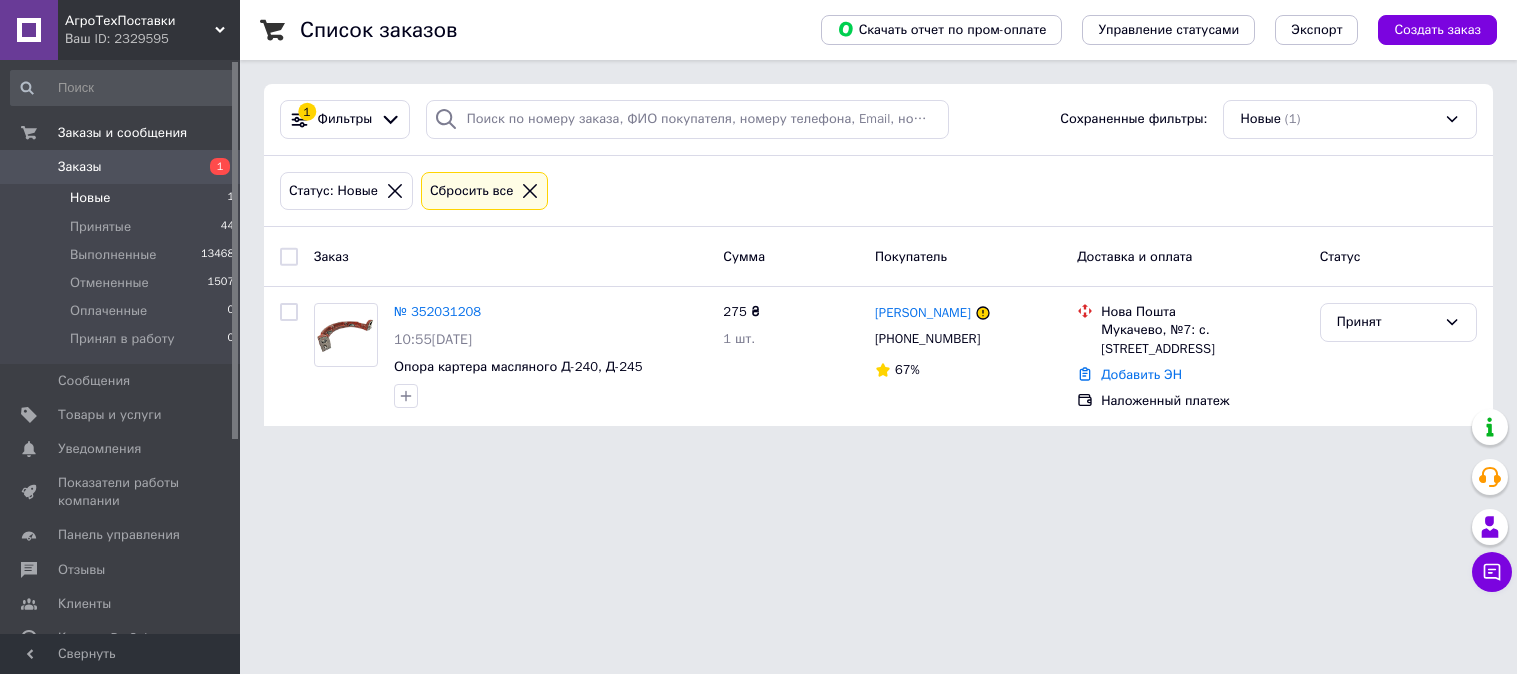 scroll, scrollTop: 0, scrollLeft: 0, axis: both 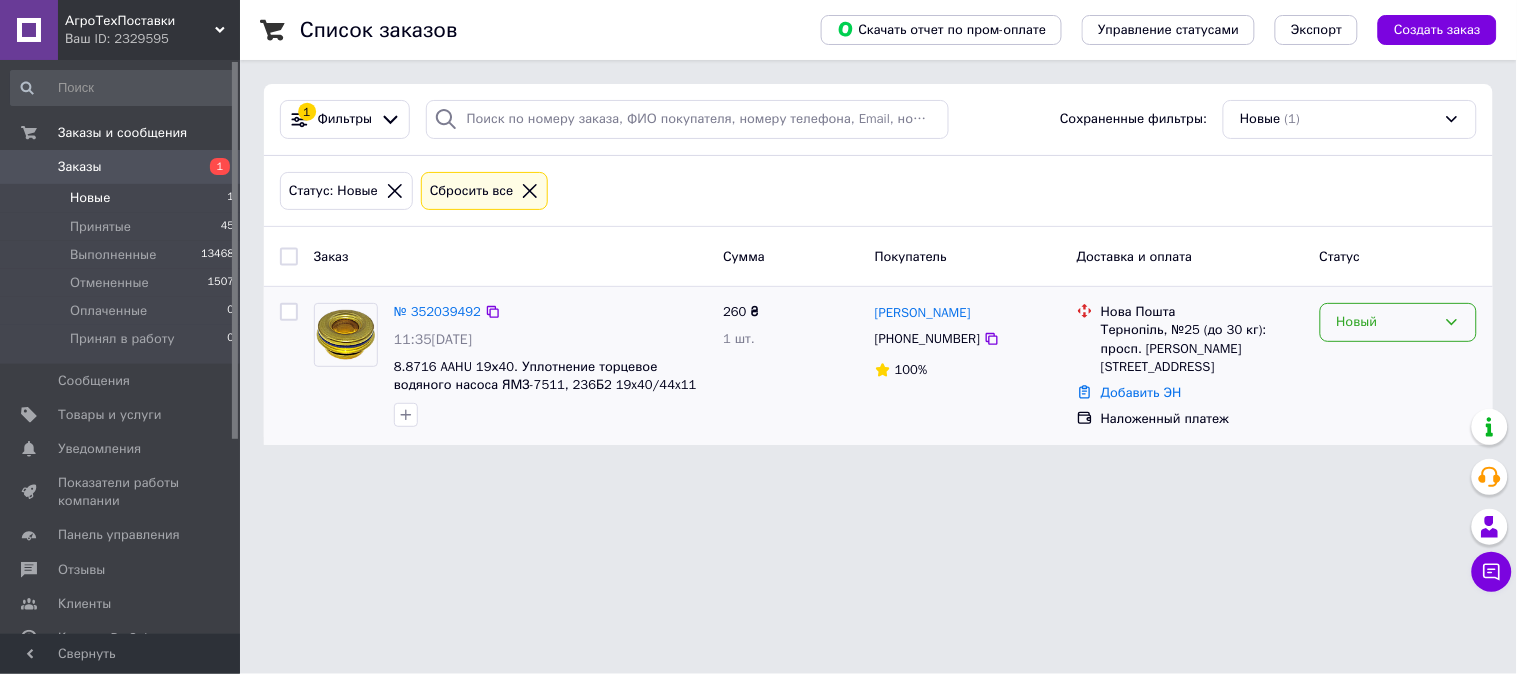 click on "Новый" at bounding box center [1386, 322] 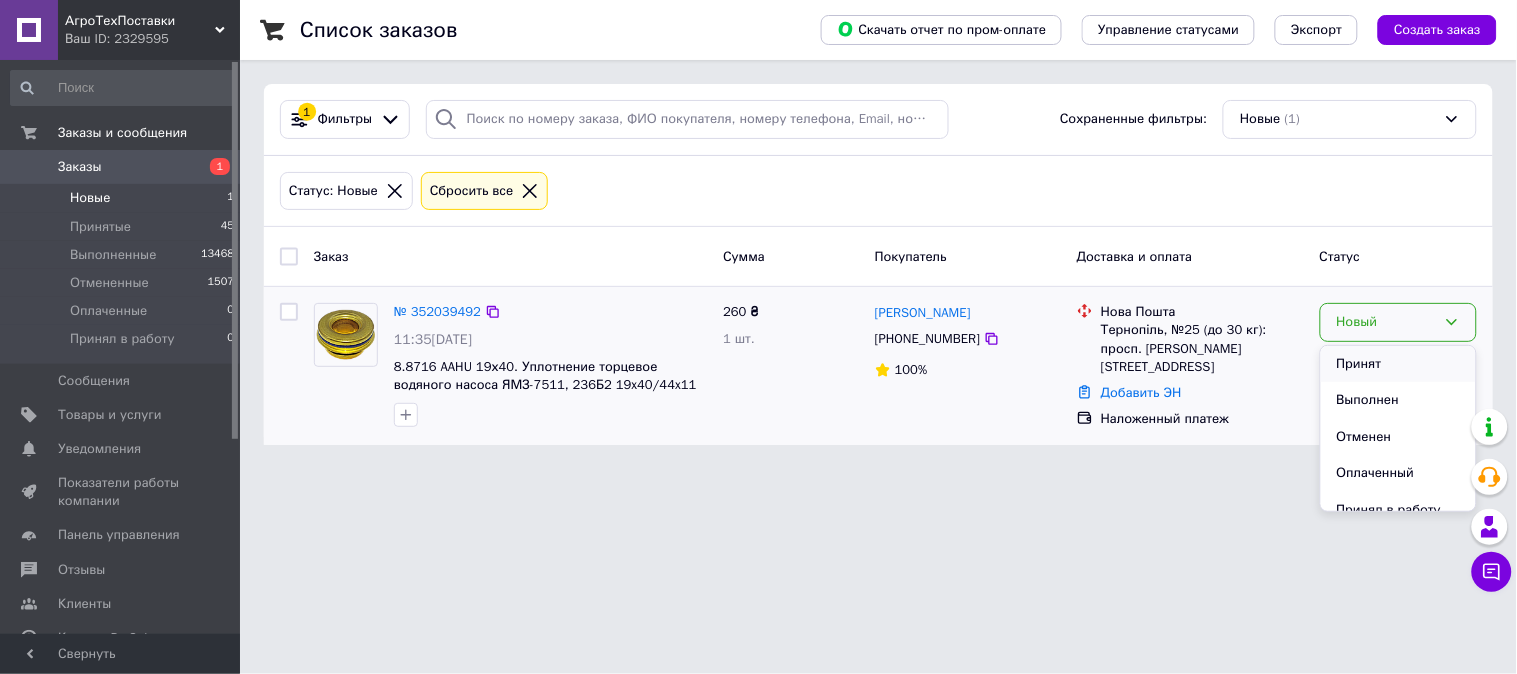 click on "Принят" at bounding box center [1398, 364] 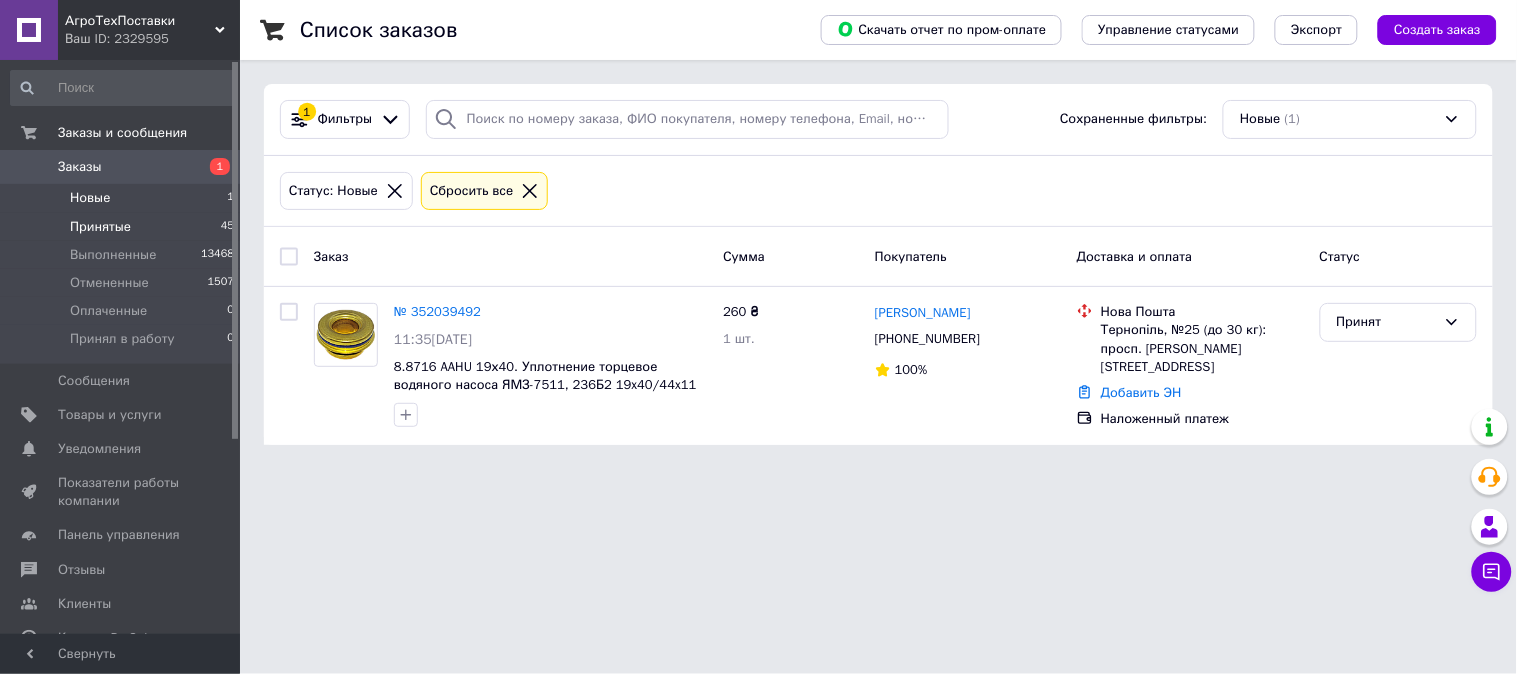 click on "Принятые 45" at bounding box center [123, 227] 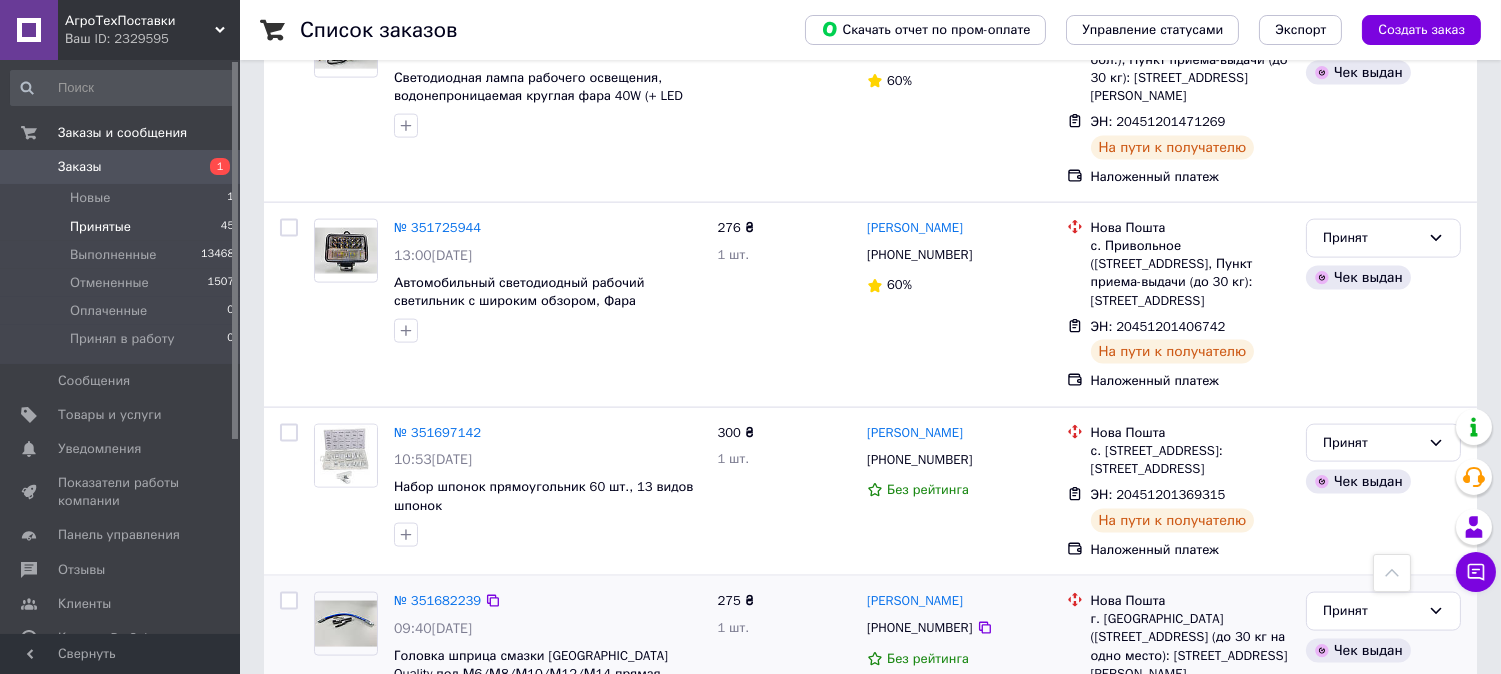scroll, scrollTop: 5227, scrollLeft: 0, axis: vertical 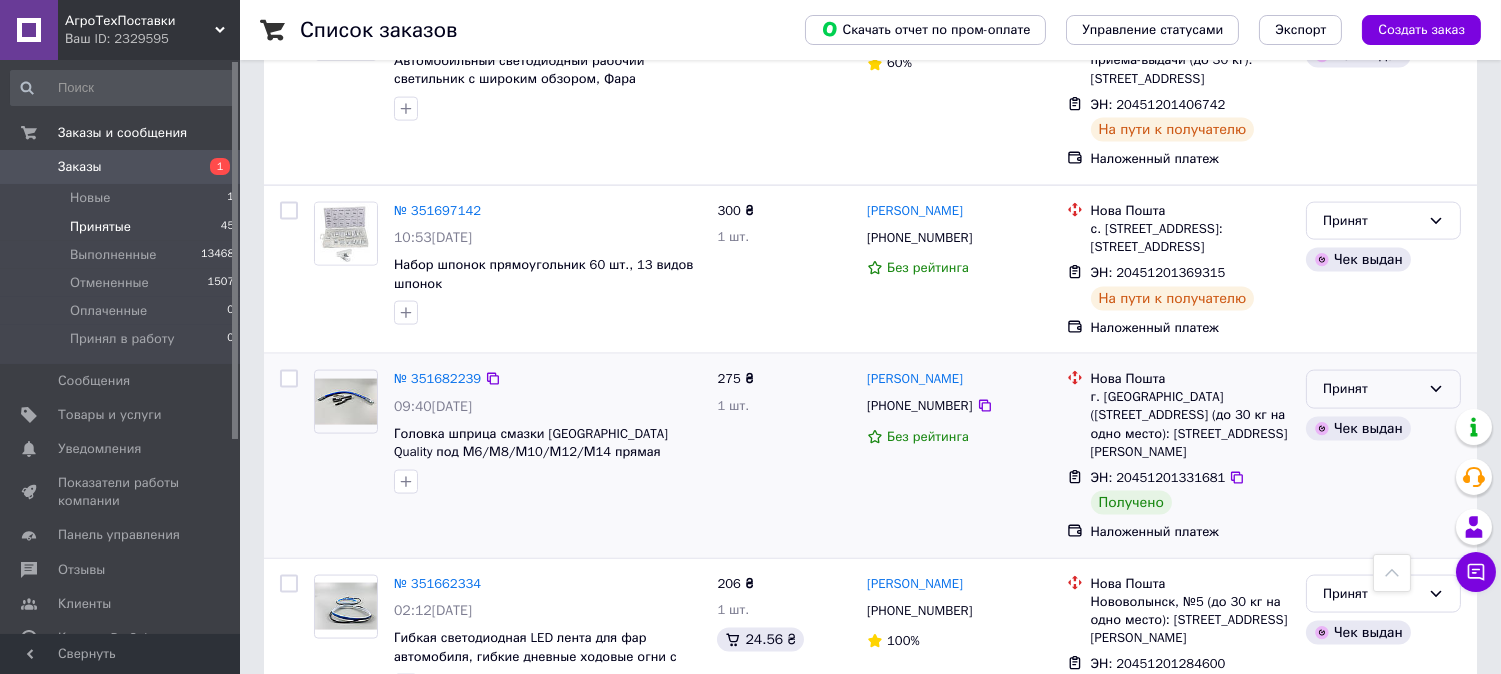 click on "Принят" at bounding box center (1383, 389) 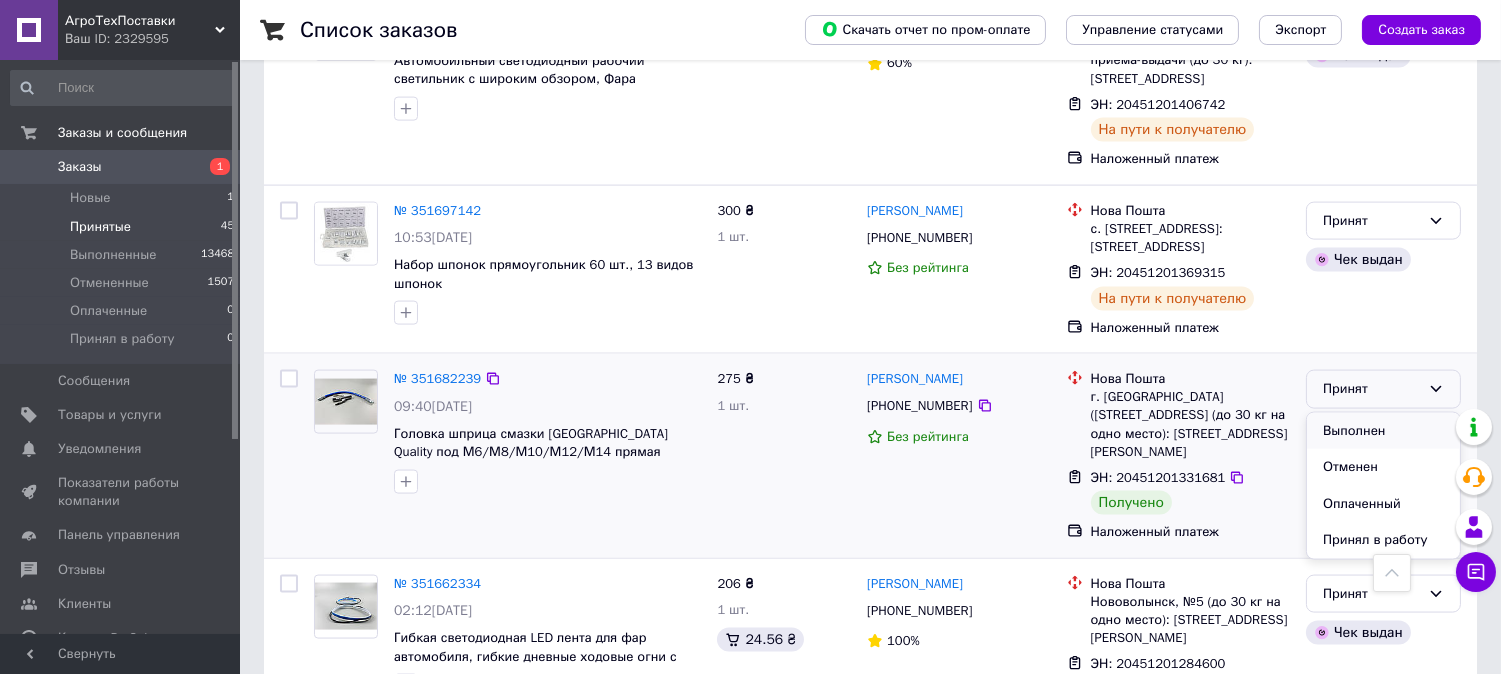 click on "Выполнен" at bounding box center (1383, 431) 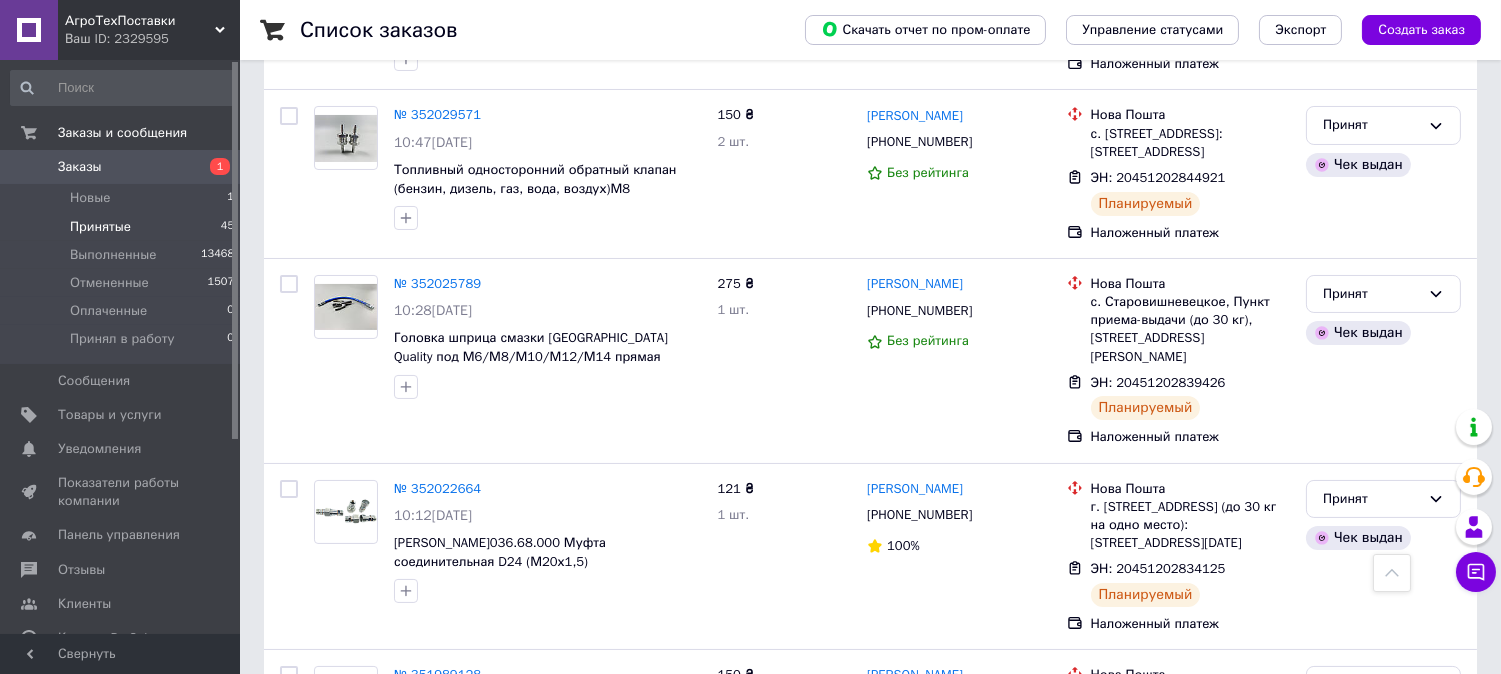 scroll, scrollTop: 0, scrollLeft: 0, axis: both 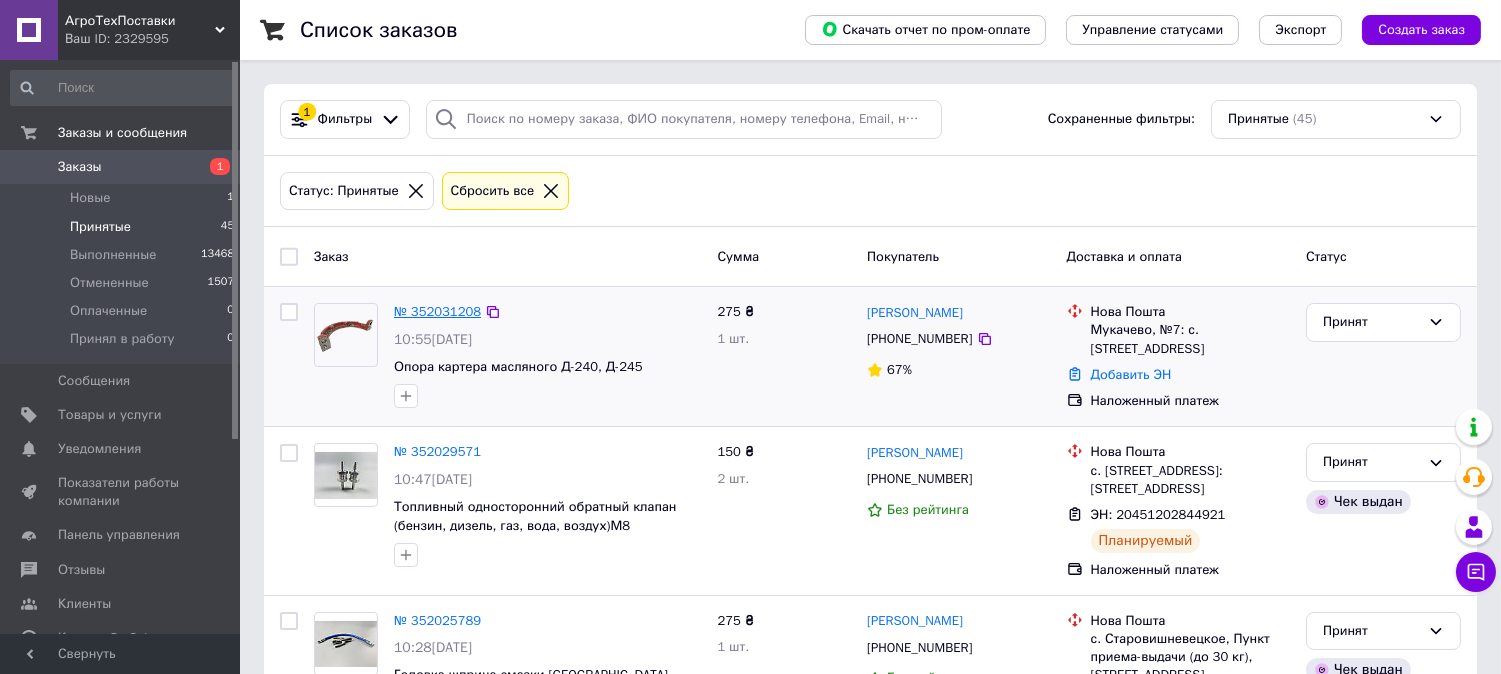 click on "№ 352031208" at bounding box center [437, 311] 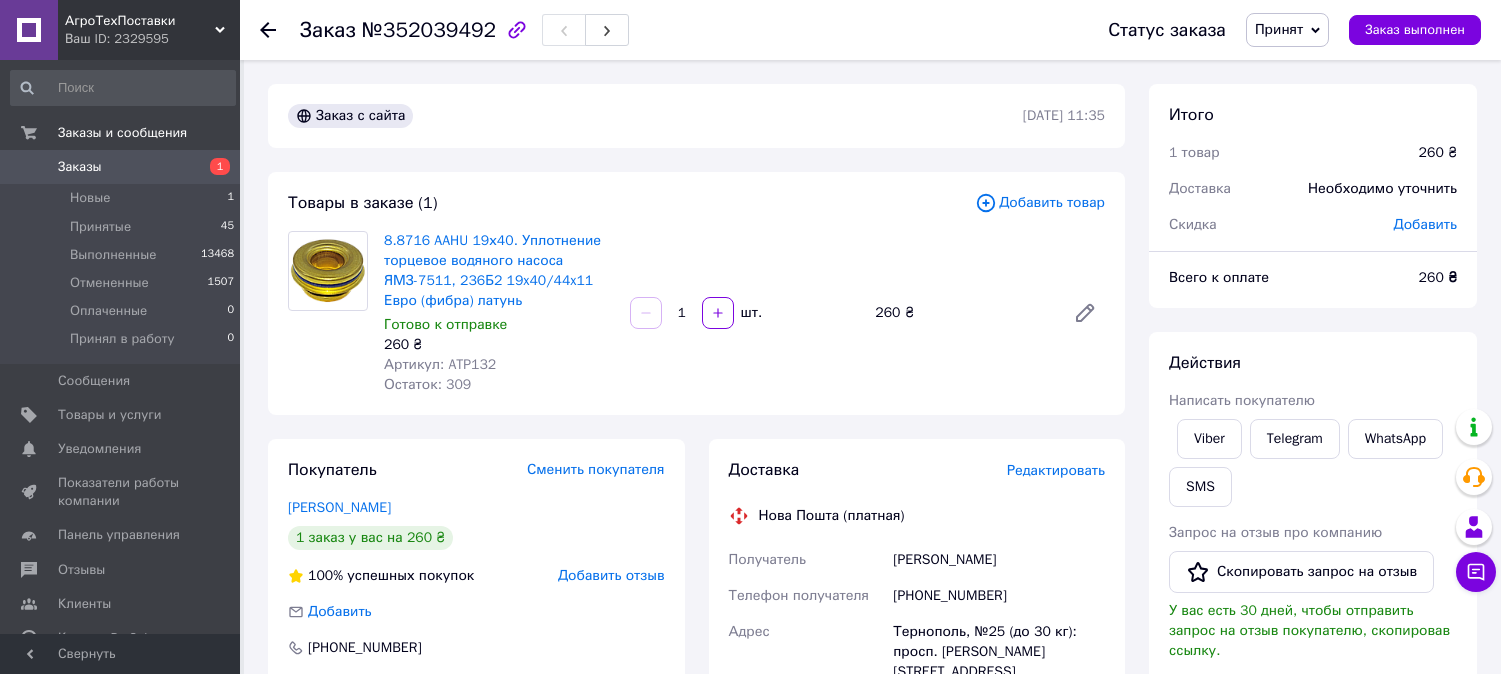 scroll, scrollTop: 0, scrollLeft: 0, axis: both 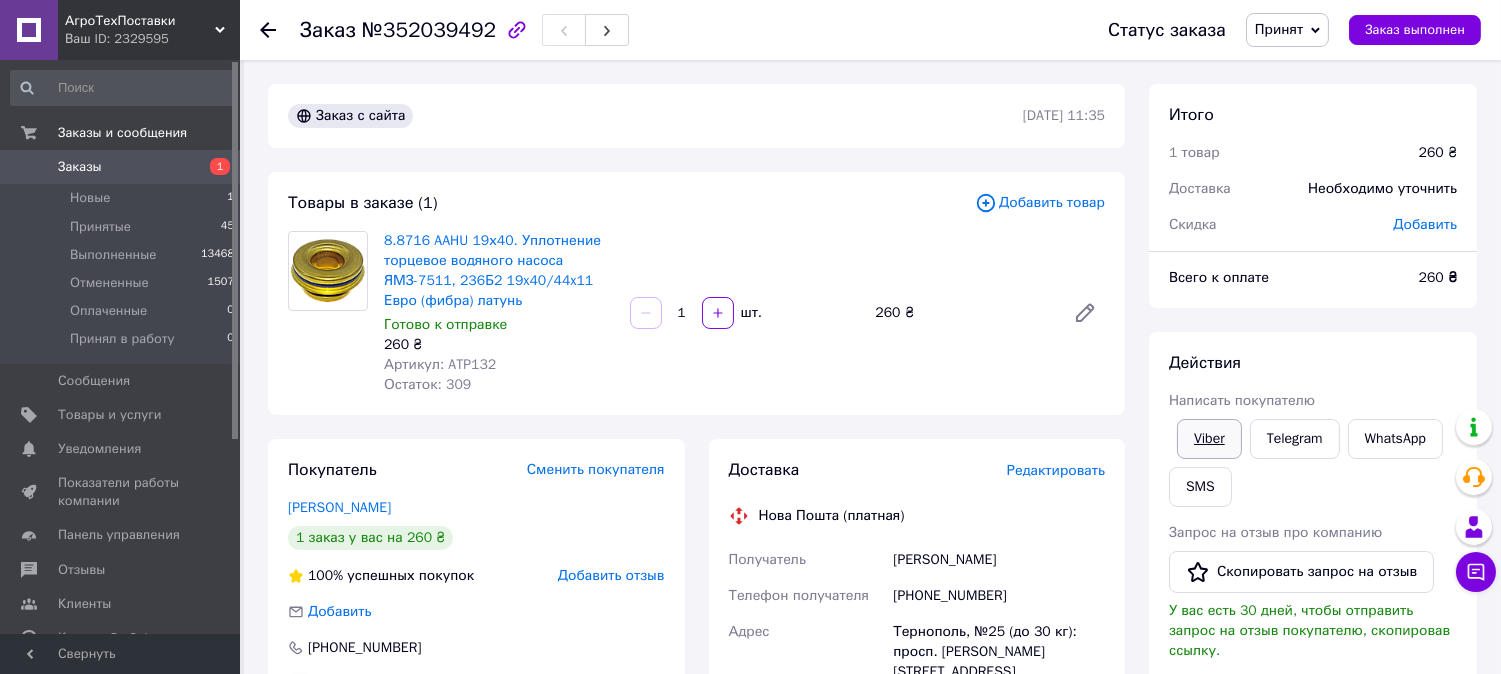click on "Viber" at bounding box center [1209, 439] 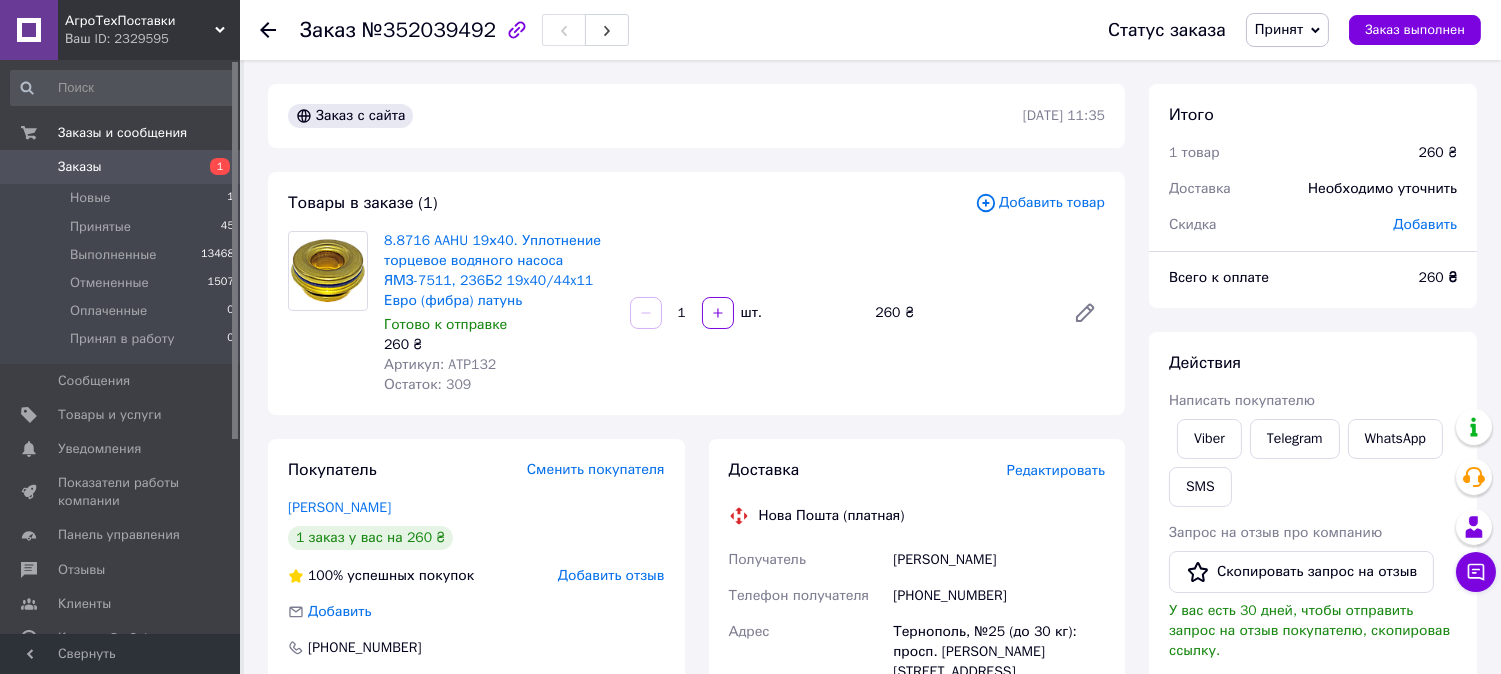 scroll, scrollTop: 333, scrollLeft: 0, axis: vertical 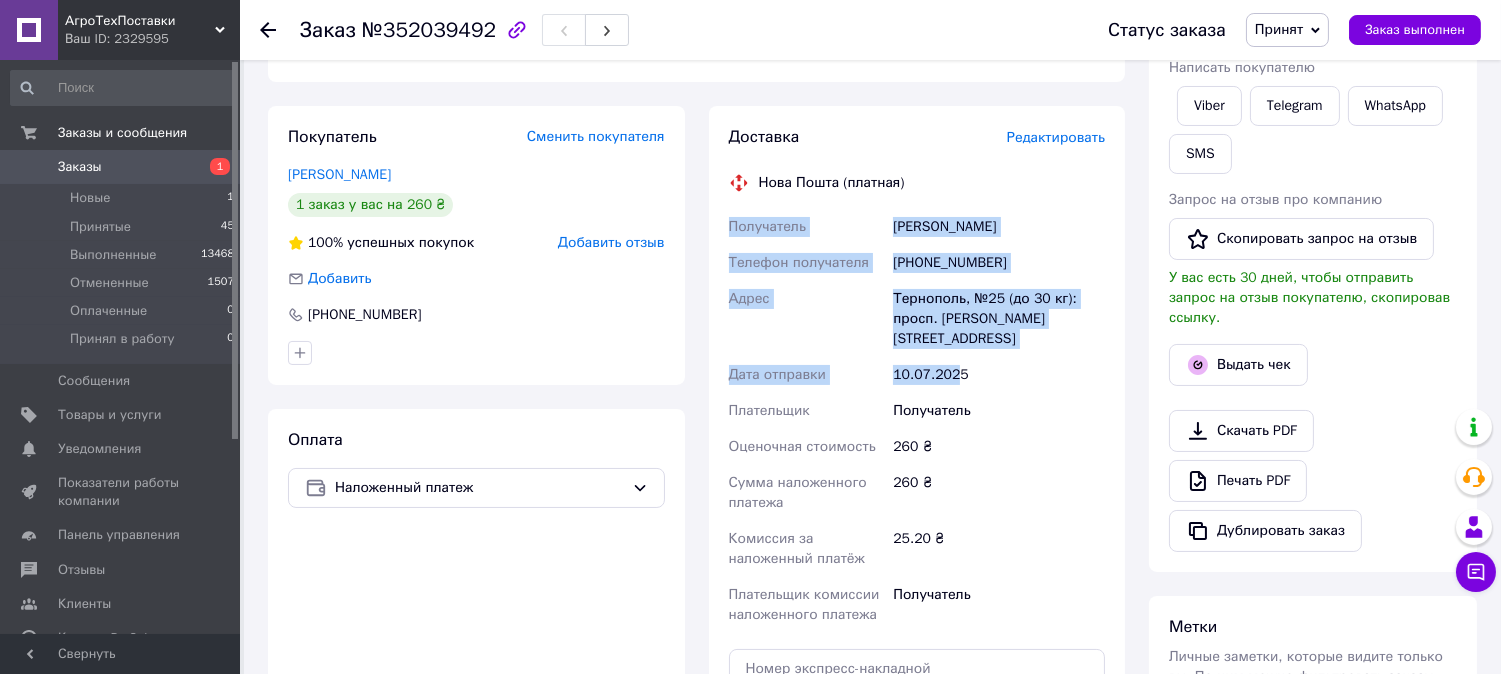 drag, startPoint x: 710, startPoint y: 240, endPoint x: 948, endPoint y: 346, distance: 260.5379 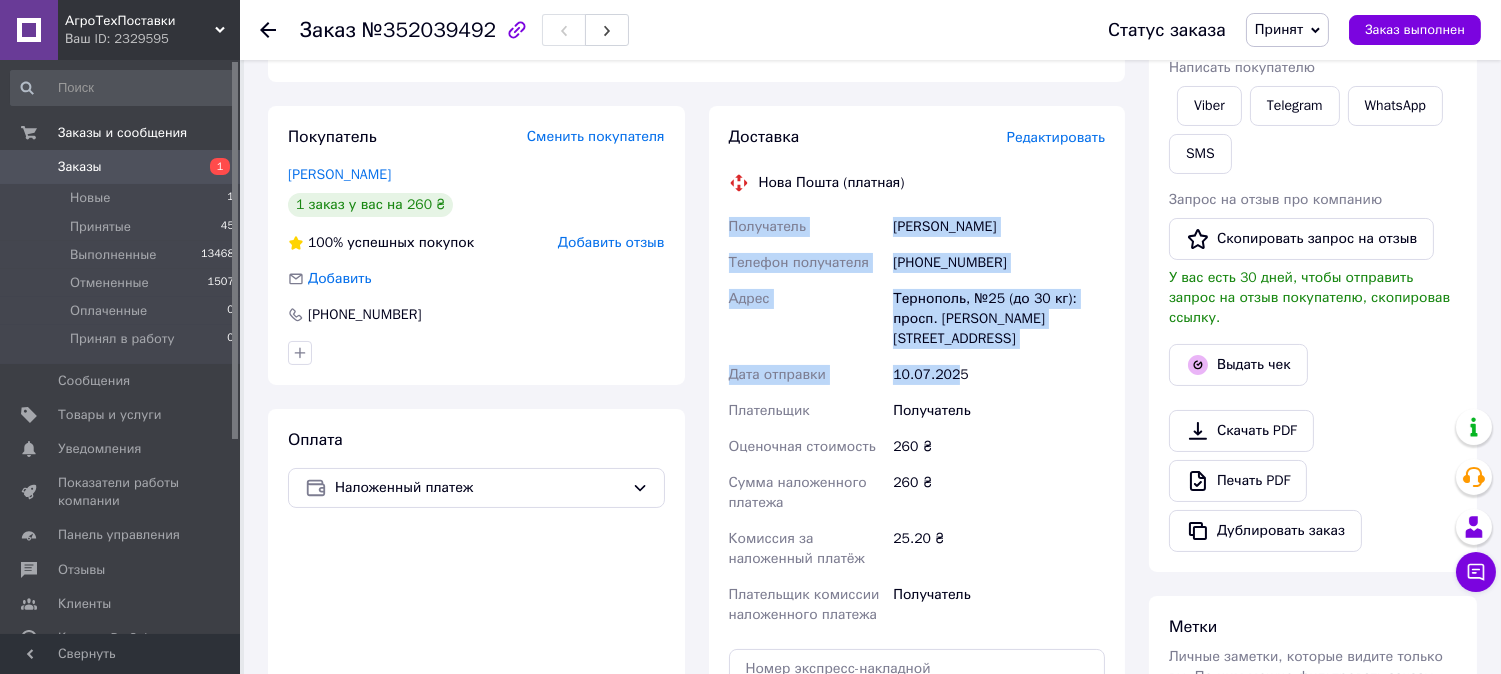 click on "Дацків Ігор" at bounding box center (999, 227) 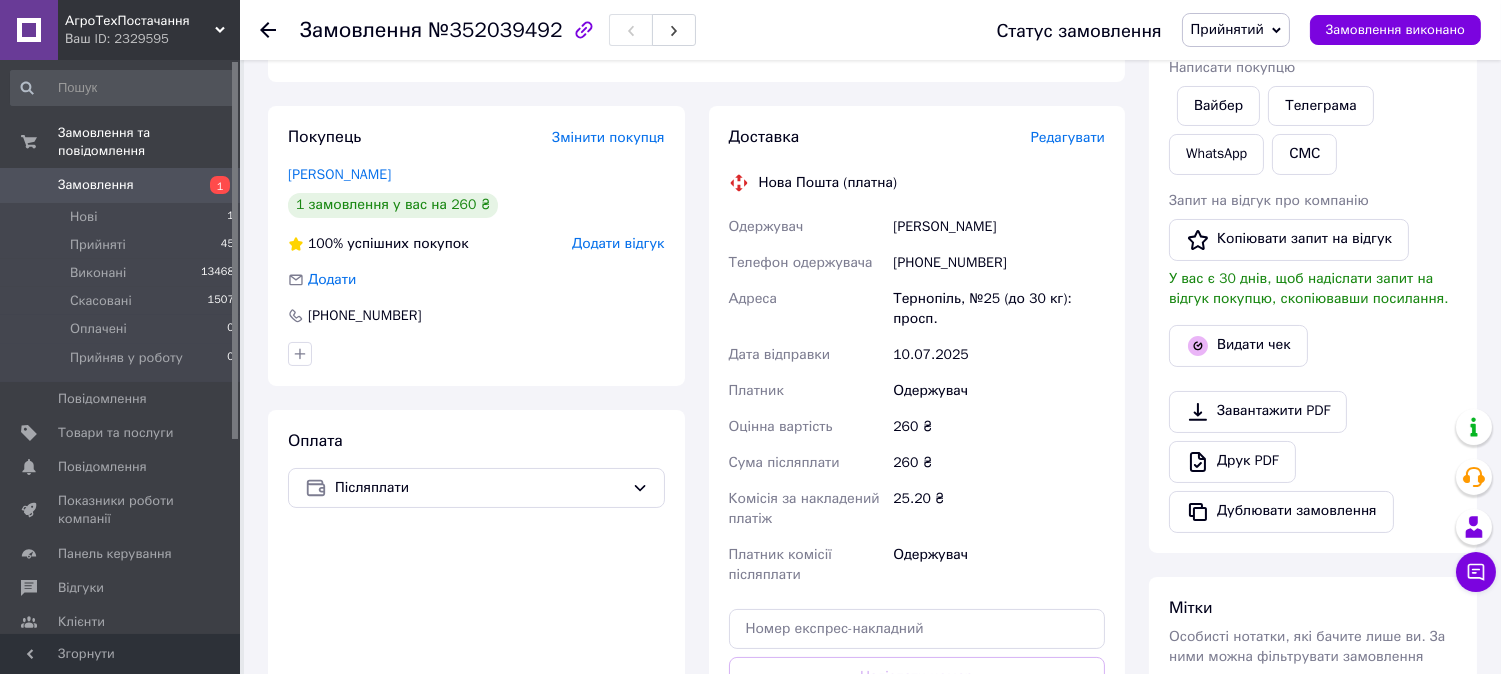 scroll, scrollTop: 335, scrollLeft: 0, axis: vertical 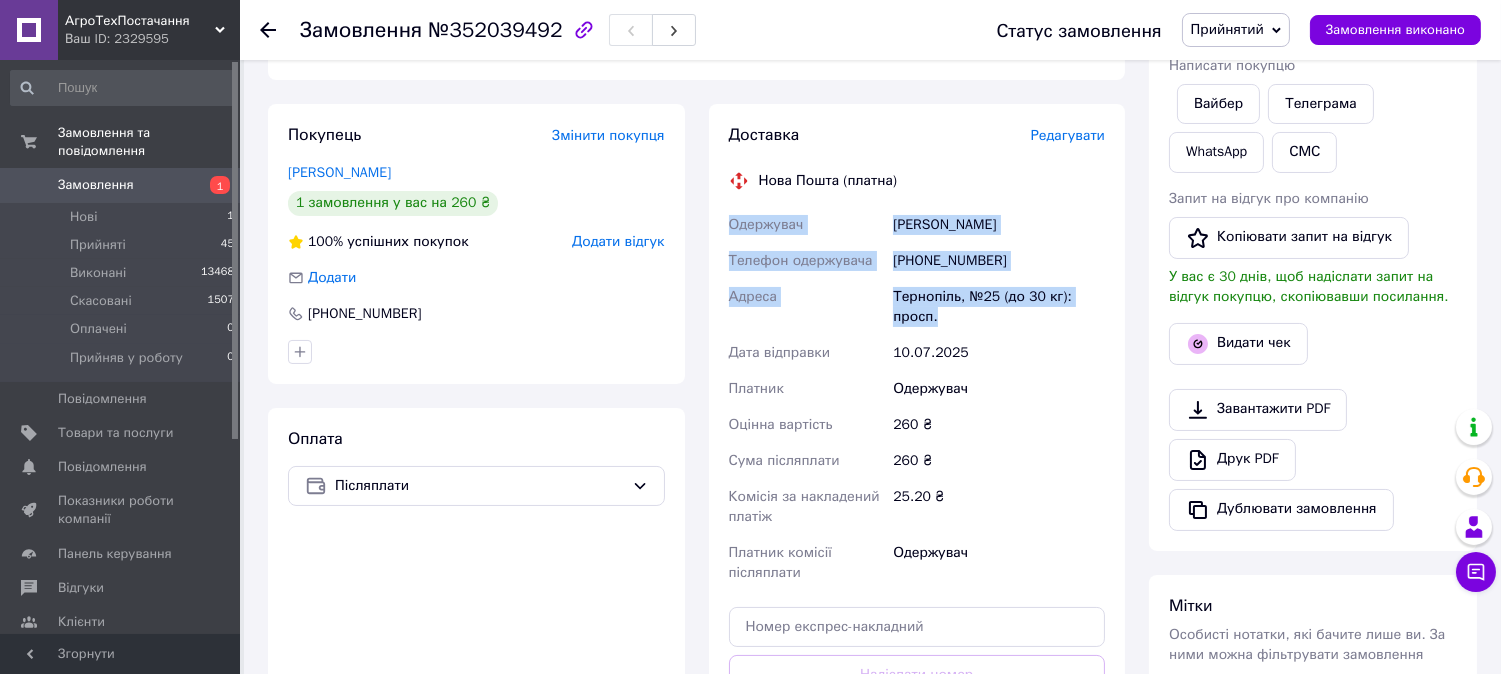 drag, startPoint x: 726, startPoint y: 222, endPoint x: 931, endPoint y: 288, distance: 215.36249 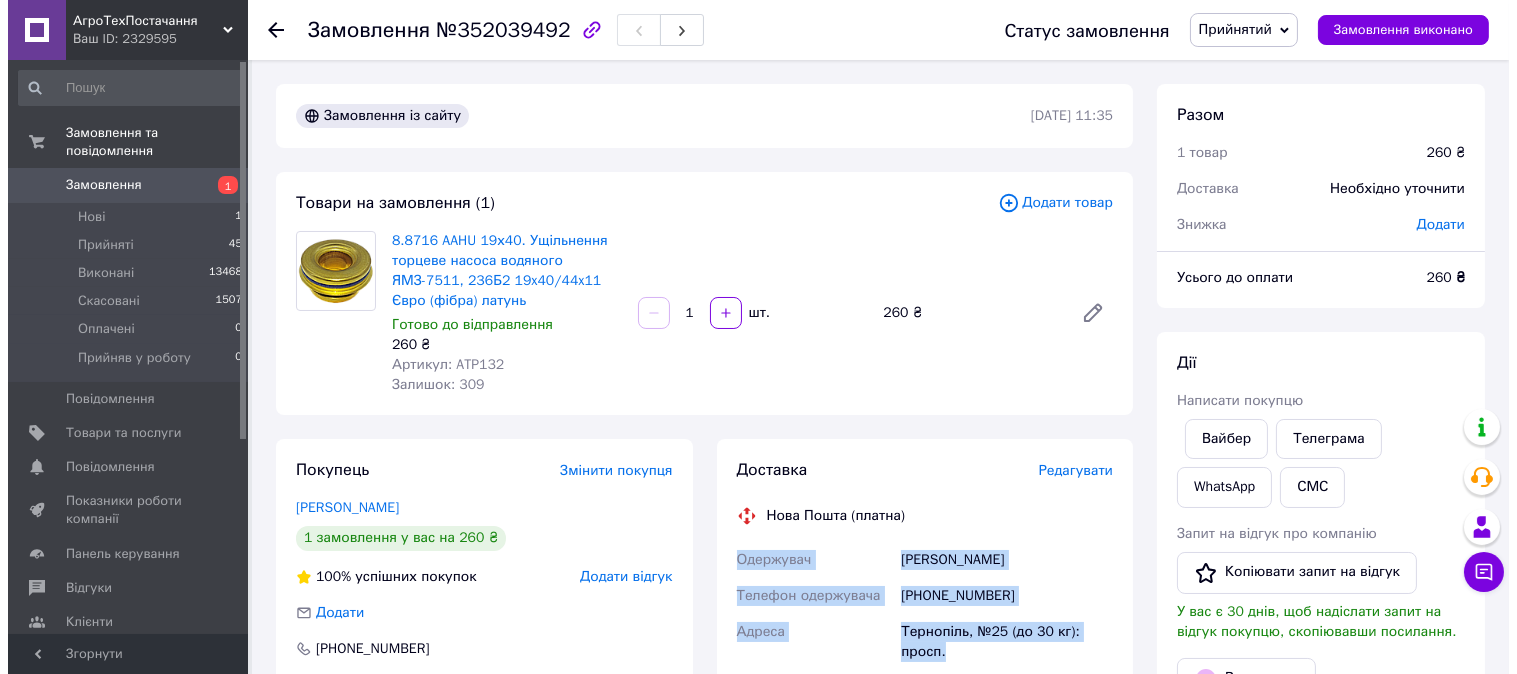 scroll, scrollTop: 111, scrollLeft: 0, axis: vertical 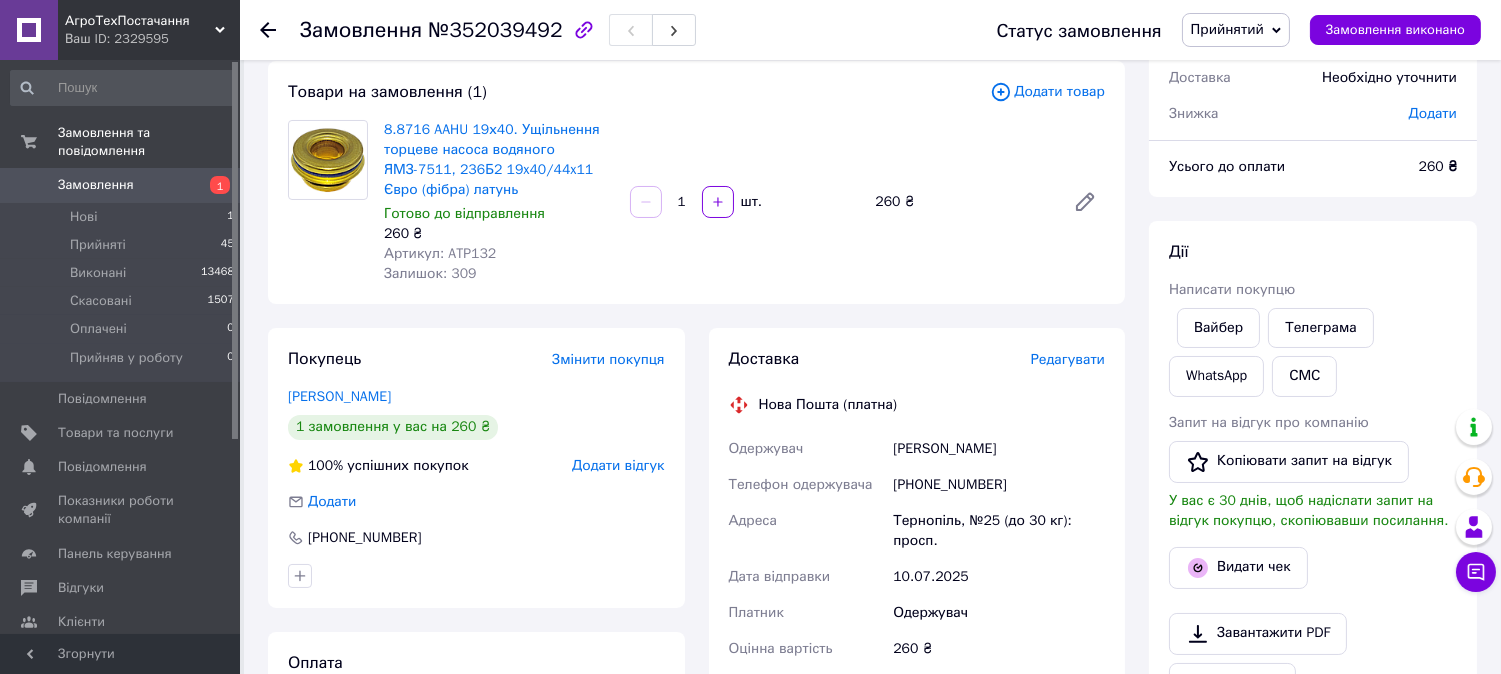 click on "Редагувати" at bounding box center [1068, 359] 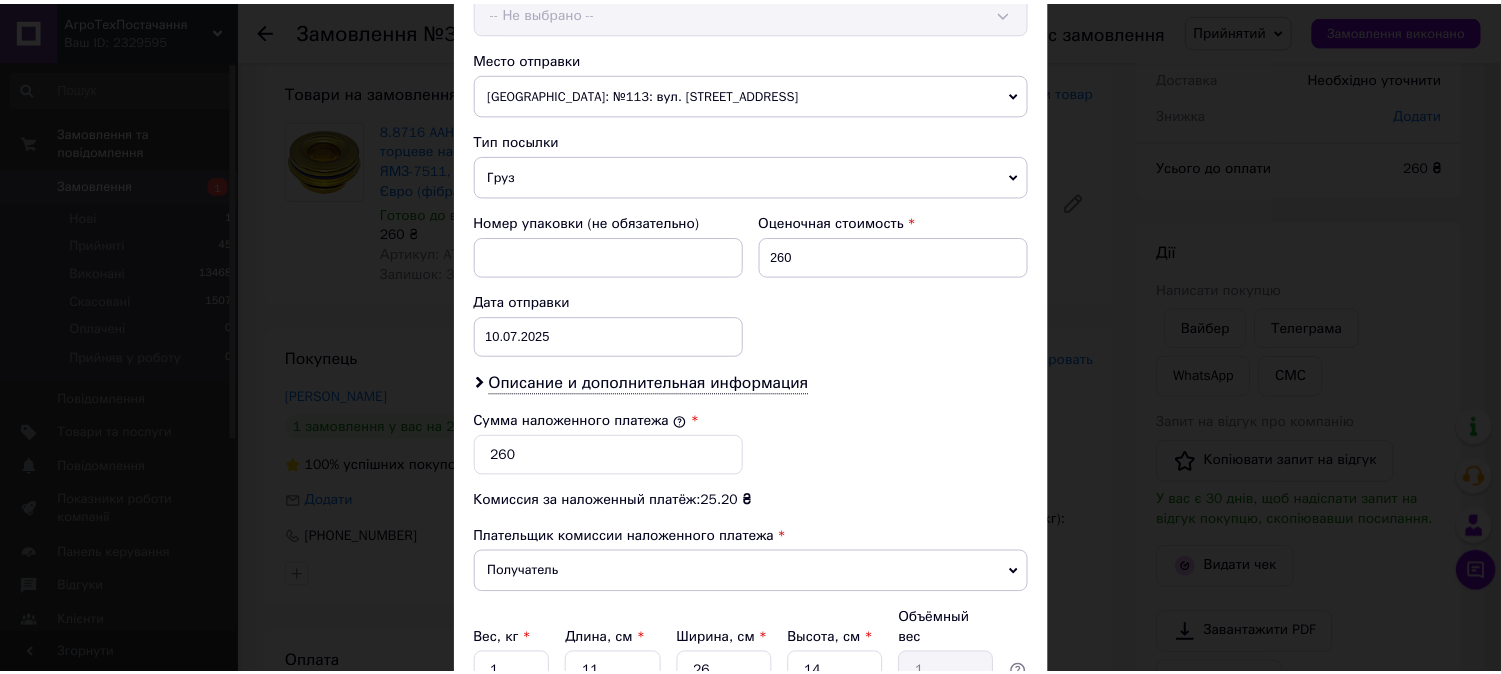 scroll, scrollTop: 874, scrollLeft: 0, axis: vertical 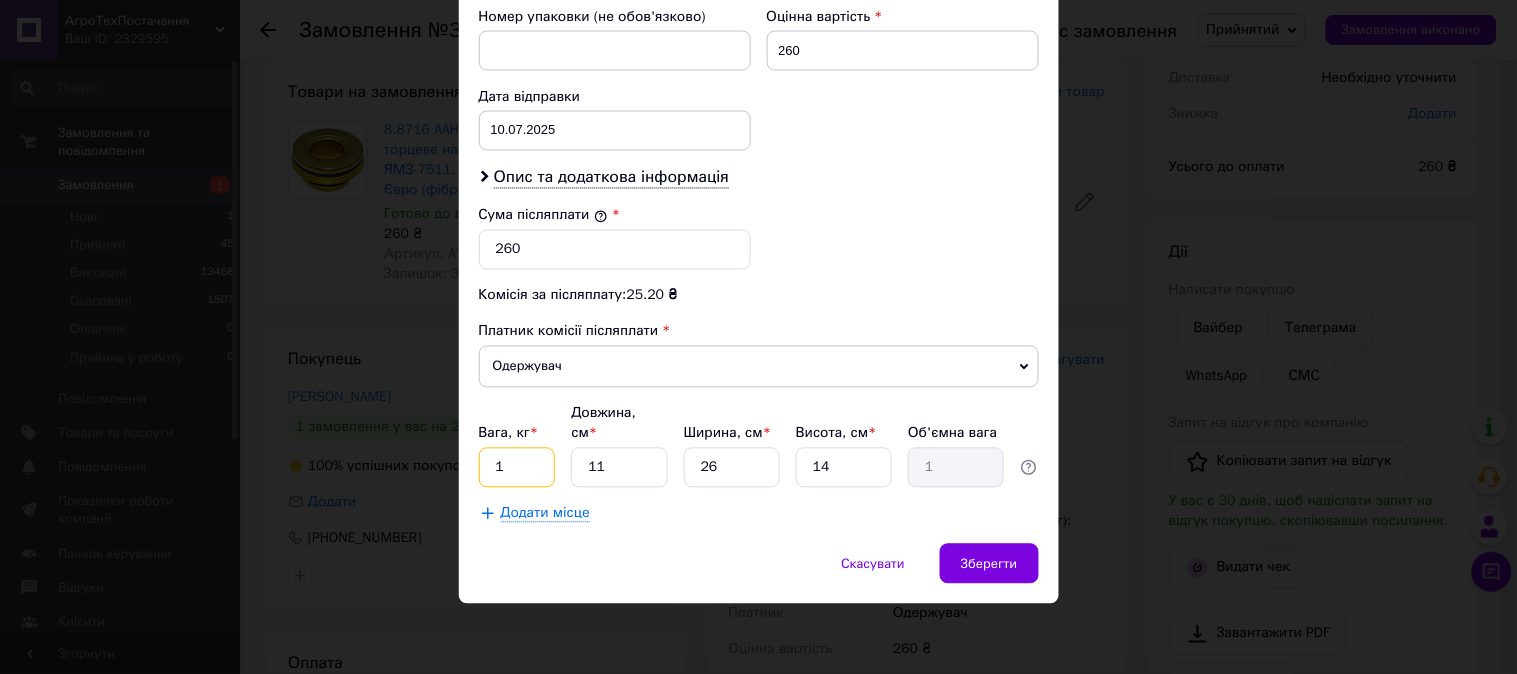 click on "1" at bounding box center (517, 468) 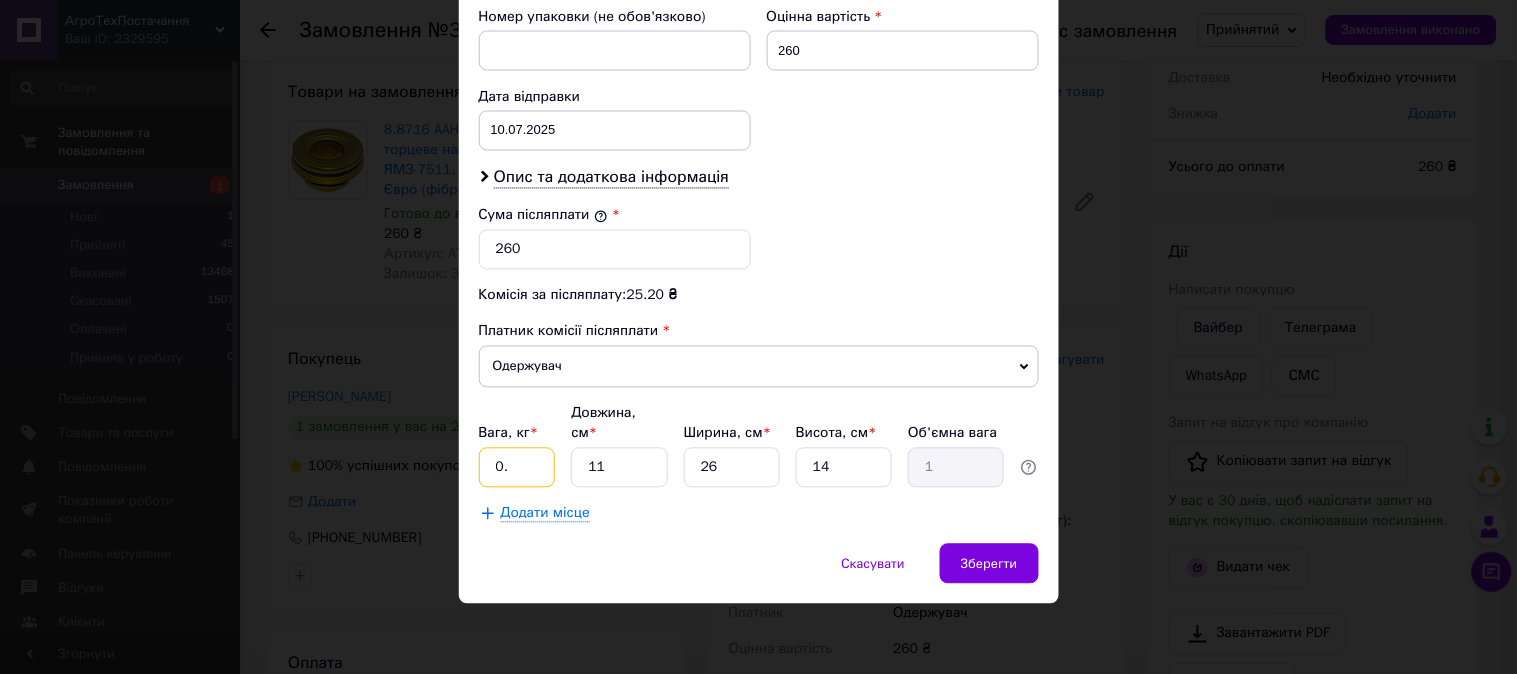 click on "0." at bounding box center [517, 468] 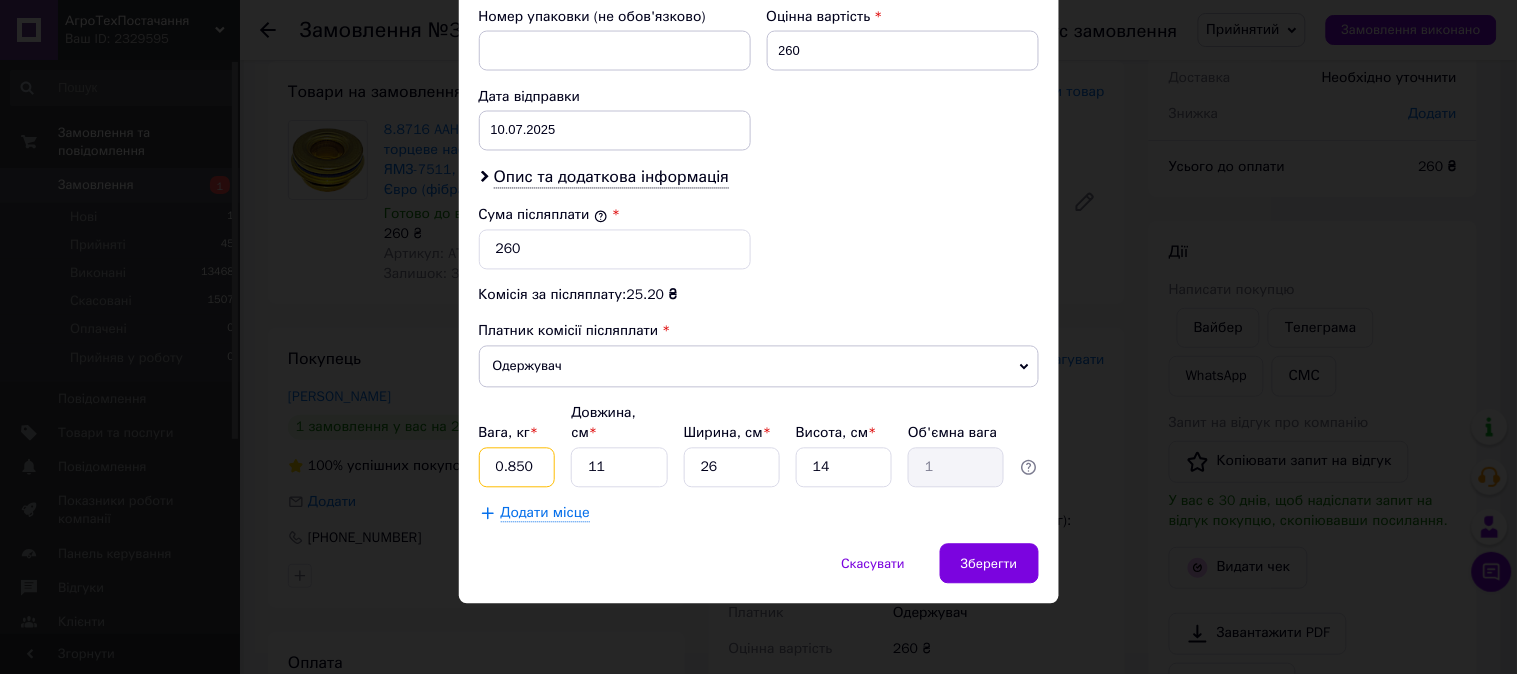 type on "0.850" 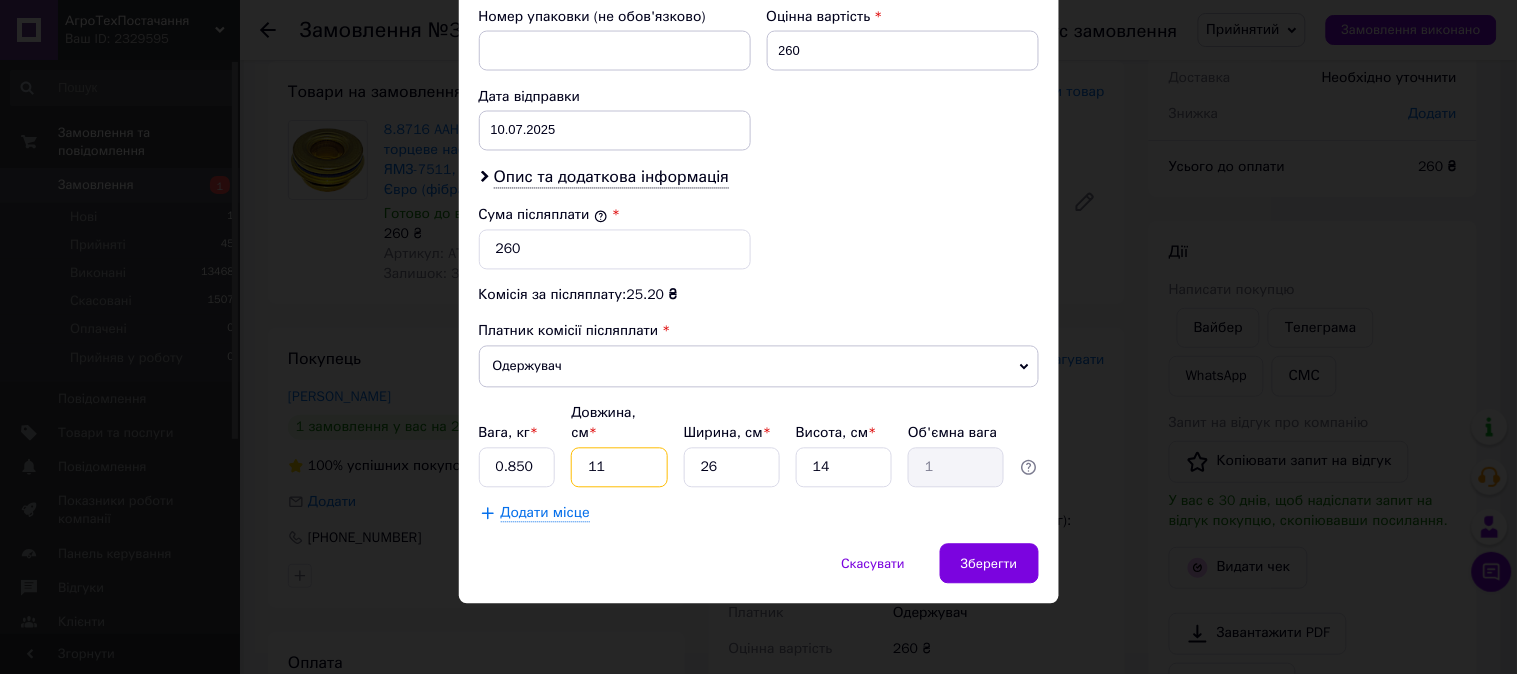 click on "11" at bounding box center (619, 468) 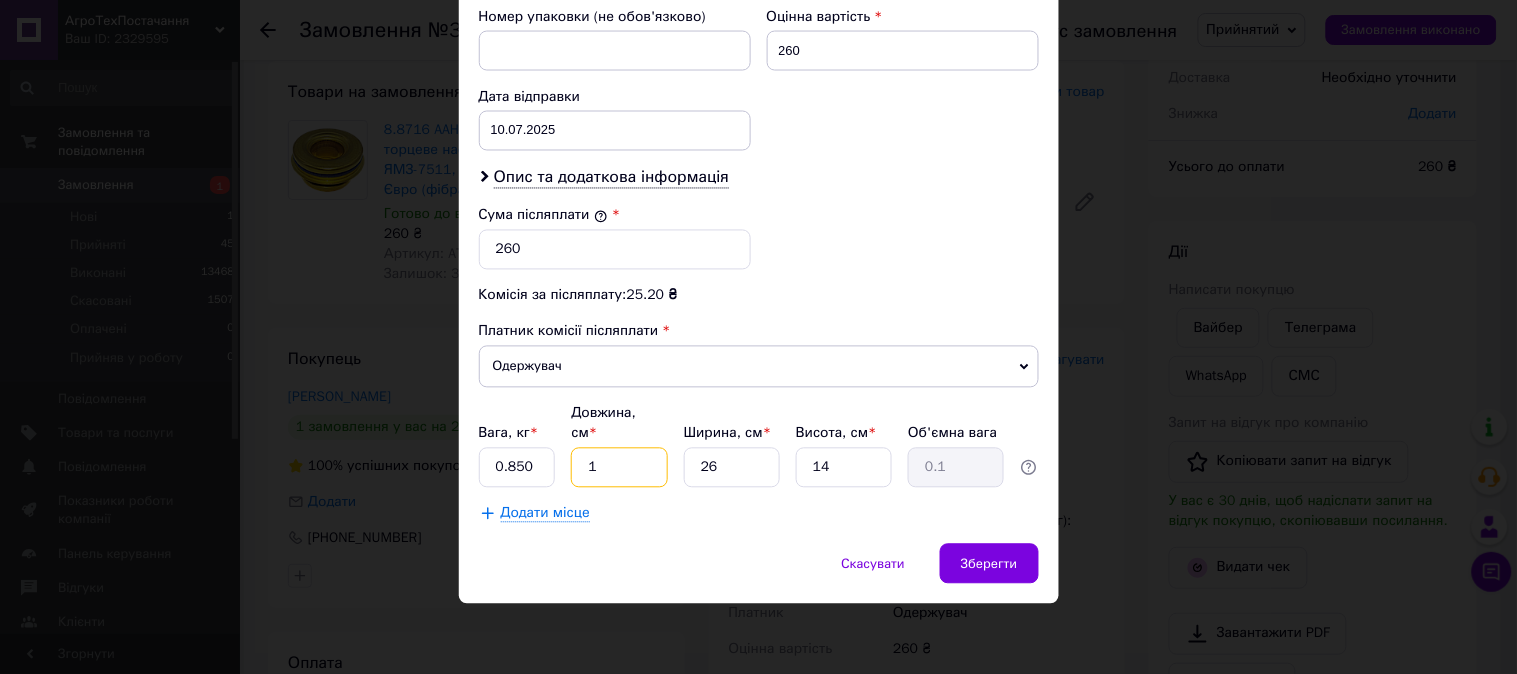 type on "15" 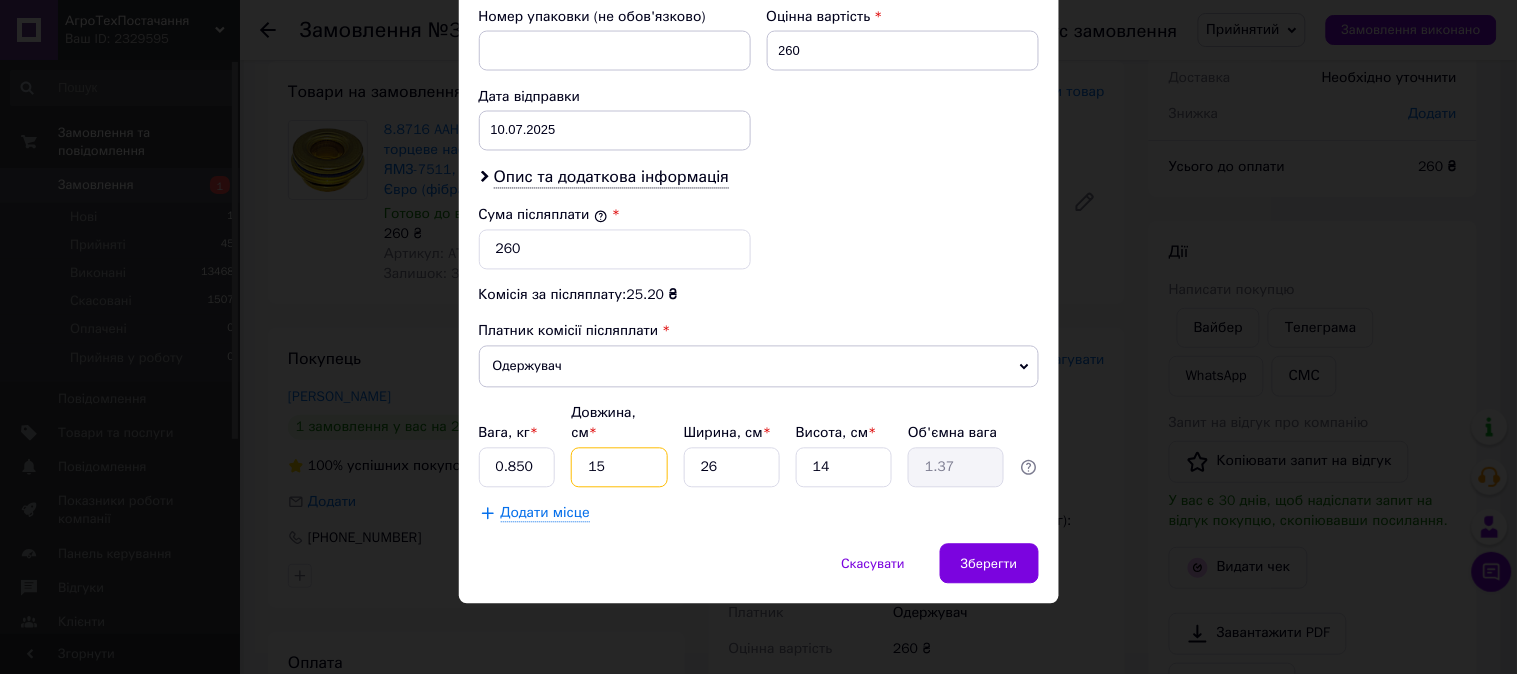 type on "15" 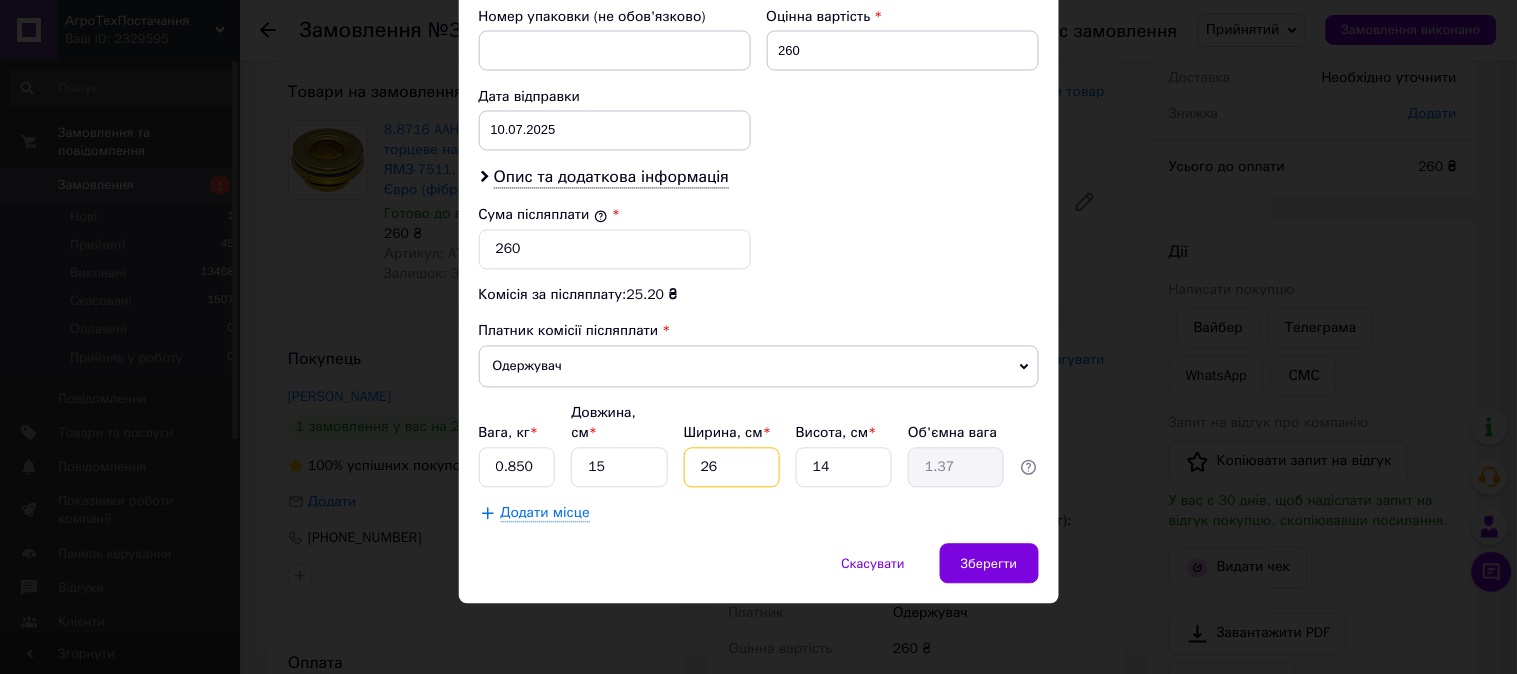 click on "26" at bounding box center [732, 468] 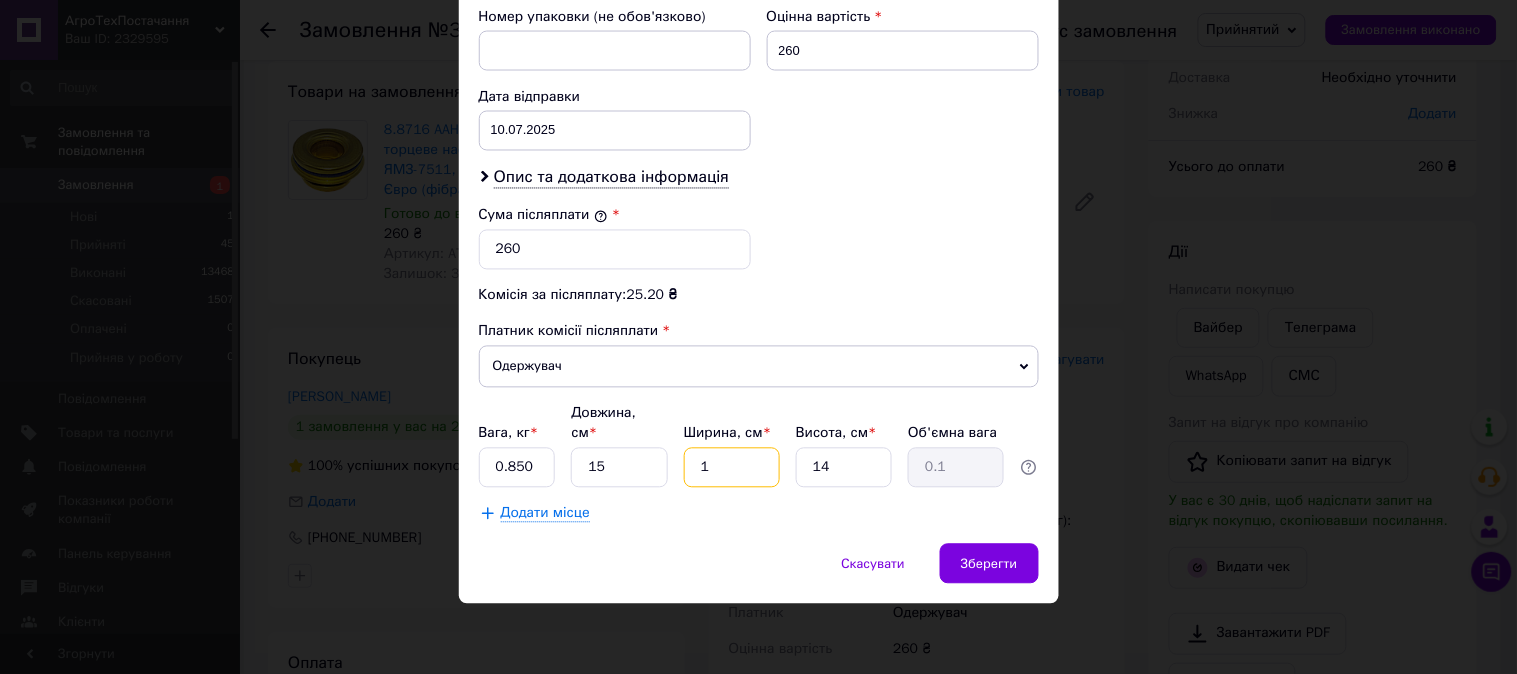 type on "10" 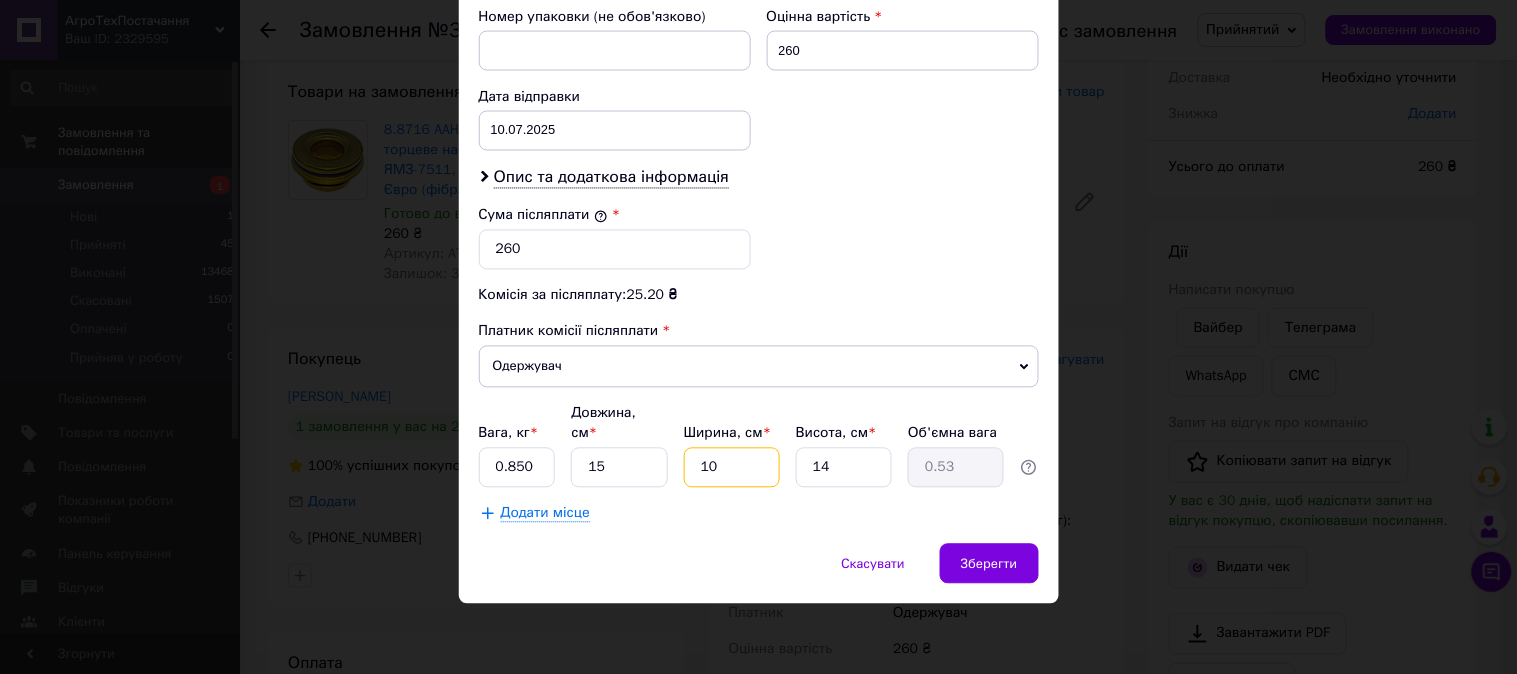 type on "10" 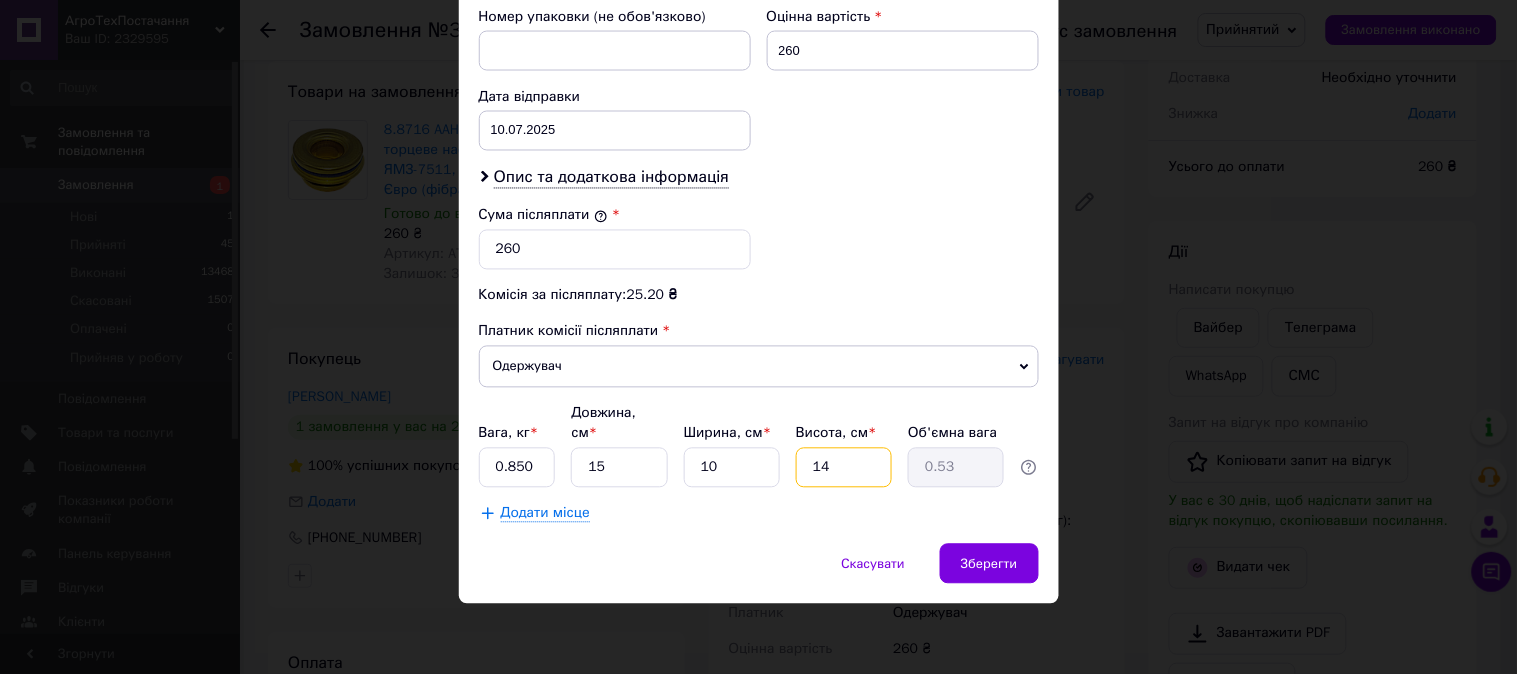 click on "14" at bounding box center [844, 468] 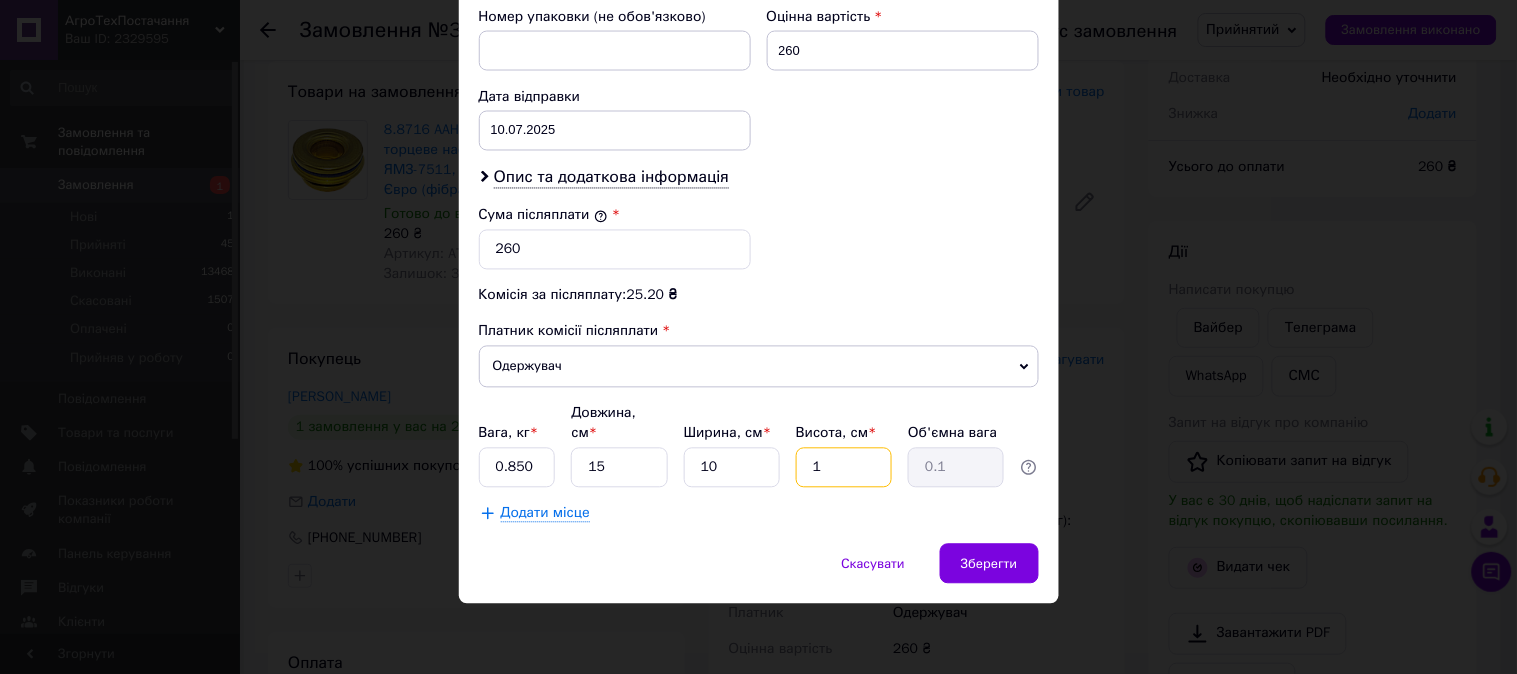type on "10" 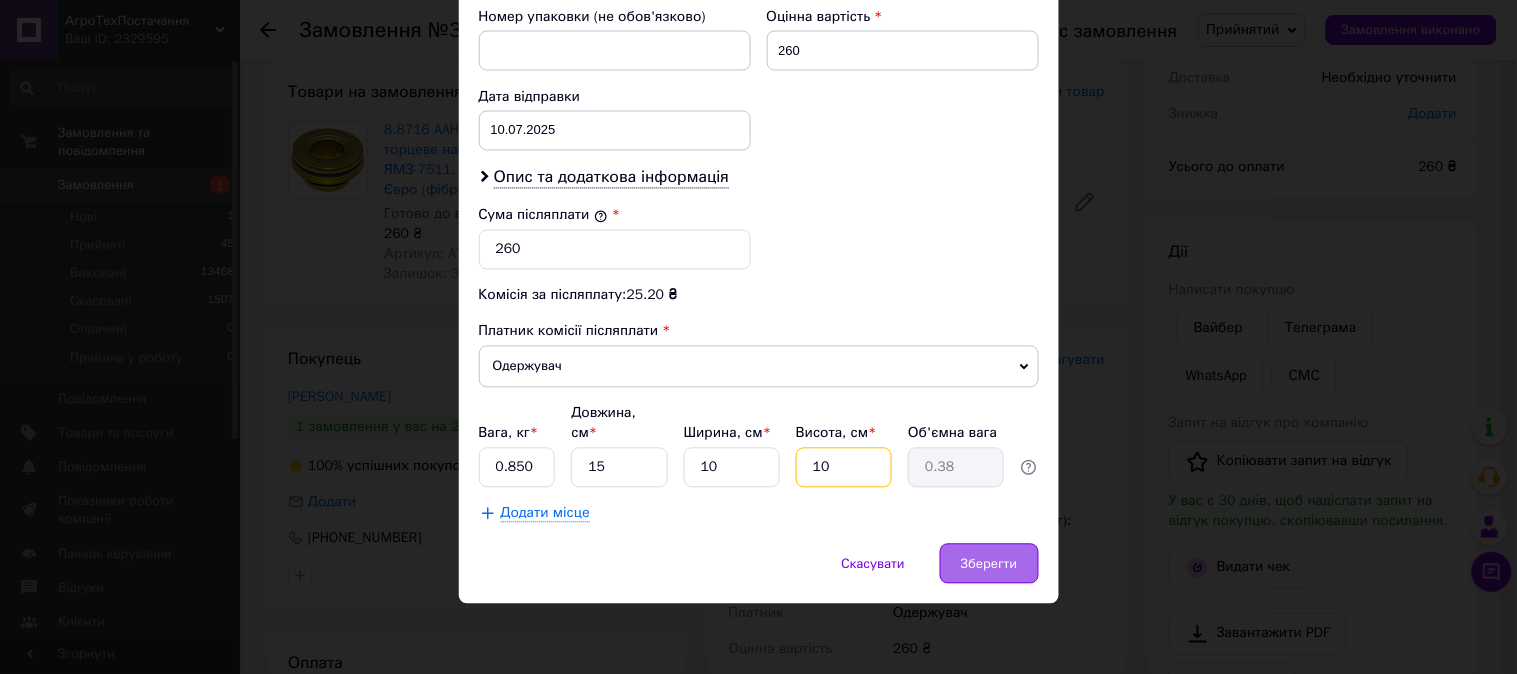 type on "10" 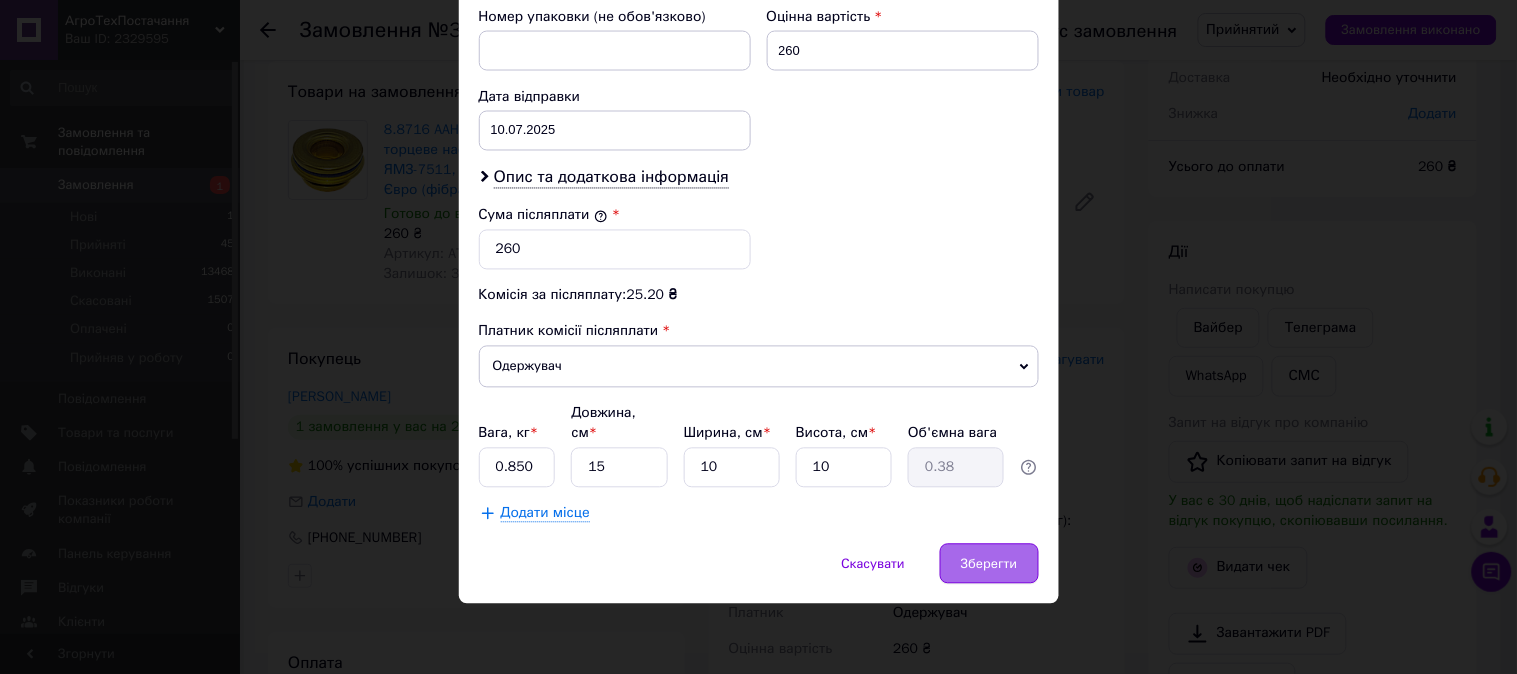 click on "Зберегти" at bounding box center [989, 563] 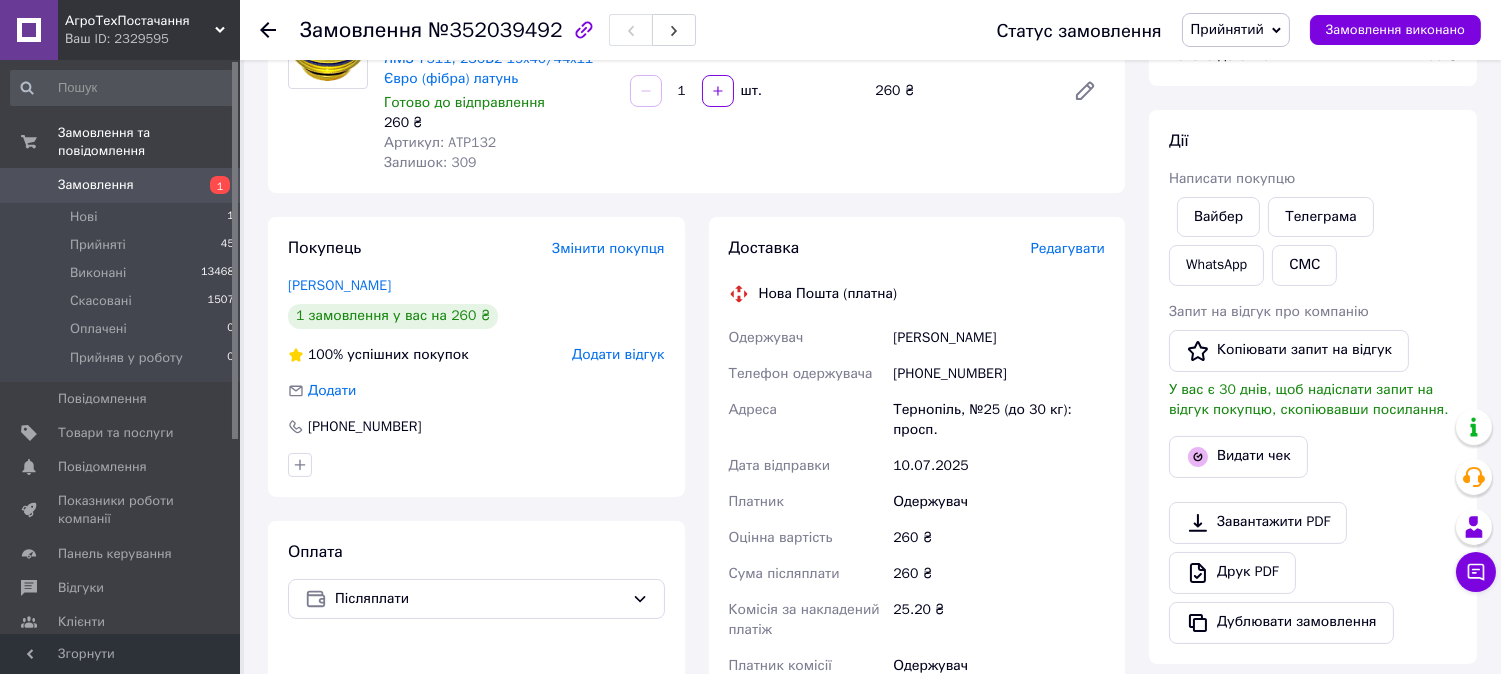 scroll, scrollTop: 555, scrollLeft: 0, axis: vertical 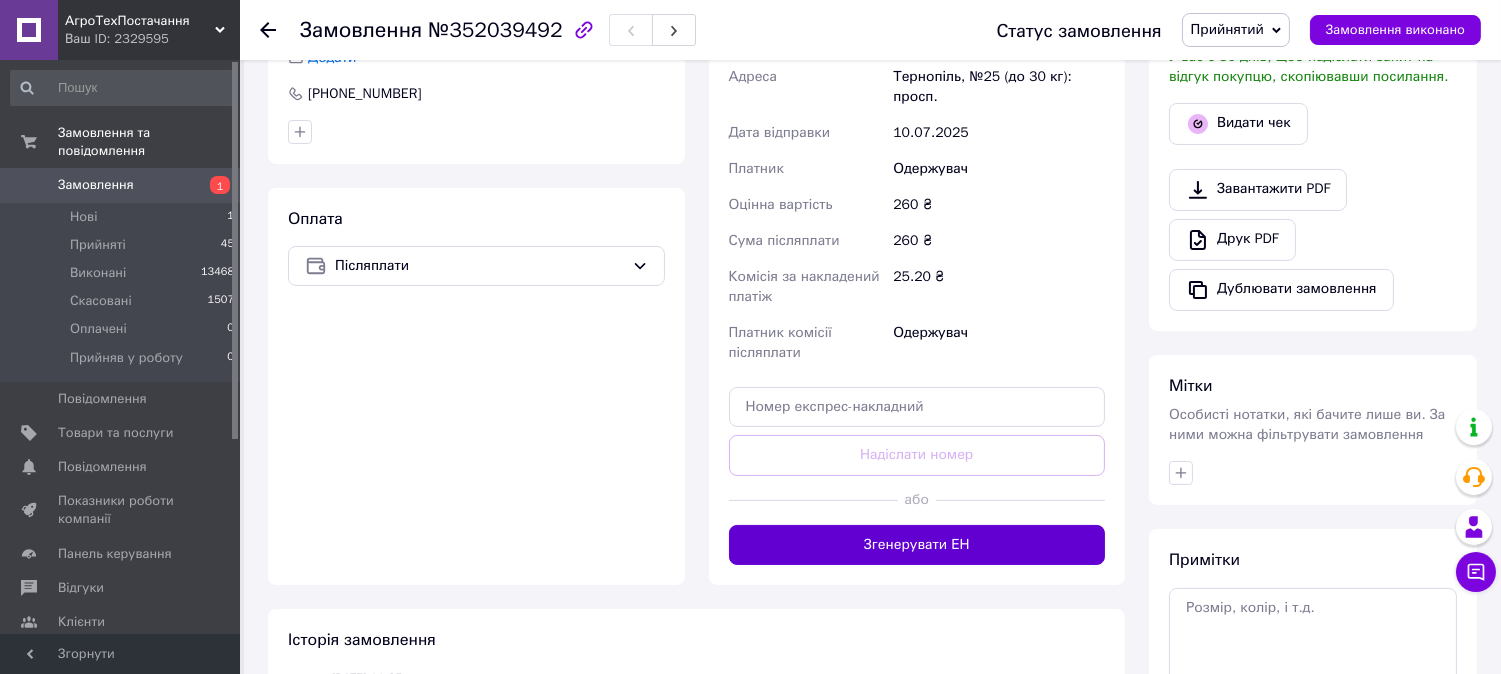 click on "Згенерувати ЕН" at bounding box center [917, 544] 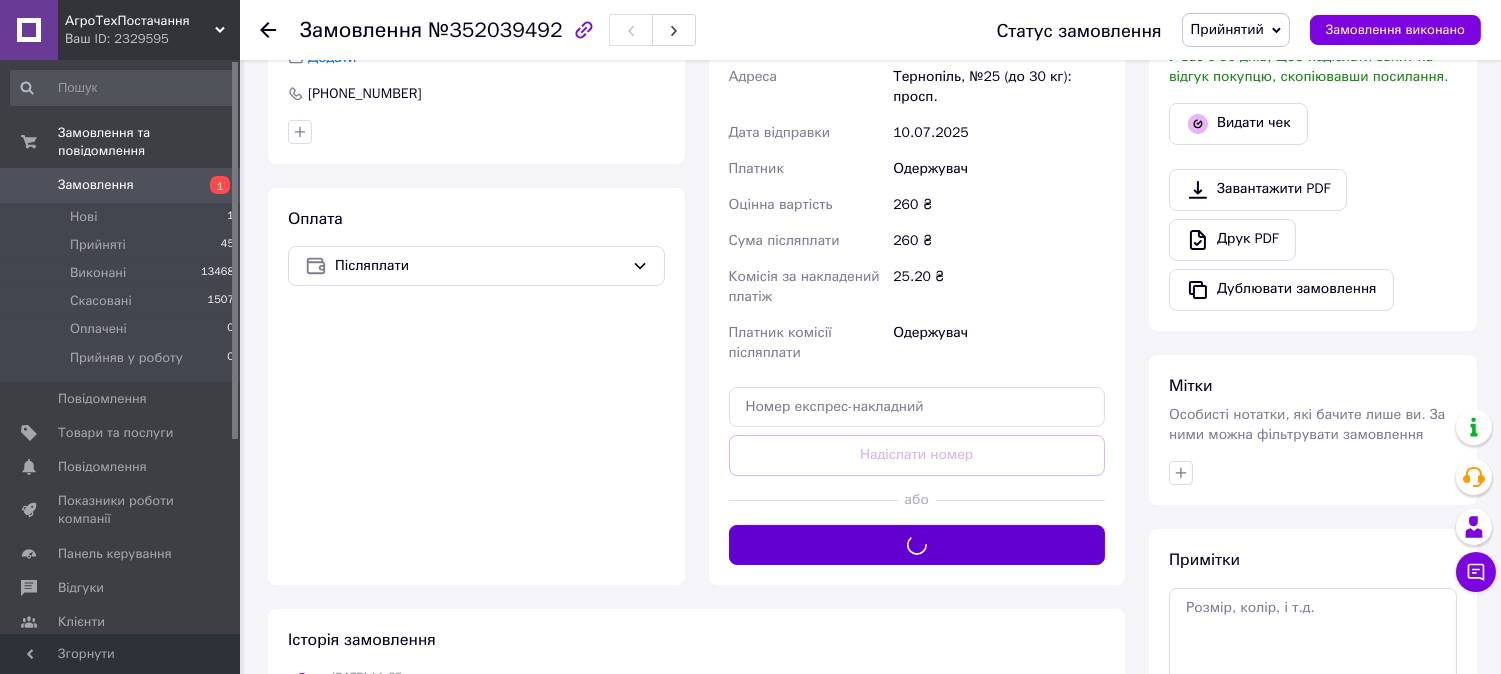 scroll, scrollTop: 0, scrollLeft: 0, axis: both 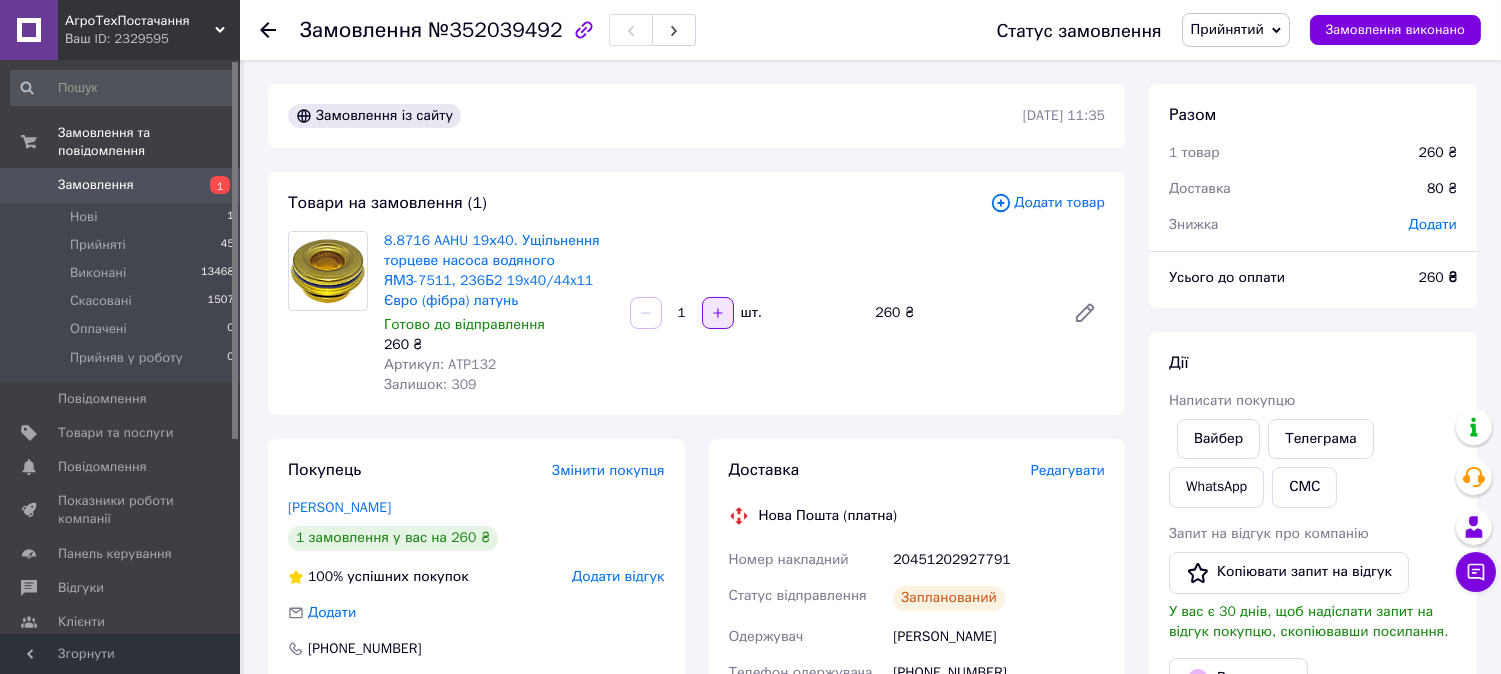 click 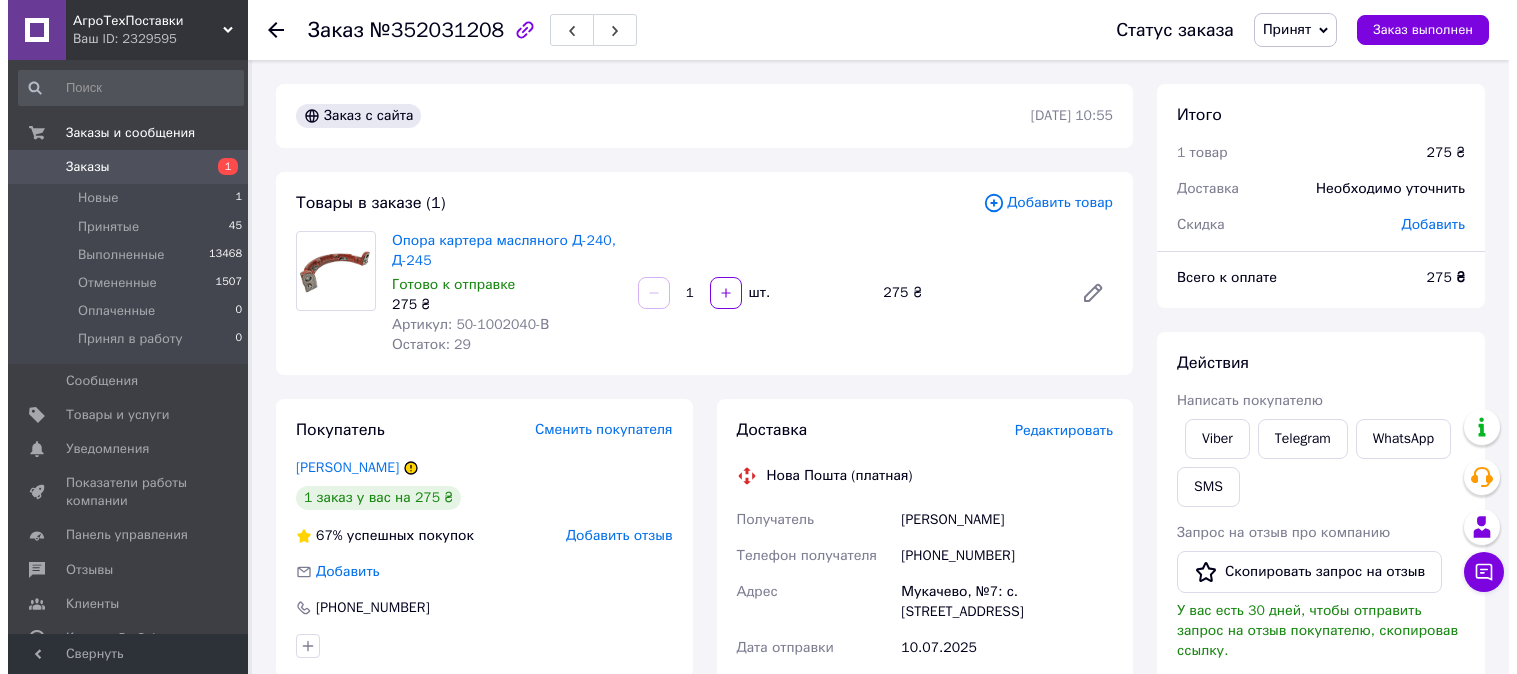 scroll, scrollTop: 0, scrollLeft: 0, axis: both 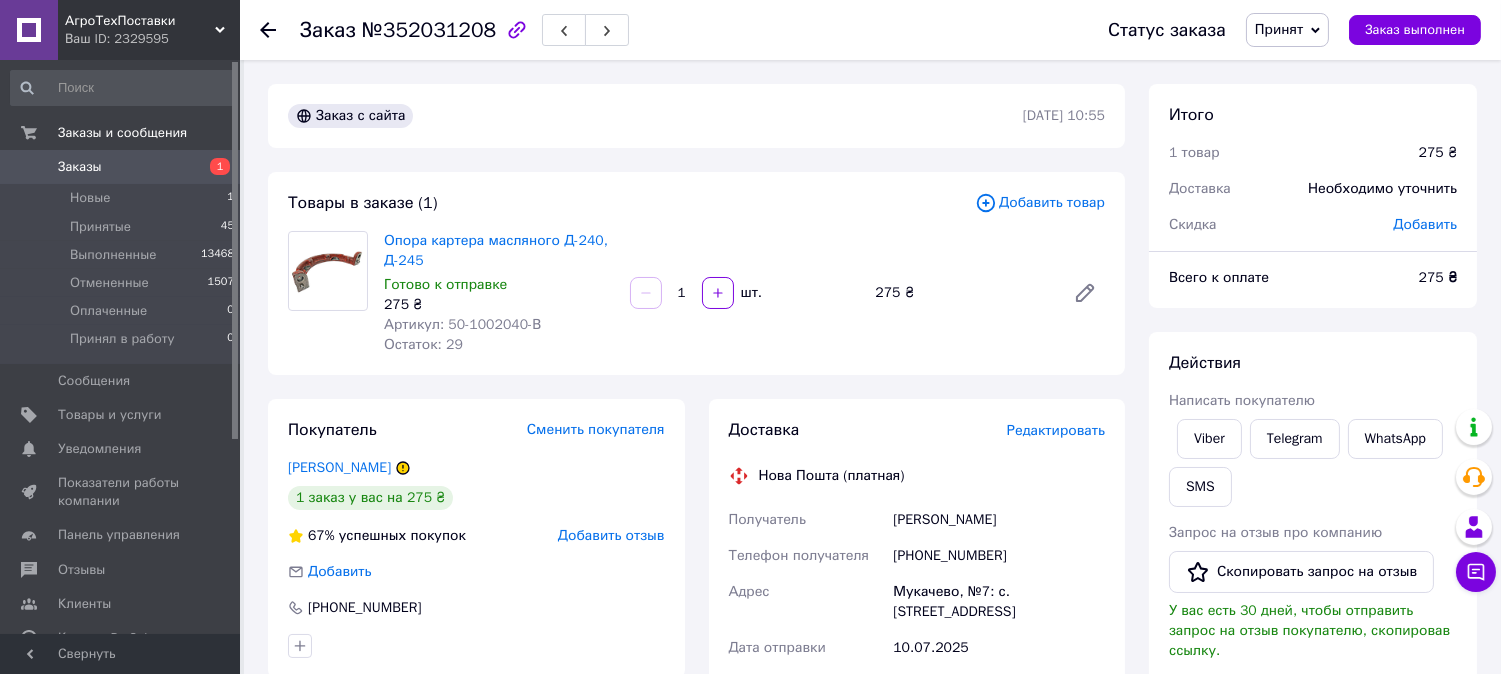 click on "Редактировать" at bounding box center [1056, 430] 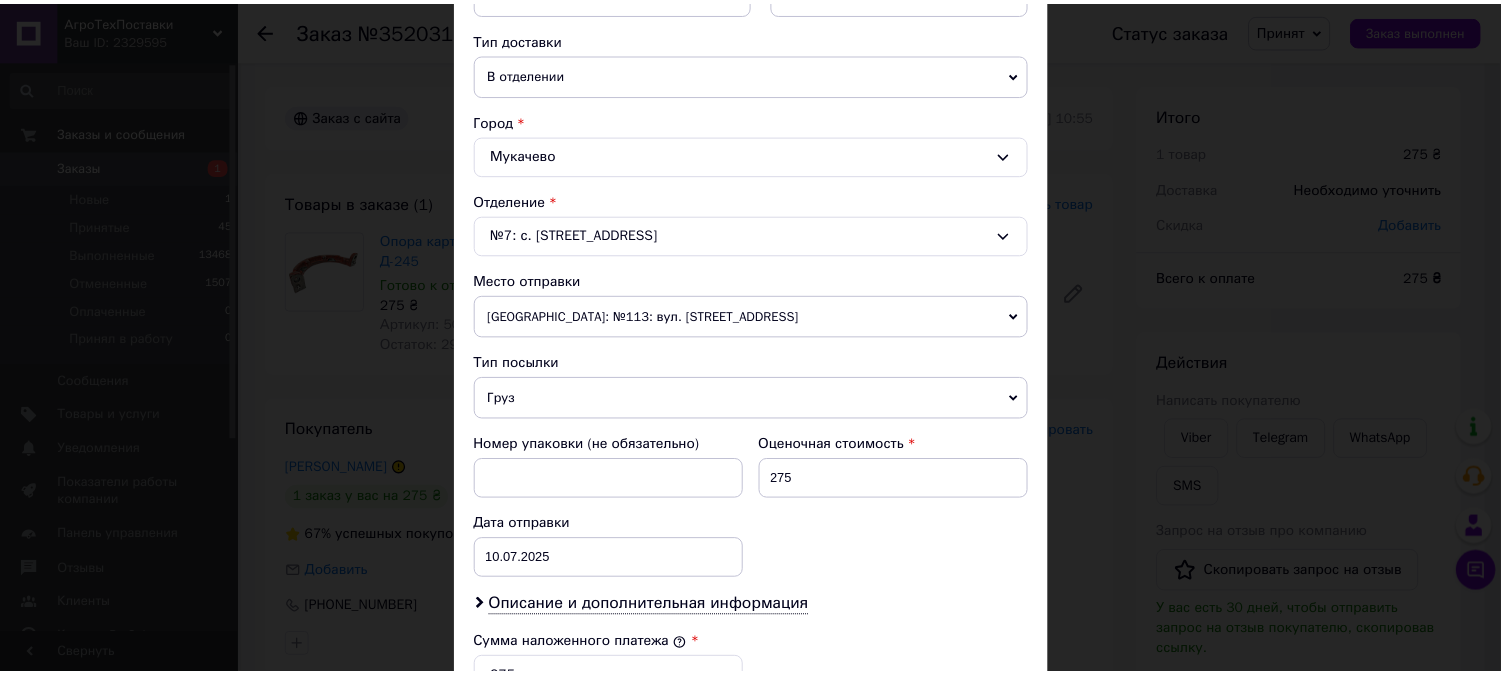 scroll, scrollTop: 874, scrollLeft: 0, axis: vertical 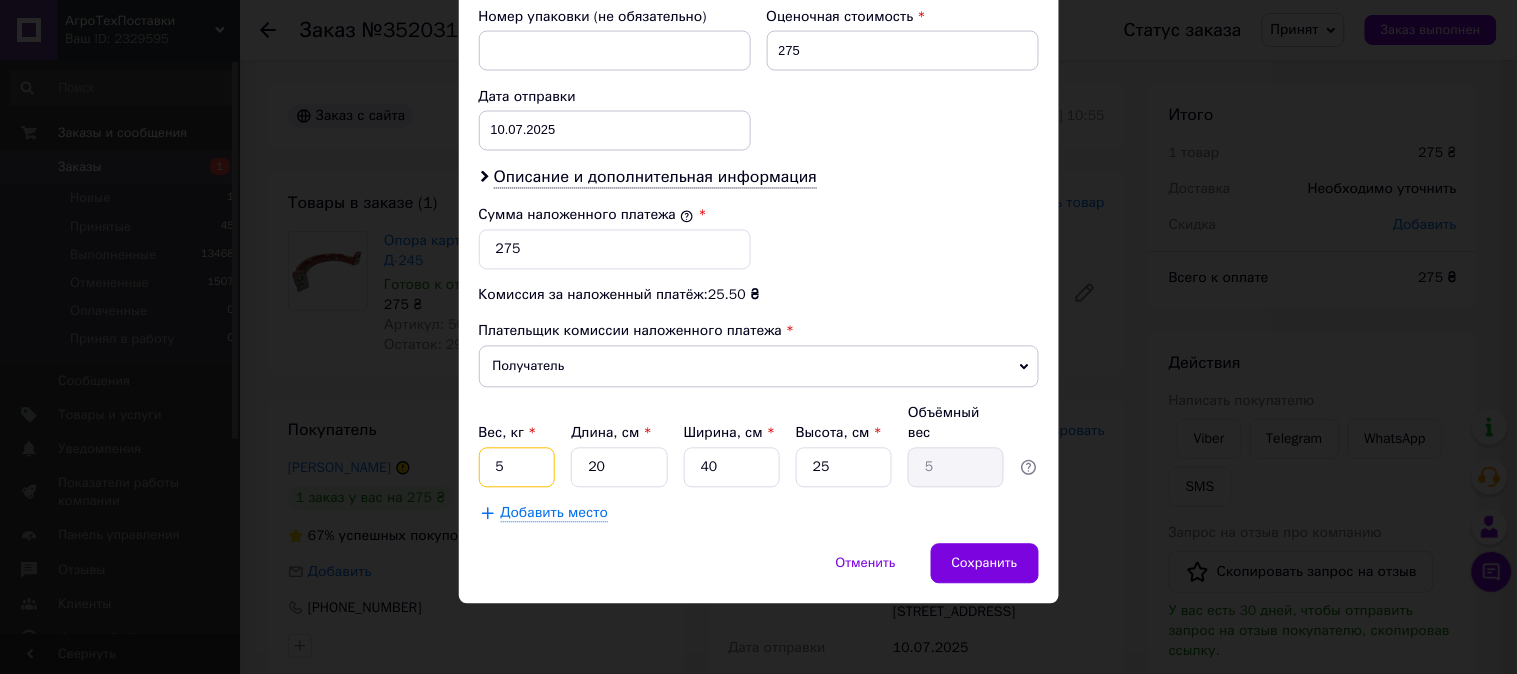 click on "5" at bounding box center (517, 468) 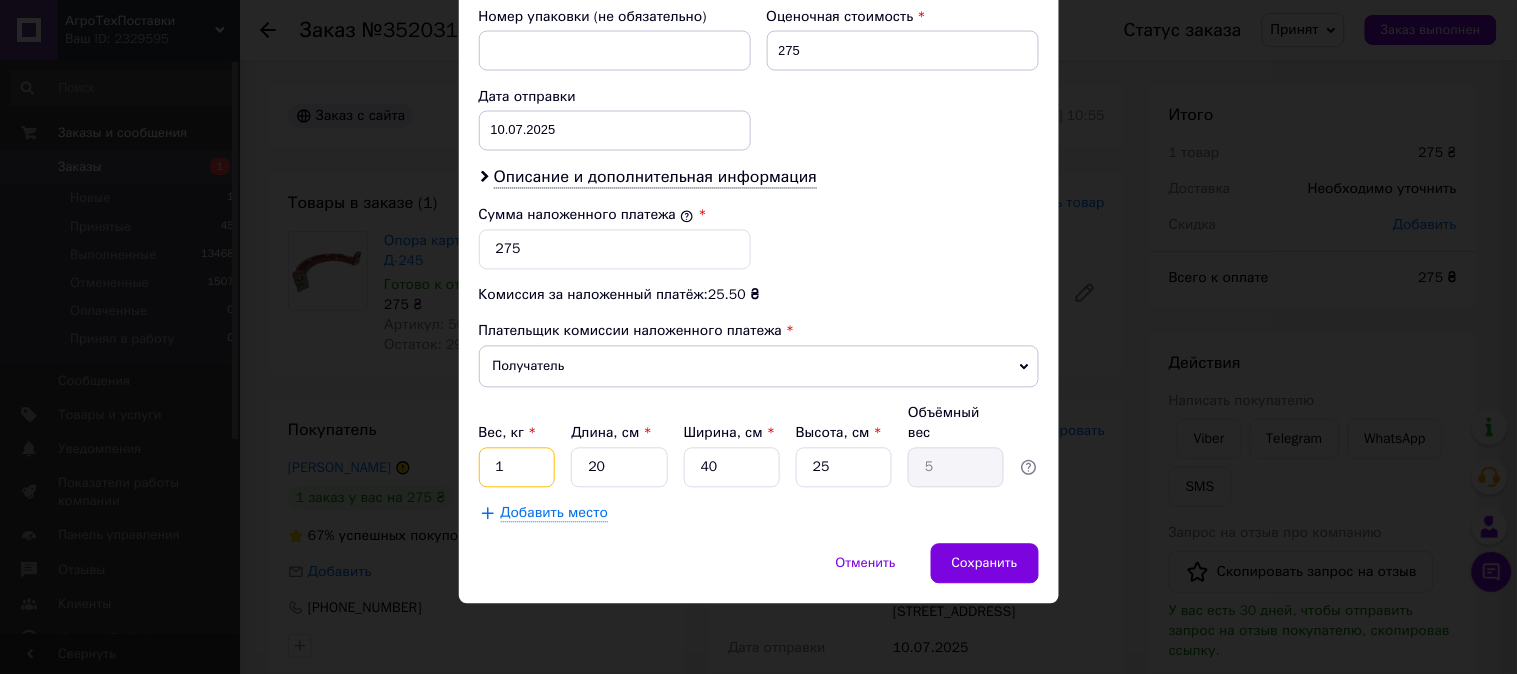 type on "1" 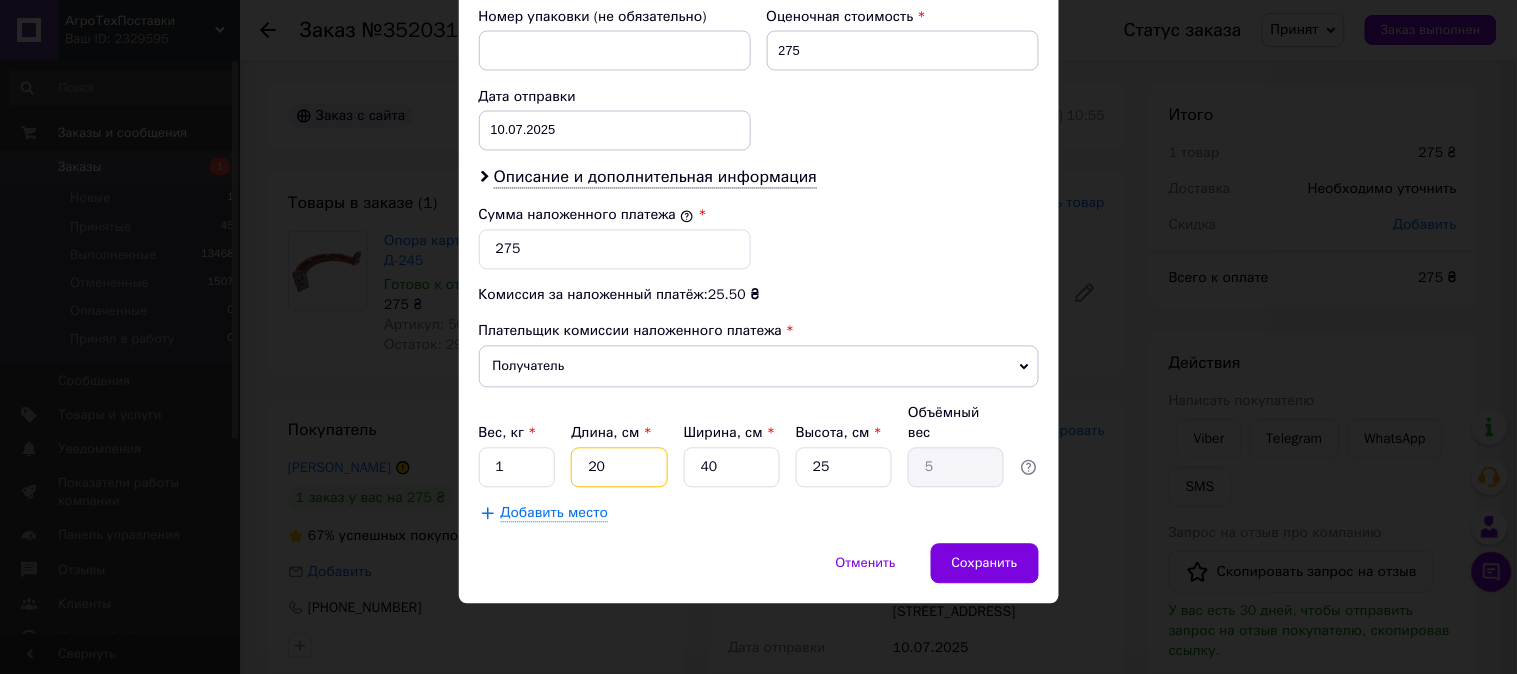 click on "20" at bounding box center (619, 468) 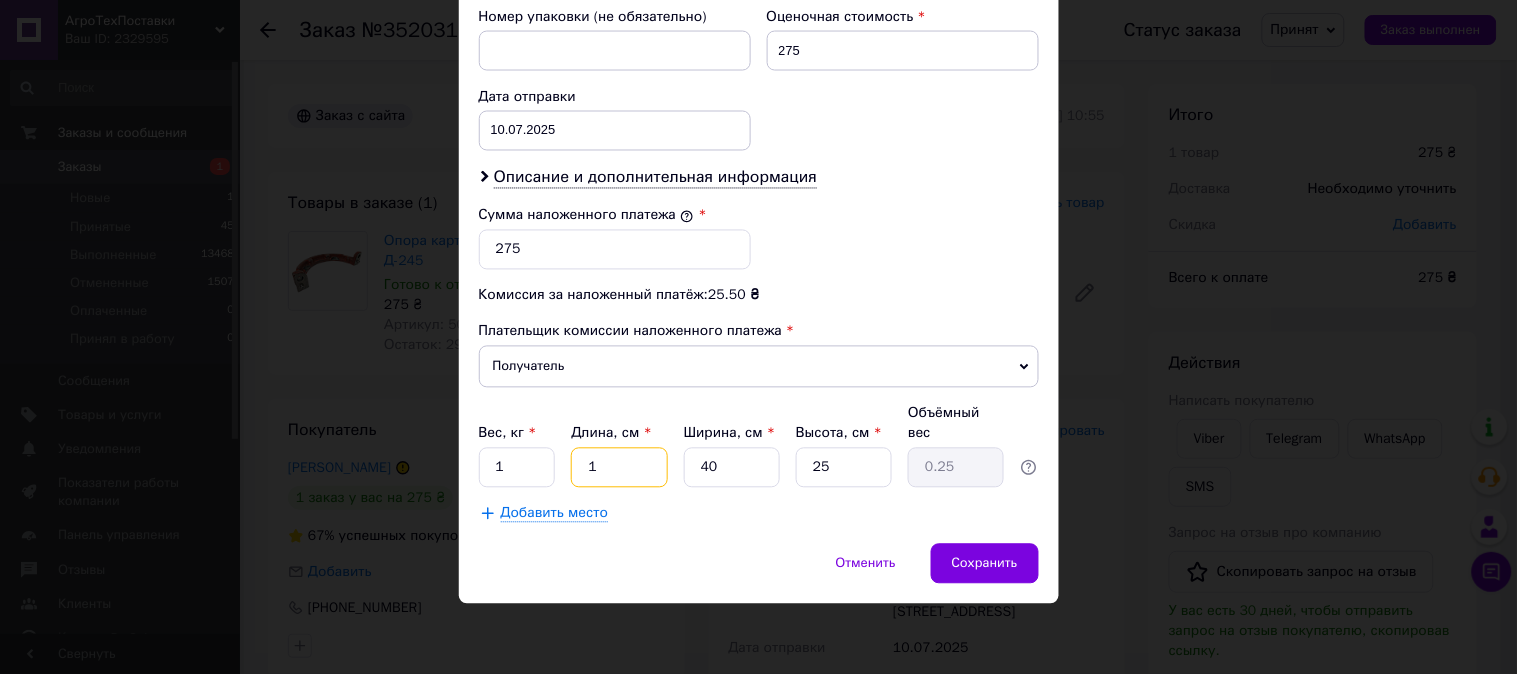 type on "15" 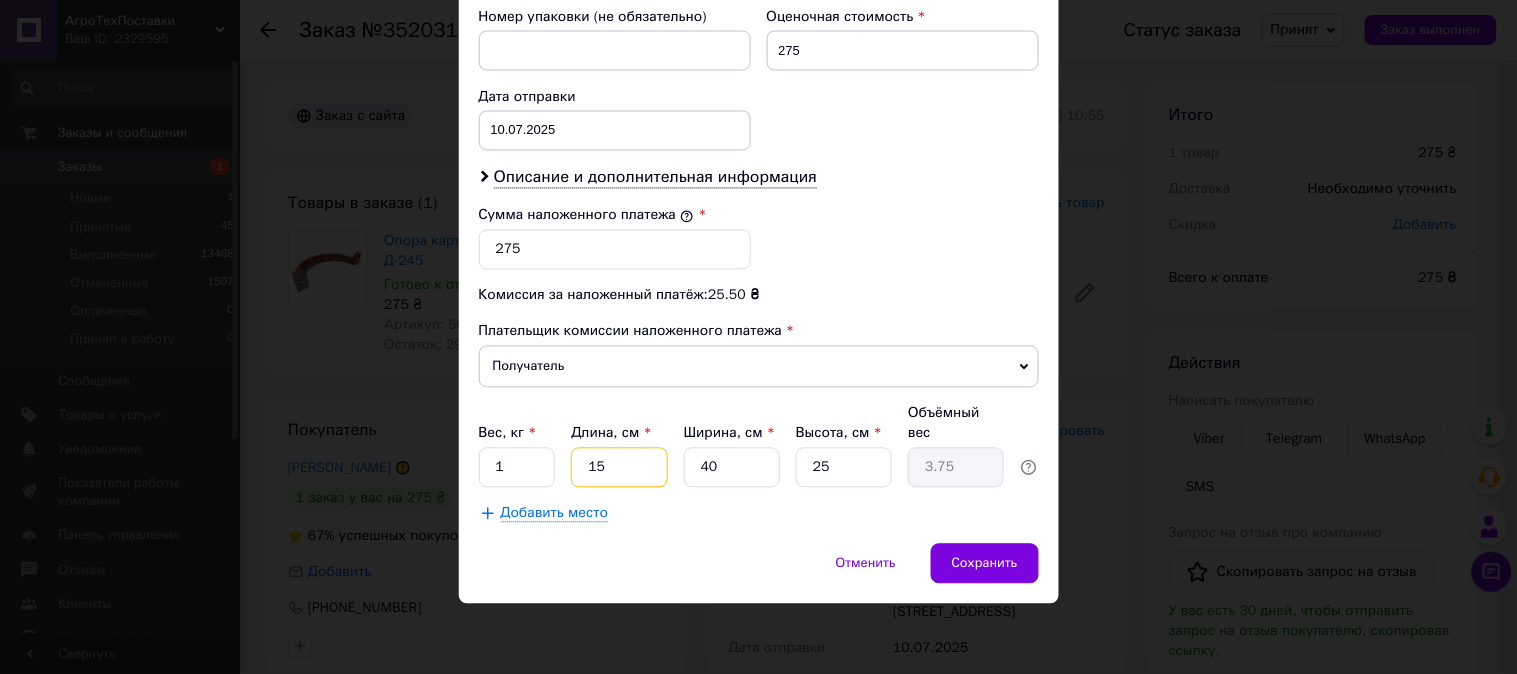 type on "15" 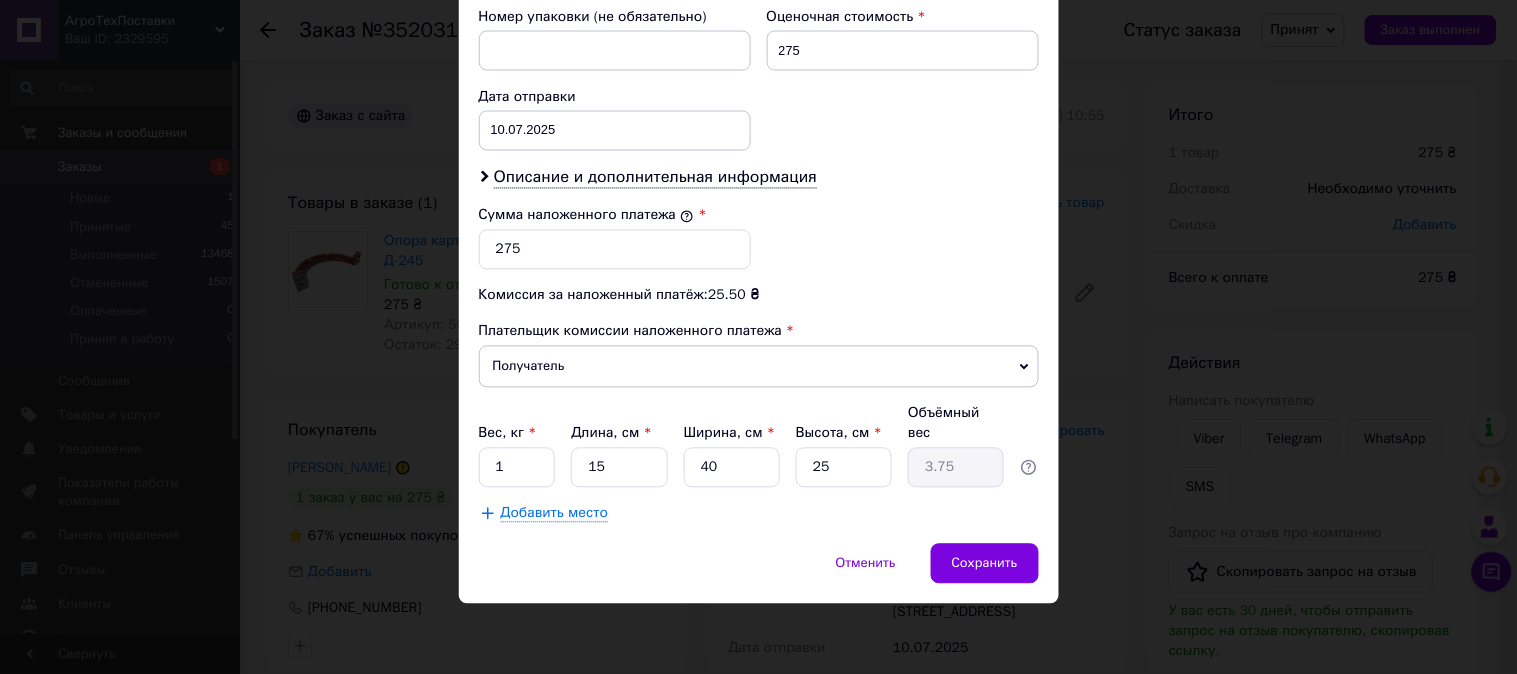click on "Плательщик Получатель Отправитель Фамилия получателя Роман Имя получателя [PERSON_NAME] Отчество получателя Телефон получателя [PHONE_NUMBER] Тип доставки В отделении Курьером В почтомате Город Мукачево Отделение №7: с. [STREET_ADDRESS] Место отправки [GEOGRAPHIC_DATA]: №113: вул. [PERSON_NAME], 29 Нет совпадений. Попробуйте изменить условия поиска Добавить еще место отправки Тип посылки Груз Документы Номер упаковки (не обязательно) Оценочная стоимость 275 Дата отправки [DATE] < 2025 > < Июль > Пн Вт Ср Чт Пт Сб Вс 30 1 2 3 4 5 6 7 8 9 10 11 12 13 14 15 16 17 18 19 20 21 22 23 24 25 26 27 28 29 30 31 1 2 3 4 5 6 7 8 9" at bounding box center (759, -59) 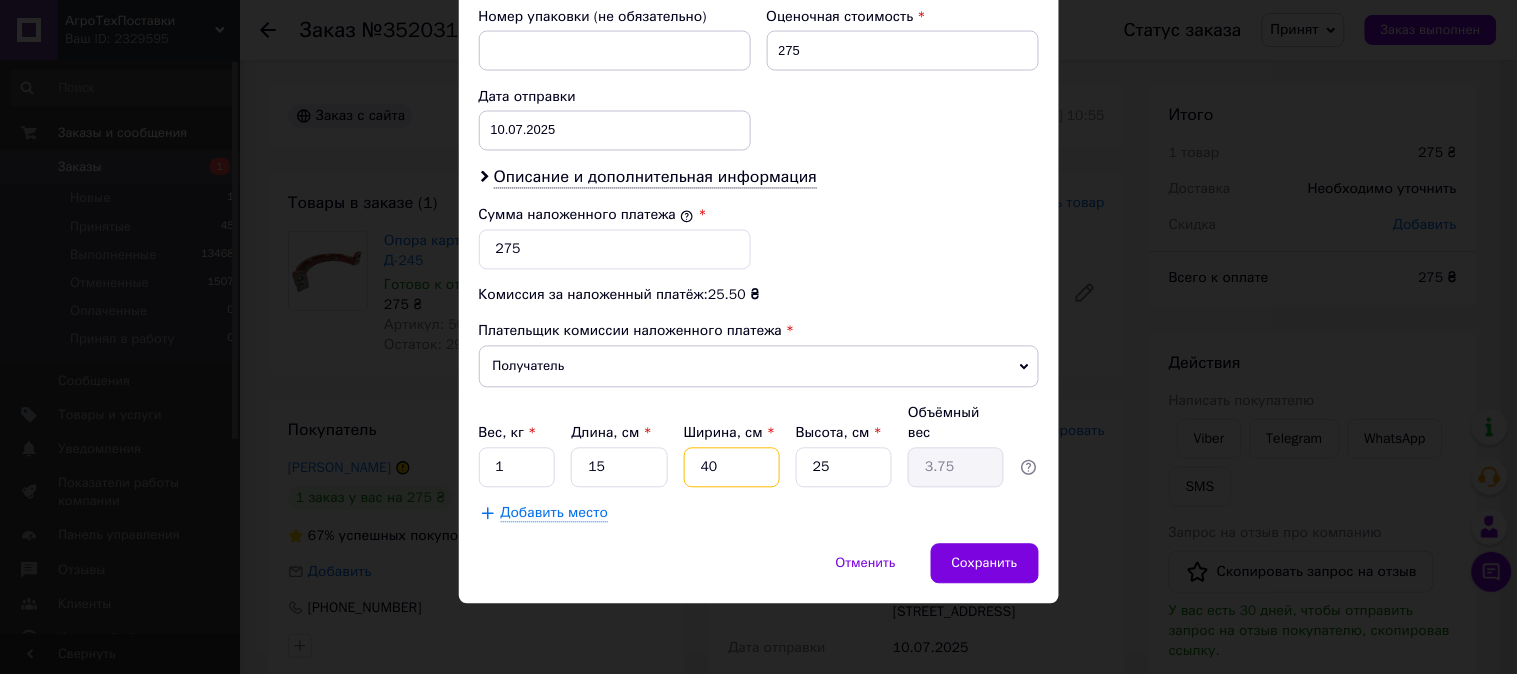 click on "40" at bounding box center (732, 468) 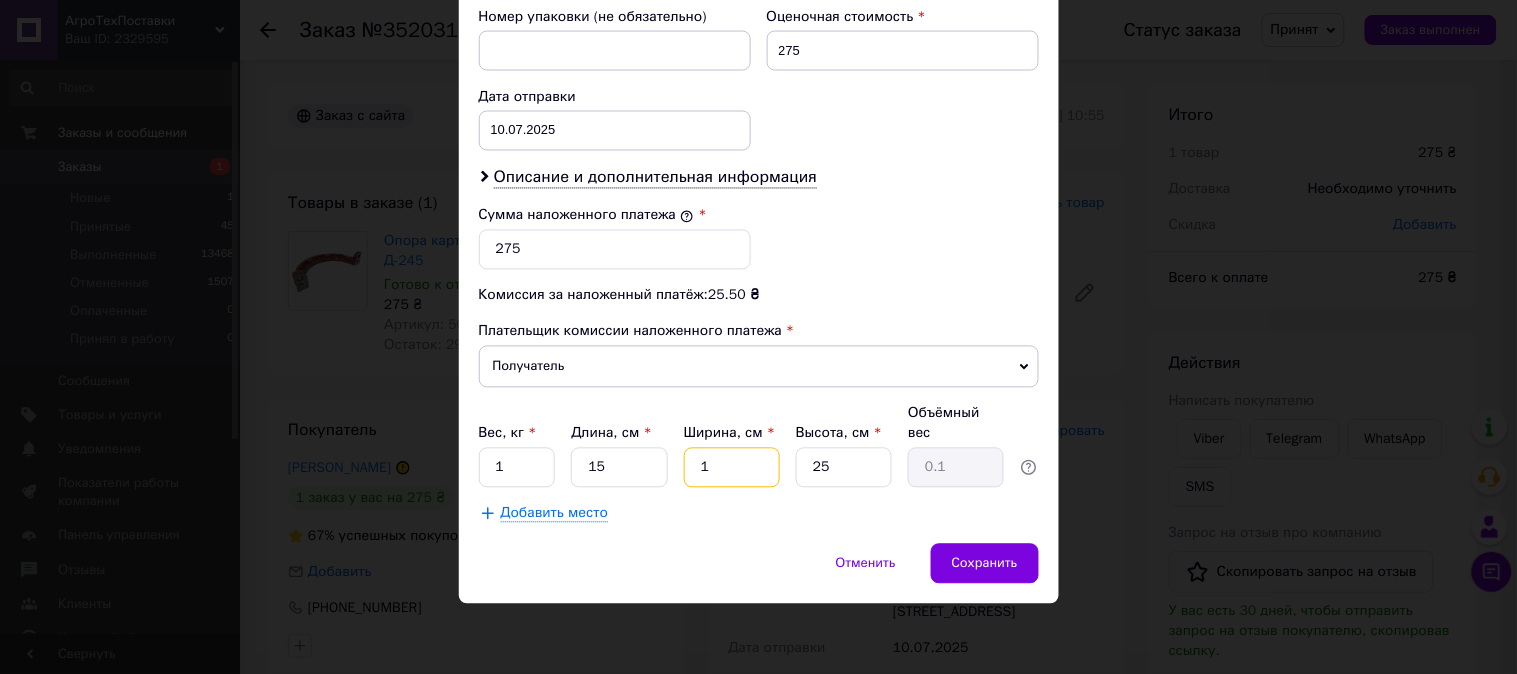 type on "10" 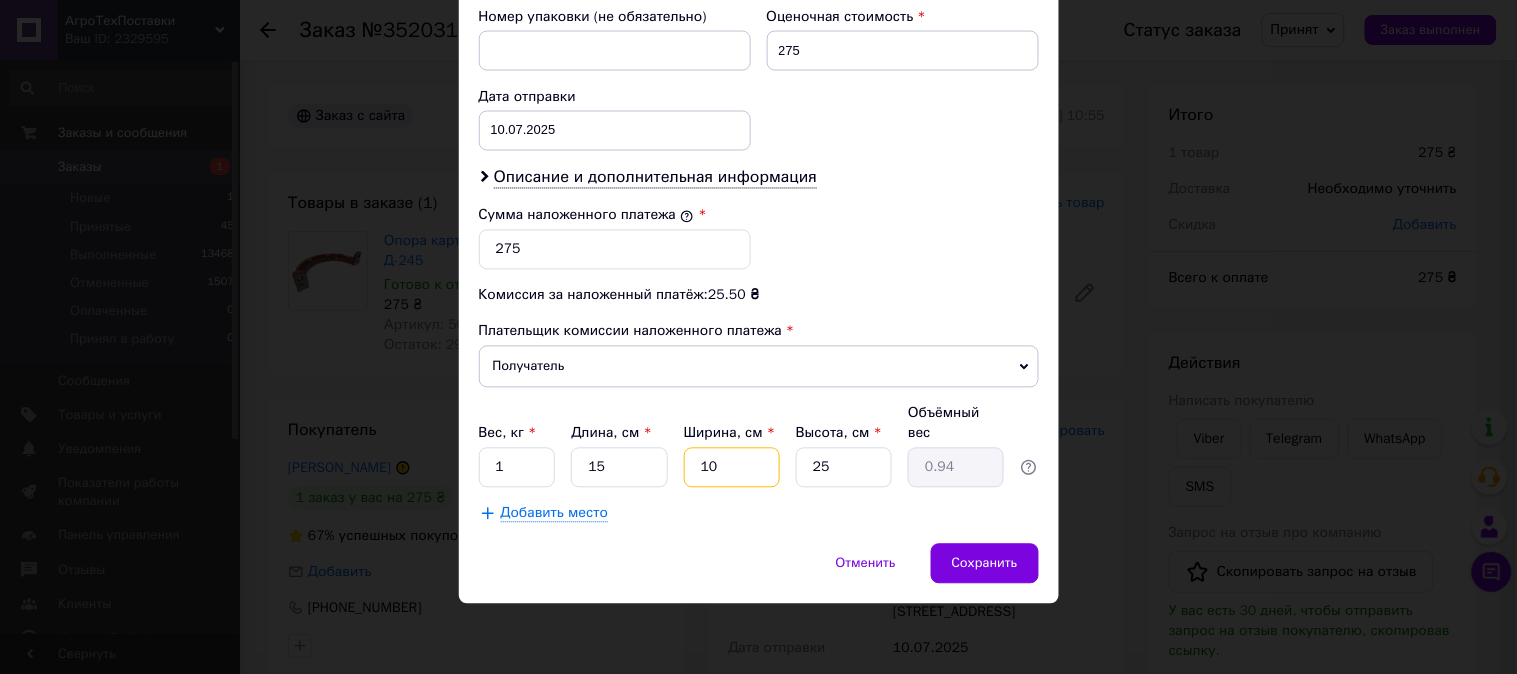 type on "10" 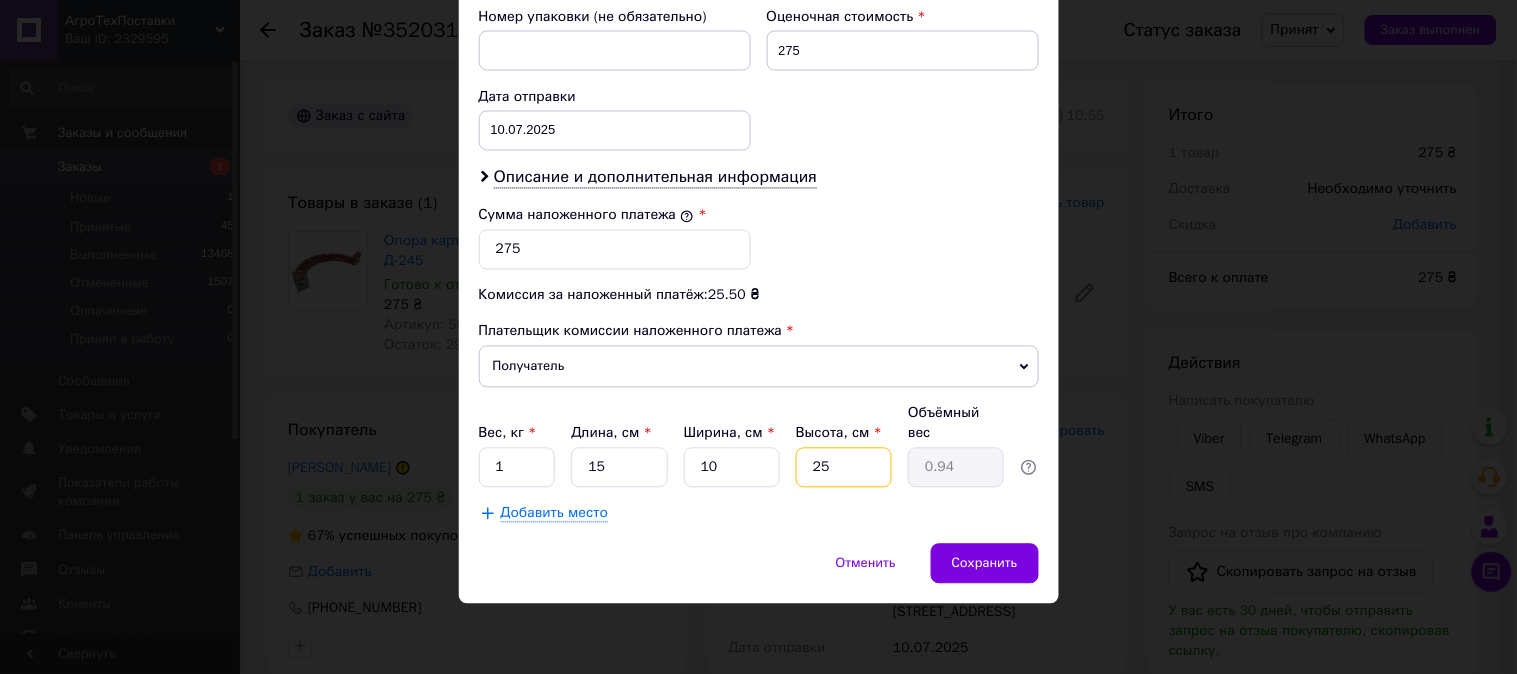 click on "25" at bounding box center (844, 468) 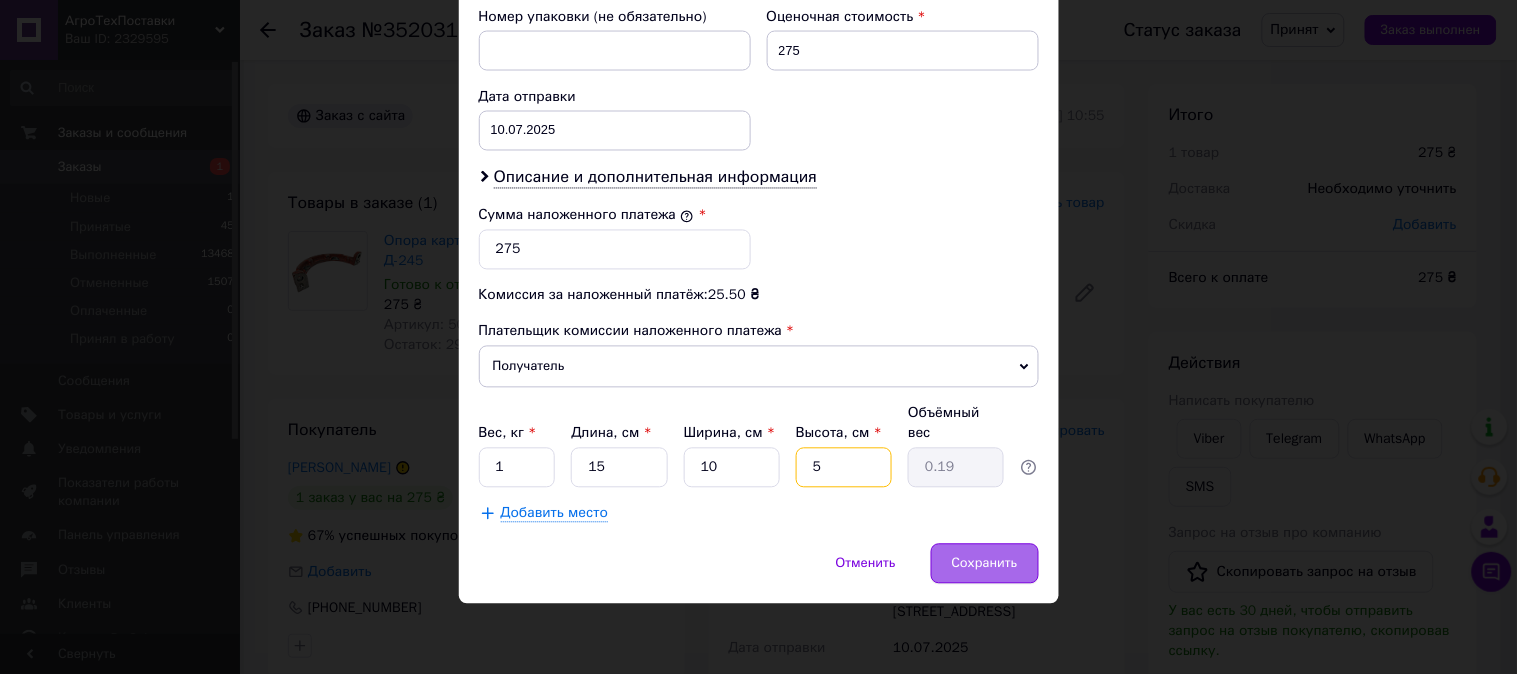 type on "5" 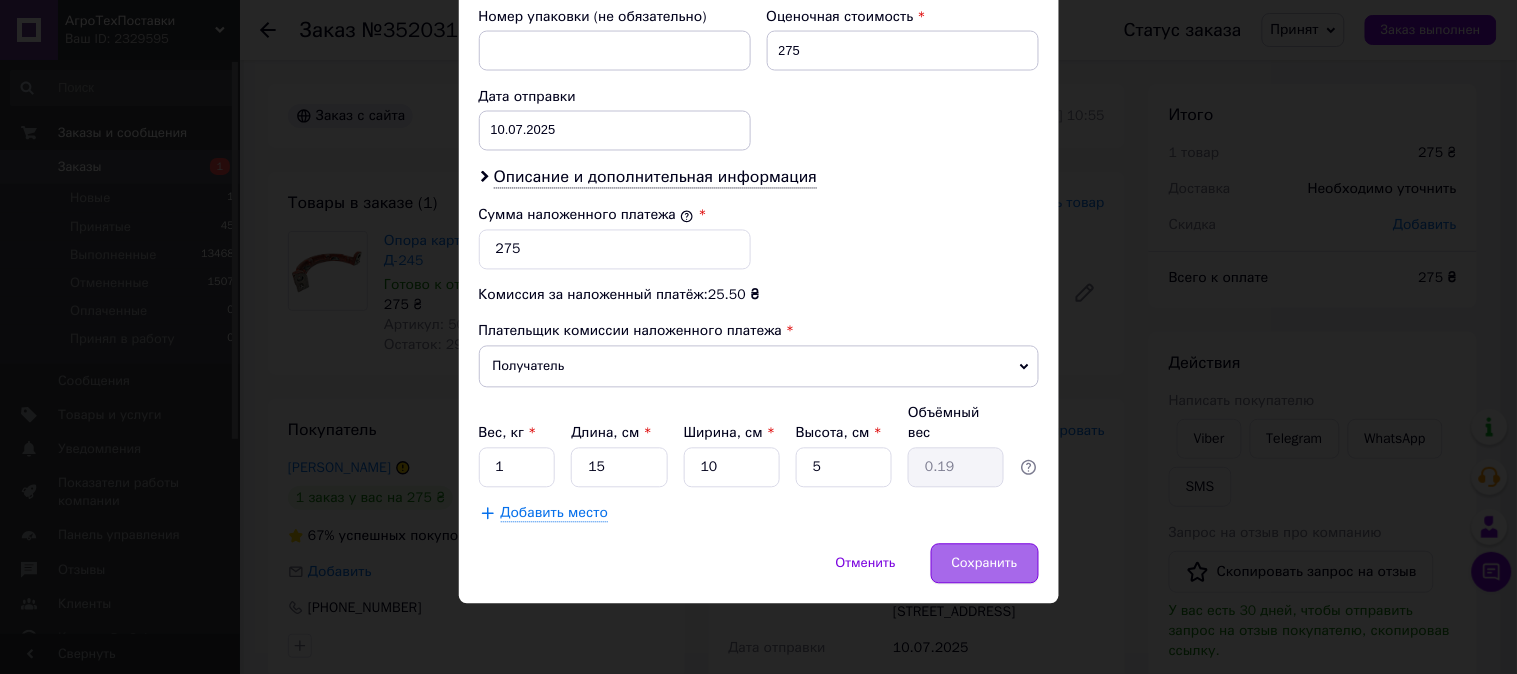 click on "Сохранить" at bounding box center (985, 564) 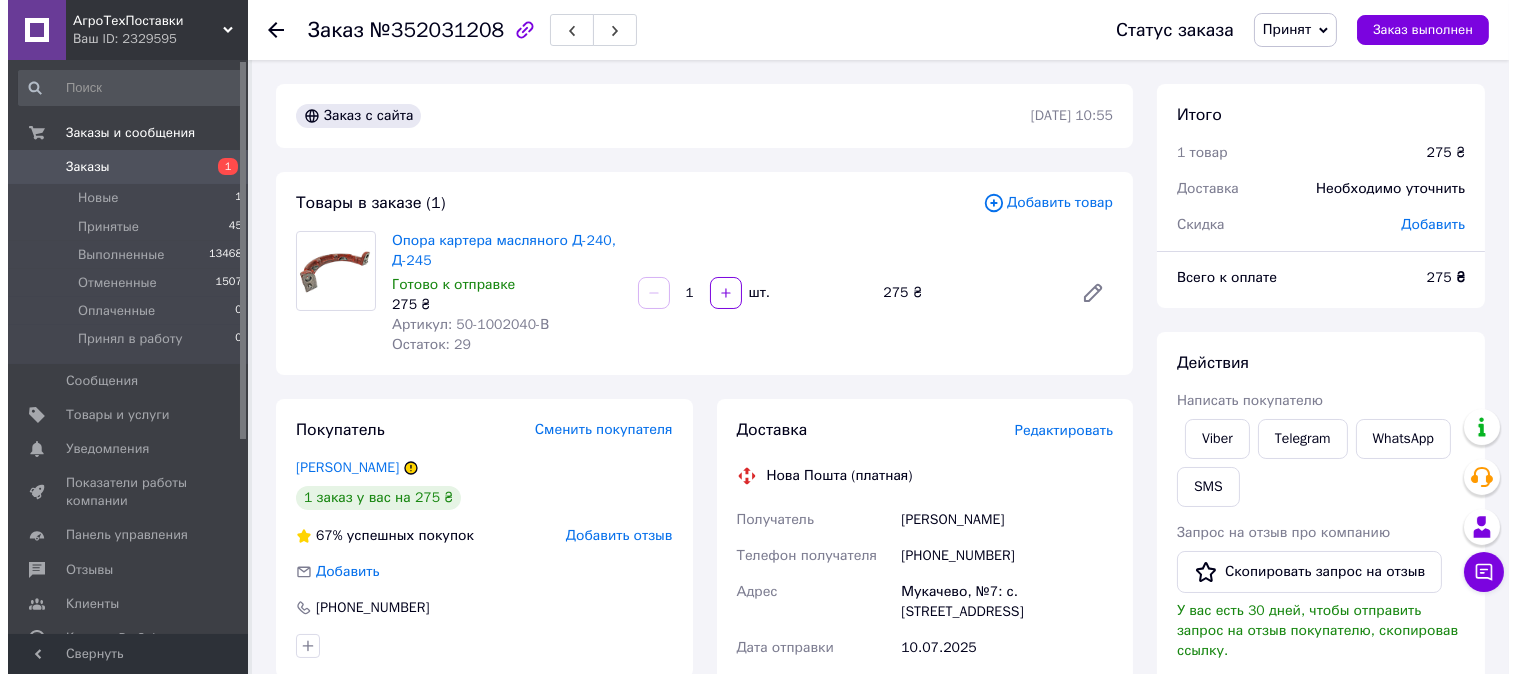 scroll, scrollTop: 111, scrollLeft: 0, axis: vertical 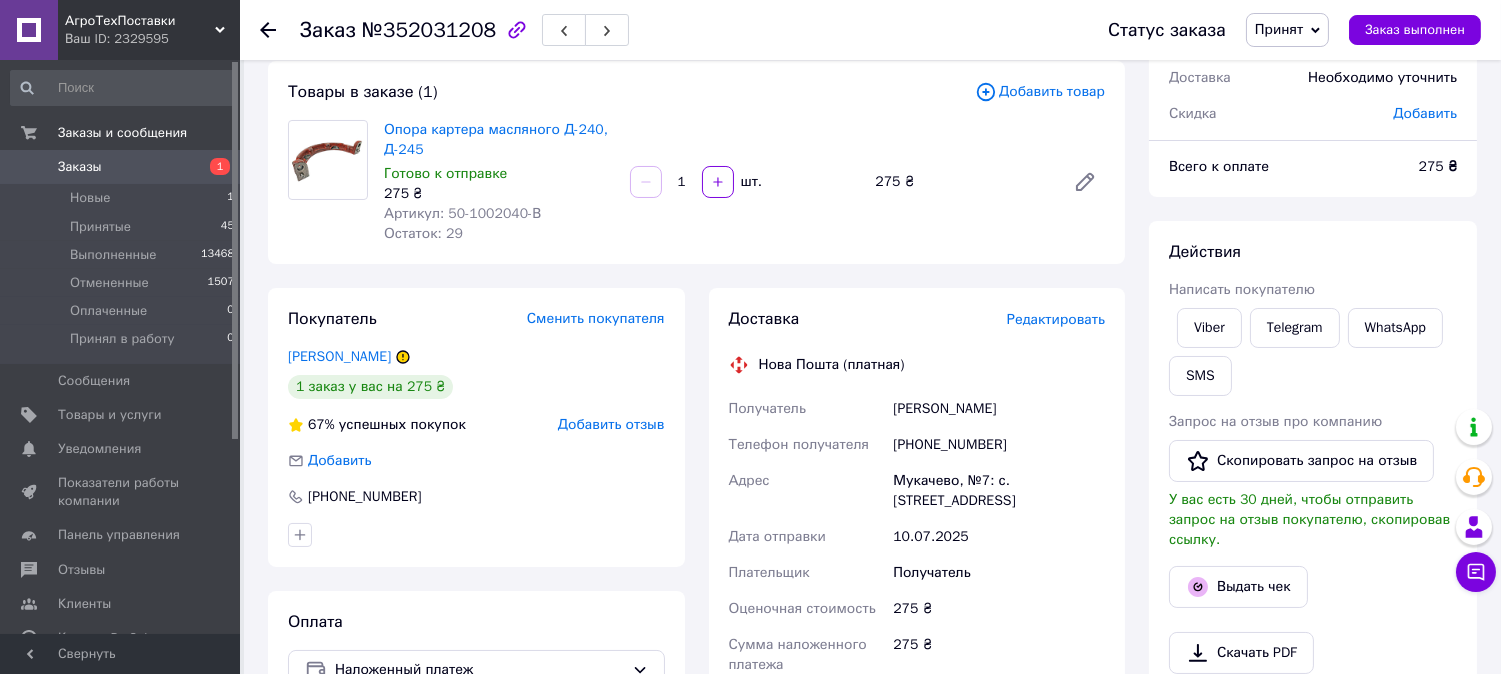click on "Редактировать" at bounding box center (1056, 319) 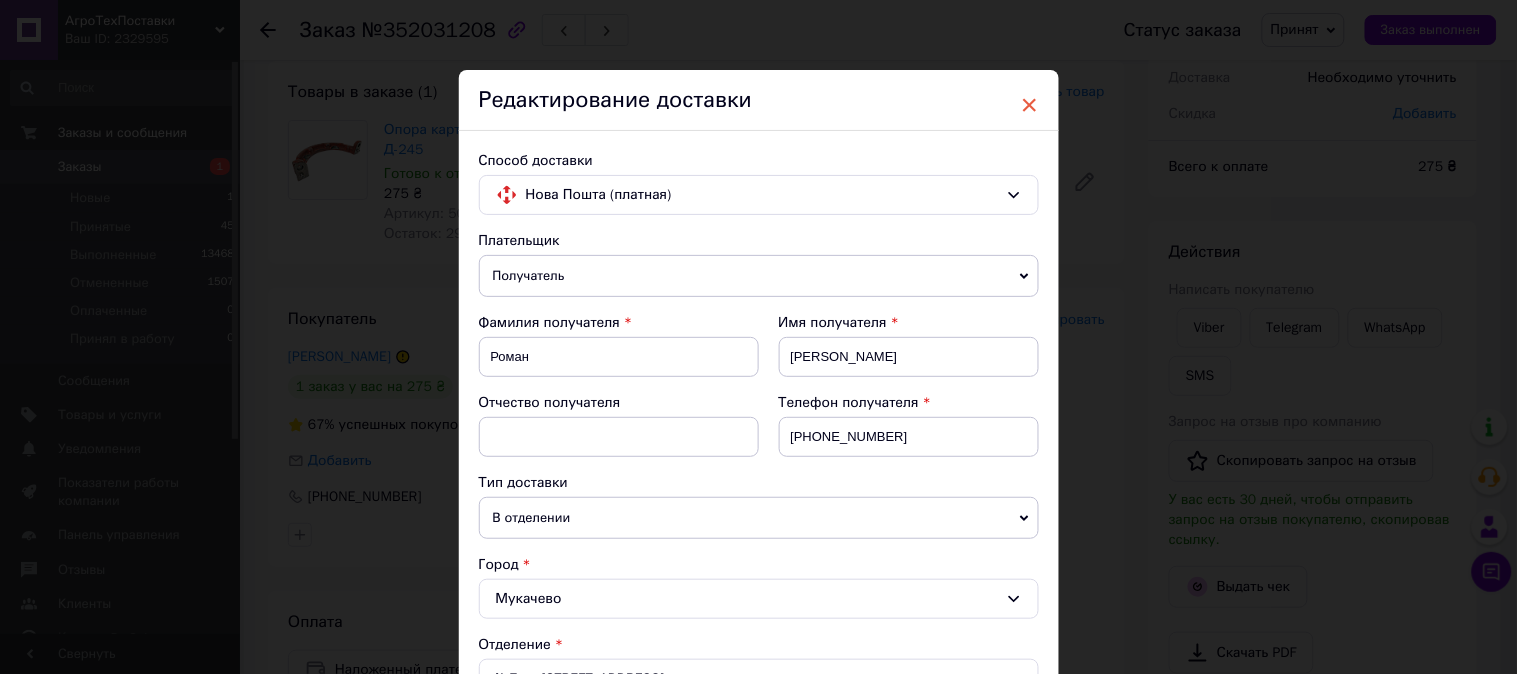 click on "×" at bounding box center (1030, 105) 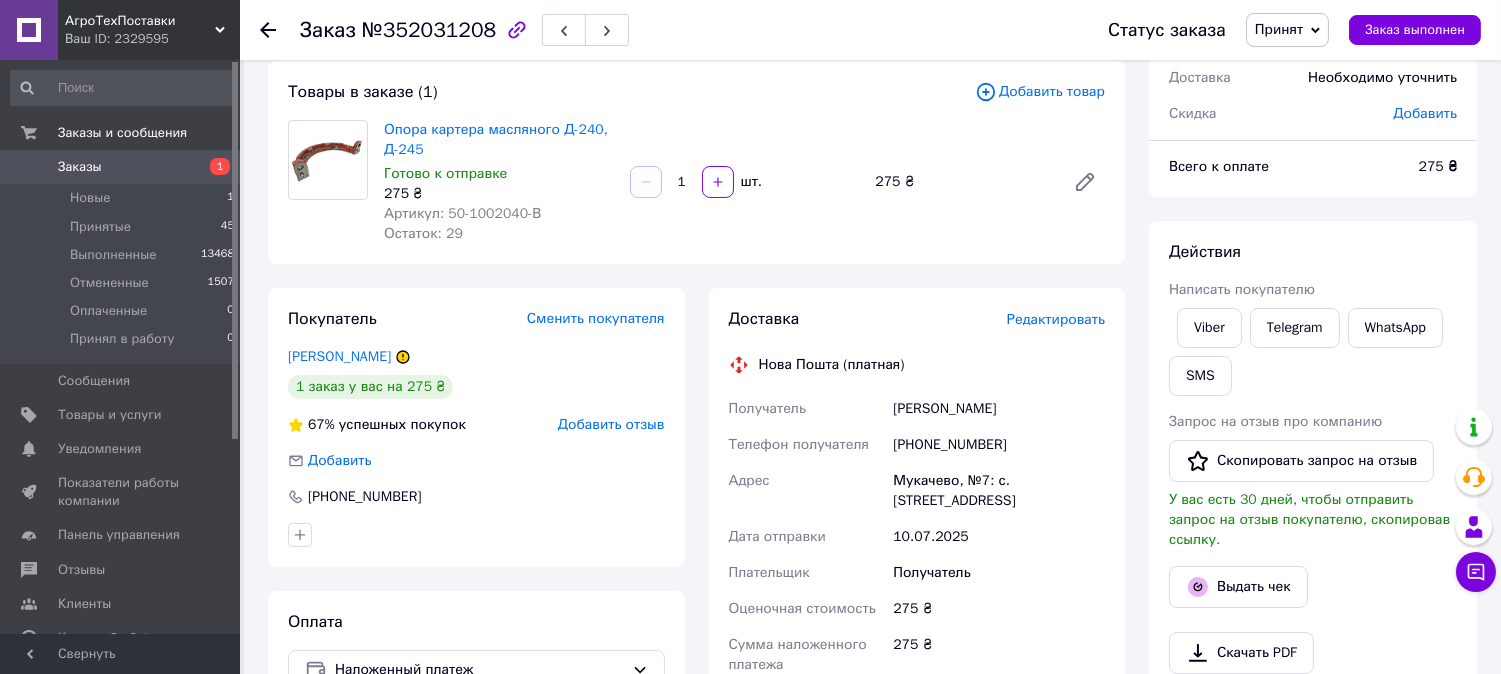 click on "Редактировать" at bounding box center (1056, 319) 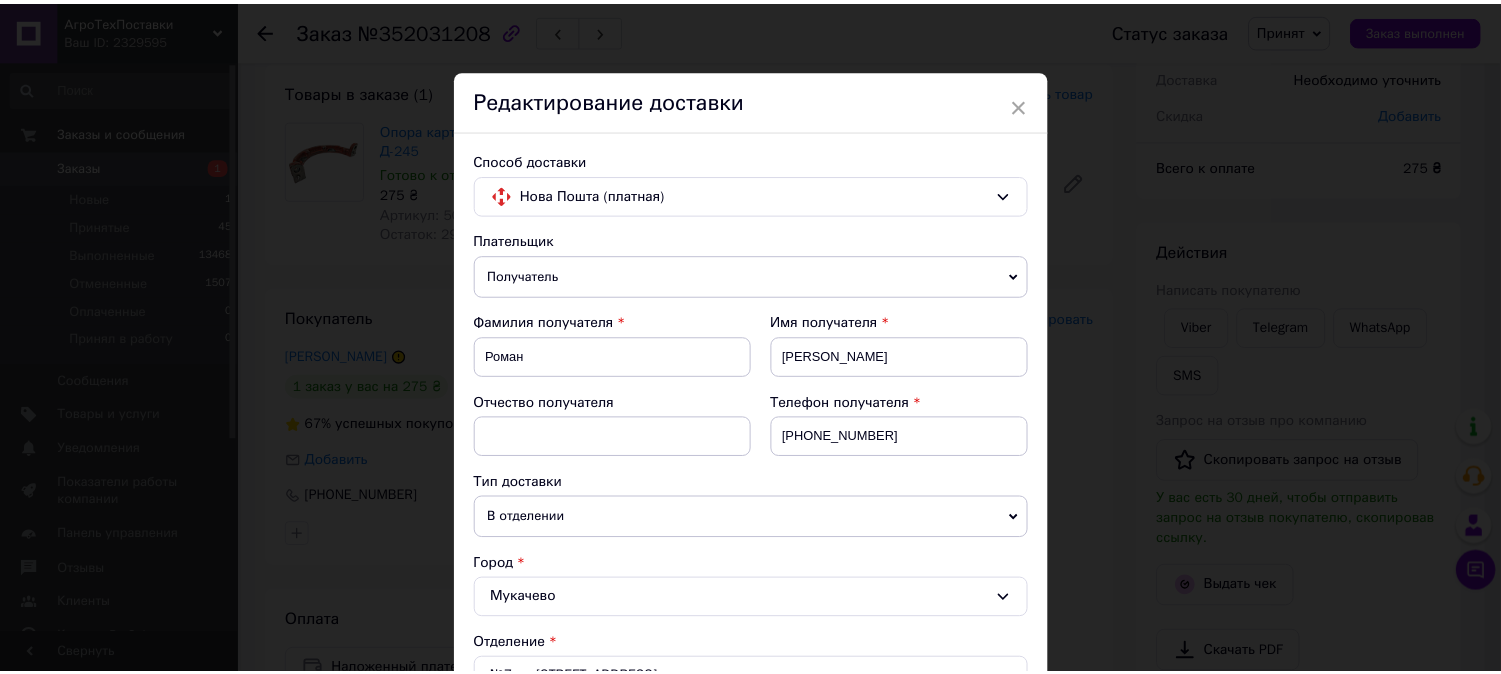 scroll, scrollTop: 874, scrollLeft: 0, axis: vertical 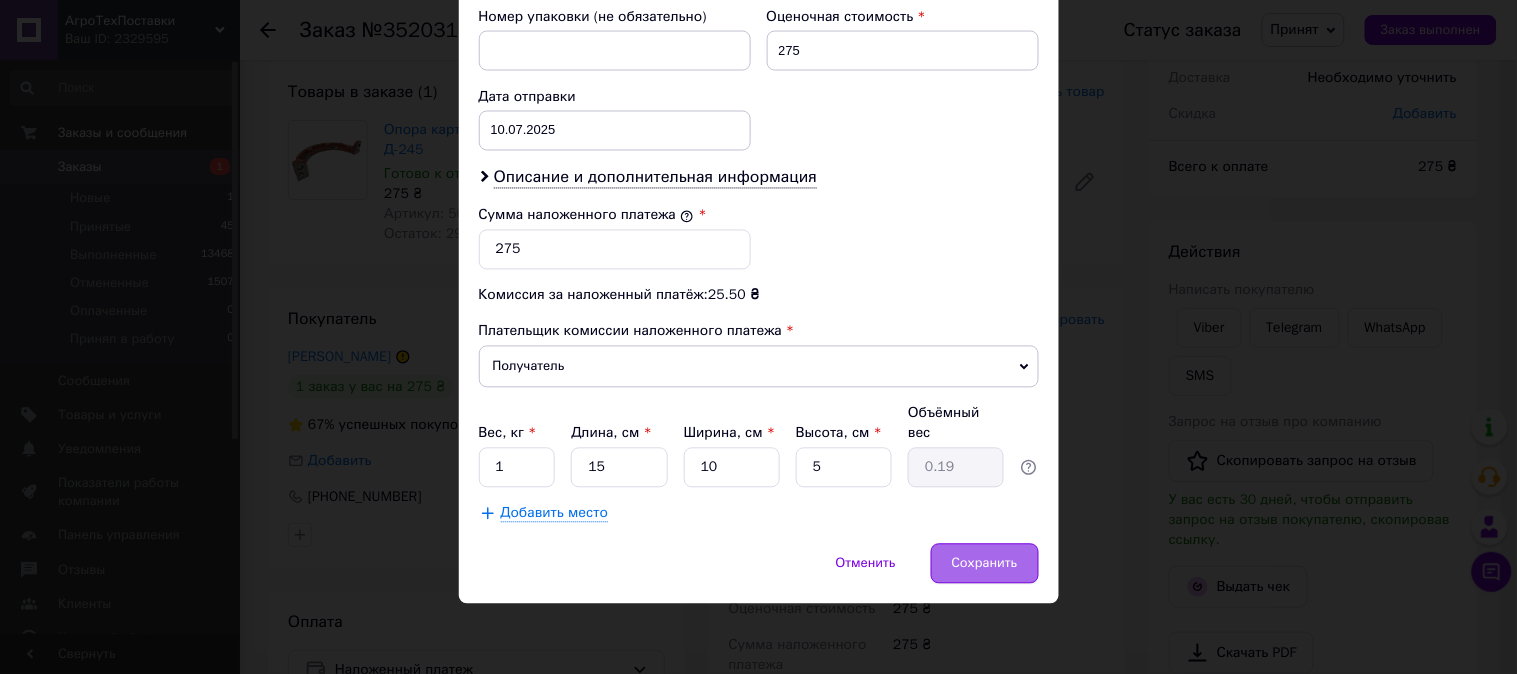 click on "Сохранить" at bounding box center (985, 564) 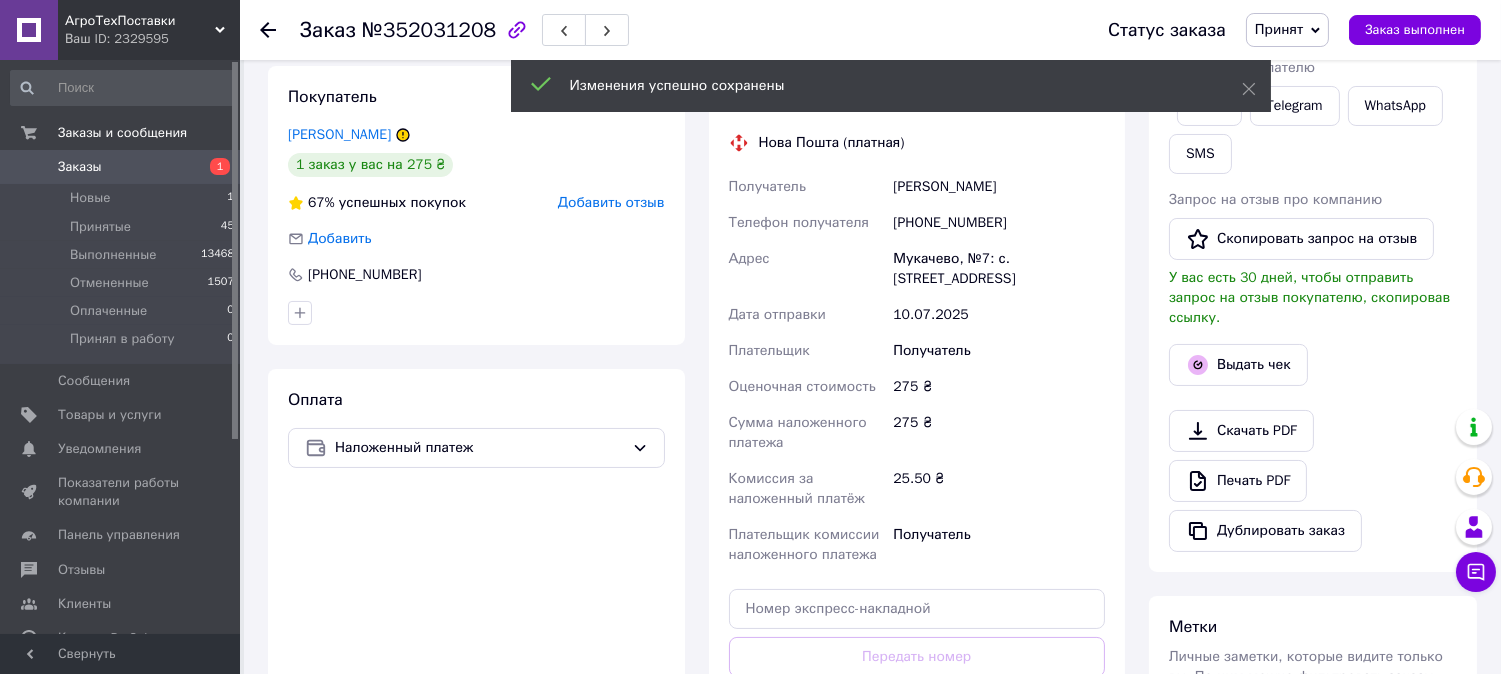 scroll, scrollTop: 555, scrollLeft: 0, axis: vertical 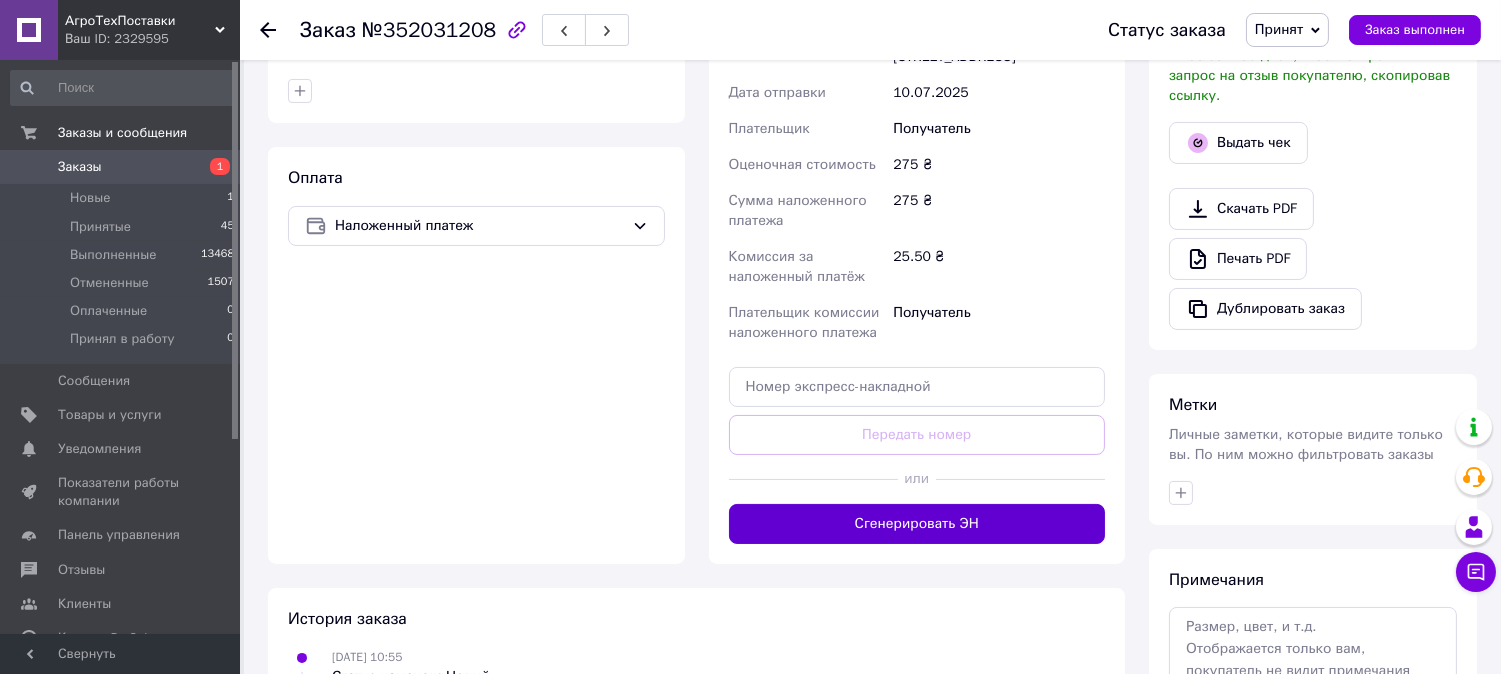 click on "Сгенерировать ЭН" at bounding box center (917, 524) 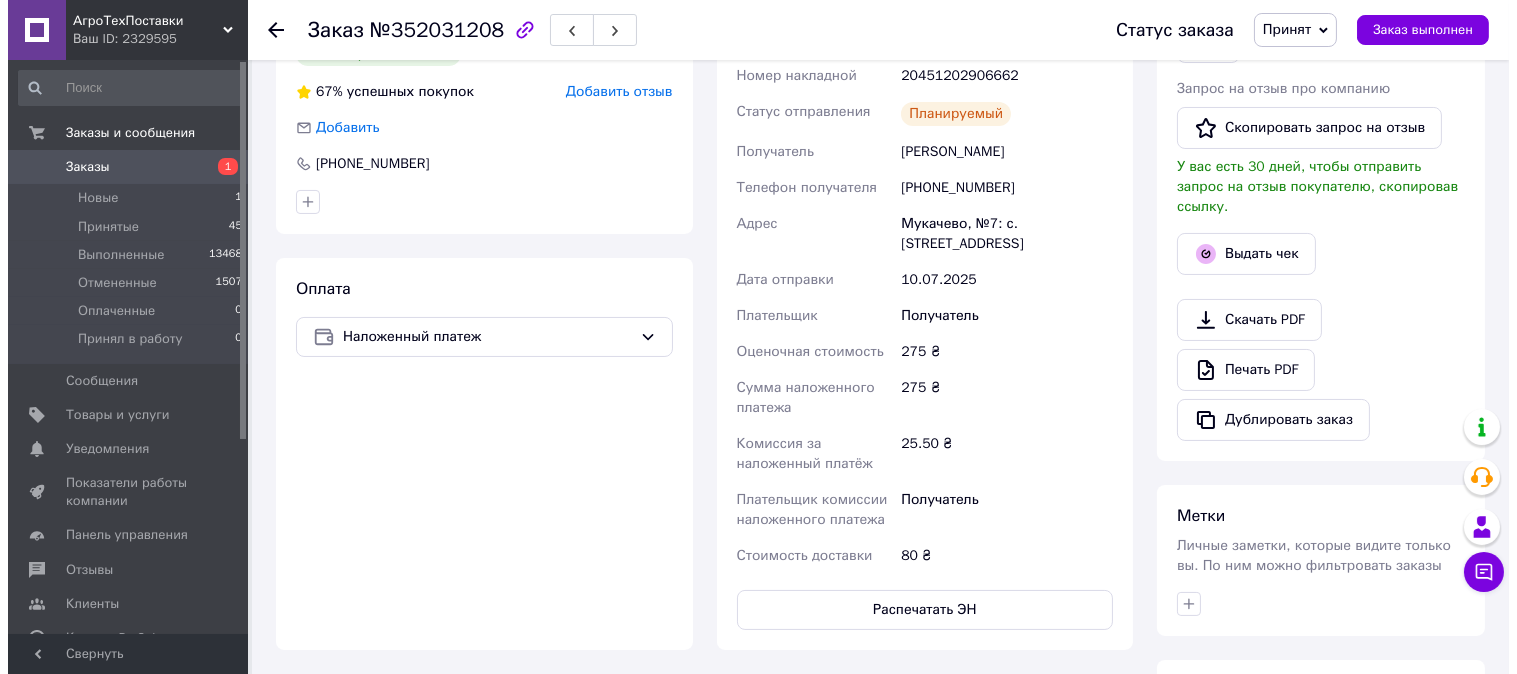 scroll, scrollTop: 222, scrollLeft: 0, axis: vertical 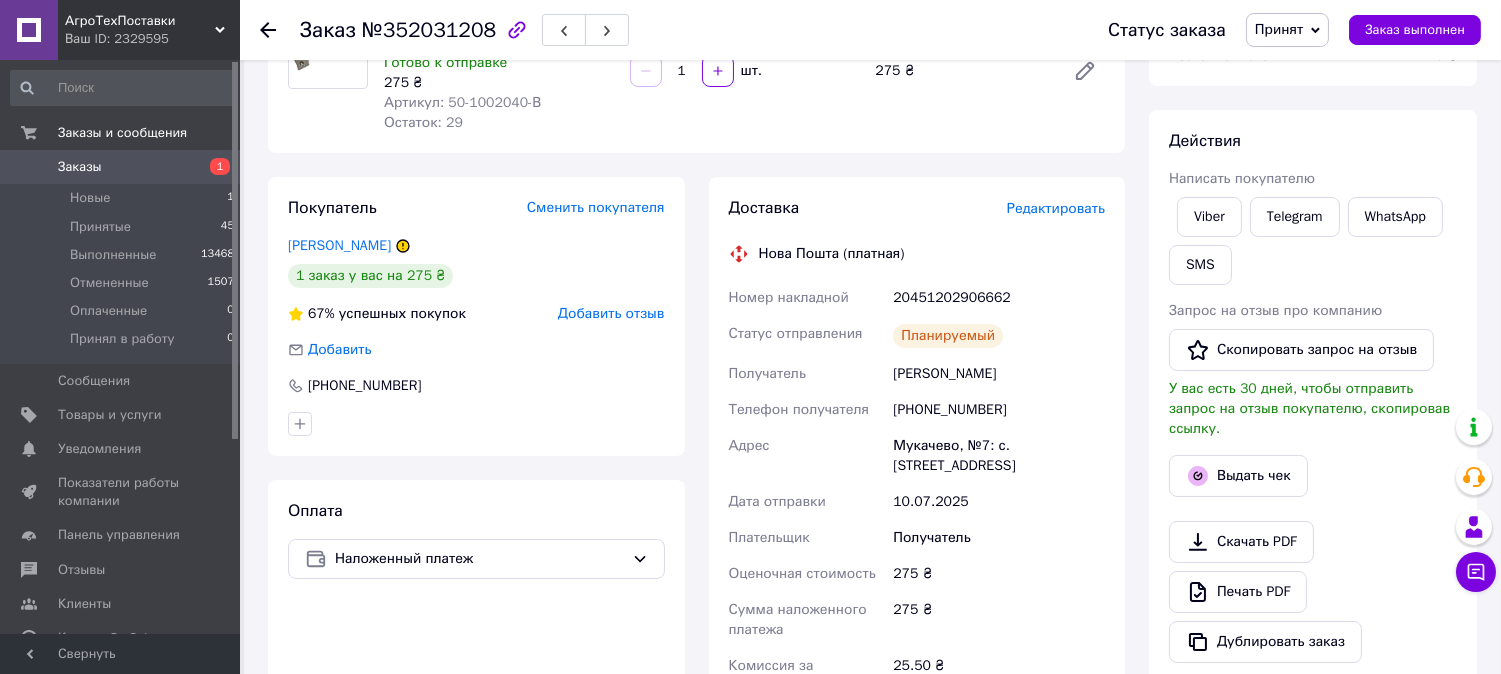 drag, startPoint x: 882, startPoint y: 294, endPoint x: 1048, endPoint y: 472, distance: 243.39268 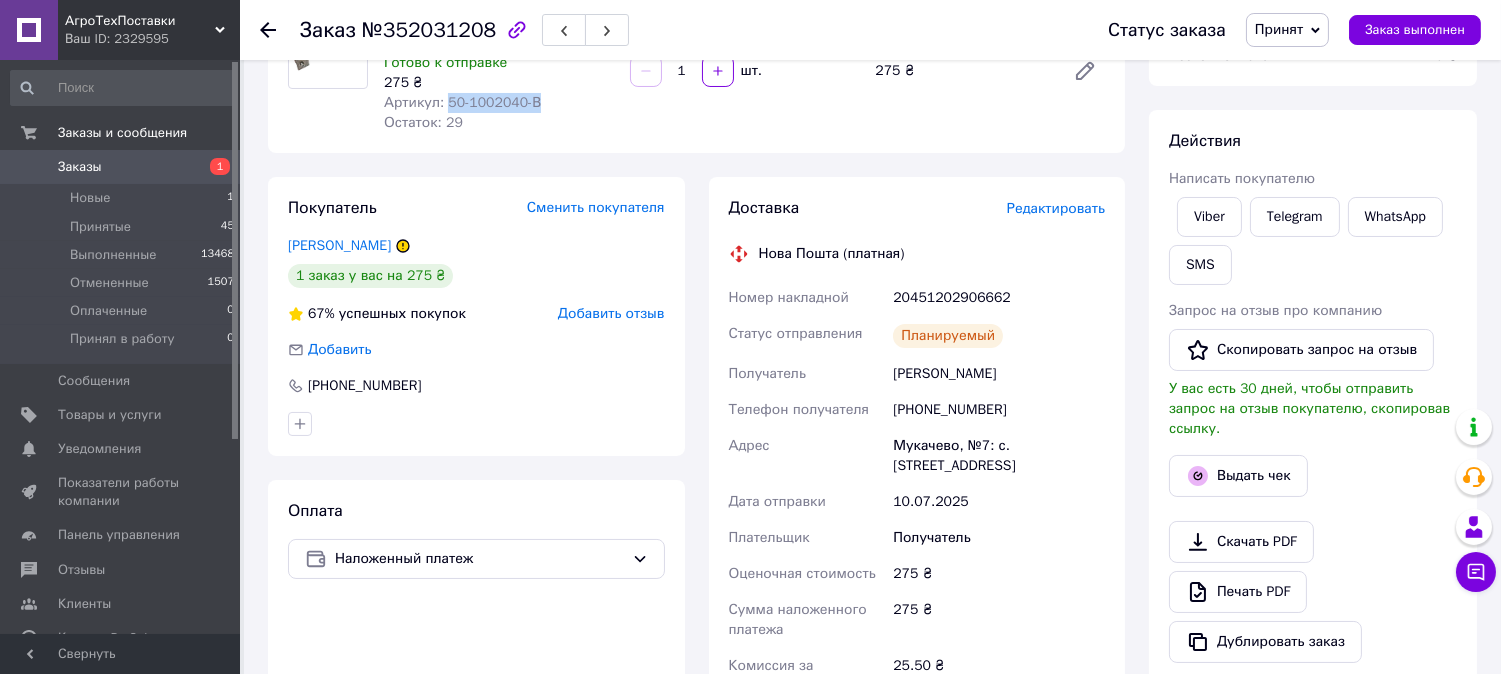 drag, startPoint x: 447, startPoint y: 98, endPoint x: 542, endPoint y: 100, distance: 95.02105 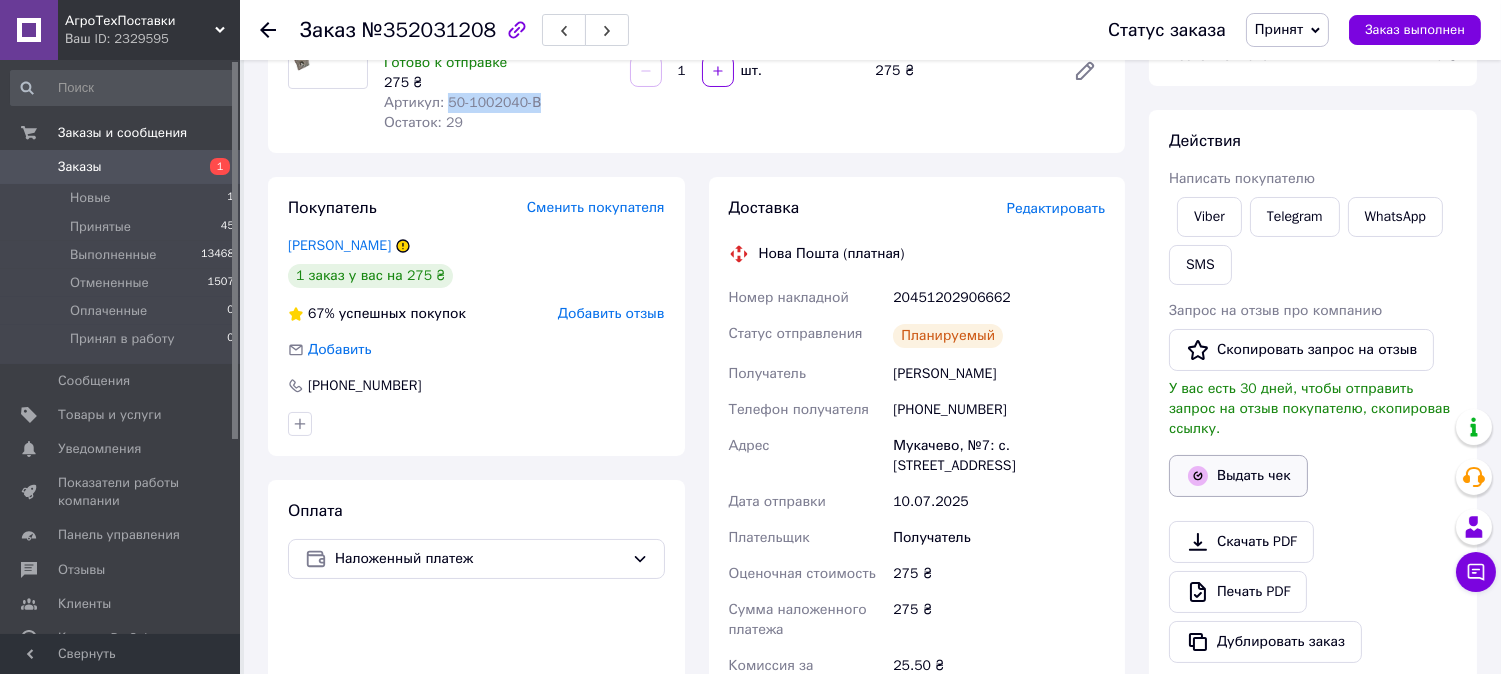 click on "Выдать чек" at bounding box center [1238, 476] 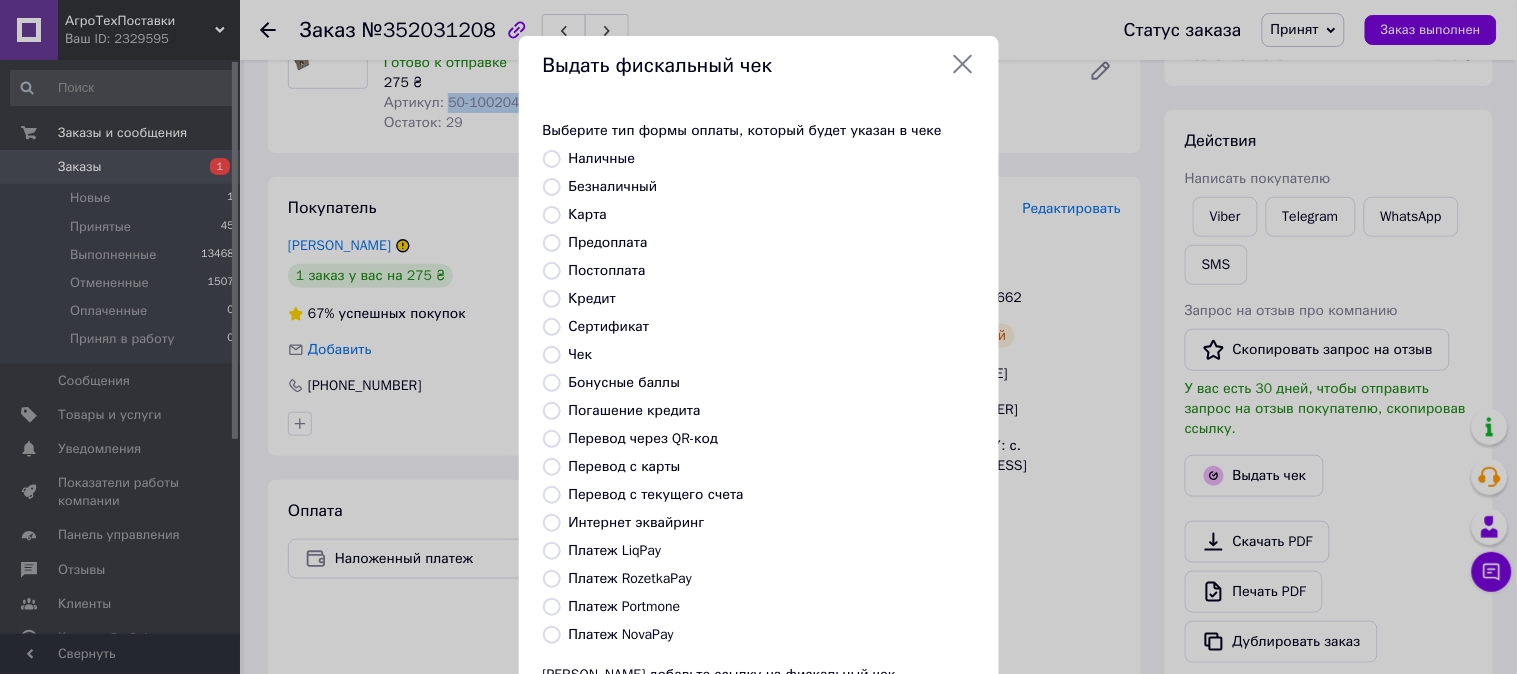 click on "Безналичный" at bounding box center (552, 187) 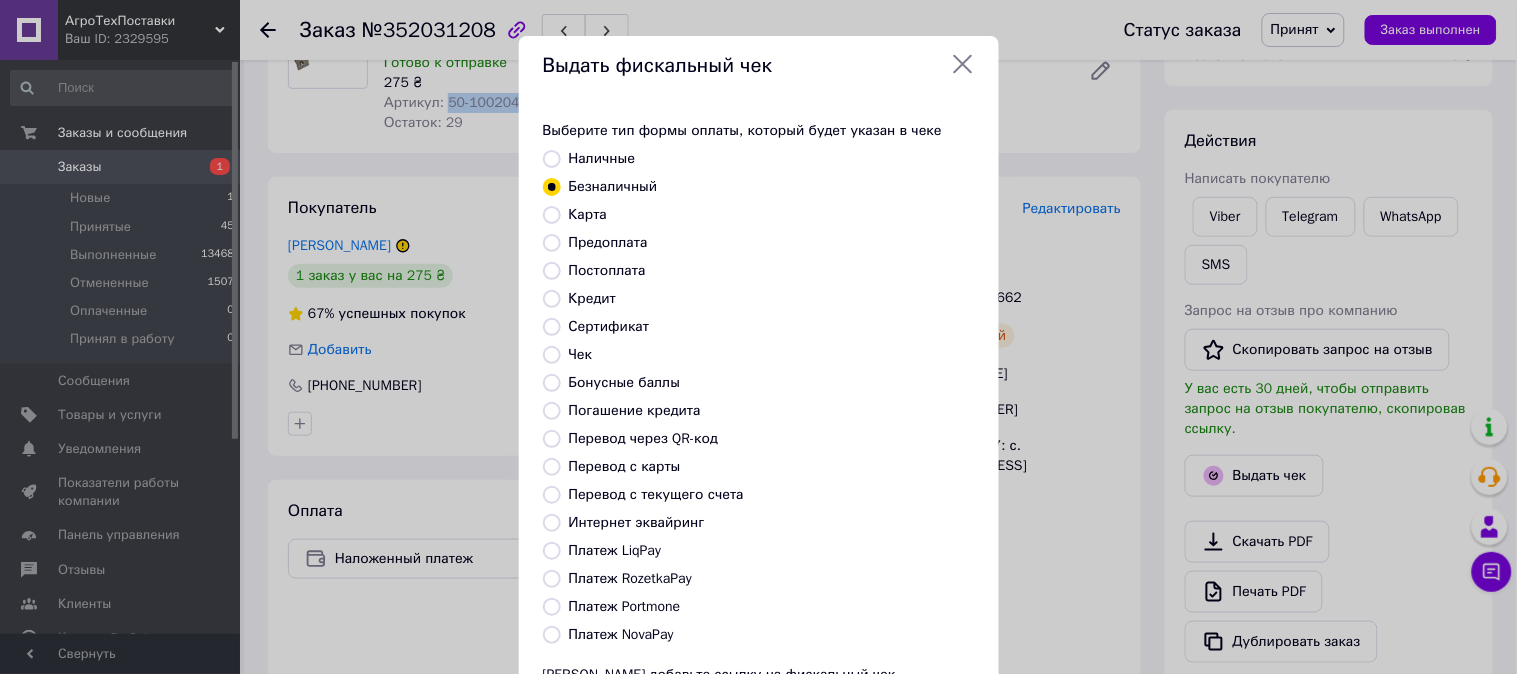 scroll, scrollTop: 185, scrollLeft: 0, axis: vertical 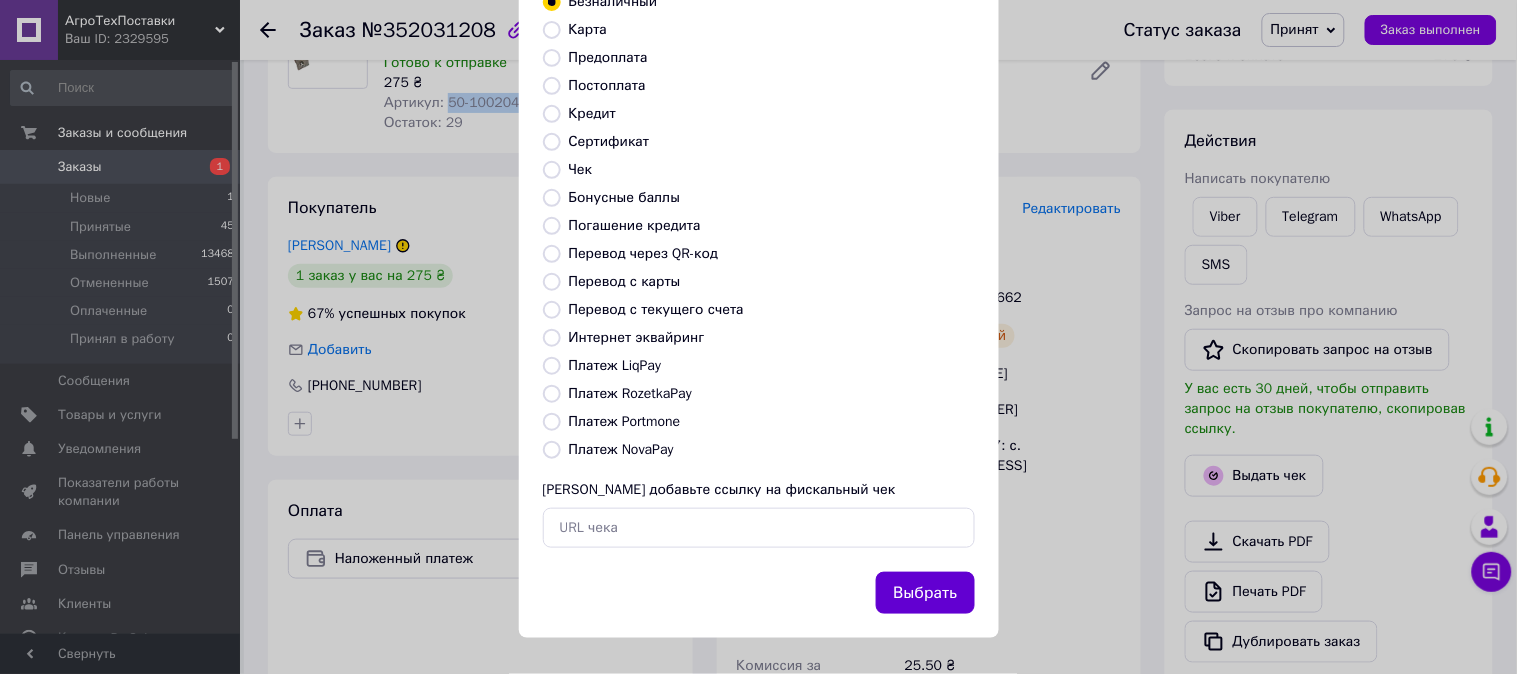 click on "Выбрать" at bounding box center (925, 593) 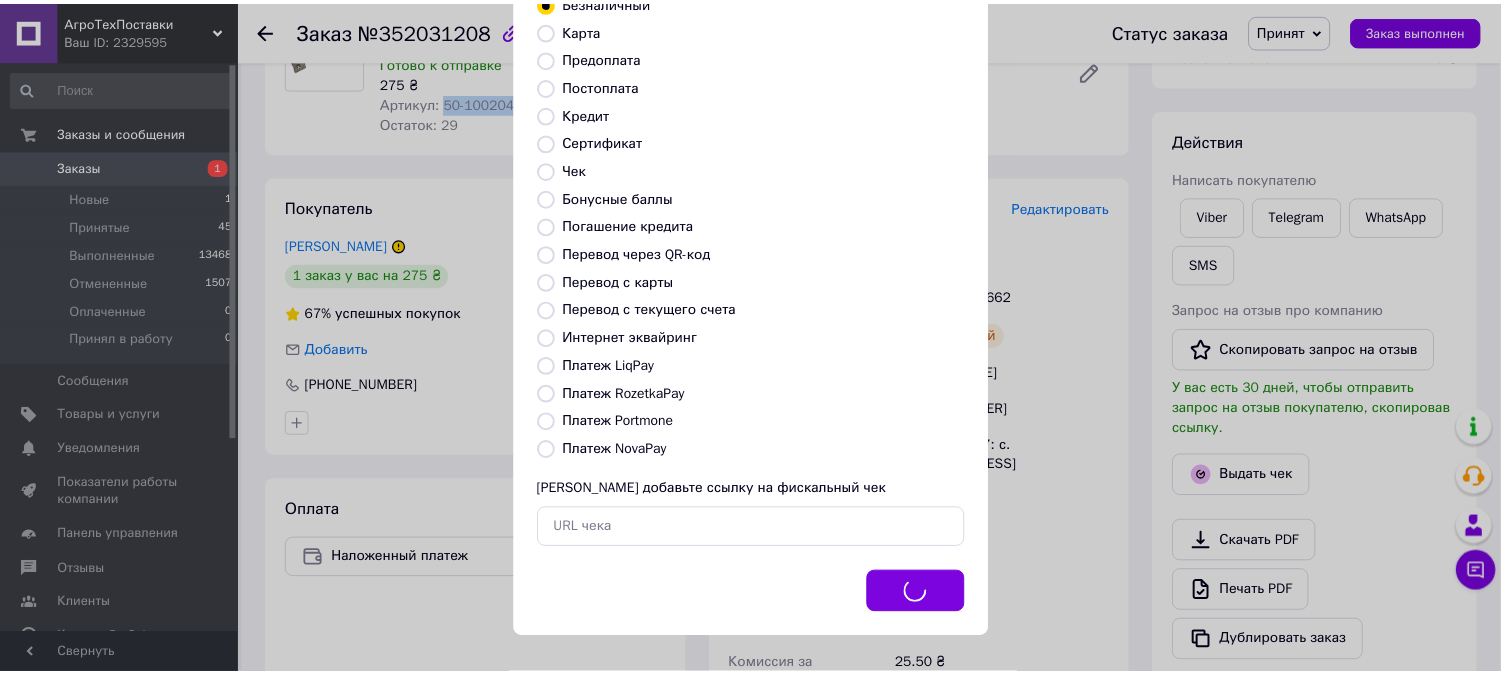 scroll, scrollTop: 0, scrollLeft: 0, axis: both 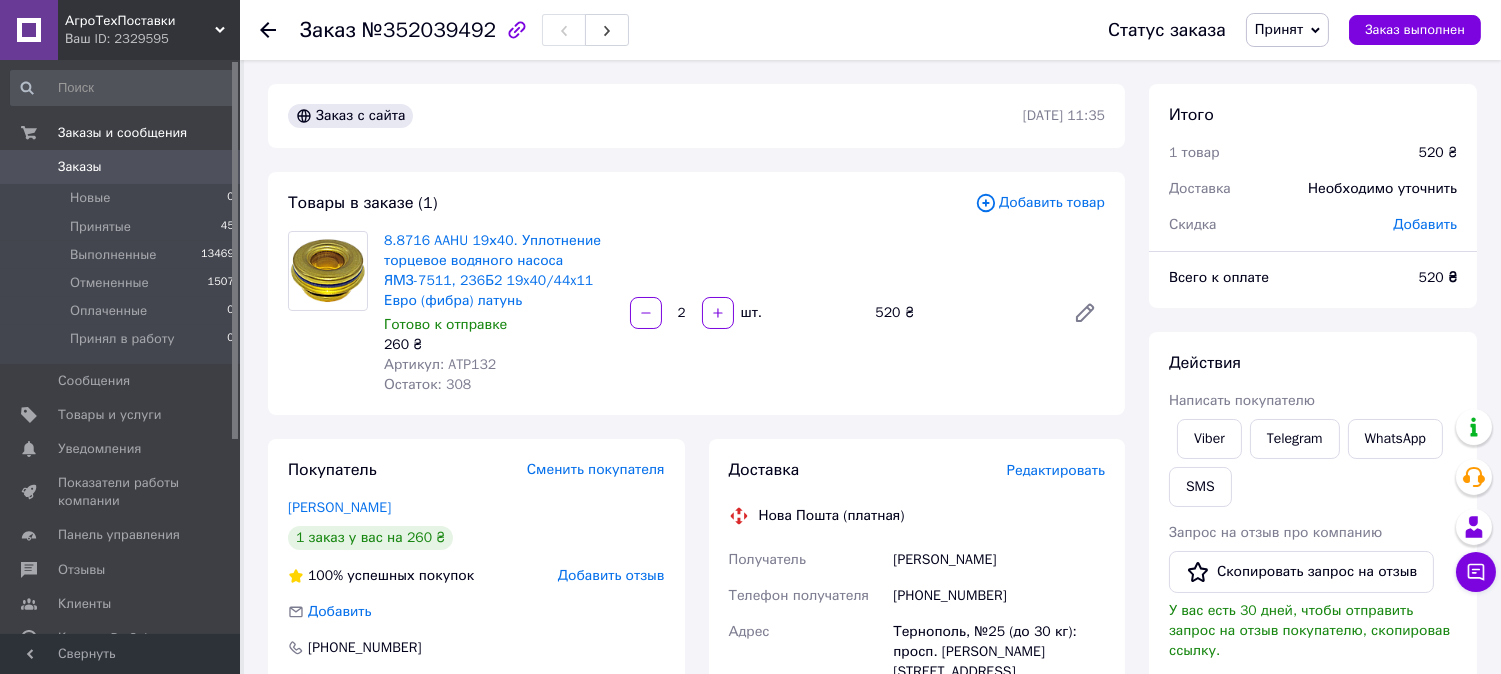 click on "Редактировать" at bounding box center [1056, 470] 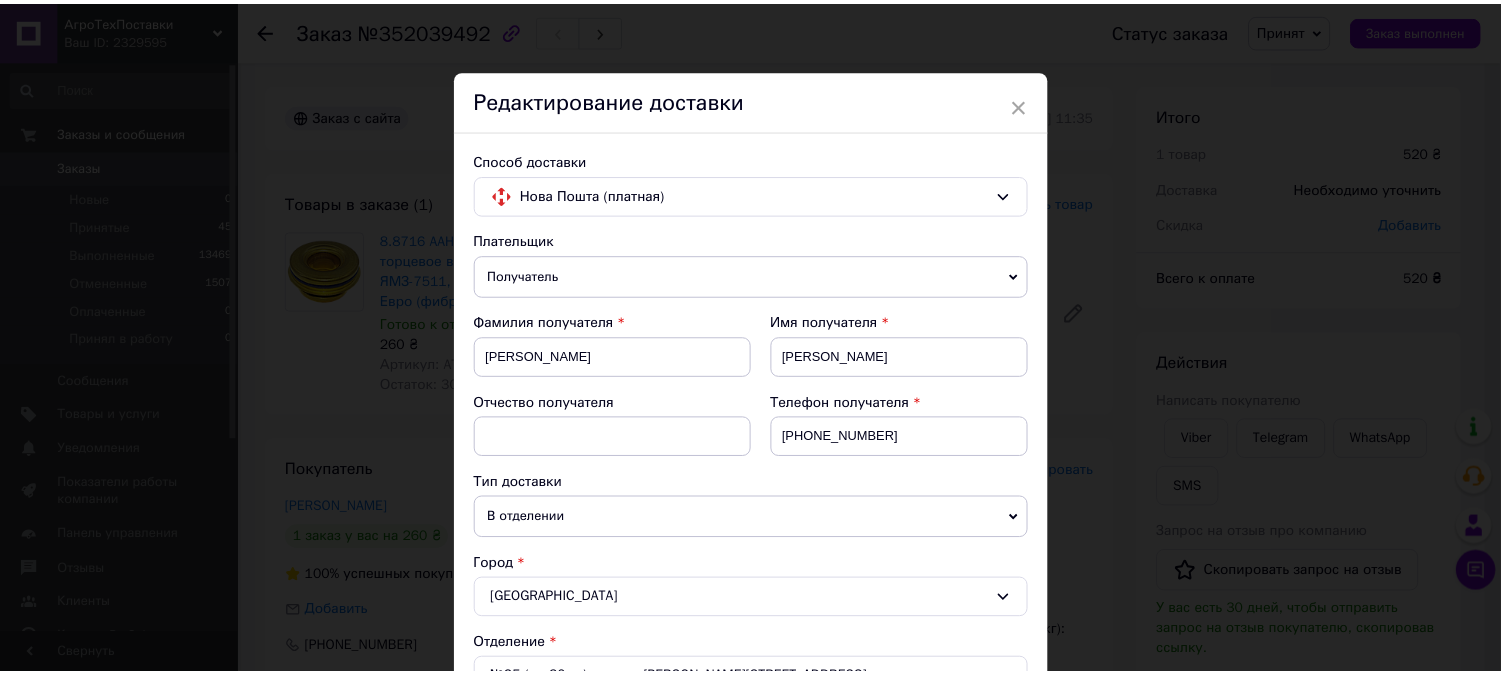 scroll, scrollTop: 874, scrollLeft: 0, axis: vertical 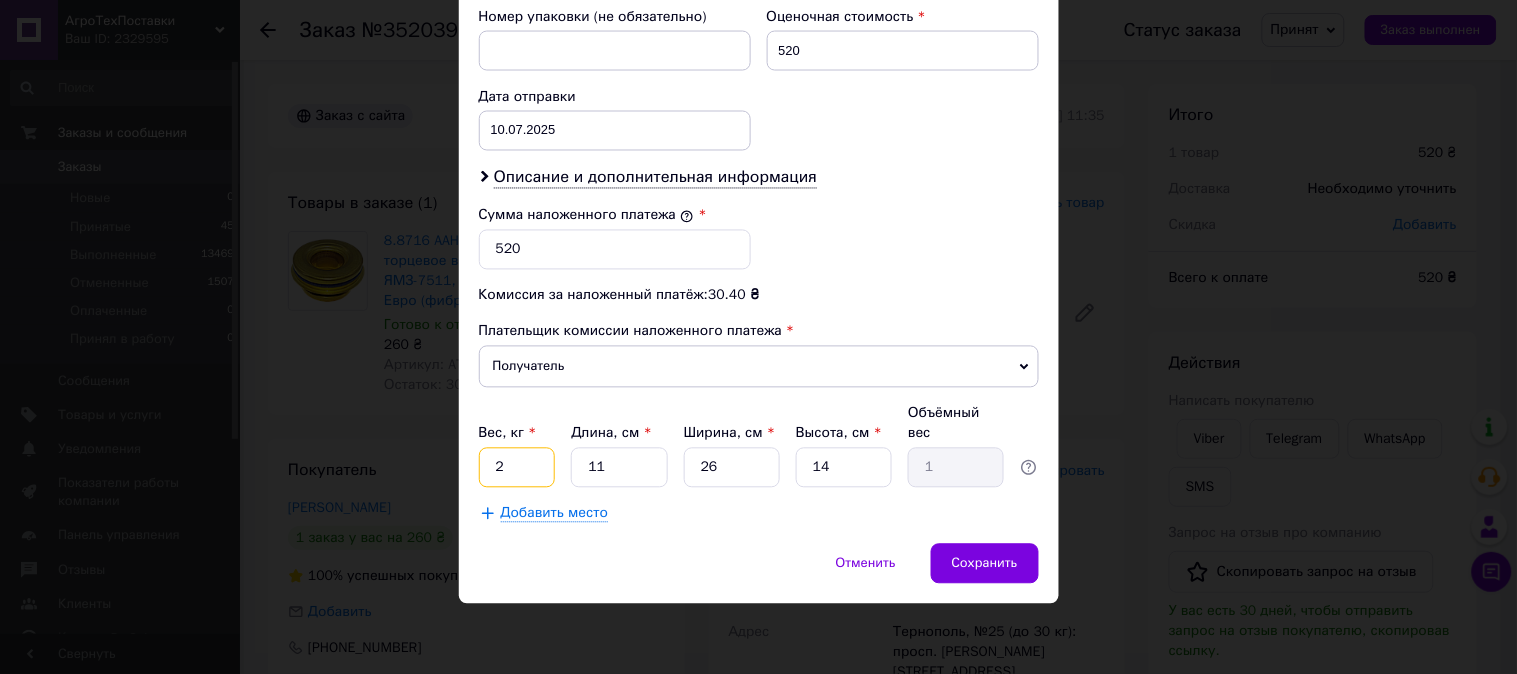 click on "2" at bounding box center (517, 468) 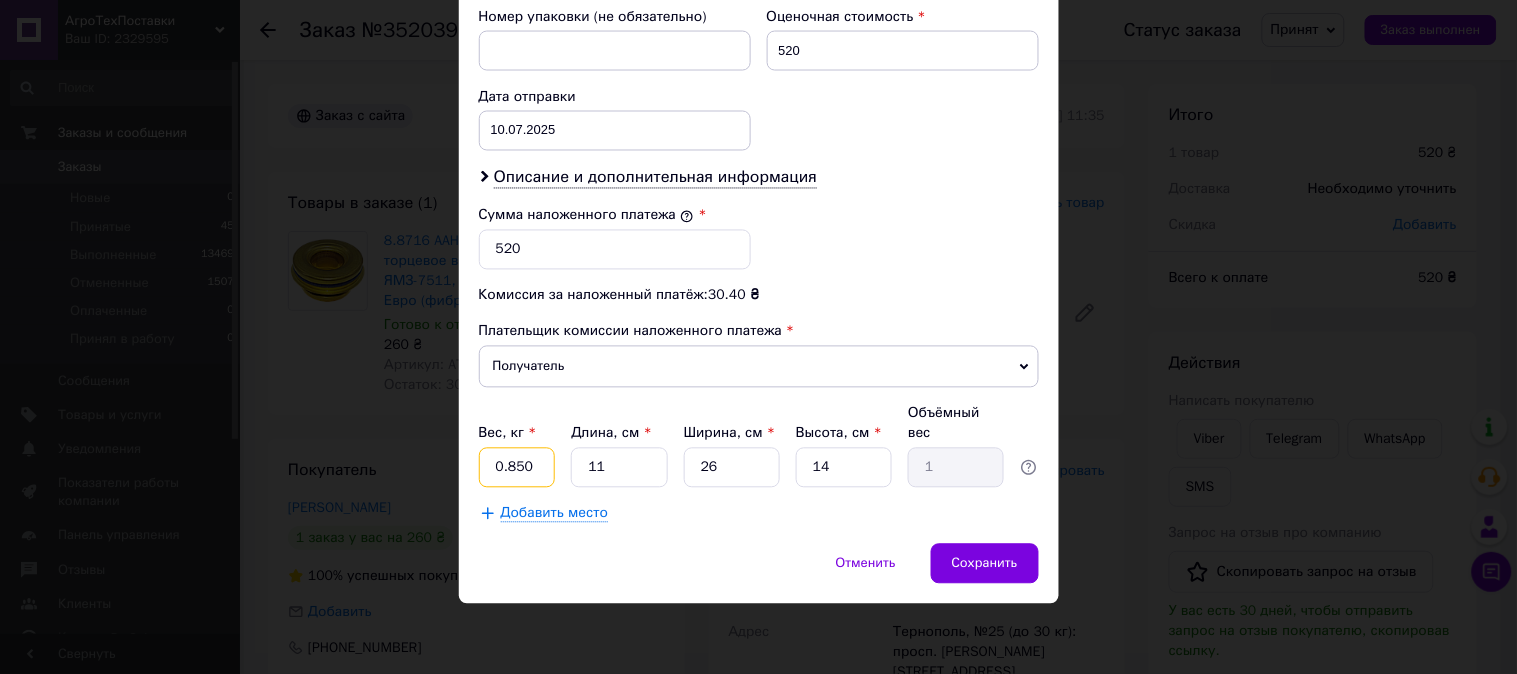type on "0.850" 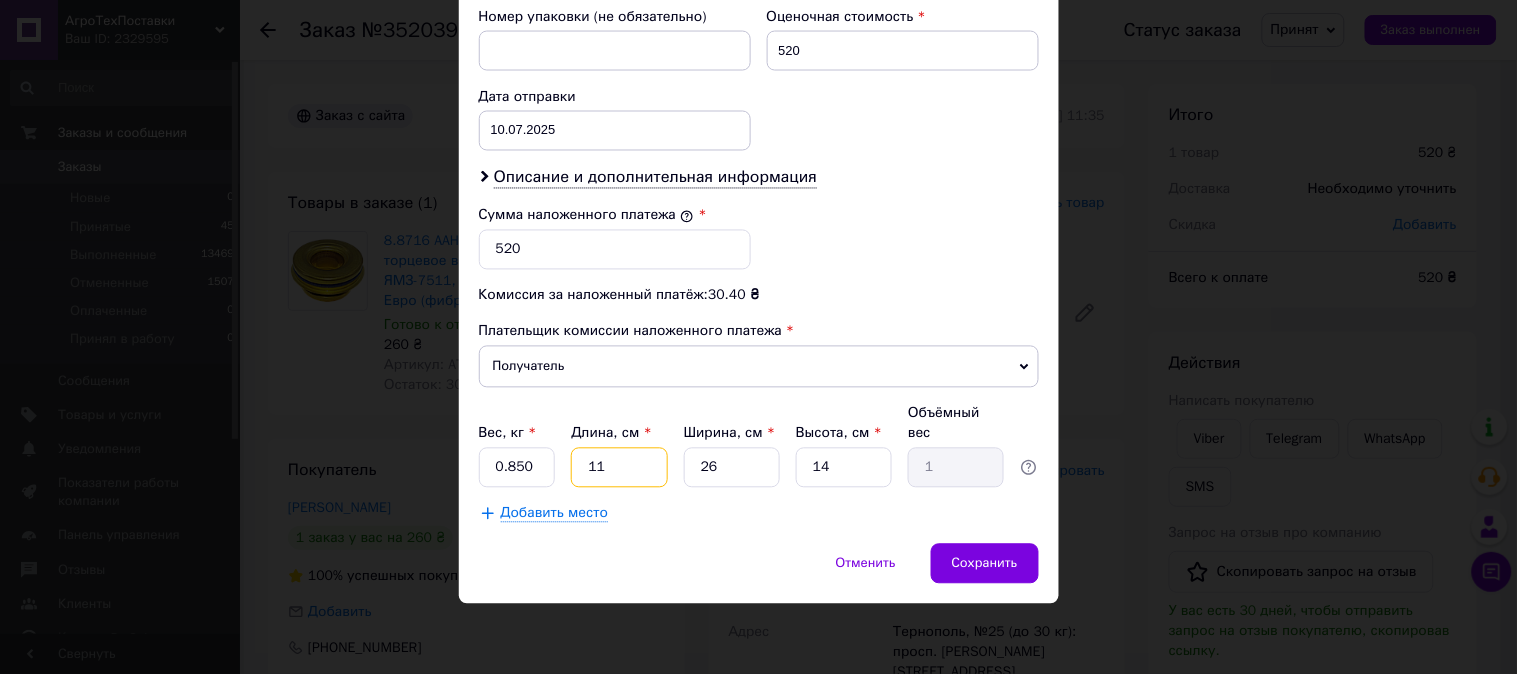 click on "11" at bounding box center [619, 468] 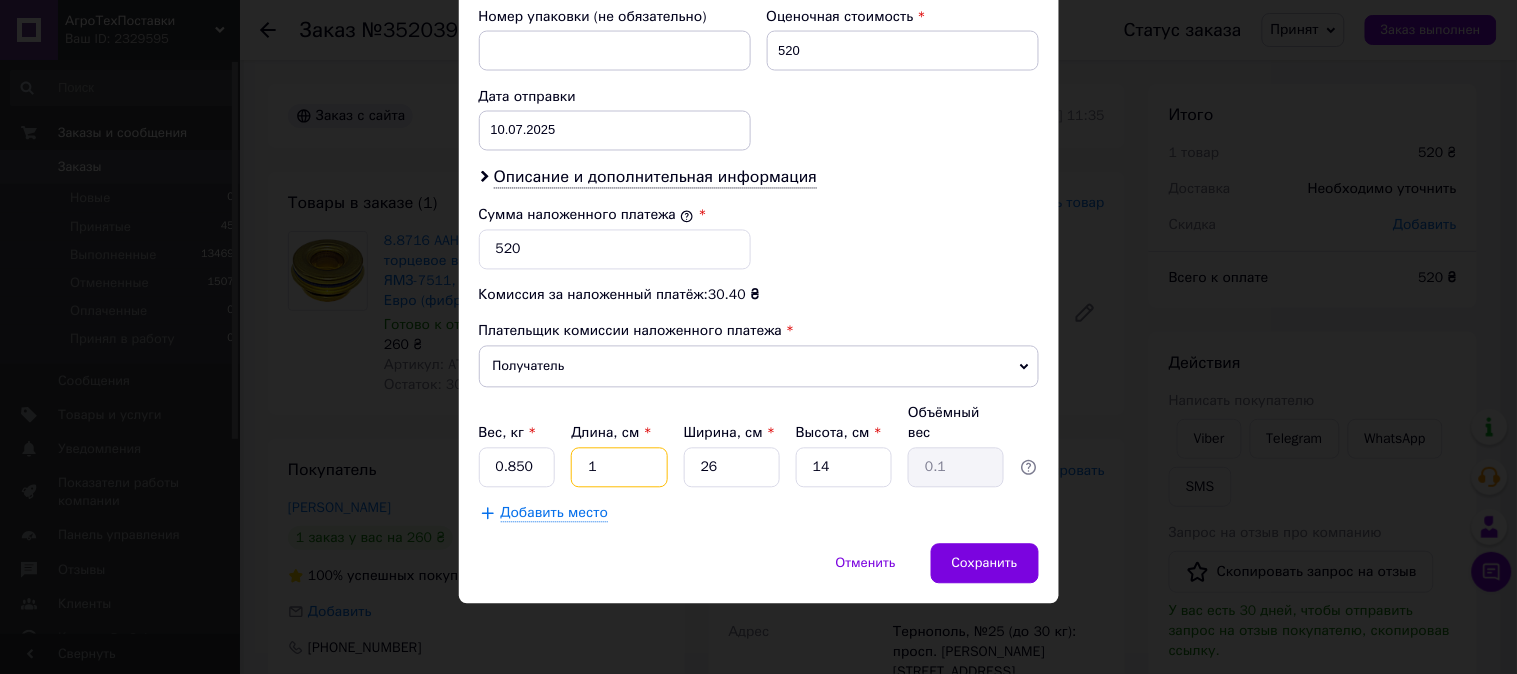 type on "15" 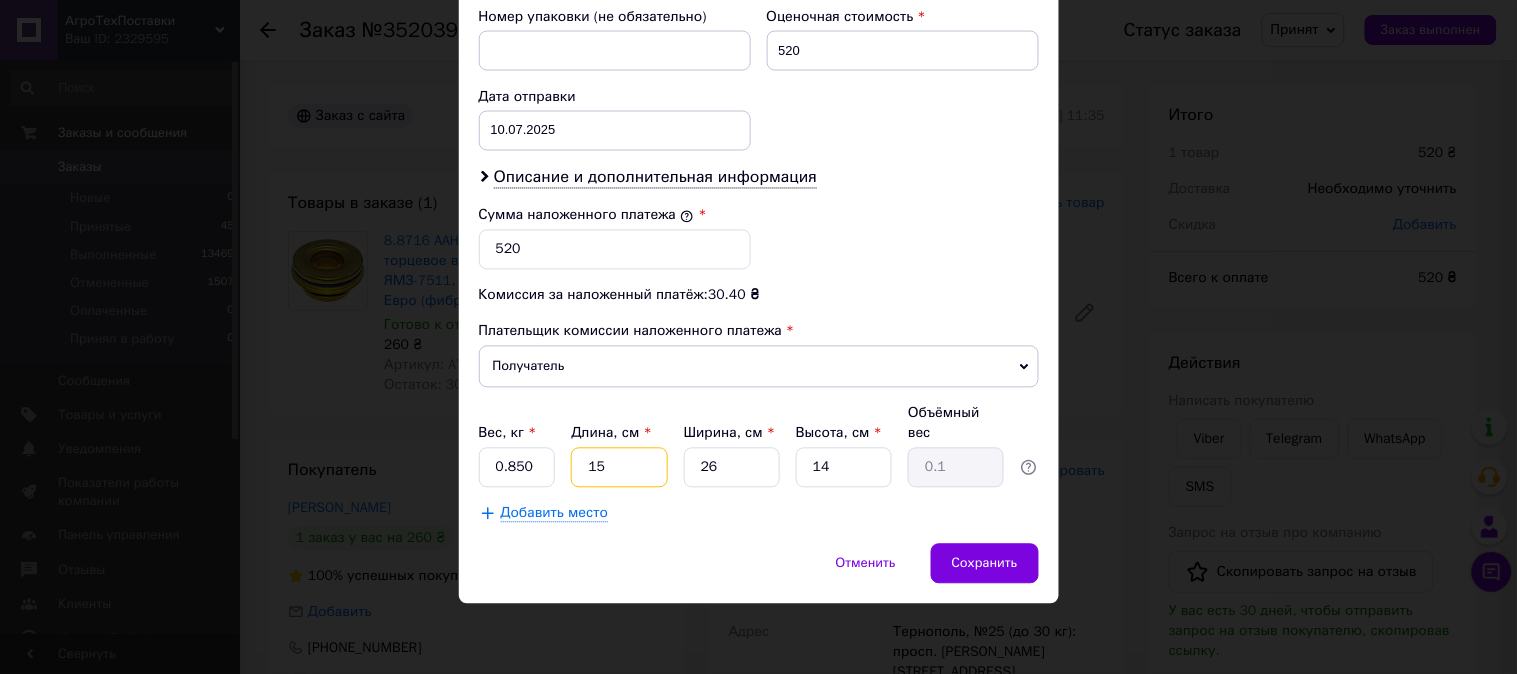 type on "1.37" 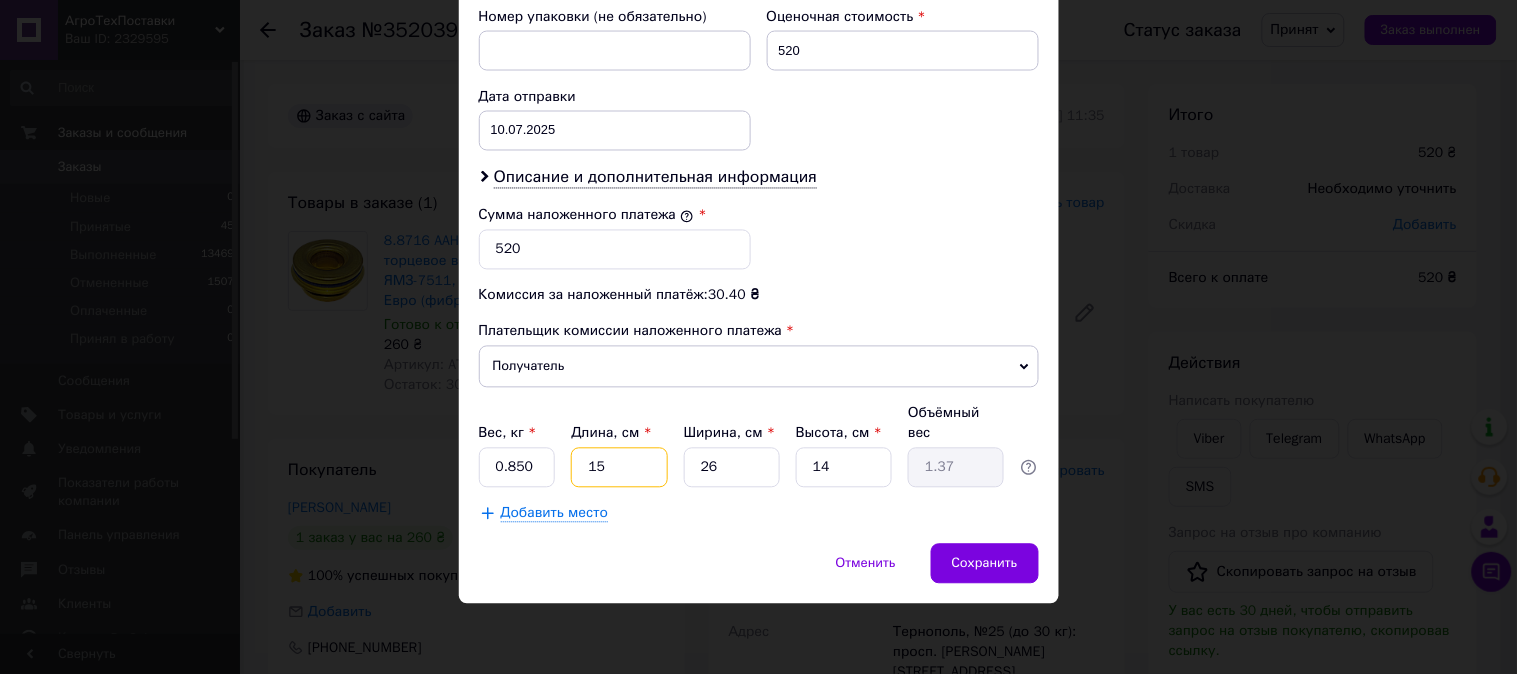 type on "15" 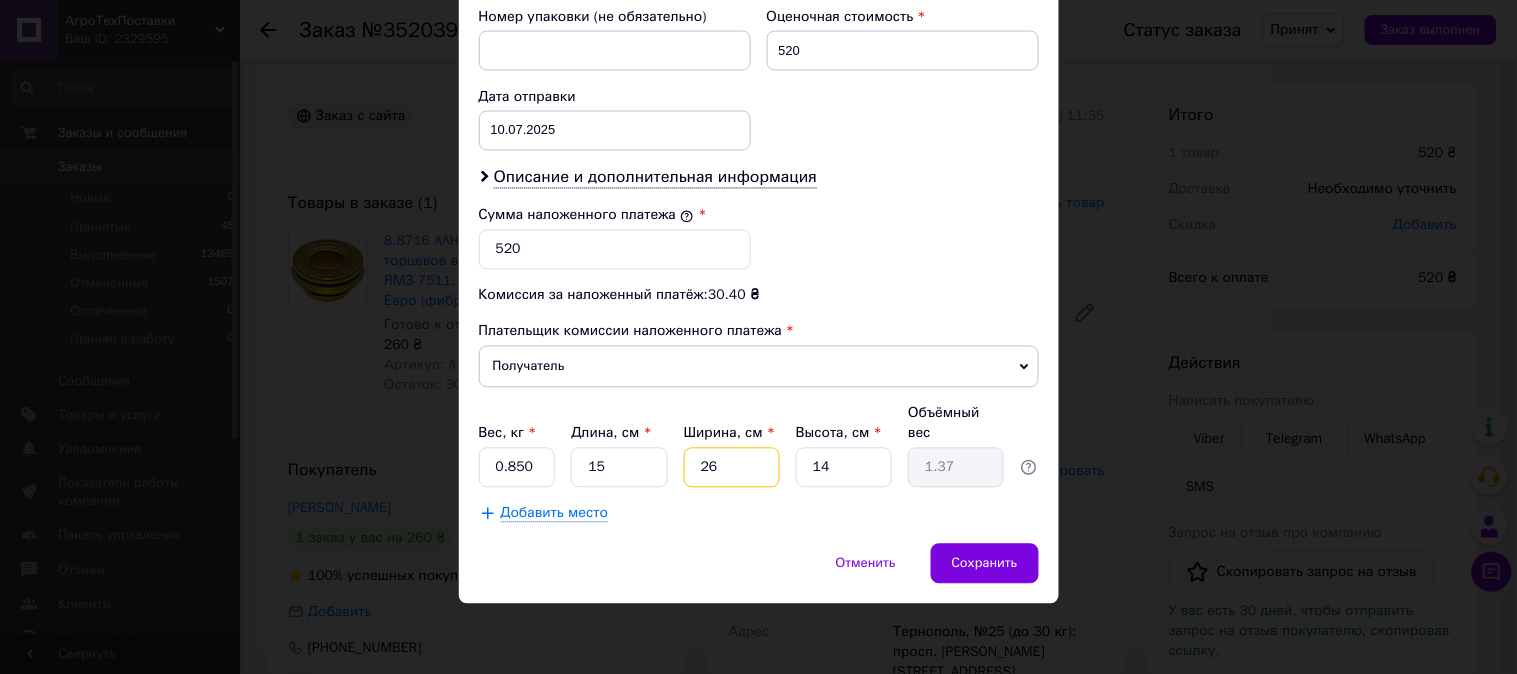click on "26" at bounding box center (732, 468) 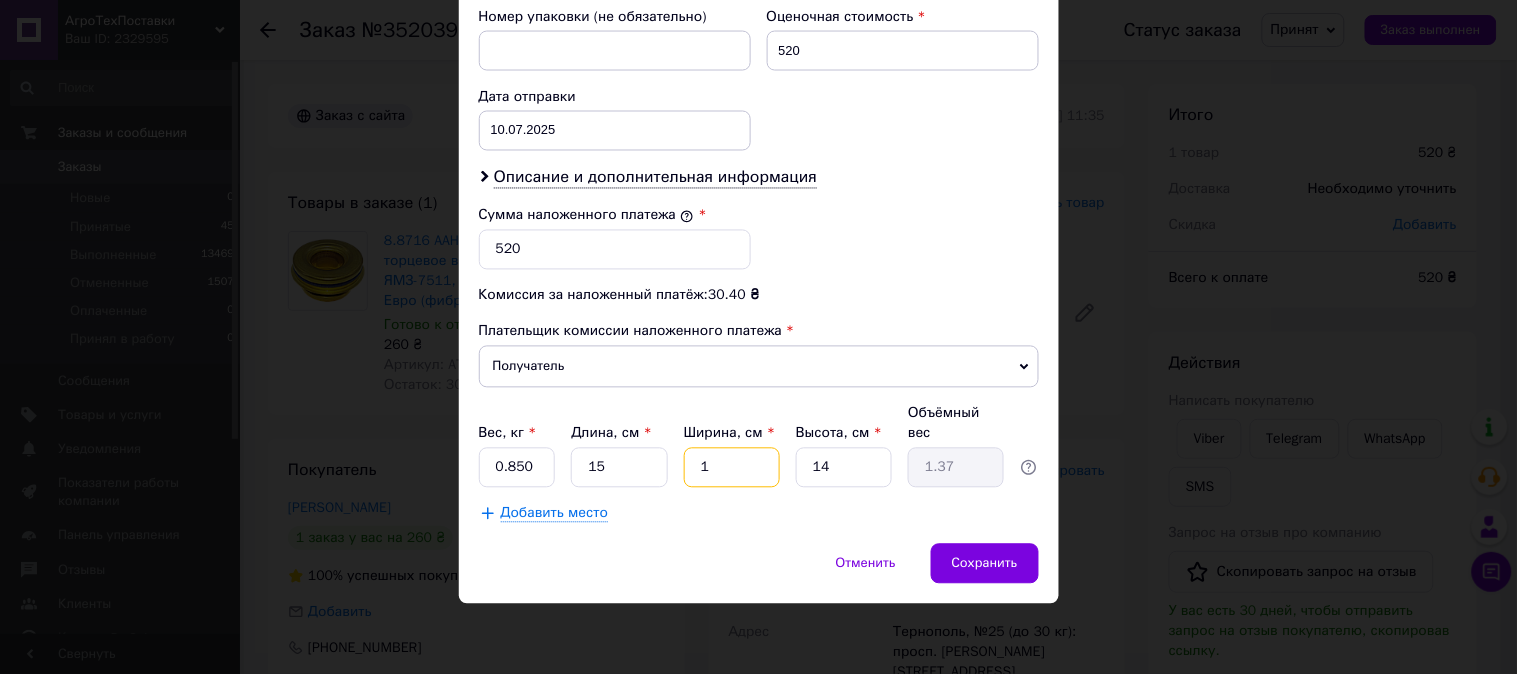 type on "0.1" 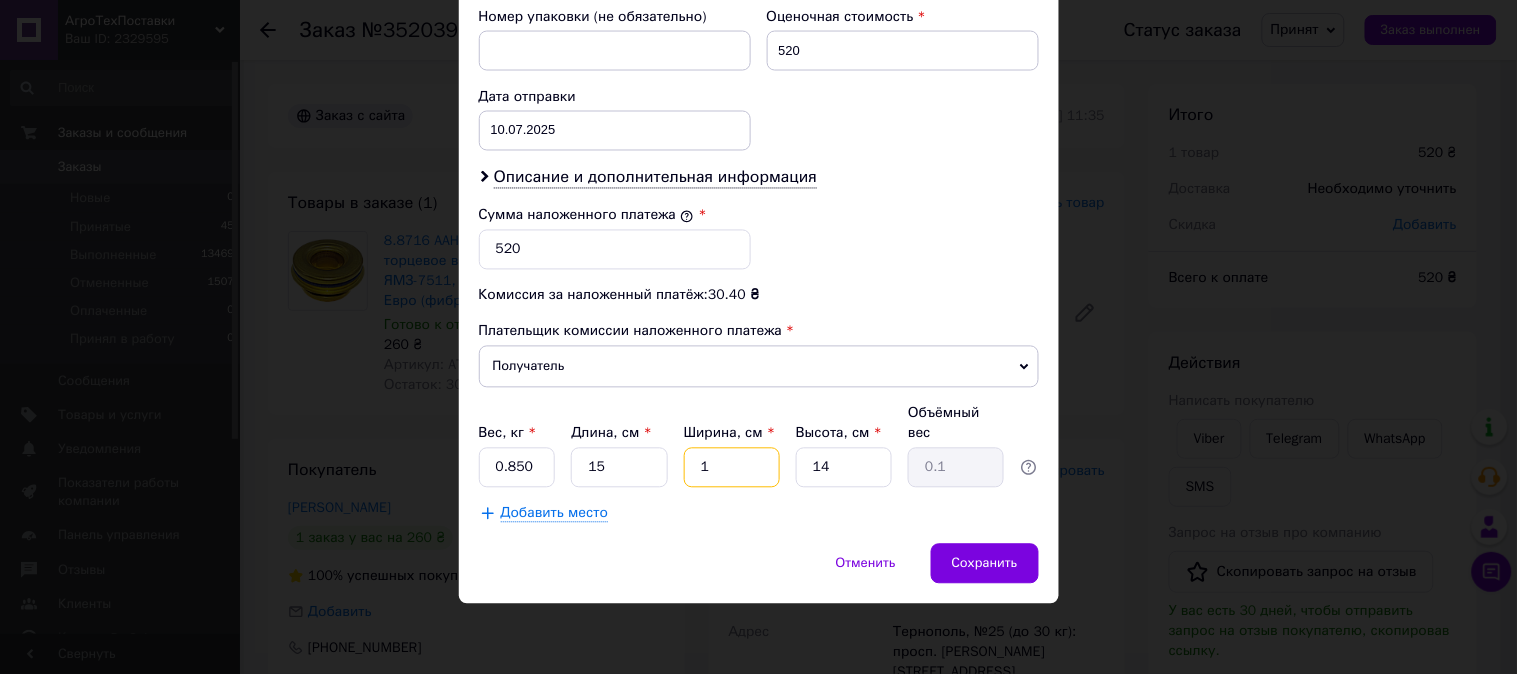 type on "10" 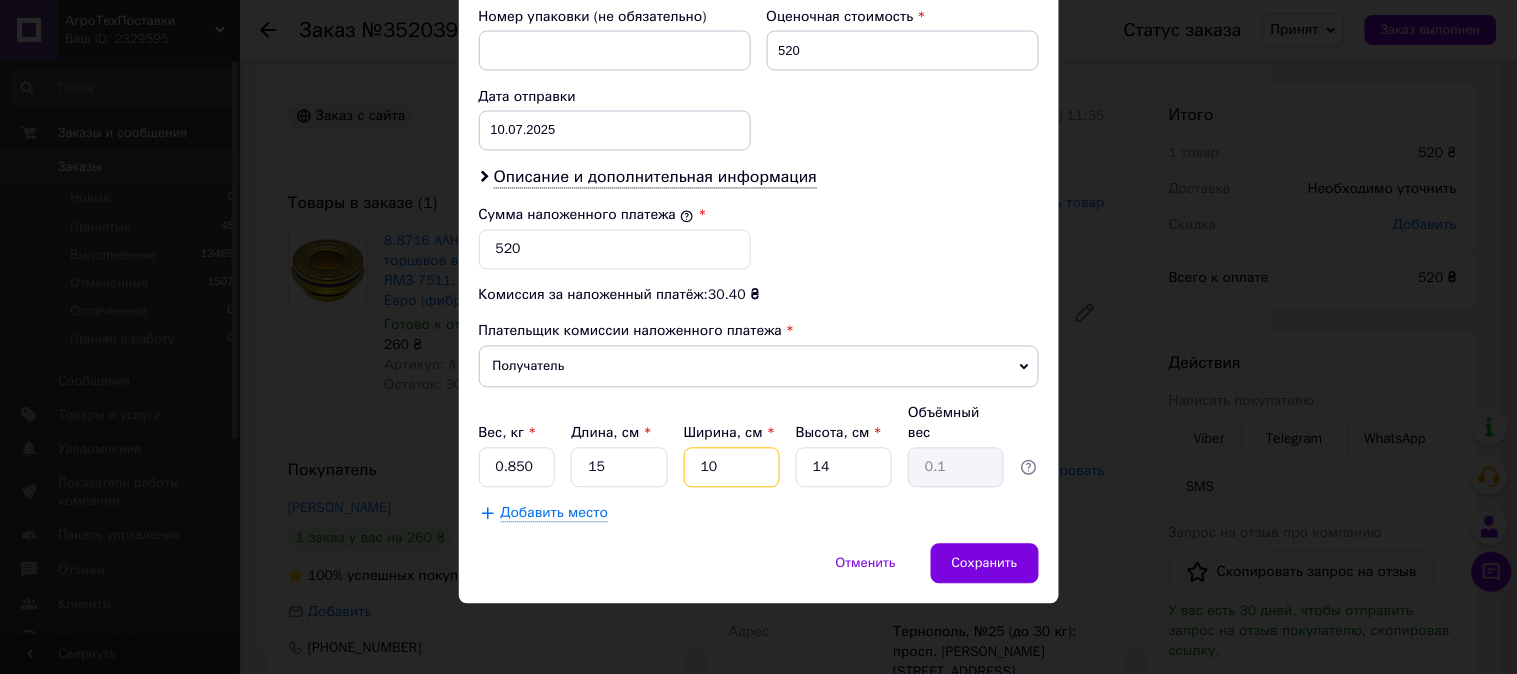 type on "0.53" 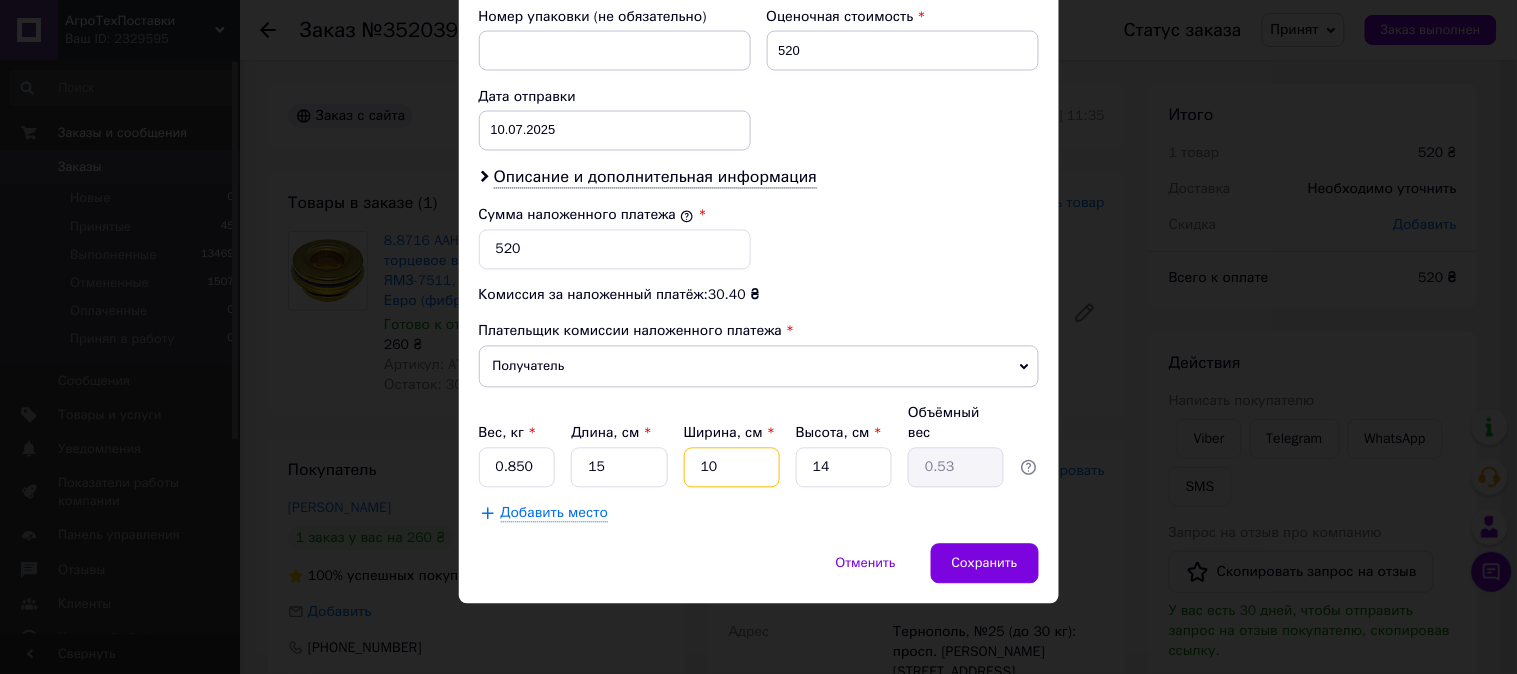 type on "10" 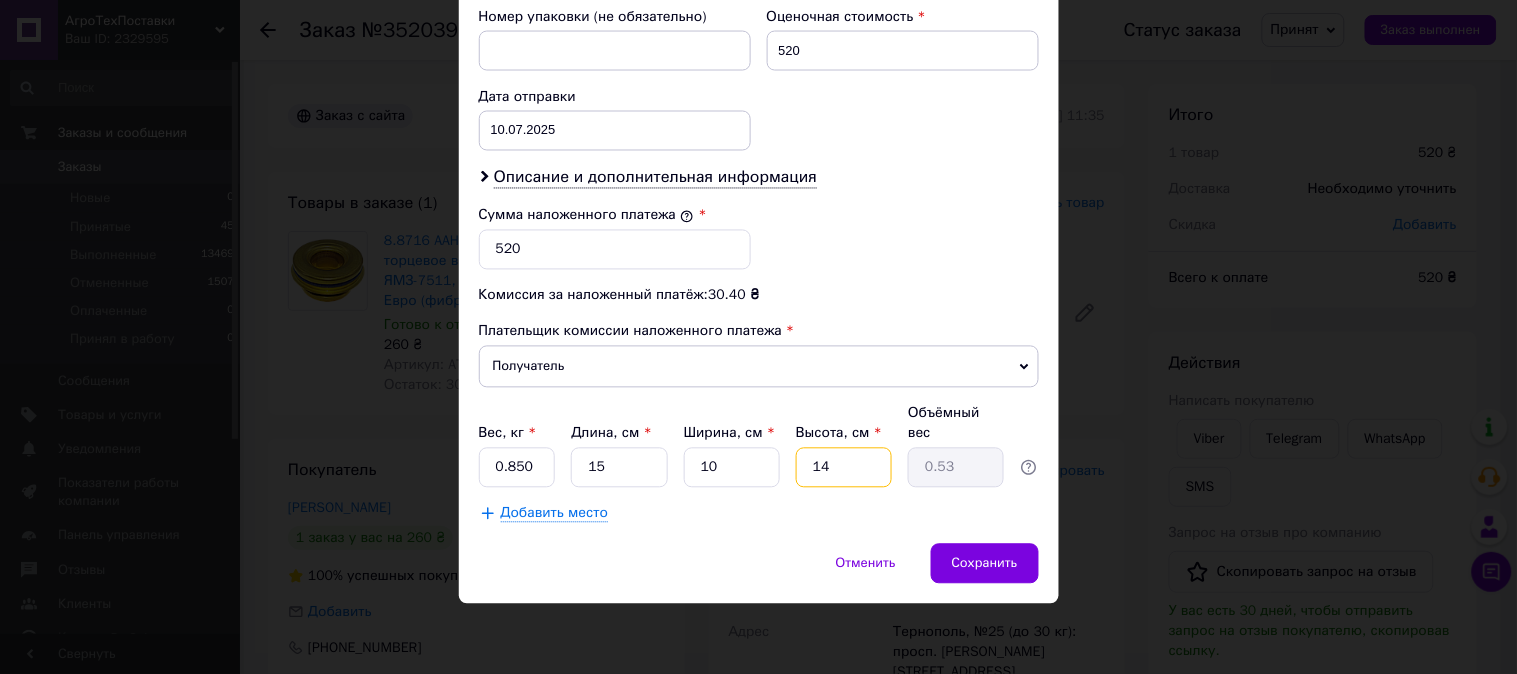 click on "14" at bounding box center [844, 468] 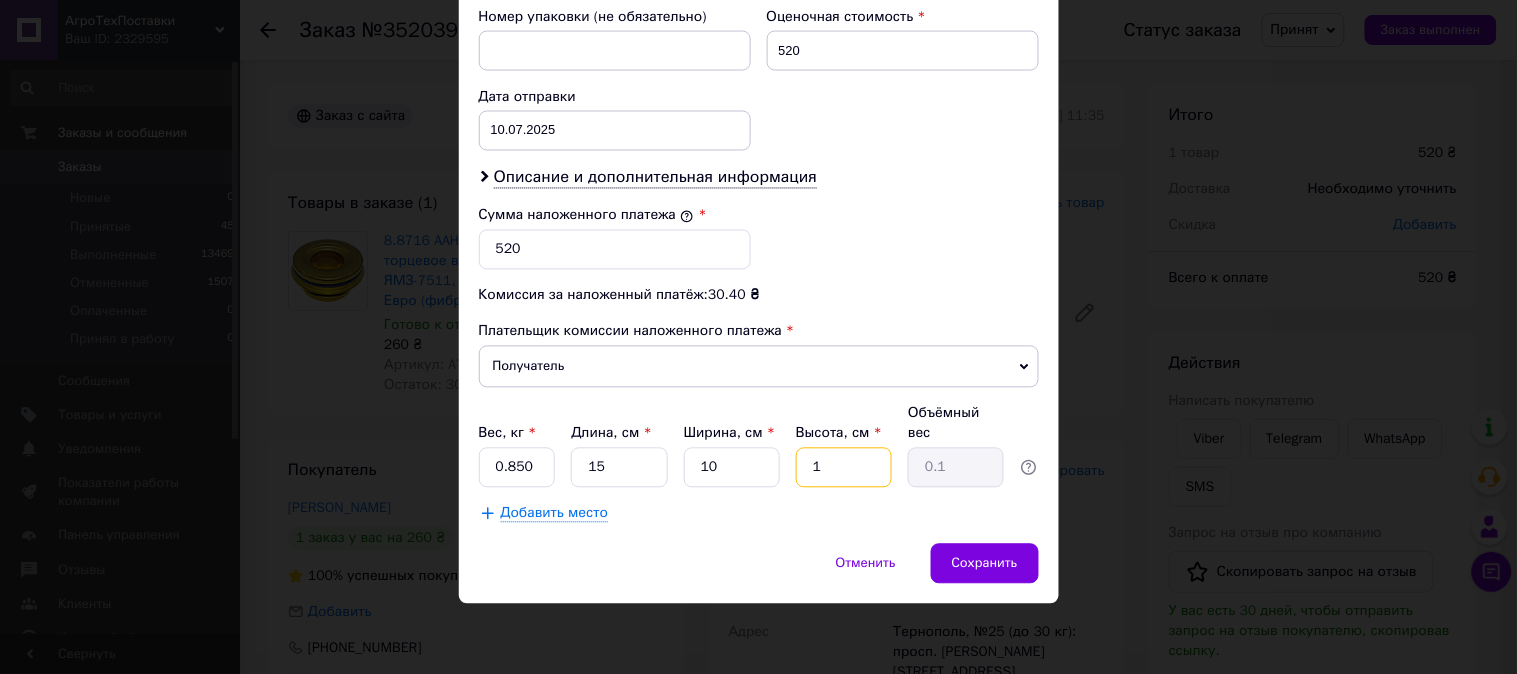 type on "10" 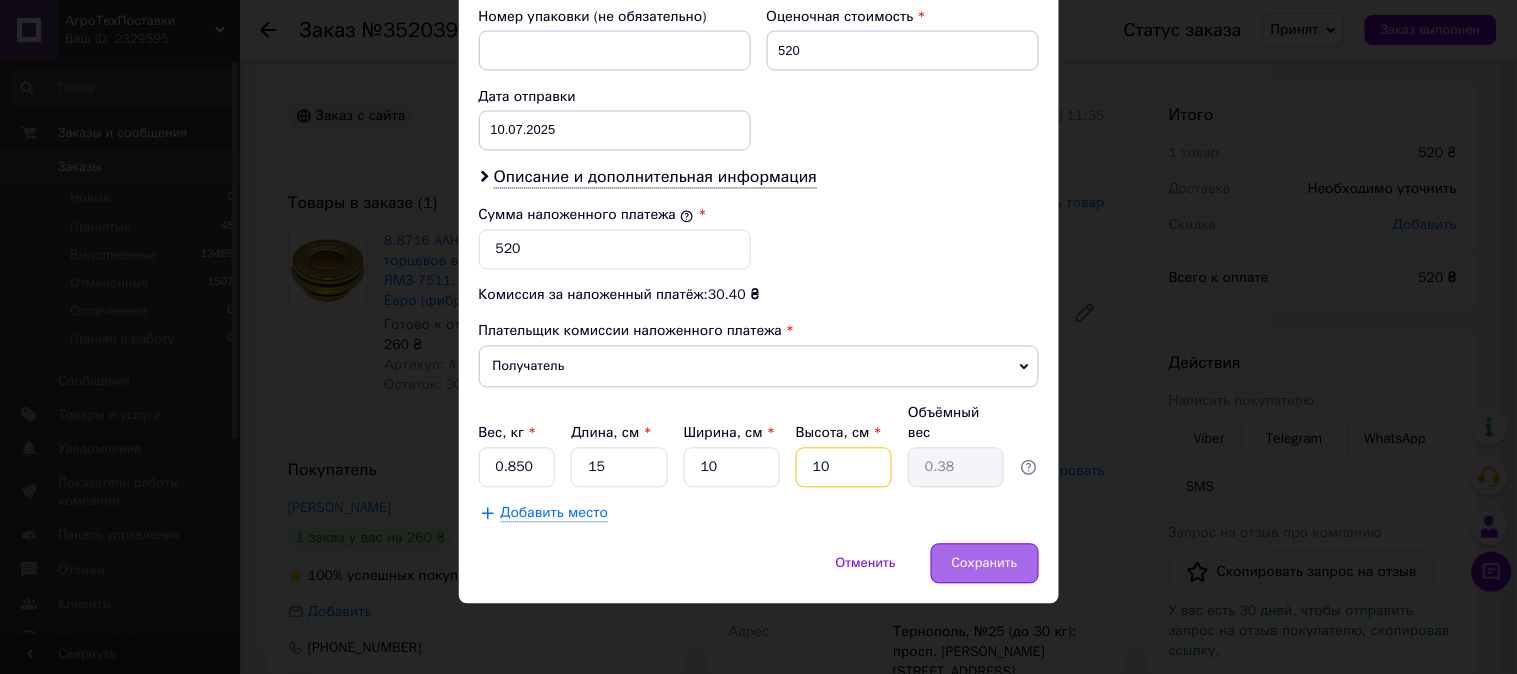 type on "10" 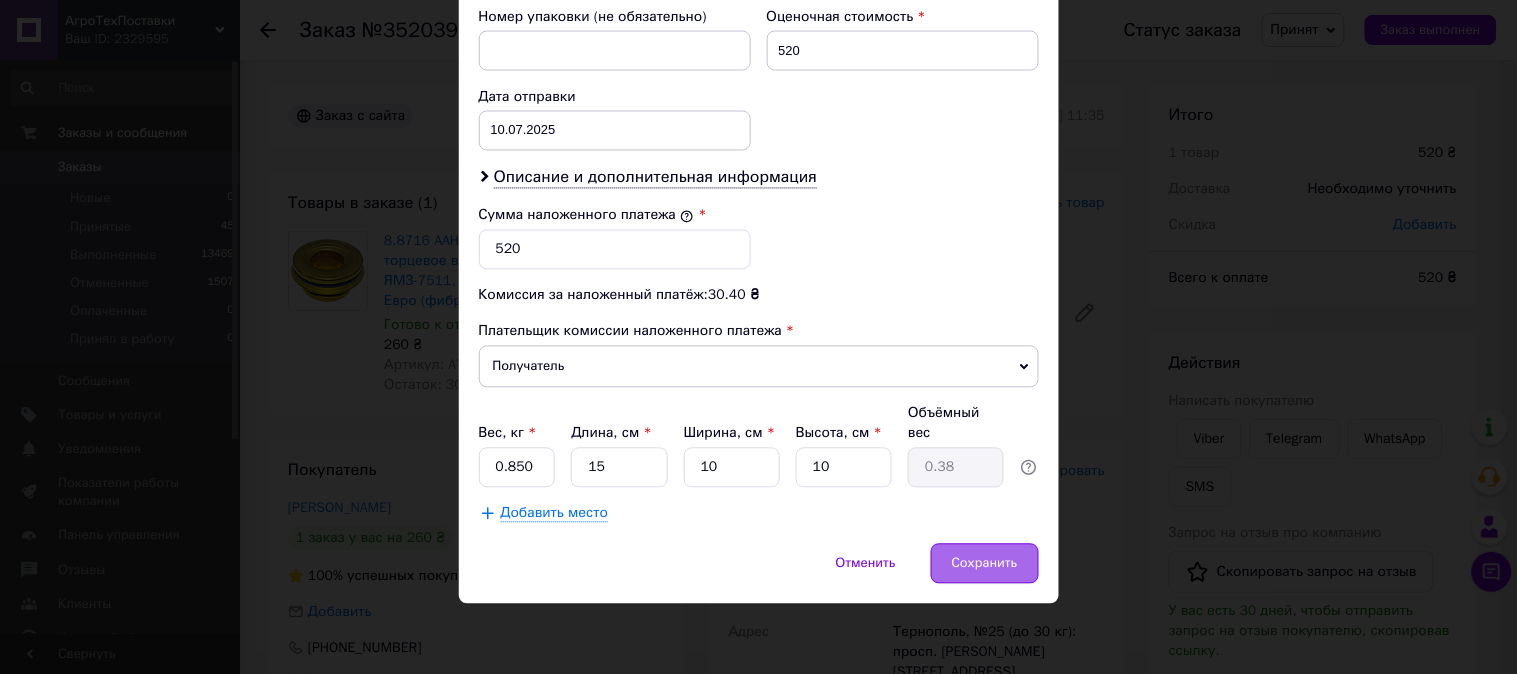 click on "Сохранить" at bounding box center (985, 564) 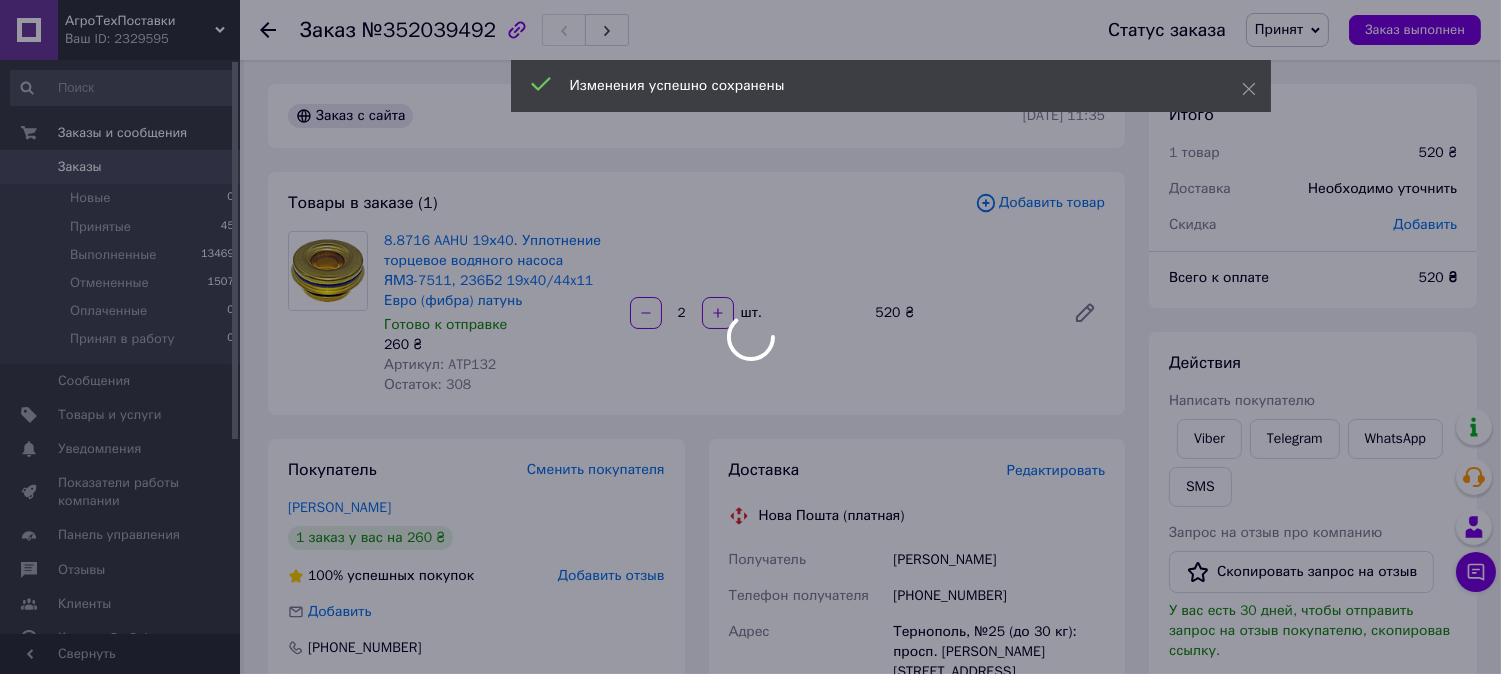 scroll, scrollTop: 4, scrollLeft: 0, axis: vertical 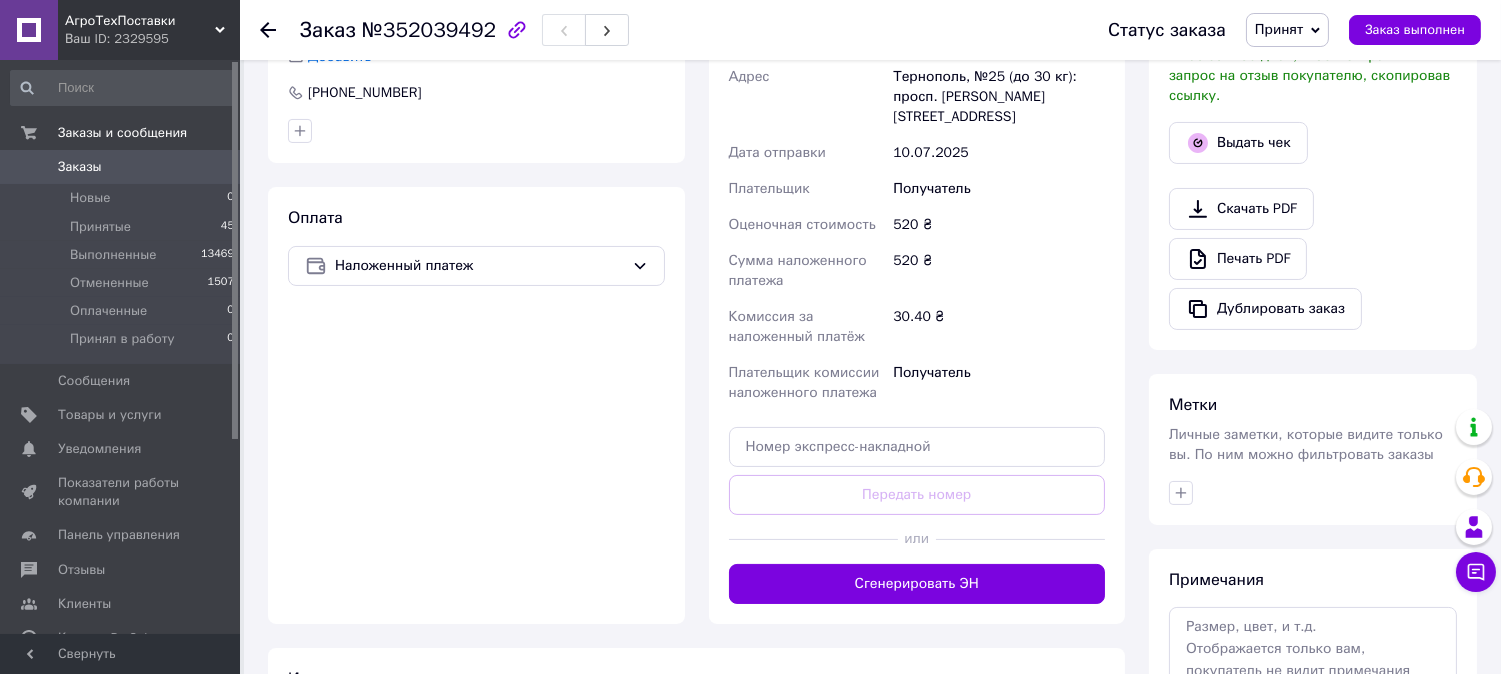 click on "Сгенерировать ЭН" at bounding box center (917, 584) 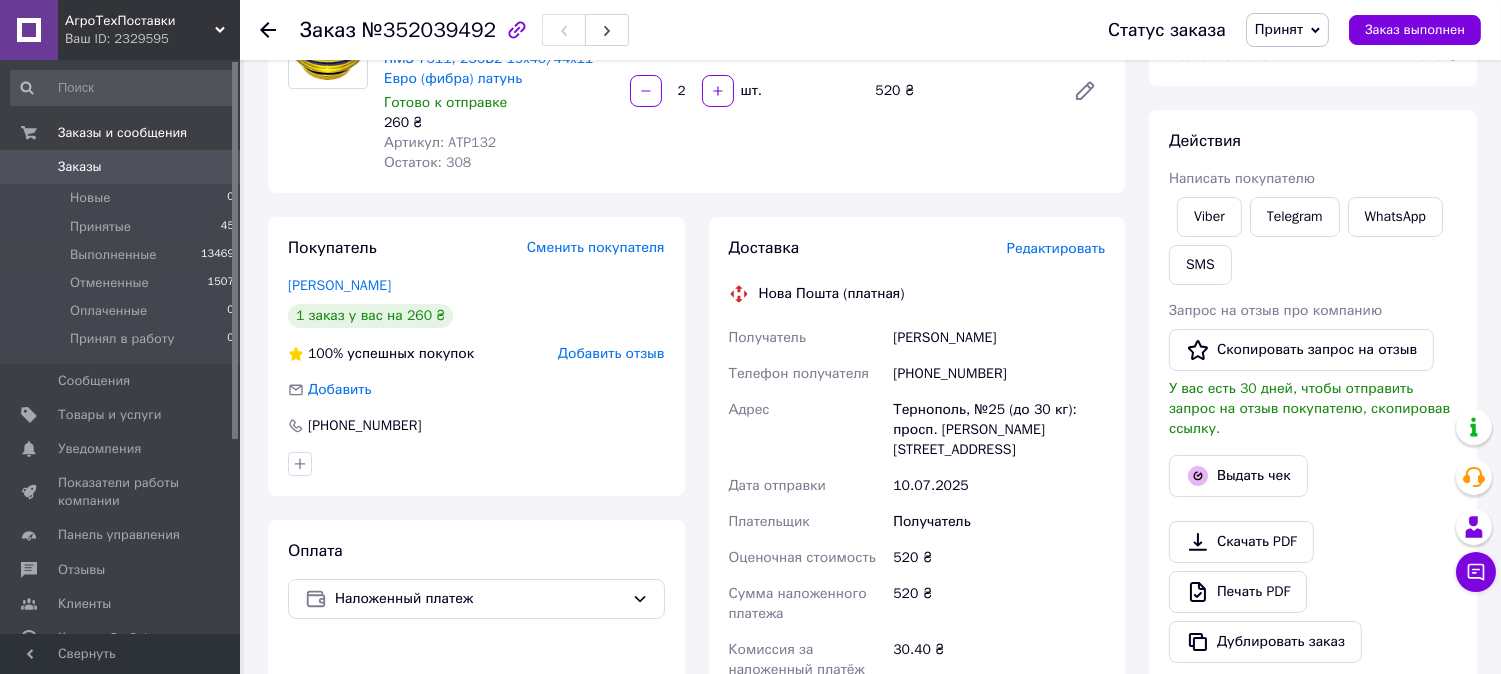 scroll, scrollTop: 111, scrollLeft: 0, axis: vertical 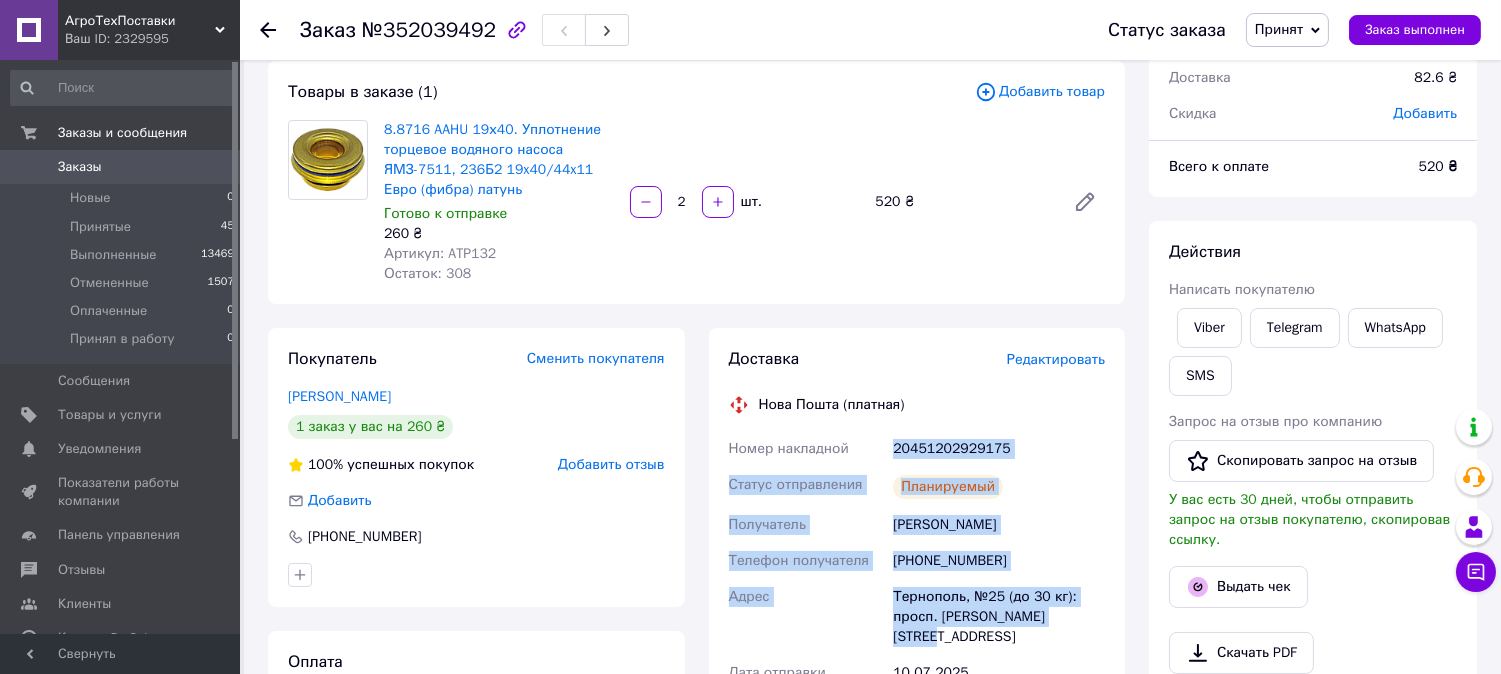 drag, startPoint x: 878, startPoint y: 441, endPoint x: 1087, endPoint y: 623, distance: 277.13715 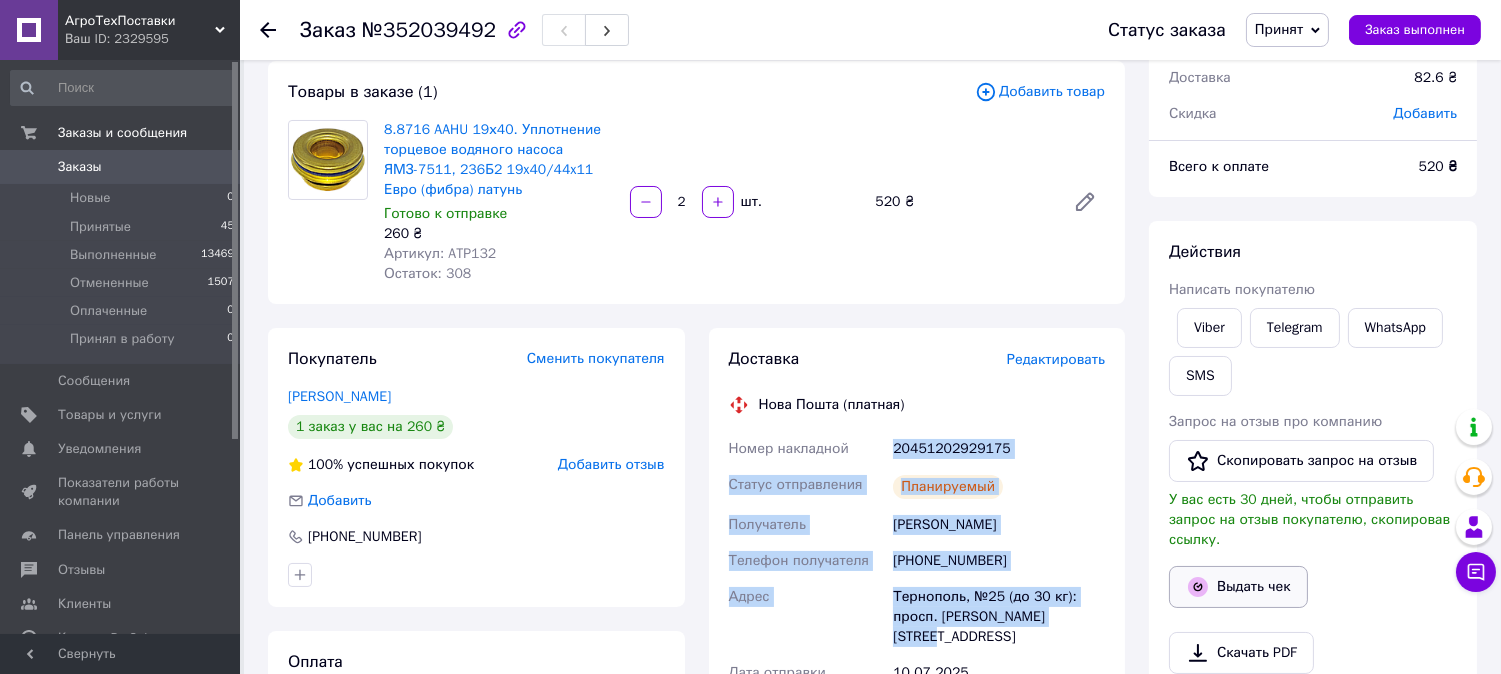 click on "Выдать чек" at bounding box center (1238, 587) 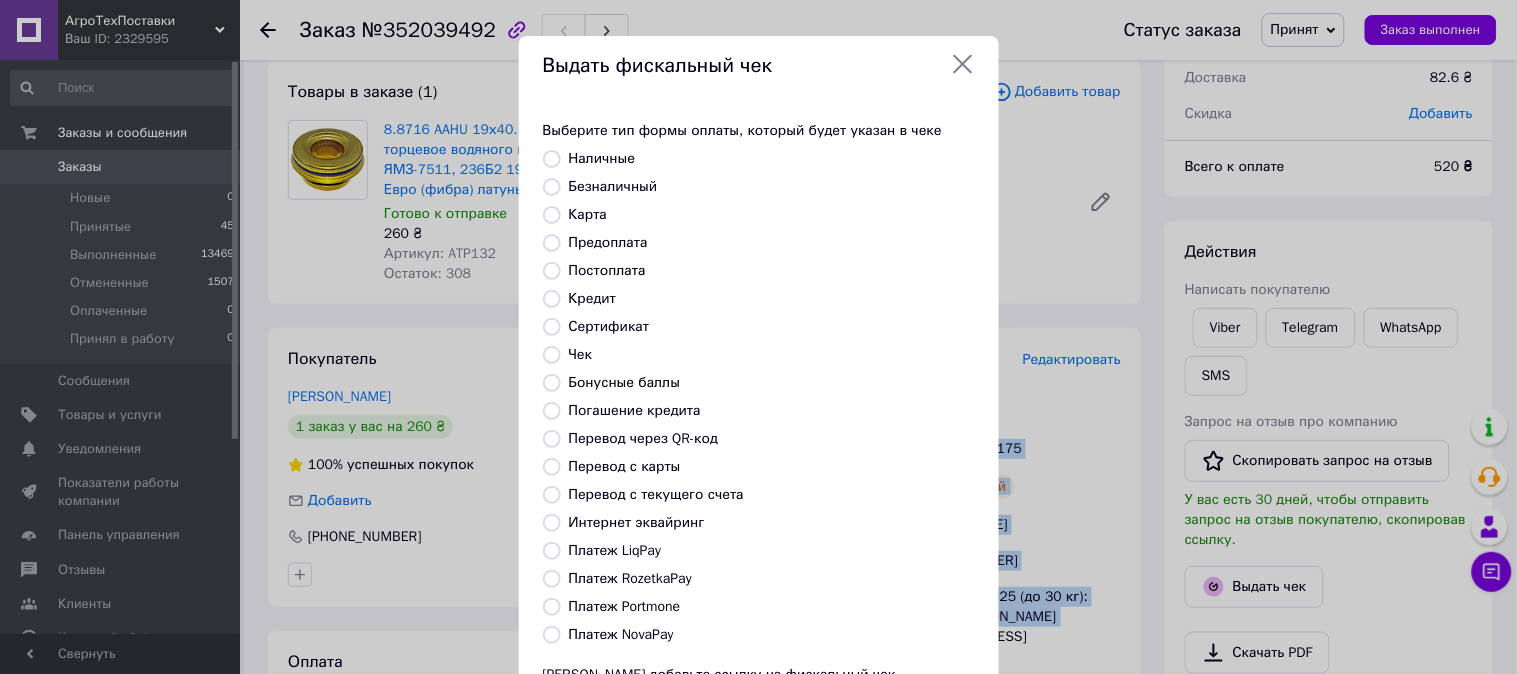 click on "Безналичный" at bounding box center (552, 187) 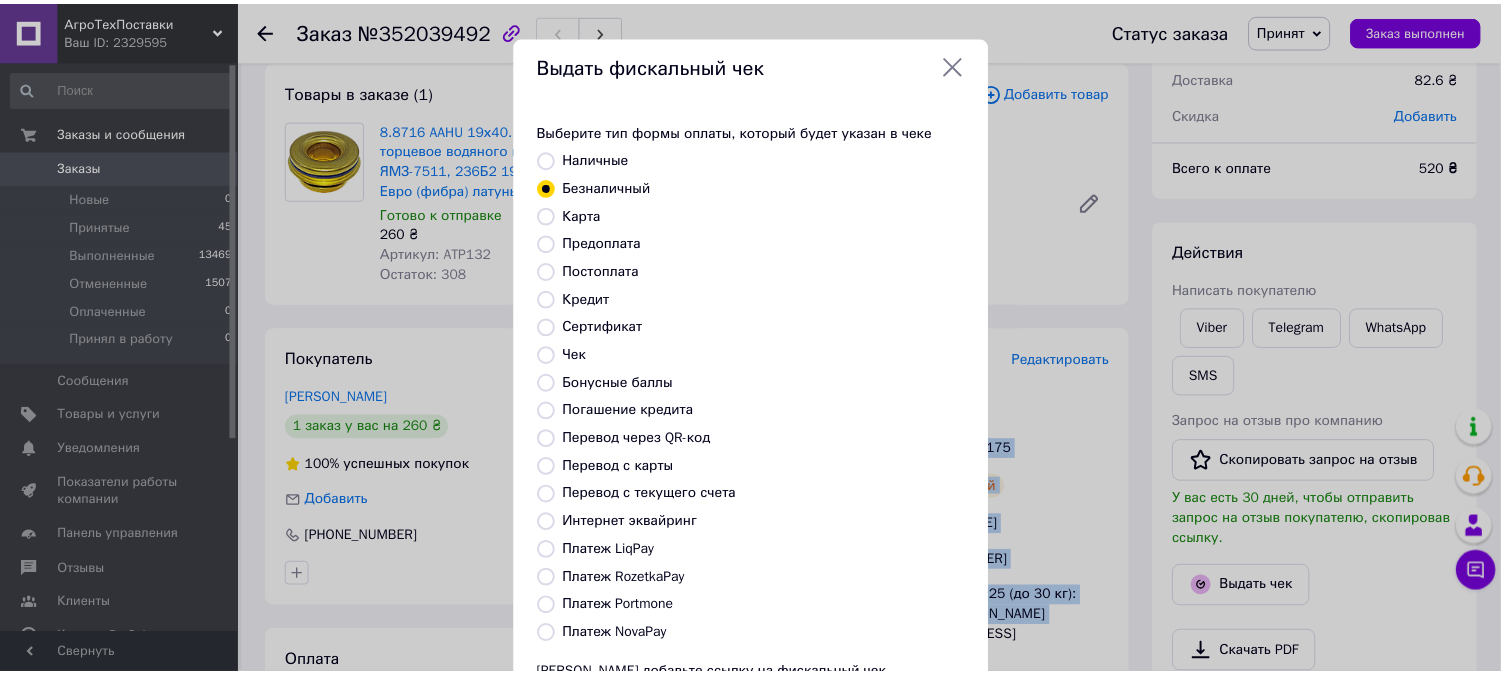scroll, scrollTop: 185, scrollLeft: 0, axis: vertical 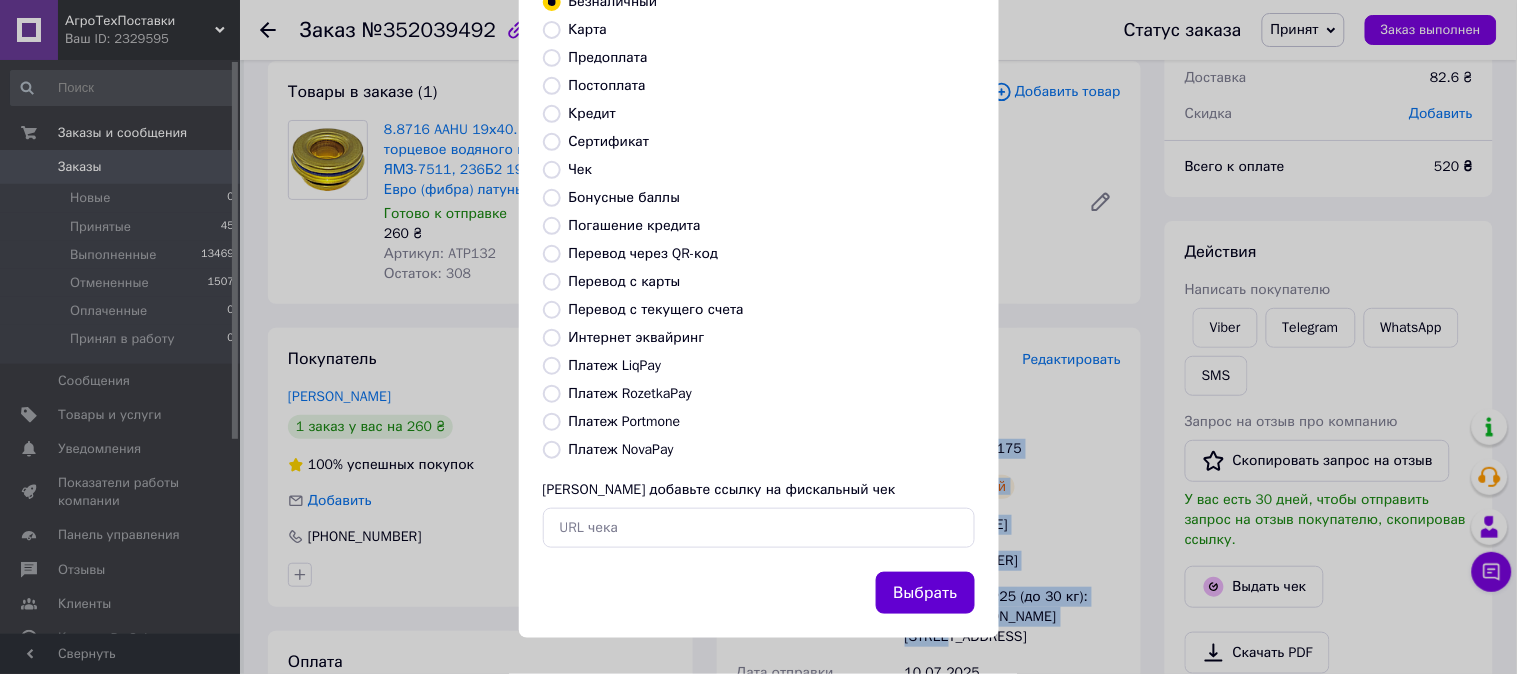 click on "Выбрать" at bounding box center [925, 593] 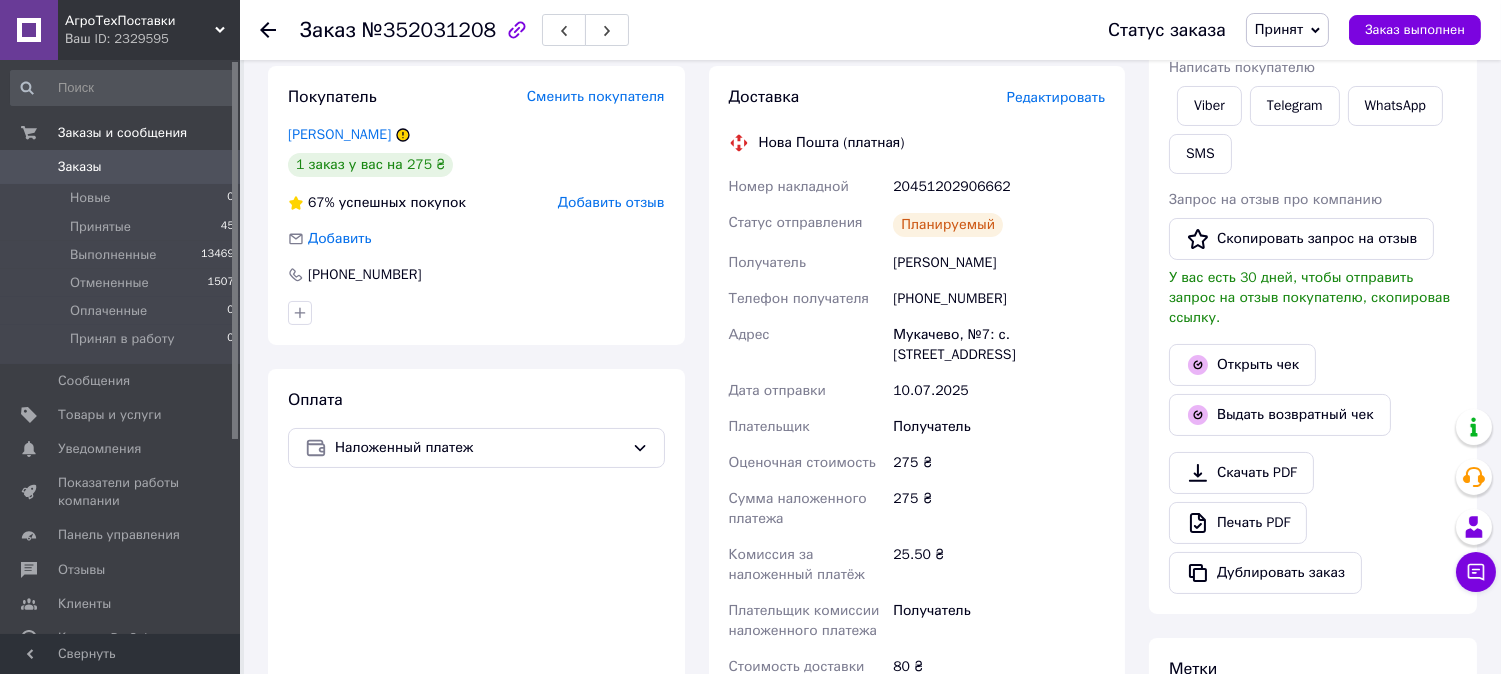 scroll, scrollTop: 0, scrollLeft: 0, axis: both 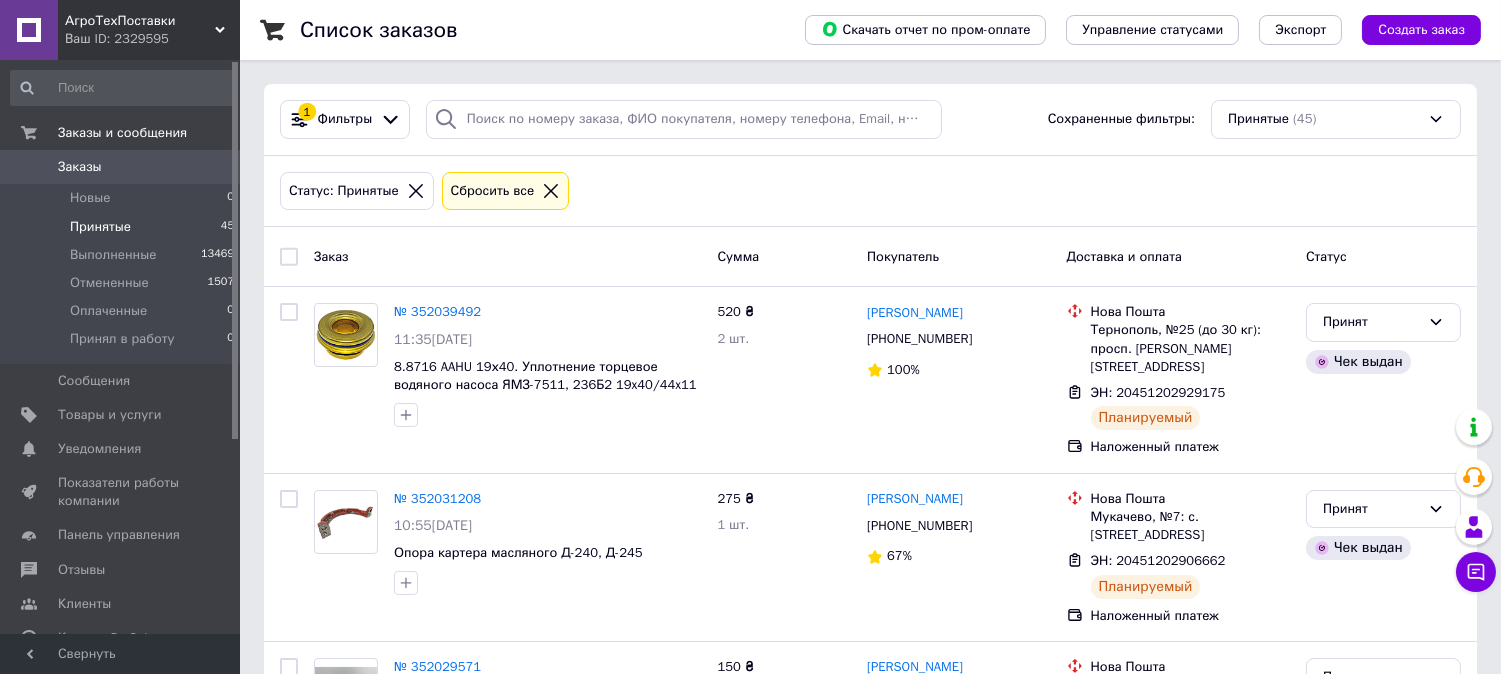 click at bounding box center [123, 88] 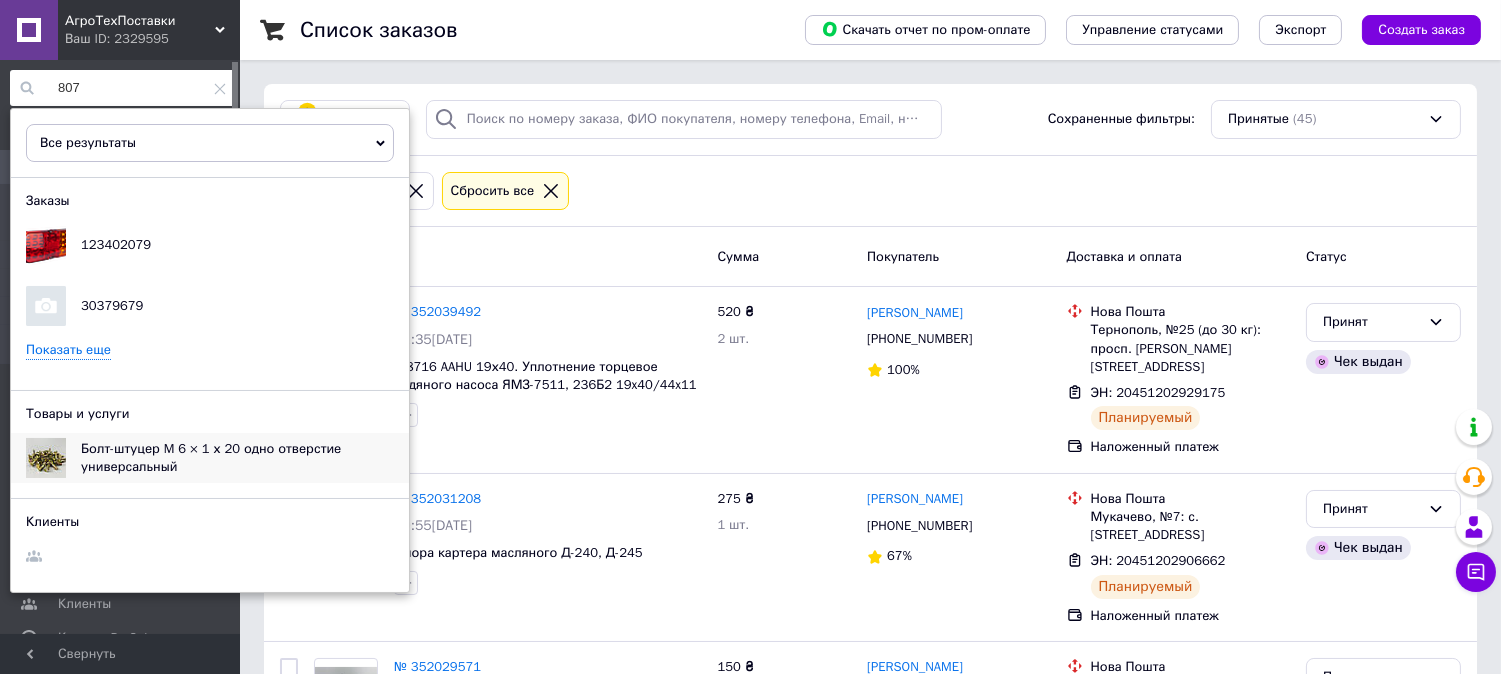 type on "807" 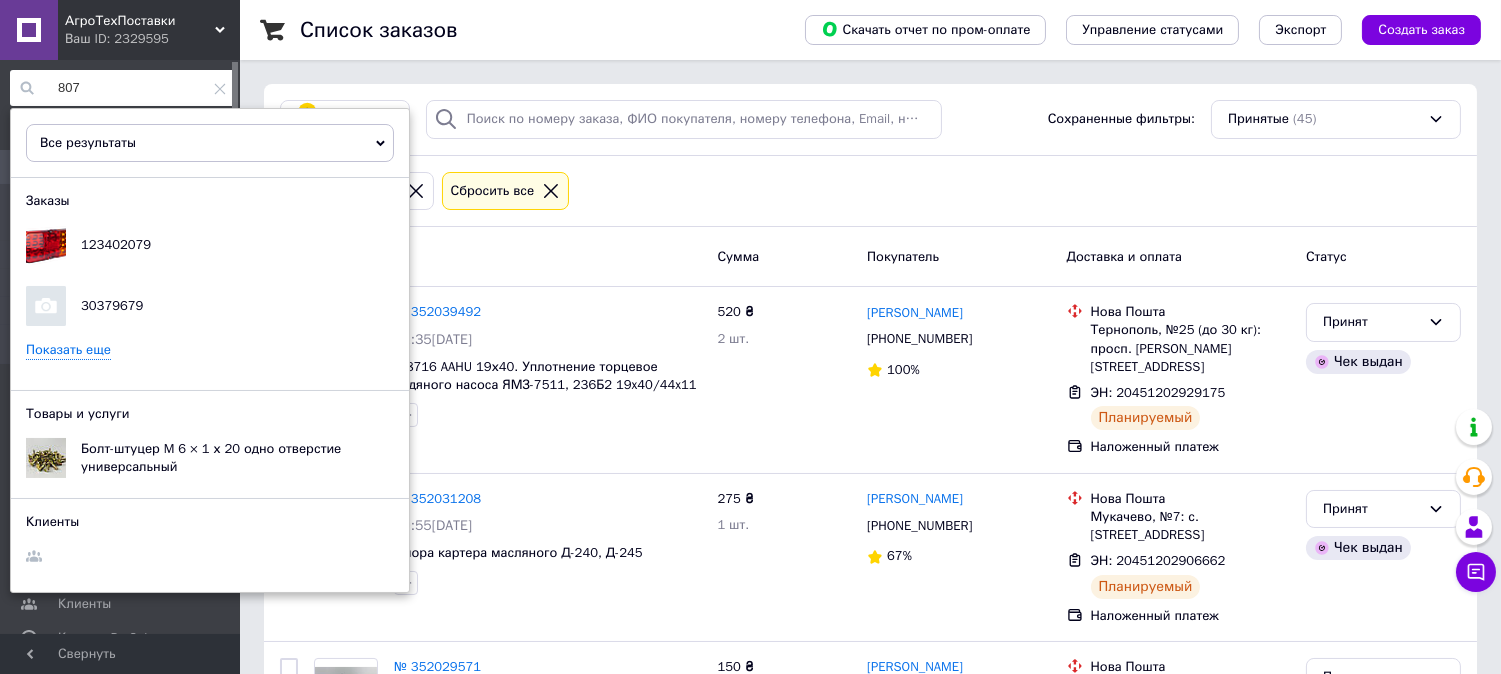 click 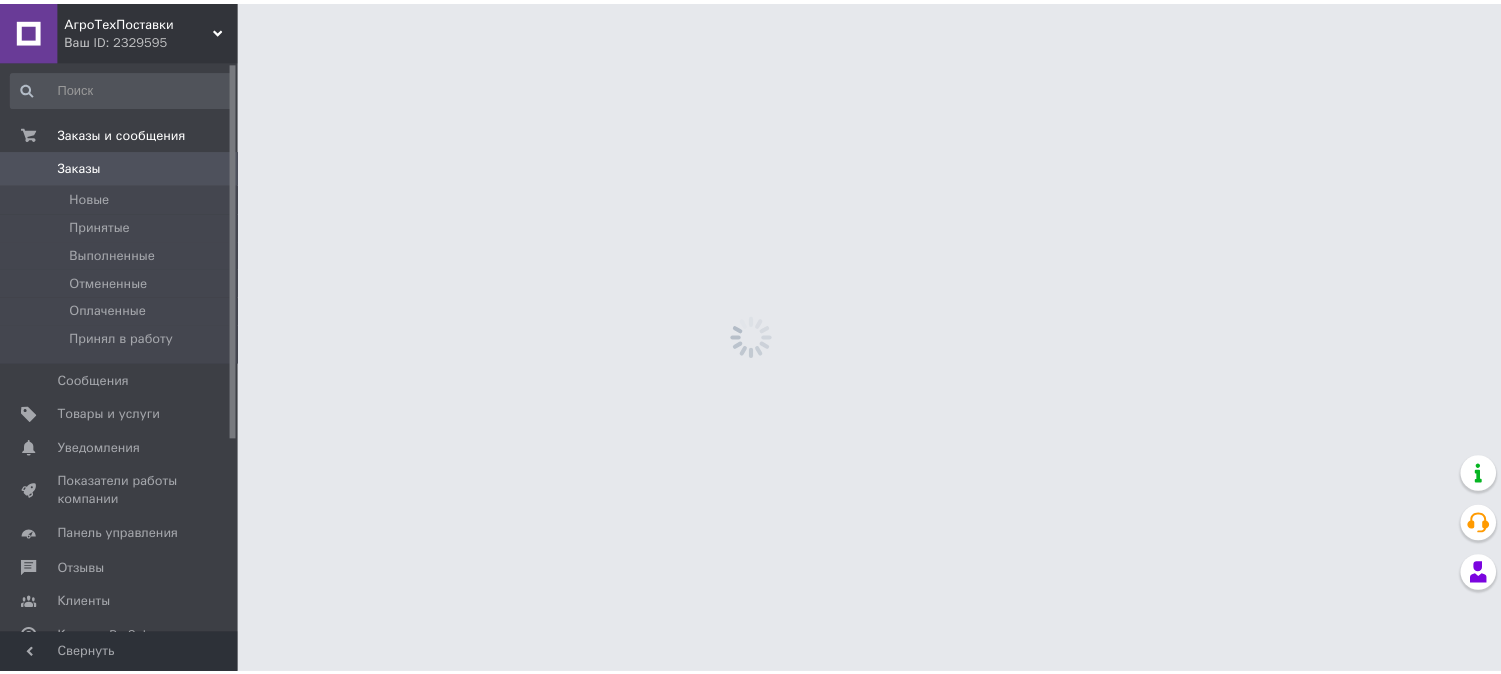 scroll, scrollTop: 0, scrollLeft: 0, axis: both 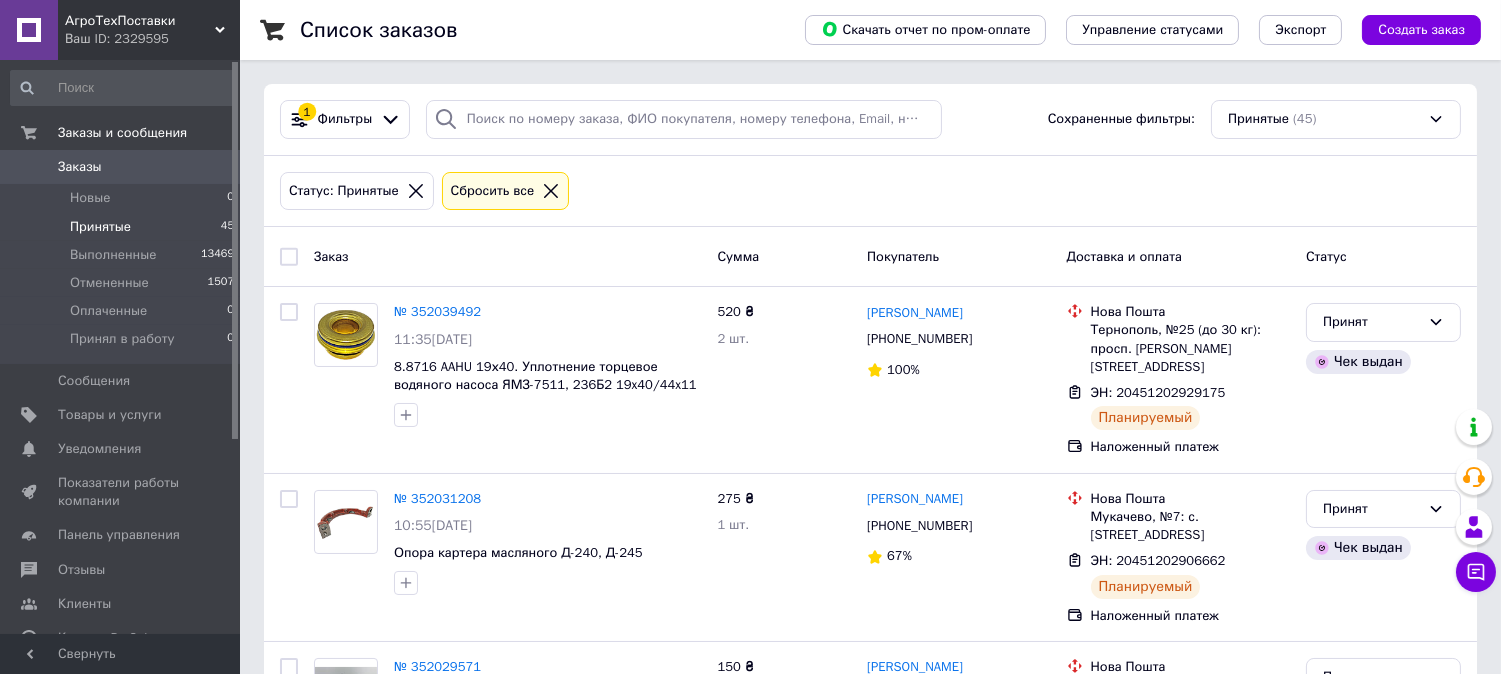 click on "Принятые" at bounding box center [100, 227] 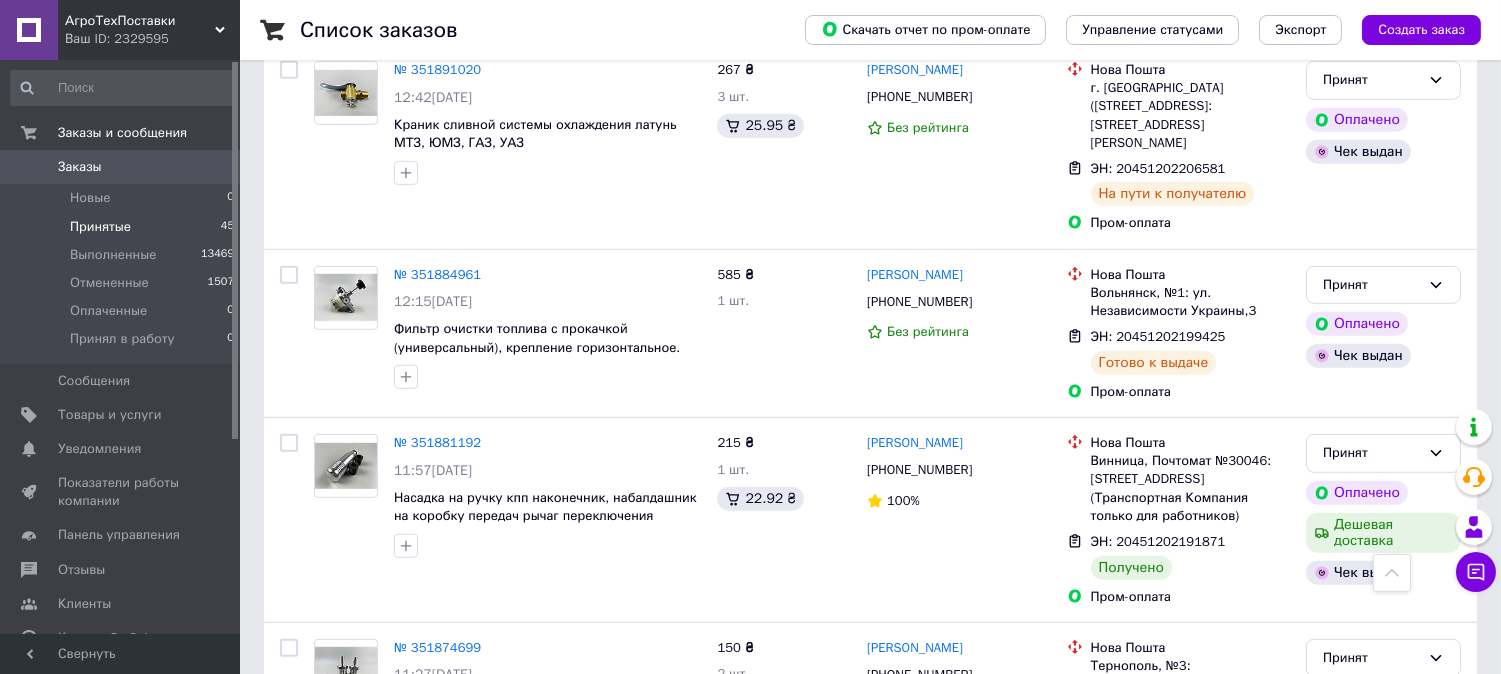 scroll, scrollTop: 2330, scrollLeft: 0, axis: vertical 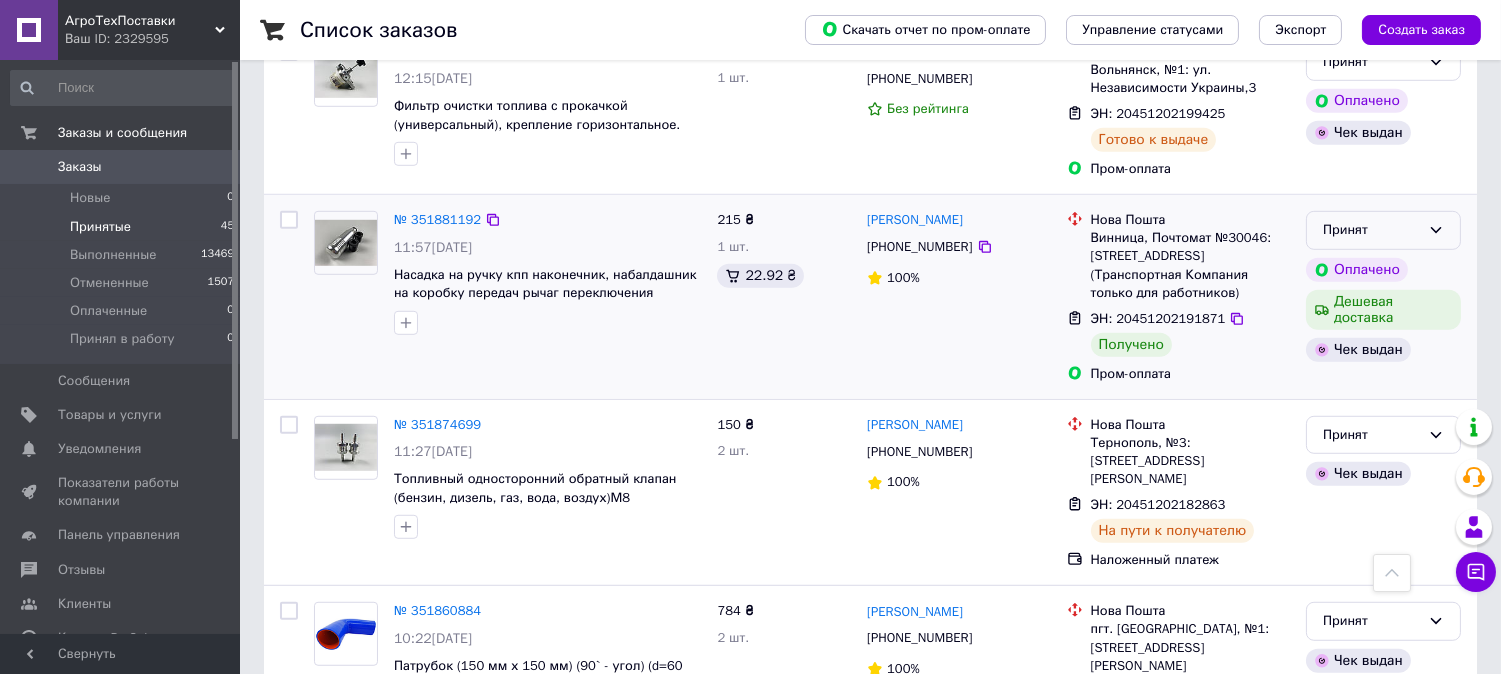 click on "Принят" at bounding box center [1371, 230] 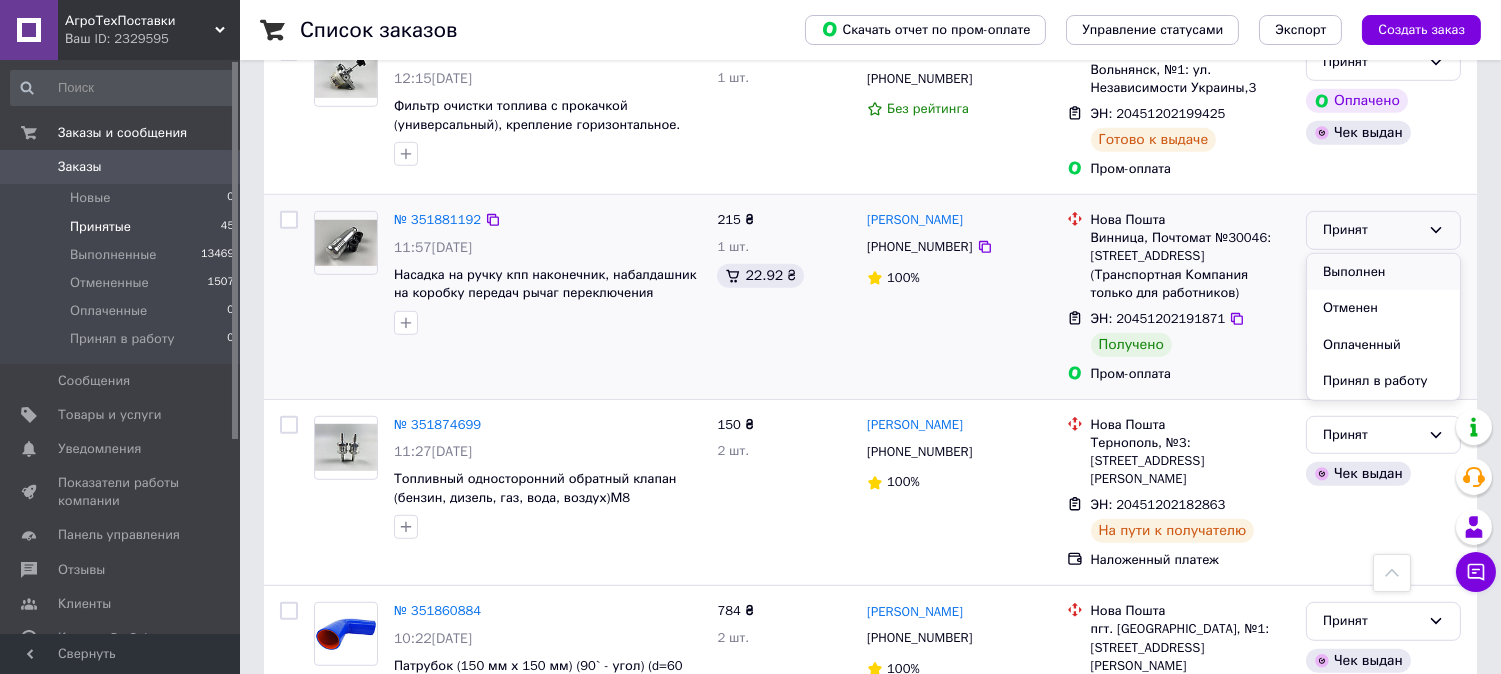click on "Выполнен" at bounding box center [1383, 272] 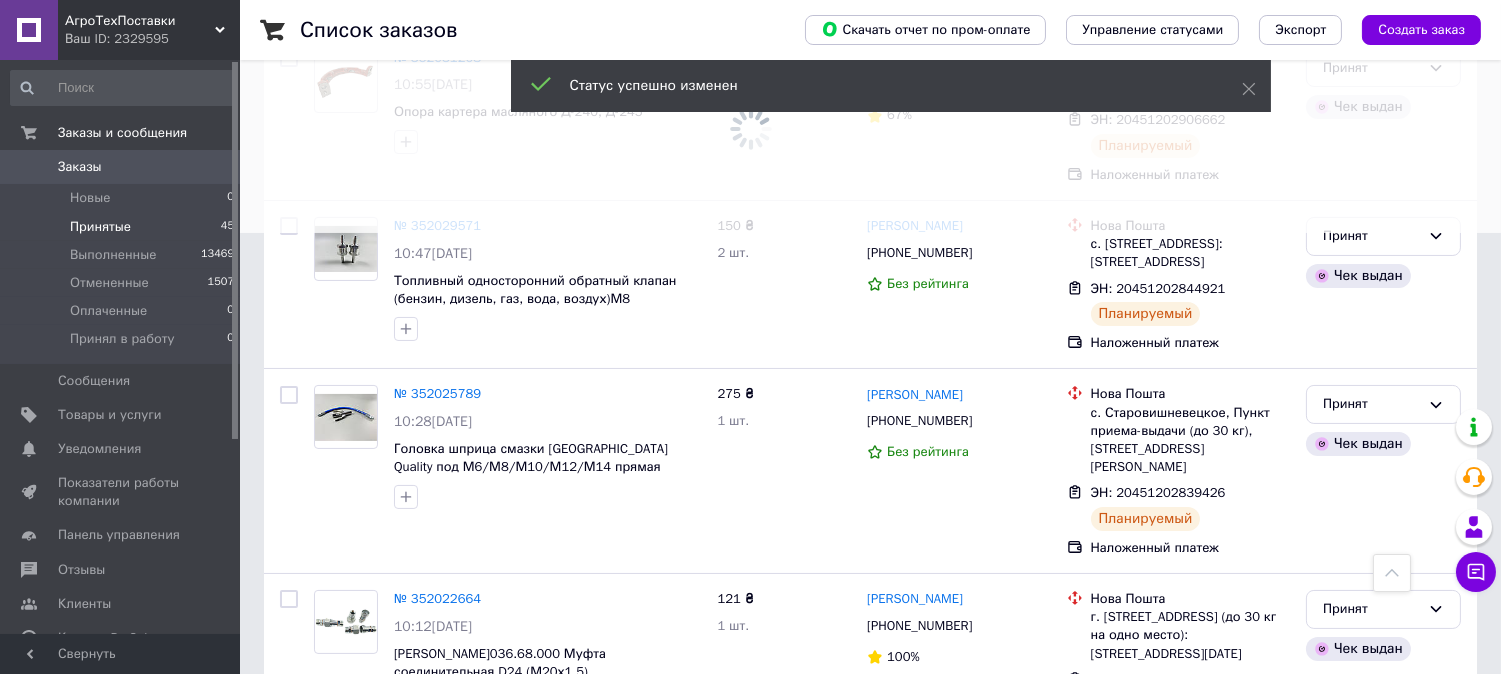 scroll, scrollTop: 0, scrollLeft: 0, axis: both 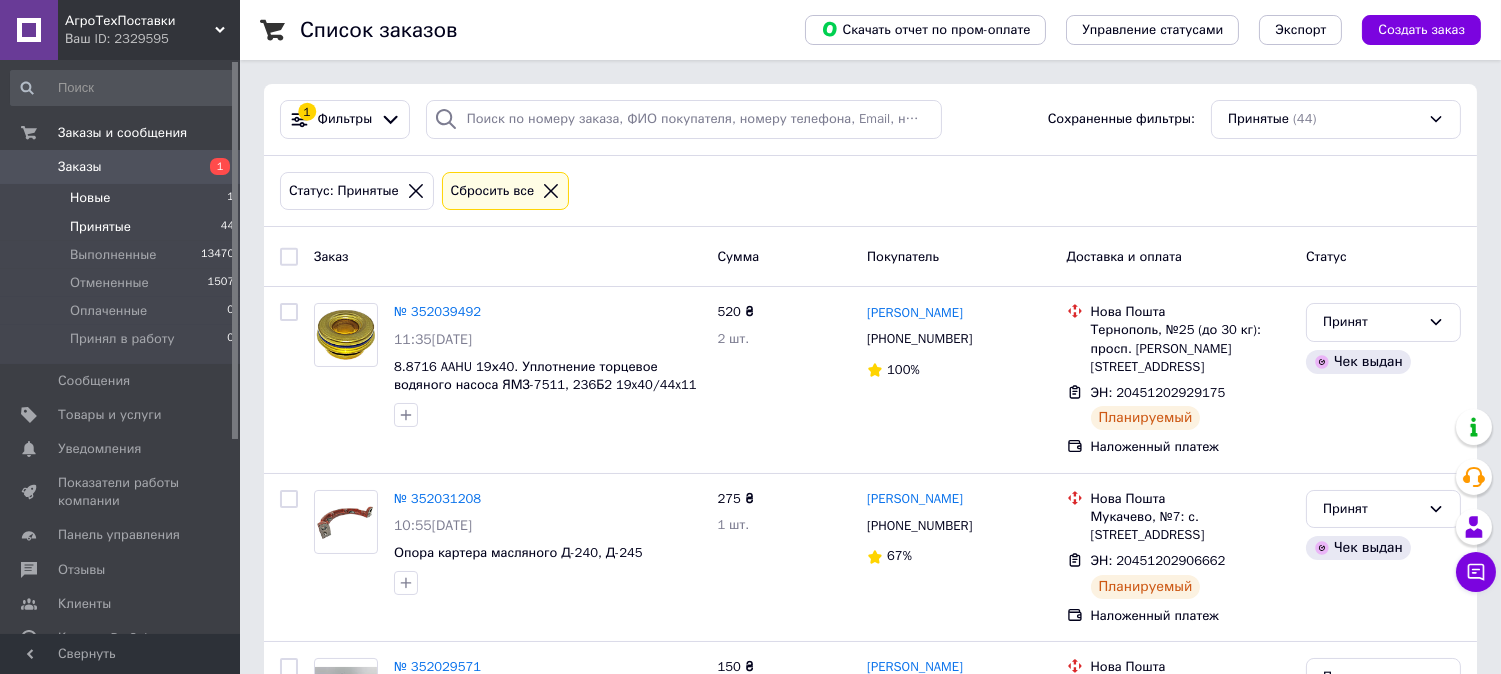 click on "Новые 1" at bounding box center (123, 198) 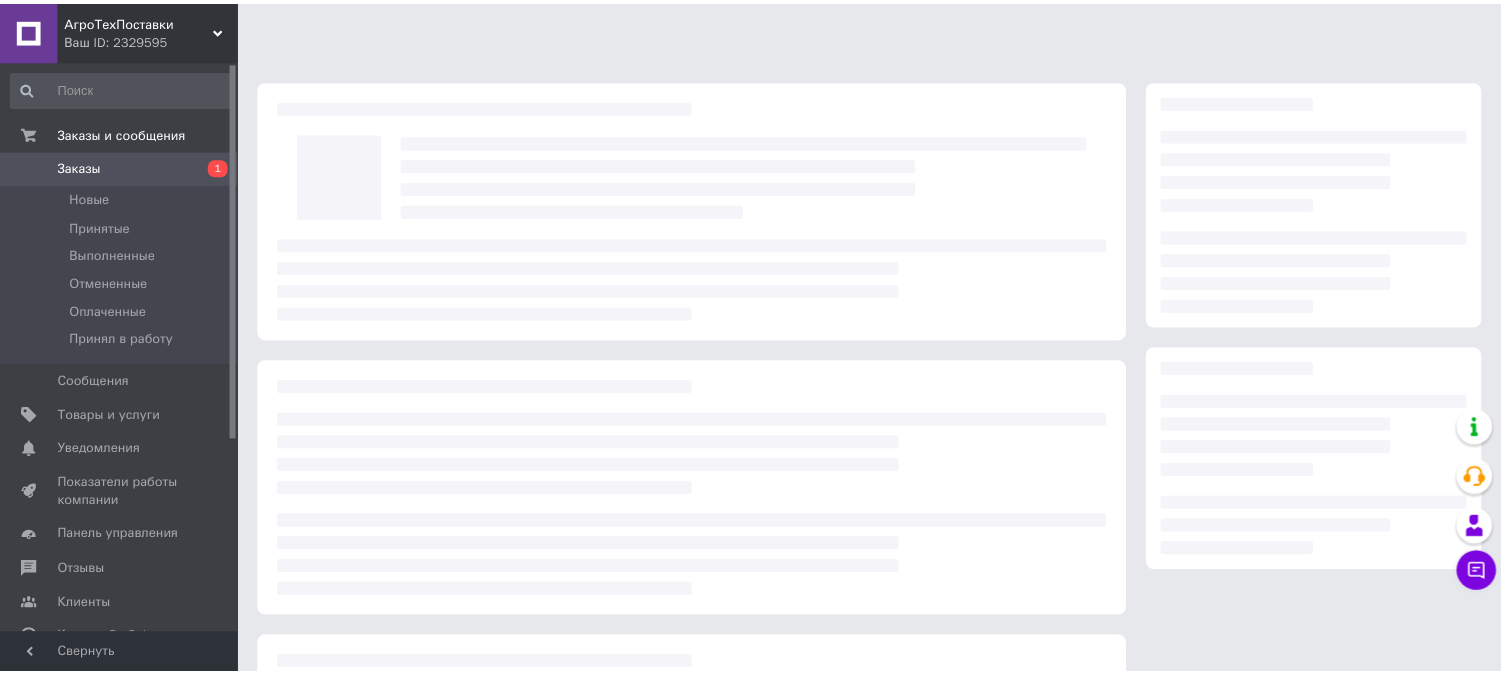 scroll, scrollTop: 0, scrollLeft: 0, axis: both 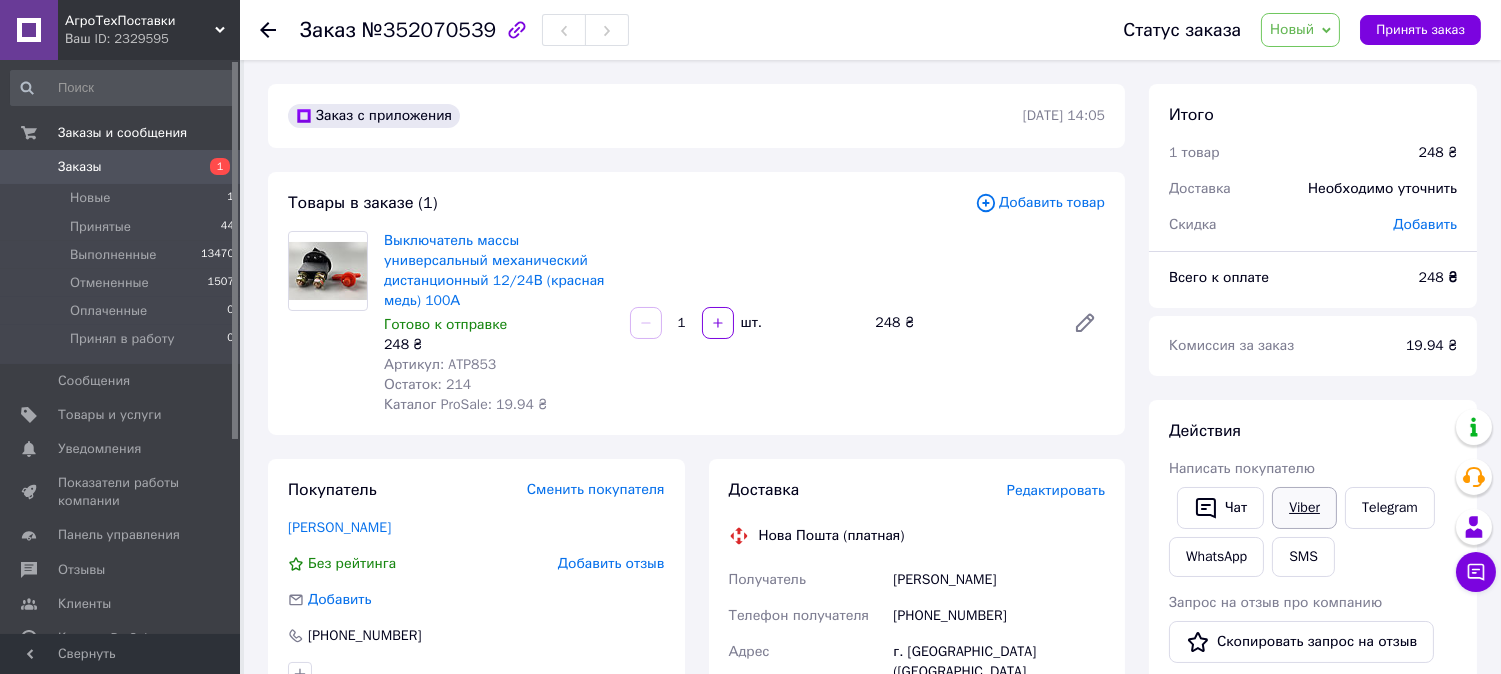 click on "Viber" at bounding box center [1304, 508] 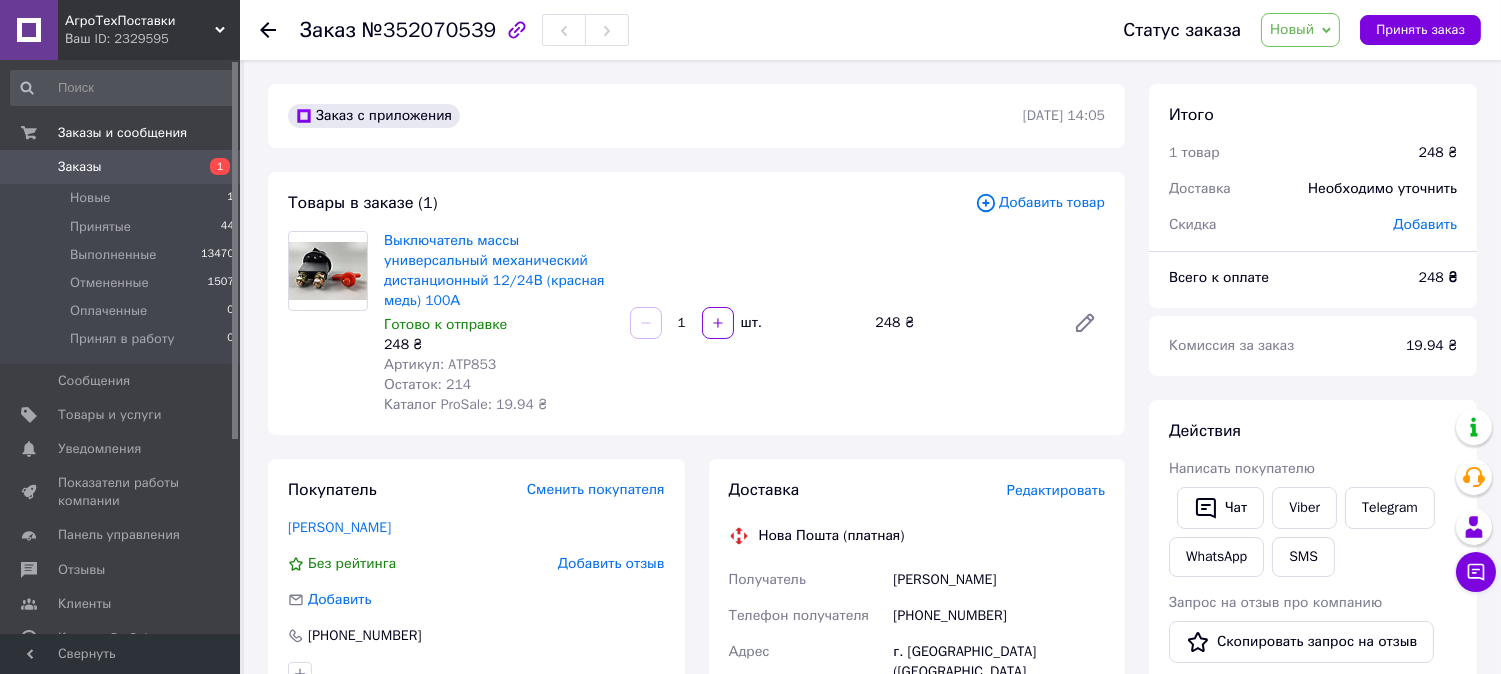 scroll, scrollTop: 222, scrollLeft: 0, axis: vertical 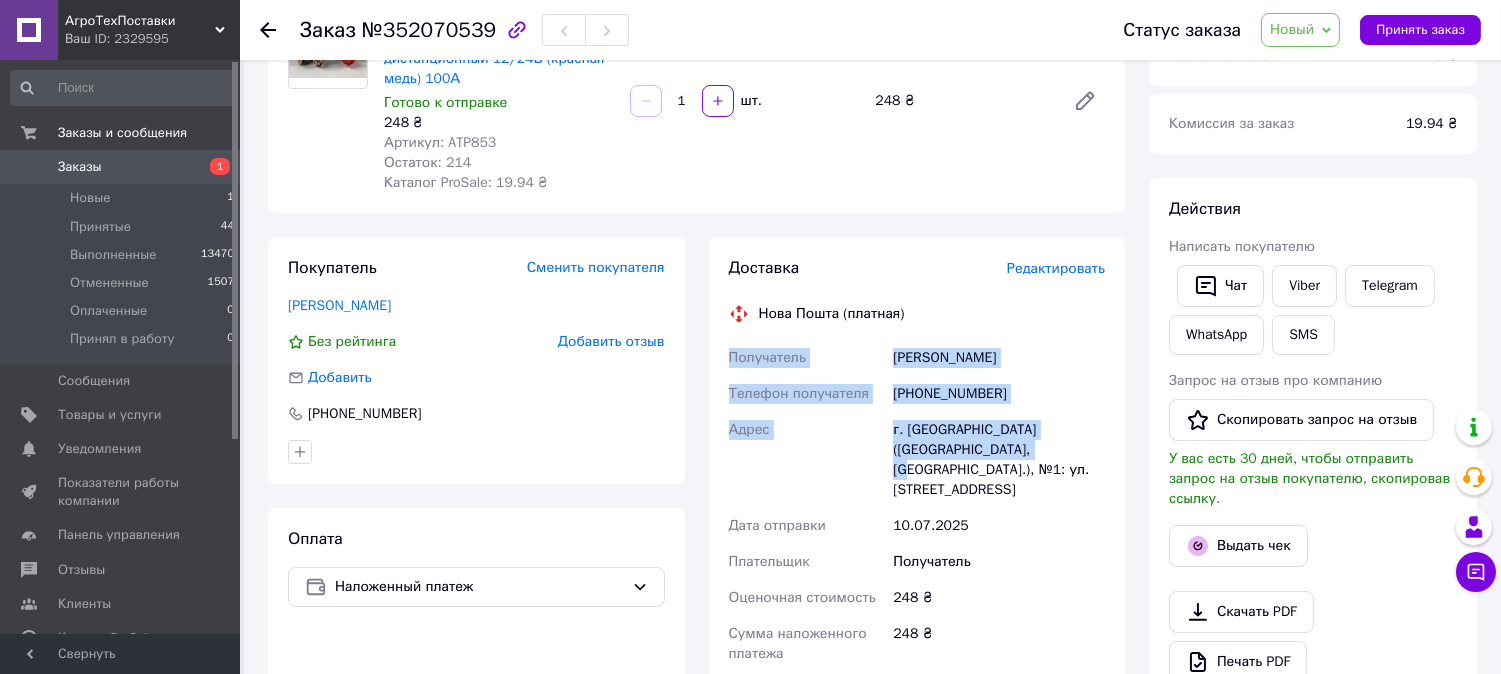 drag, startPoint x: 724, startPoint y: 358, endPoint x: 935, endPoint y: 467, distance: 237.49106 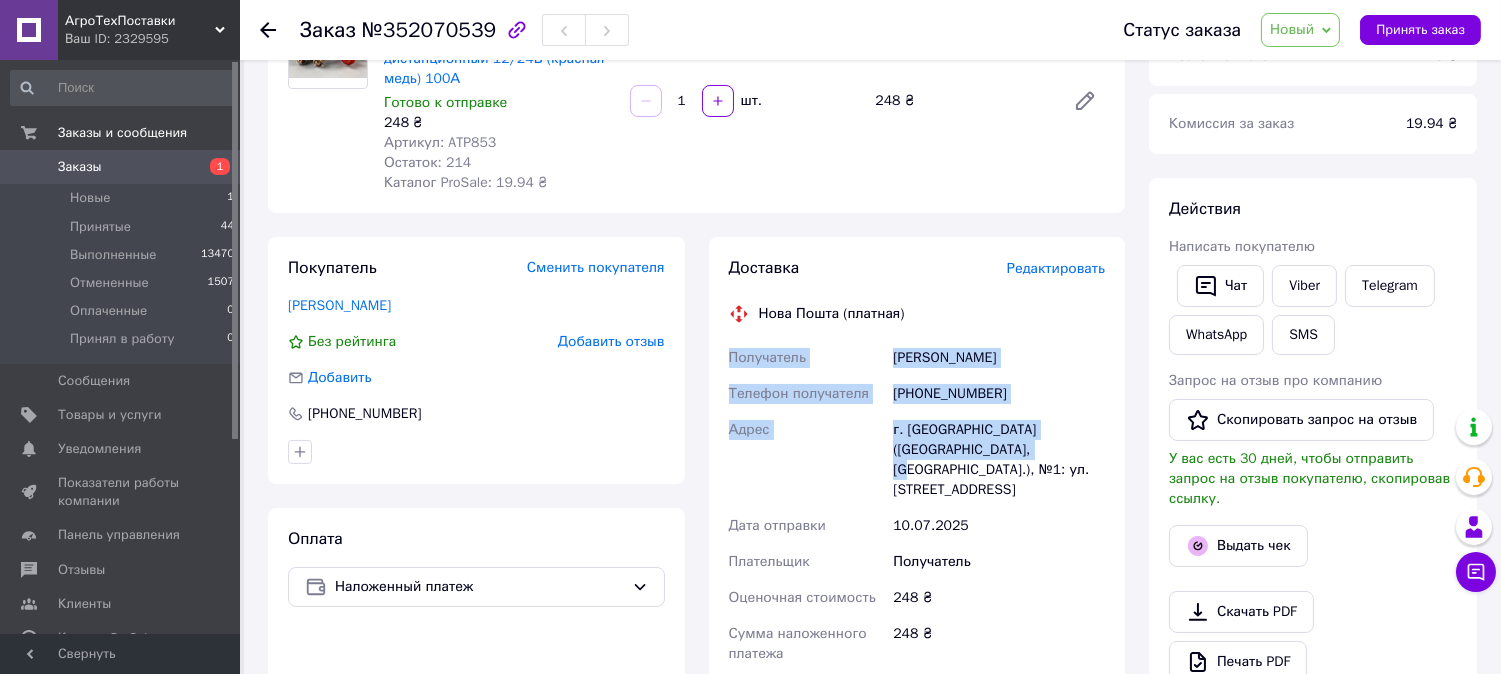 click on "Доставка Редактировать Нова Пошта (платная) Получатель [PERSON_NAME] Телефон получателя [PHONE_NUMBER] Адрес г. [GEOGRAPHIC_DATA] ([GEOGRAPHIC_DATA], [GEOGRAPHIC_DATA].), №1: ул. Шкільна, 25-А Дата отправки [DATE] Плательщик Получатель Оценочная стоимость 248 ₴ Сумма наложенного платежа 248 ₴ Комиссия за наложенный платёж 24.96 ₴ Плательщик комиссии наложенного платежа Получатель Передать номер или Сгенерировать ЭН" at bounding box center [917, 617] 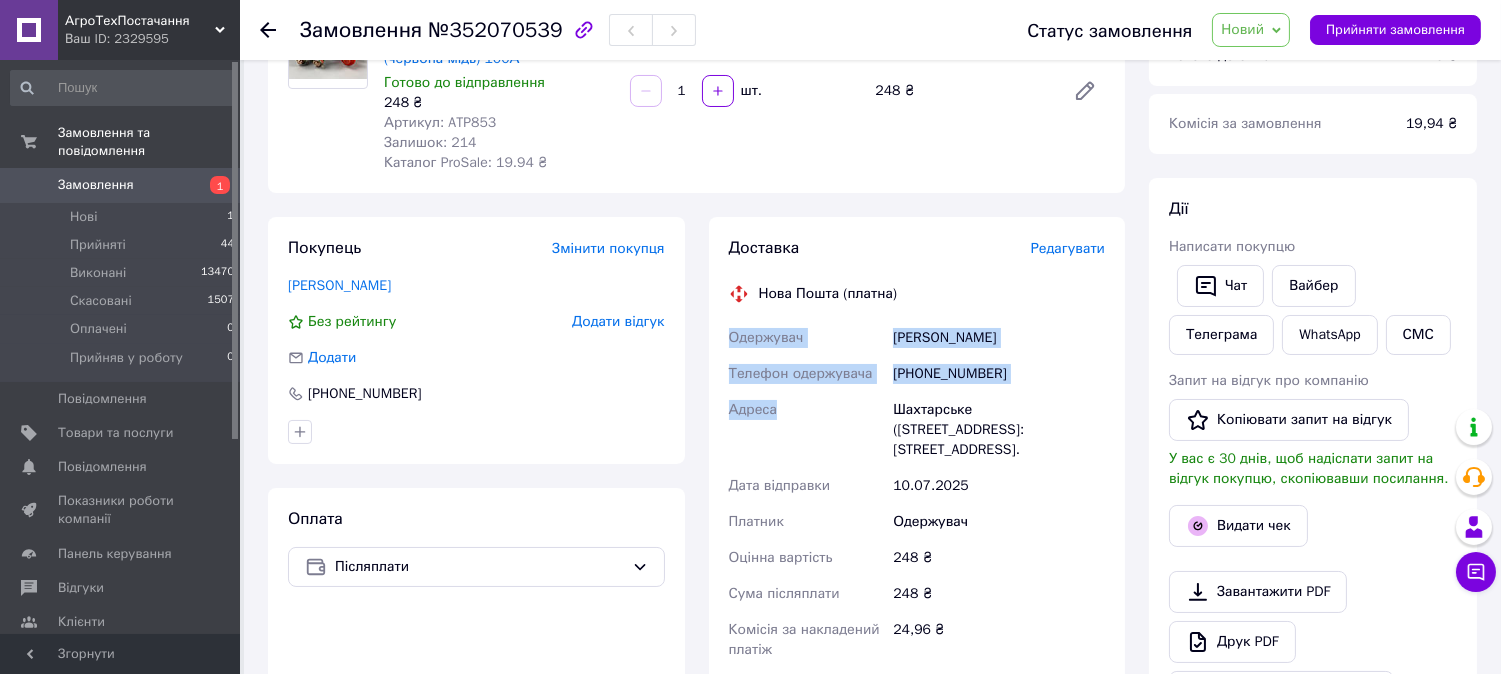 scroll, scrollTop: 224, scrollLeft: 0, axis: vertical 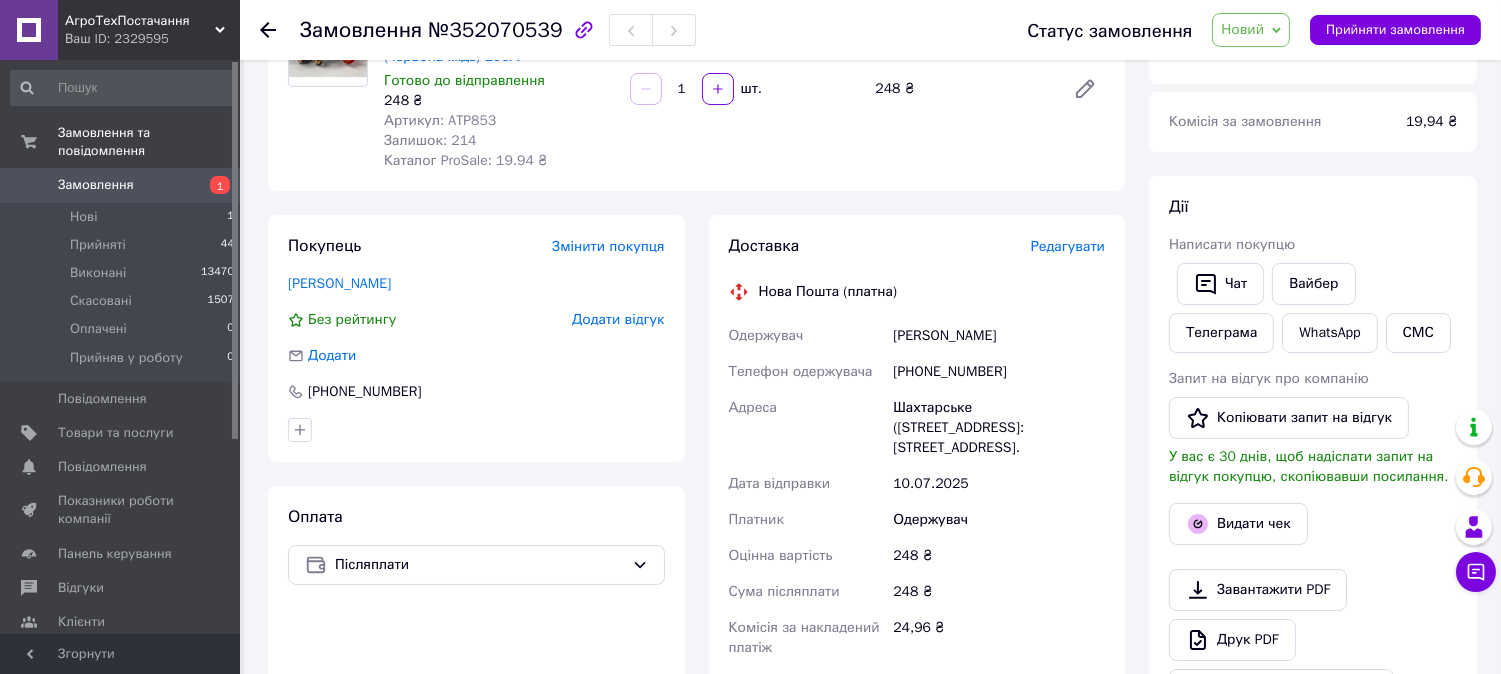 drag, startPoint x: 728, startPoint y: 331, endPoint x: 1085, endPoint y: 446, distance: 375.06534 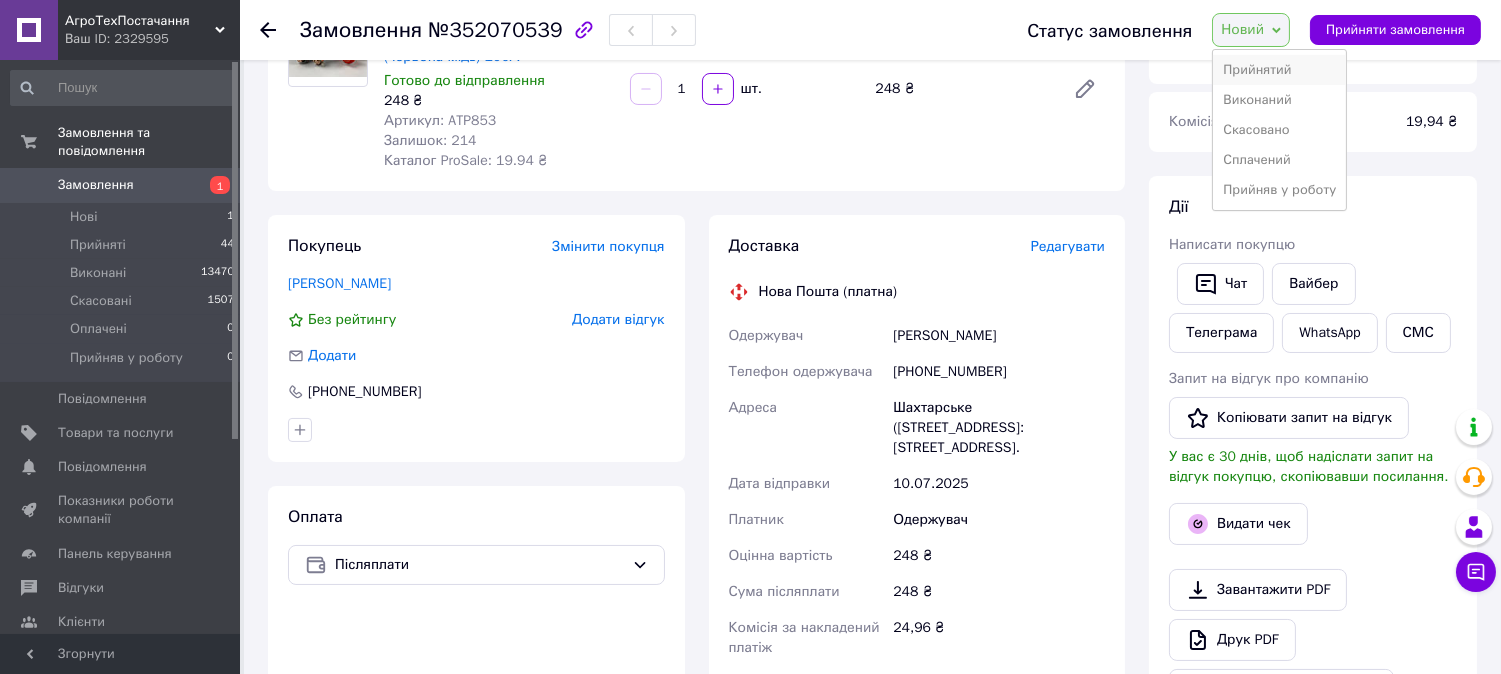 click on "Прийнятий" at bounding box center [1257, 69] 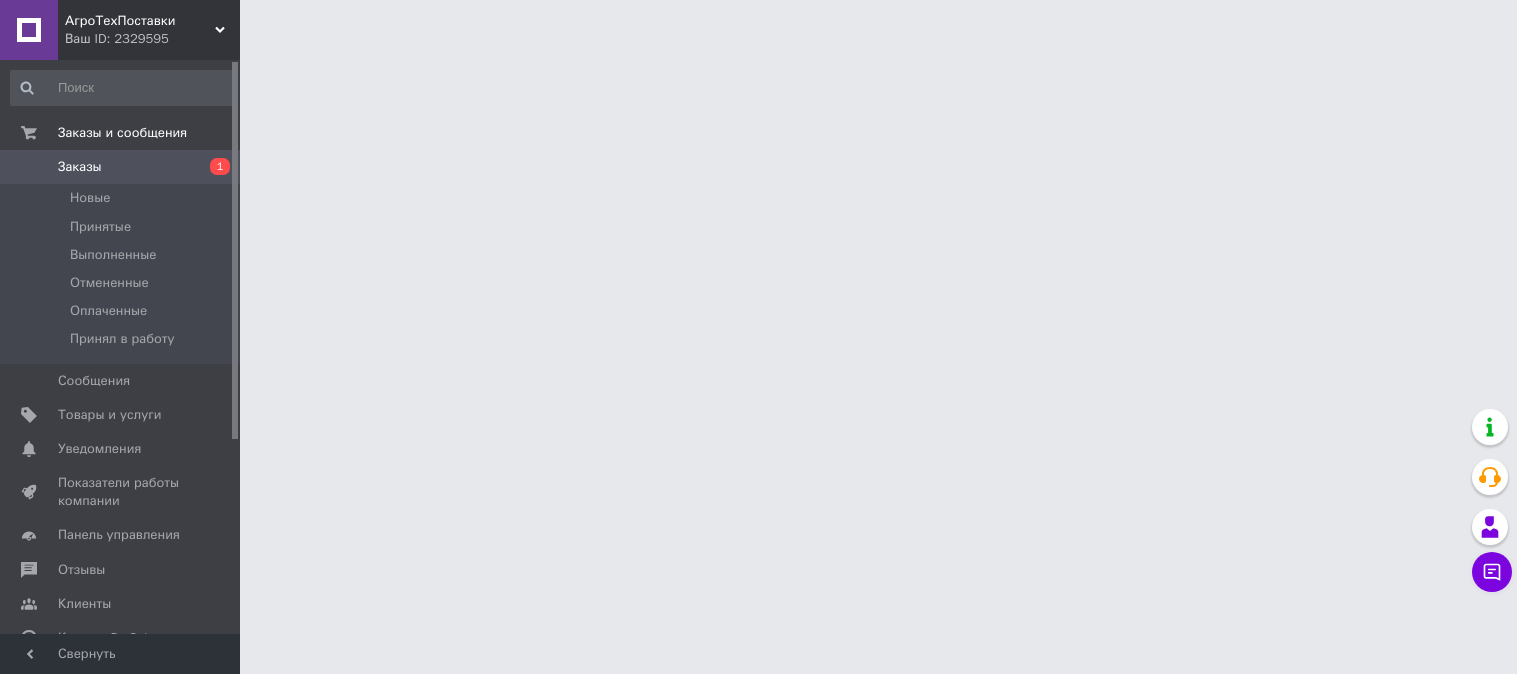 scroll, scrollTop: 0, scrollLeft: 0, axis: both 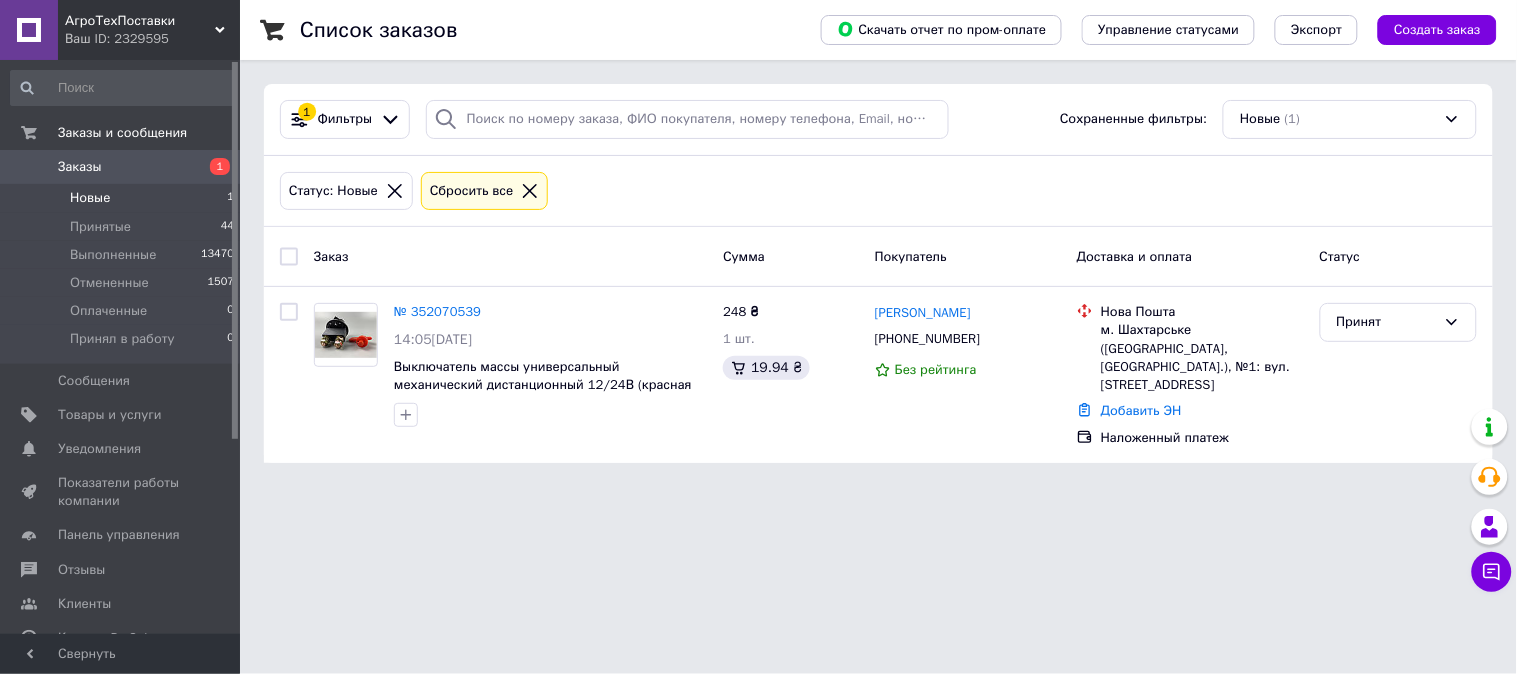 click on "Новые 1" at bounding box center [123, 198] 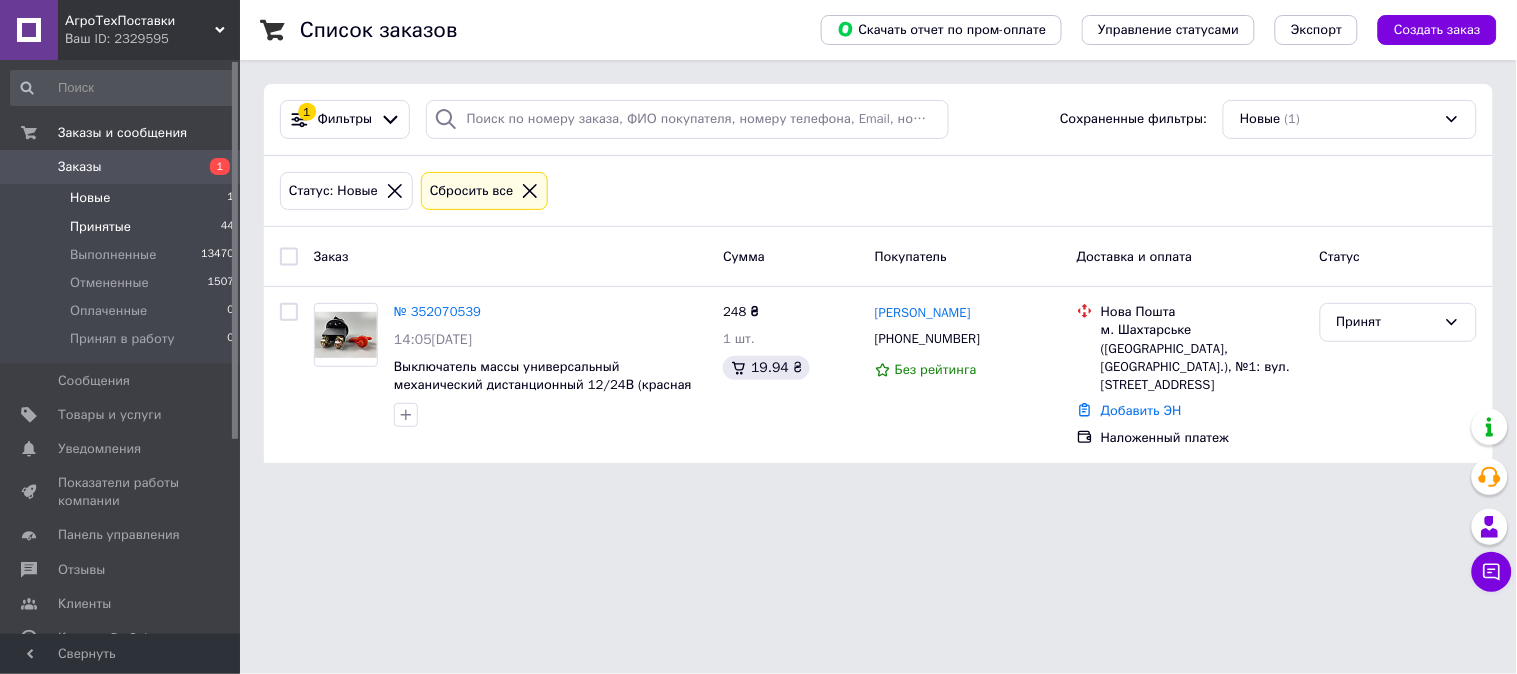 click on "Принятые 44" at bounding box center (123, 227) 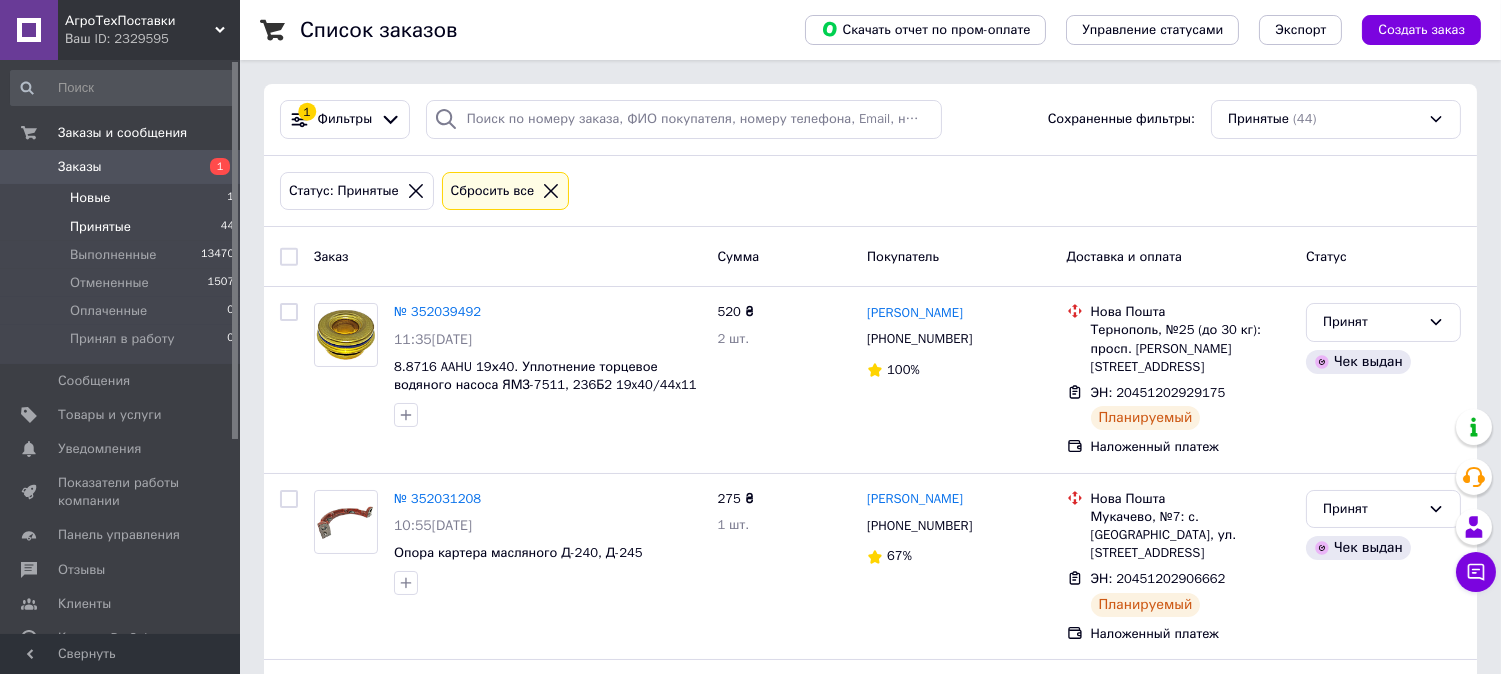 click on "Новые 1" at bounding box center (123, 198) 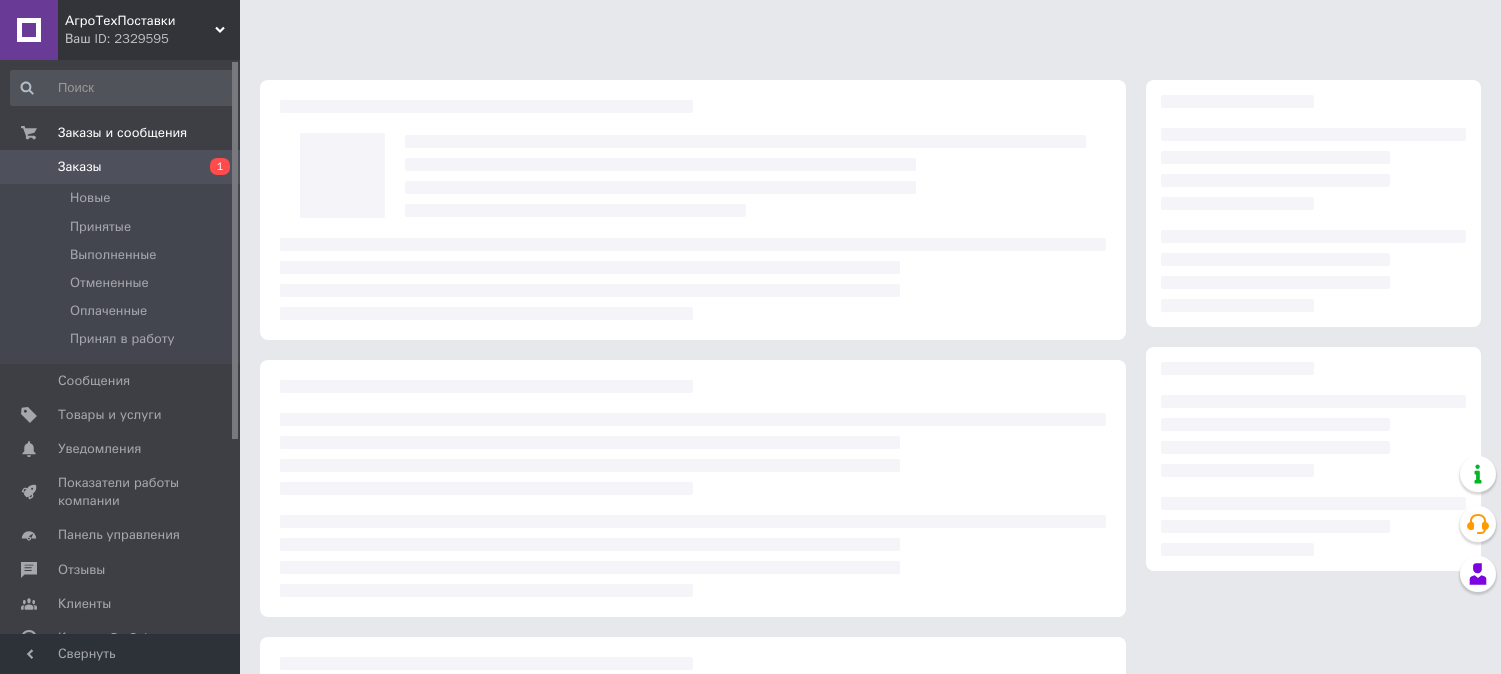 scroll, scrollTop: 0, scrollLeft: 0, axis: both 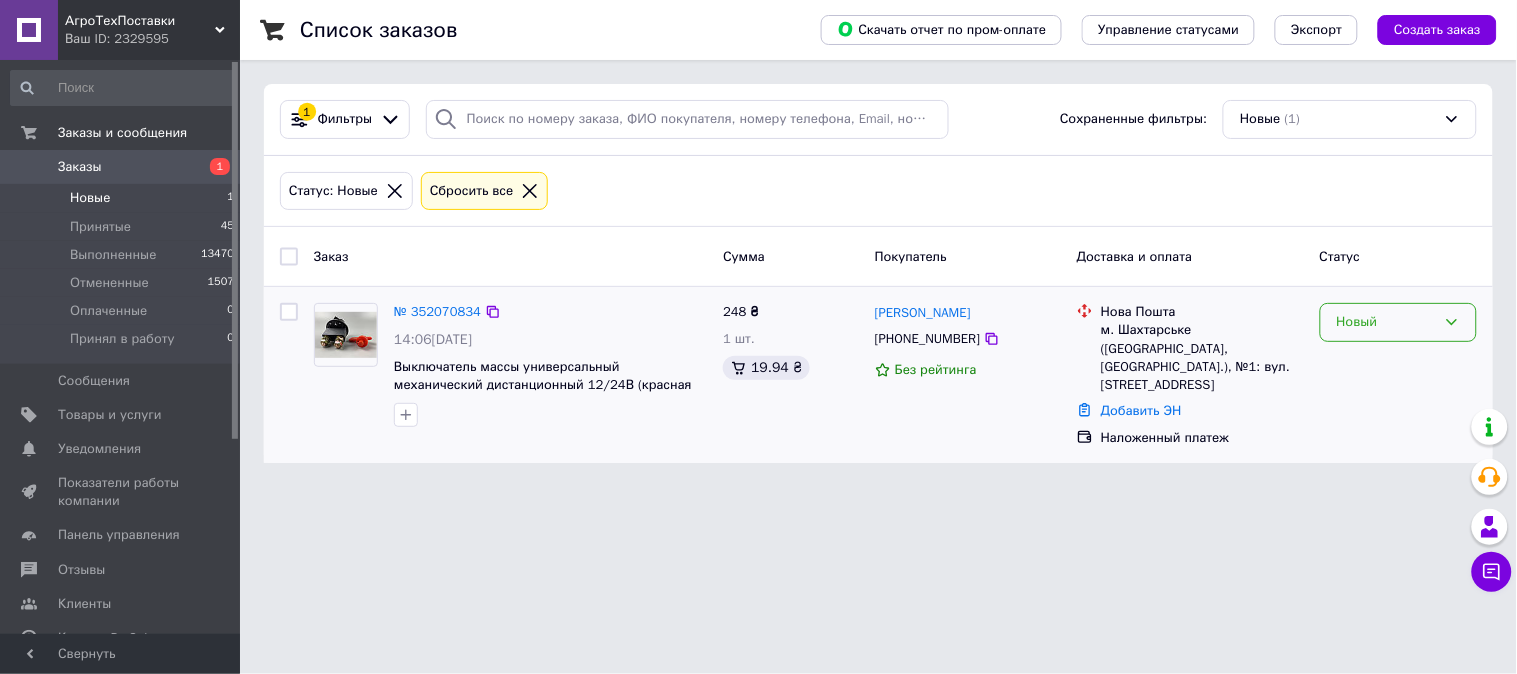 click on "Новый" at bounding box center (1386, 322) 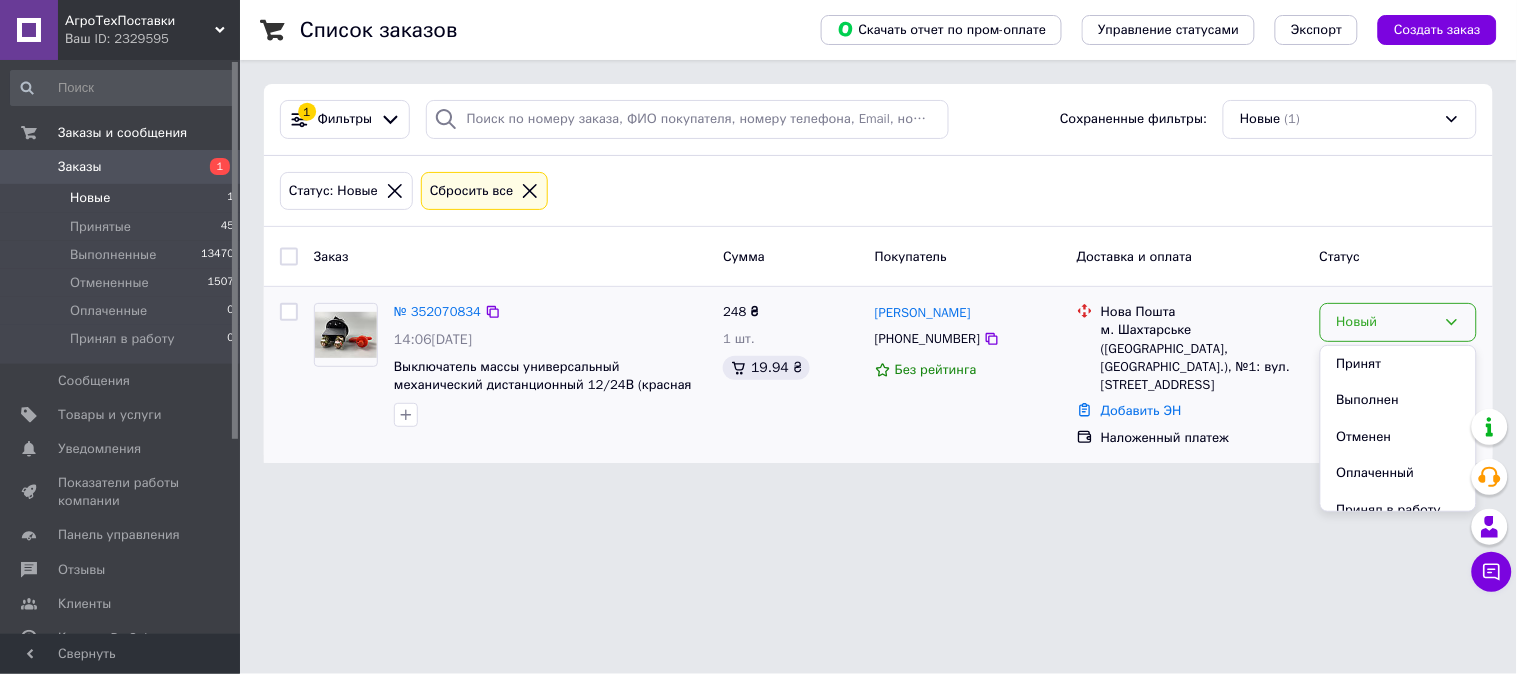 click on "Принят" at bounding box center (1398, 364) 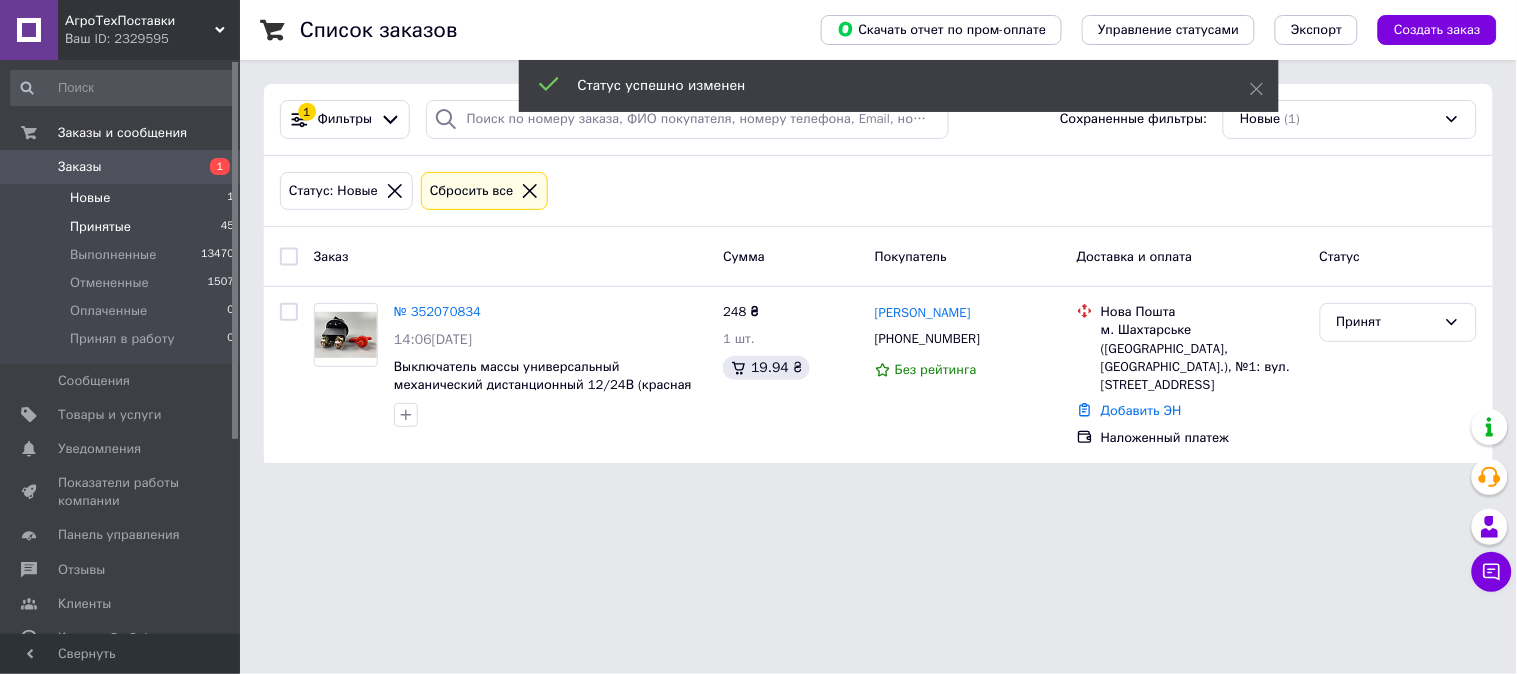 click on "Принятые 45" at bounding box center (123, 227) 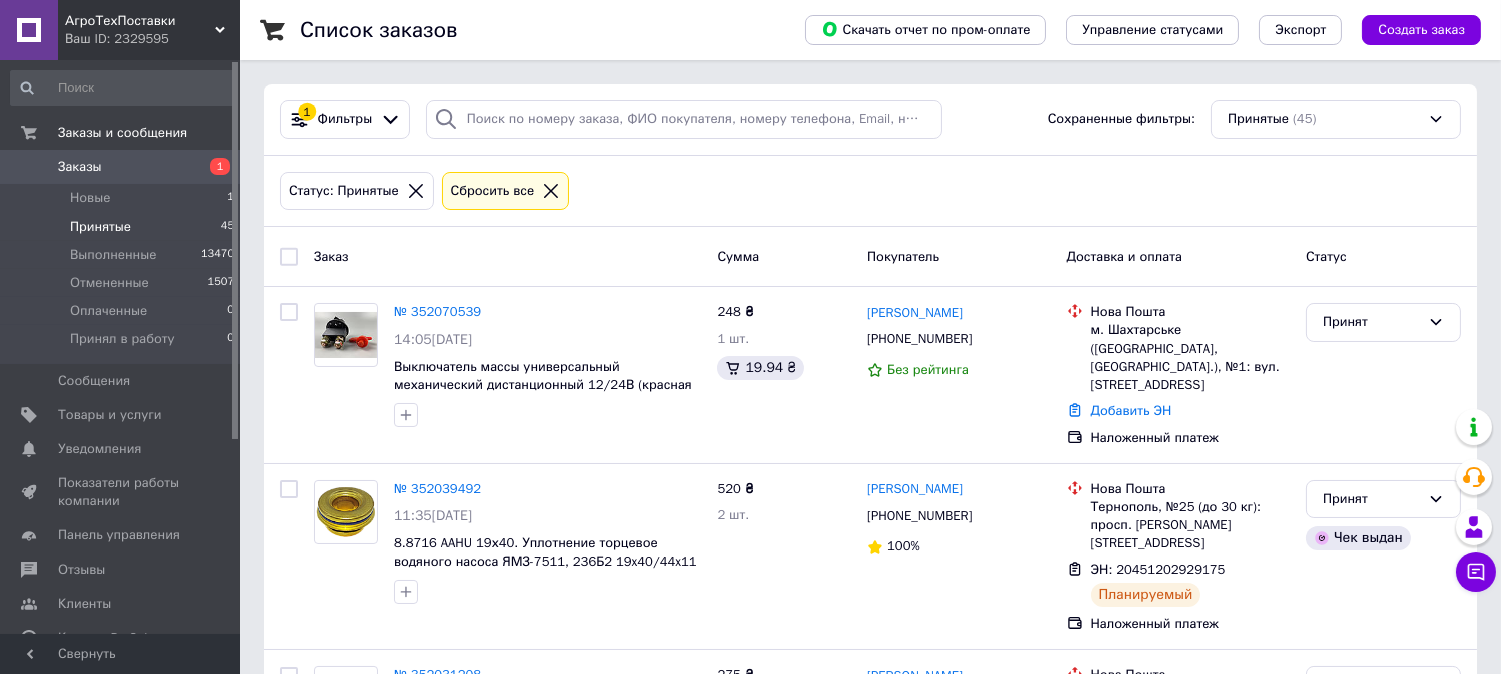 click on "Заказы" at bounding box center (121, 167) 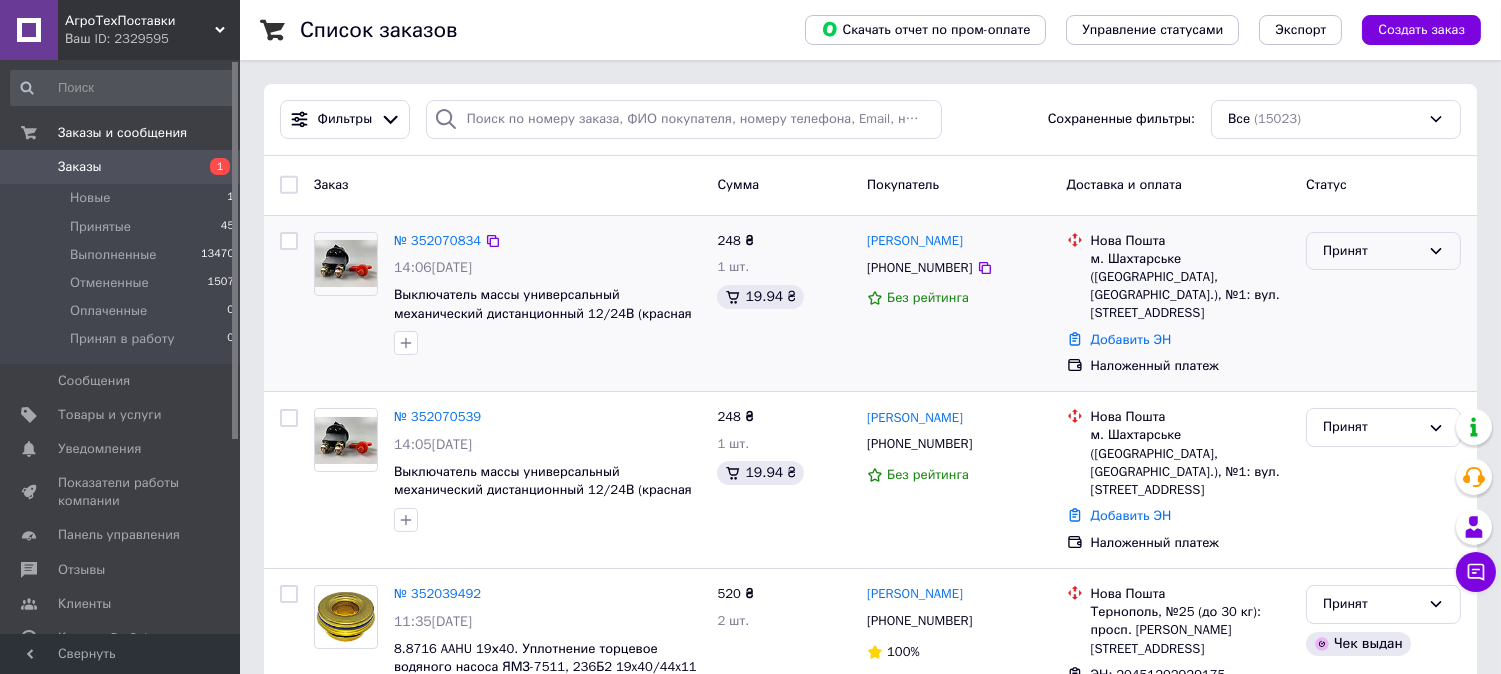 click on "Принят" at bounding box center (1371, 251) 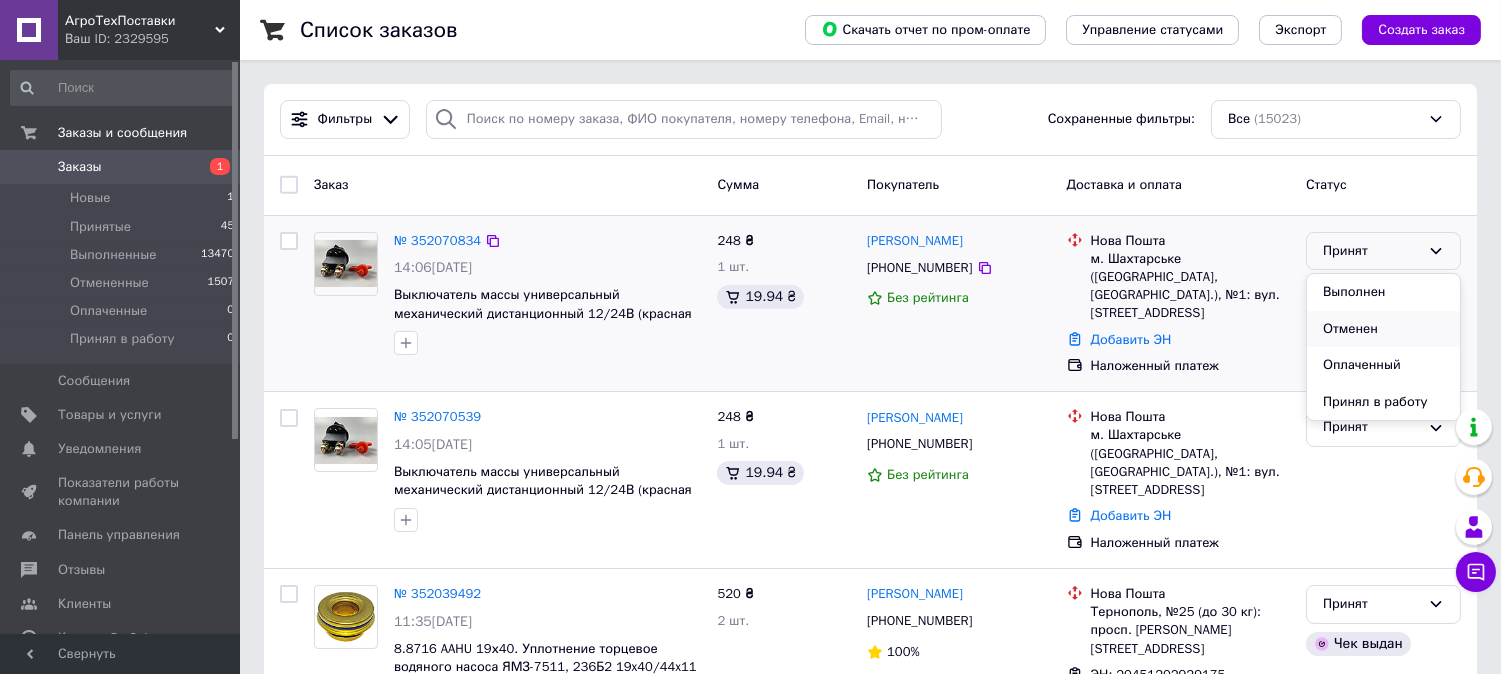 click on "Отменен" at bounding box center [1383, 329] 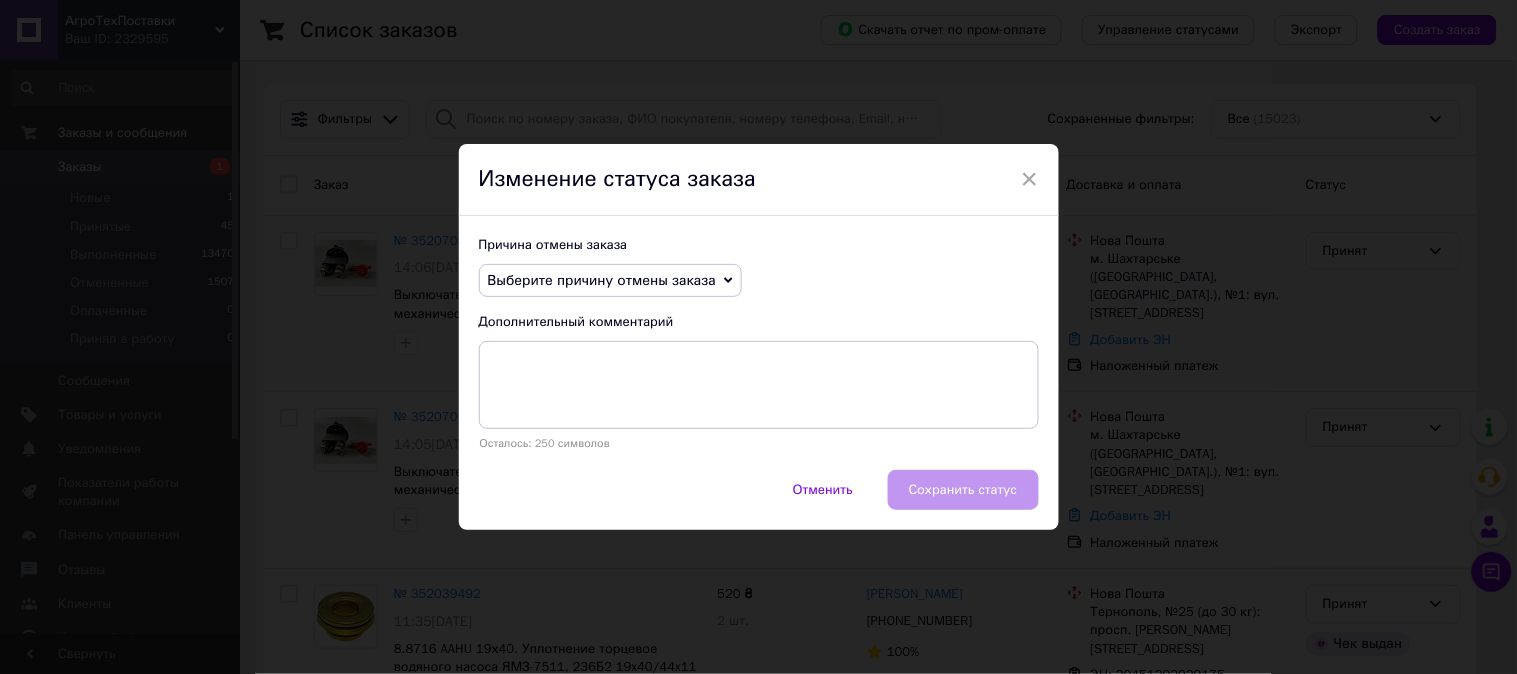 click on "Выберите причину отмены заказа" at bounding box center (602, 280) 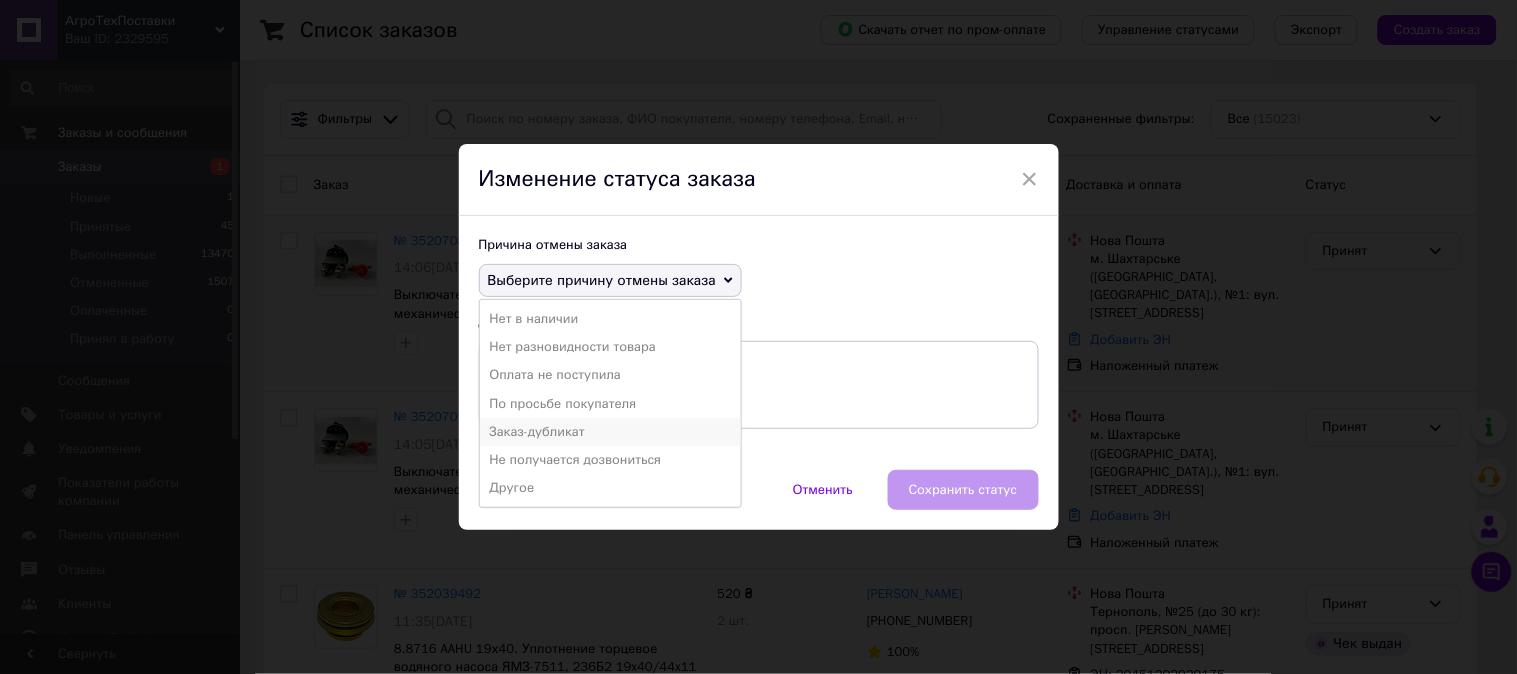 click on "Заказ-дубликат" at bounding box center [610, 432] 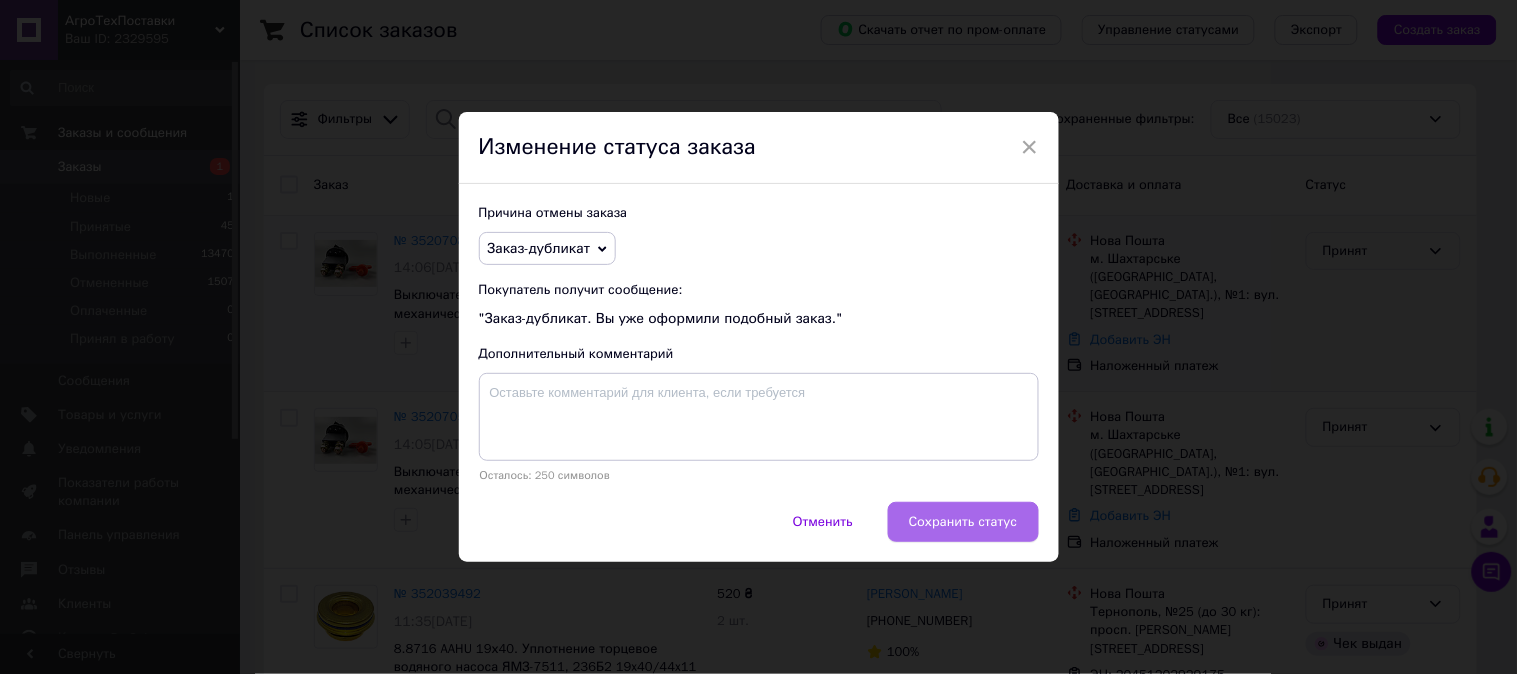 click on "Сохранить статус" at bounding box center (963, 522) 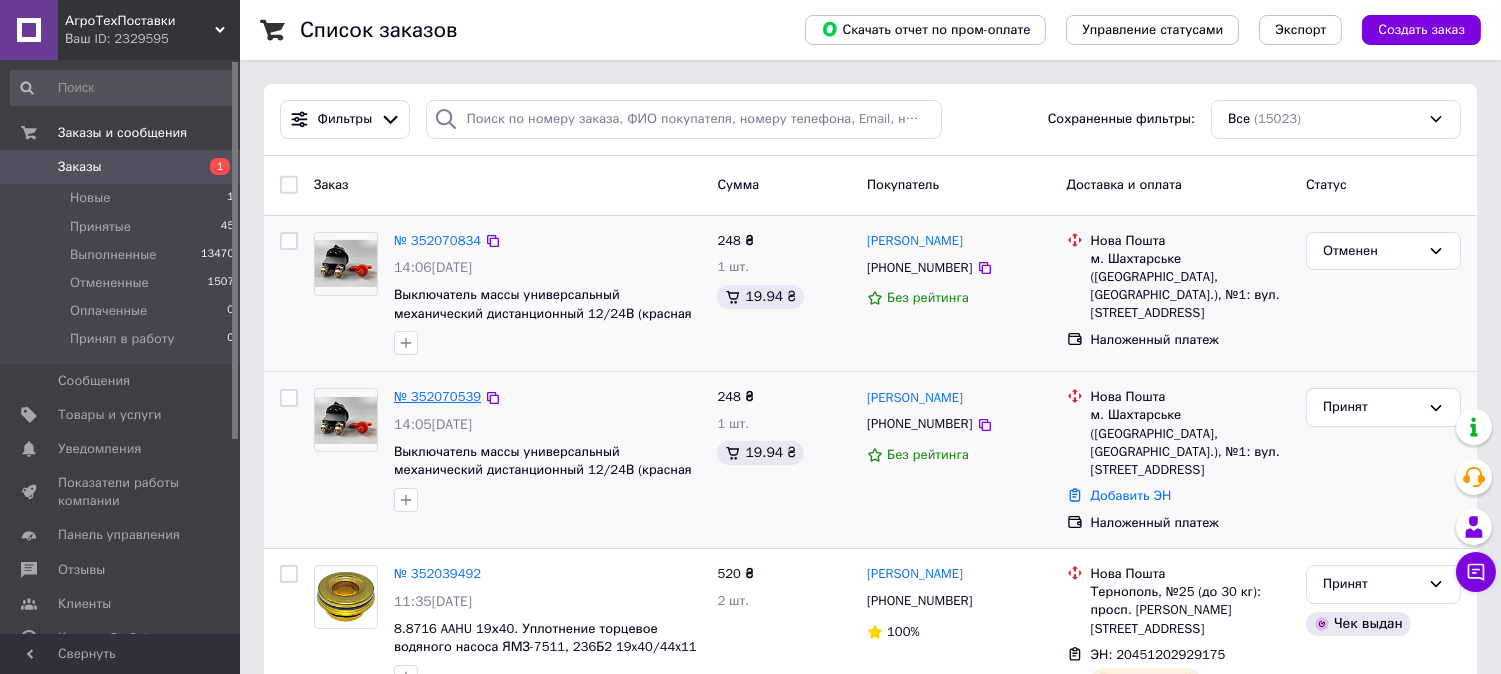 click on "№ 352070539" at bounding box center [437, 396] 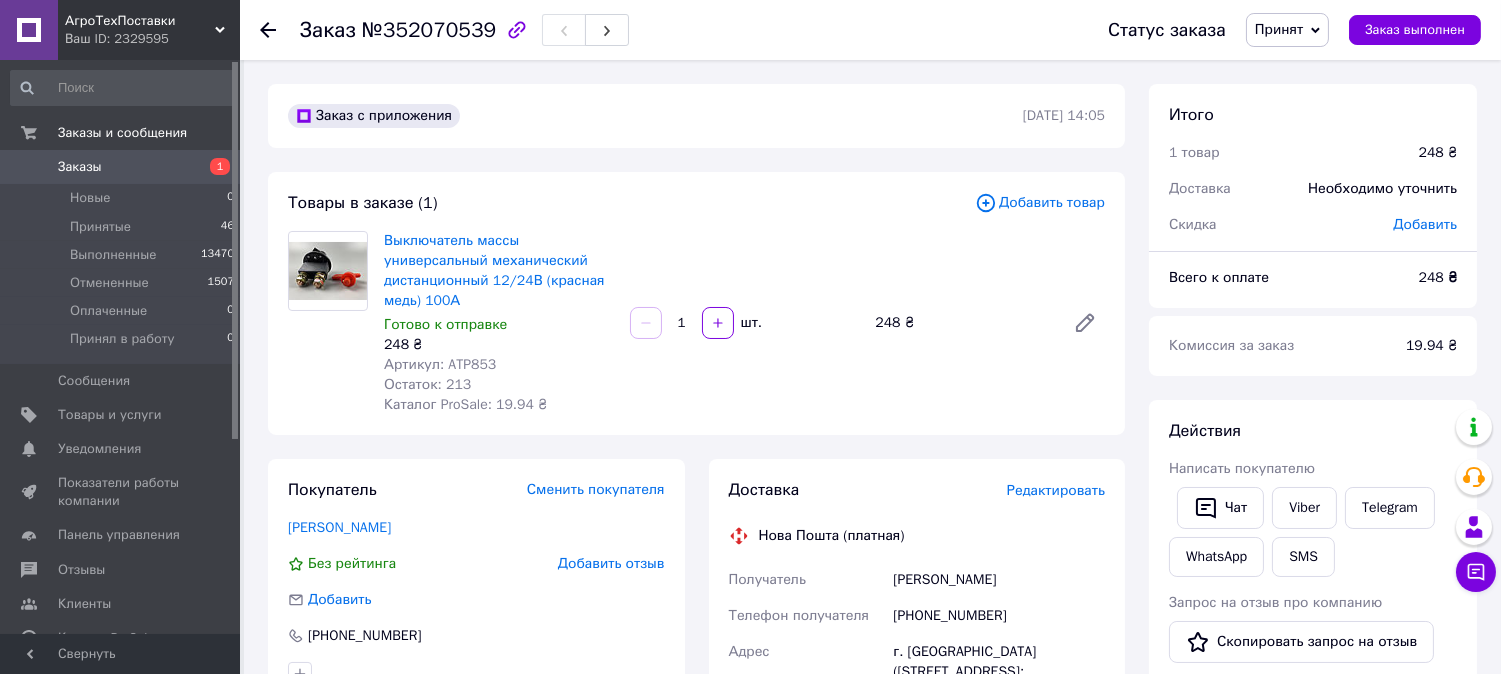 click on "Редактировать" at bounding box center (1056, 490) 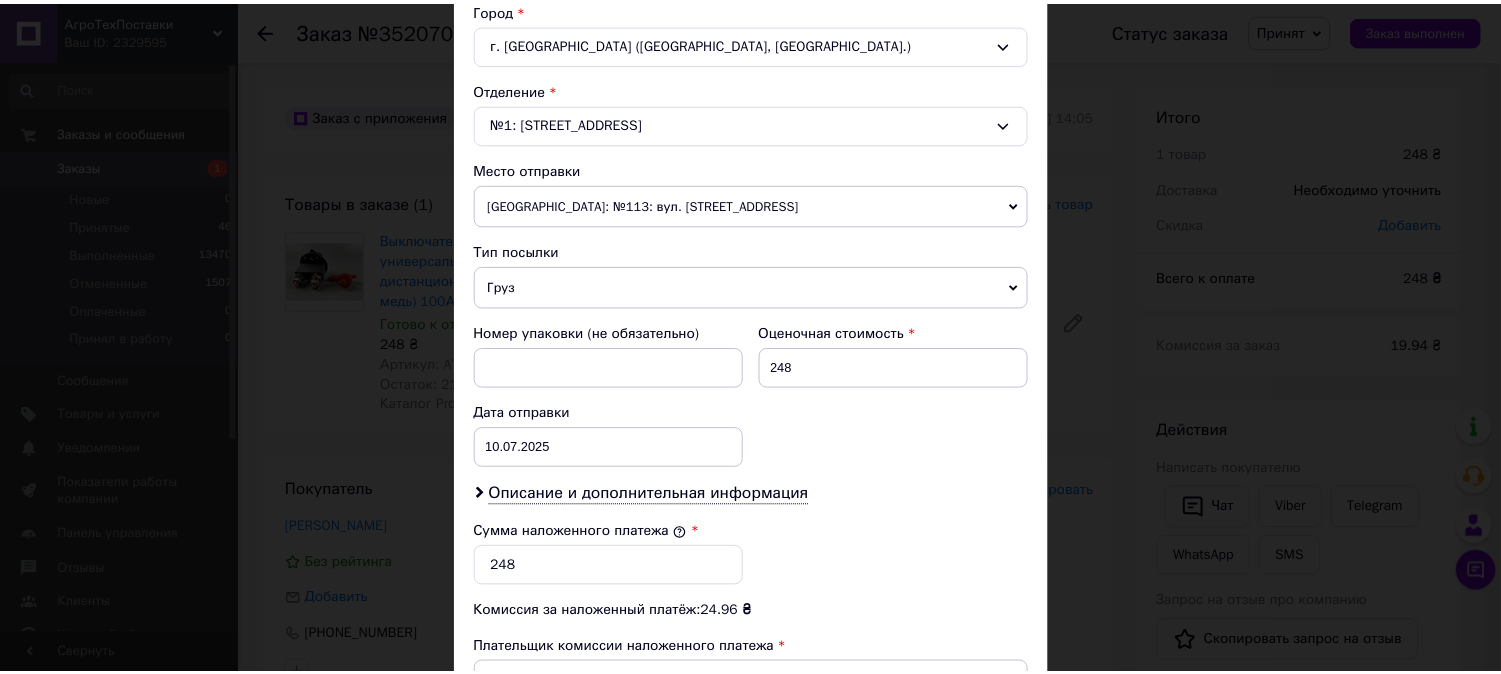 scroll, scrollTop: 874, scrollLeft: 0, axis: vertical 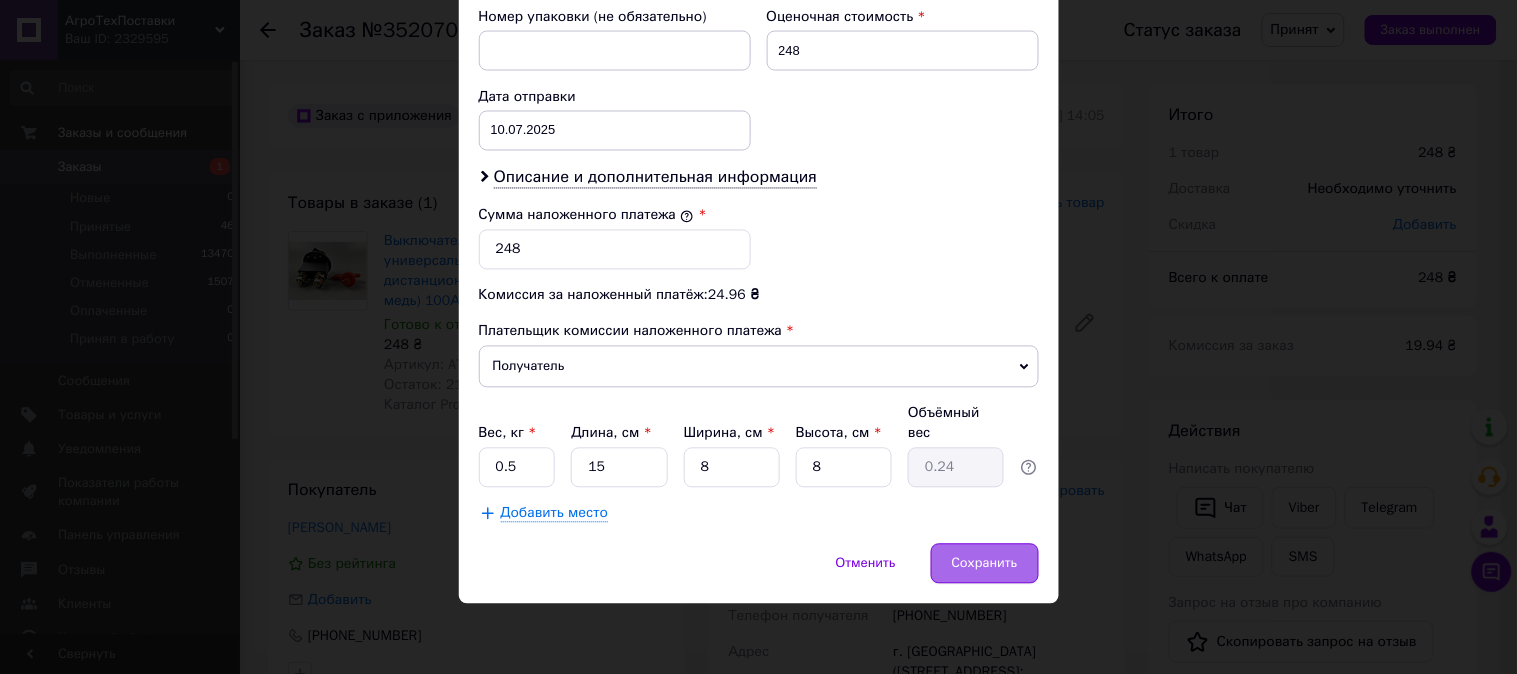 click on "Сохранить" at bounding box center [985, 564] 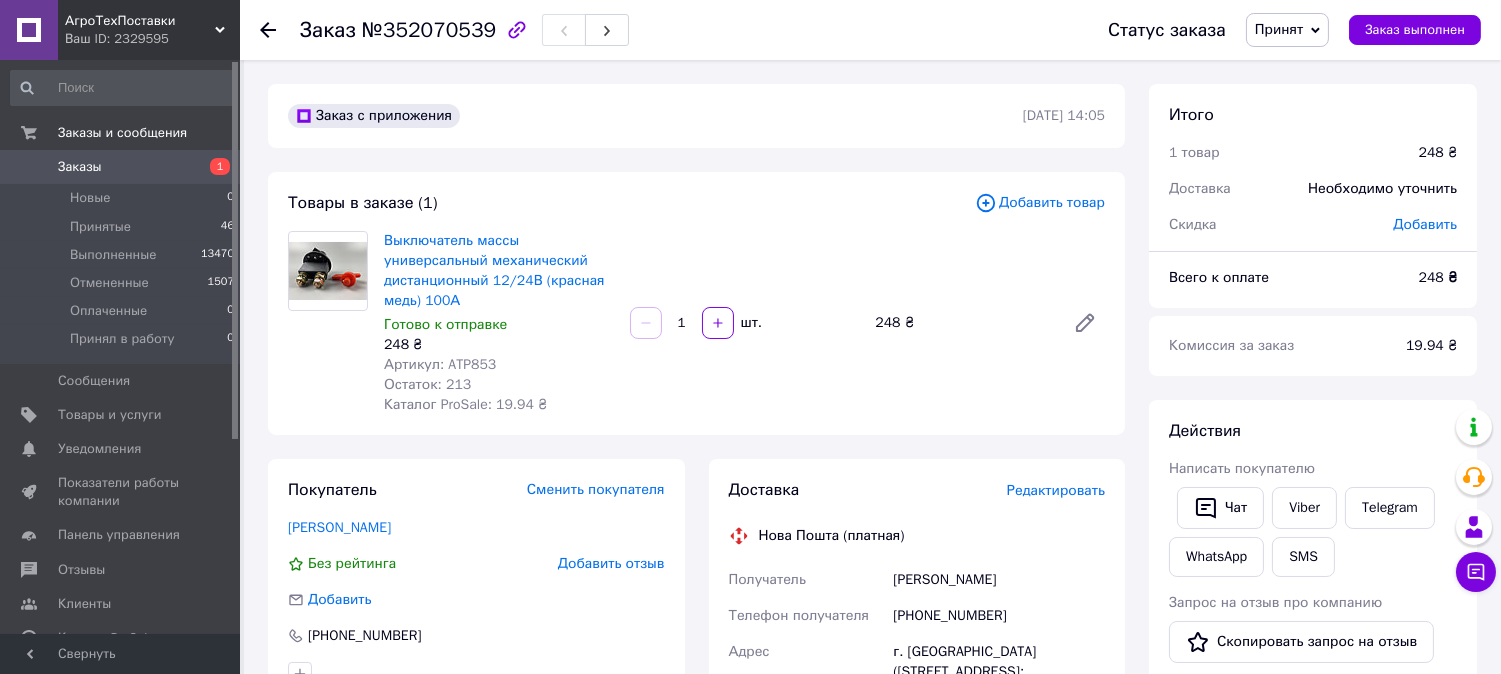 scroll, scrollTop: 555, scrollLeft: 0, axis: vertical 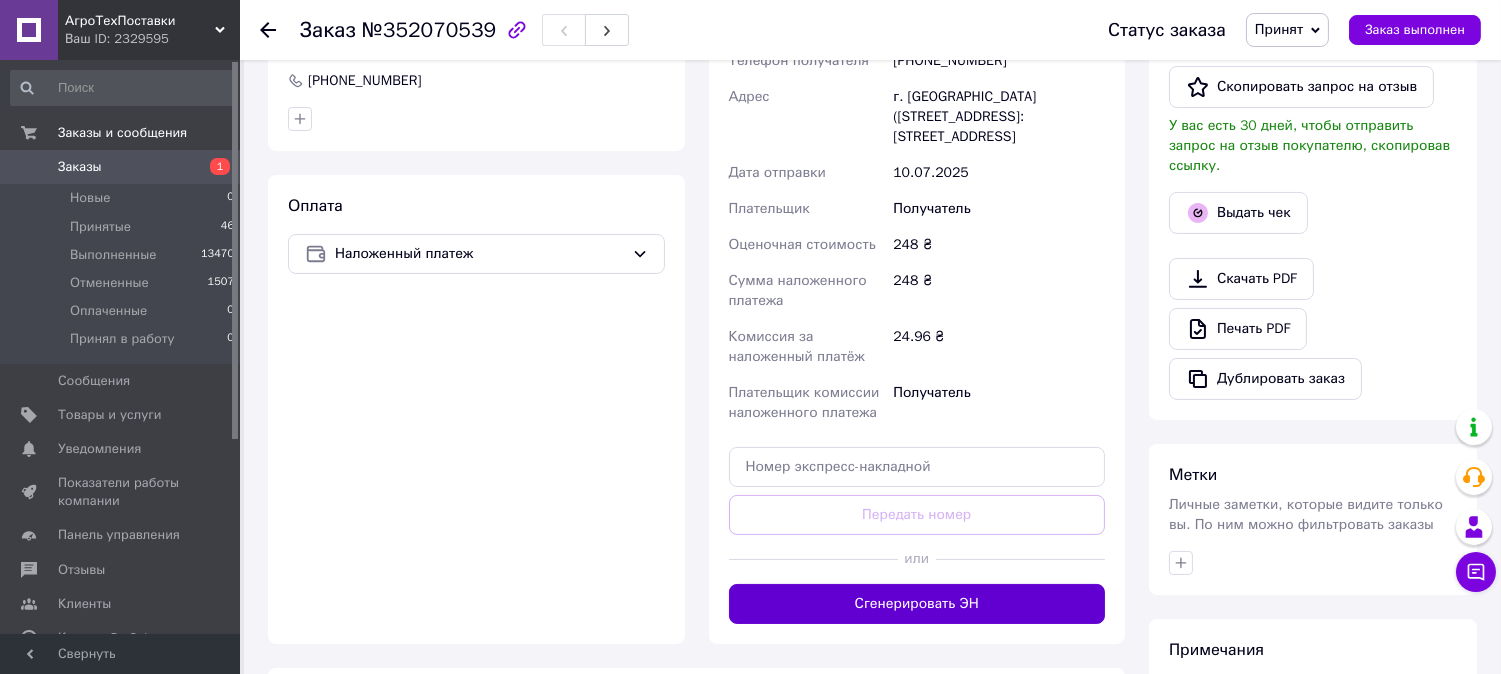 click on "Сгенерировать ЭН" at bounding box center (917, 604) 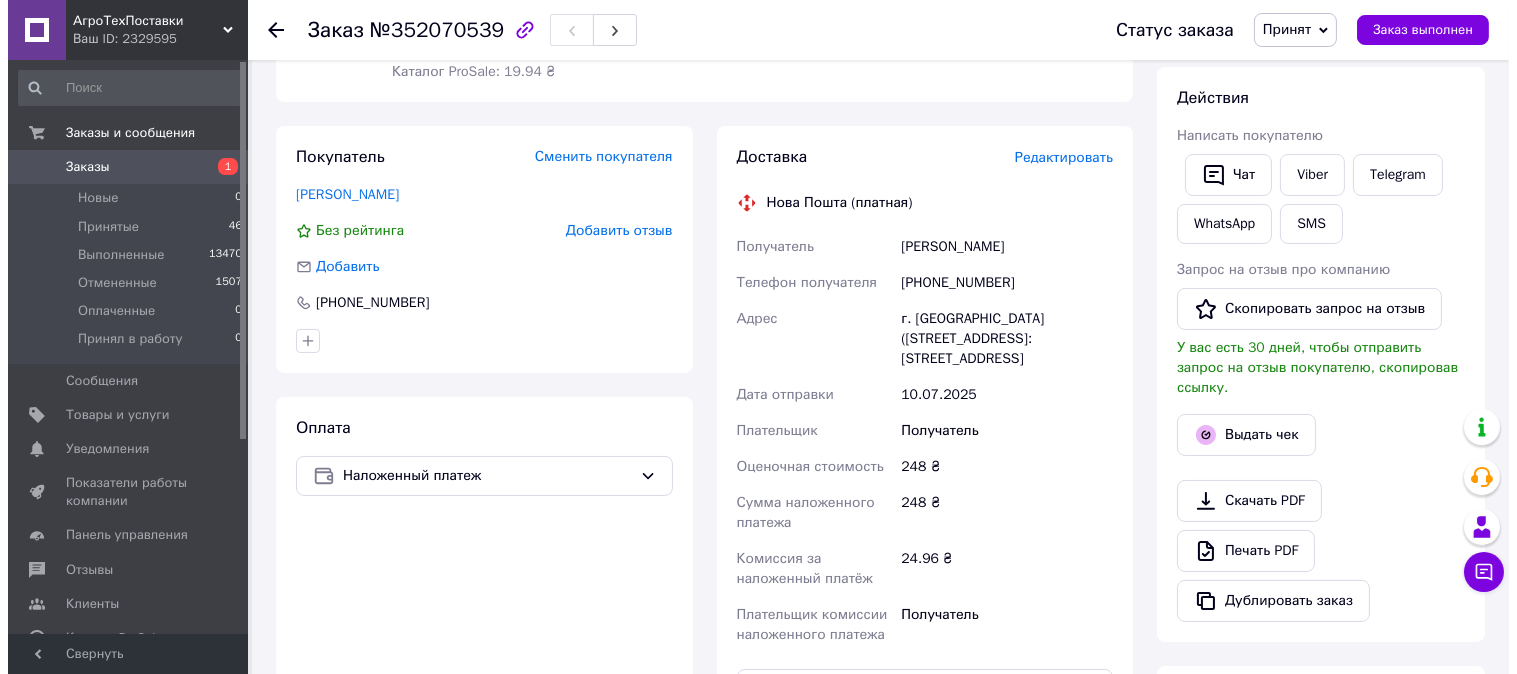 scroll, scrollTop: 222, scrollLeft: 0, axis: vertical 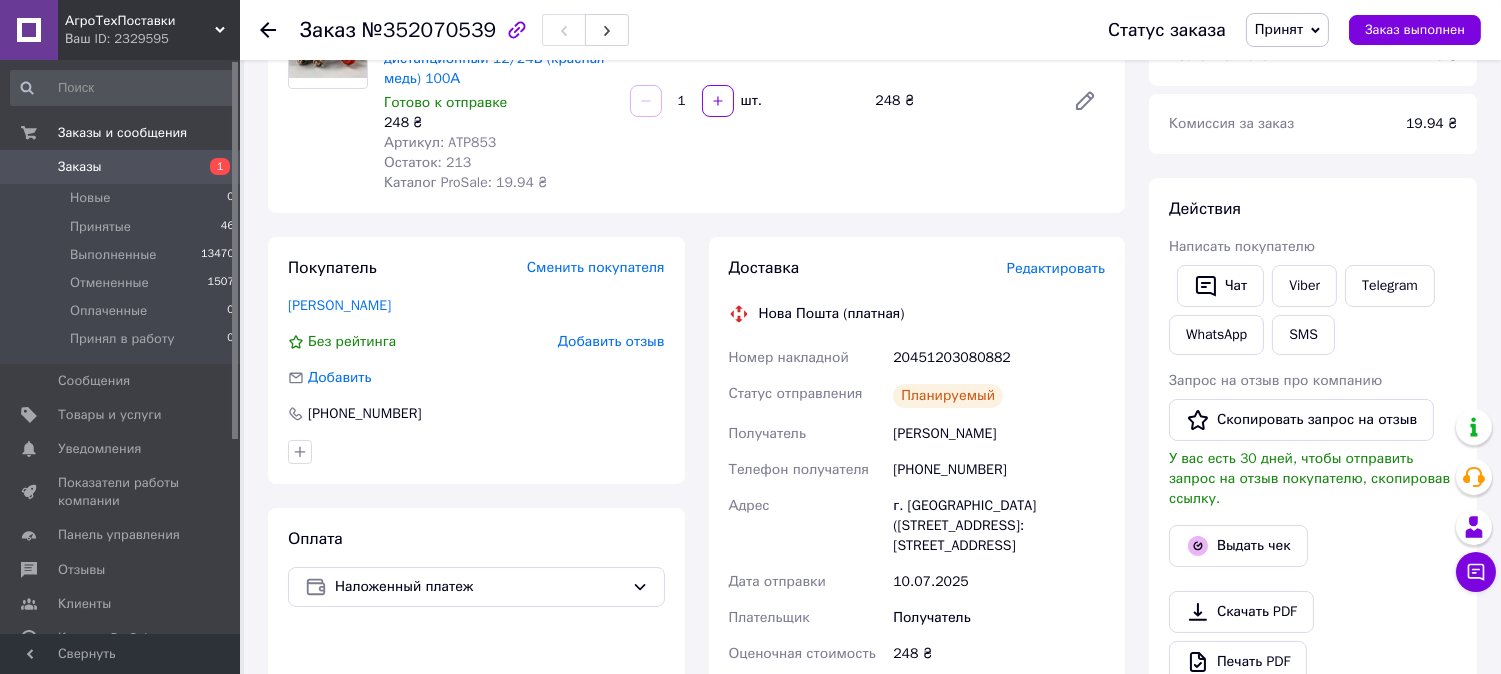 drag, startPoint x: 891, startPoint y: 351, endPoint x: 1033, endPoint y: 574, distance: 264.37283 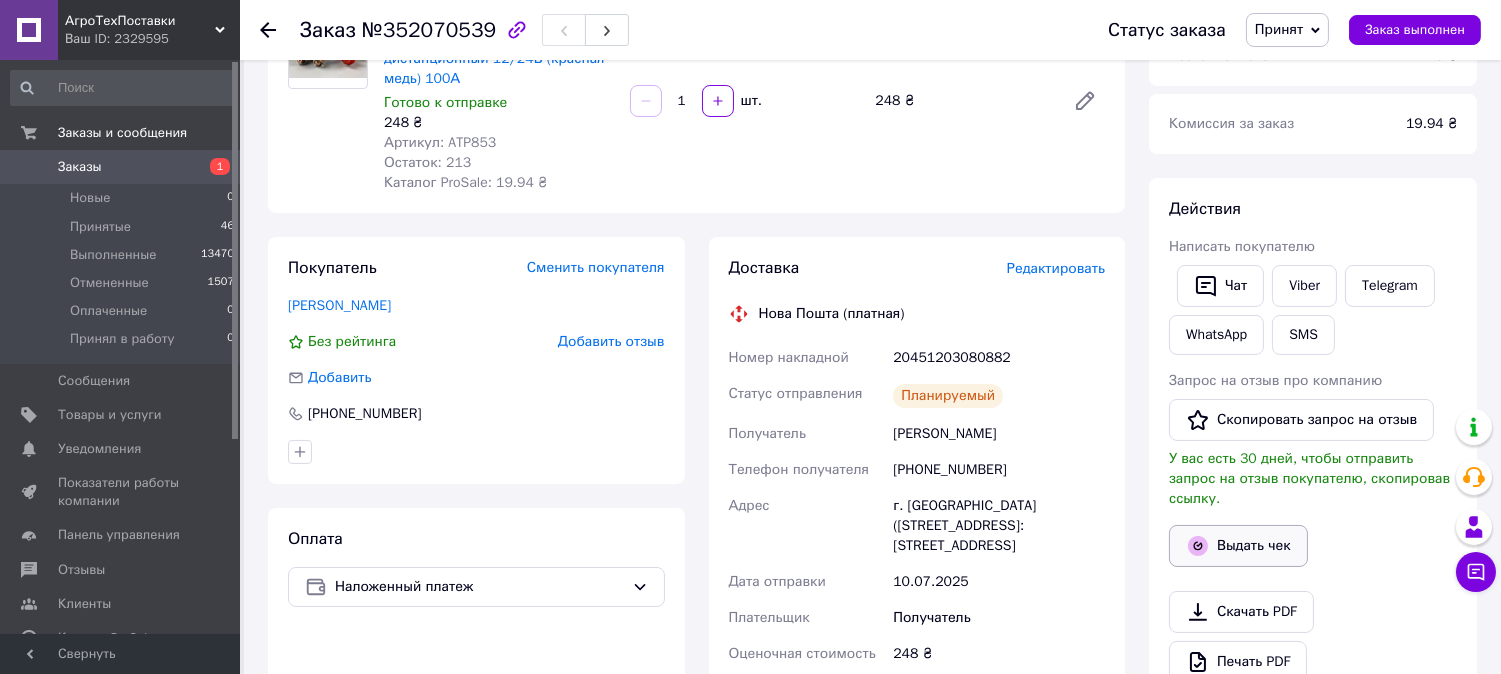 click on "Выдать чек" at bounding box center [1238, 546] 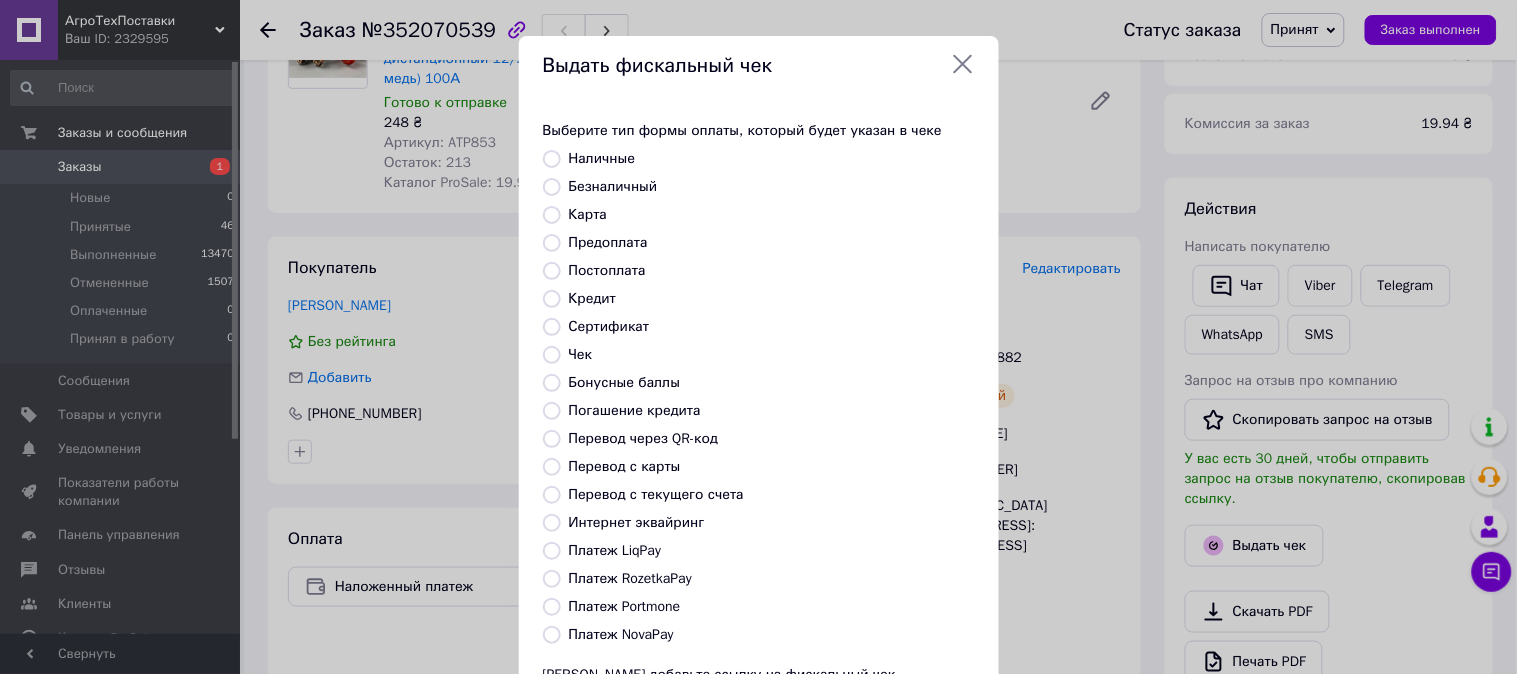 click on "Безналичный" at bounding box center [552, 187] 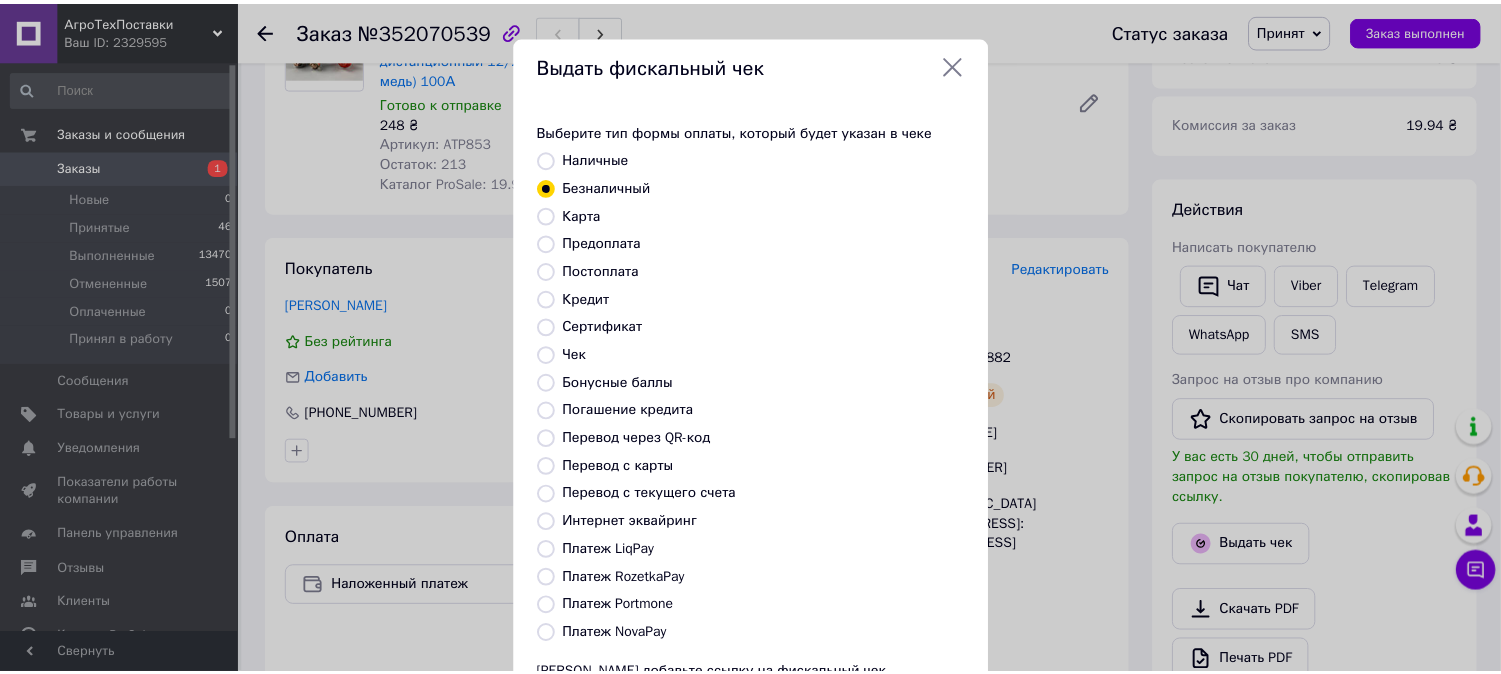 scroll, scrollTop: 185, scrollLeft: 0, axis: vertical 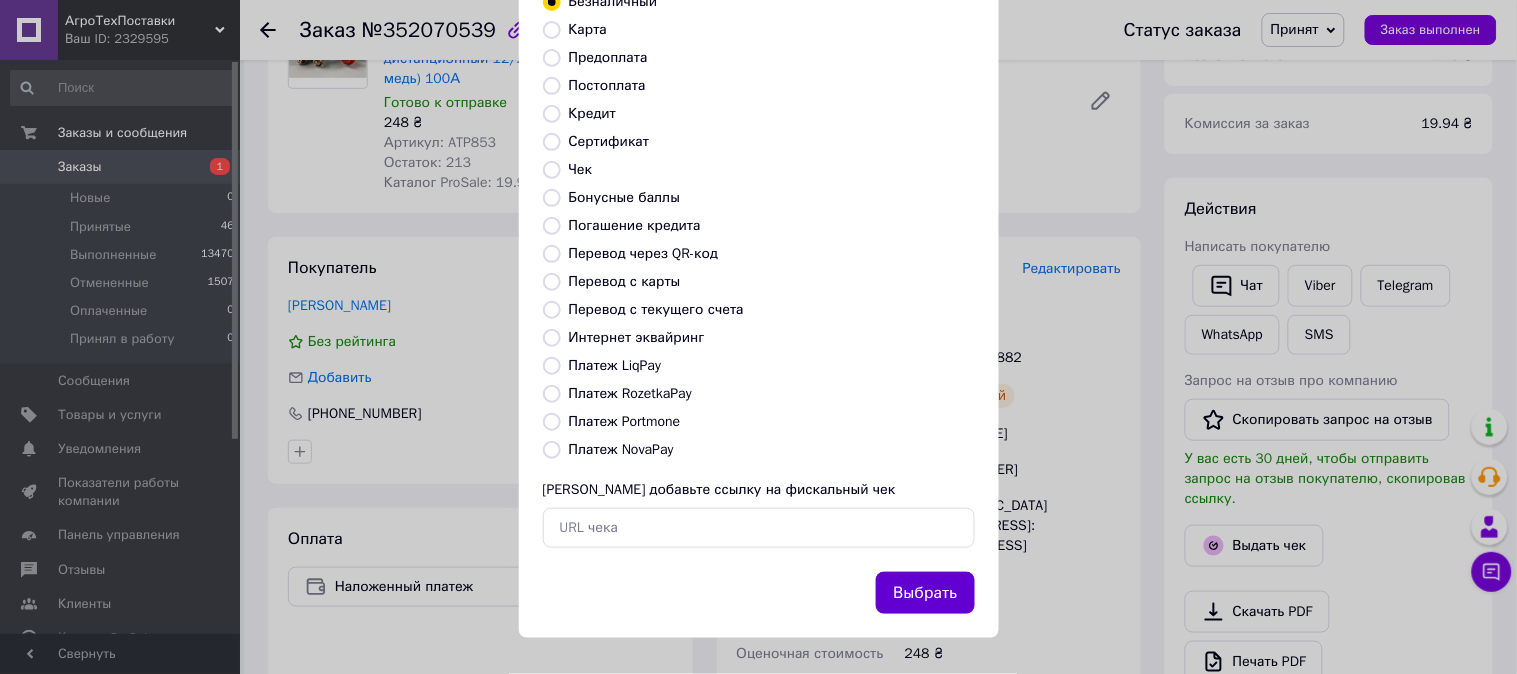 click on "Выбрать" at bounding box center (925, 593) 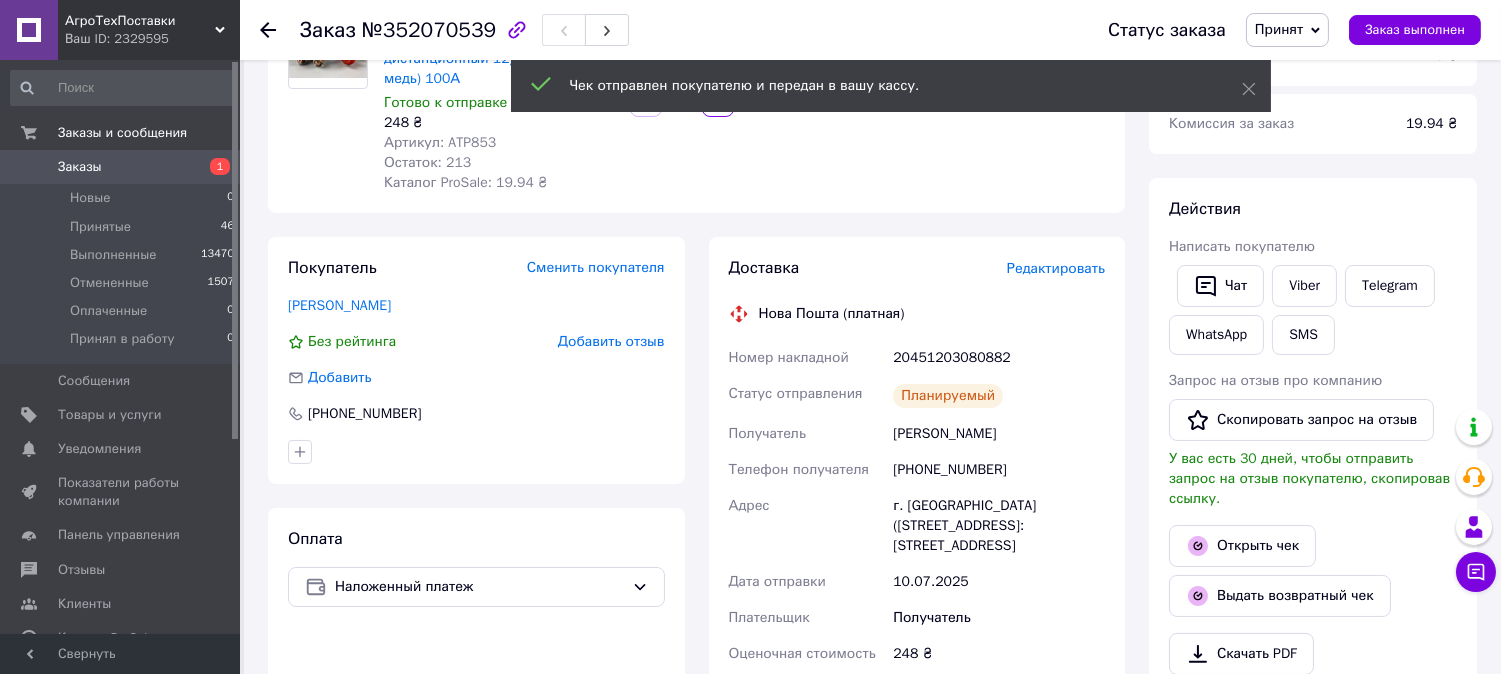 scroll, scrollTop: 0, scrollLeft: 0, axis: both 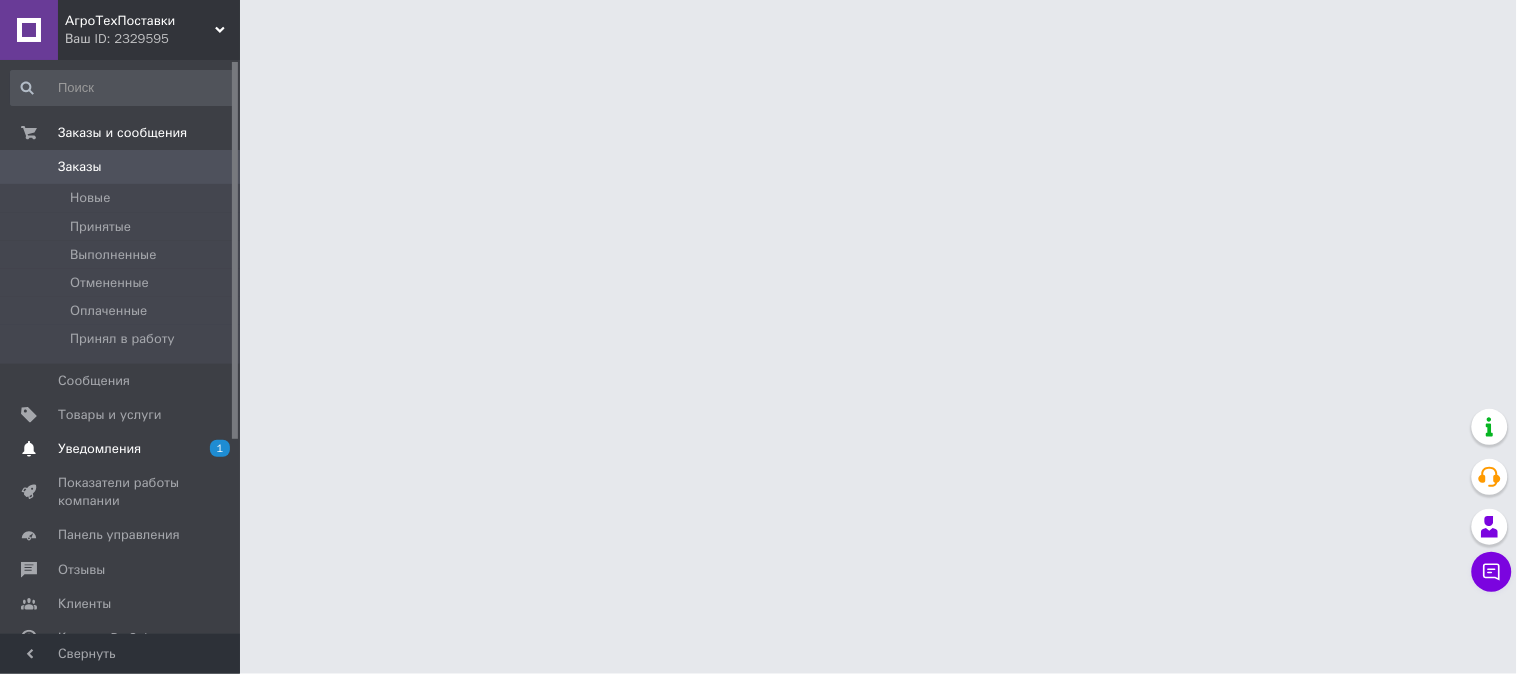 click on "Уведомления" at bounding box center (99, 449) 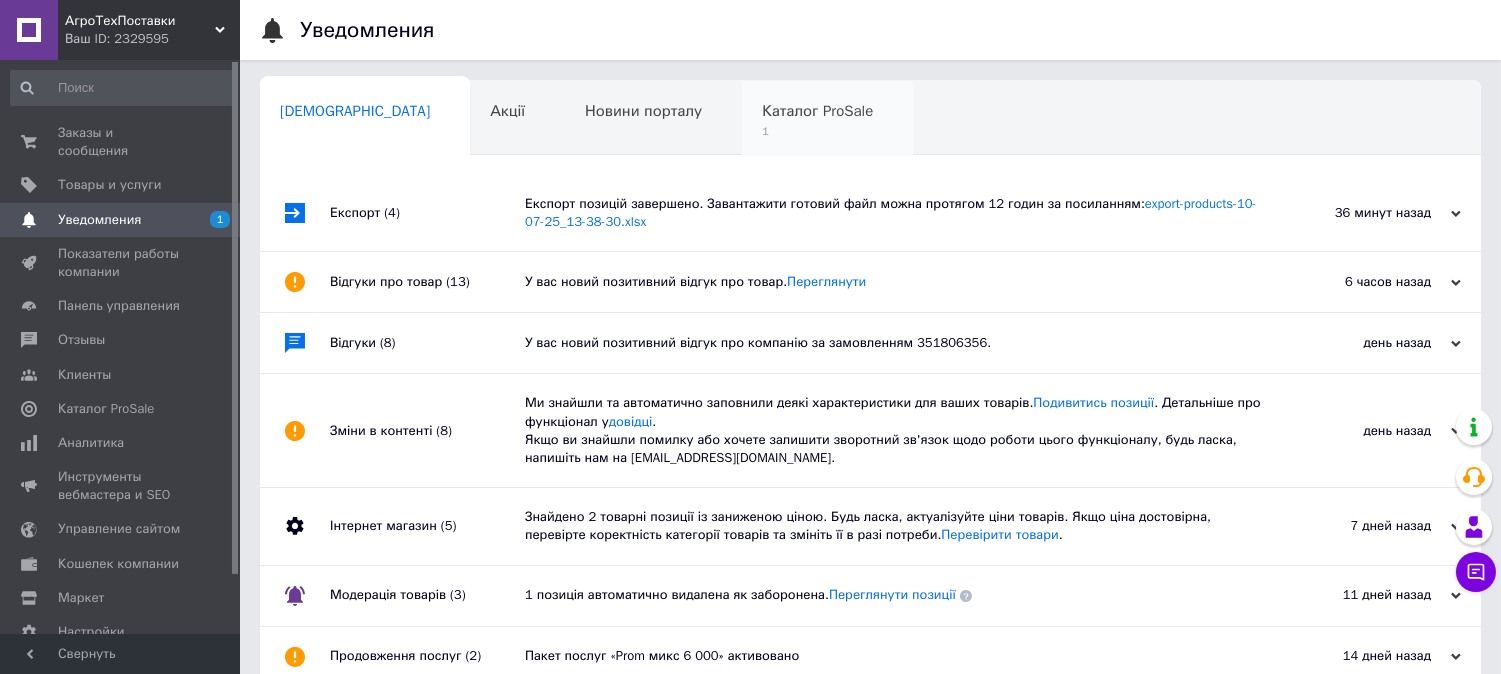 click on "Каталог ProSale" at bounding box center (817, 111) 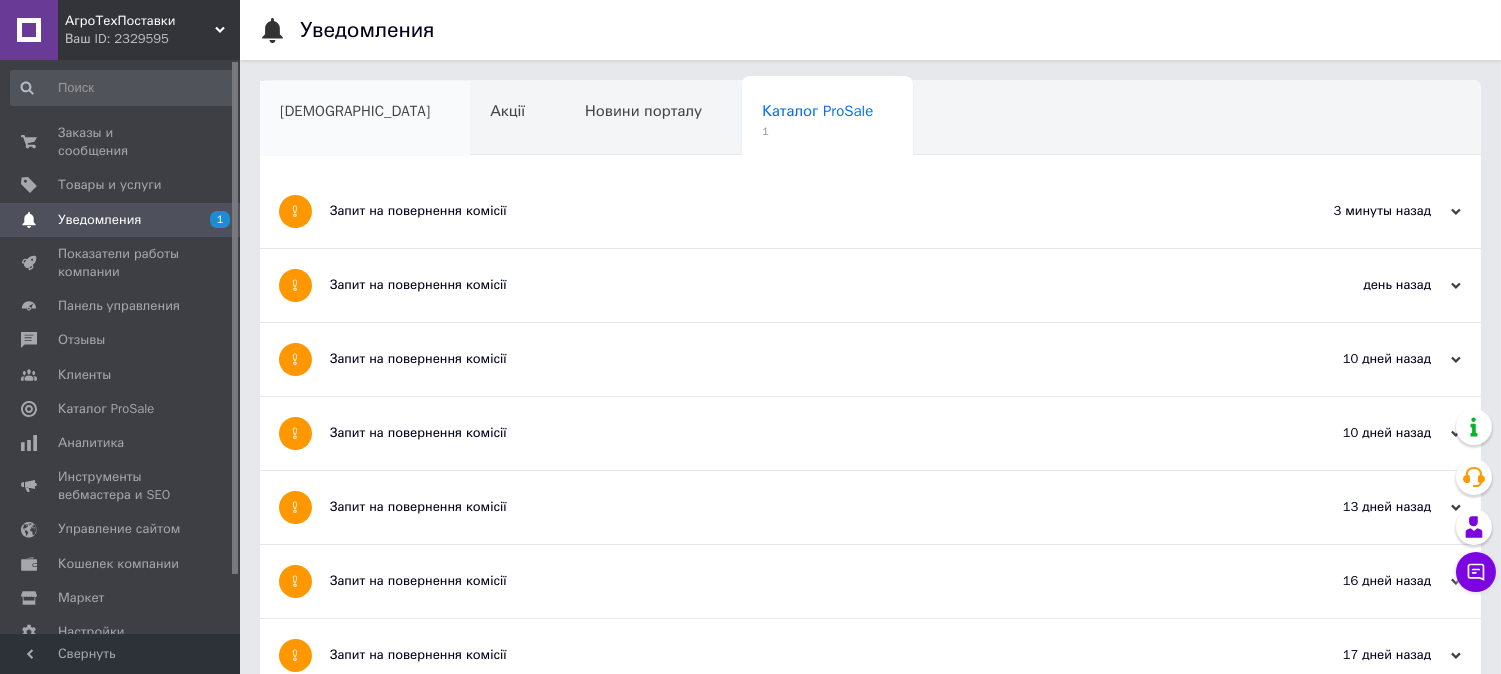 click on "Сповіщення" at bounding box center [355, 111] 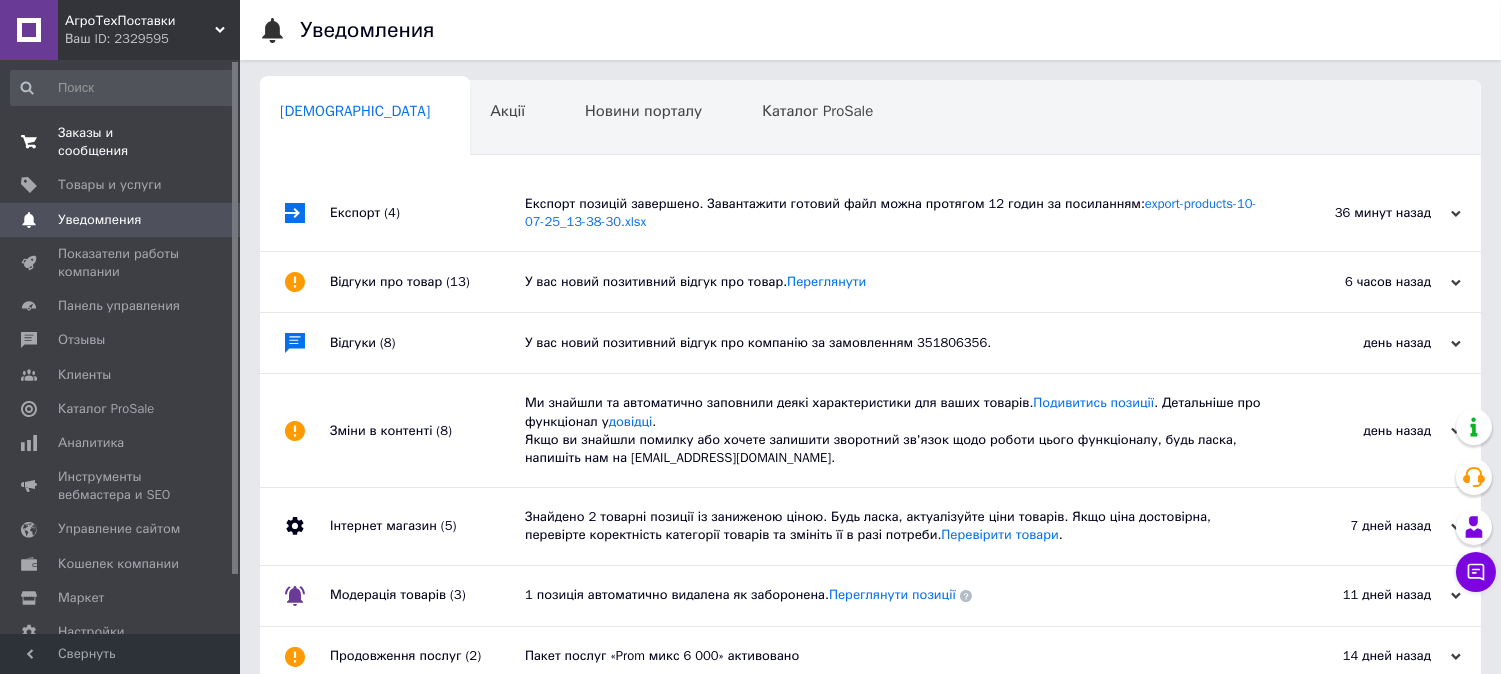 click on "Заказы и сообщения" at bounding box center (121, 142) 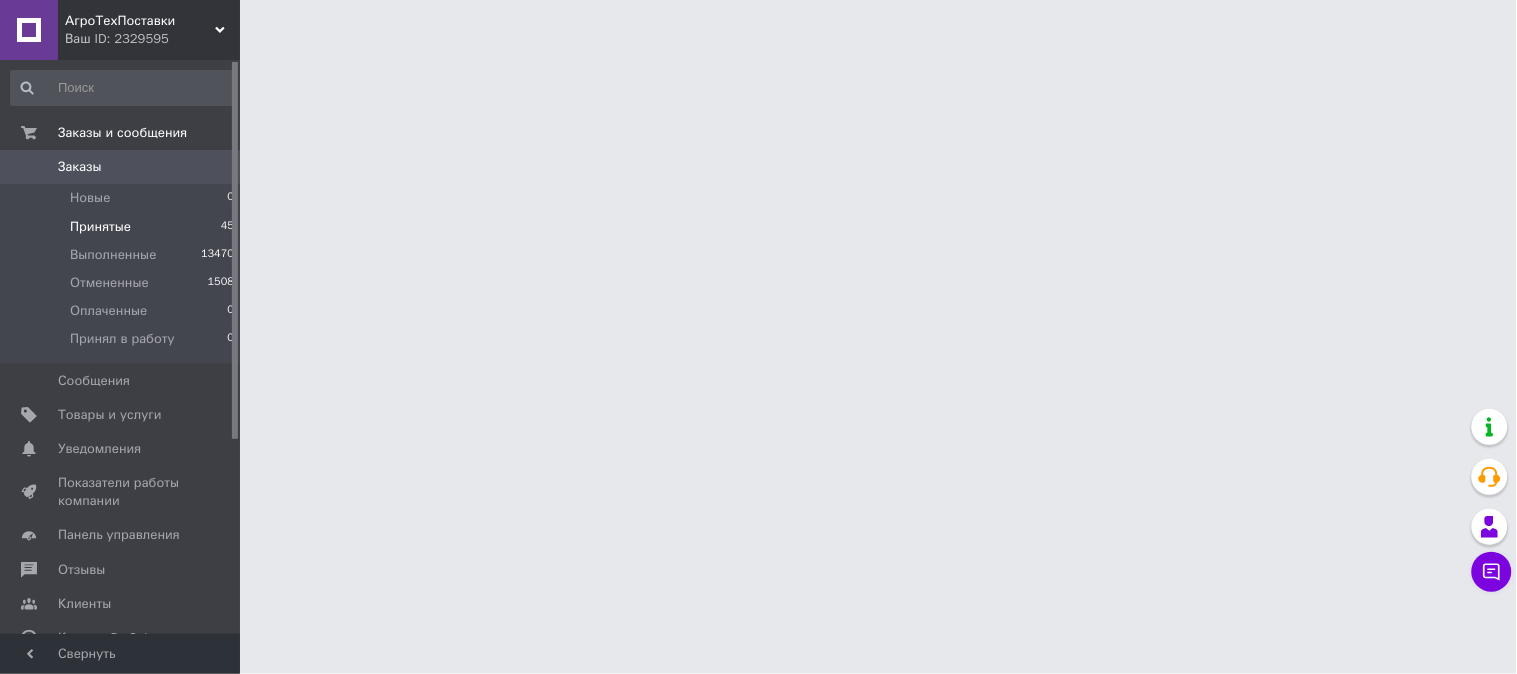 click on "Принятые 45" at bounding box center [123, 227] 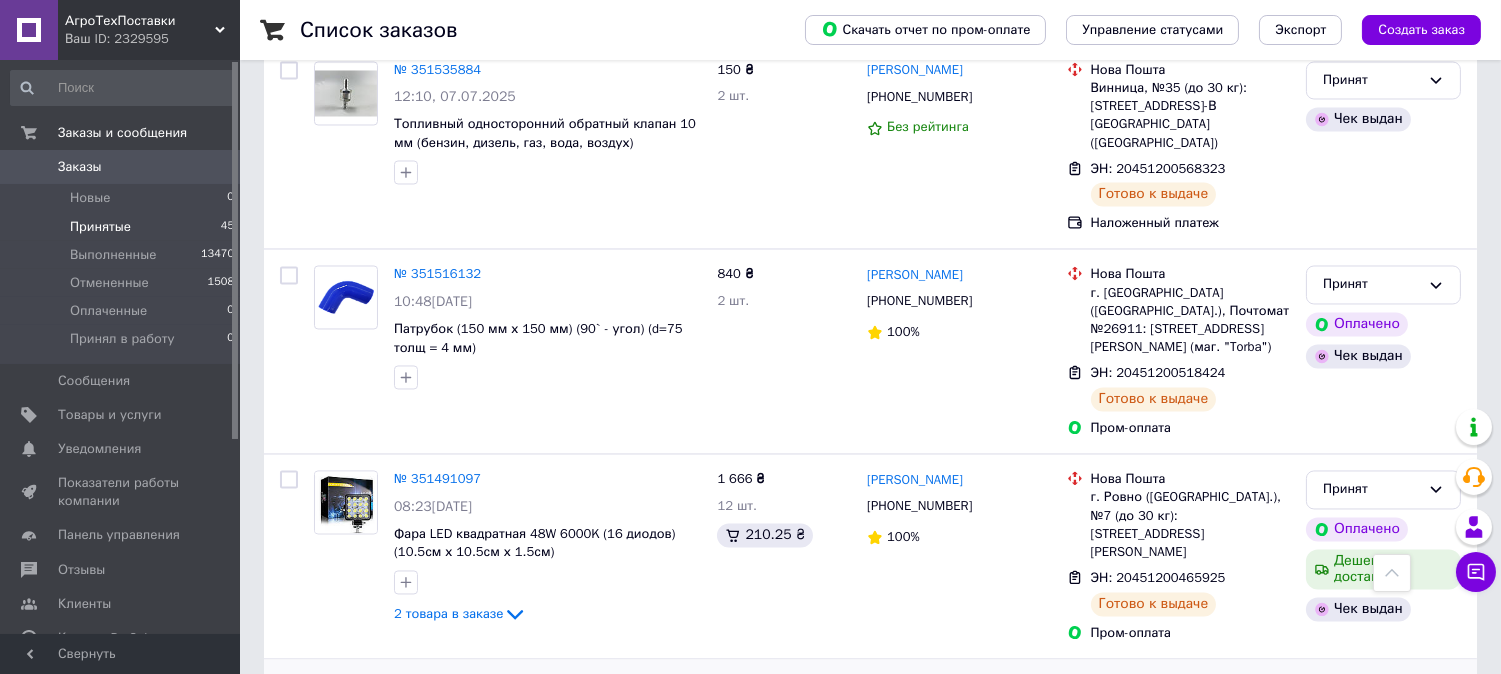 scroll, scrollTop: 7222, scrollLeft: 0, axis: vertical 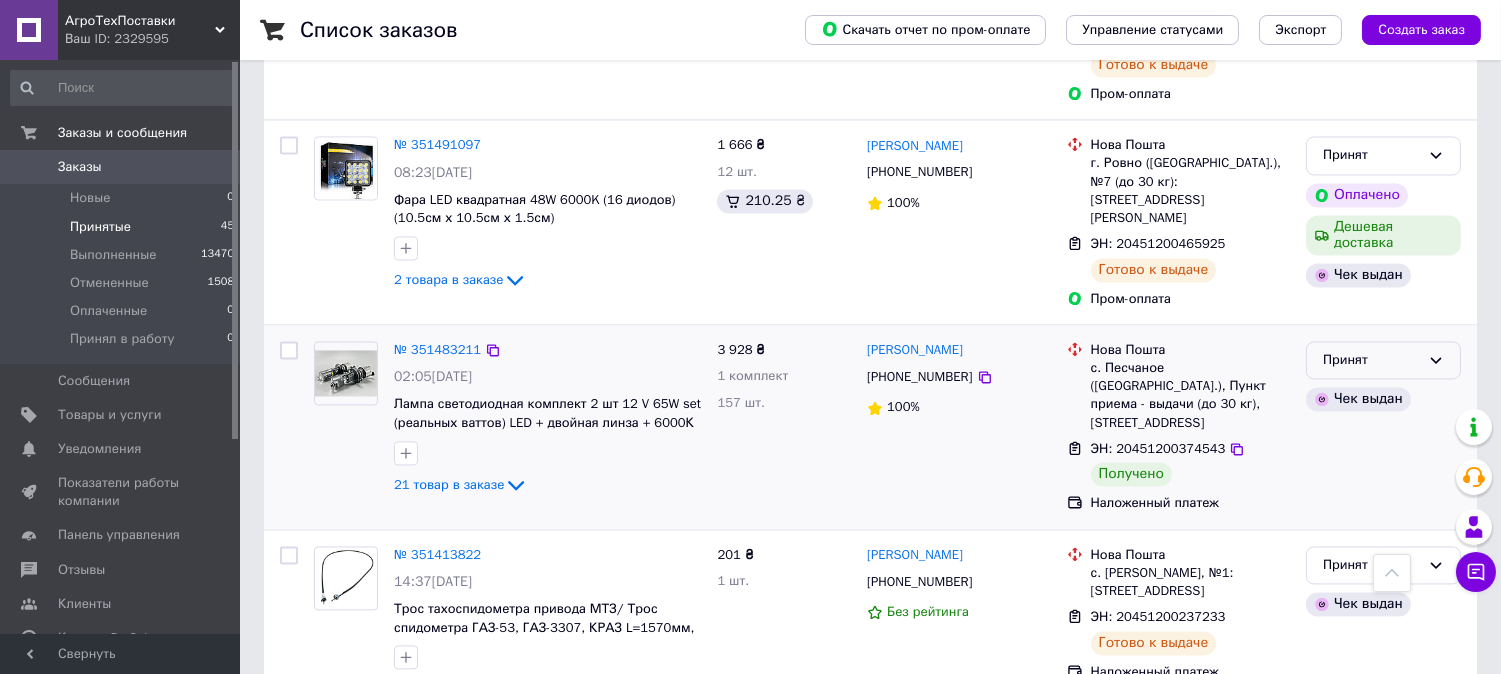 click on "Принят" at bounding box center (1383, 360) 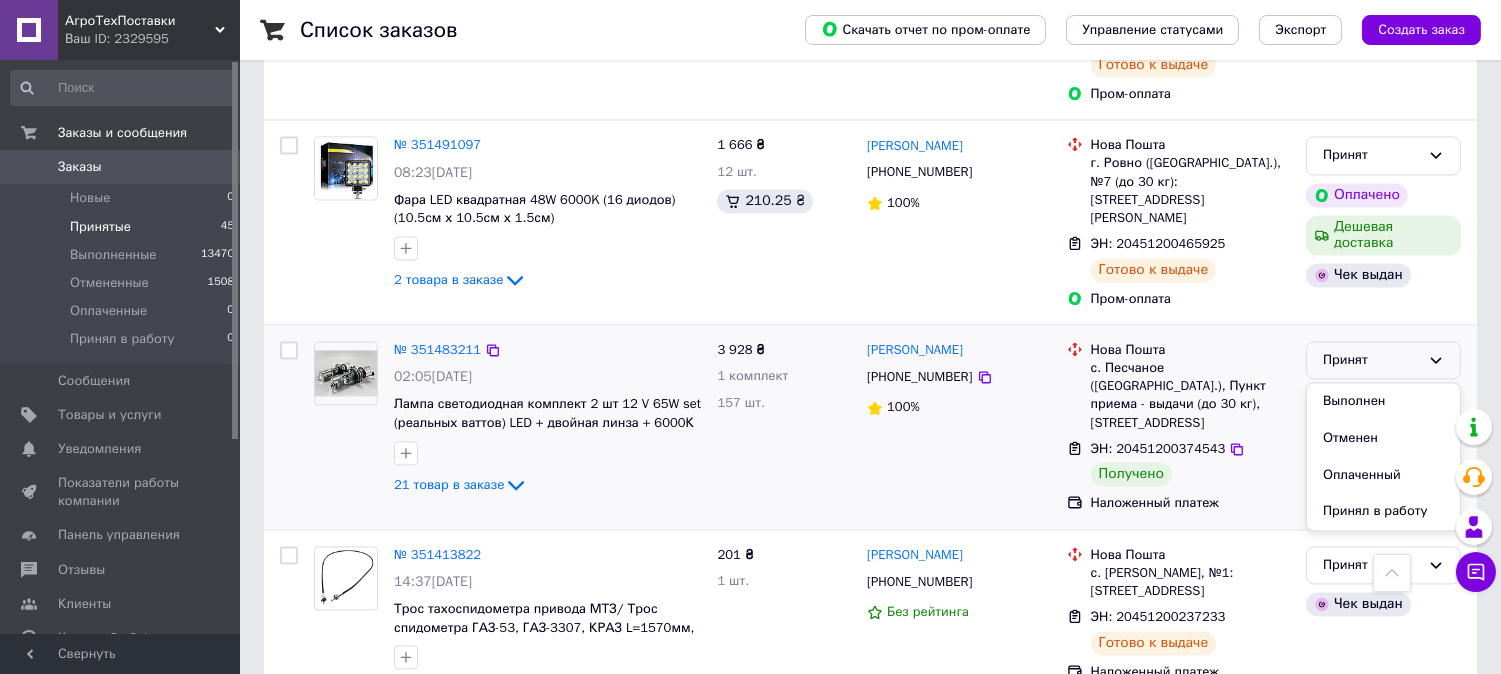 drag, startPoint x: 1362, startPoint y: 175, endPoint x: 1315, endPoint y: 182, distance: 47.518417 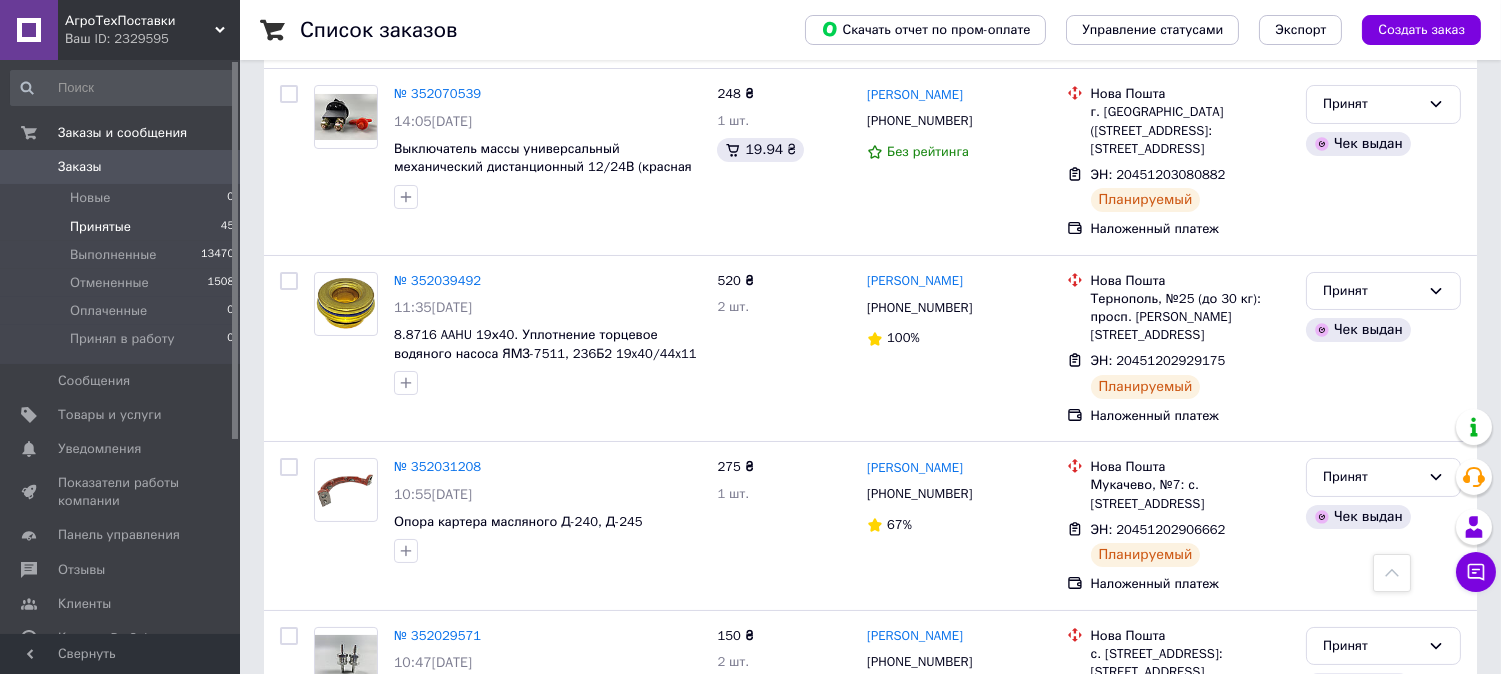 scroll, scrollTop: 0, scrollLeft: 0, axis: both 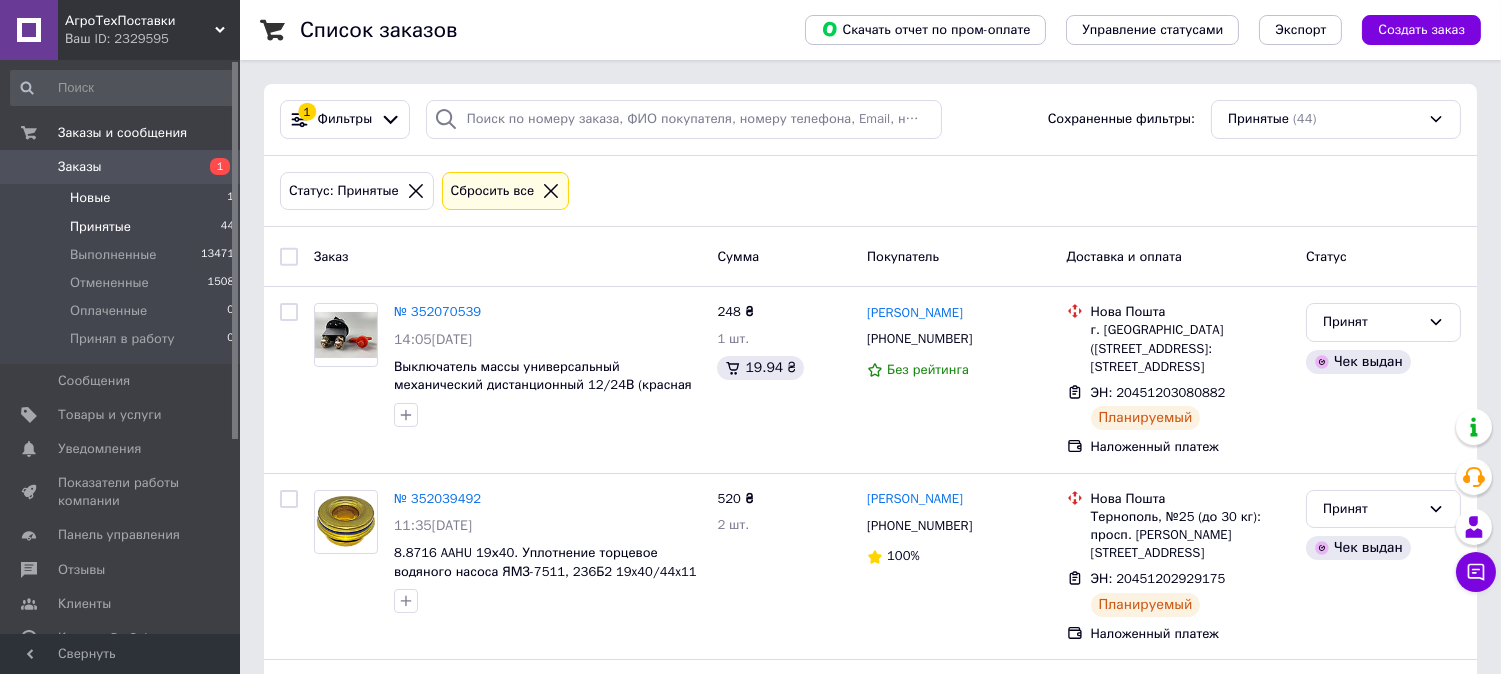 click on "Новые 1" at bounding box center [123, 198] 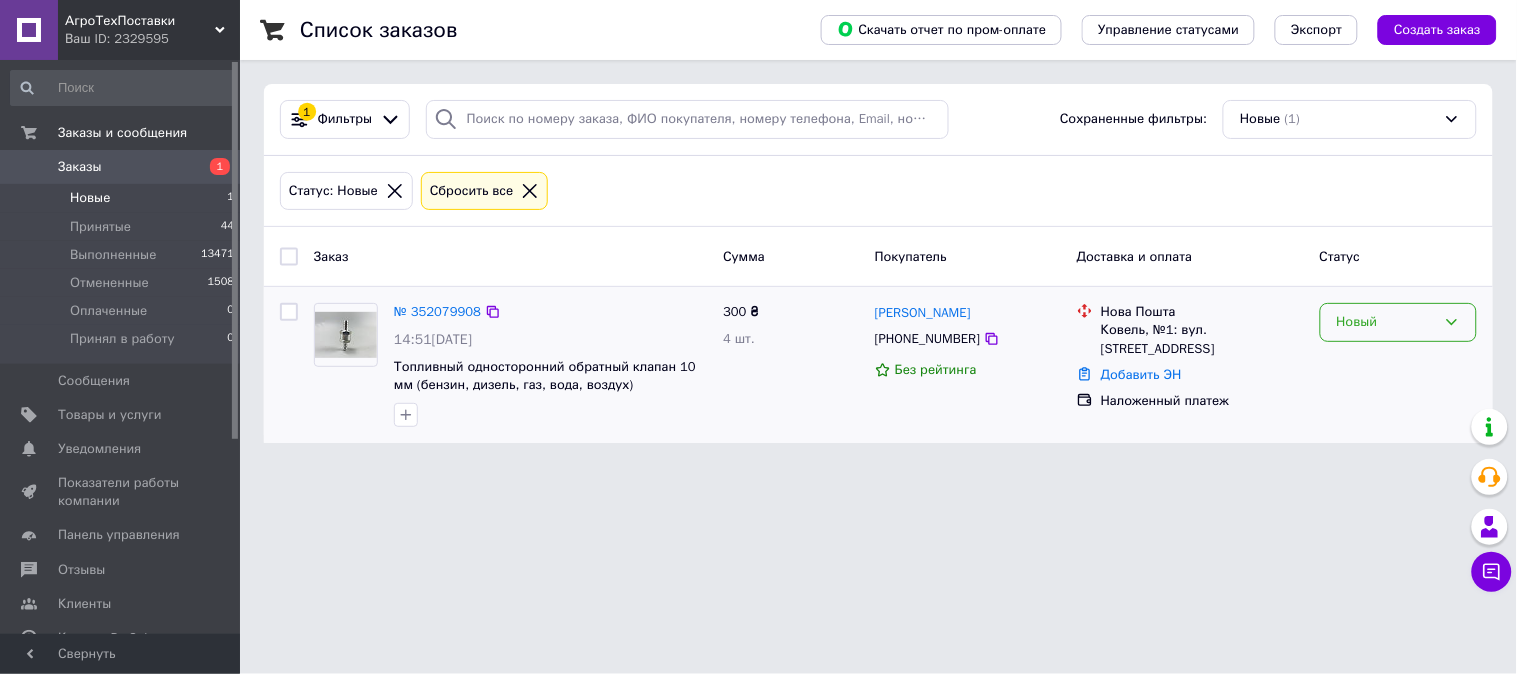 click on "Новый" at bounding box center [1386, 322] 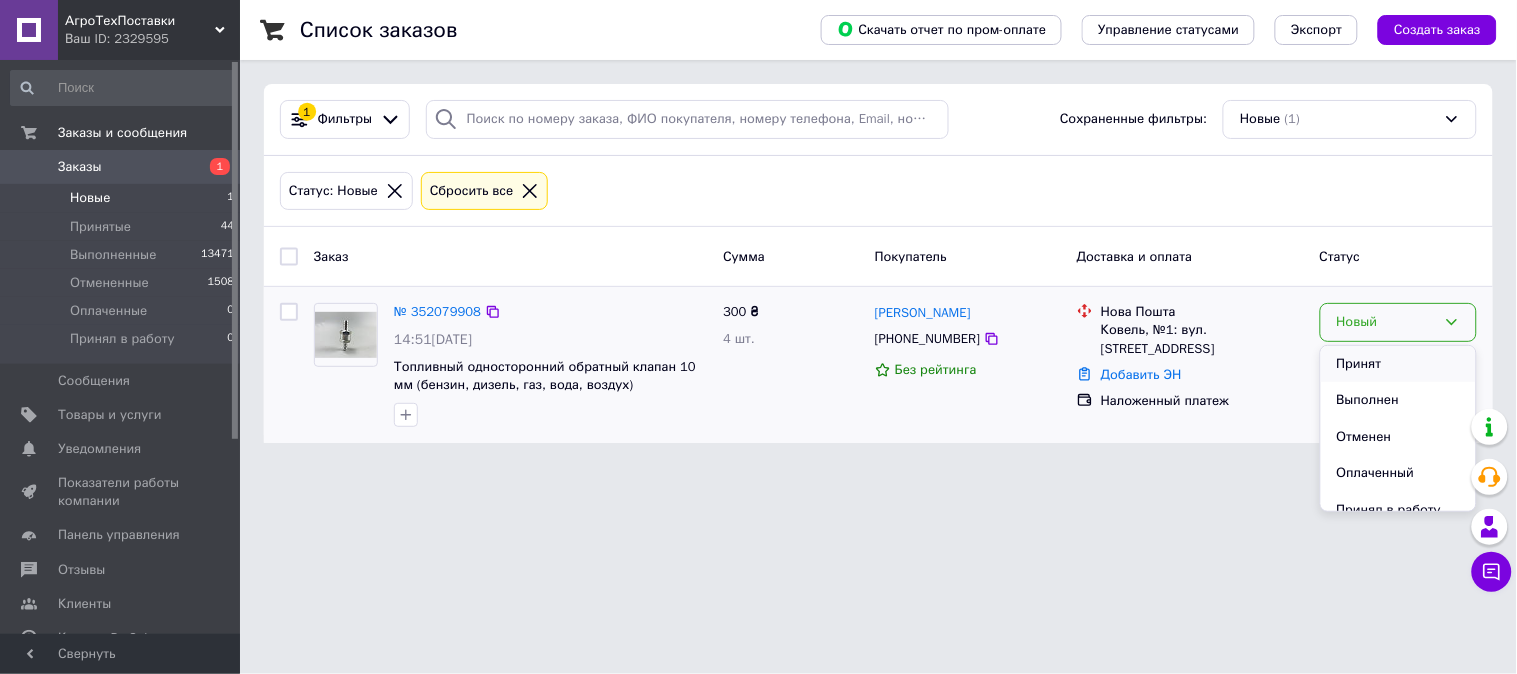 click on "Принят" at bounding box center [1398, 364] 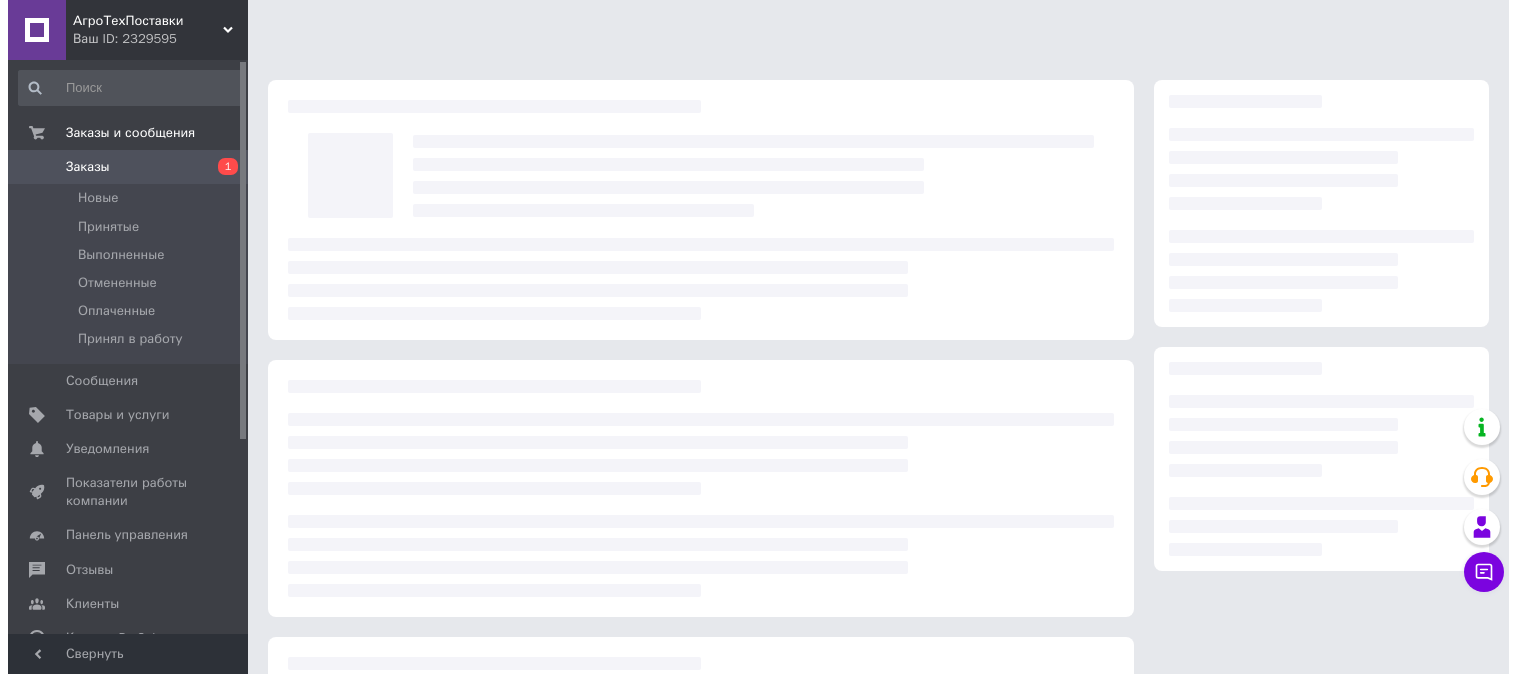scroll, scrollTop: 0, scrollLeft: 0, axis: both 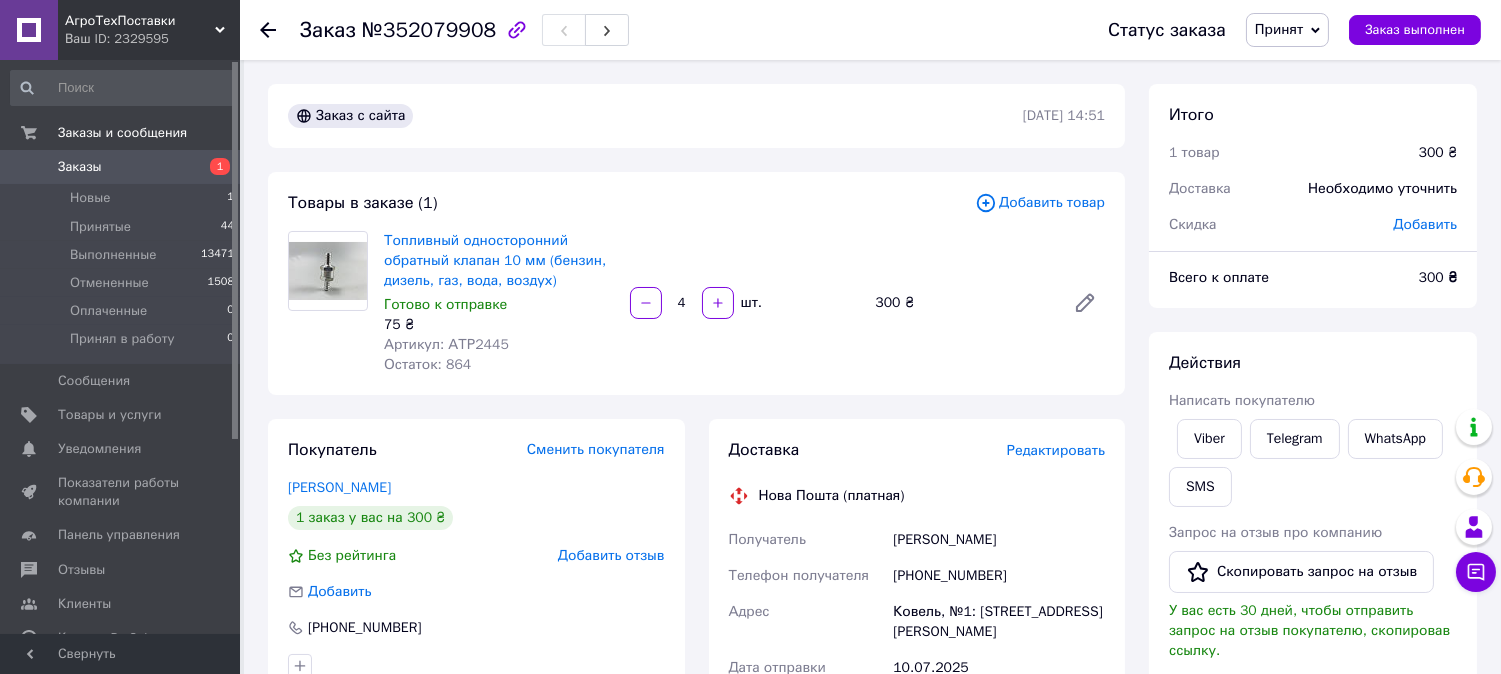 click on "Редактировать" at bounding box center (1056, 450) 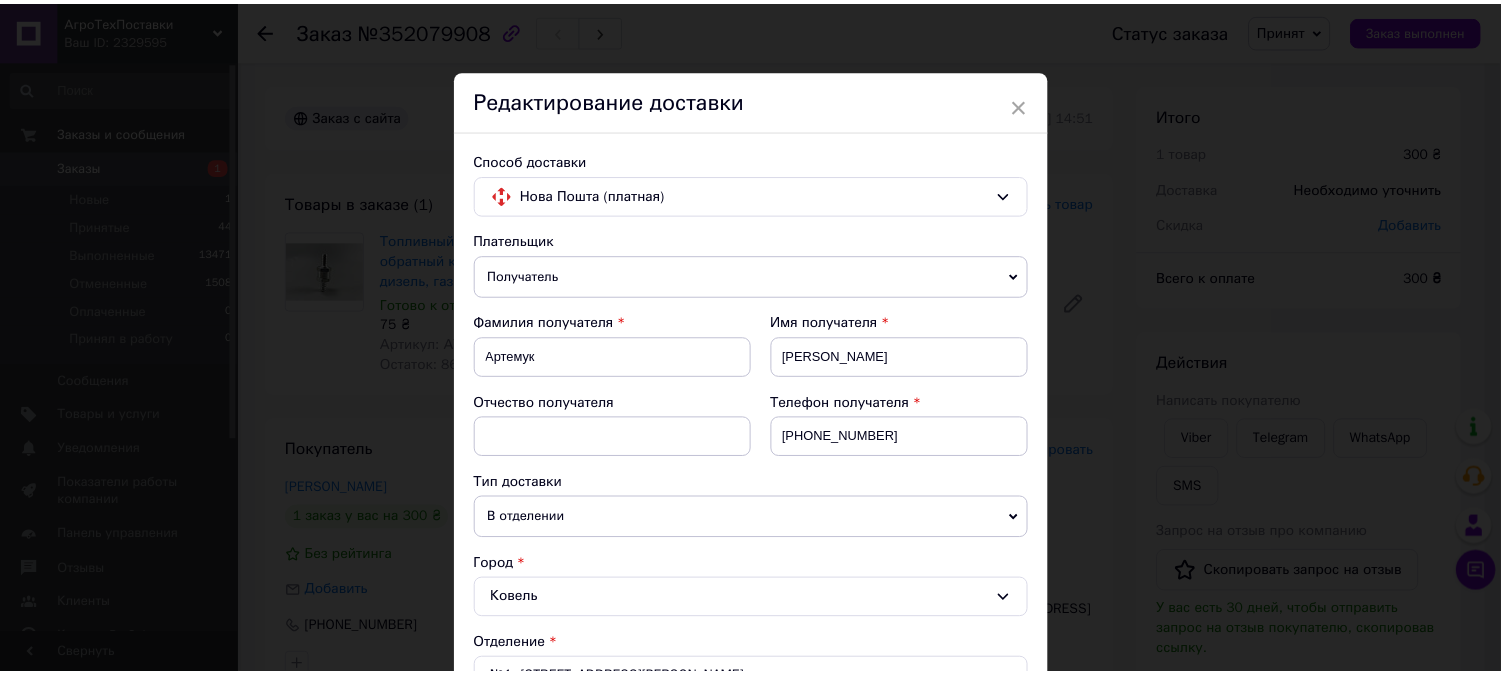 scroll, scrollTop: 874, scrollLeft: 0, axis: vertical 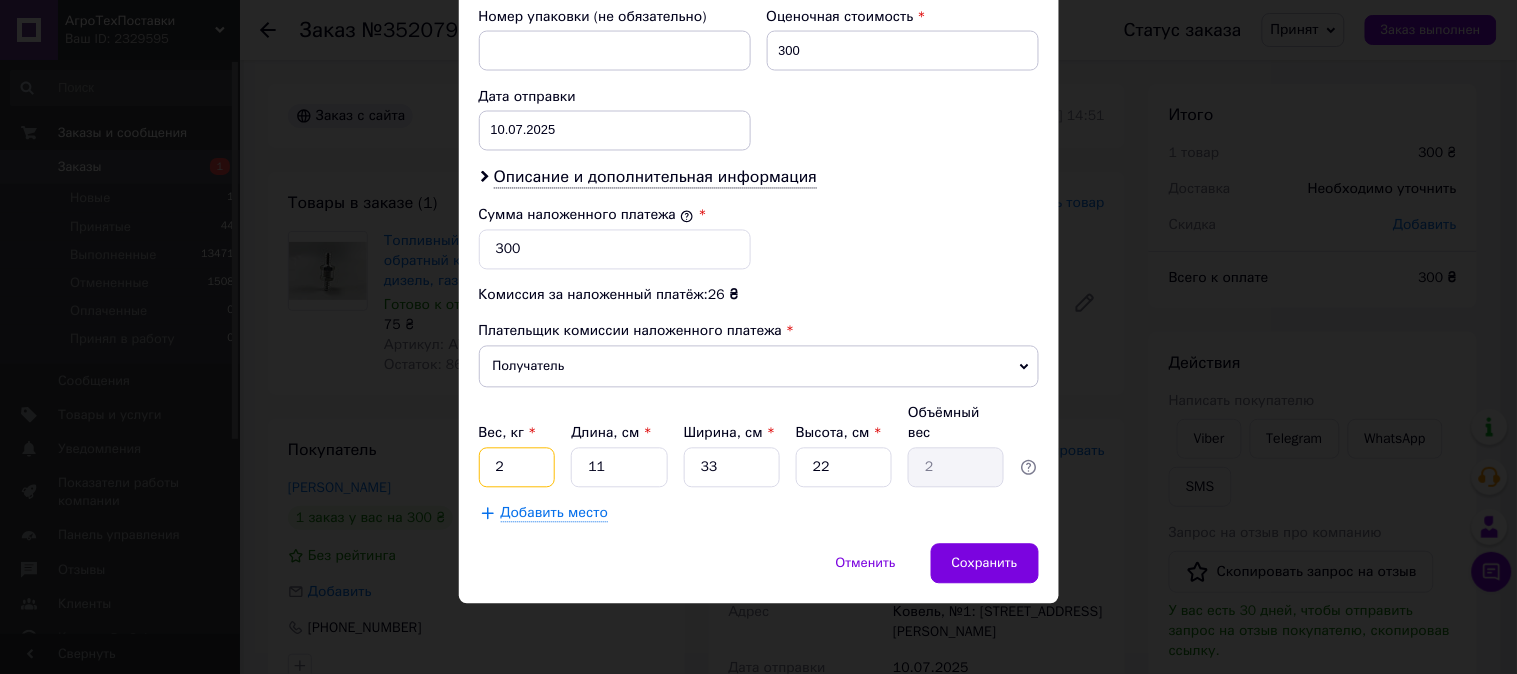 click on "2" at bounding box center (517, 468) 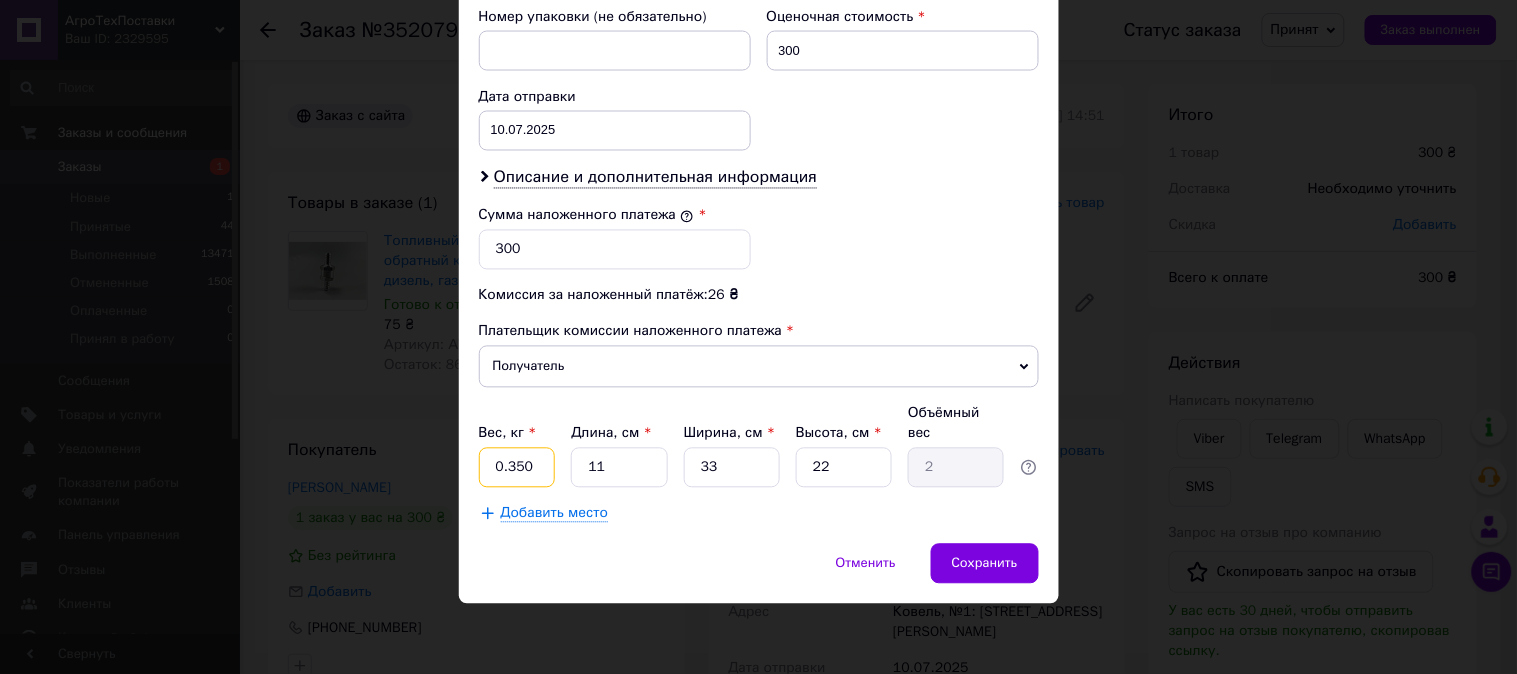 type on "0.350" 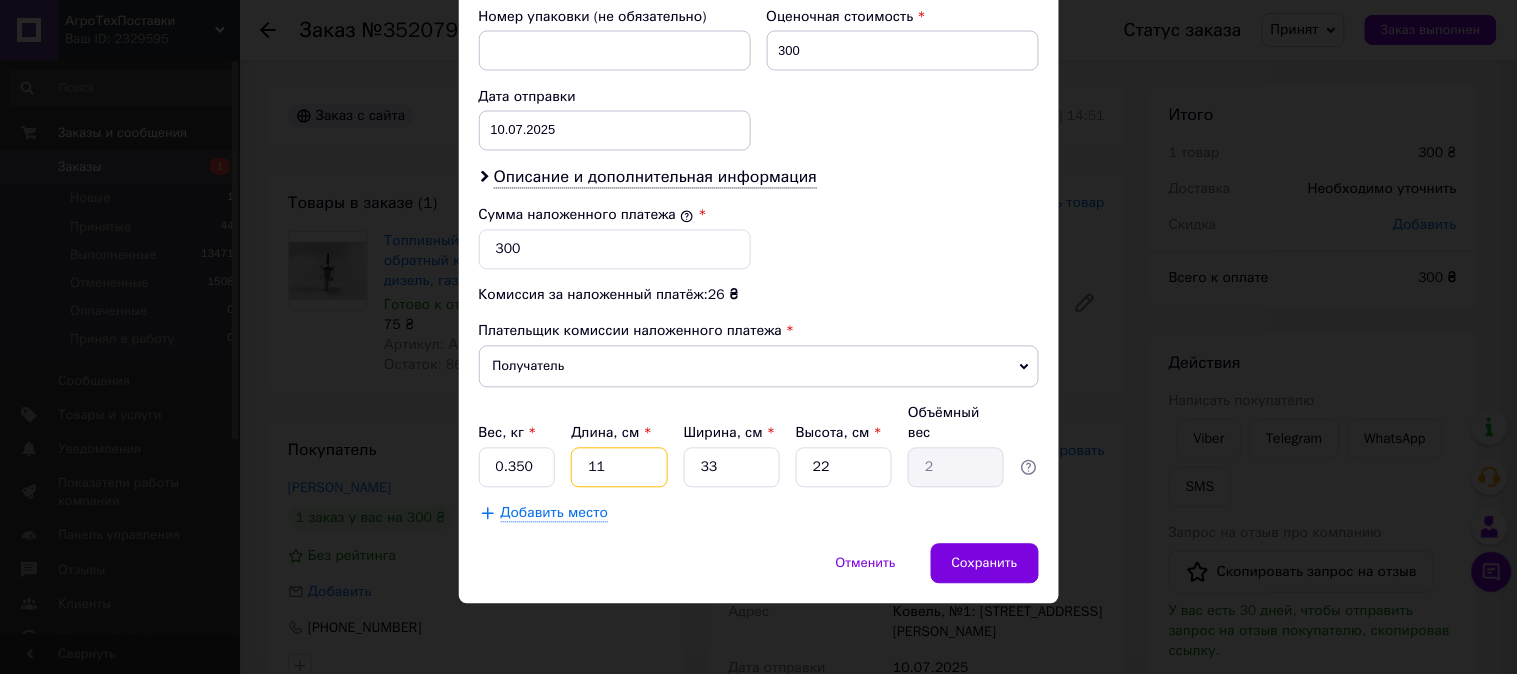 click on "11" at bounding box center [619, 468] 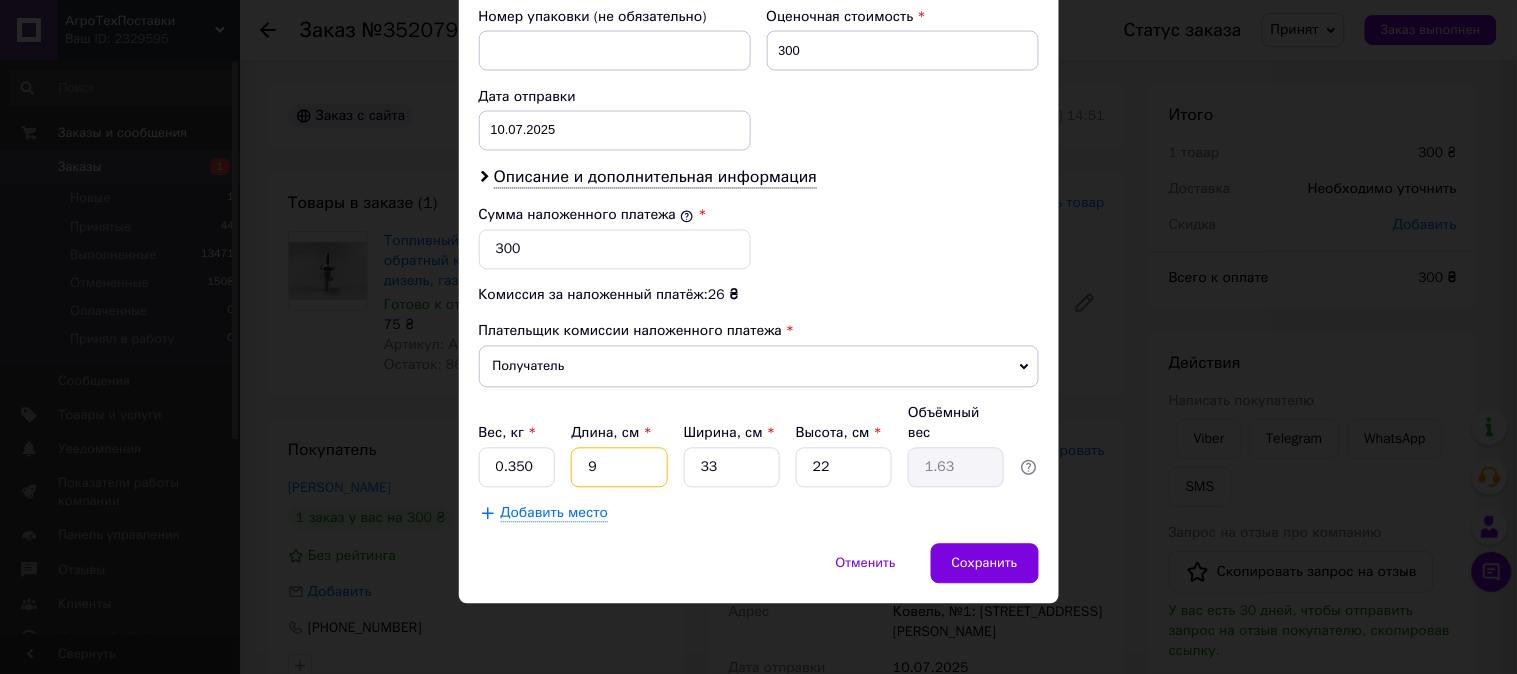 type on "9" 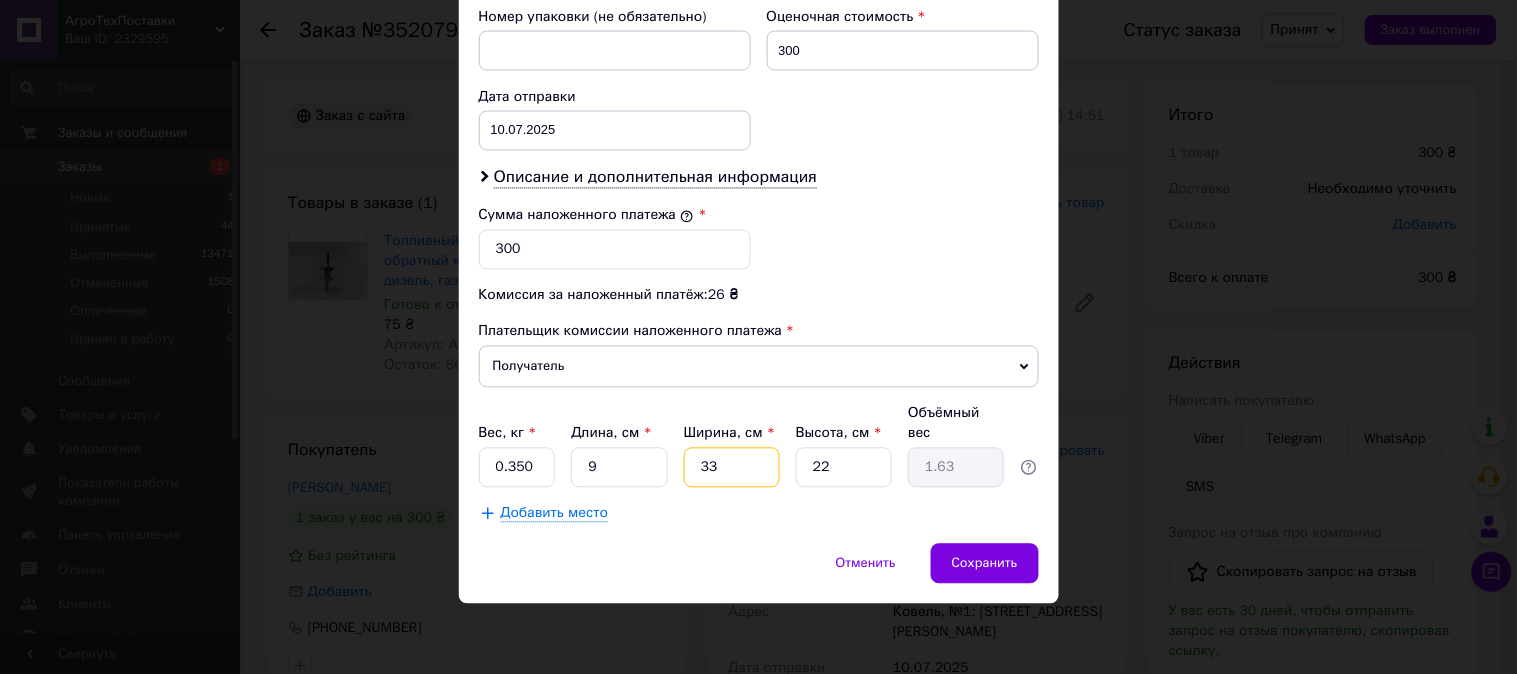 click on "33" at bounding box center (732, 468) 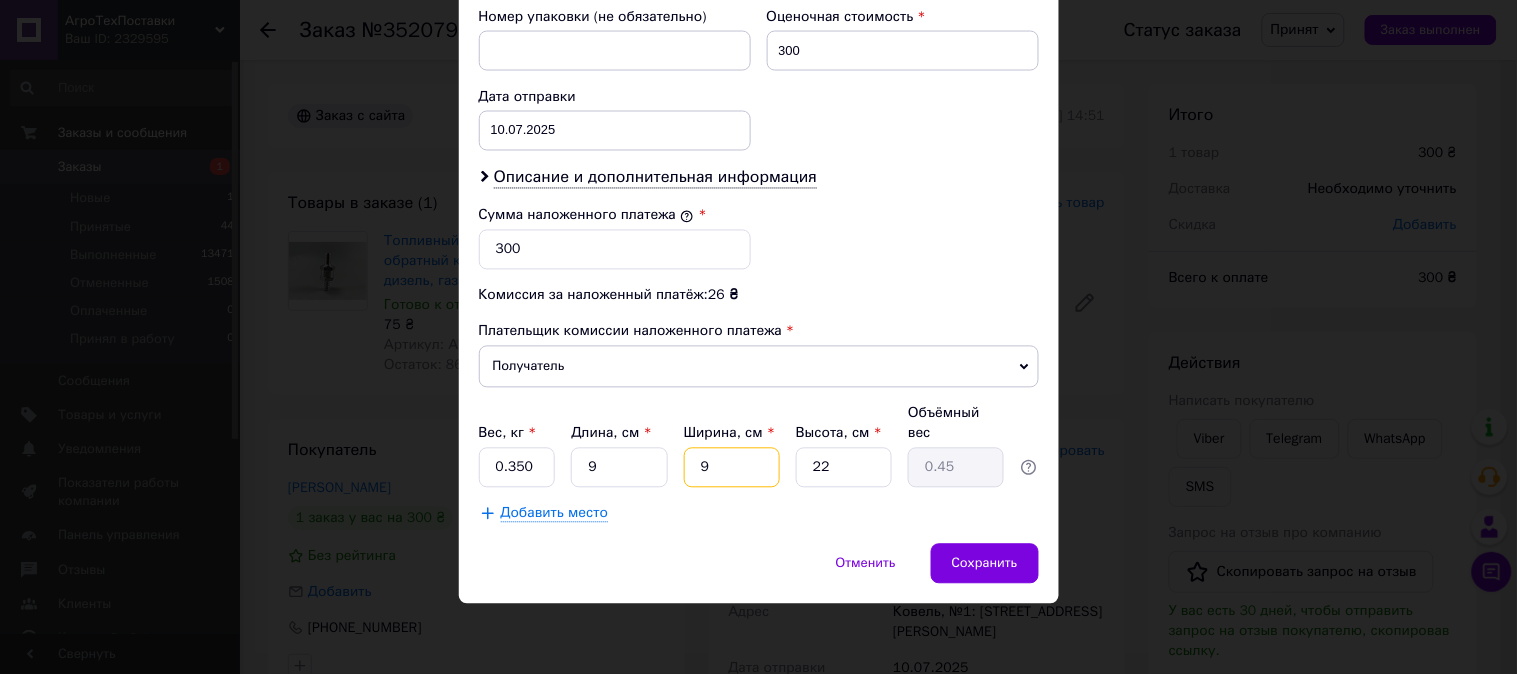 type on "9" 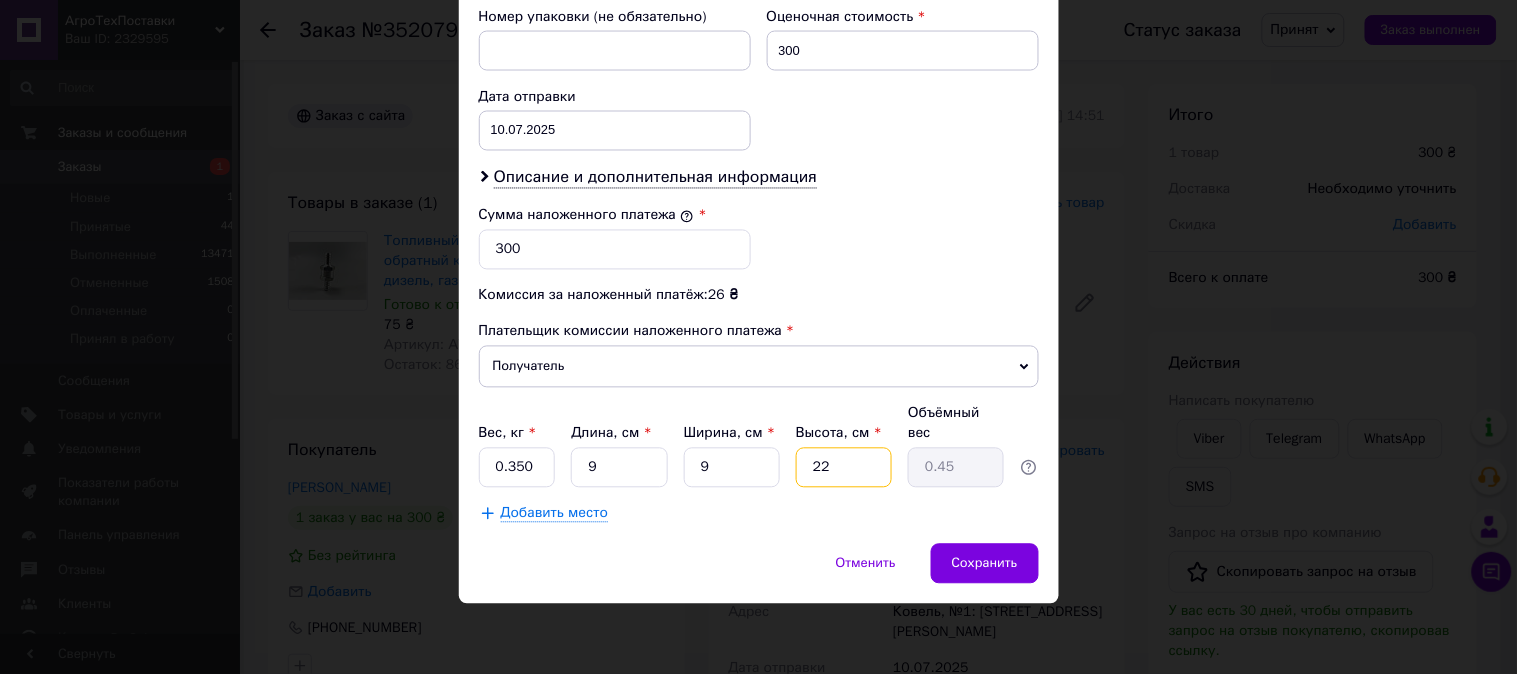 click on "22" at bounding box center (844, 468) 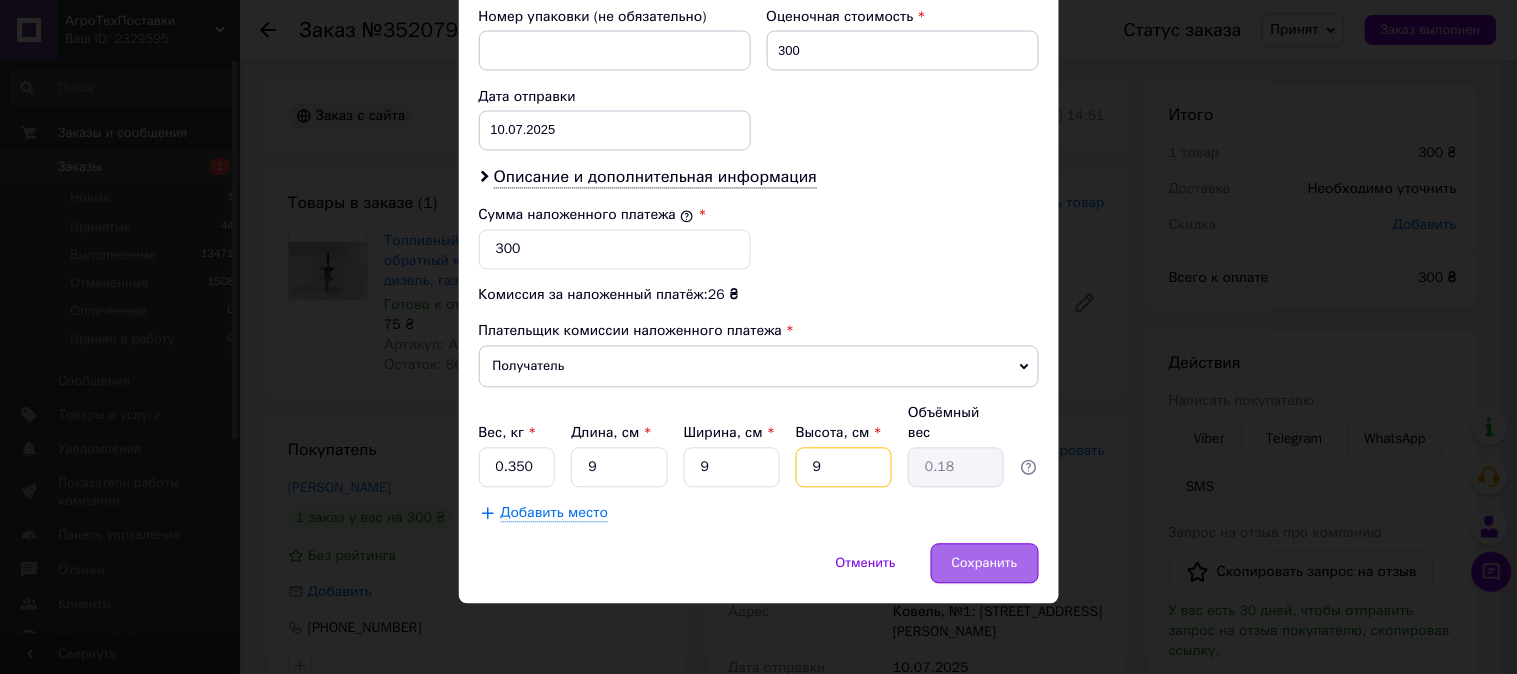 type on "9" 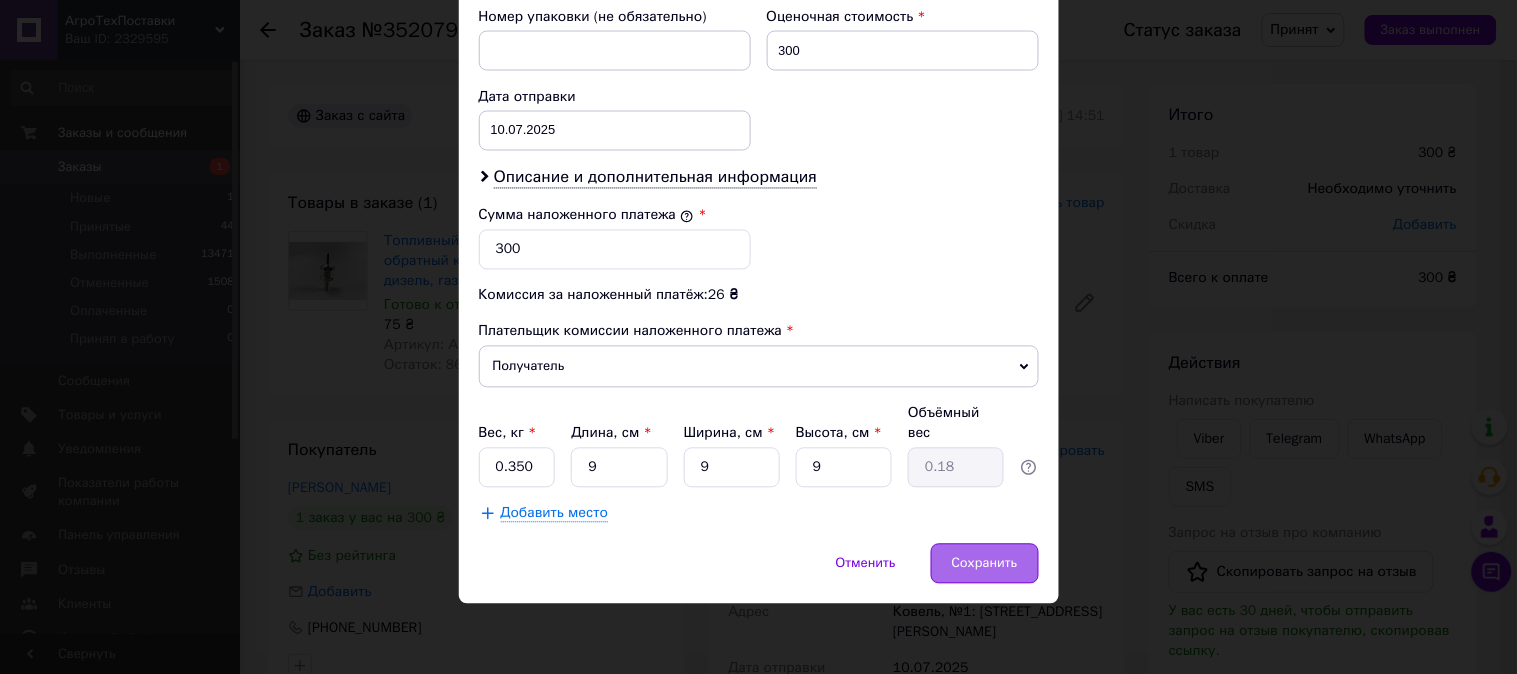 click on "Сохранить" at bounding box center [985, 564] 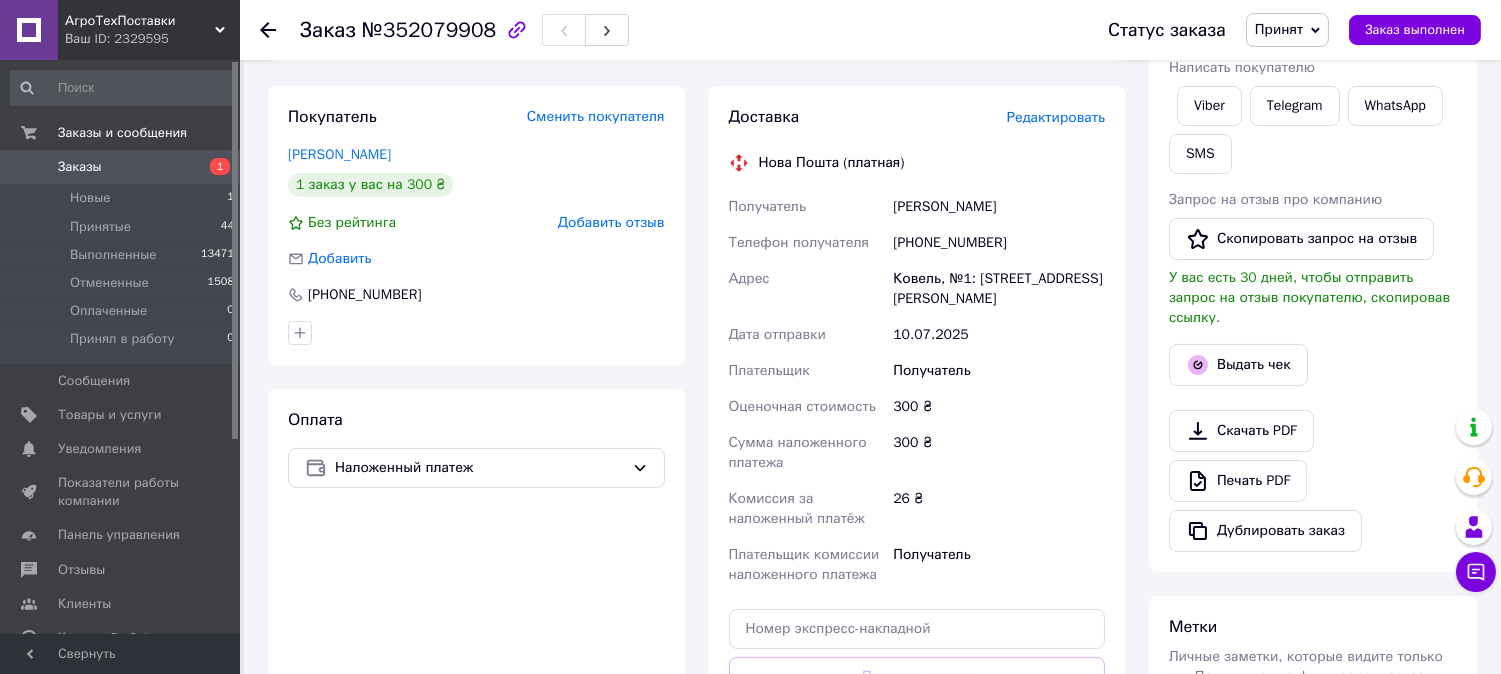 scroll, scrollTop: 444, scrollLeft: 0, axis: vertical 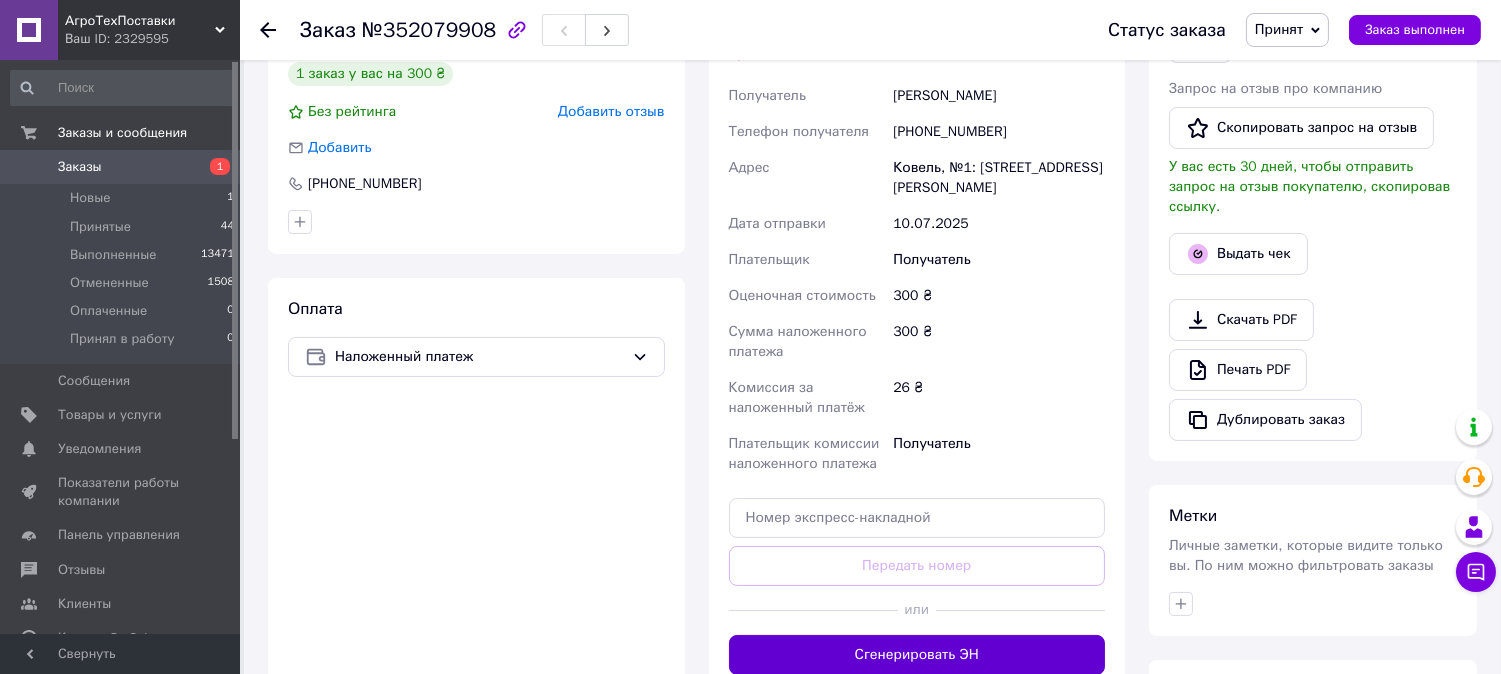 click on "Сгенерировать ЭН" at bounding box center [917, 655] 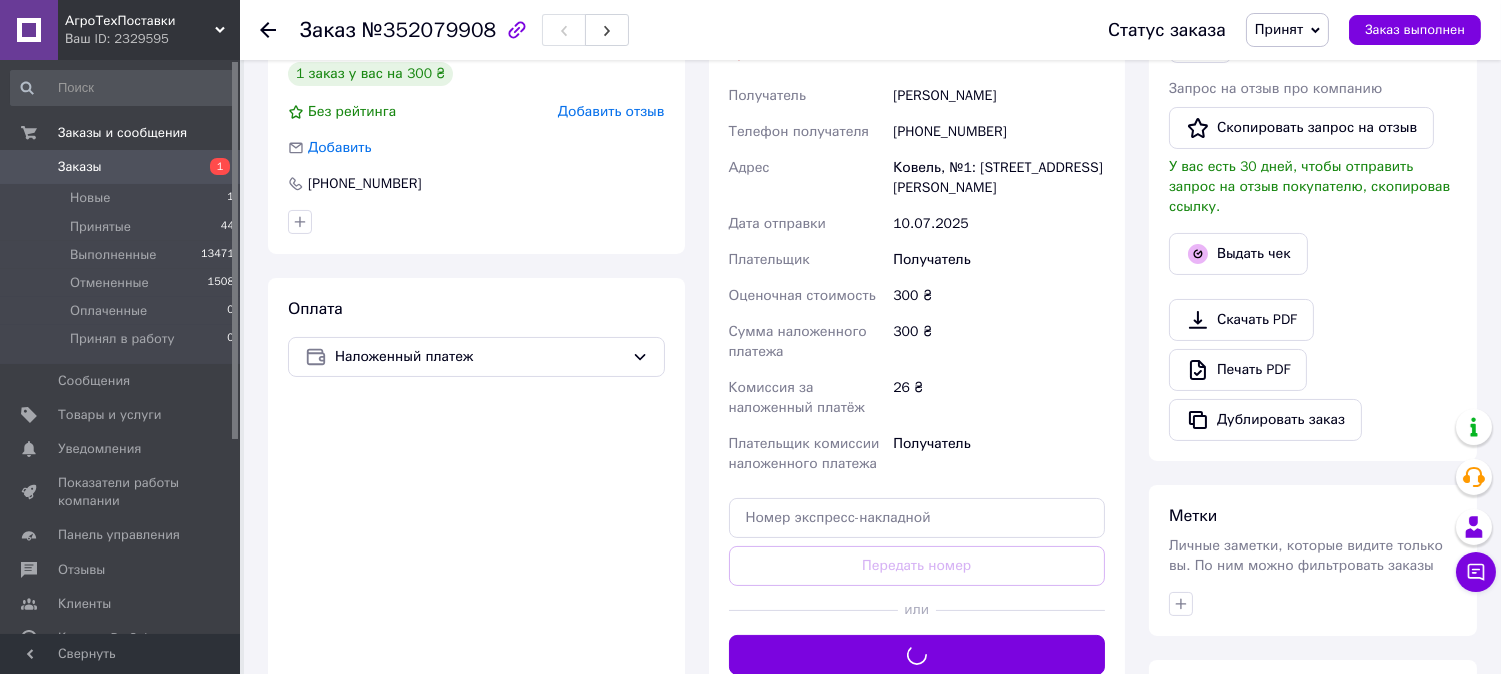 scroll, scrollTop: 0, scrollLeft: 0, axis: both 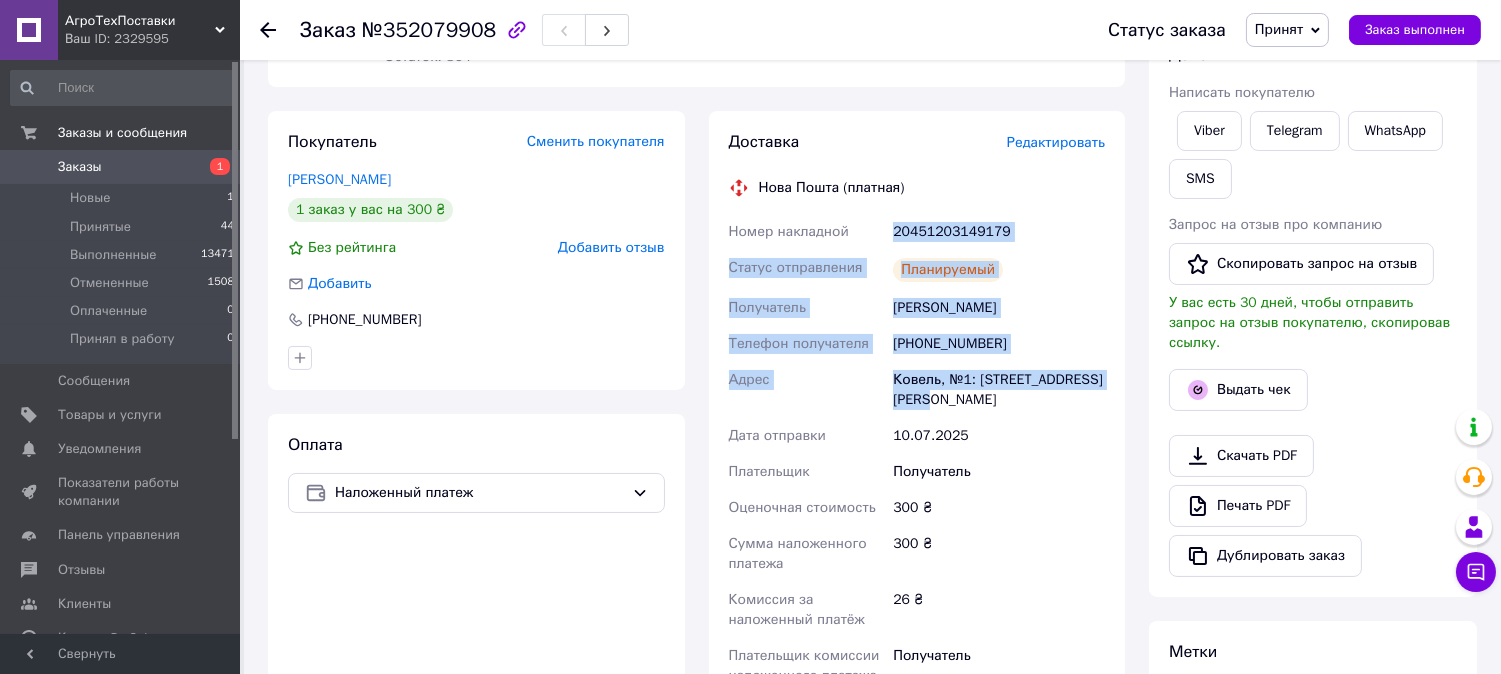 drag, startPoint x: 904, startPoint y: 543, endPoint x: 915, endPoint y: 360, distance: 183.3303 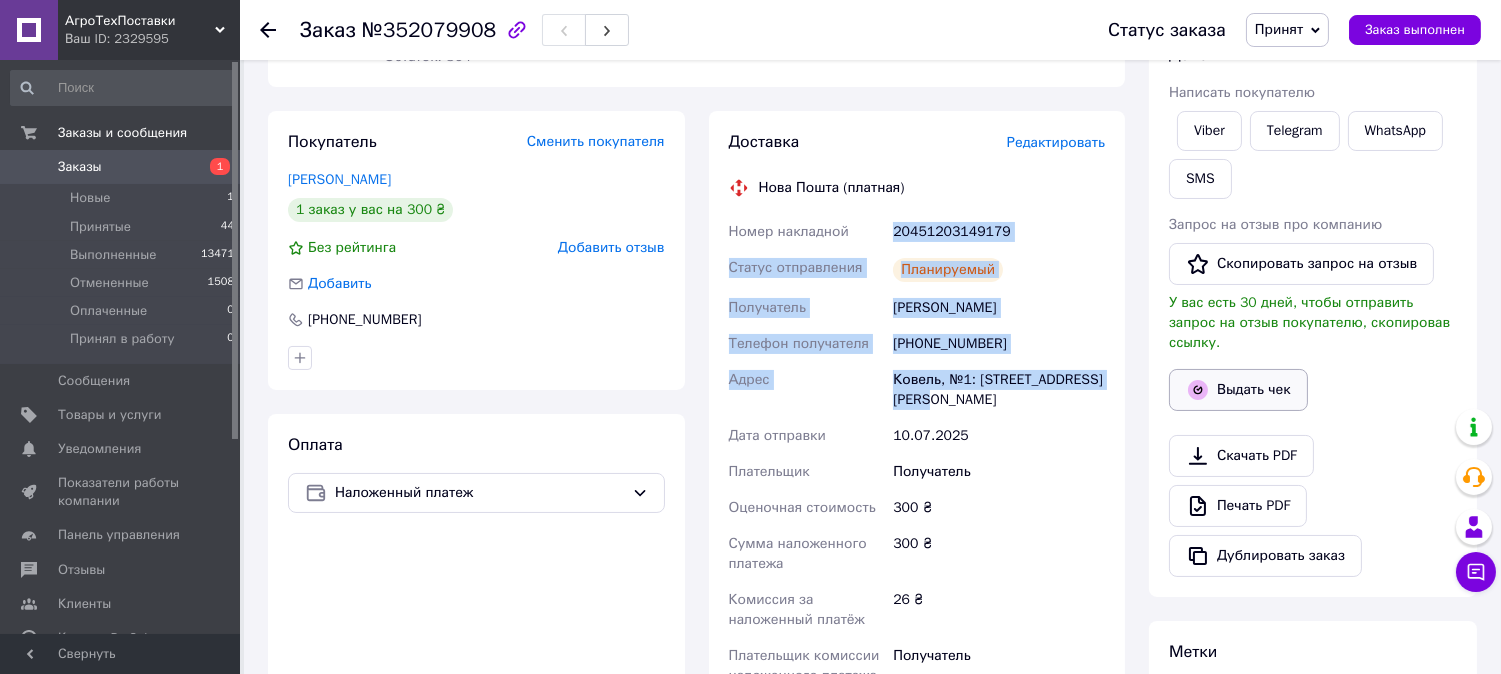 click on "Выдать чек" at bounding box center [1238, 390] 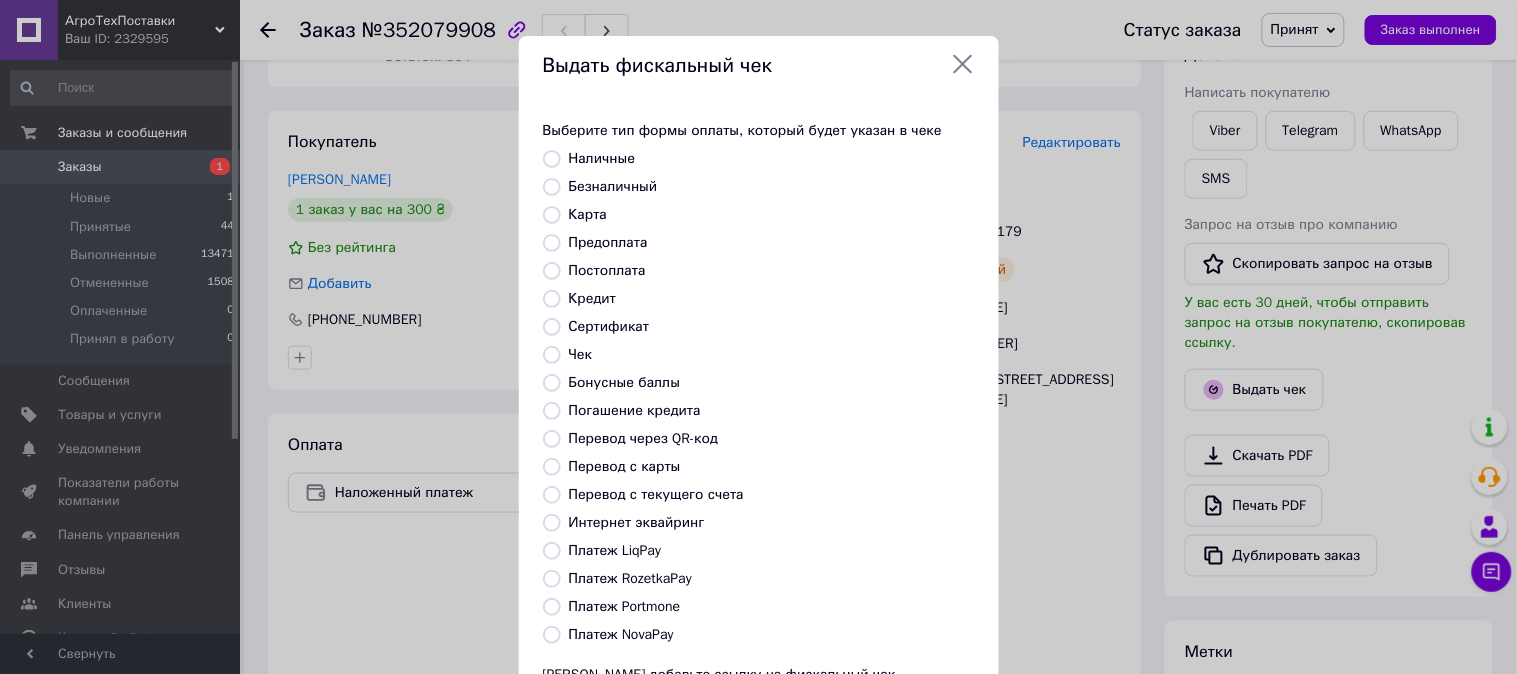 click at bounding box center [552, 187] 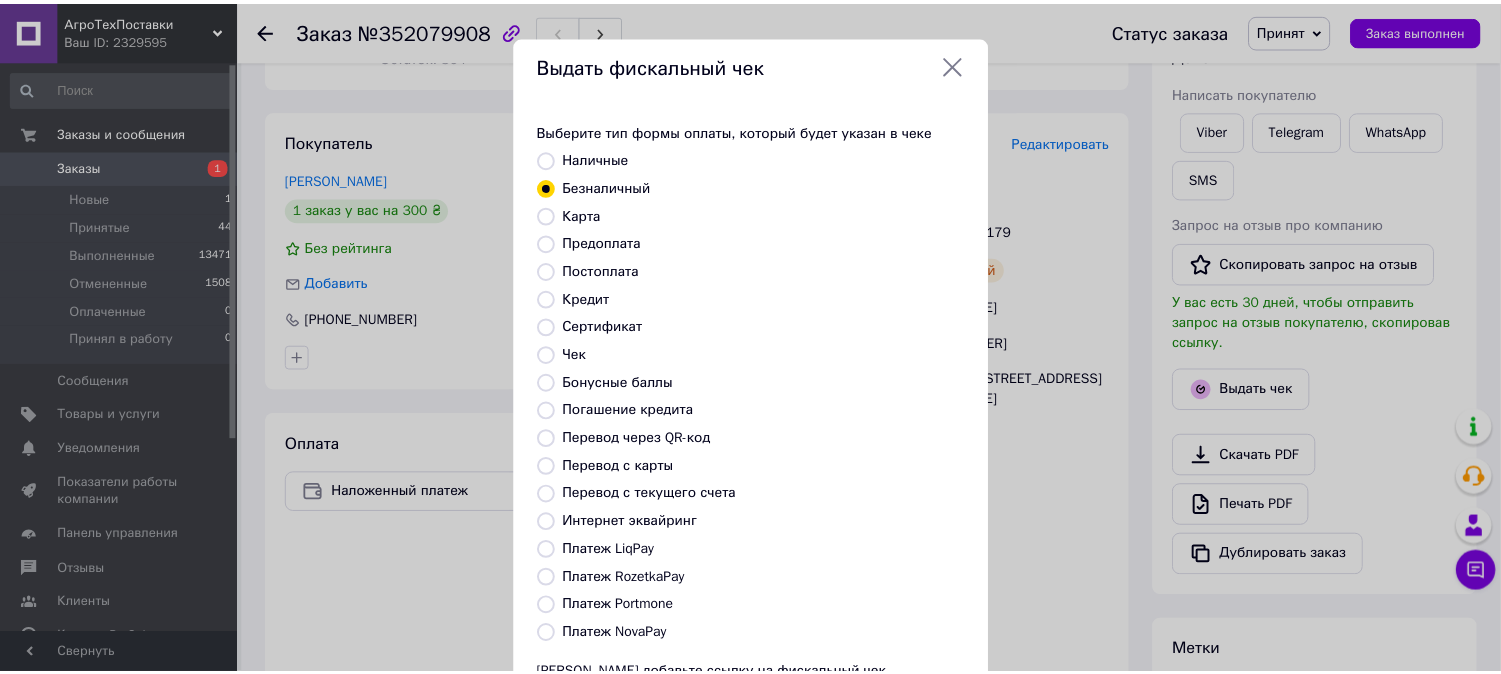 scroll, scrollTop: 185, scrollLeft: 0, axis: vertical 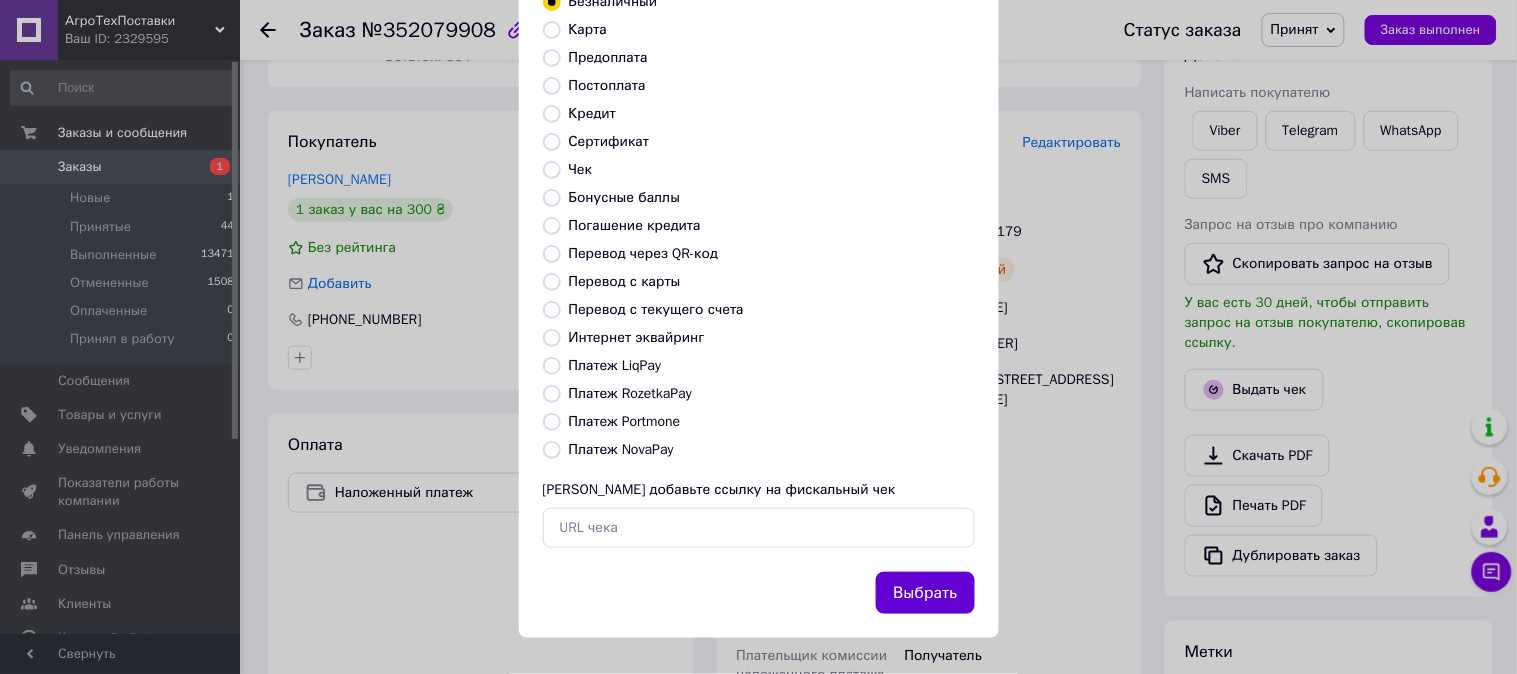 click on "Выбрать" at bounding box center [925, 593] 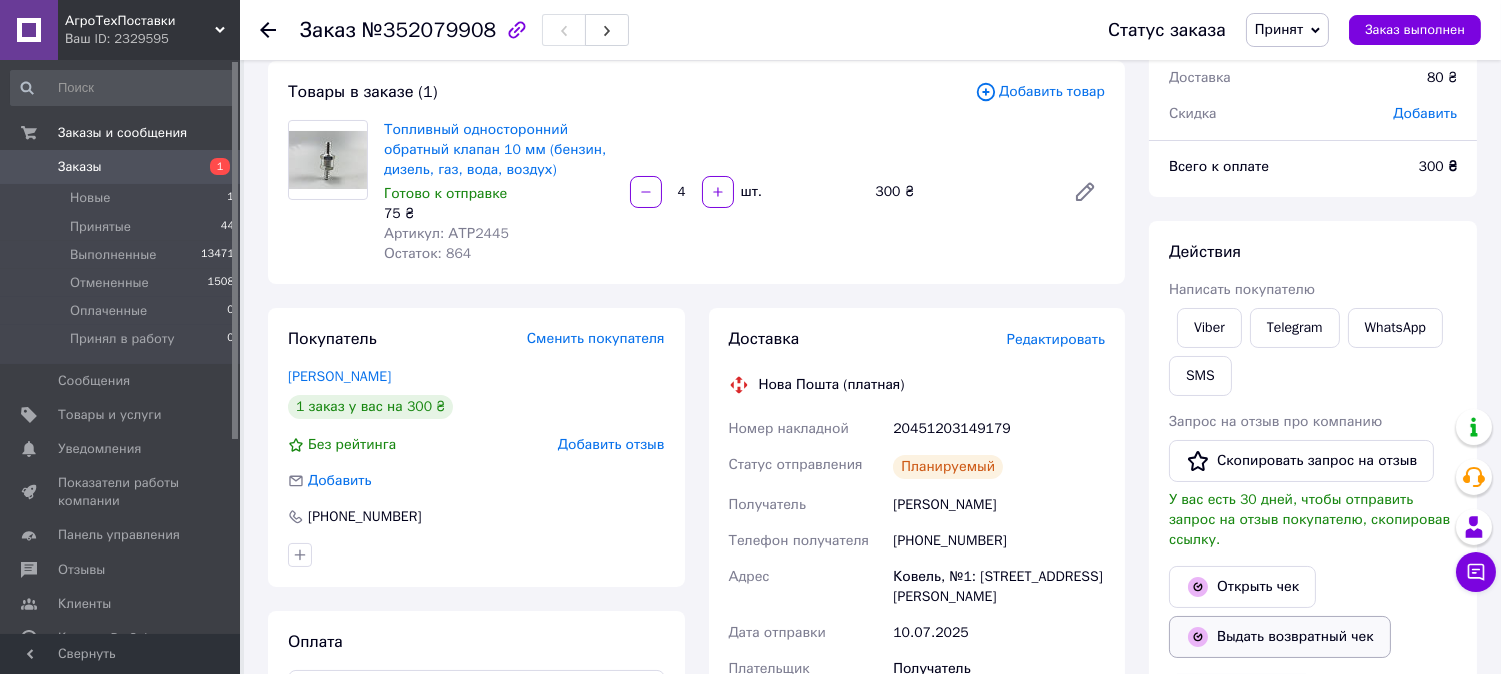scroll, scrollTop: 333, scrollLeft: 0, axis: vertical 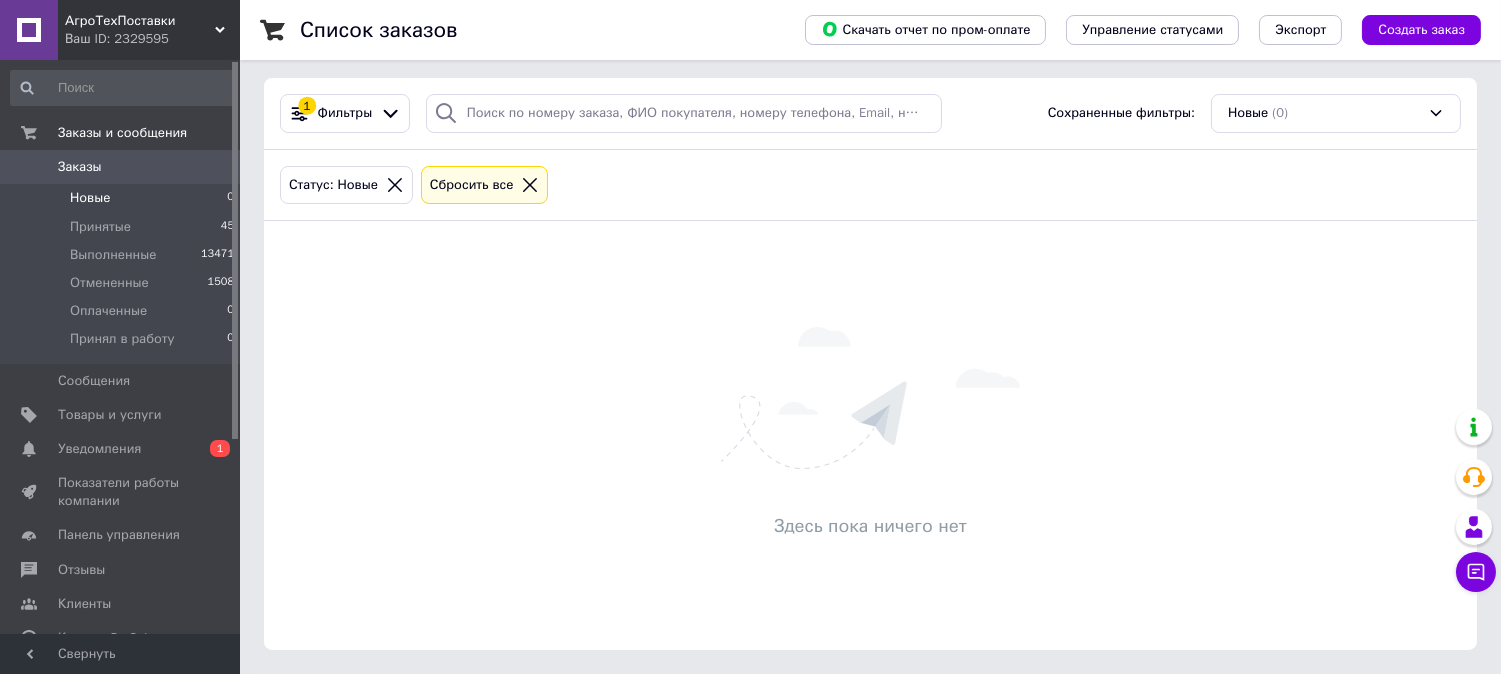 click on "Уведомления" at bounding box center (99, 449) 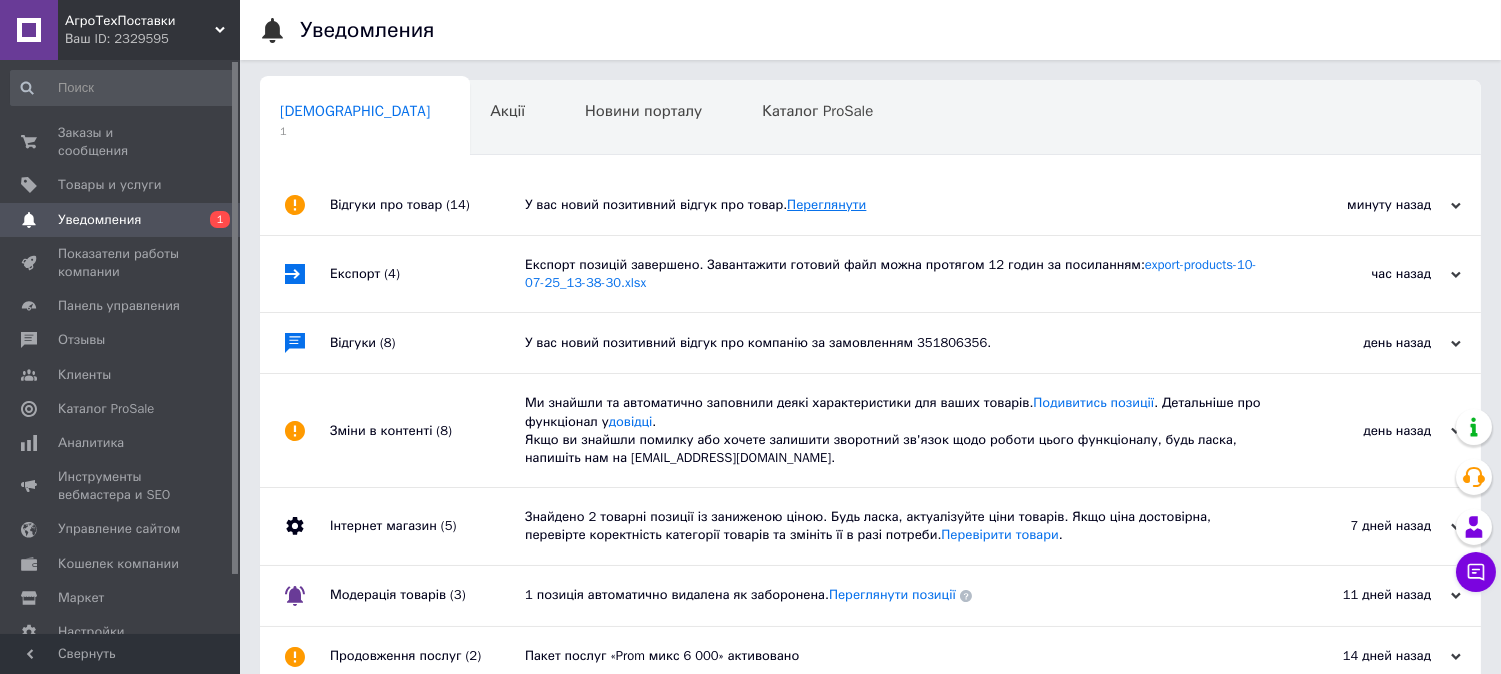 click on "Переглянути" at bounding box center (826, 204) 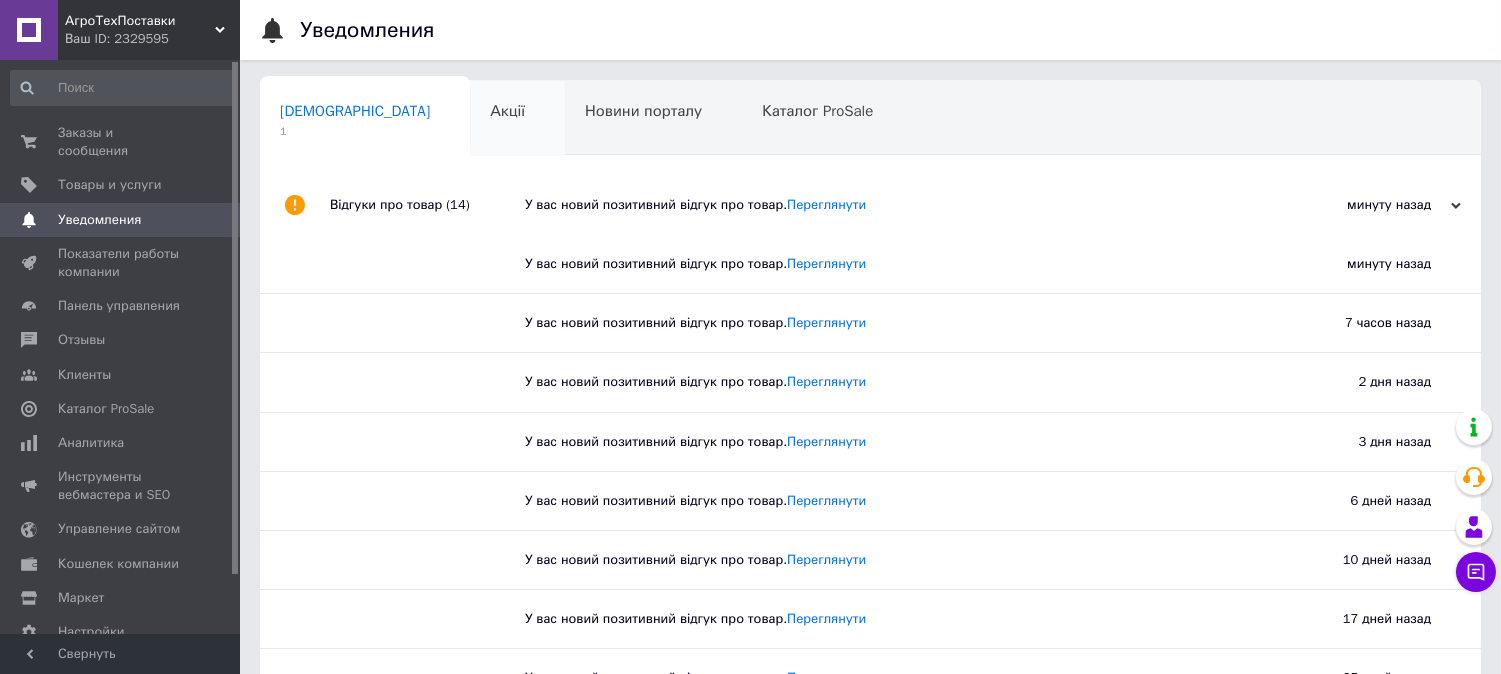 click on "Акції 0" at bounding box center [517, 119] 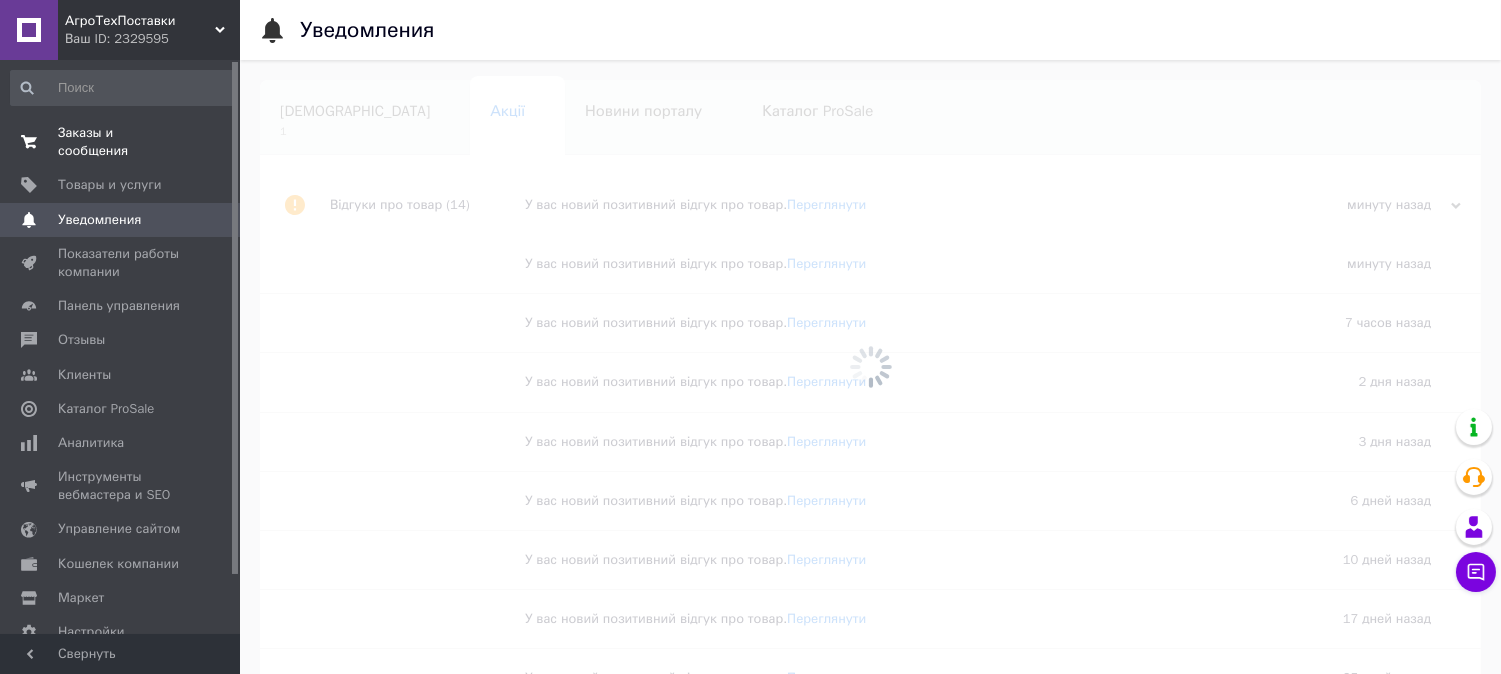 click on "Заказы и сообщения" at bounding box center (121, 142) 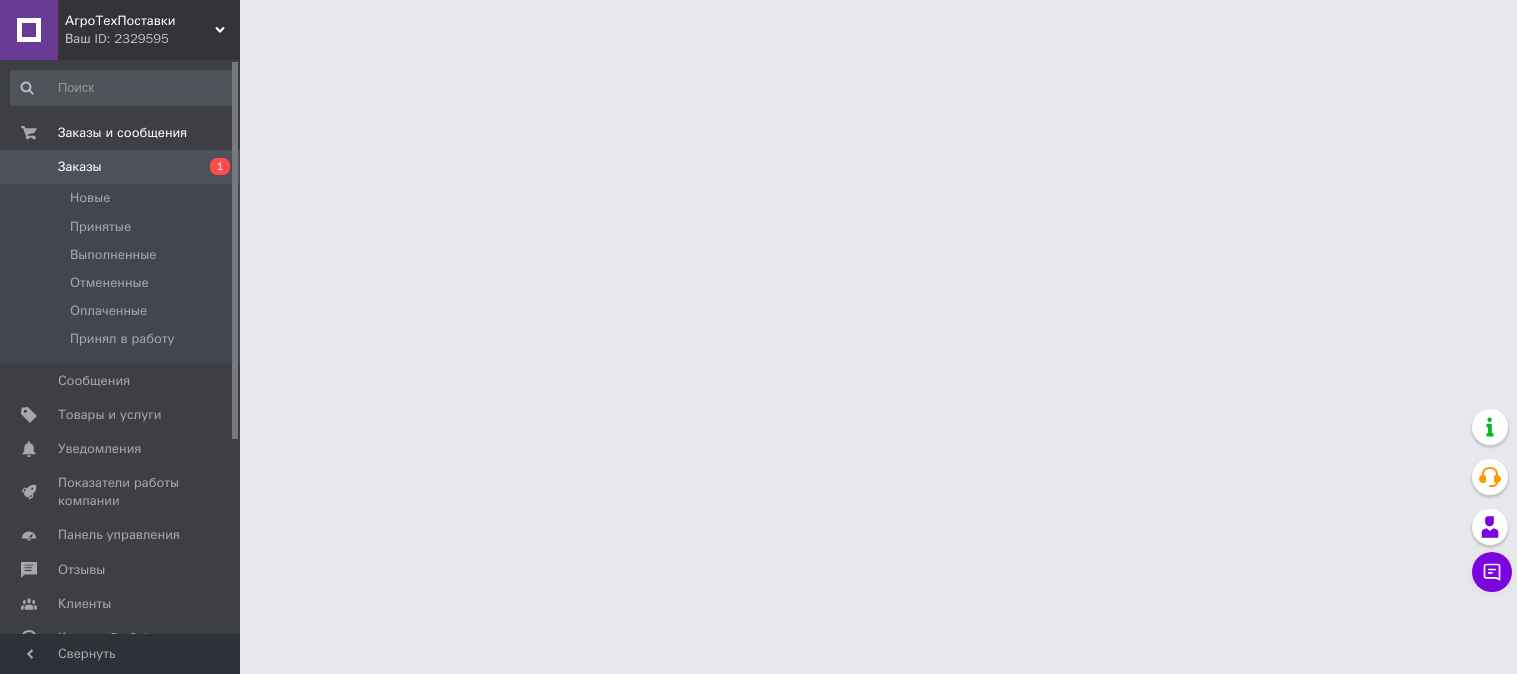 scroll, scrollTop: 0, scrollLeft: 0, axis: both 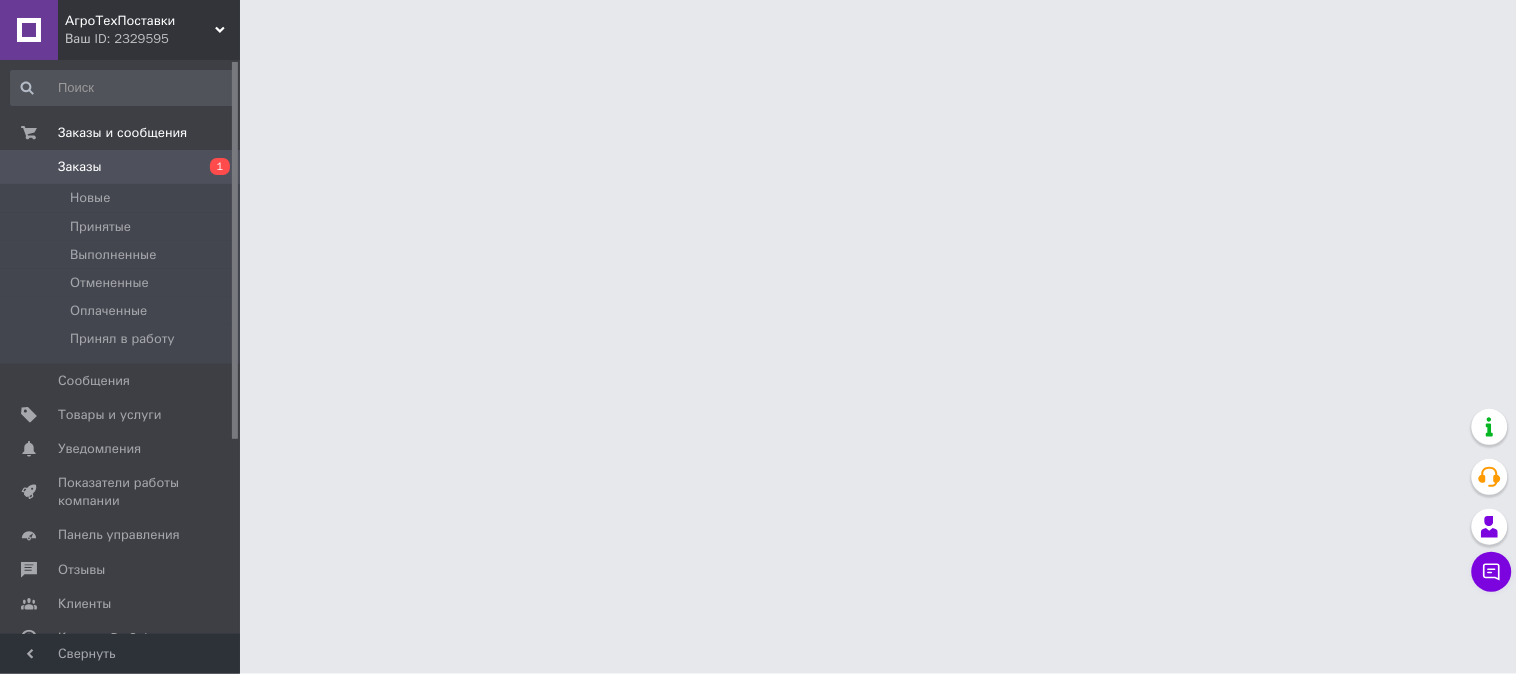 click on "Заказы" at bounding box center (121, 167) 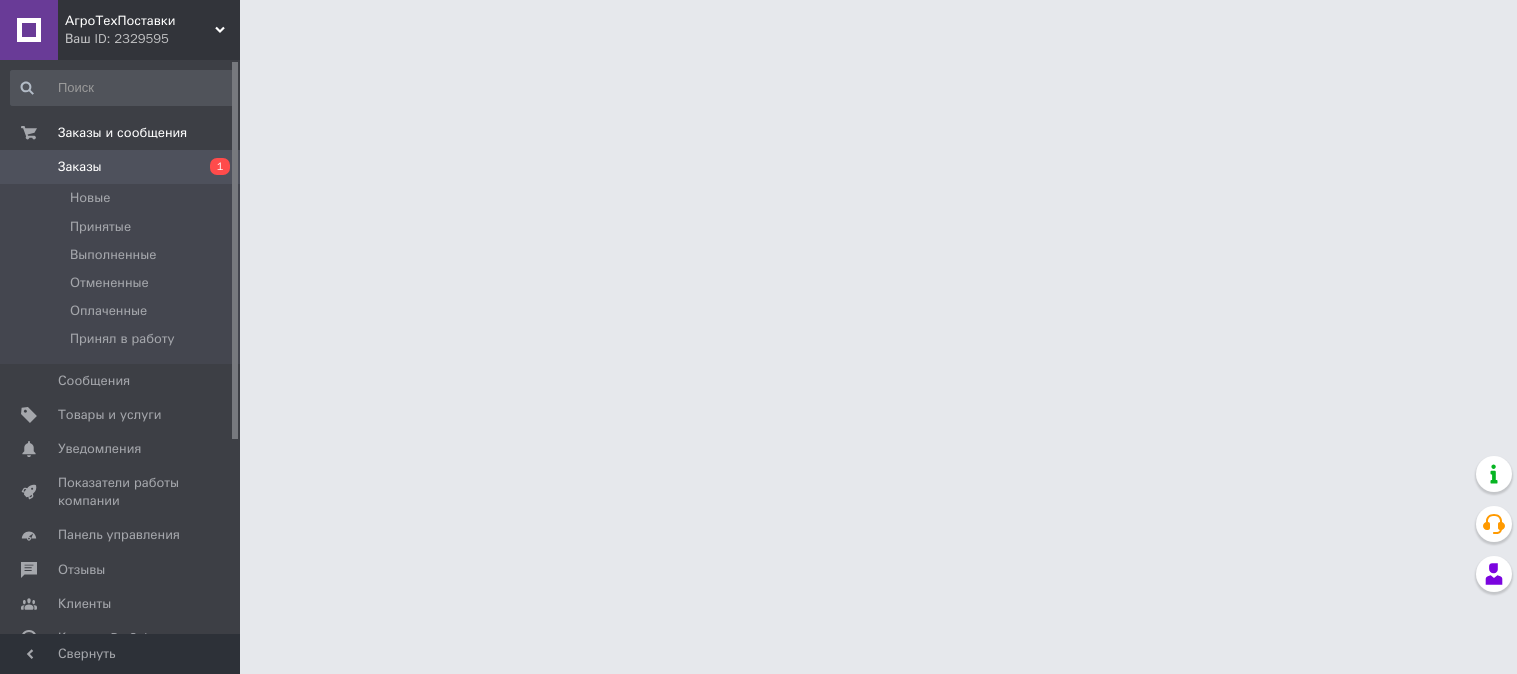 scroll, scrollTop: 0, scrollLeft: 0, axis: both 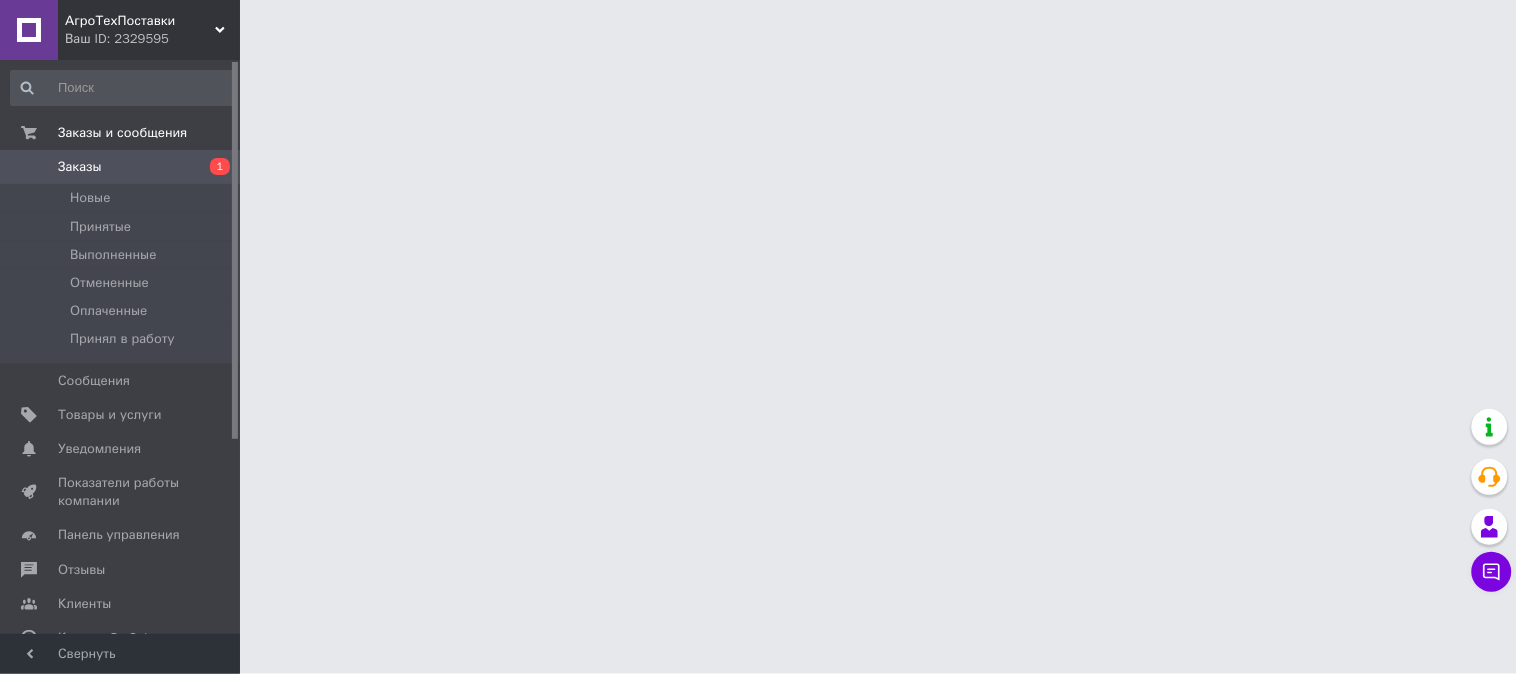 drag, startPoint x: 820, startPoint y: 363, endPoint x: 805, endPoint y: 355, distance: 17 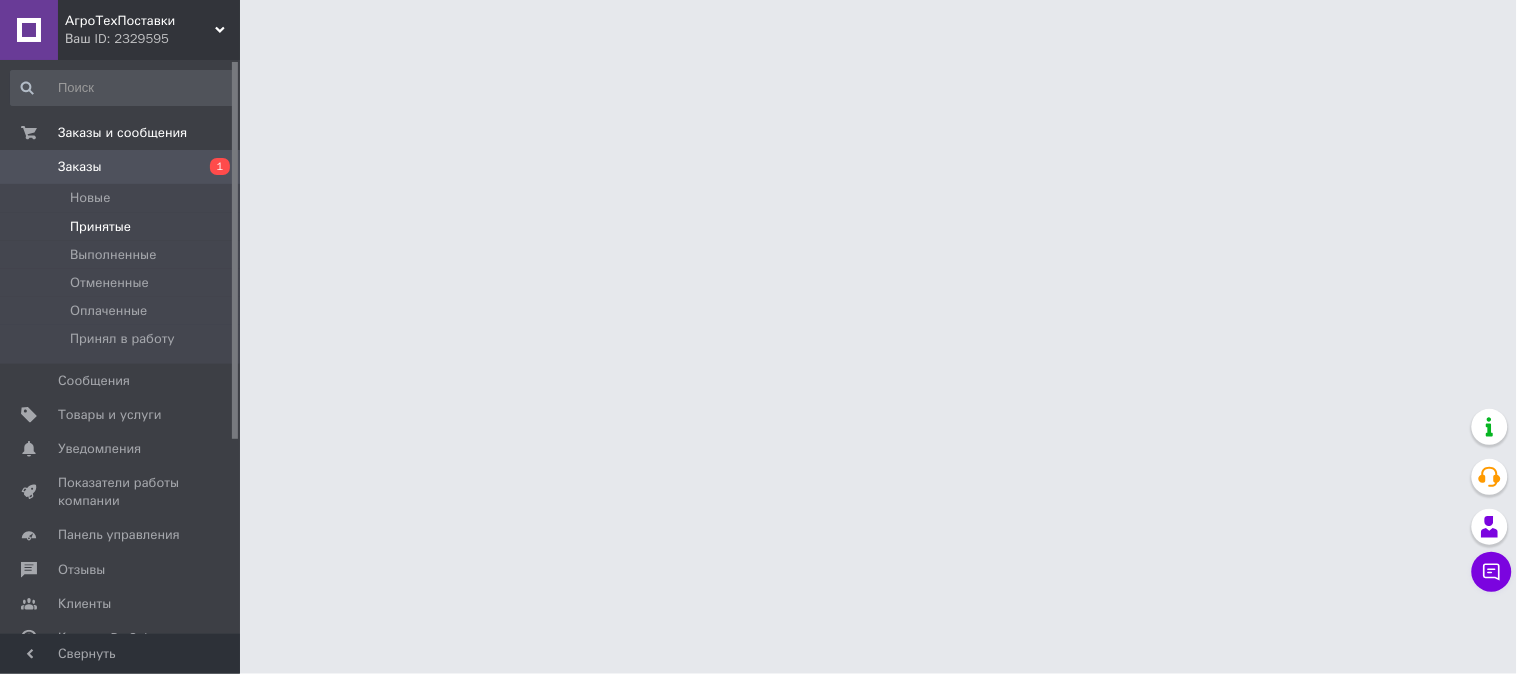 click on "Принятые" at bounding box center [100, 227] 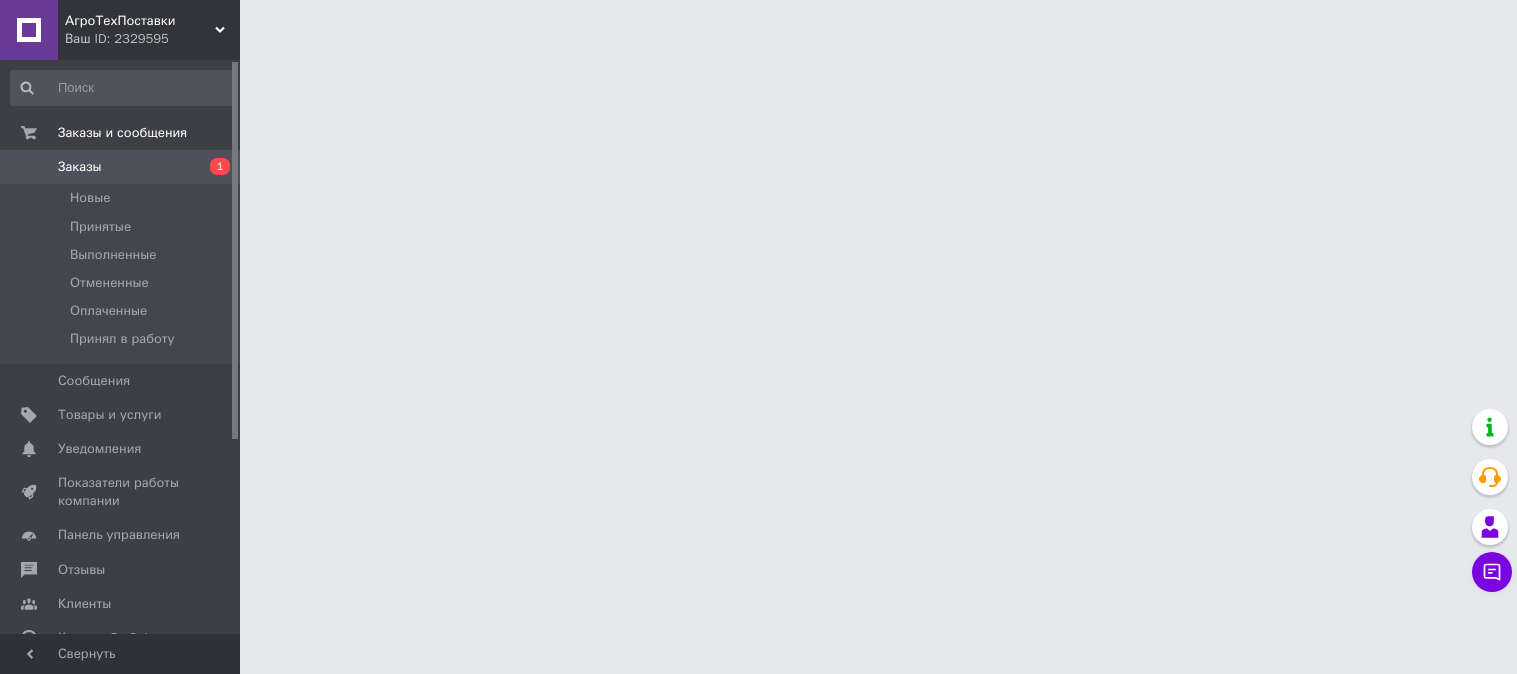scroll, scrollTop: 0, scrollLeft: 0, axis: both 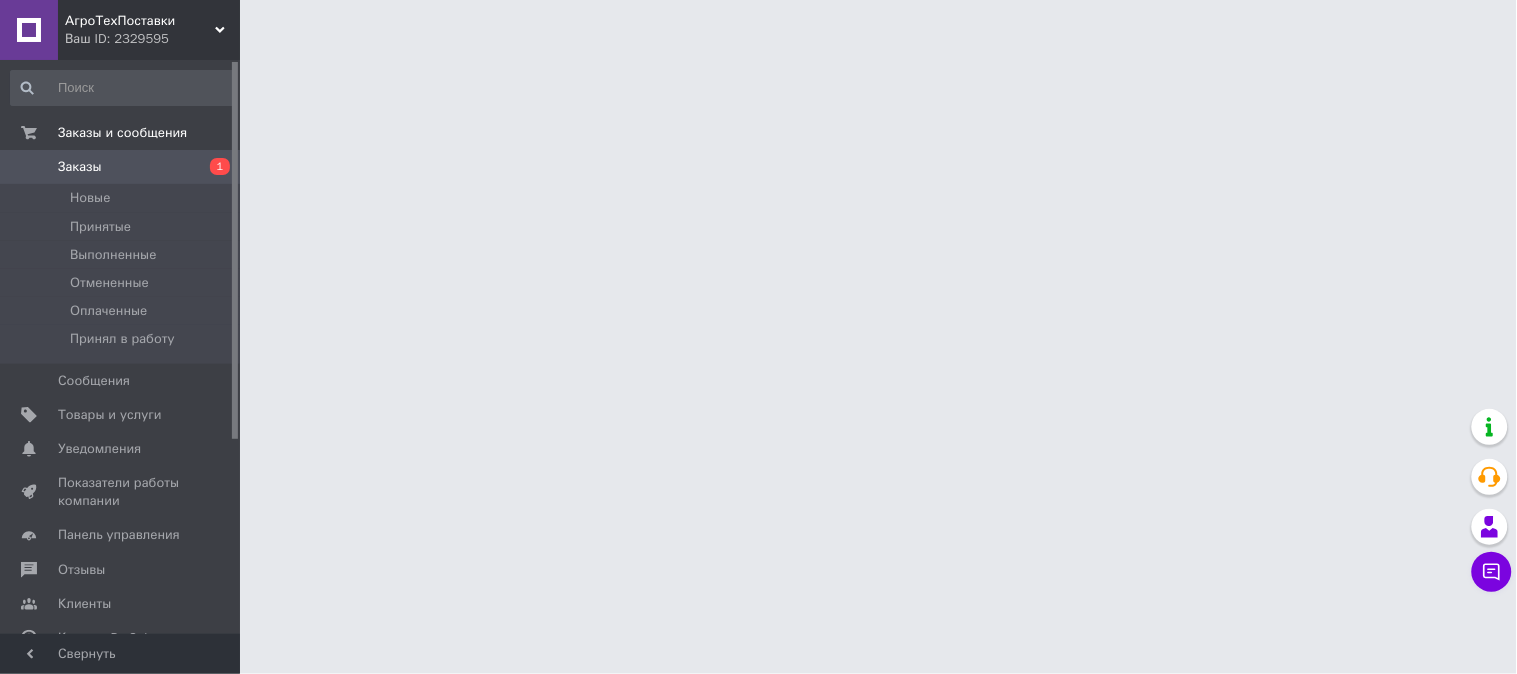 click on "Заказы" at bounding box center [121, 167] 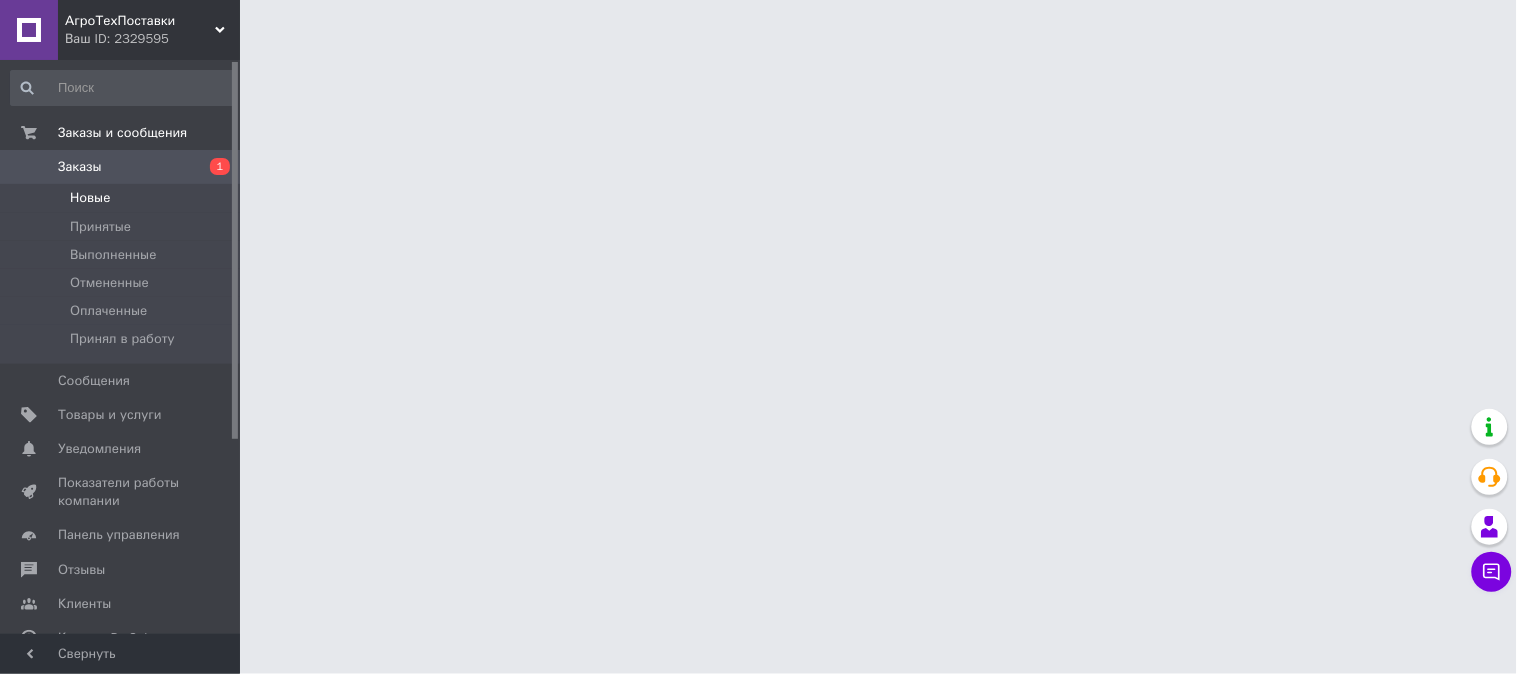 click on "Новые" at bounding box center (123, 198) 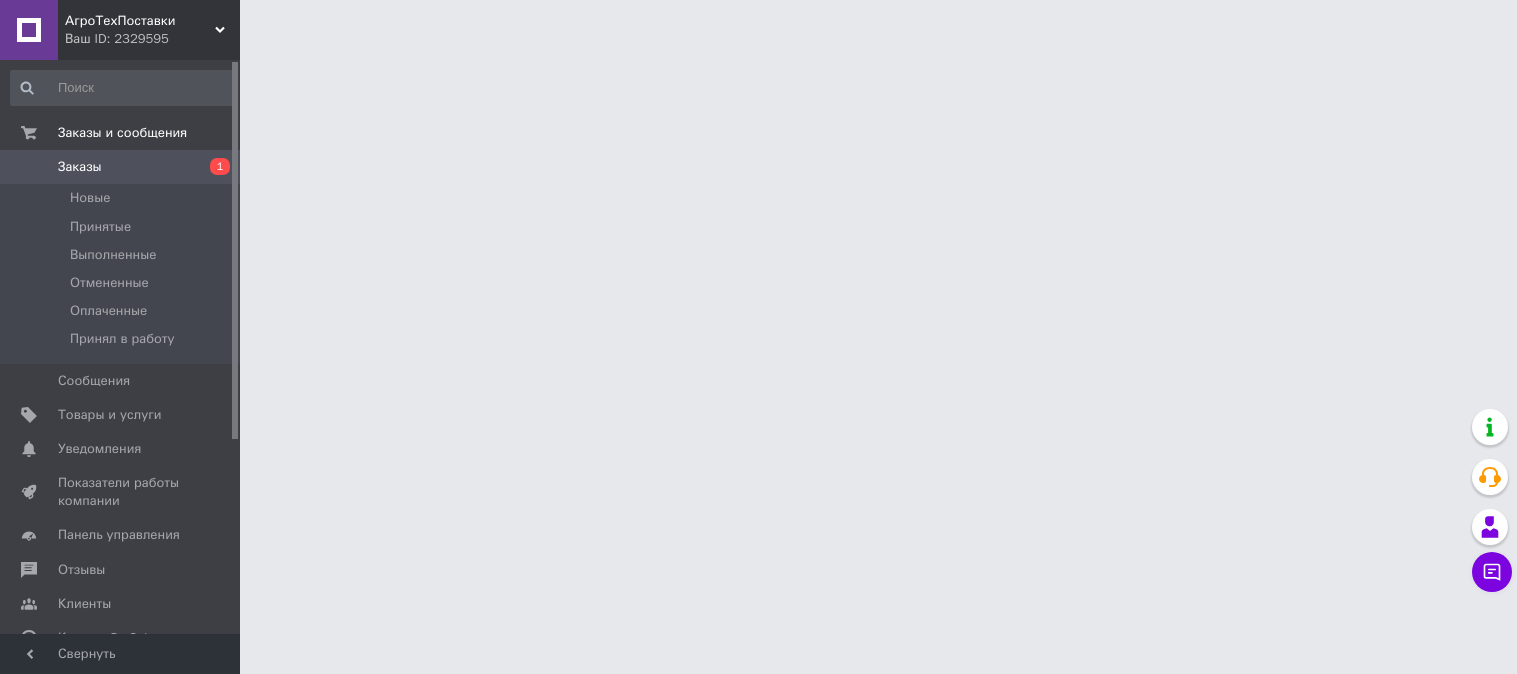 scroll, scrollTop: 0, scrollLeft: 0, axis: both 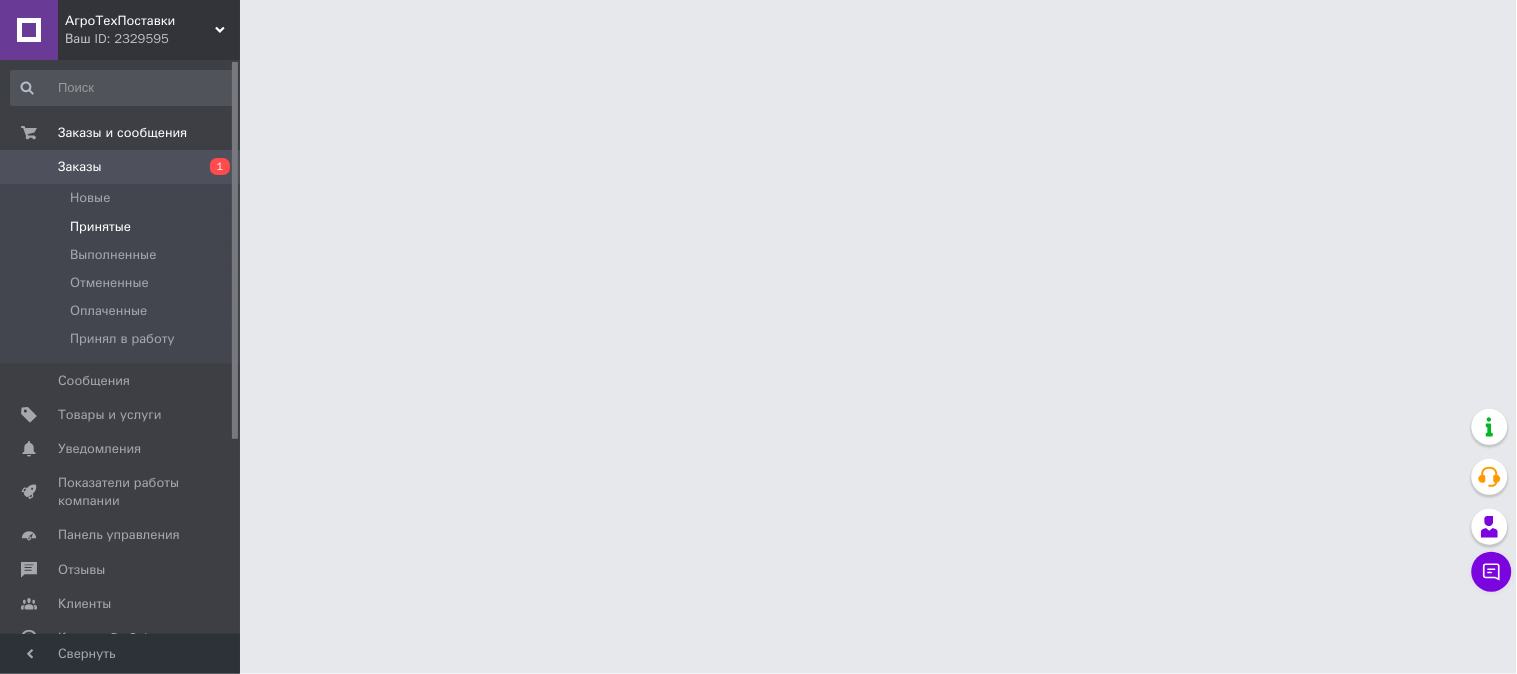 click on "Принятые" at bounding box center (123, 227) 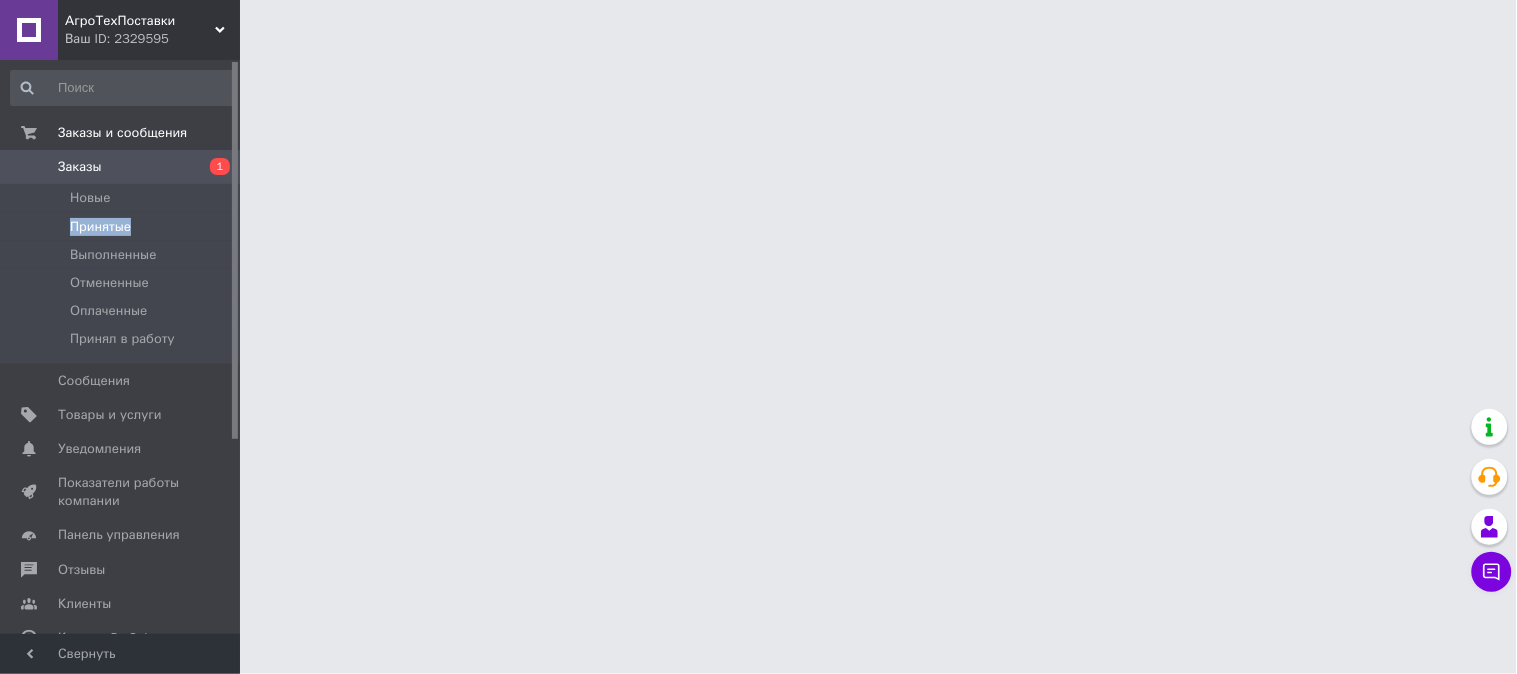 click on "Принятые" at bounding box center (100, 227) 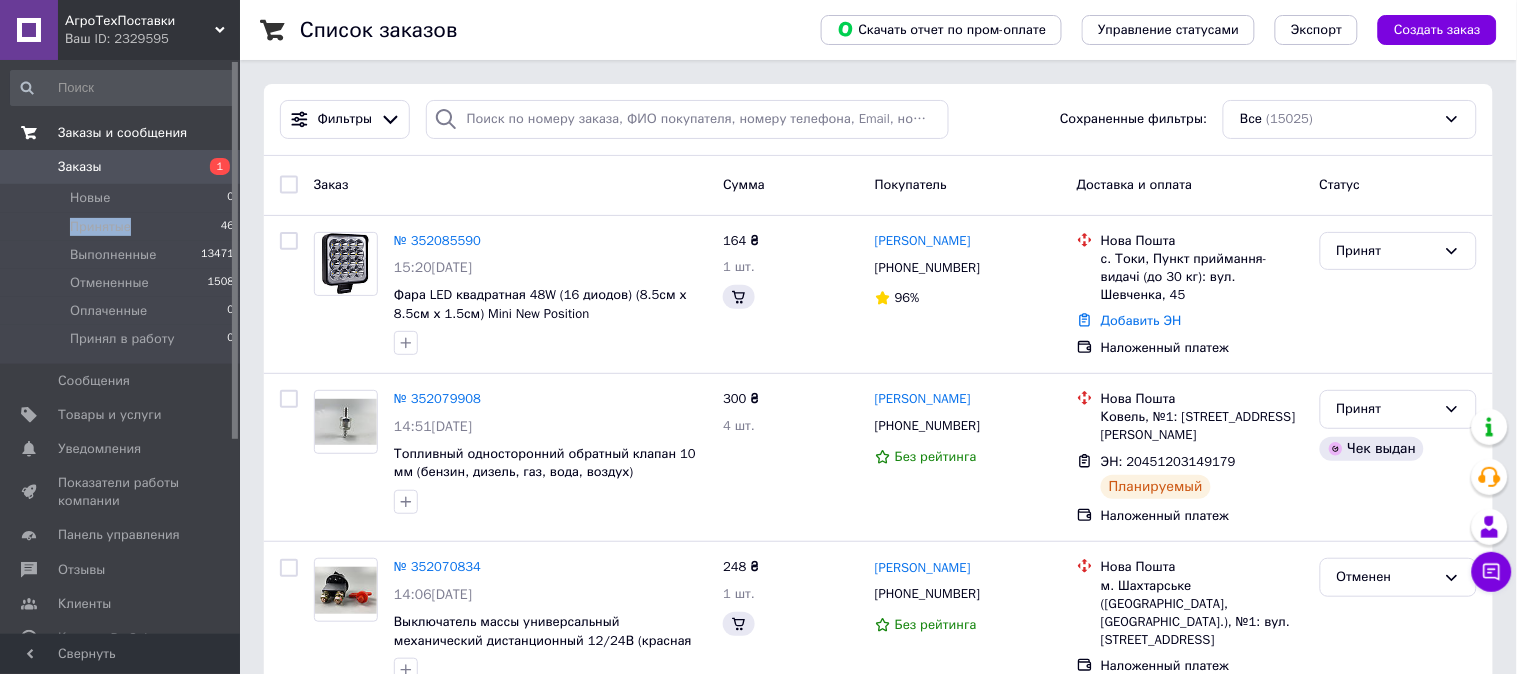click on "Заказы и сообщения" at bounding box center (122, 133) 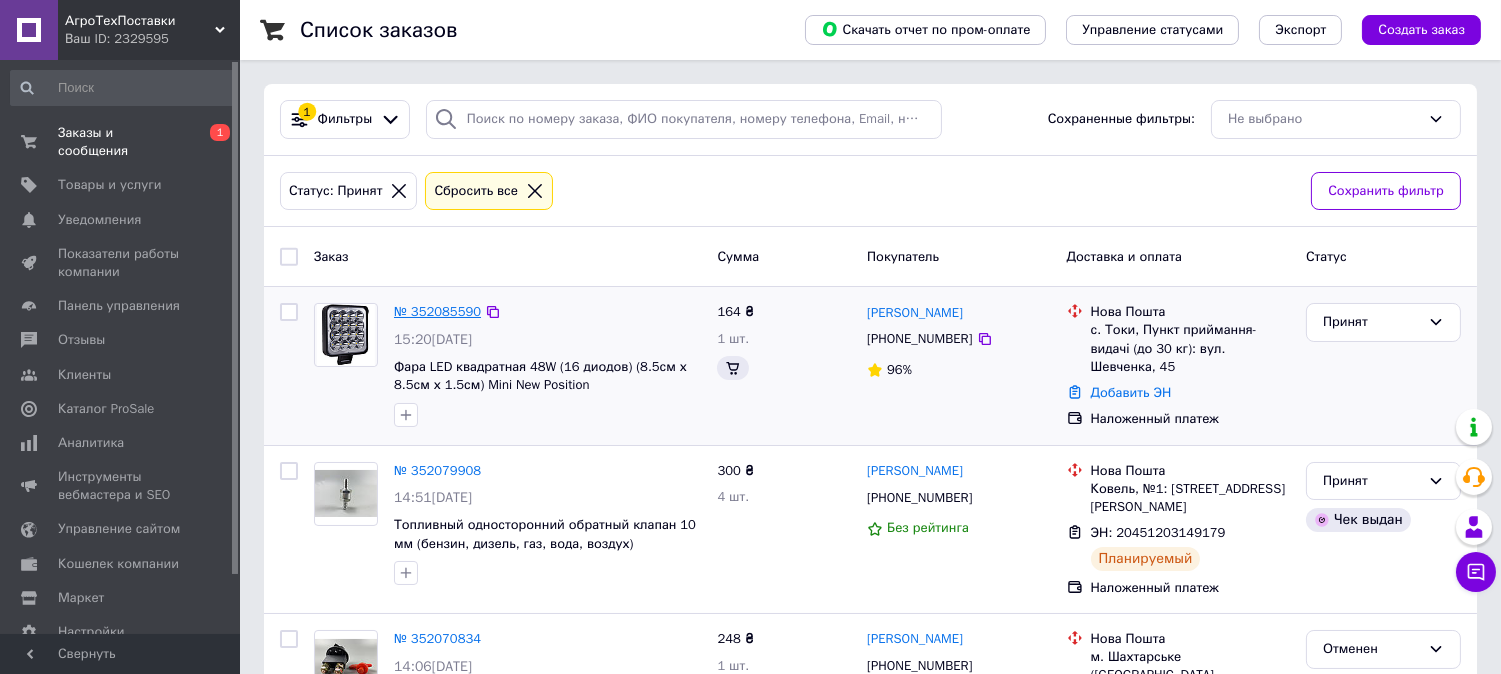click on "№ 352085590" at bounding box center (437, 311) 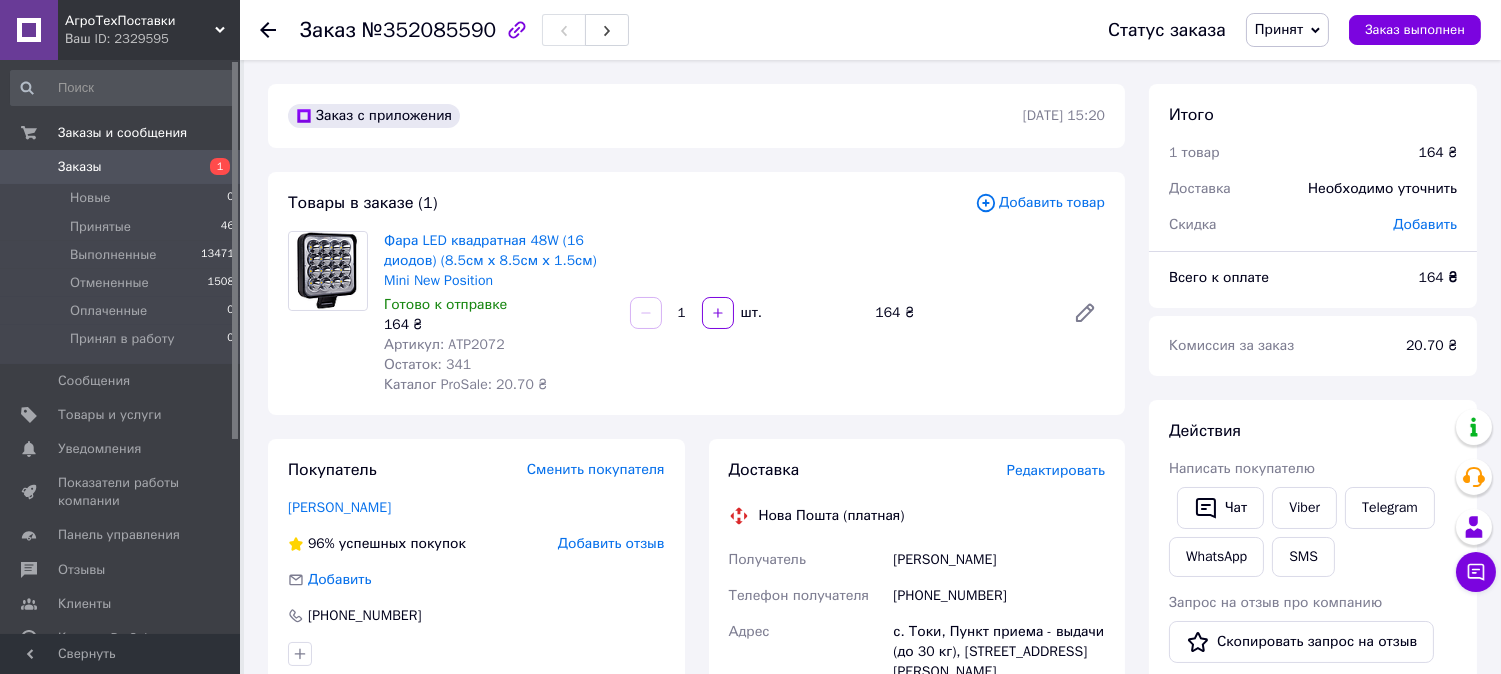 click on "Редактировать" at bounding box center [1056, 470] 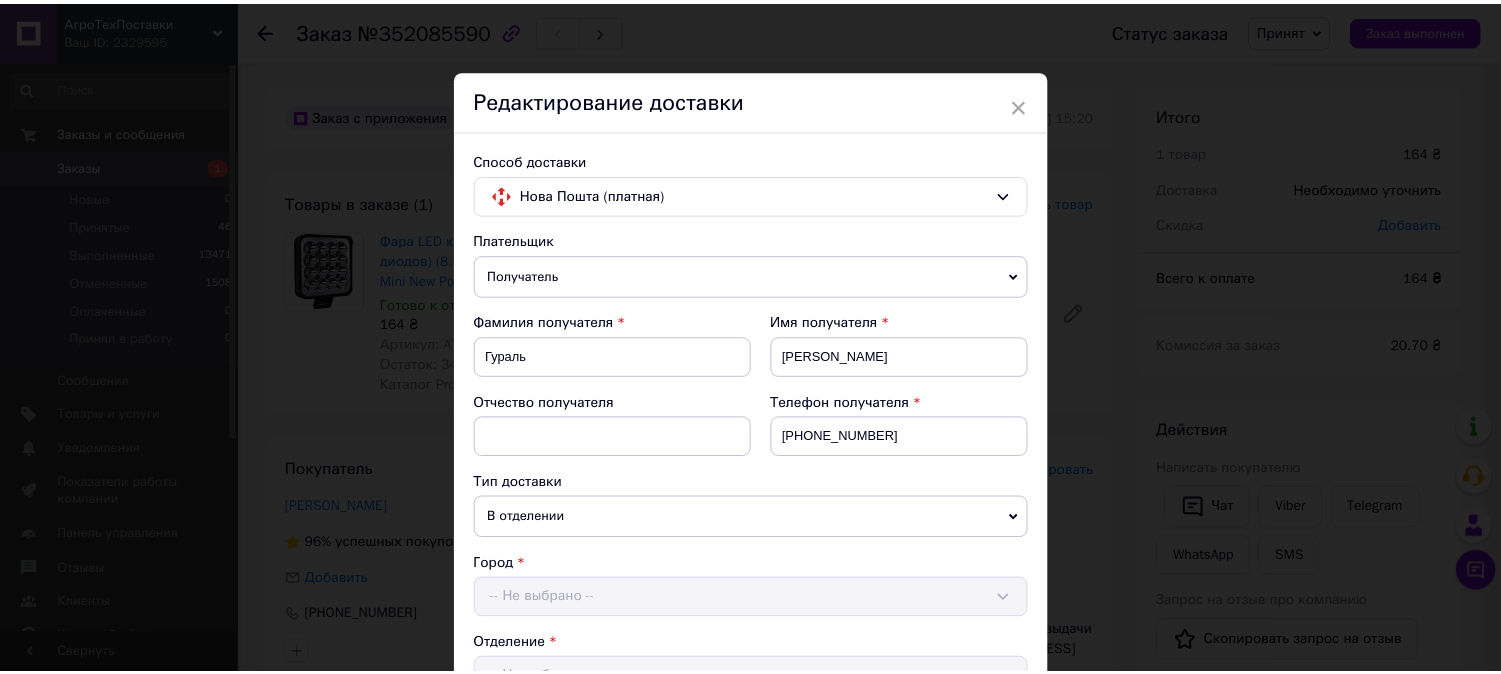 scroll, scrollTop: 874, scrollLeft: 0, axis: vertical 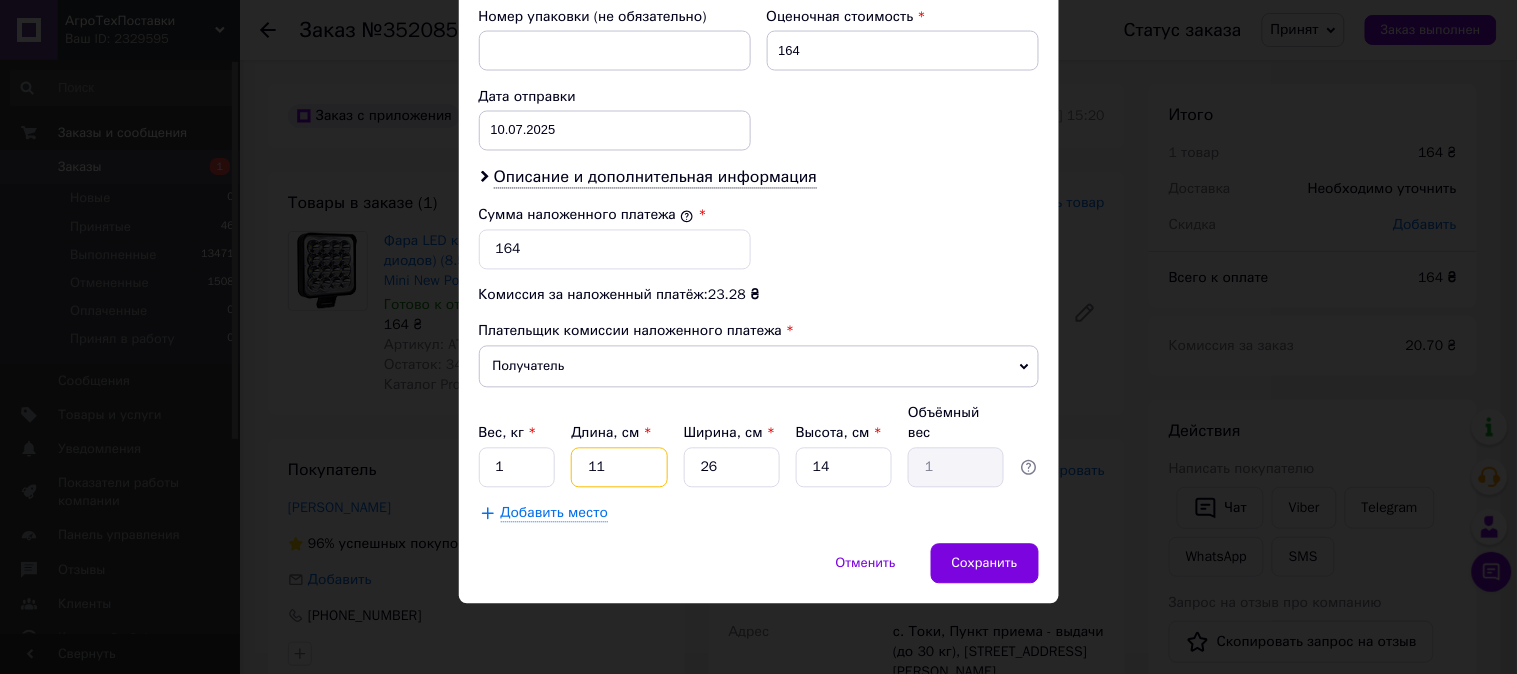 click on "11" at bounding box center (619, 468) 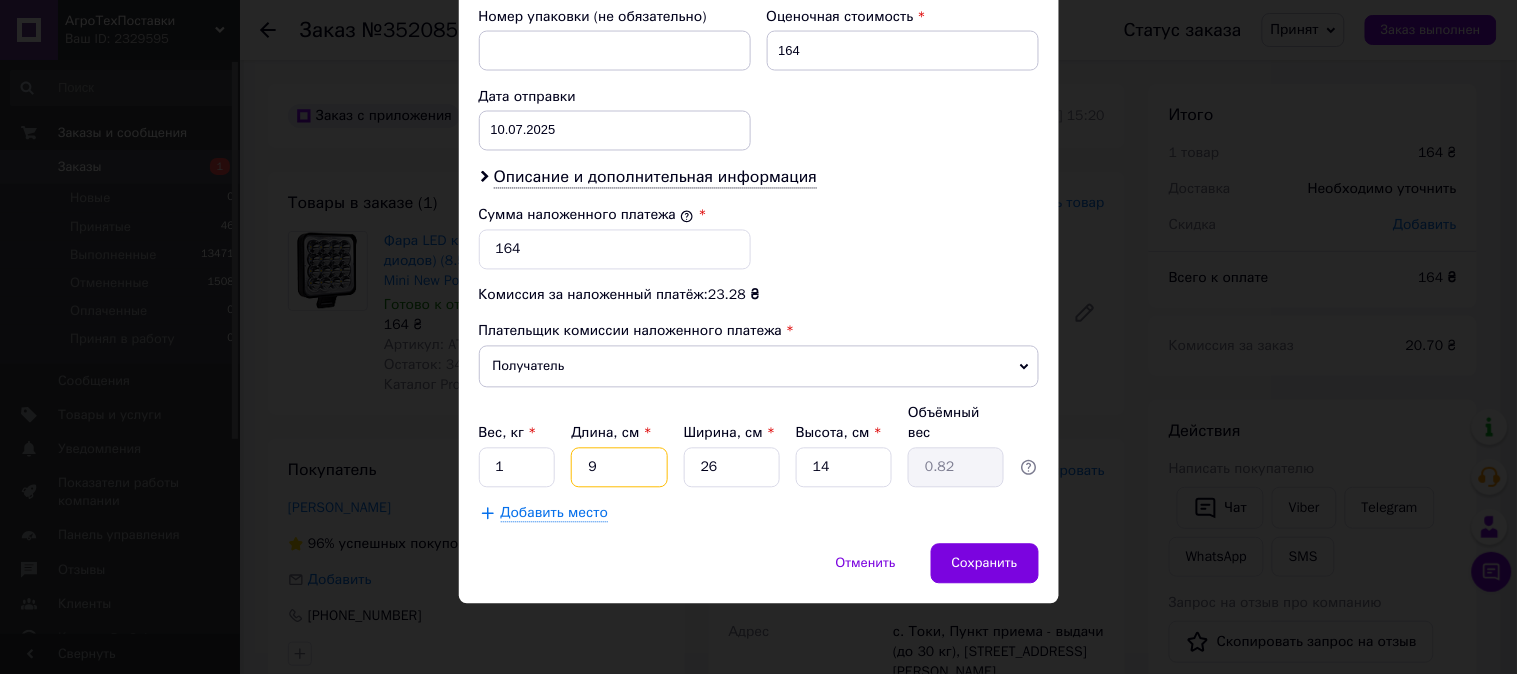 type on "9" 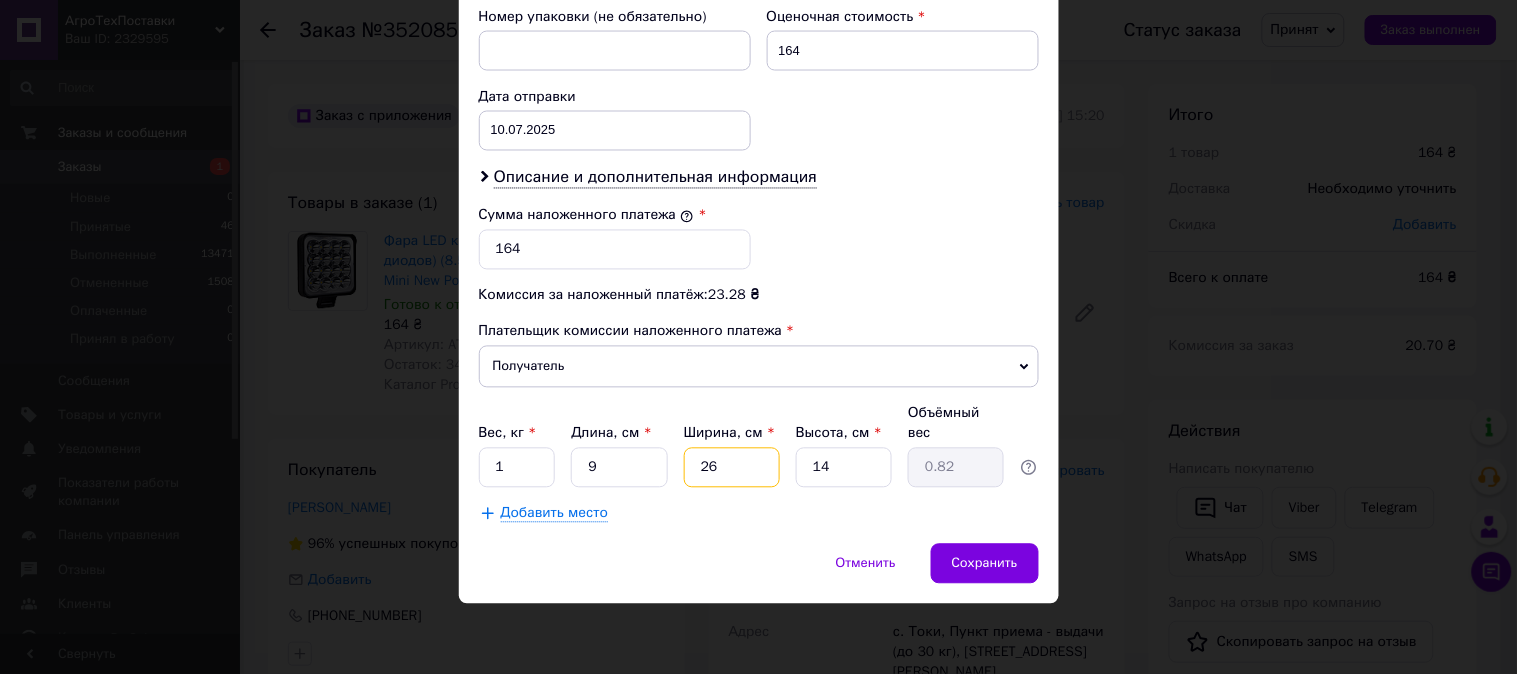 click on "26" at bounding box center (732, 468) 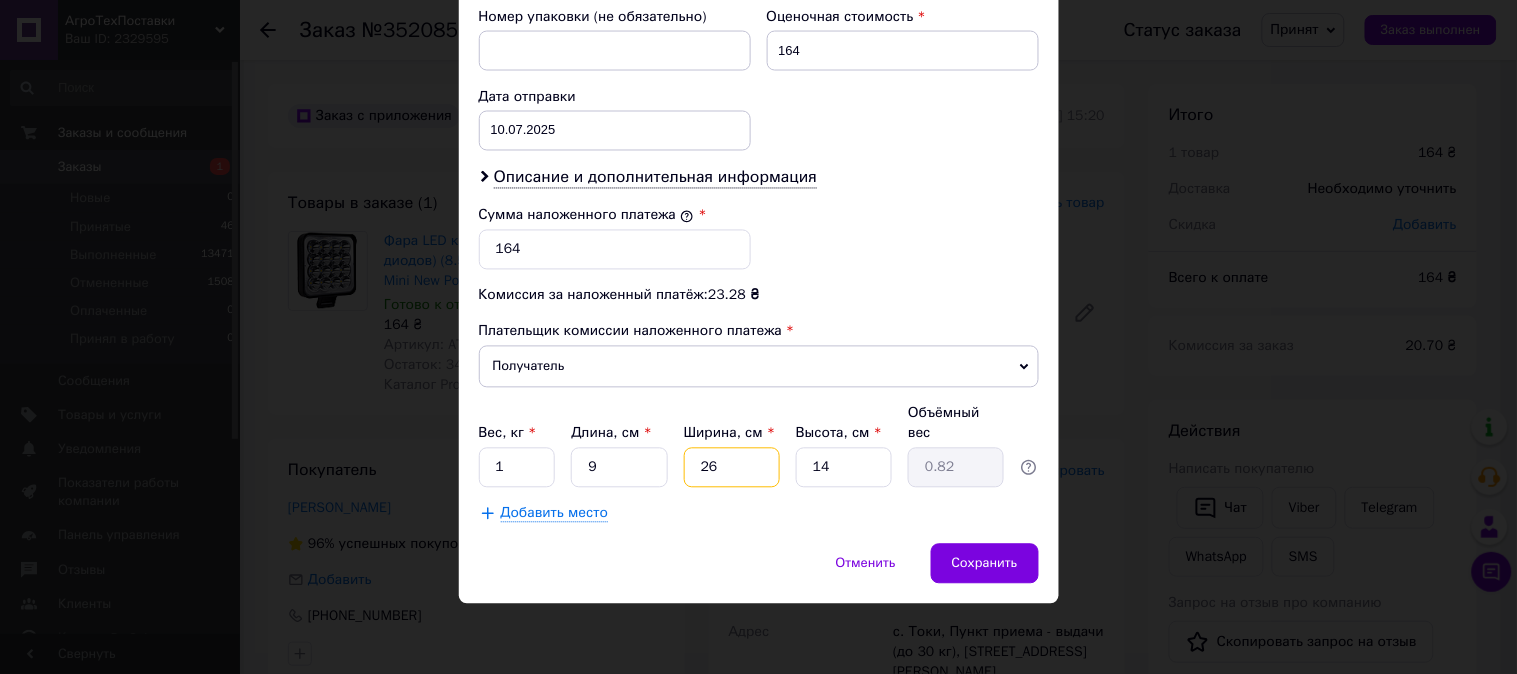 click on "26" at bounding box center (732, 468) 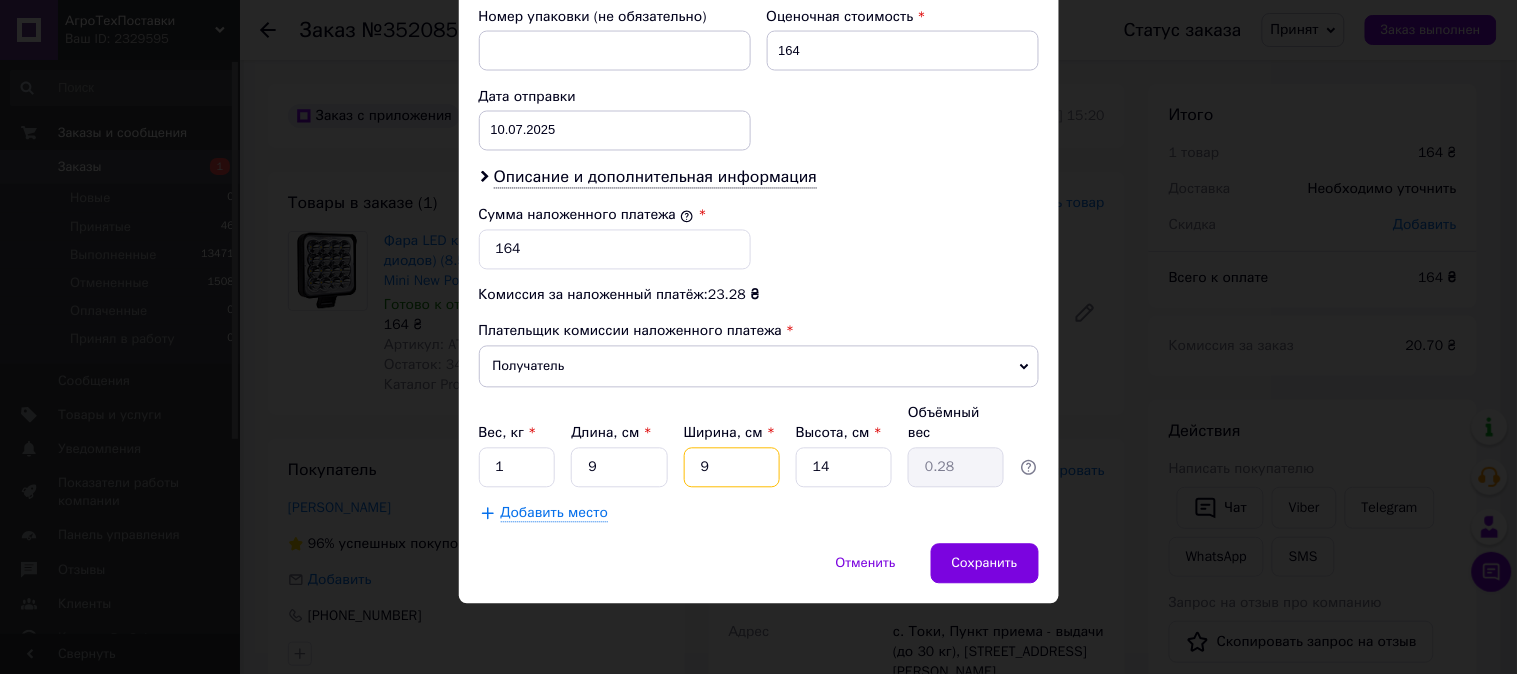 type on "9" 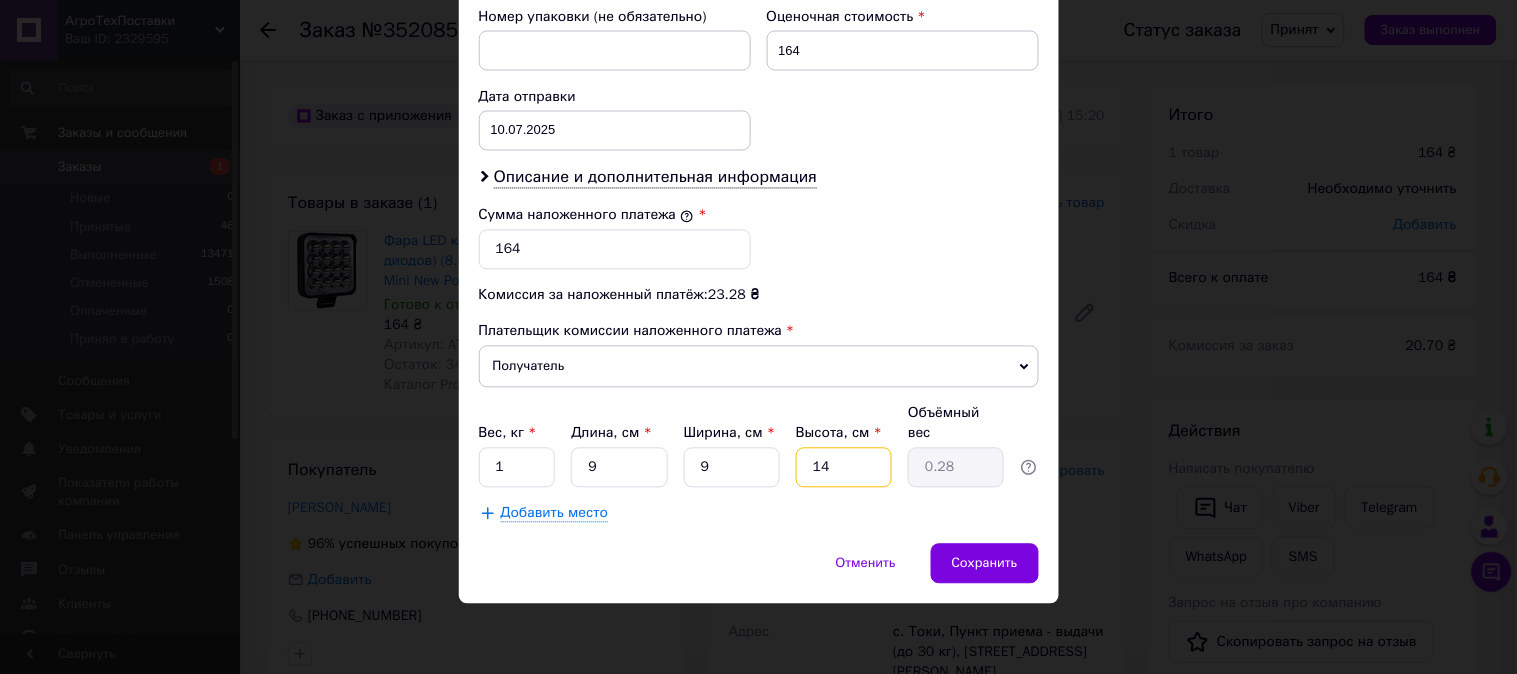 click on "14" at bounding box center (844, 468) 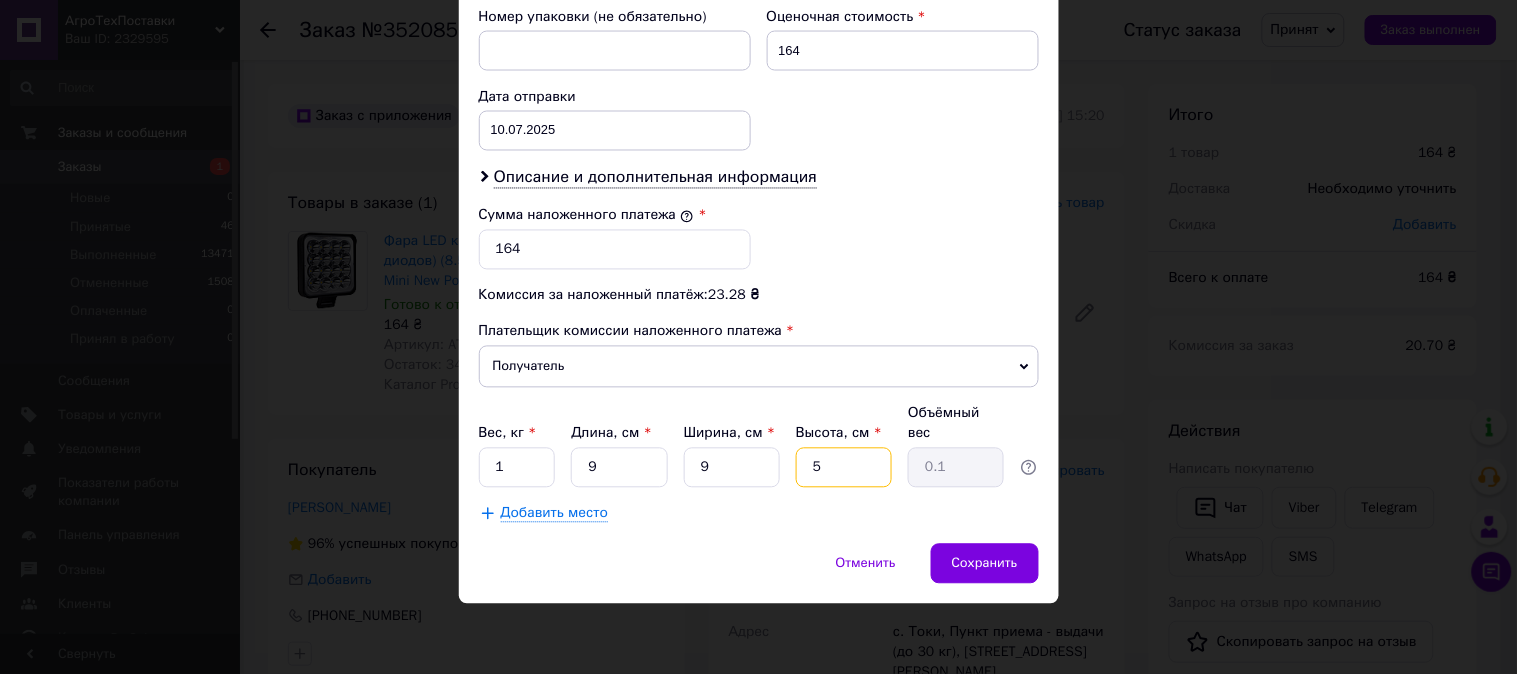 type on "5" 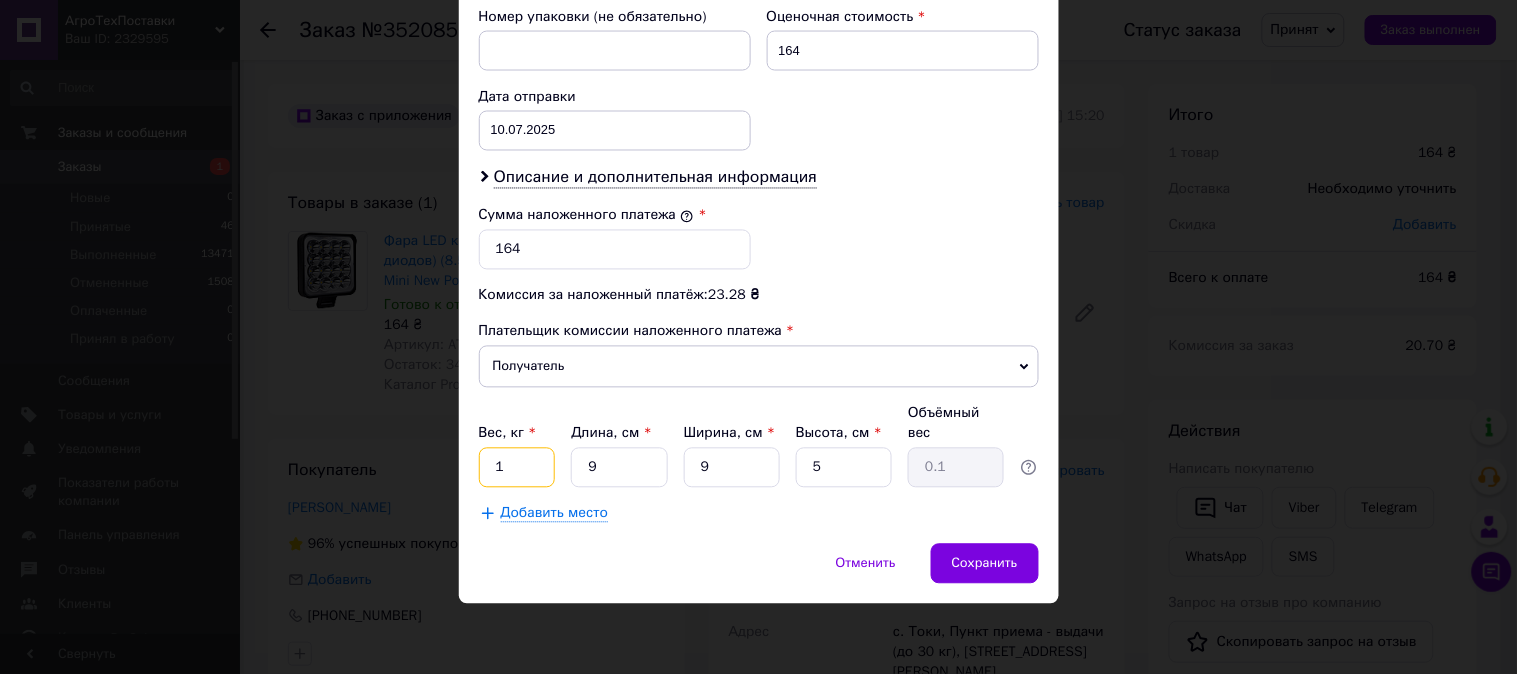 click on "1" at bounding box center [517, 468] 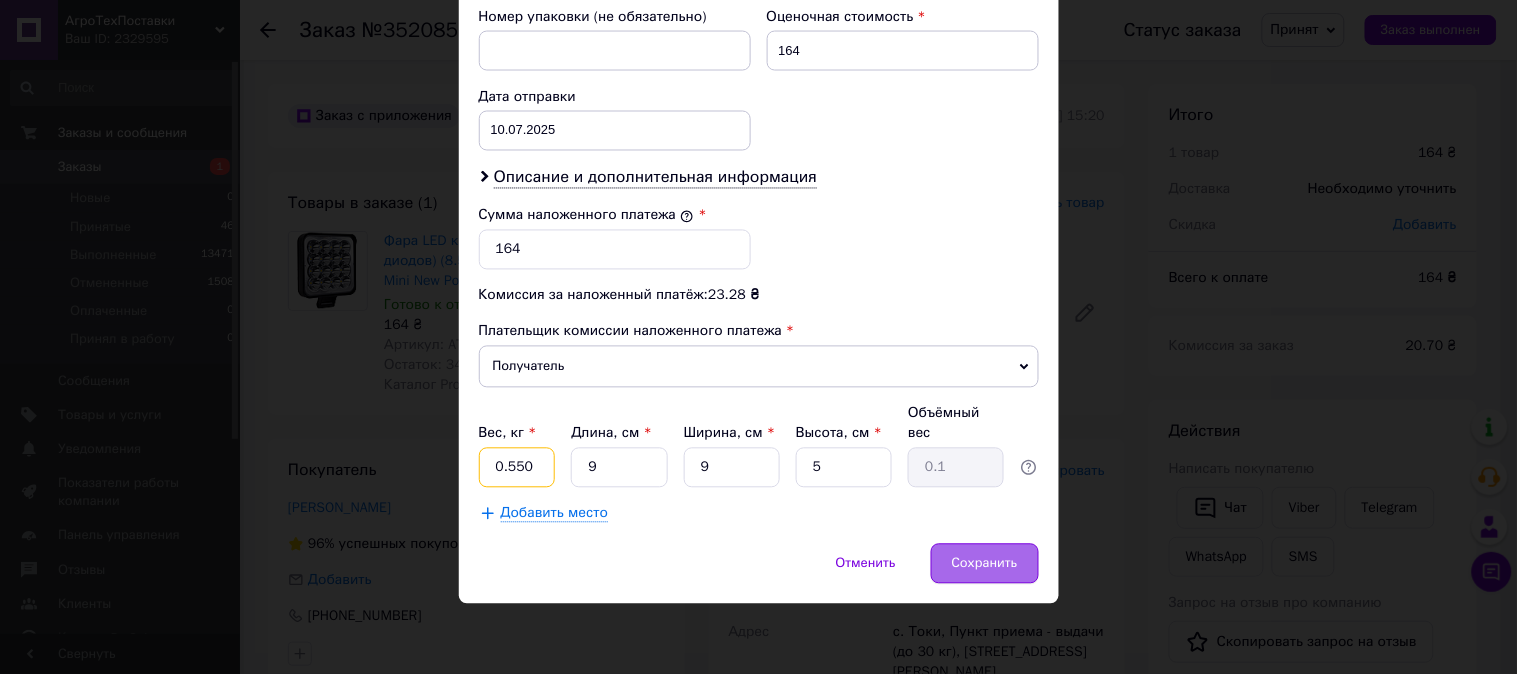 type on "0.550" 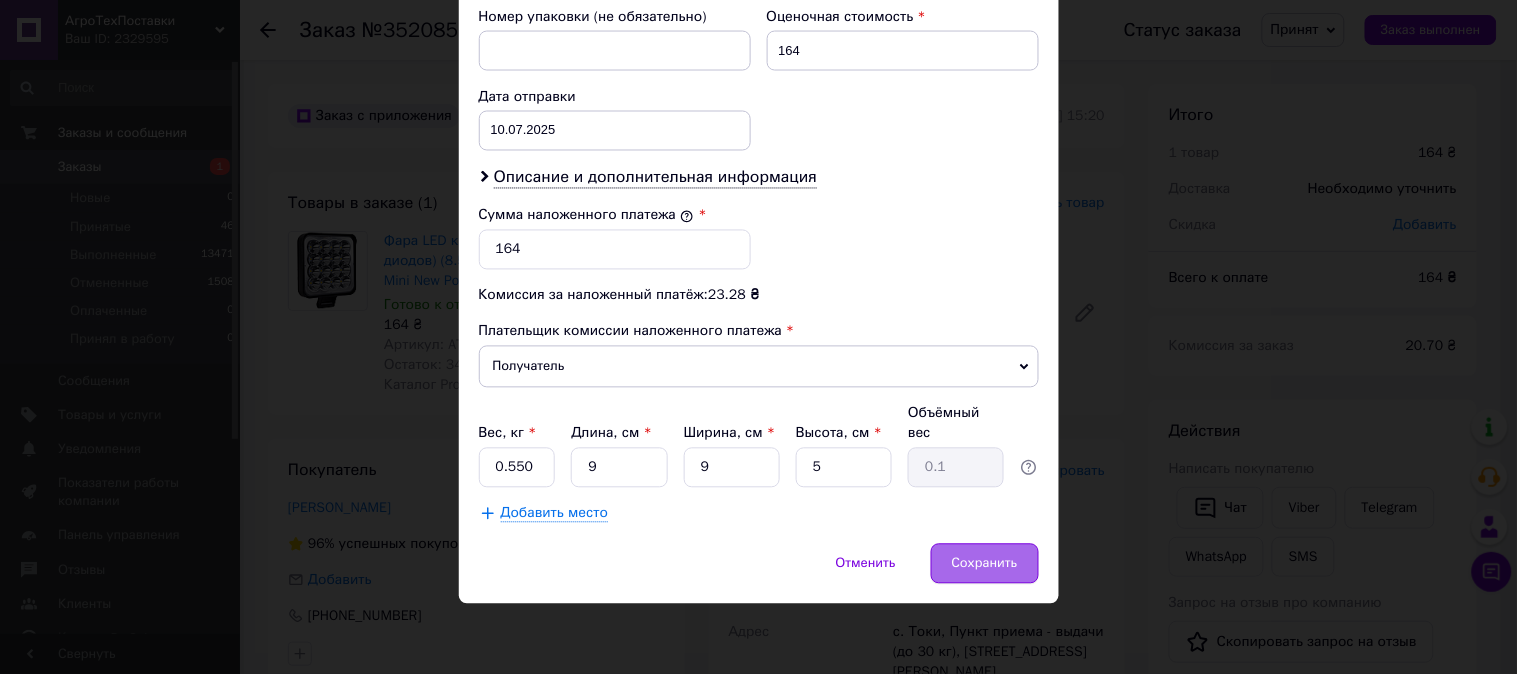 click on "Сохранить" at bounding box center (985, 564) 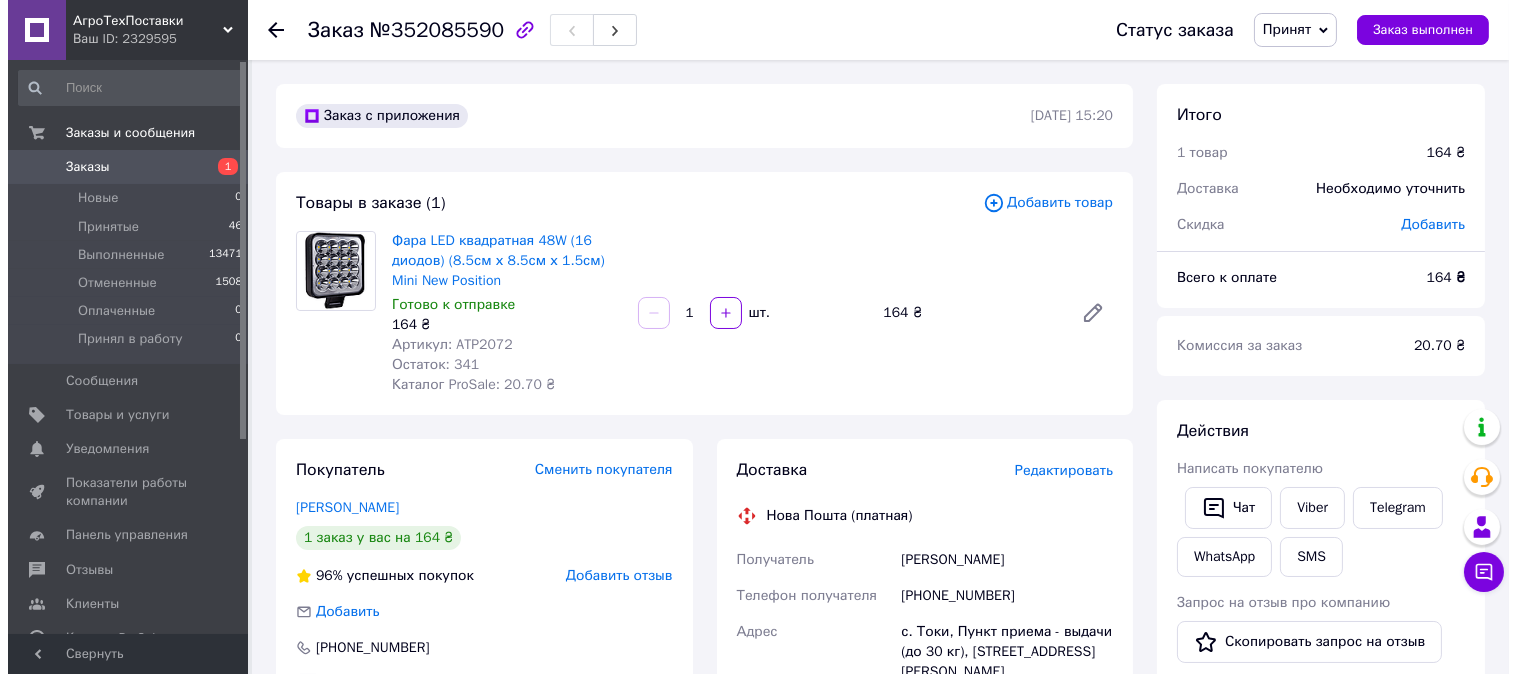 scroll, scrollTop: 111, scrollLeft: 0, axis: vertical 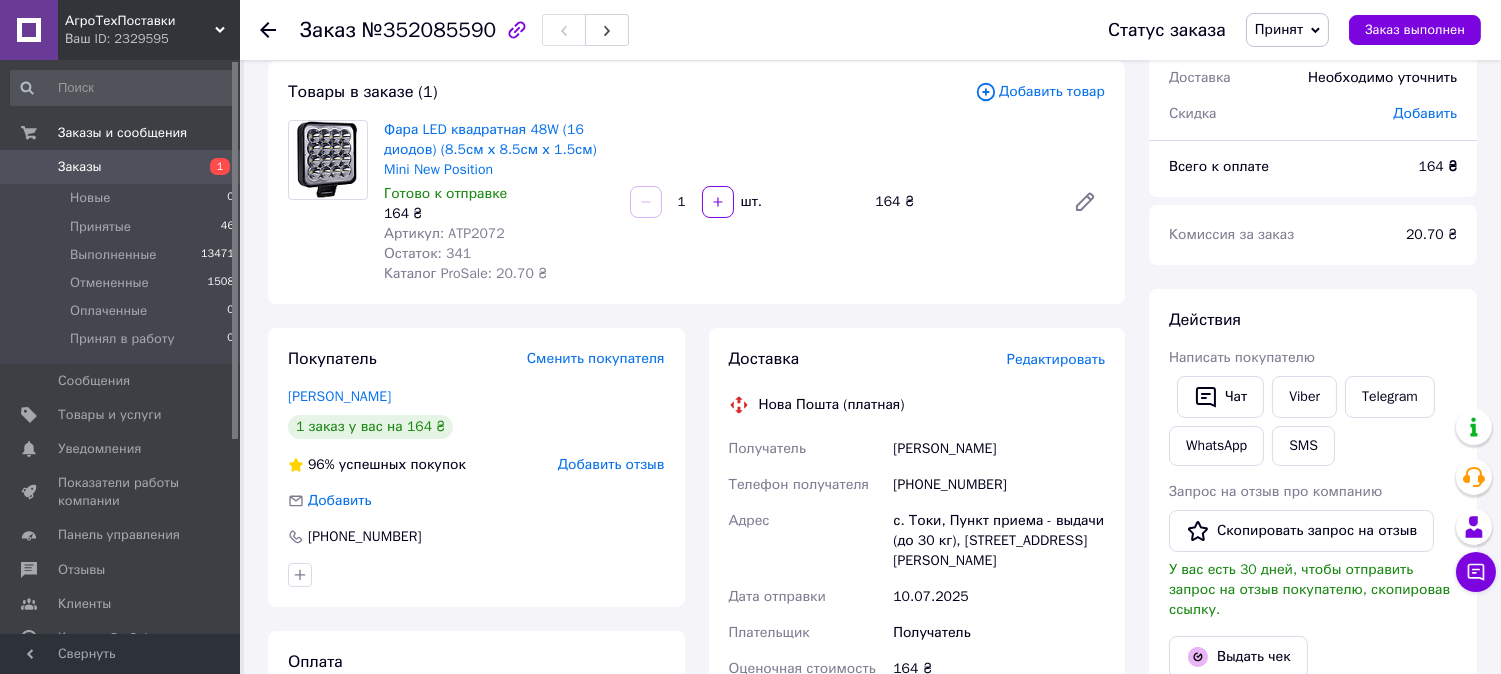 click on "Редактировать" at bounding box center [1056, 359] 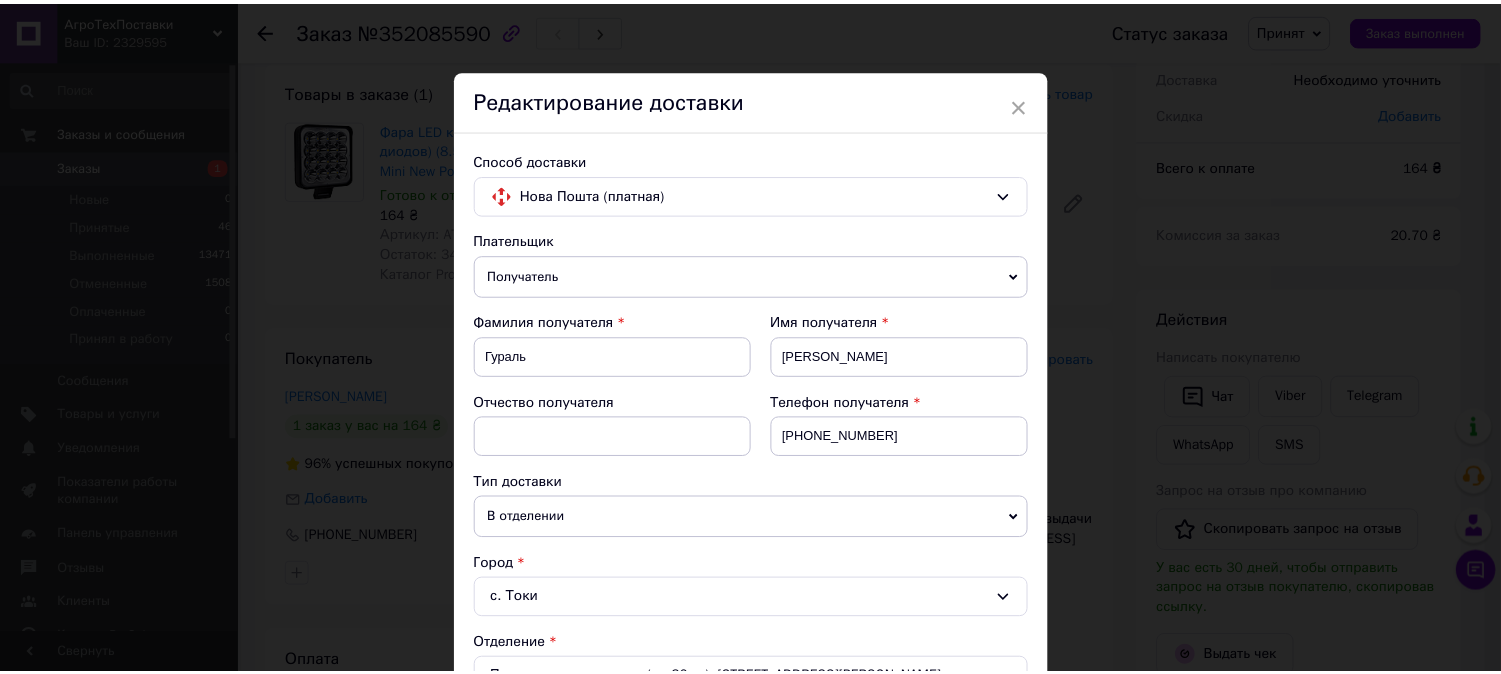 scroll, scrollTop: 874, scrollLeft: 0, axis: vertical 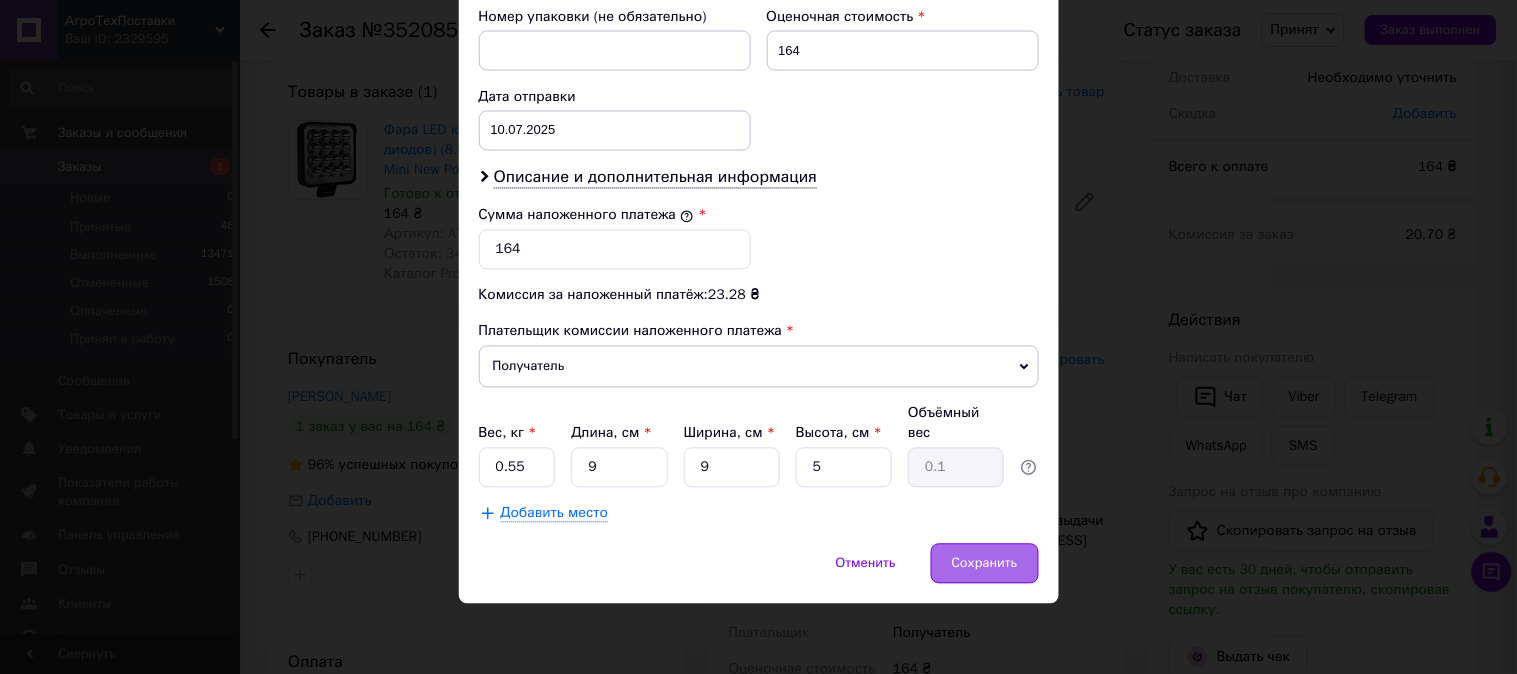 click on "Сохранить" at bounding box center [985, 564] 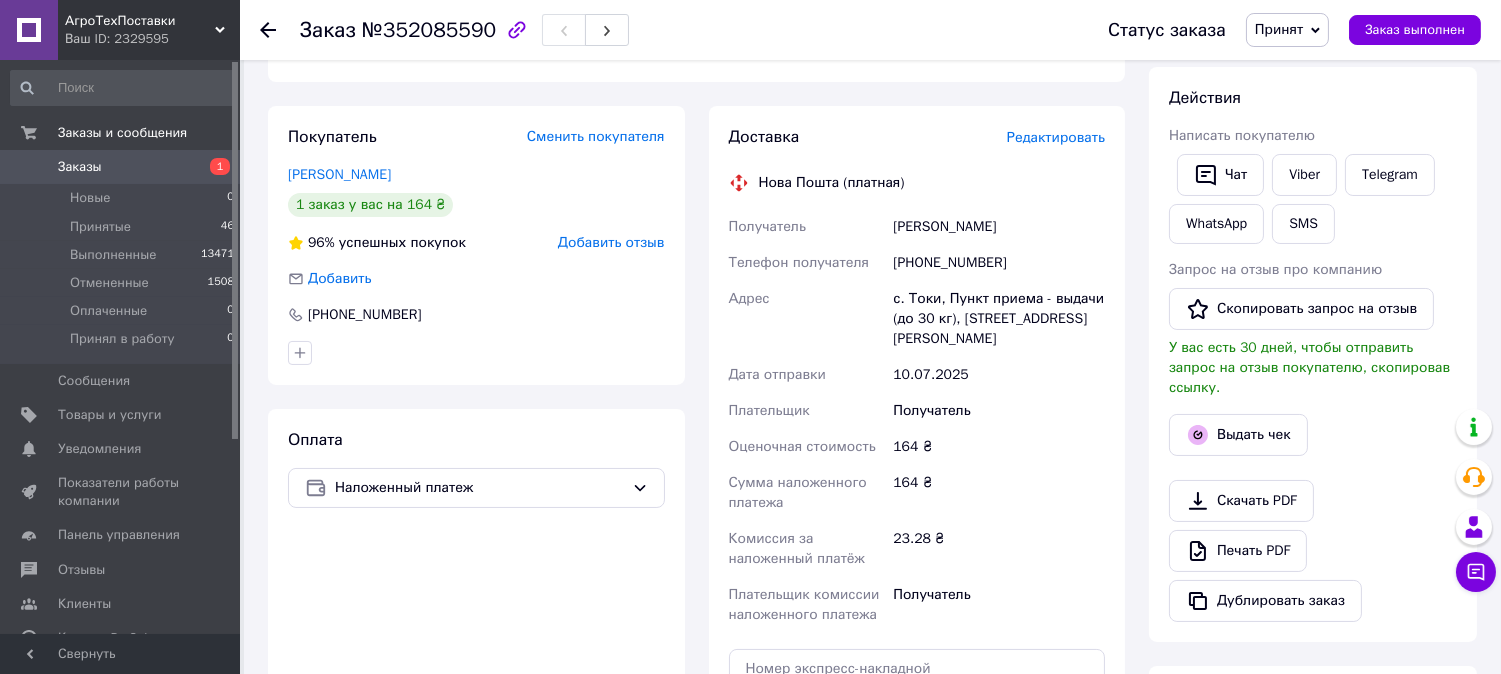 scroll, scrollTop: 555, scrollLeft: 0, axis: vertical 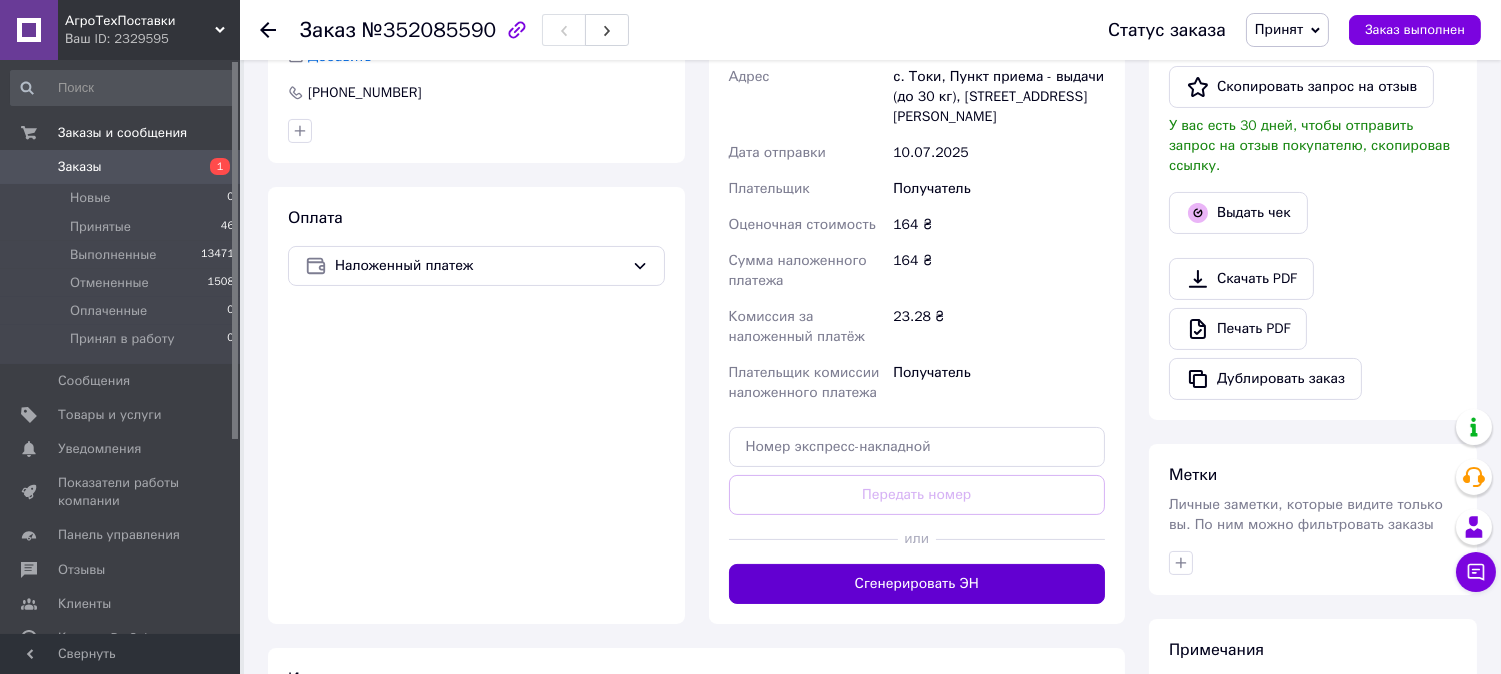 click on "Сгенерировать ЭН" at bounding box center (917, 584) 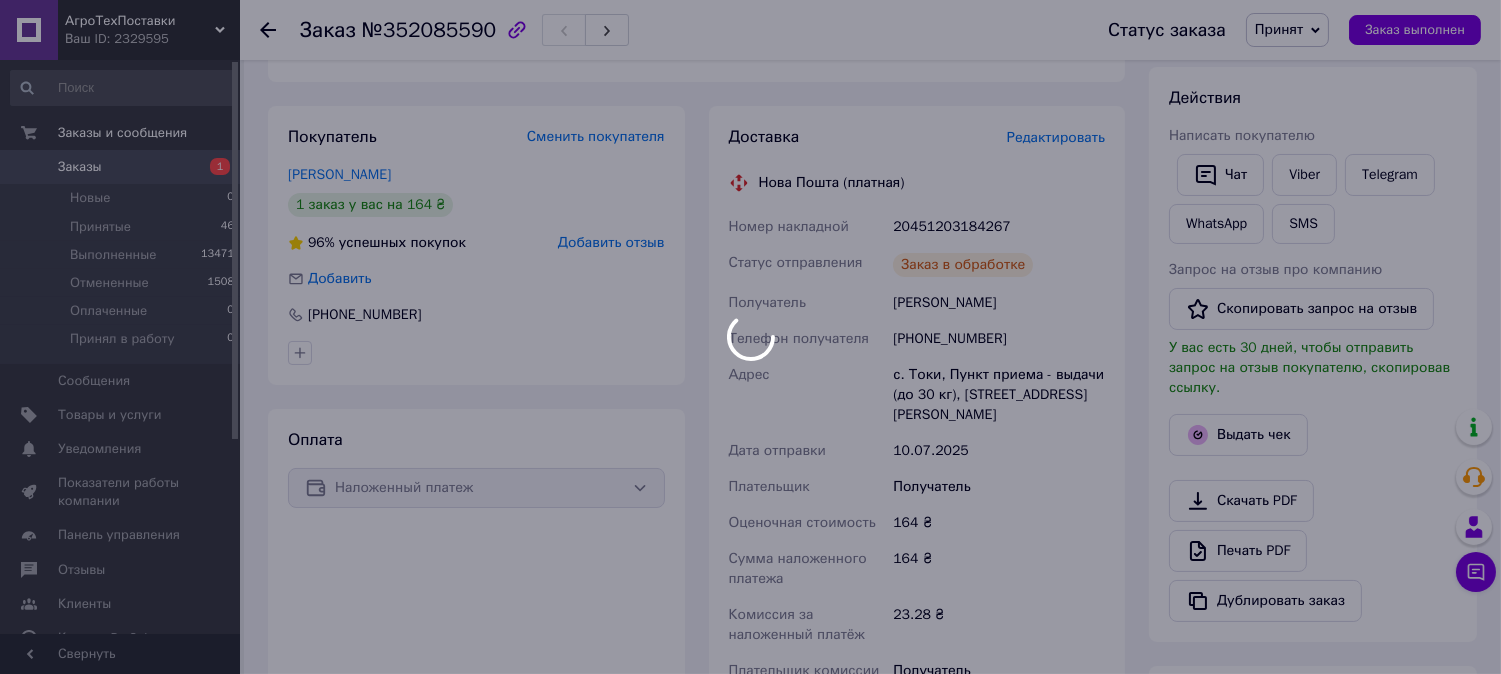 scroll, scrollTop: 222, scrollLeft: 0, axis: vertical 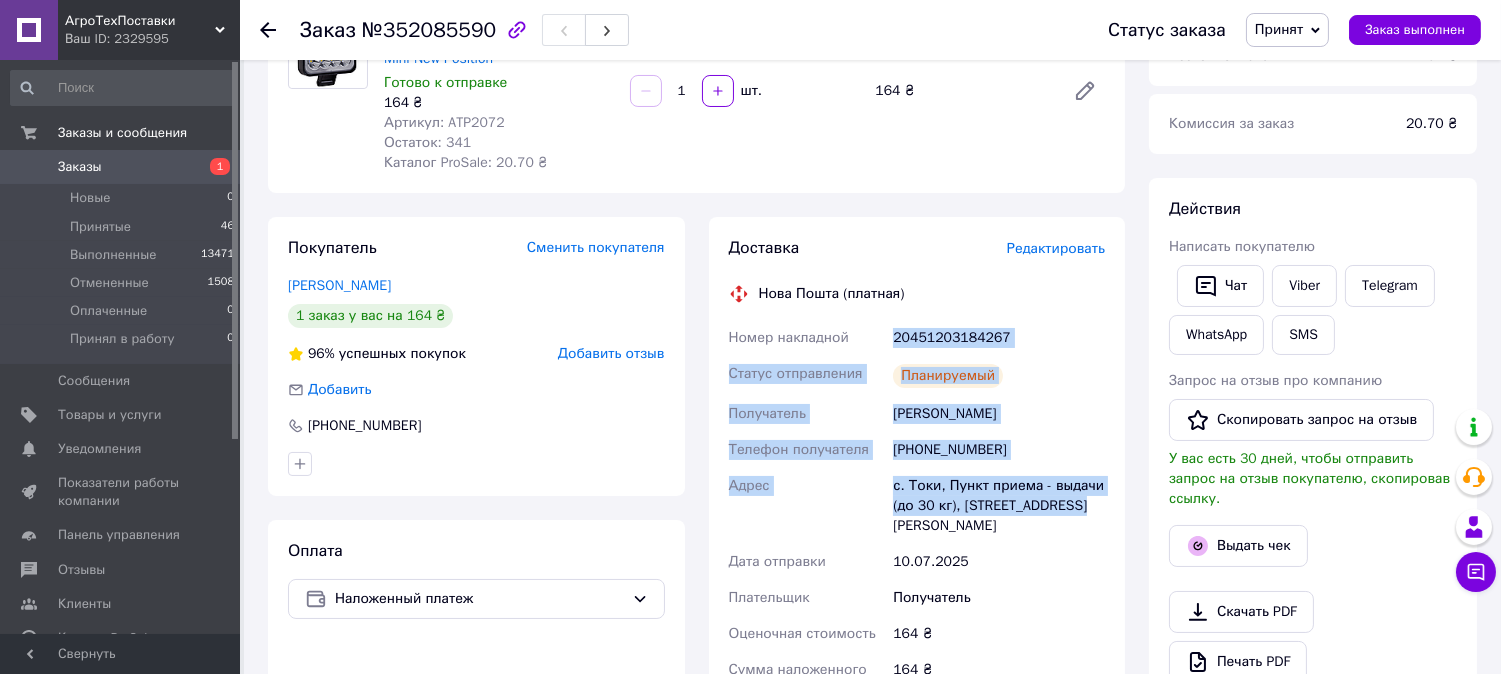 drag, startPoint x: 884, startPoint y: 331, endPoint x: 1078, endPoint y: 510, distance: 263.96402 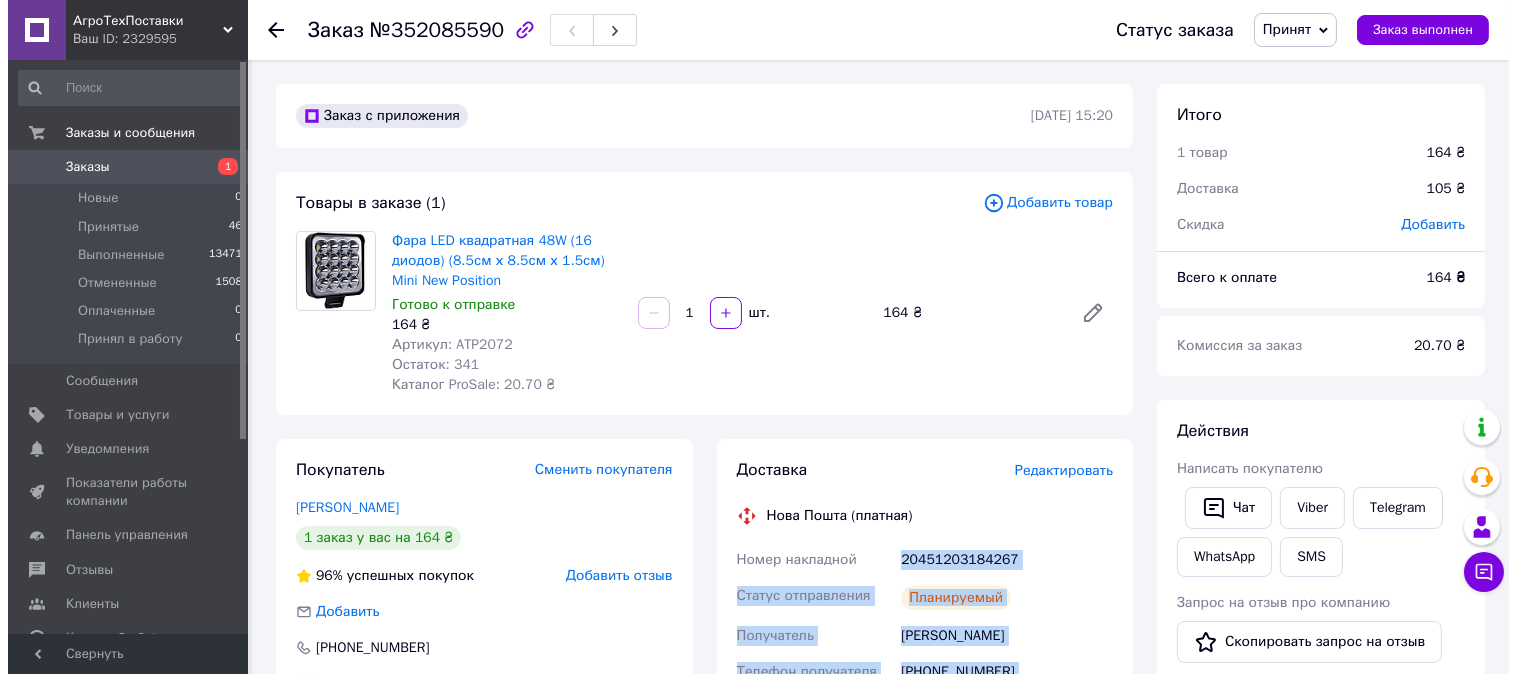 scroll, scrollTop: 222, scrollLeft: 0, axis: vertical 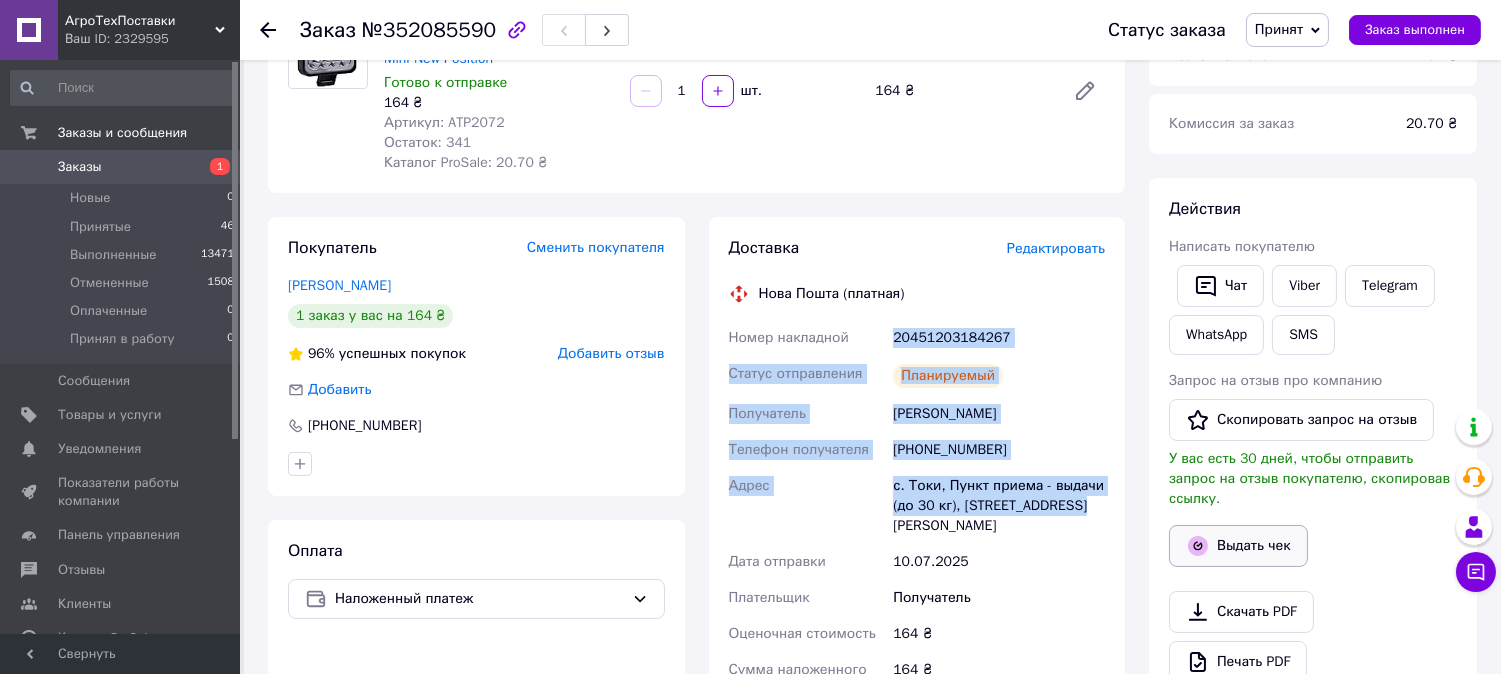 click on "Выдать чек" at bounding box center (1238, 546) 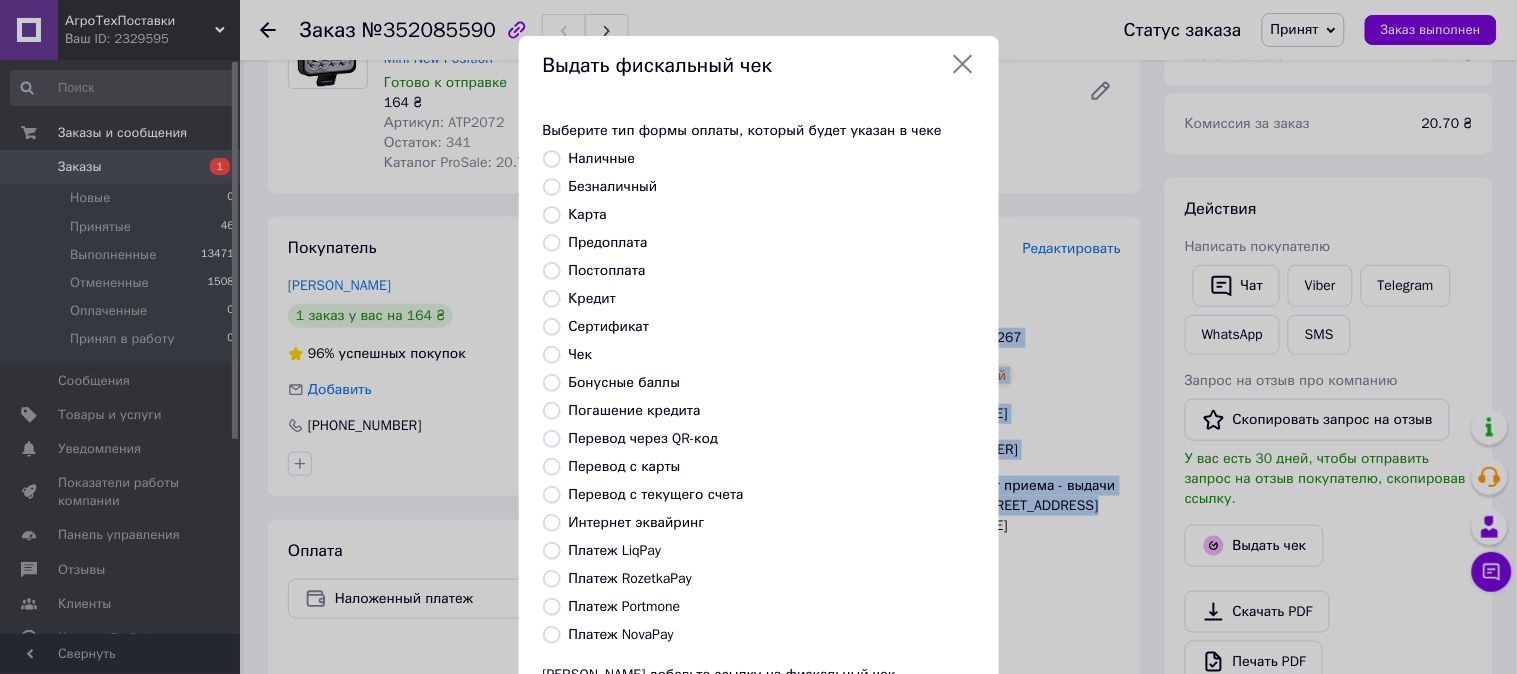 click on "Безналичный" at bounding box center (552, 187) 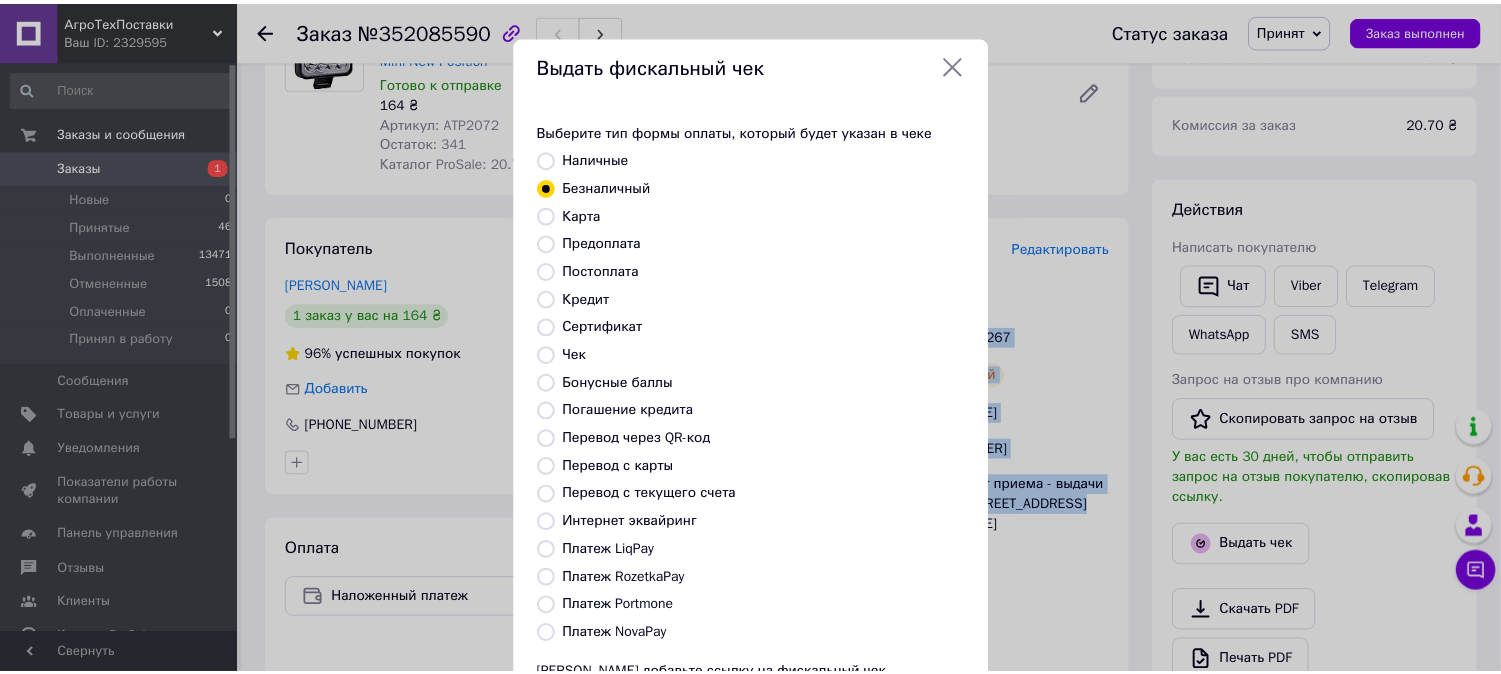 scroll, scrollTop: 185, scrollLeft: 0, axis: vertical 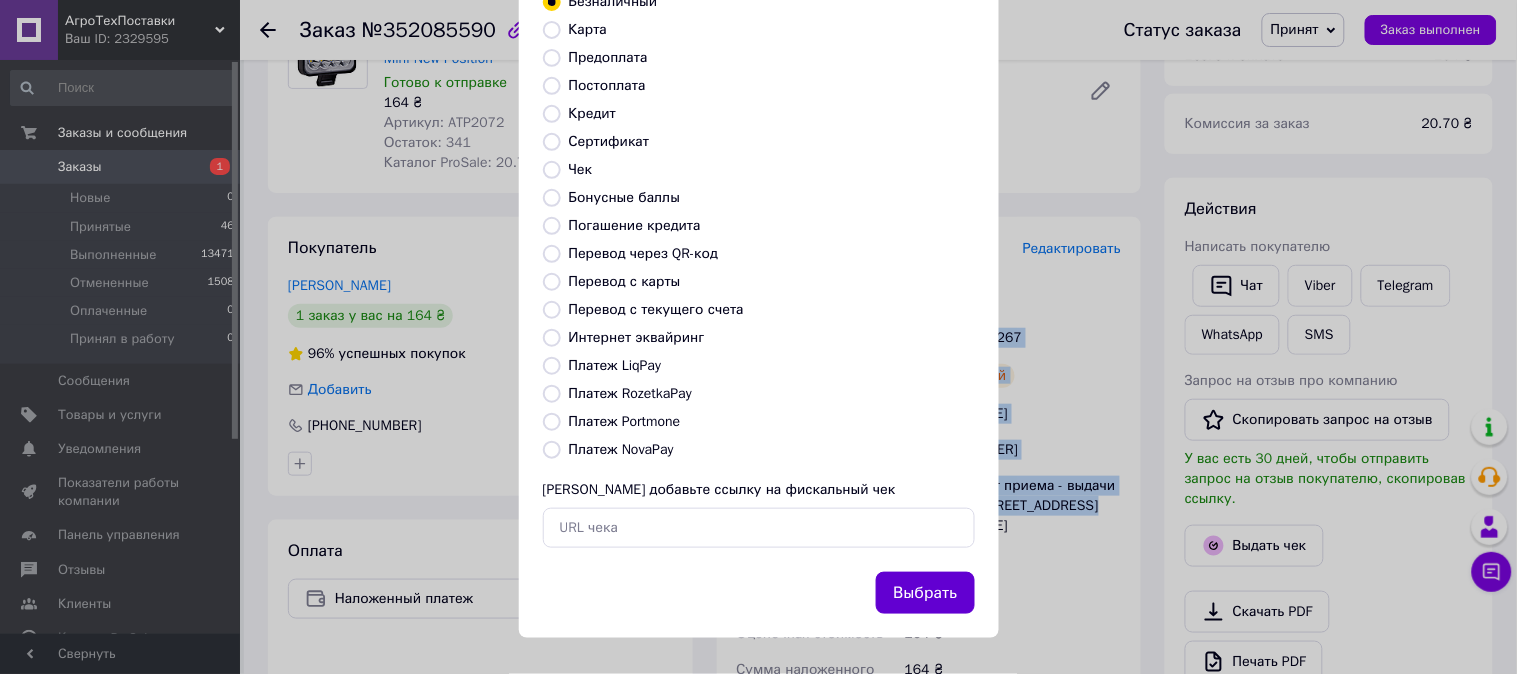 click on "Выбрать" at bounding box center (925, 593) 